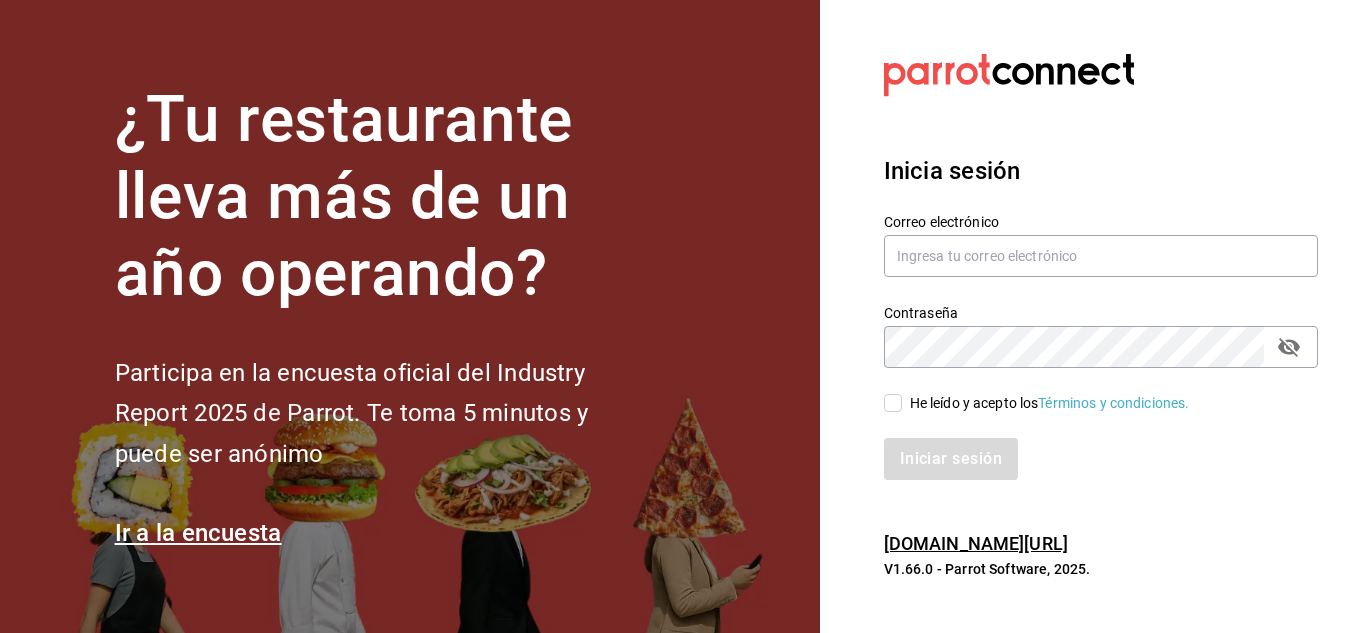 scroll, scrollTop: 0, scrollLeft: 0, axis: both 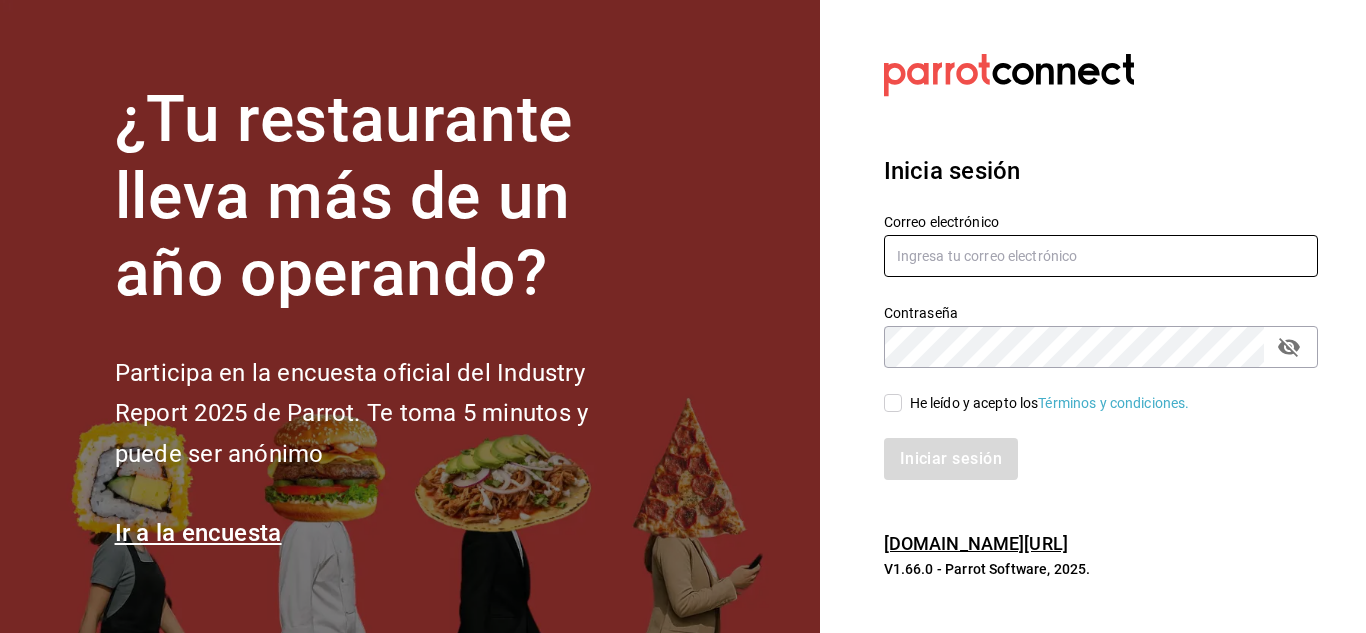 click at bounding box center (1101, 256) 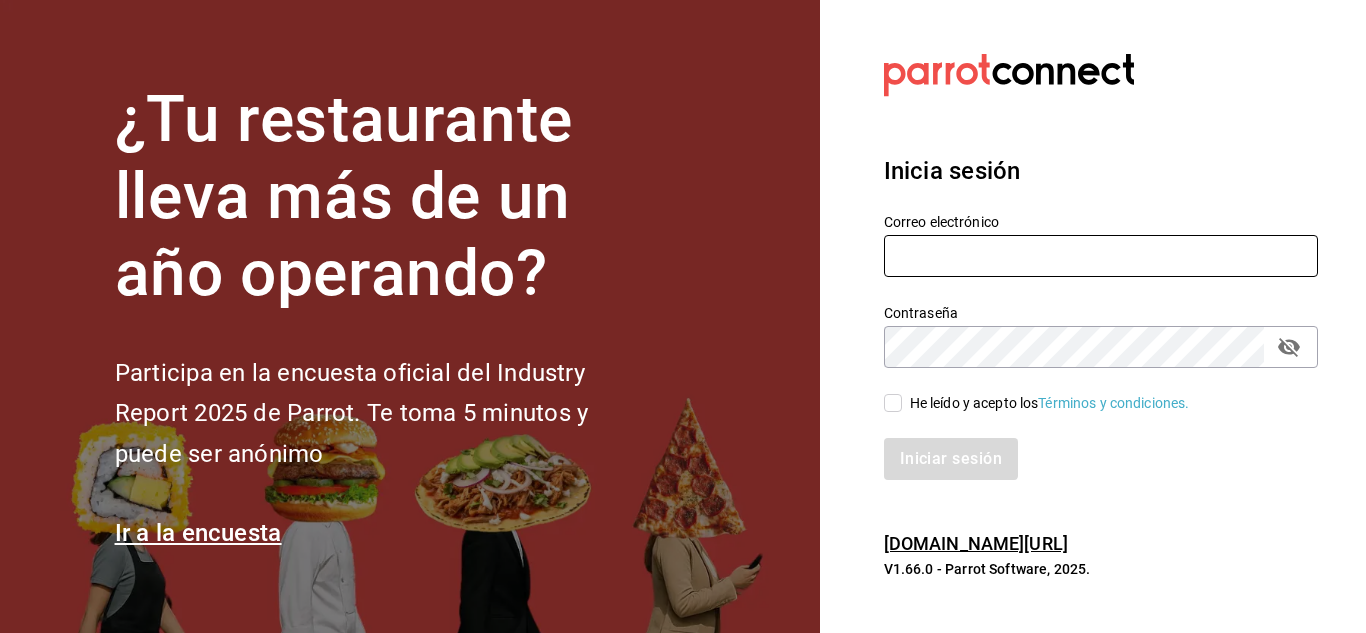 click at bounding box center (1101, 256) 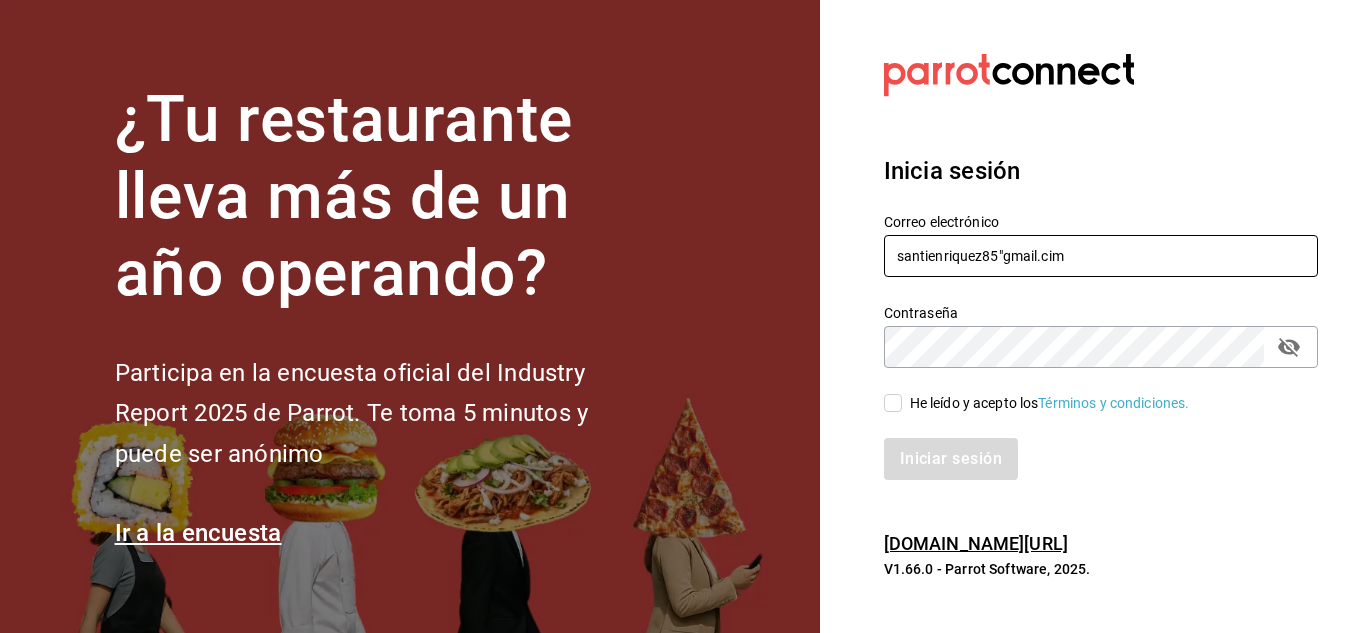 click on "santienriquez85"gmail.cim" at bounding box center (1101, 256) 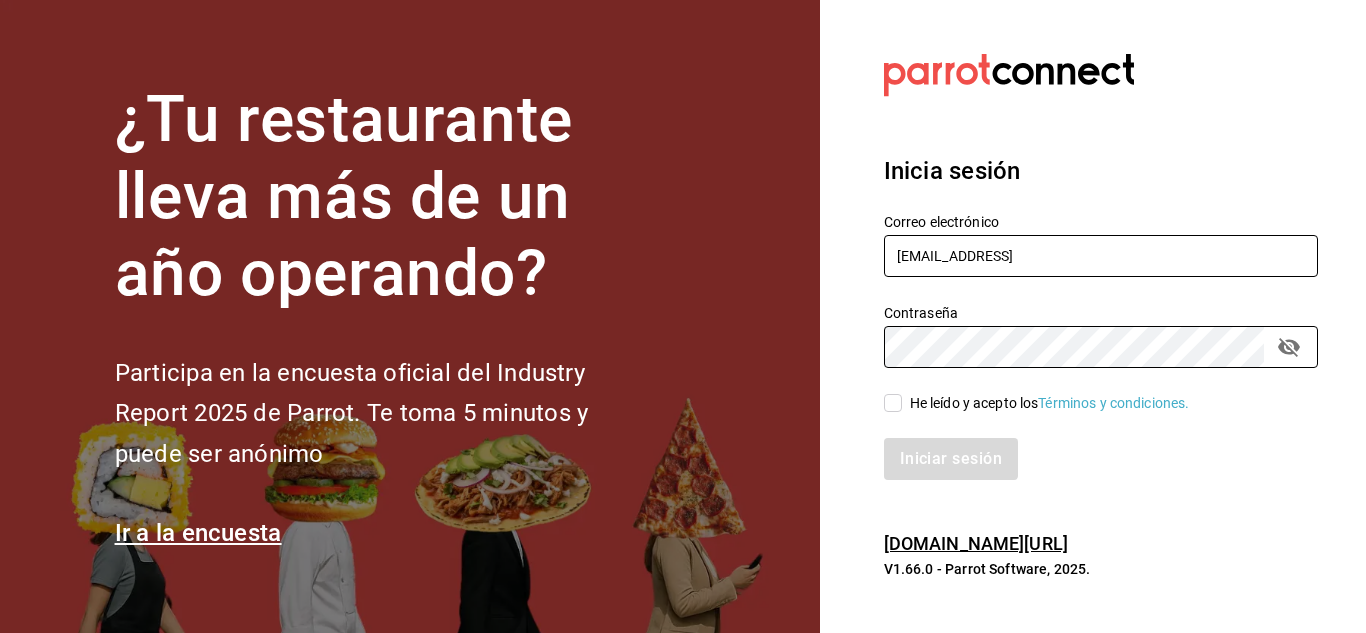 click on "santienriquez85@gmail.cim" at bounding box center [1101, 256] 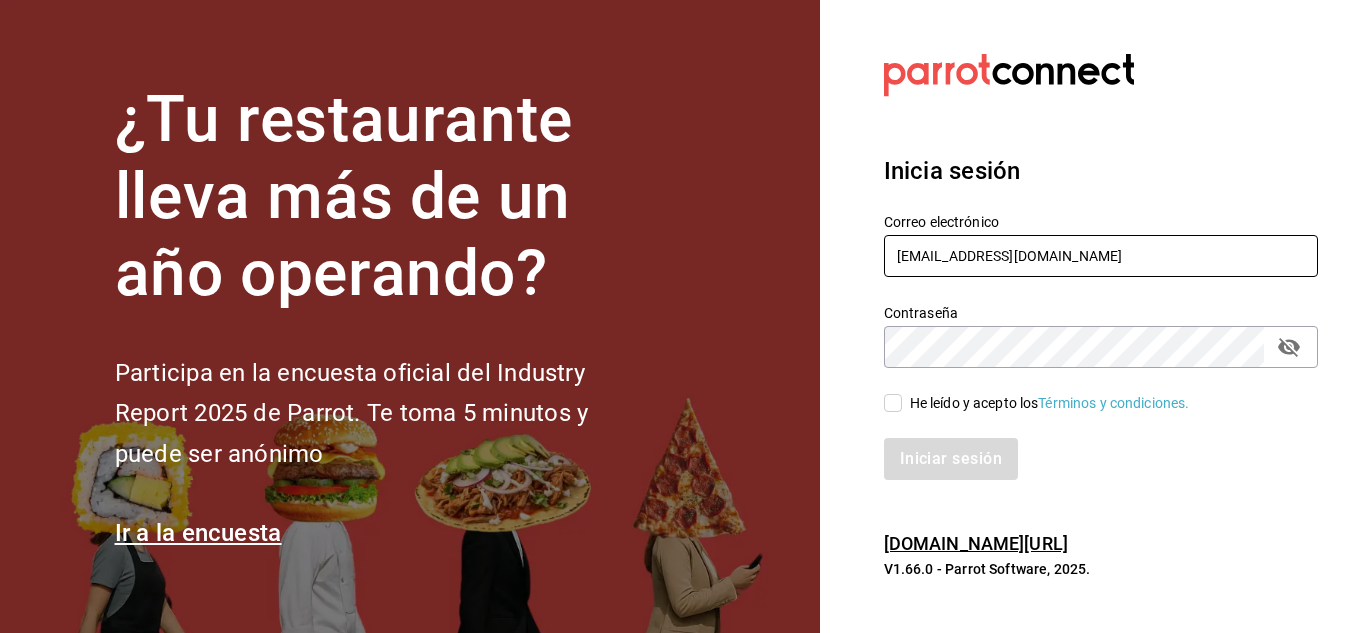 type on "santienriquez85@gmail.com" 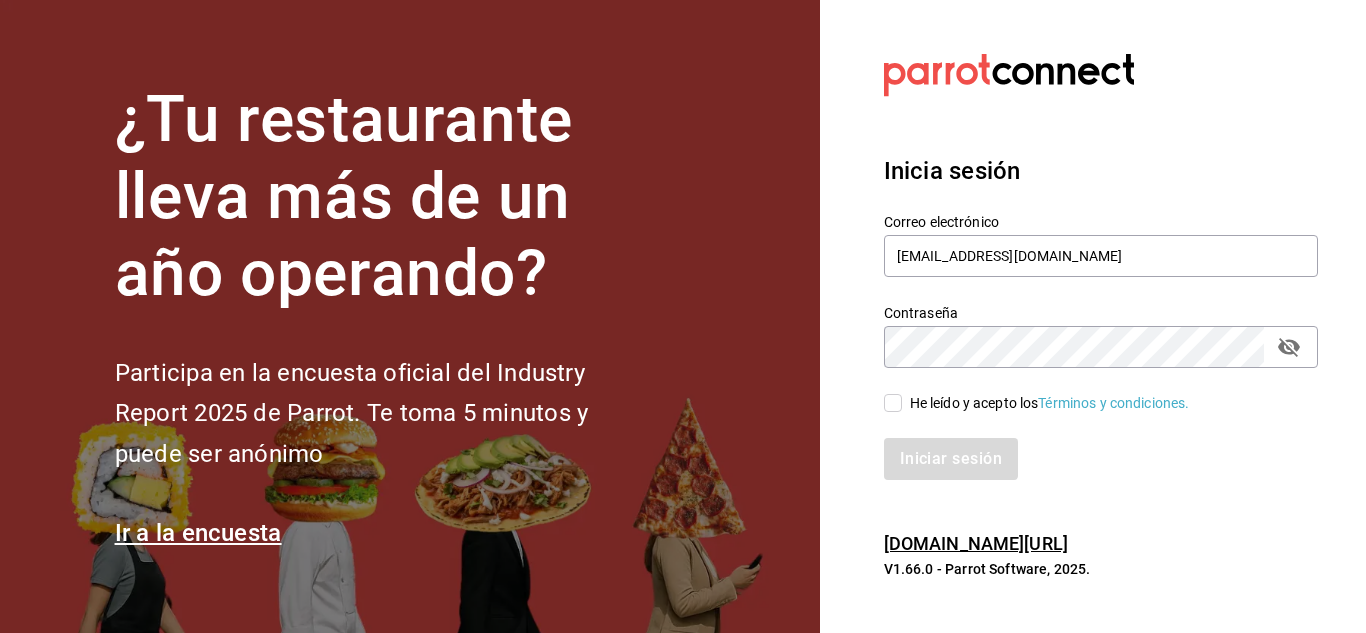 click on "He leído y acepto los  Términos y condiciones." at bounding box center (893, 403) 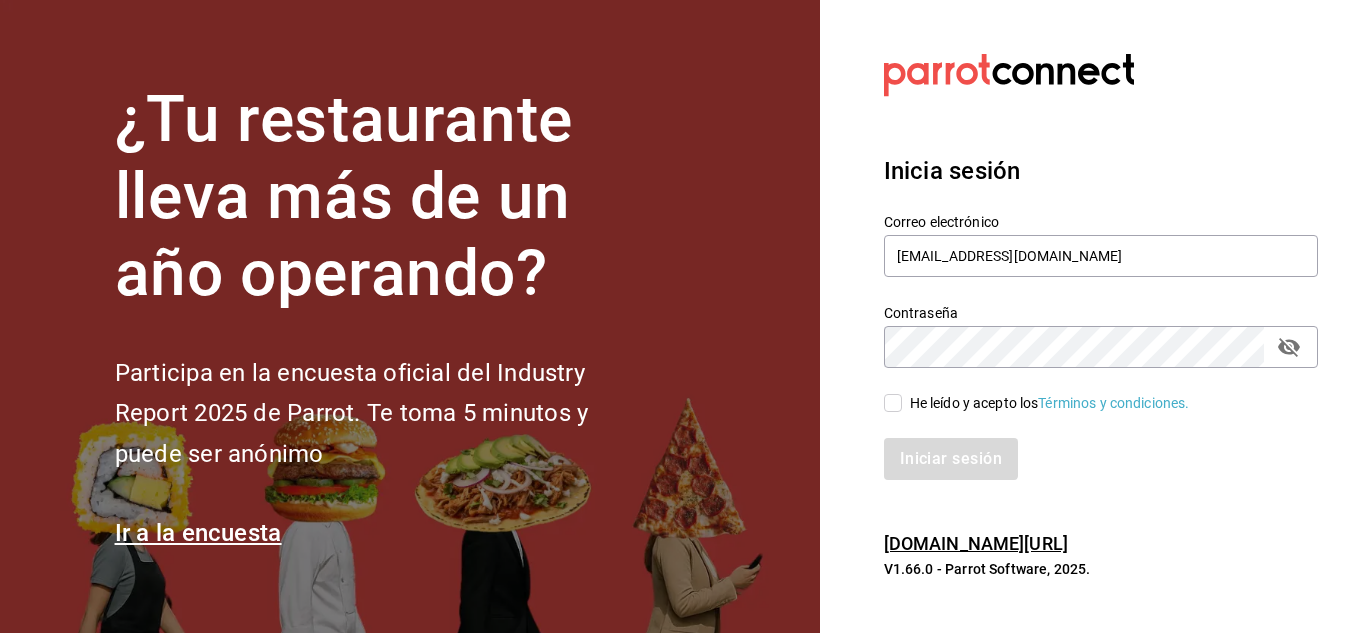 checkbox on "true" 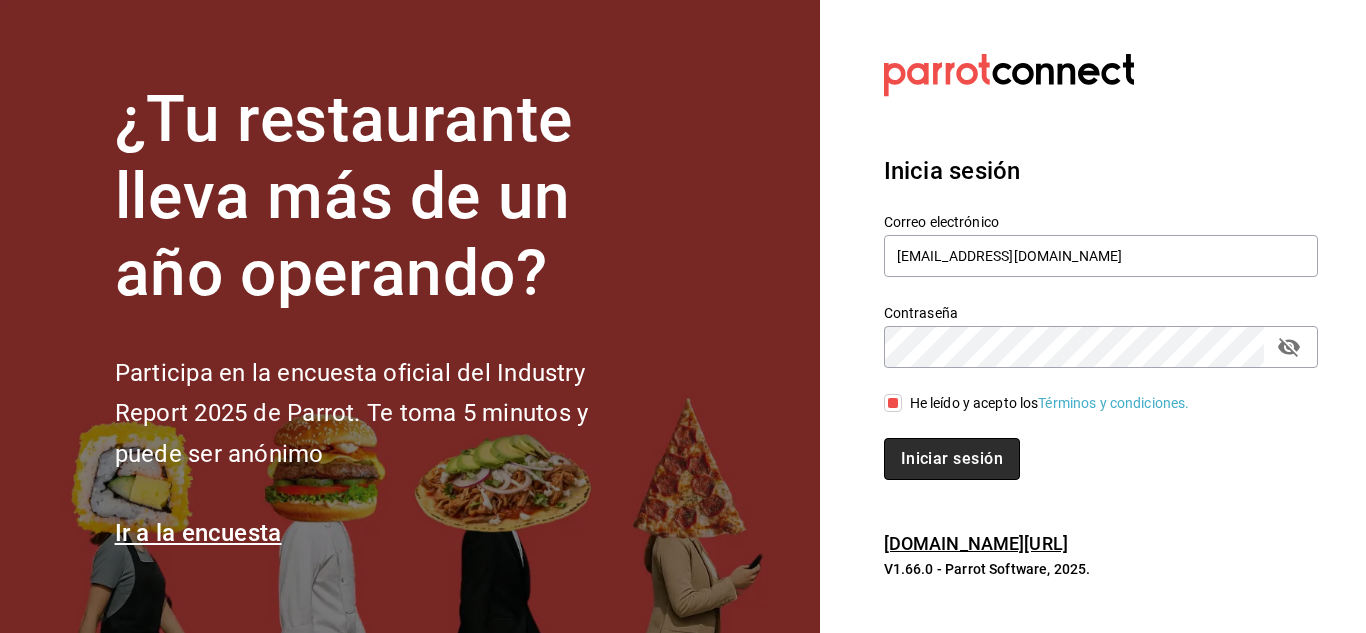 click on "Iniciar sesión" at bounding box center (952, 459) 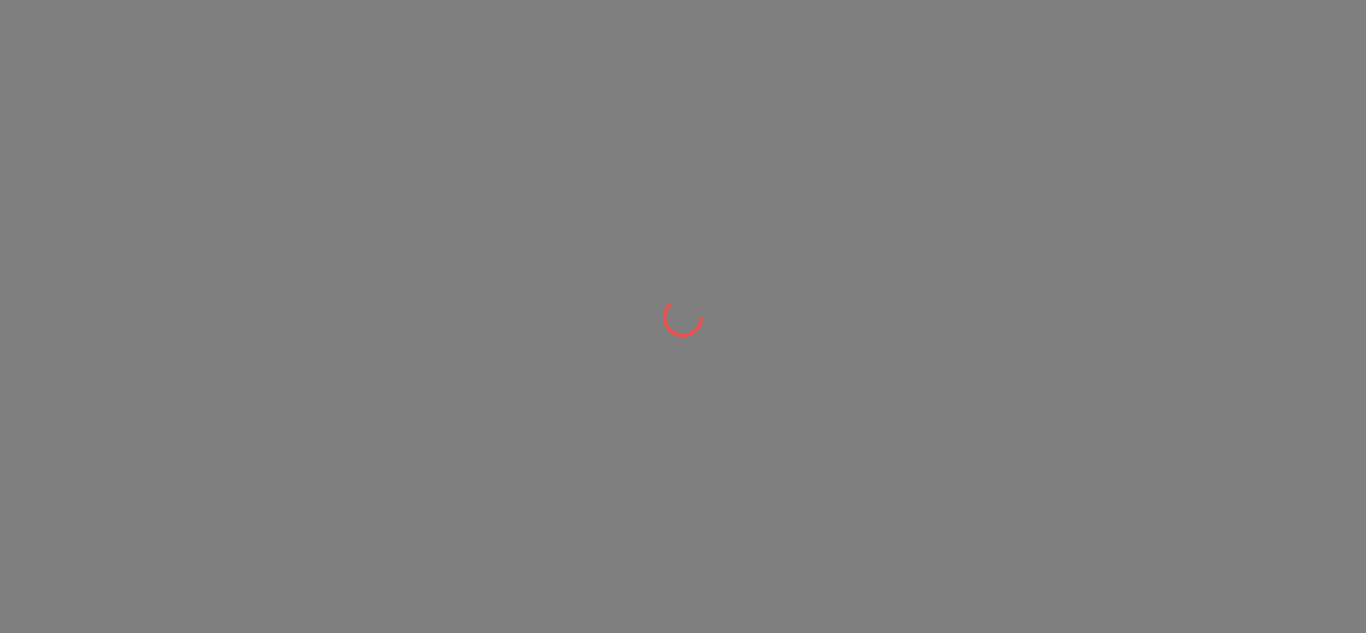 scroll, scrollTop: 0, scrollLeft: 0, axis: both 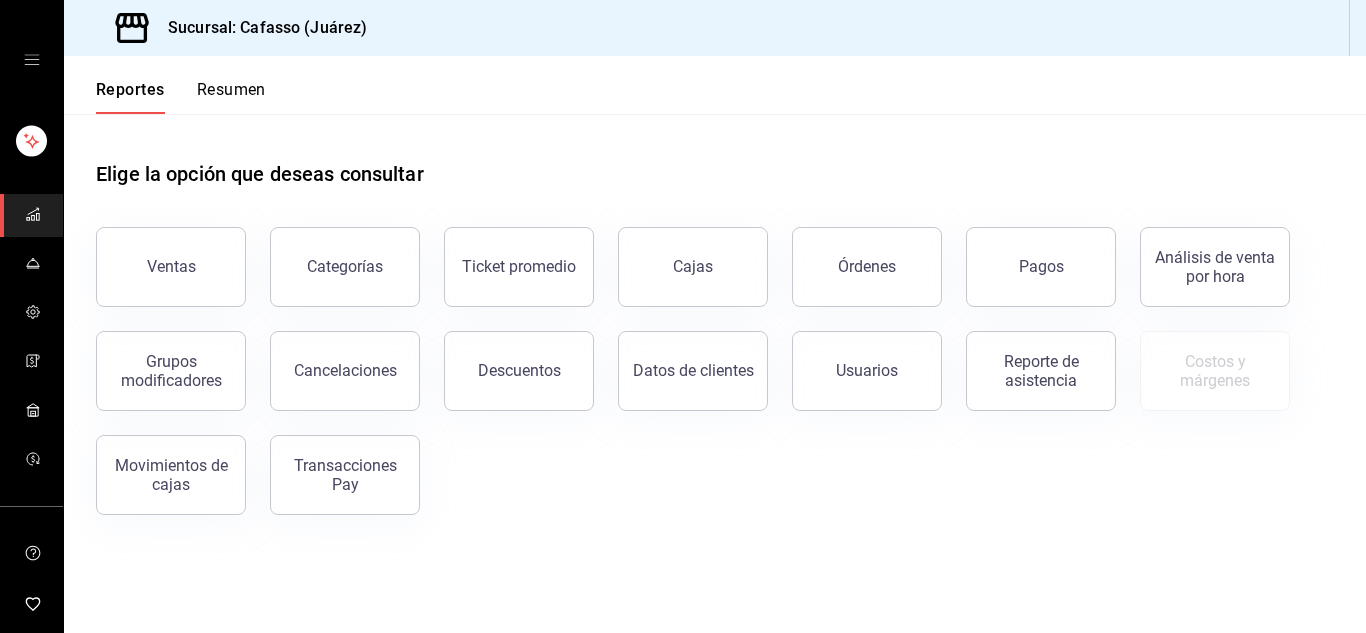 click 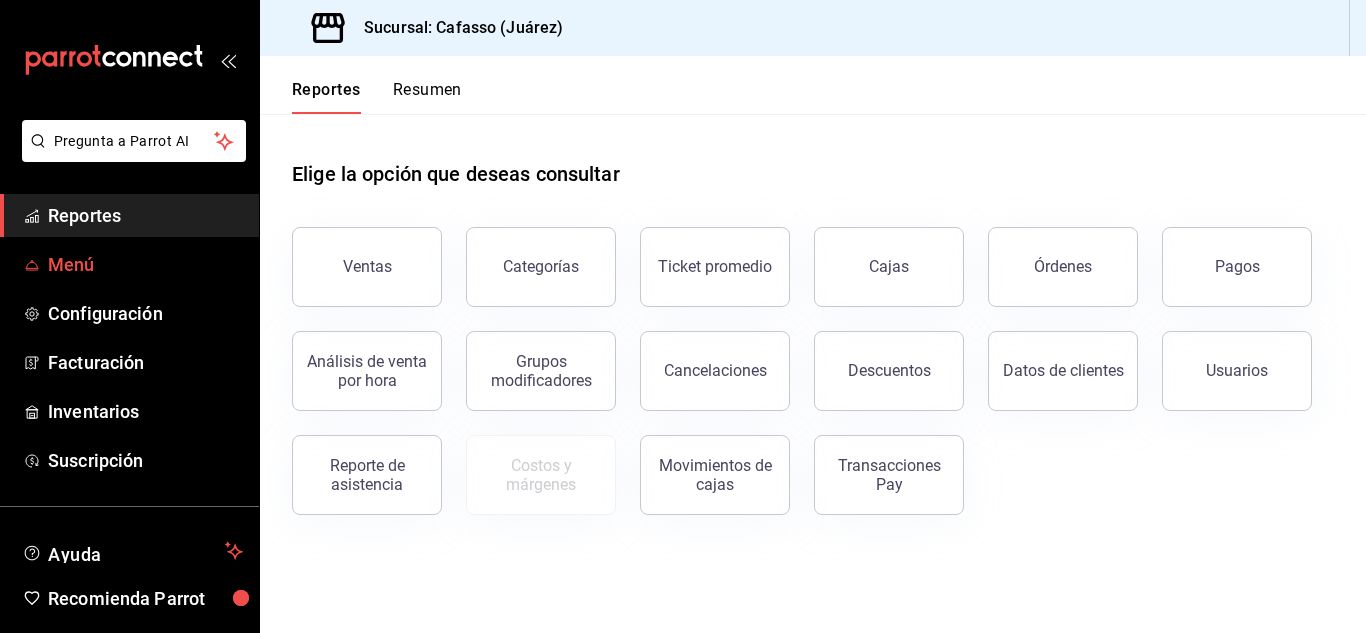 click on "Menú" at bounding box center (145, 264) 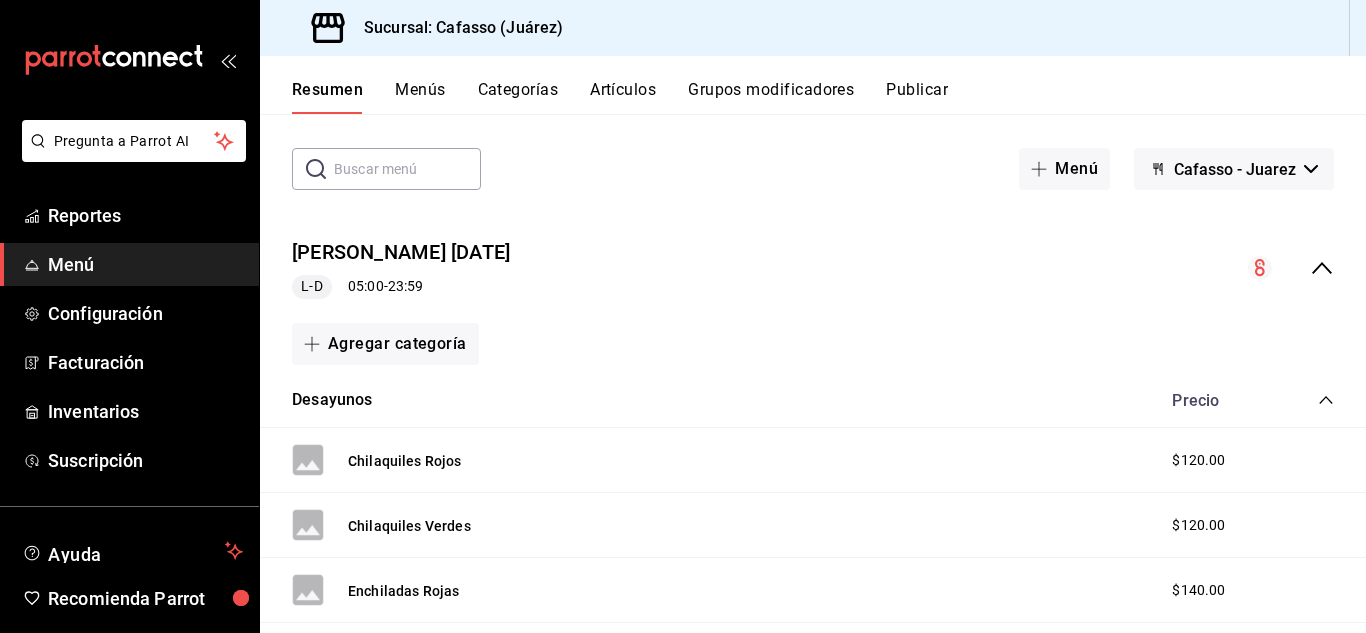 scroll, scrollTop: 78, scrollLeft: 0, axis: vertical 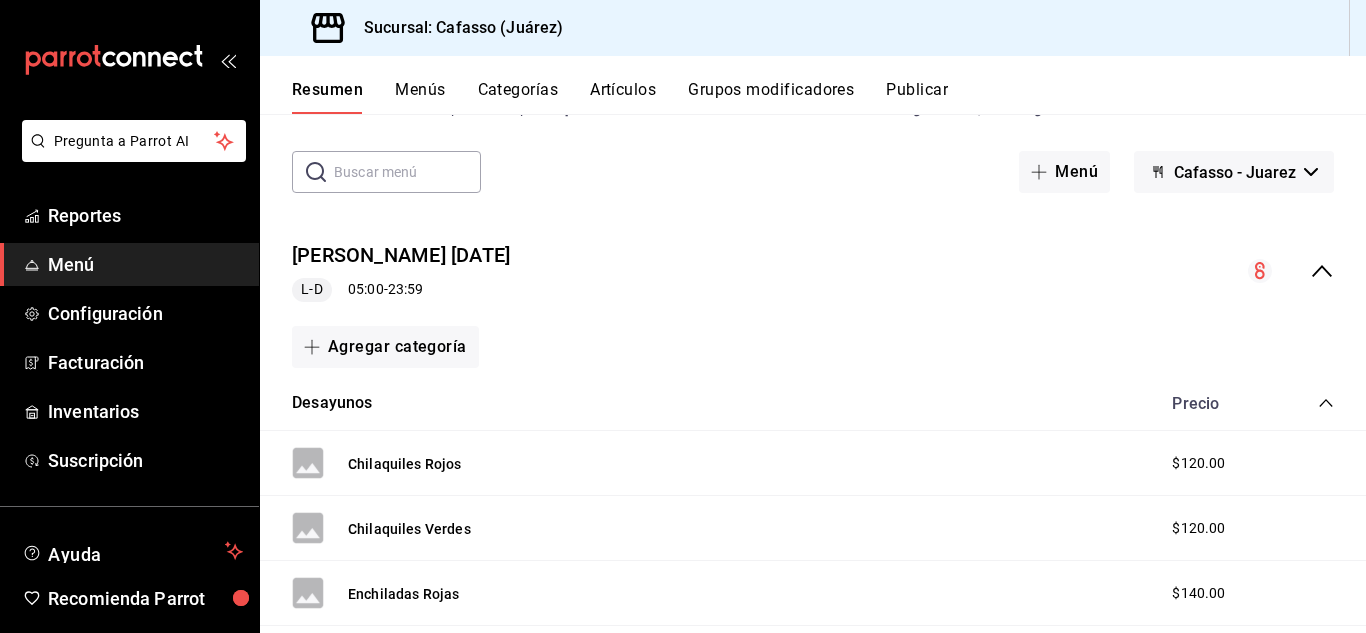click on "Artículos" at bounding box center (623, 97) 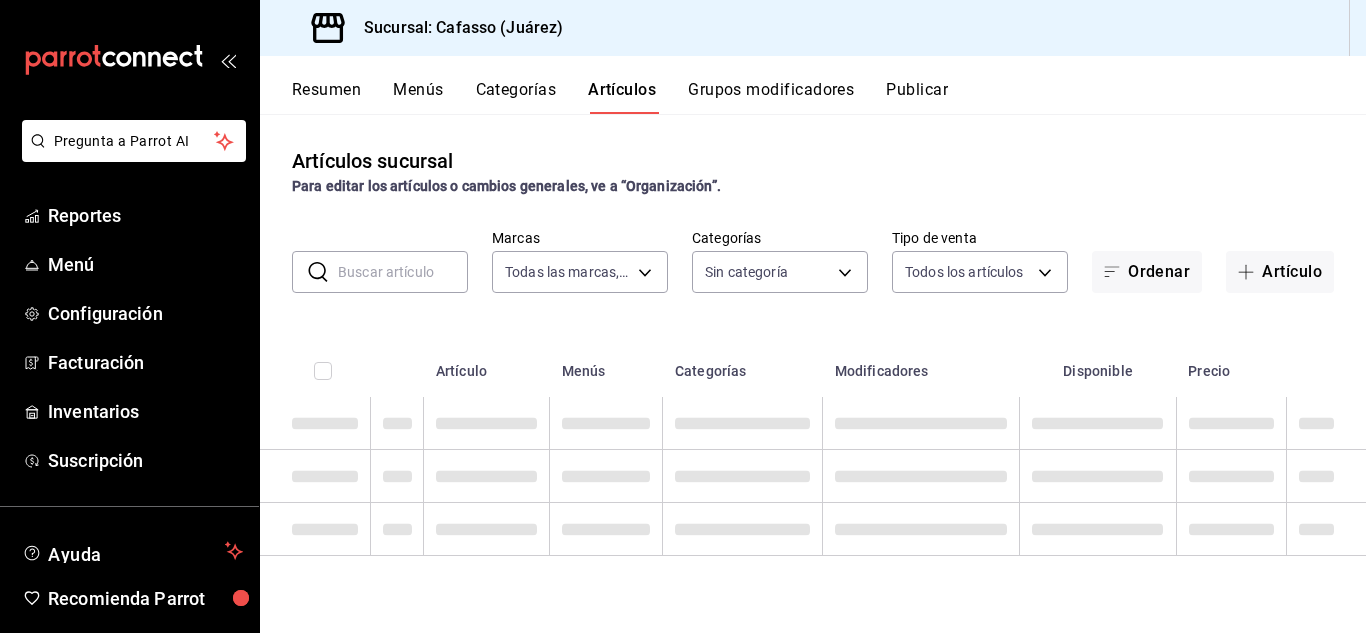 type on "9130f5d3-6a85-46d3-acca-12f0fba171fe" 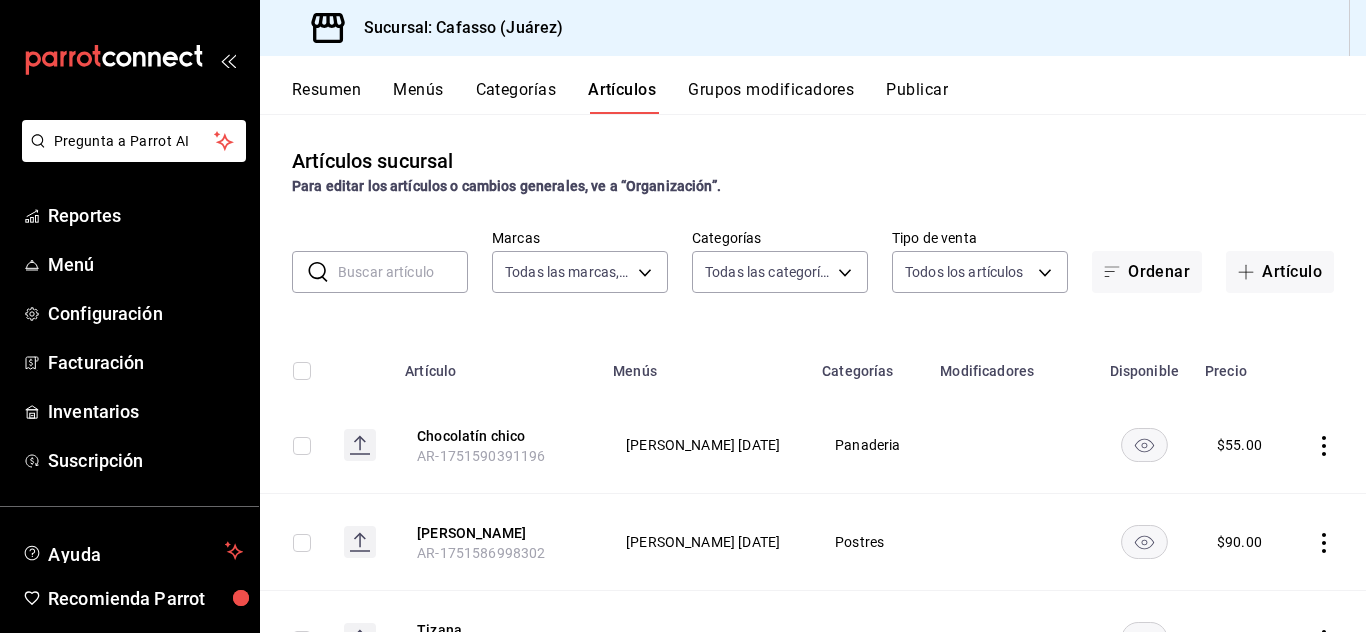type on "195460f4-2ad2-4da5-8ffd-f83182e36a41,8ada6fb5-fad7-420d-a961-a72e344fc4d9,434eb887-7d8e-4a45-a05f-10fae85cc750,9b4b0603-f2f6-413e-afe0-9a92db016a84,c5e3f458-9e12-4d9b-9f22-4e39035d7506,73383399-0dc0-449e-9d58-4d9e05e20ea4,931593fb-b951-48ed-96f2-0a64caee5639,2a2967b4-6cce-4014-8159-ffd2abc68b79" 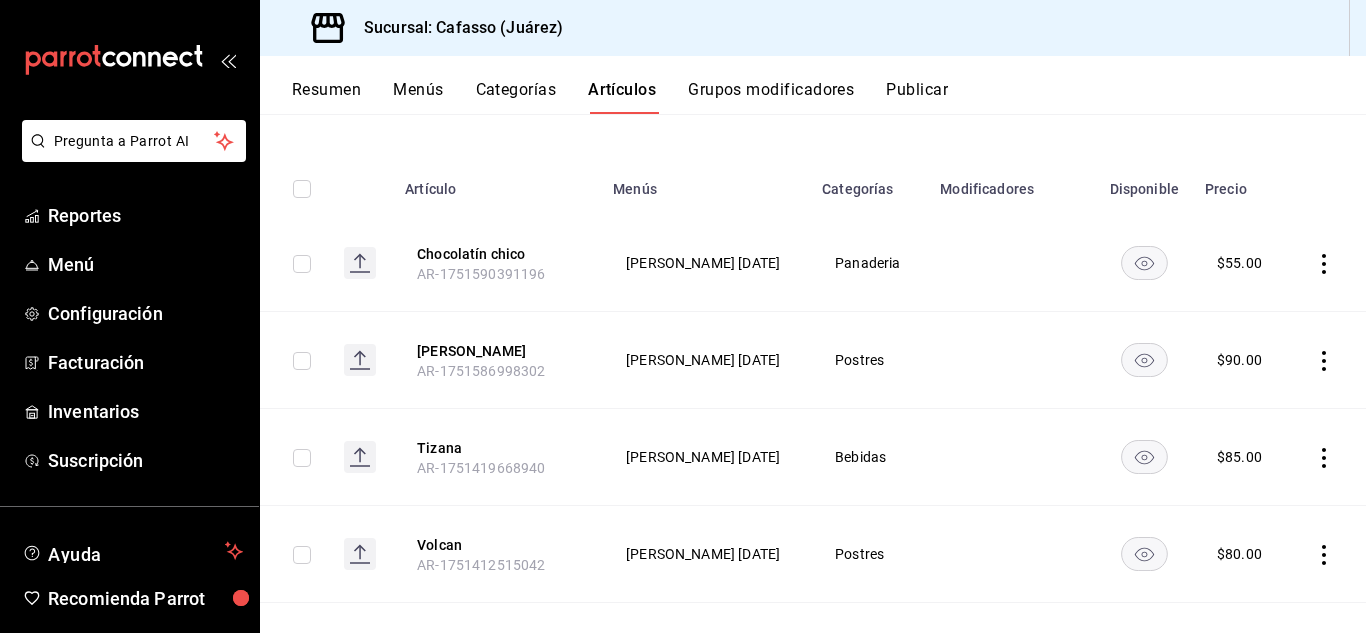 scroll, scrollTop: 183, scrollLeft: 0, axis: vertical 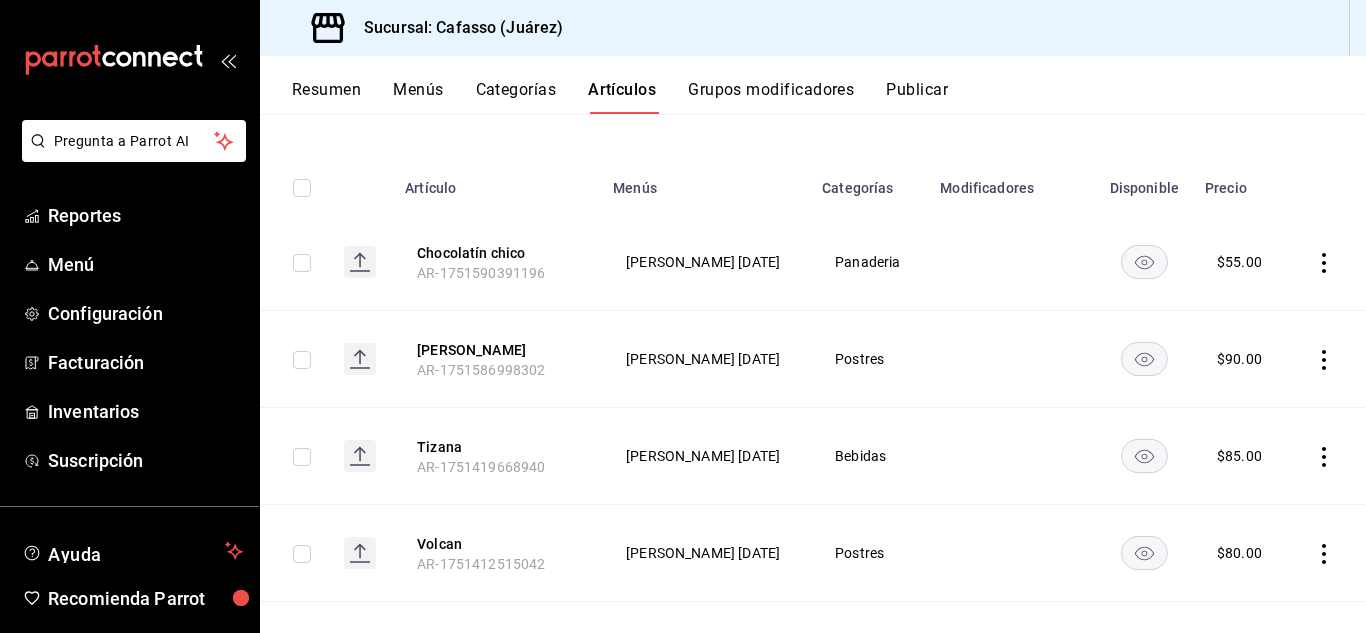 click 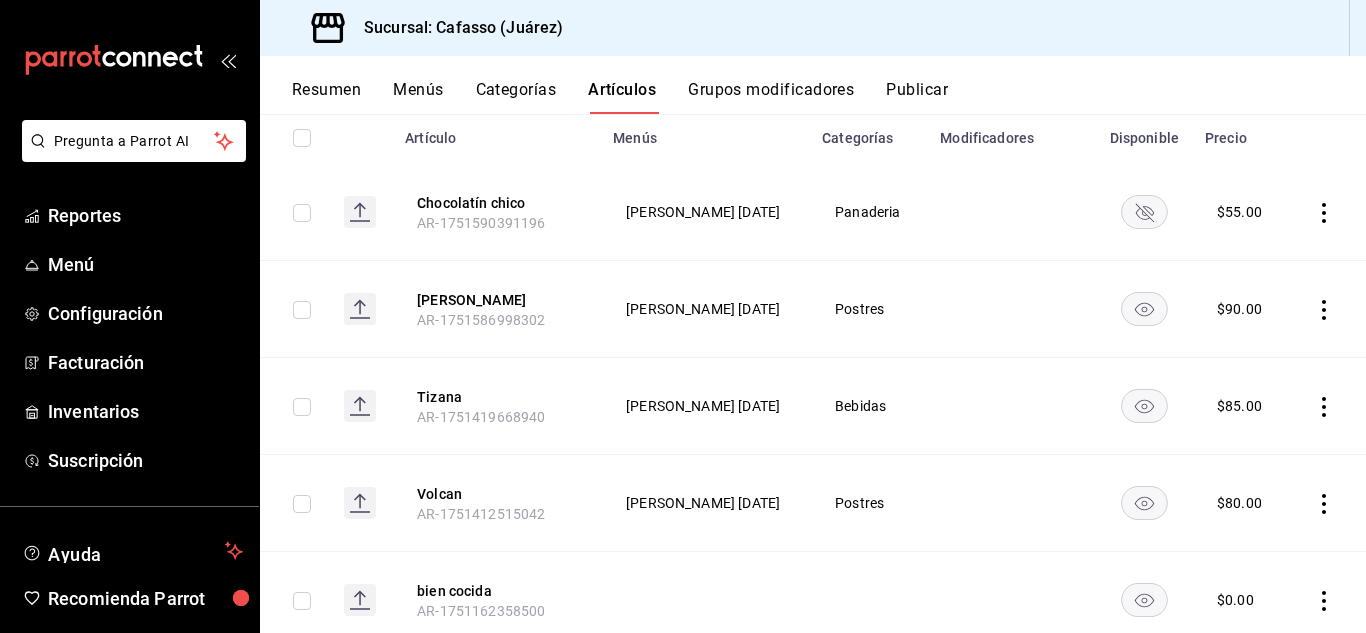 scroll, scrollTop: 234, scrollLeft: 0, axis: vertical 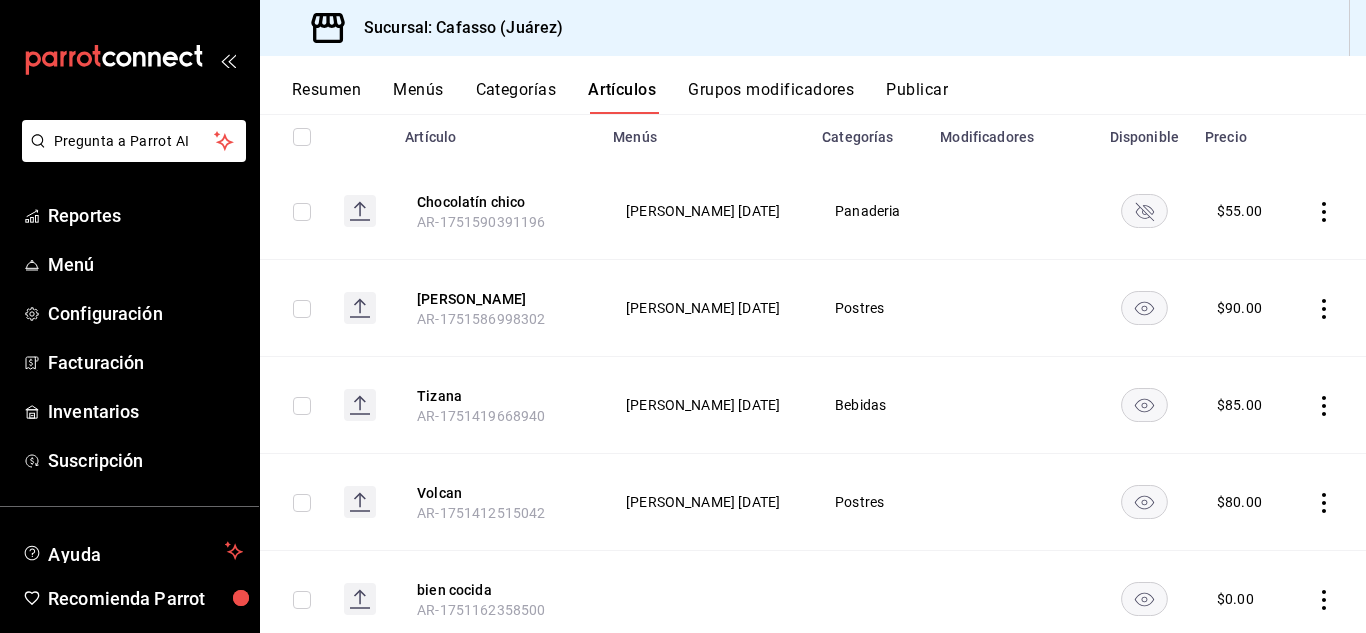 click 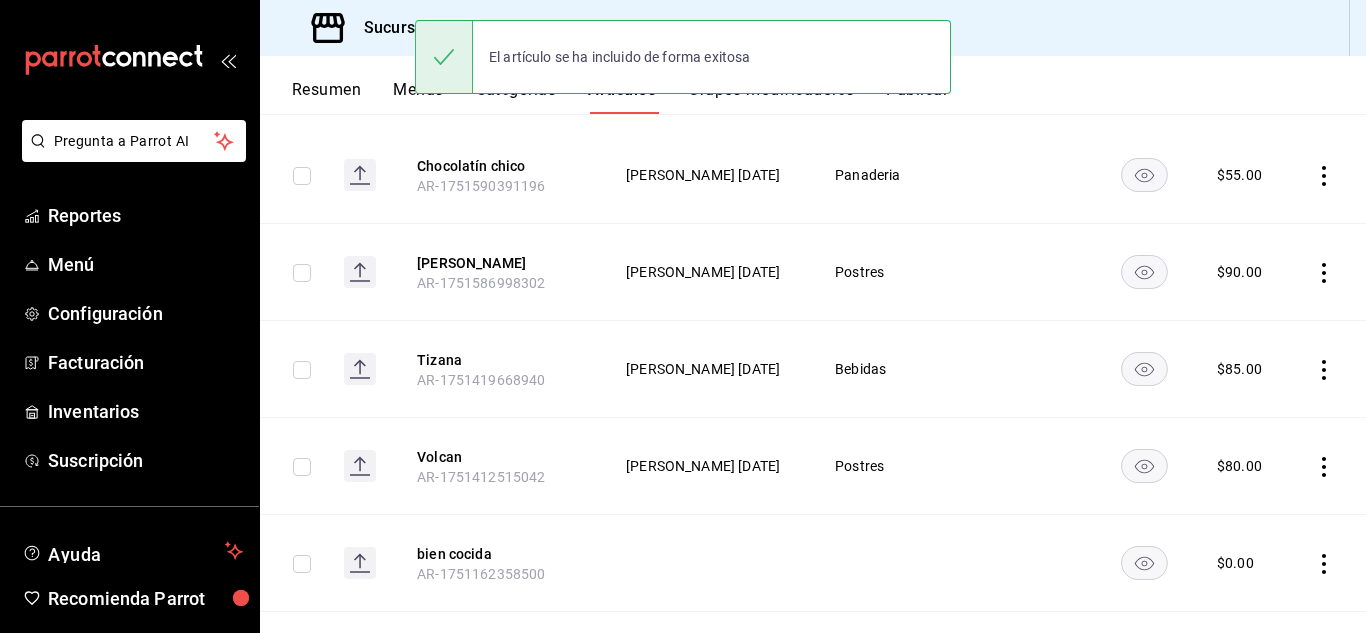 scroll, scrollTop: 271, scrollLeft: 0, axis: vertical 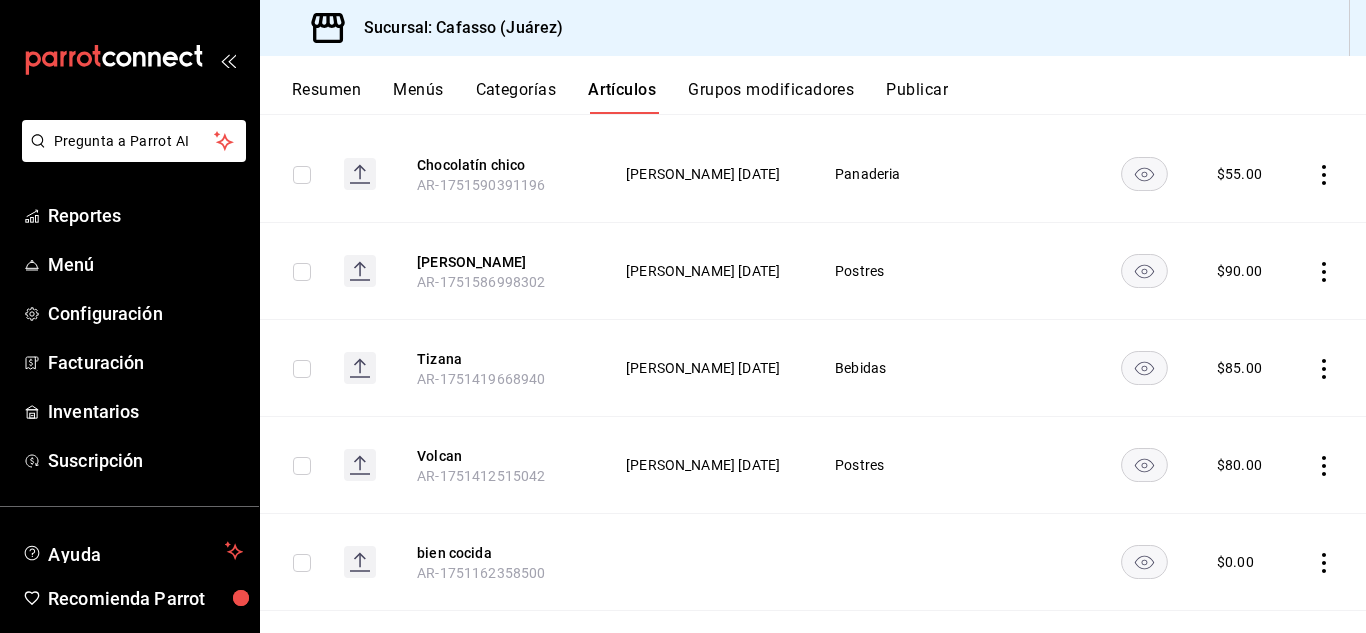 click 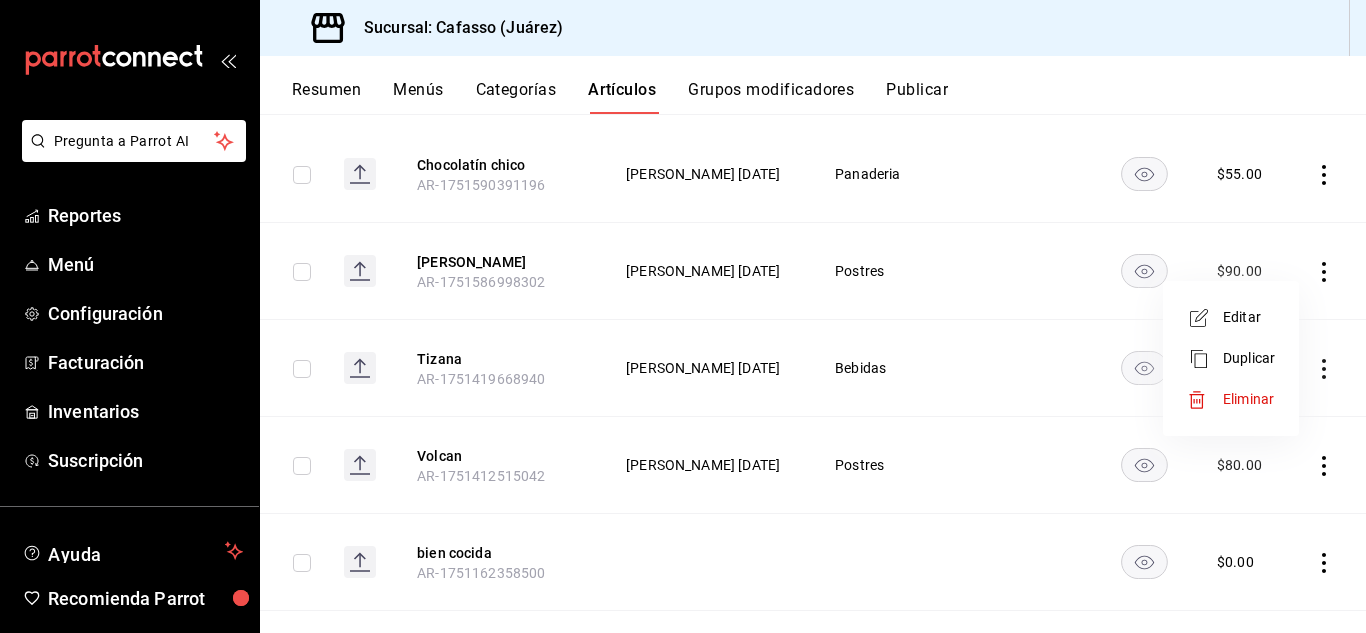 click on "Editar" at bounding box center (1231, 317) 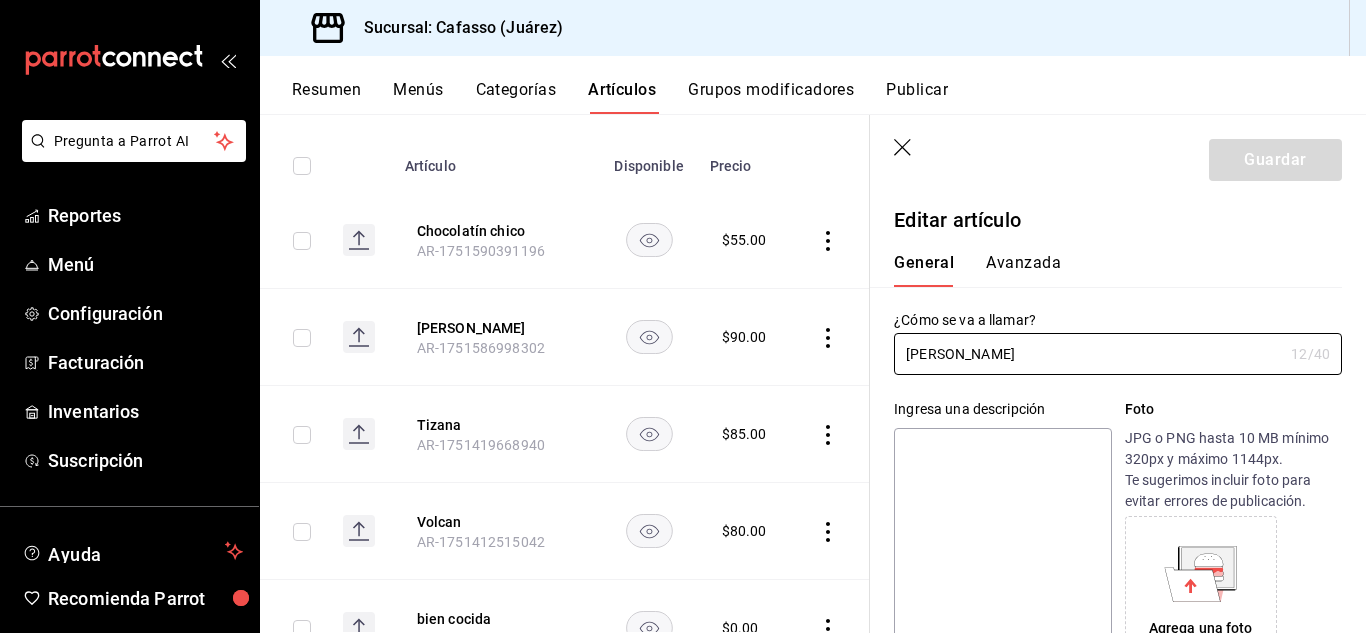 type on "$90.00" 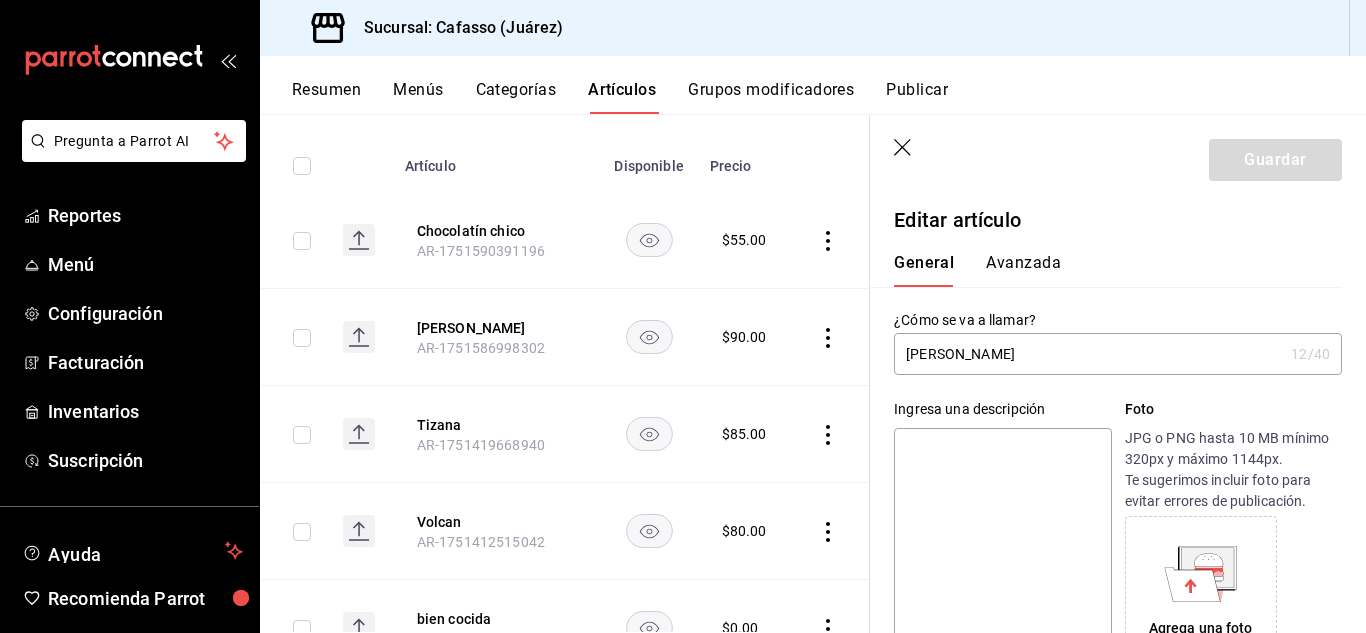 click on "[PERSON_NAME]" at bounding box center (1088, 354) 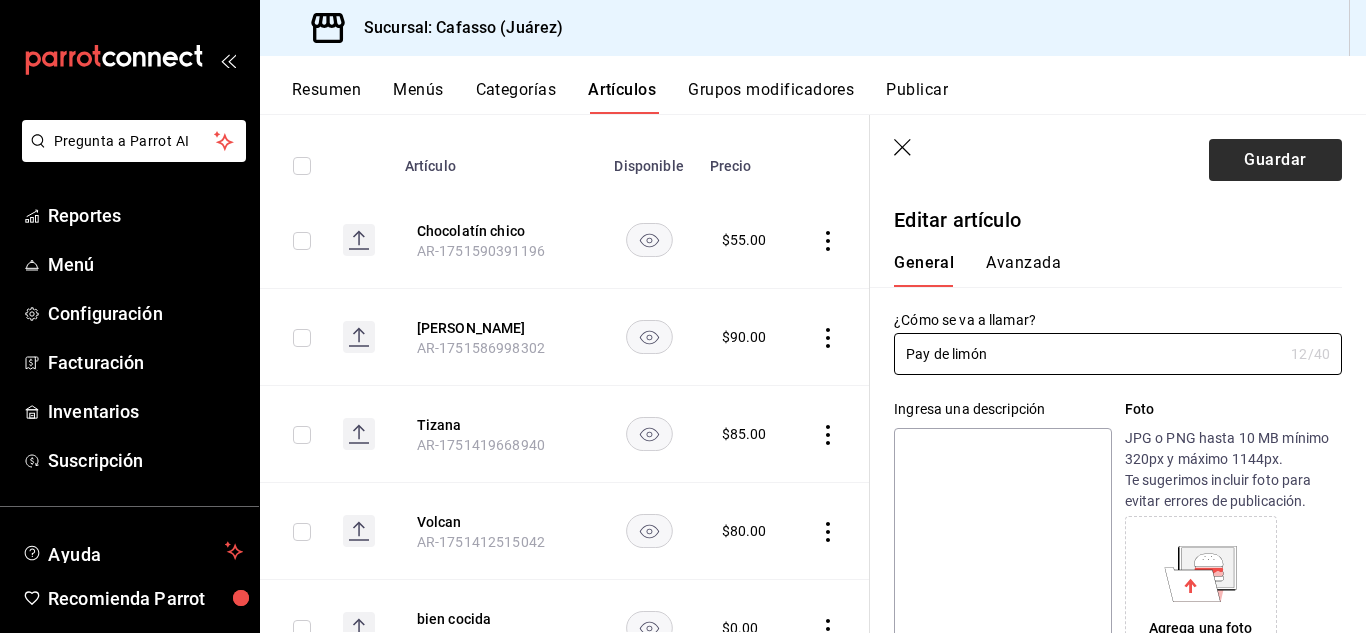 type on "Pay de limón" 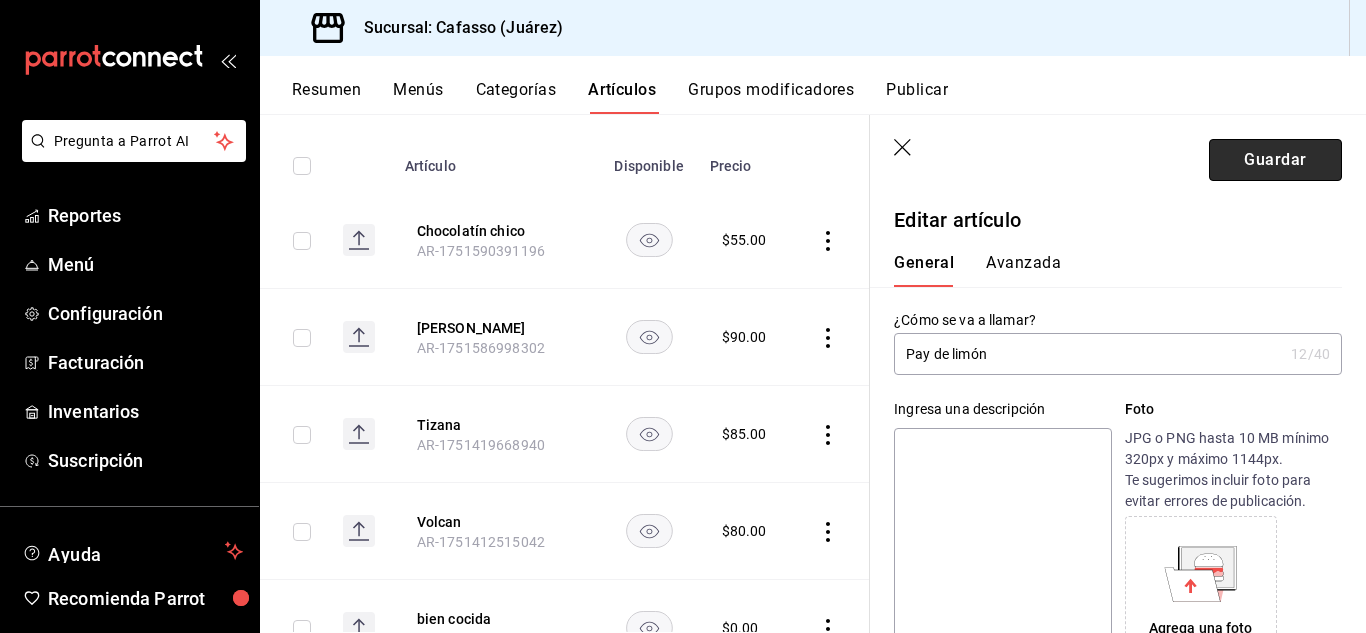 click on "Guardar" at bounding box center [1275, 160] 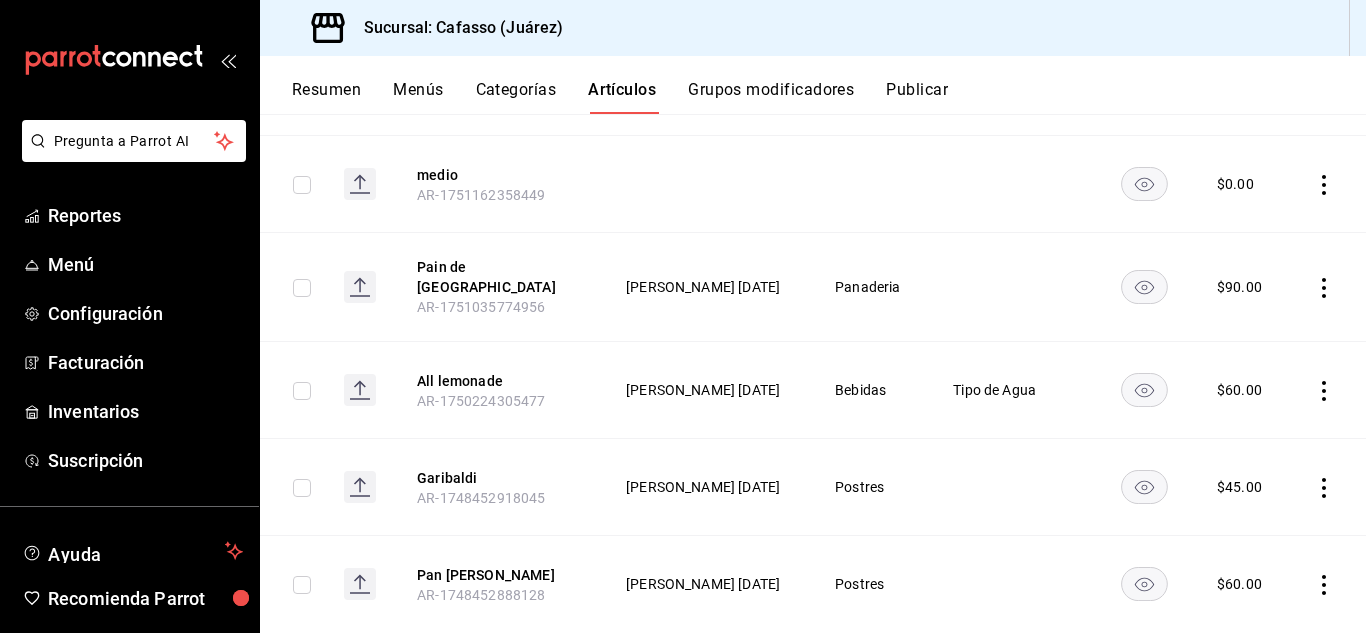 scroll, scrollTop: 853, scrollLeft: 0, axis: vertical 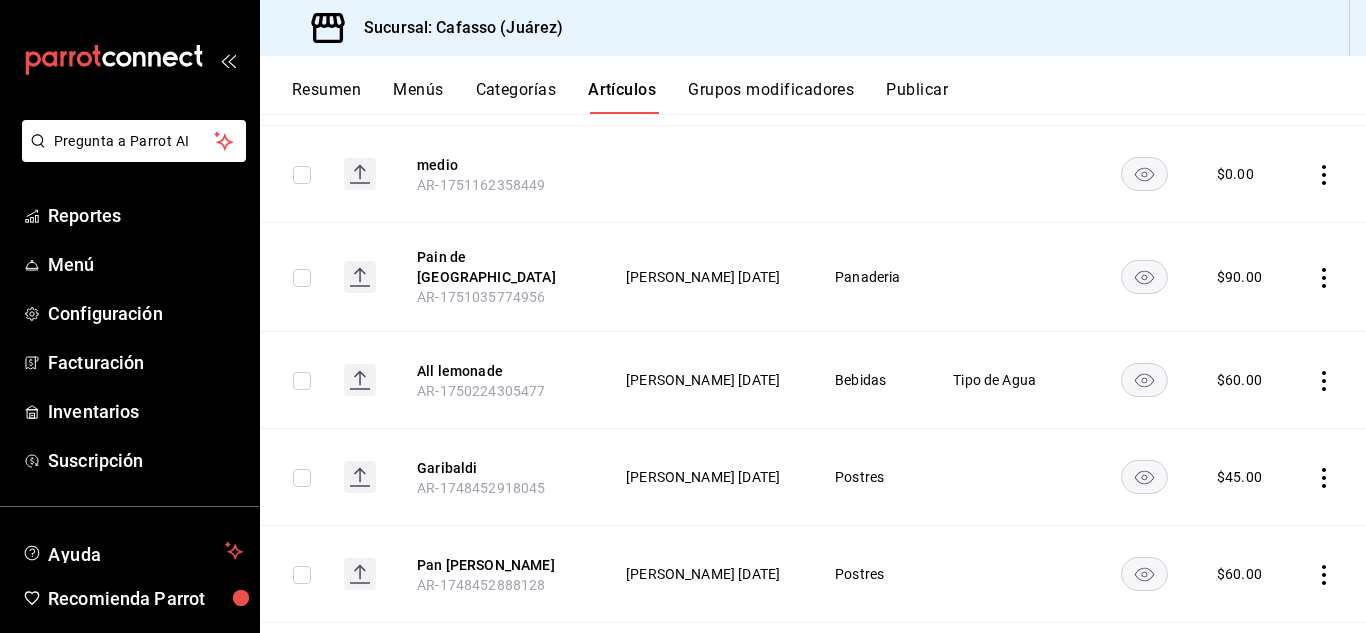 click 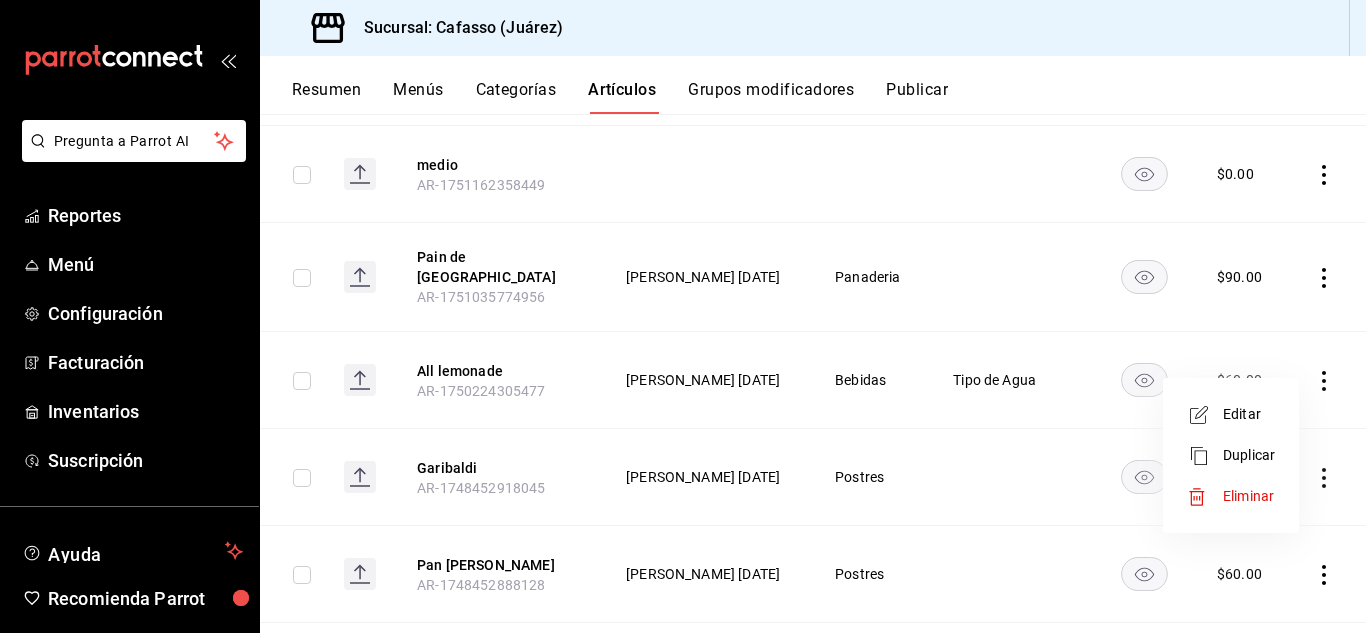 click on "Editar" at bounding box center (1249, 414) 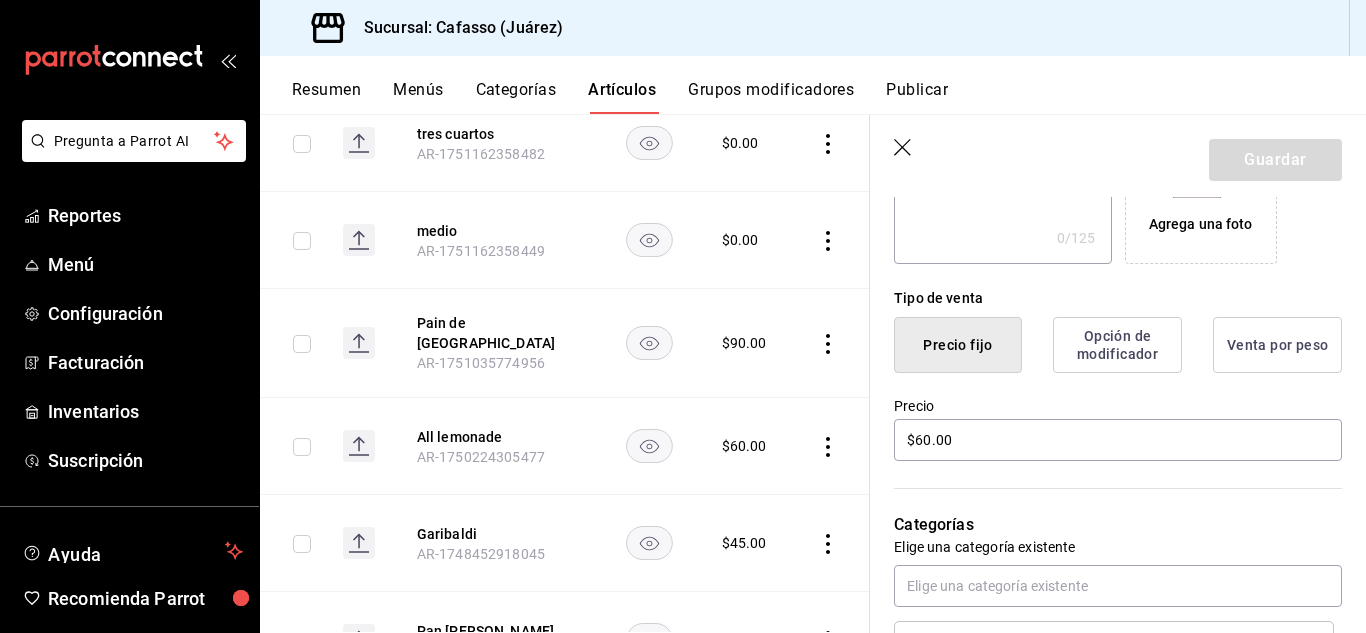 scroll, scrollTop: 407, scrollLeft: 0, axis: vertical 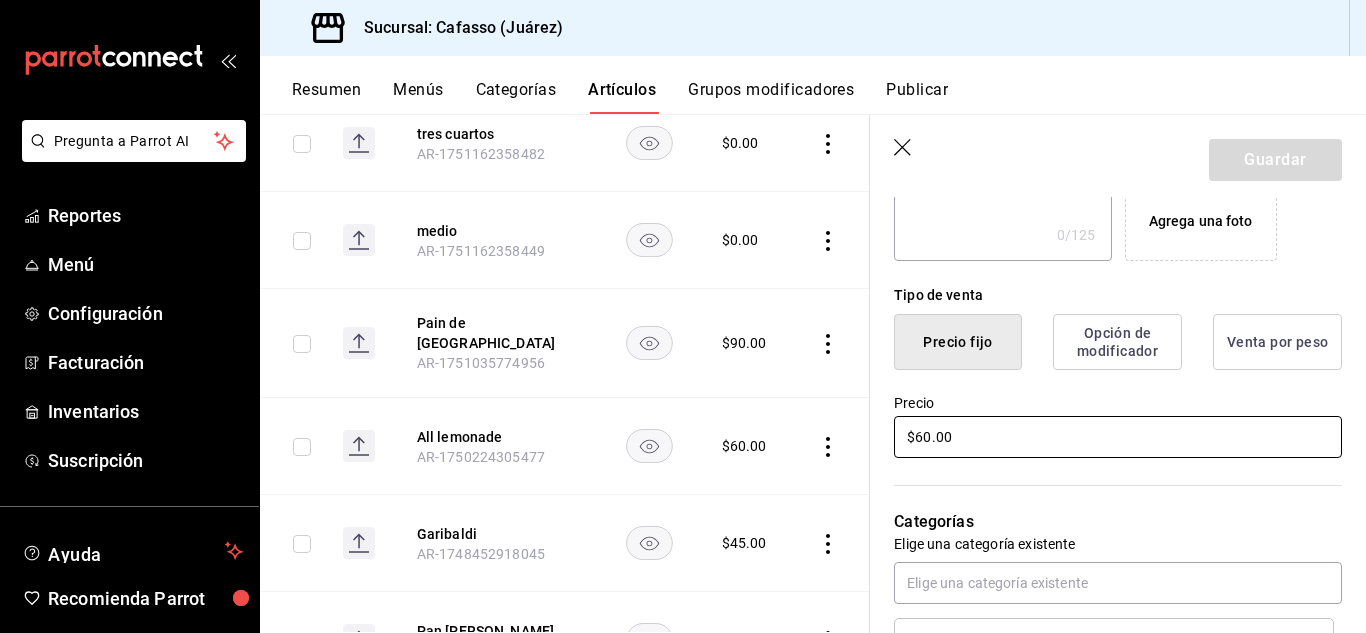 click on "$60.00" at bounding box center (1118, 437) 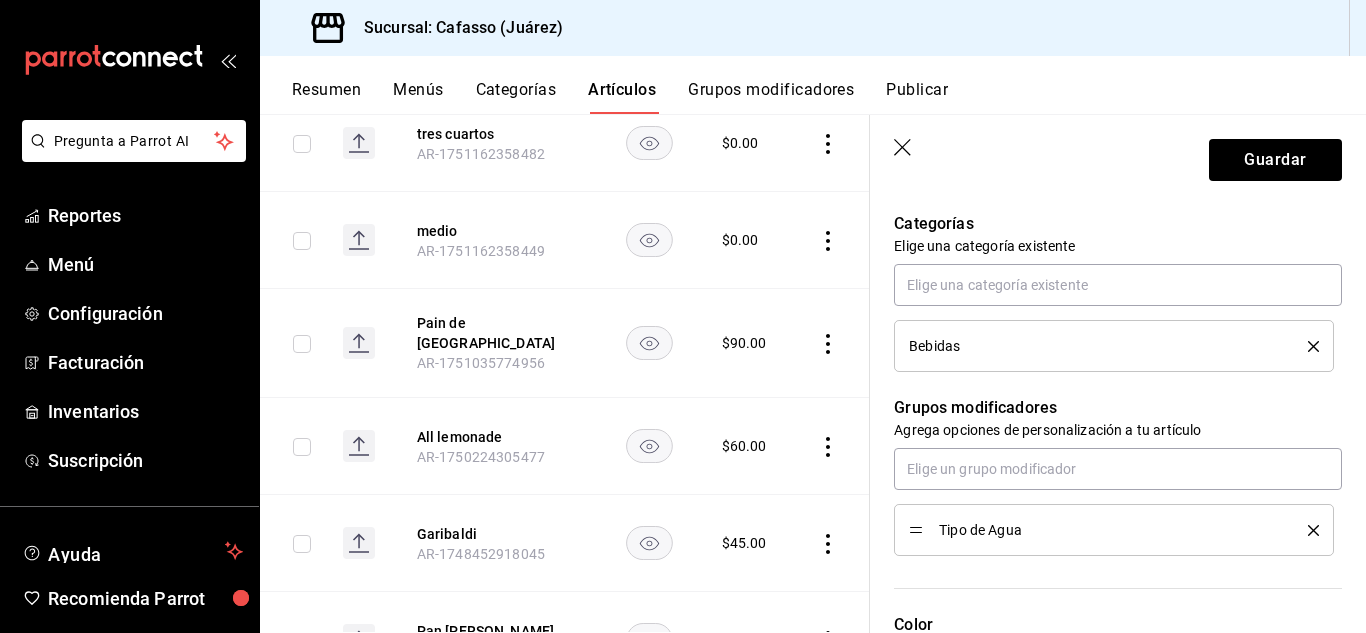 scroll, scrollTop: 812, scrollLeft: 0, axis: vertical 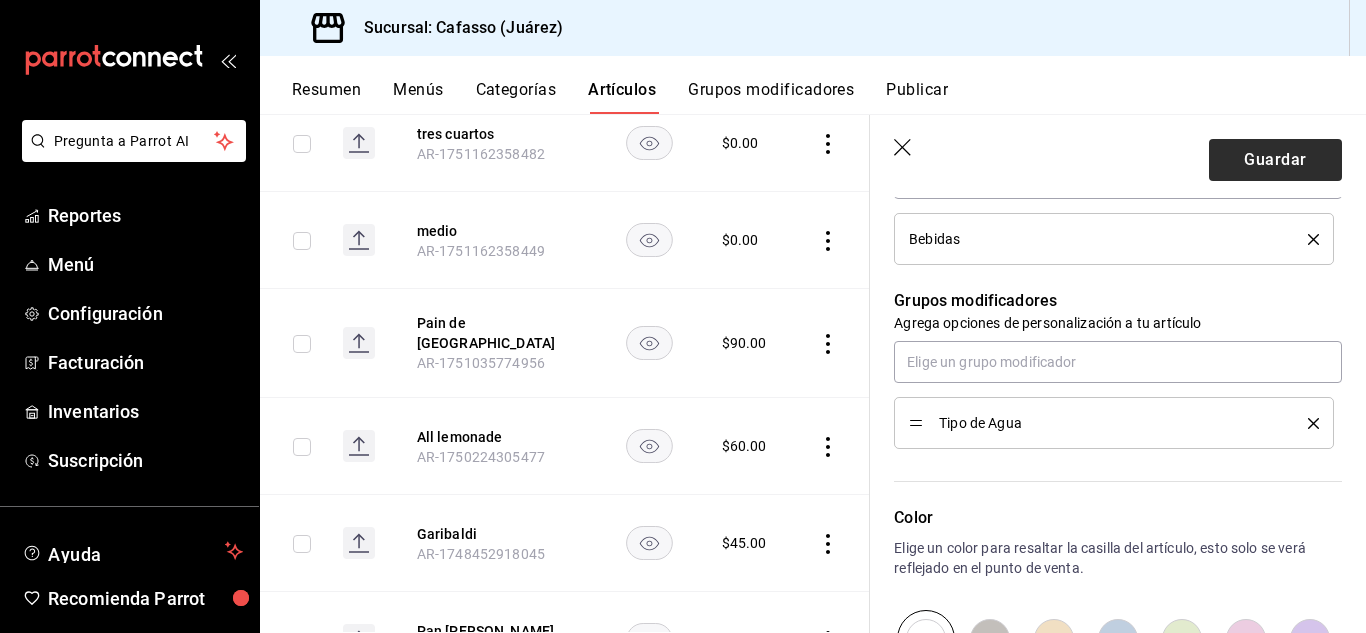 type on "$65.00" 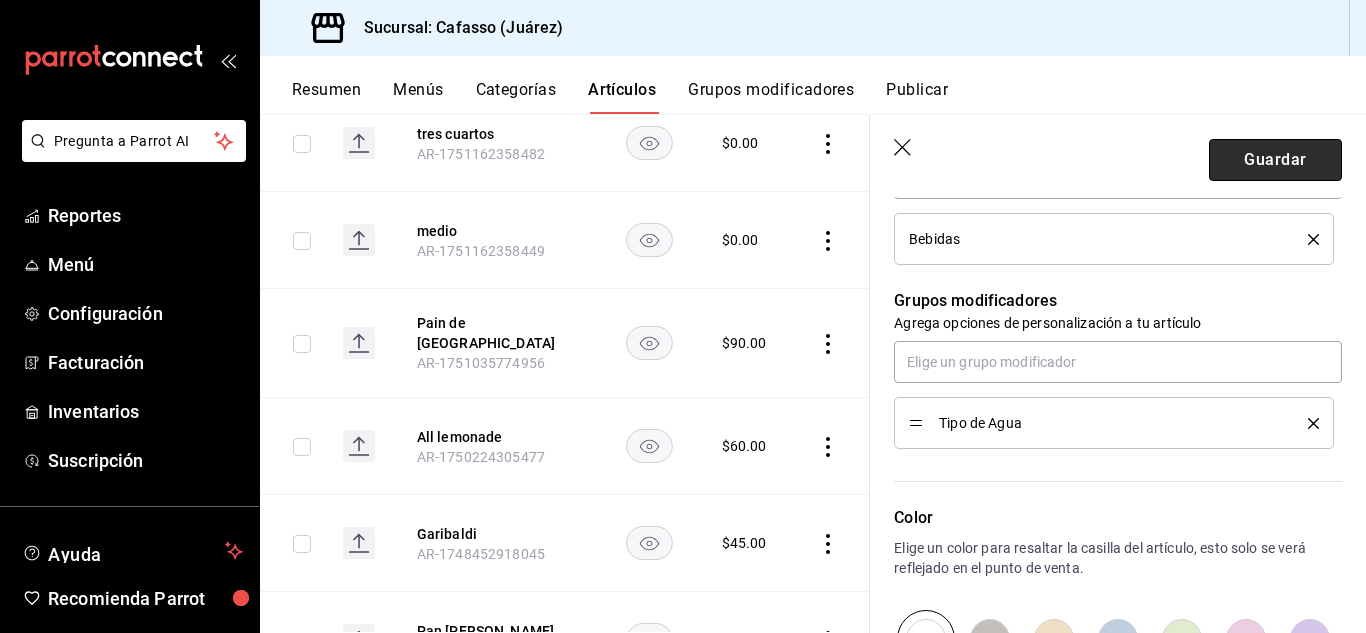 click on "Guardar" at bounding box center [1275, 160] 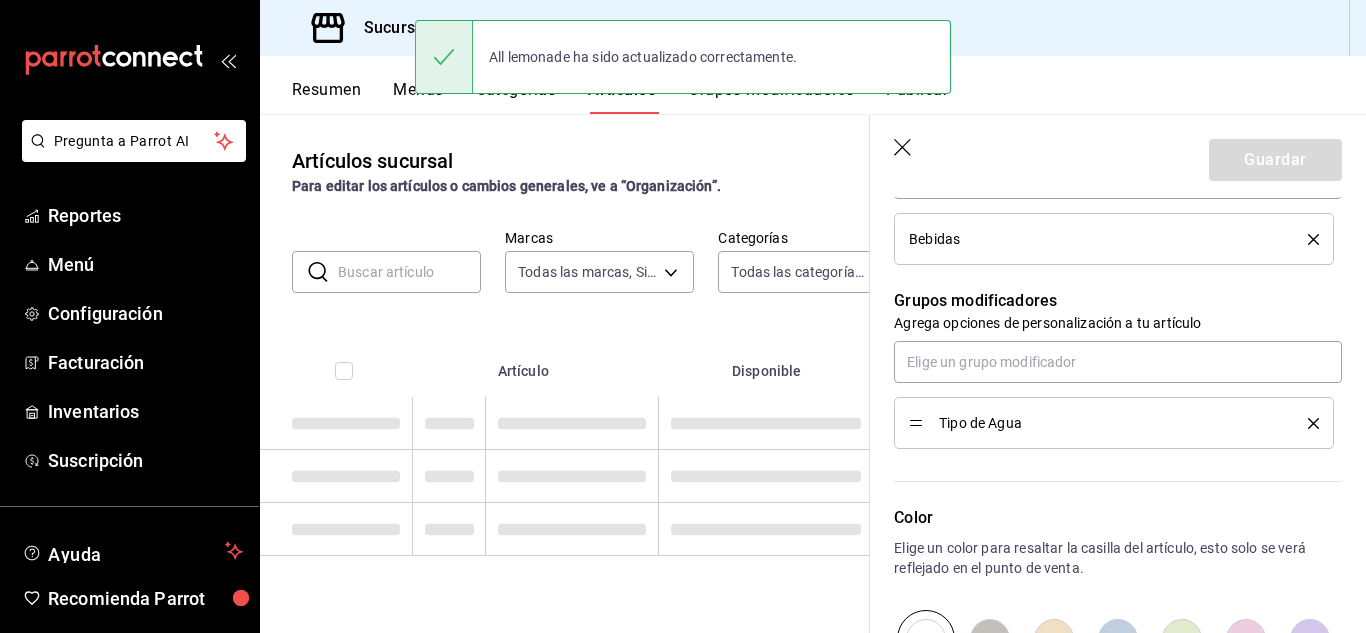 scroll, scrollTop: 0, scrollLeft: 0, axis: both 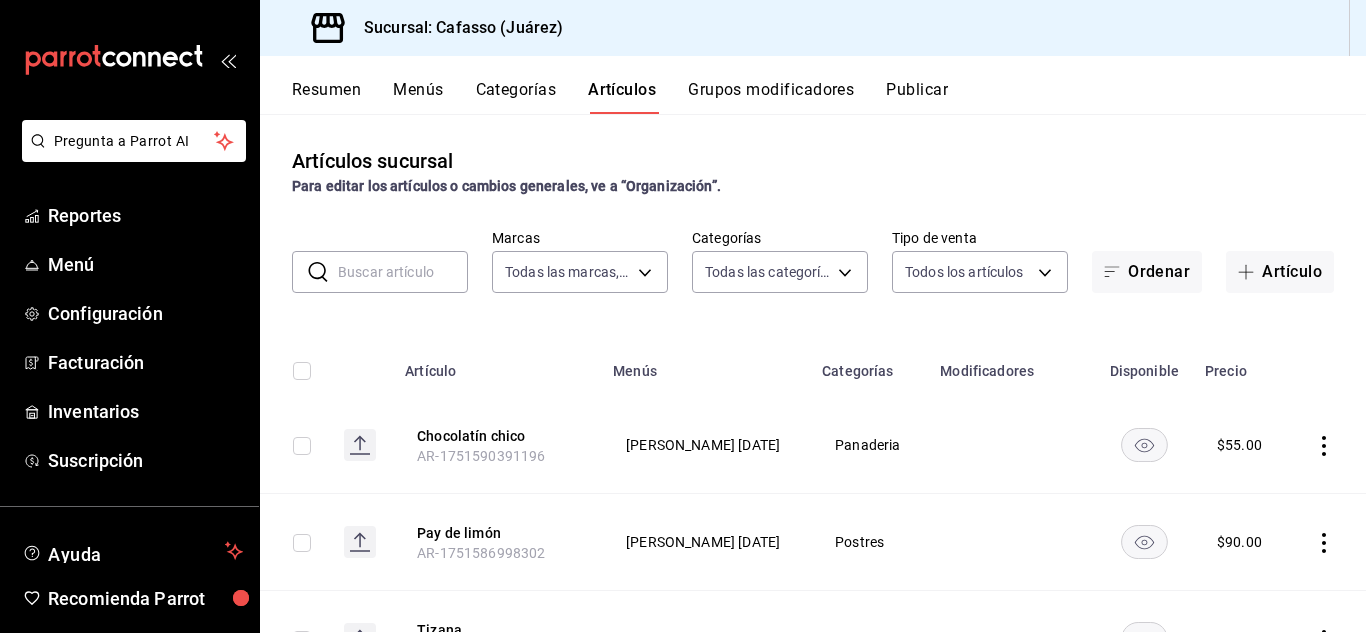 click at bounding box center [403, 272] 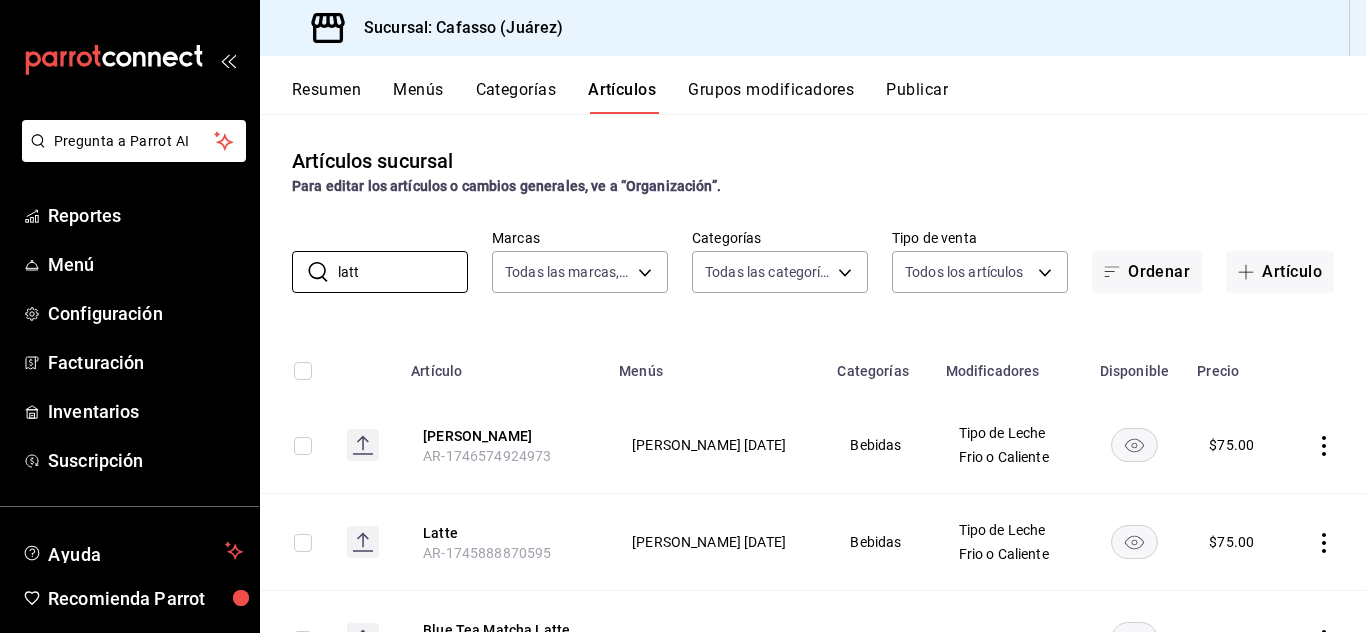 type on "latt" 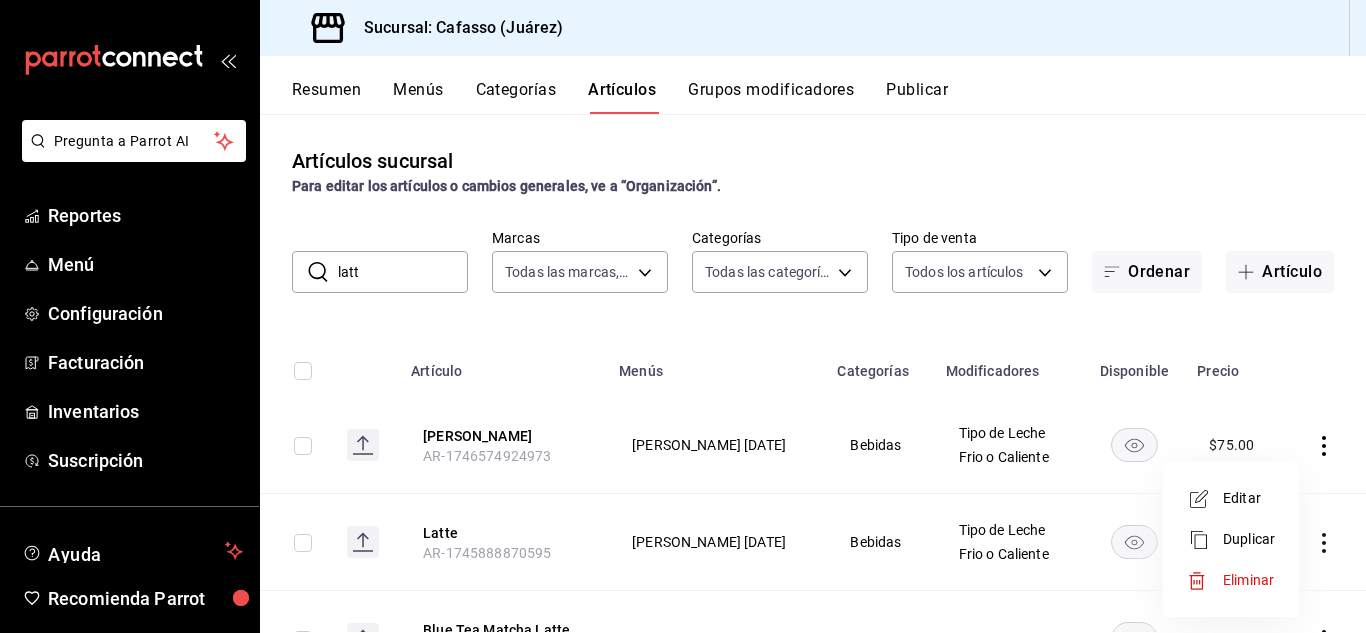 click on "Editar" at bounding box center [1249, 498] 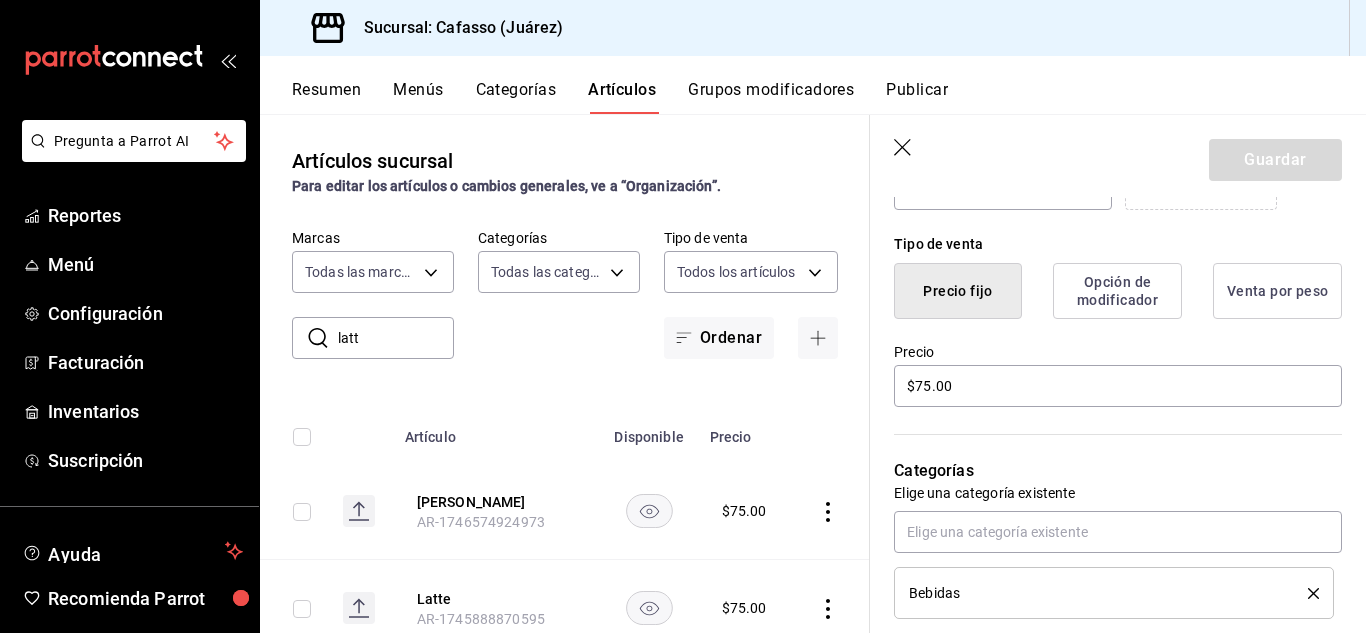 scroll, scrollTop: 518, scrollLeft: 0, axis: vertical 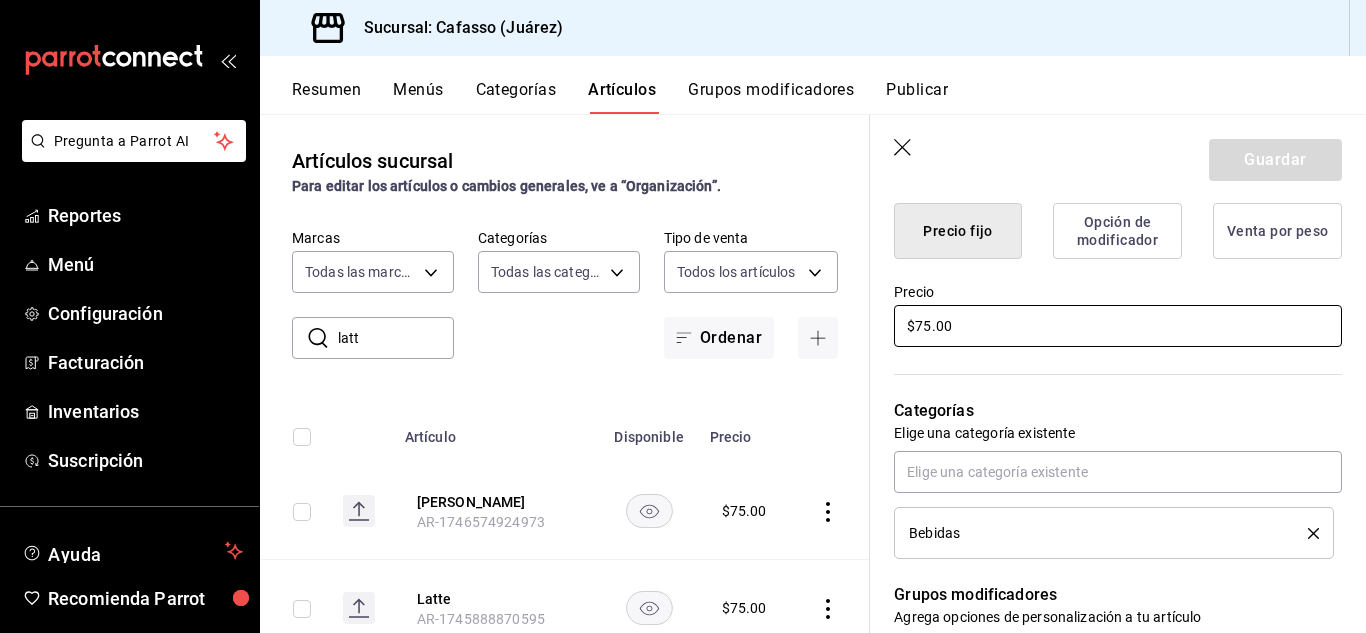 click on "$75.00" at bounding box center (1118, 326) 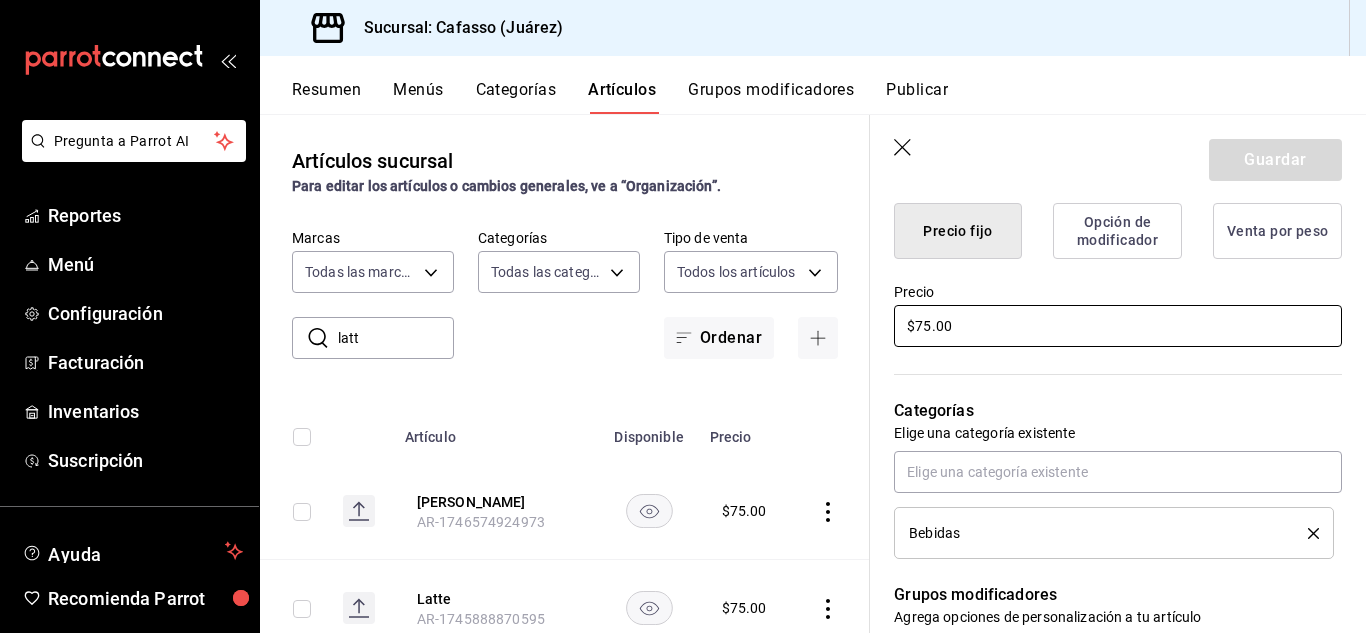 type on "$7.00" 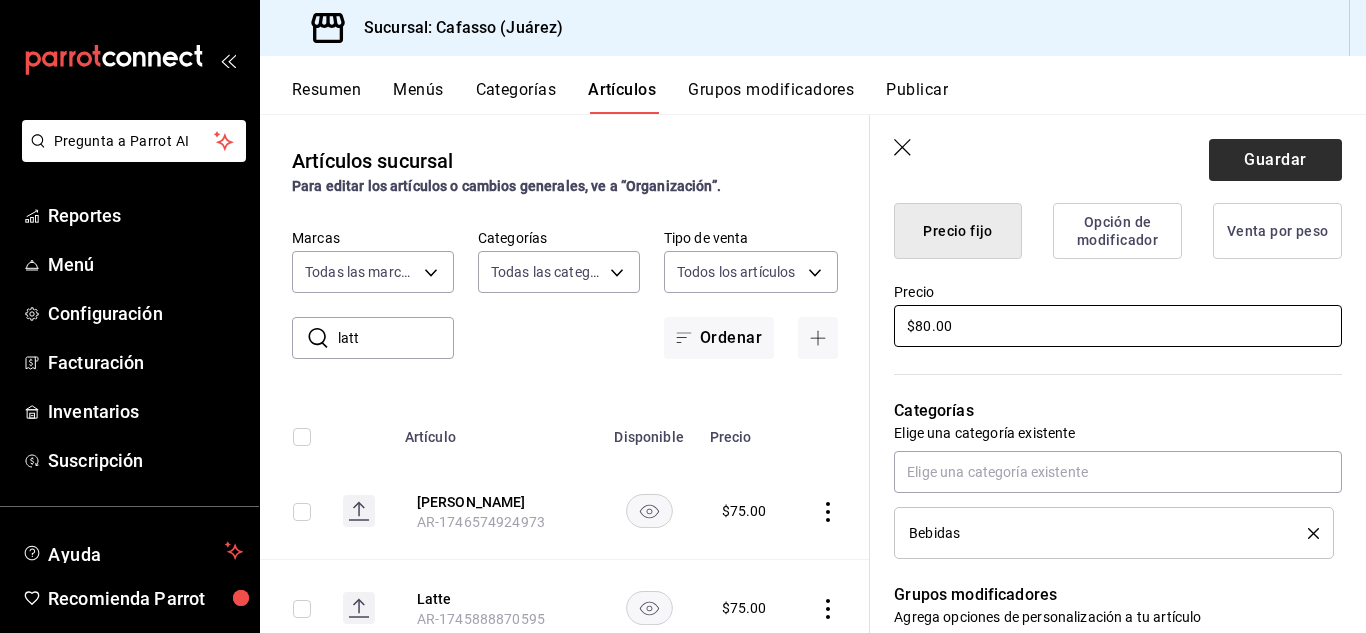 type on "$80.00" 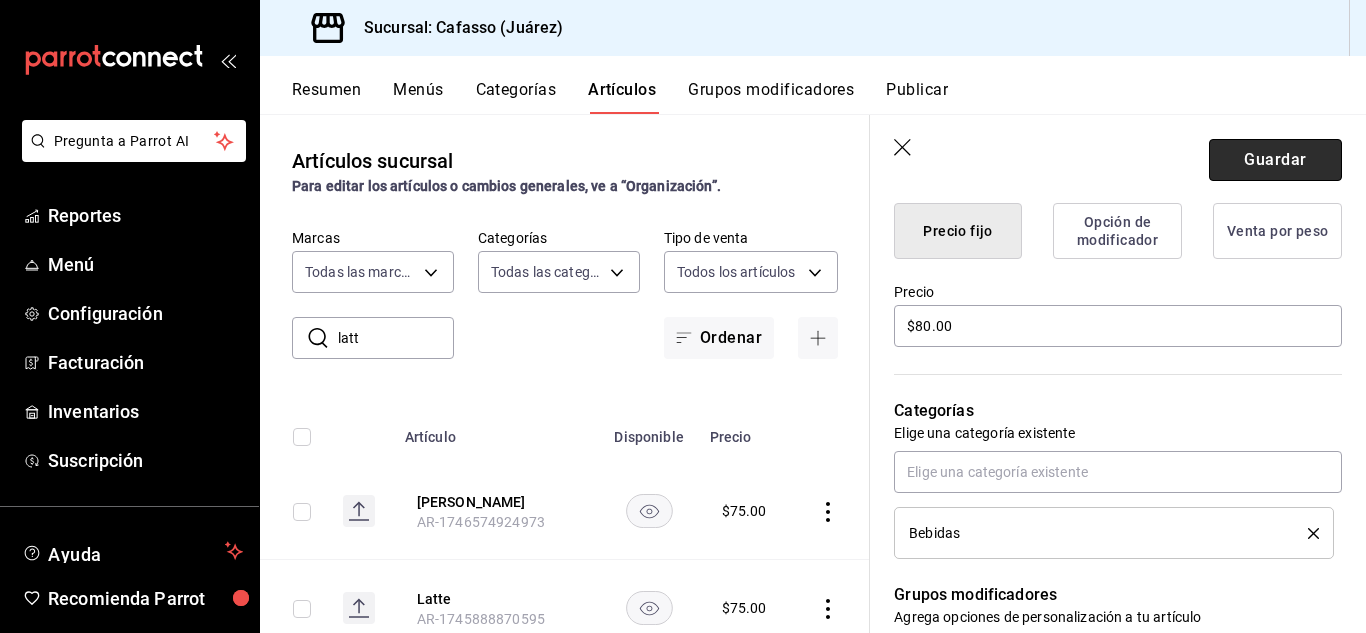 click on "Guardar" at bounding box center [1275, 160] 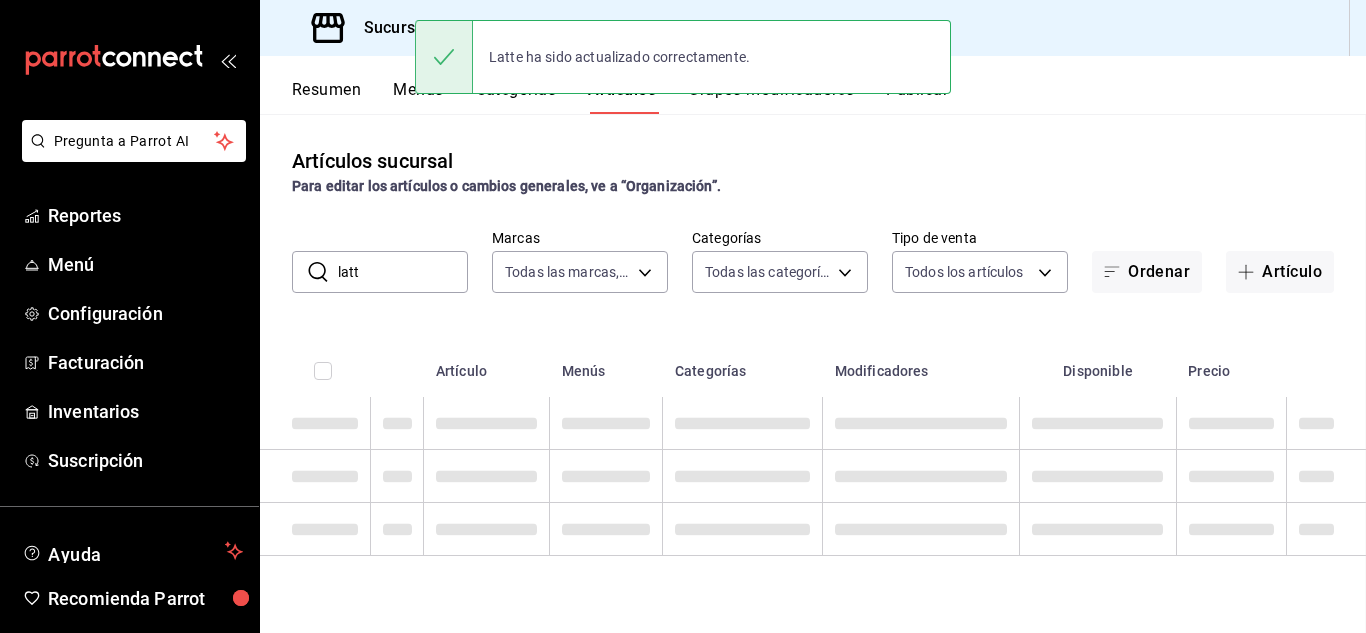 scroll, scrollTop: 0, scrollLeft: 0, axis: both 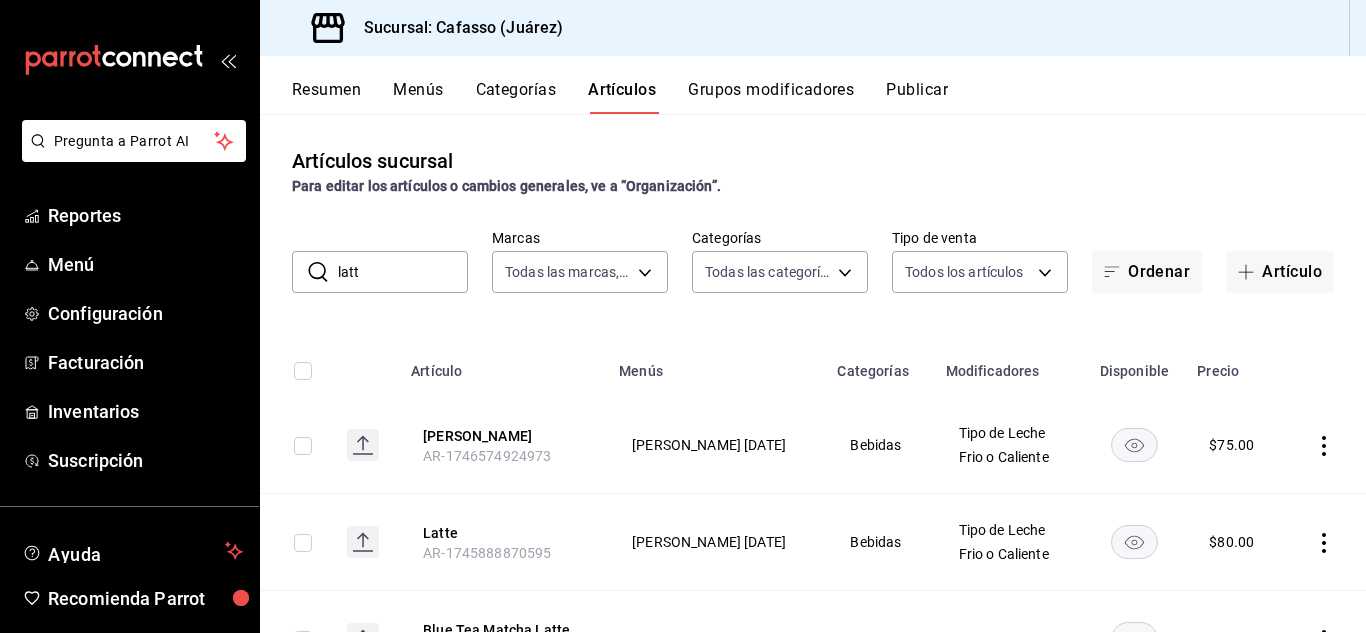 click on "latt" at bounding box center [403, 272] 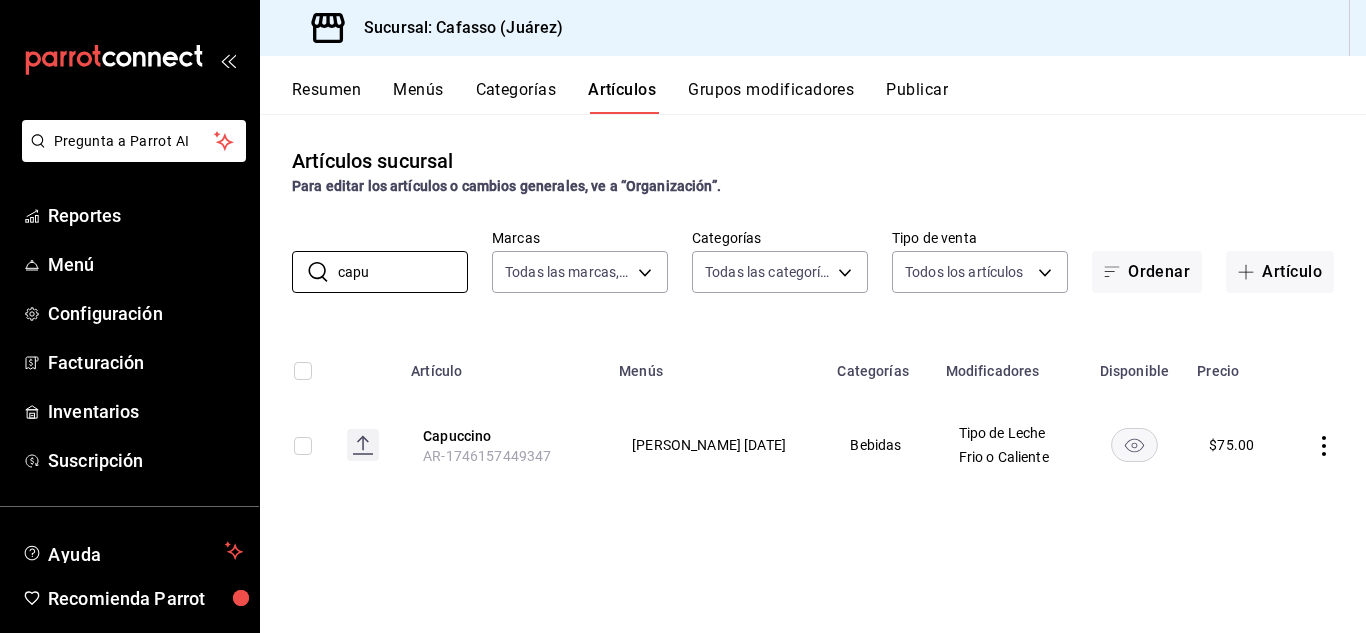 type on "capu" 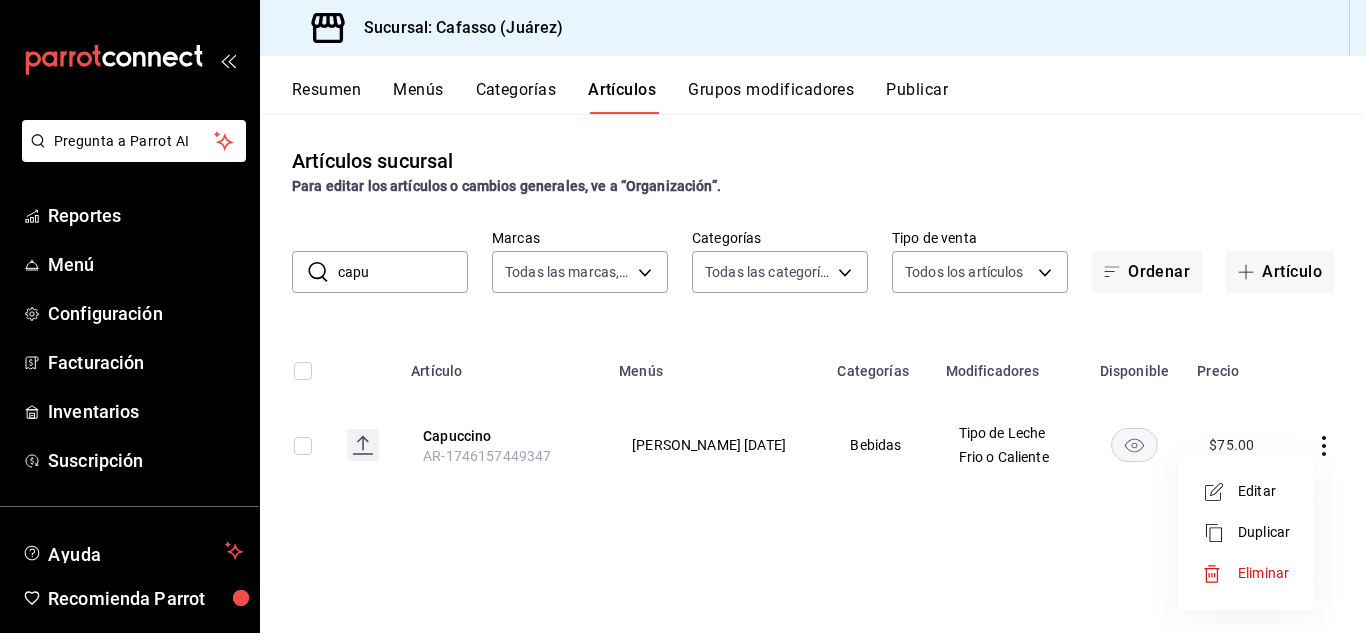 click on "Editar" at bounding box center (1246, 491) 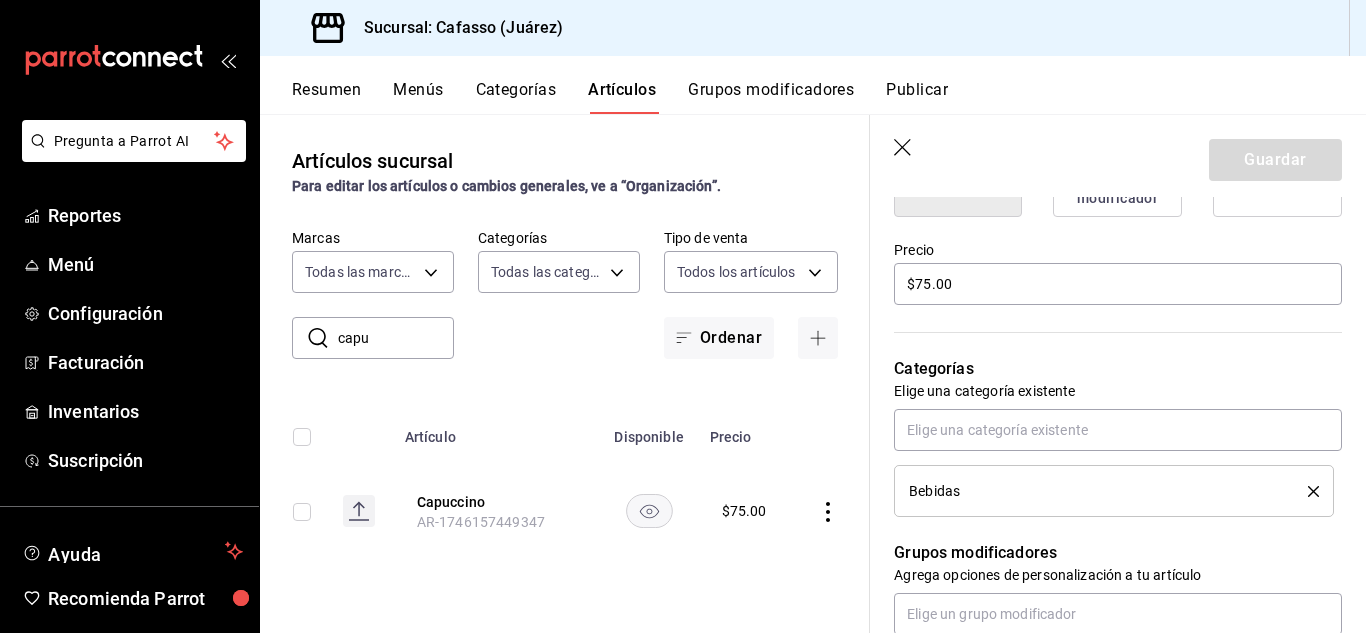 scroll, scrollTop: 601, scrollLeft: 0, axis: vertical 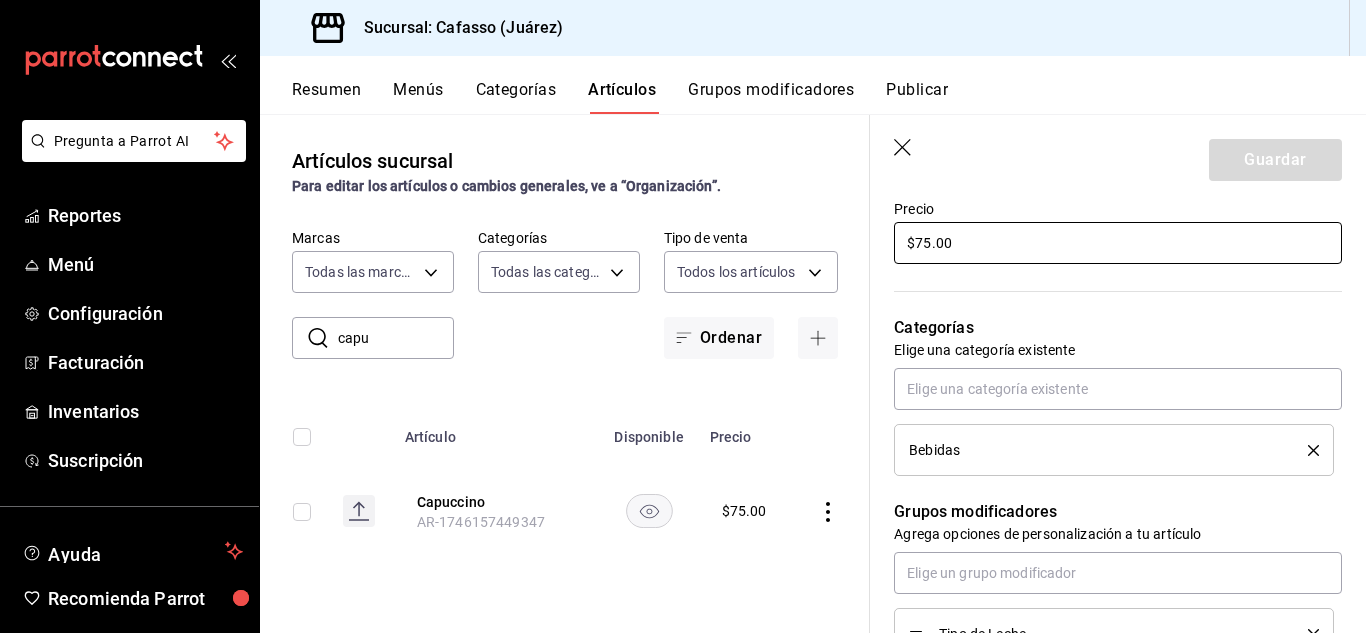 click on "$75.00" at bounding box center (1118, 243) 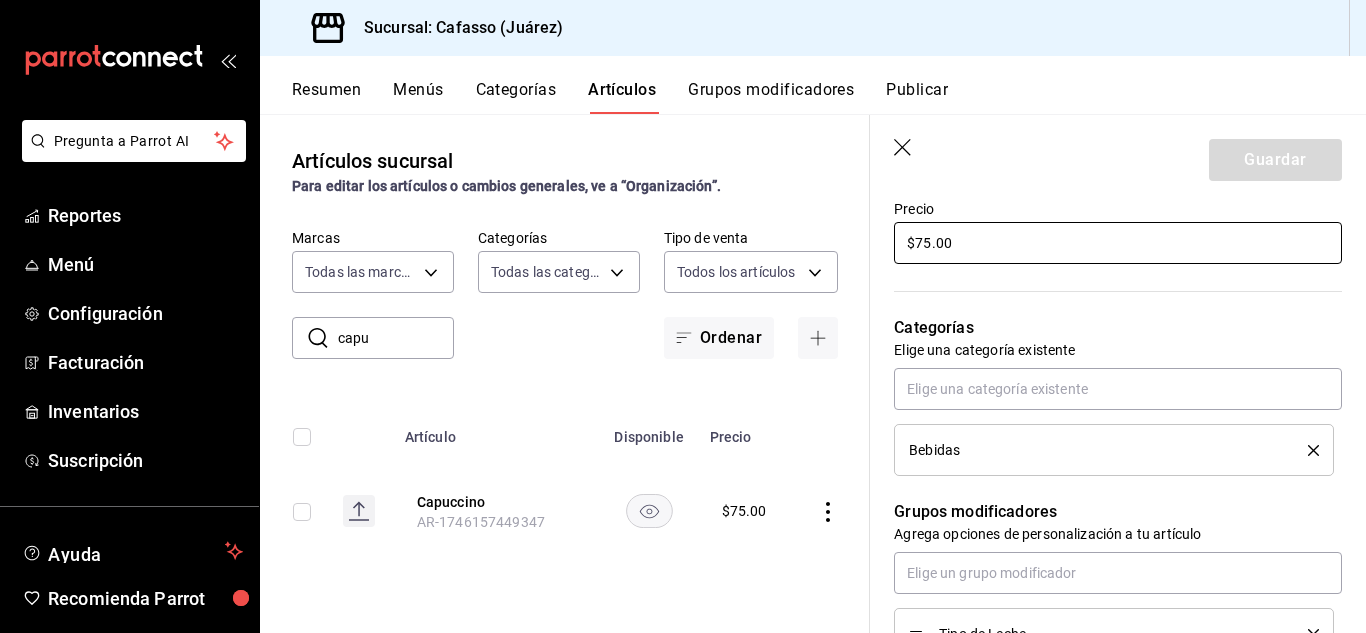 type on "$7.00" 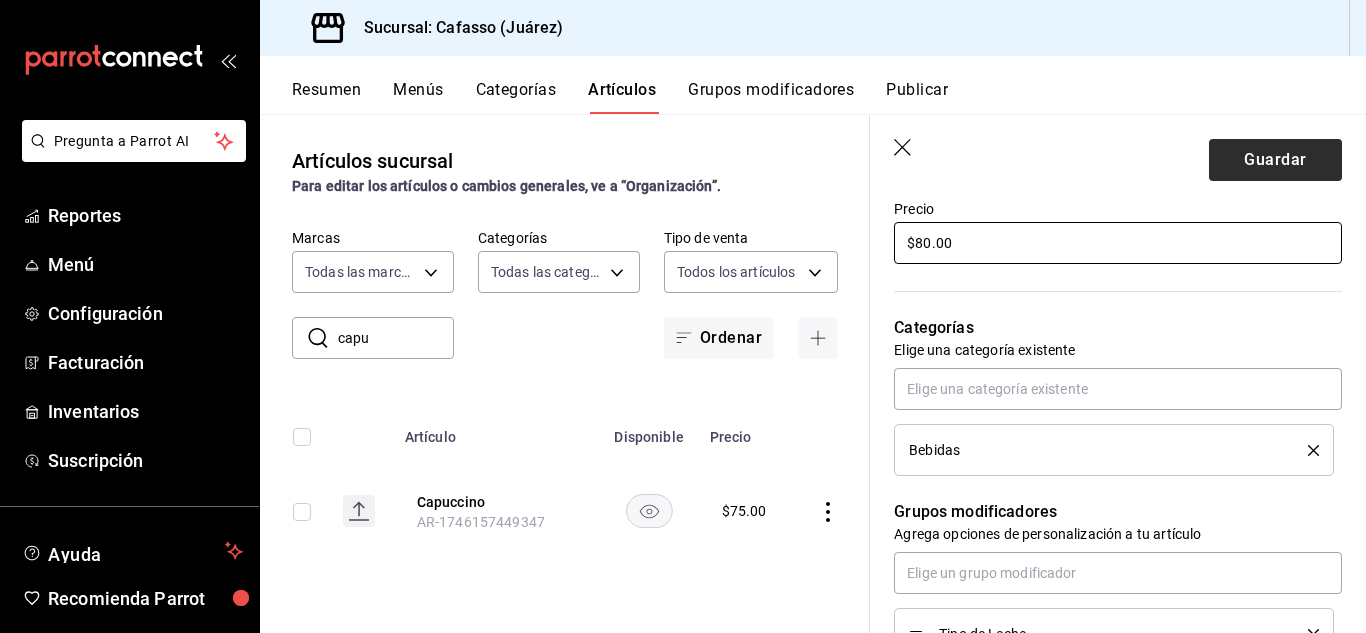 type on "$80.00" 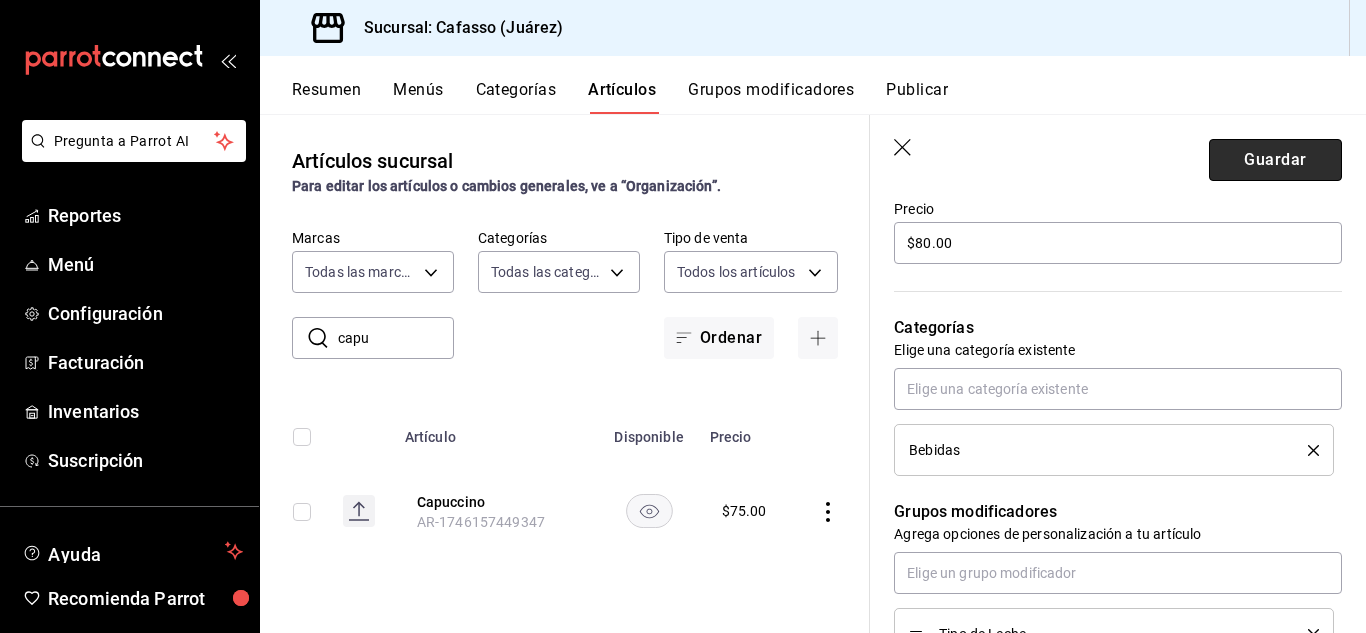 click on "Guardar" at bounding box center [1275, 160] 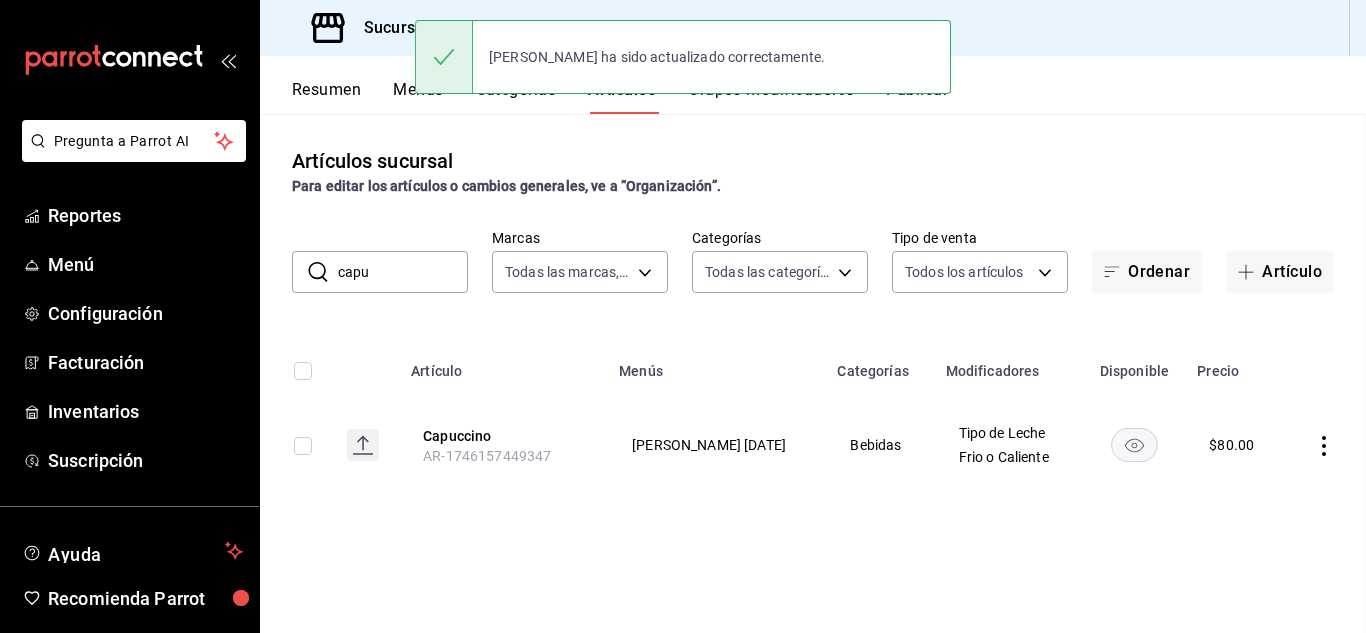 scroll, scrollTop: 0, scrollLeft: 0, axis: both 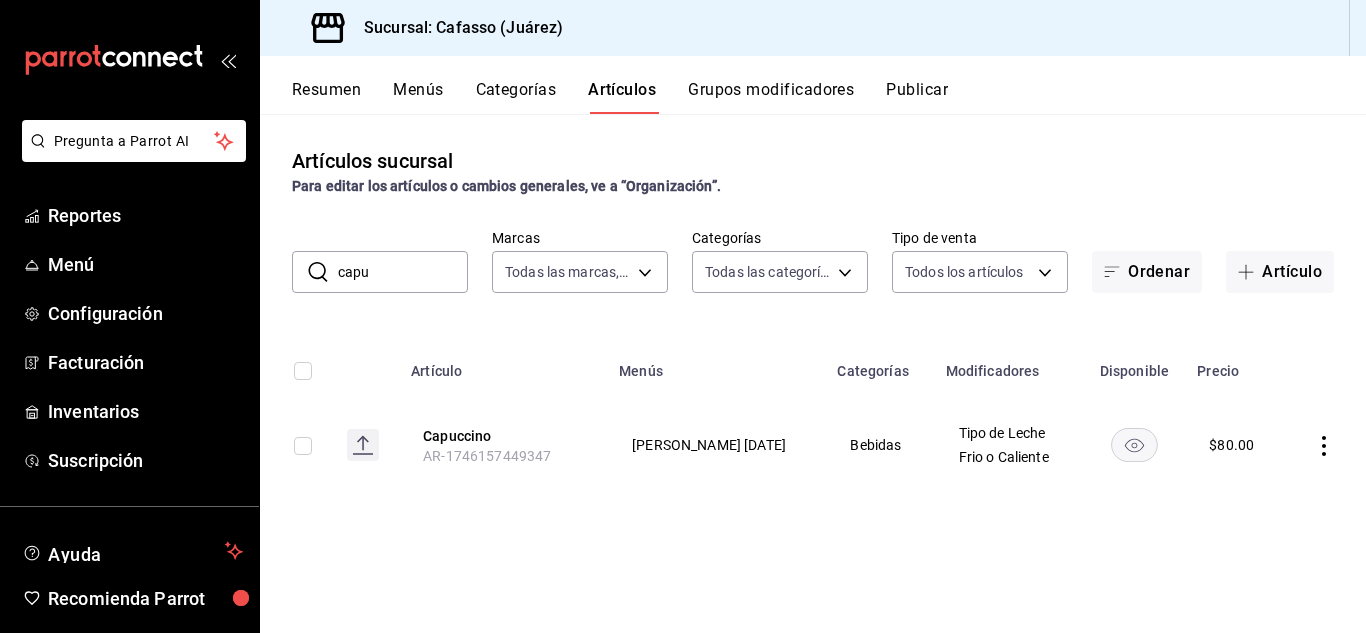 click on "capu" at bounding box center [403, 272] 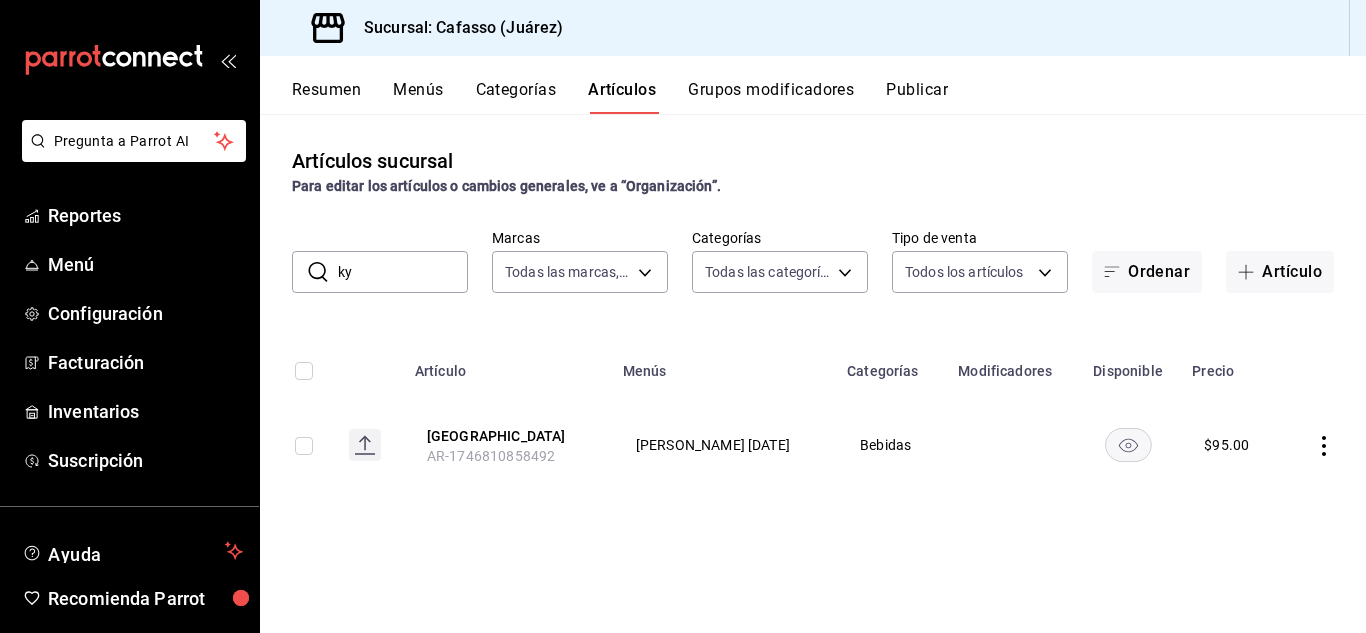 type on "k" 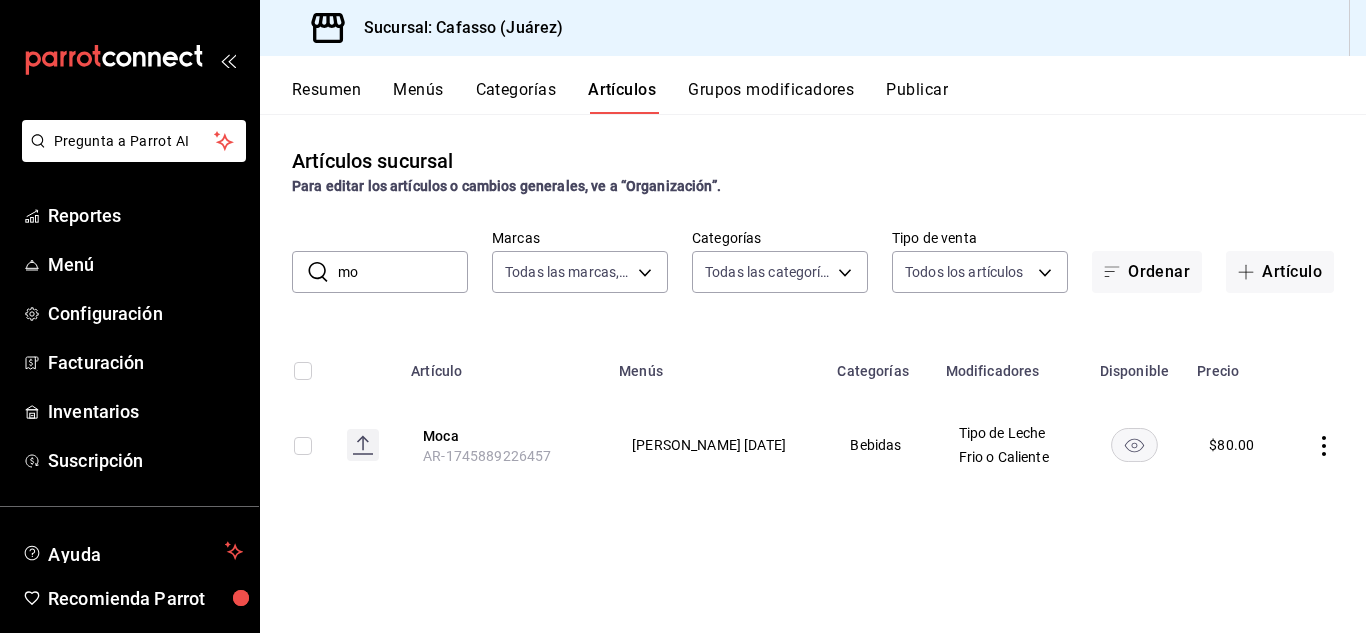 type on "m" 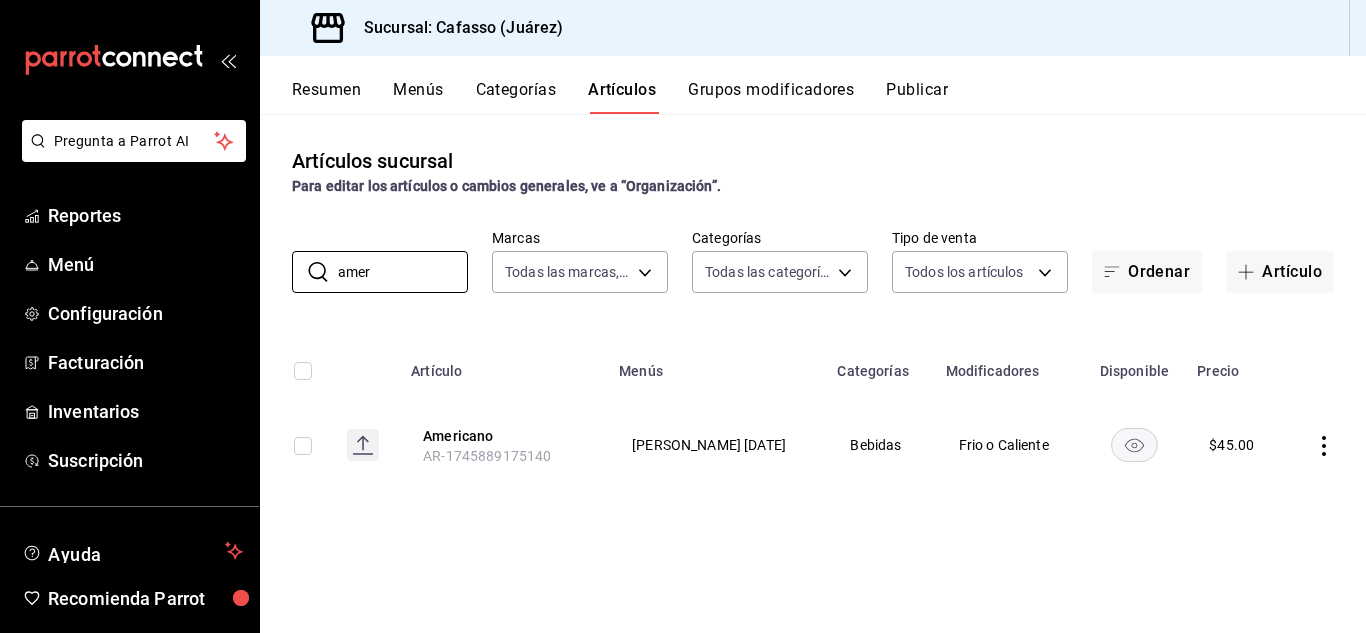 type on "amer" 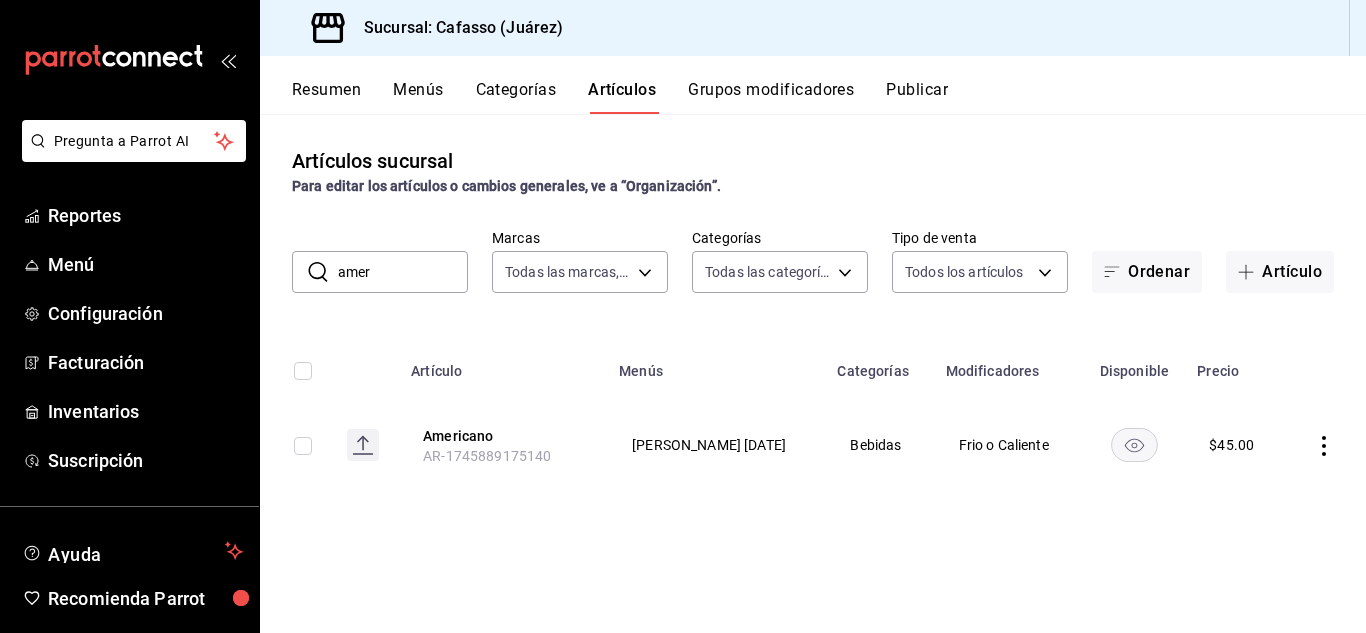 click at bounding box center [1325, 445] 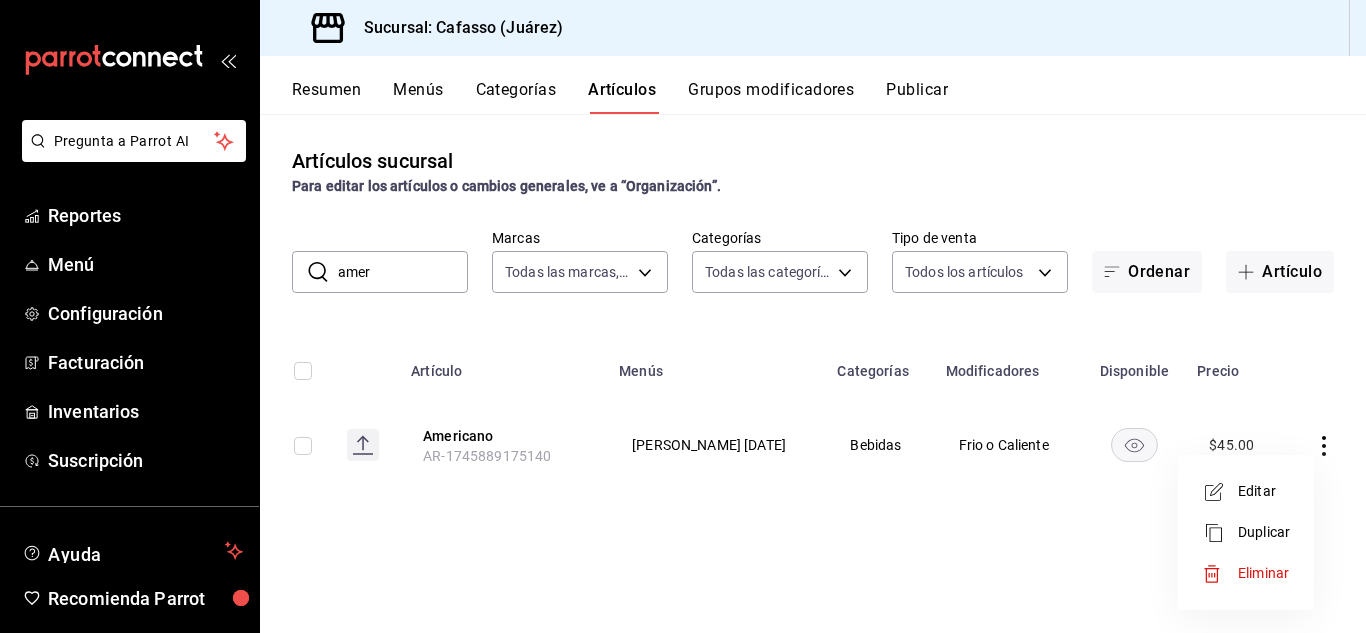 click on "Editar" at bounding box center (1264, 491) 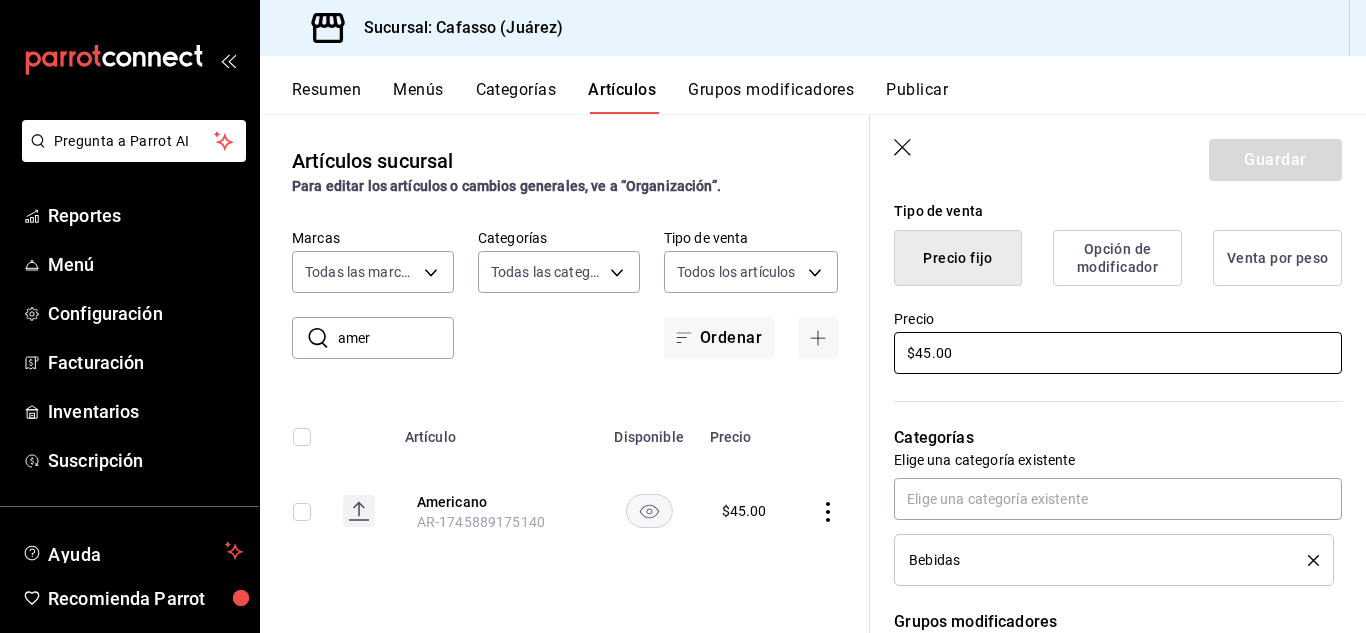 scroll, scrollTop: 492, scrollLeft: 0, axis: vertical 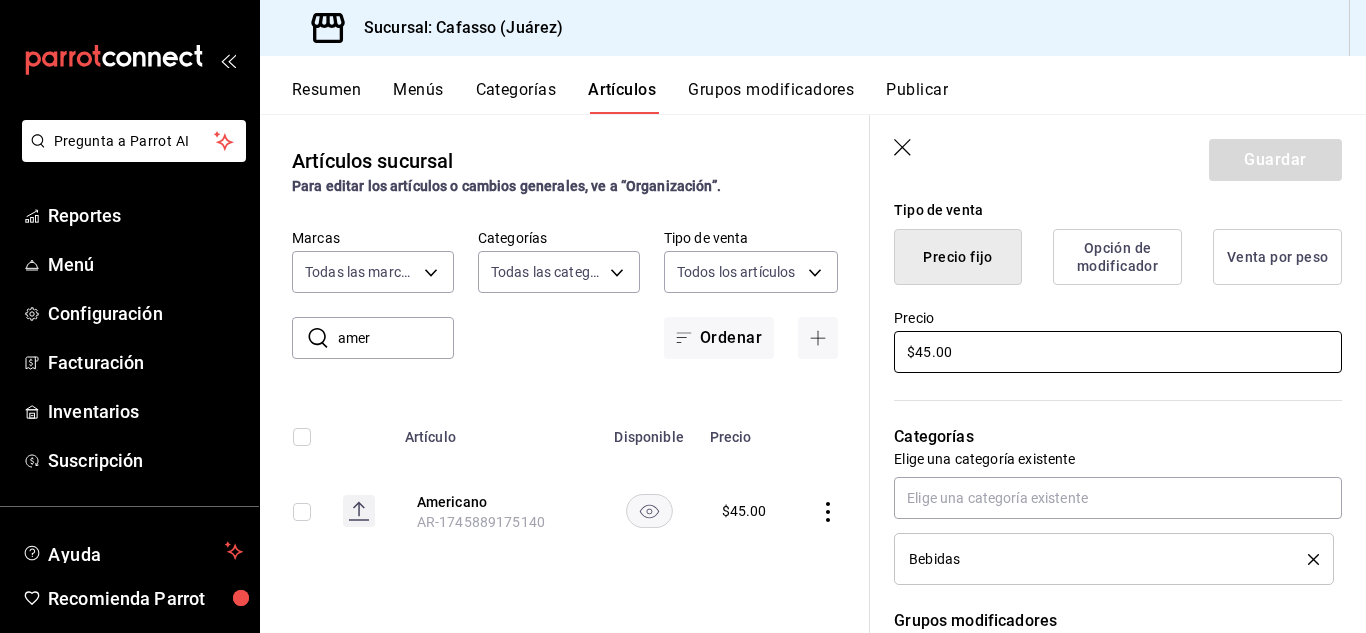 click on "$45.00" at bounding box center [1118, 352] 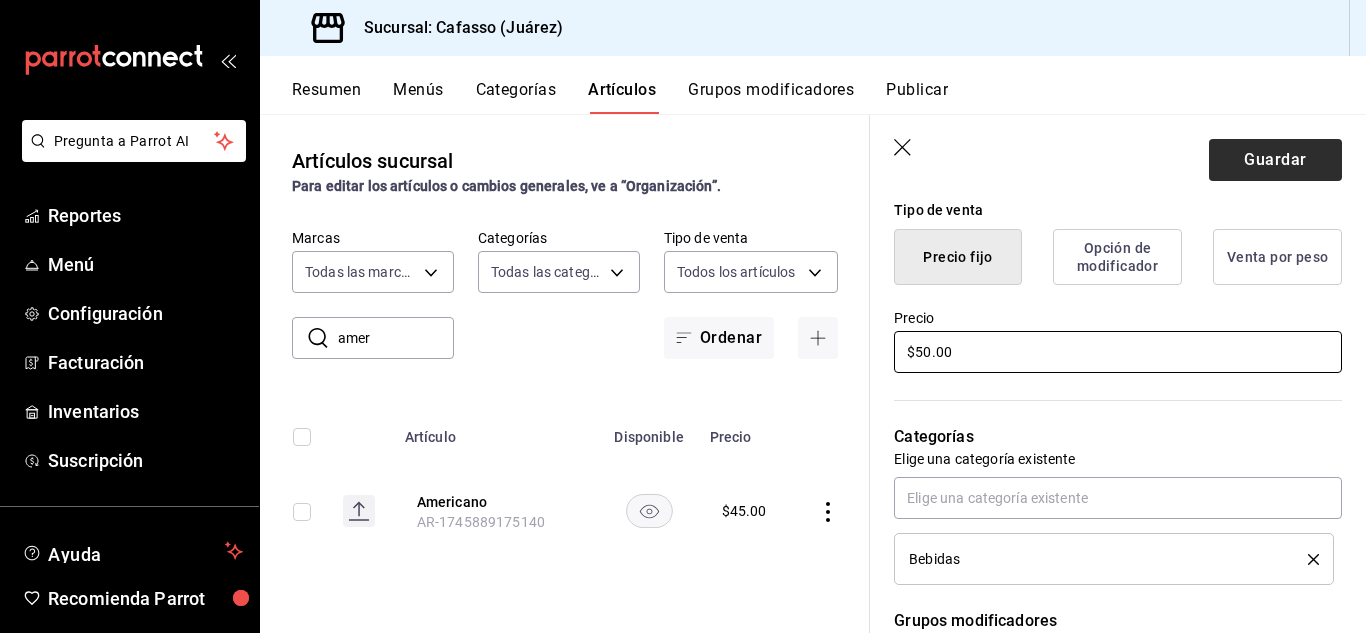 type on "$50.00" 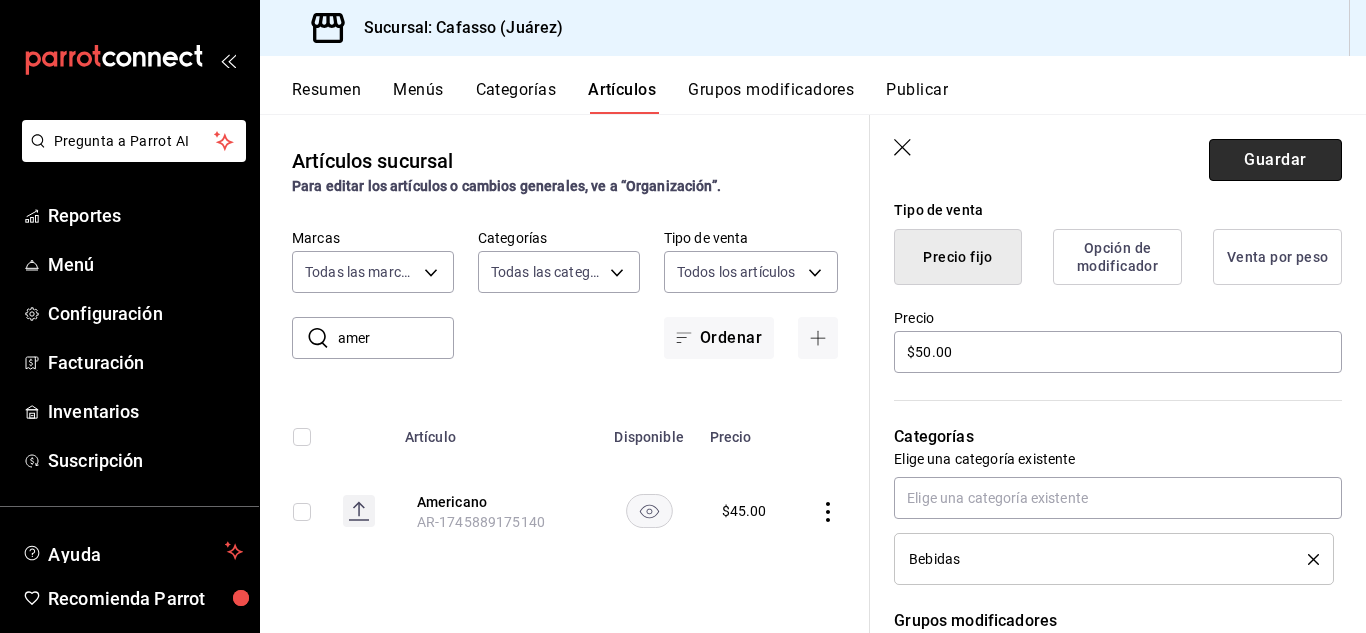 click on "Guardar" at bounding box center [1275, 160] 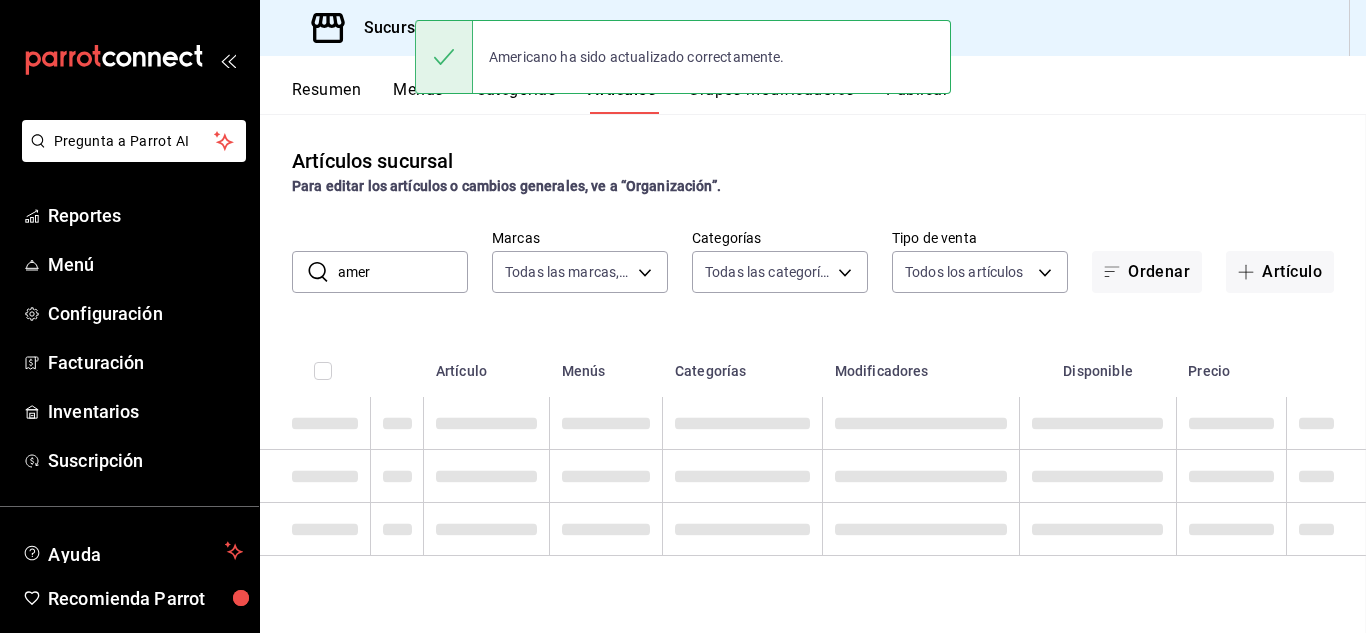 scroll, scrollTop: 0, scrollLeft: 0, axis: both 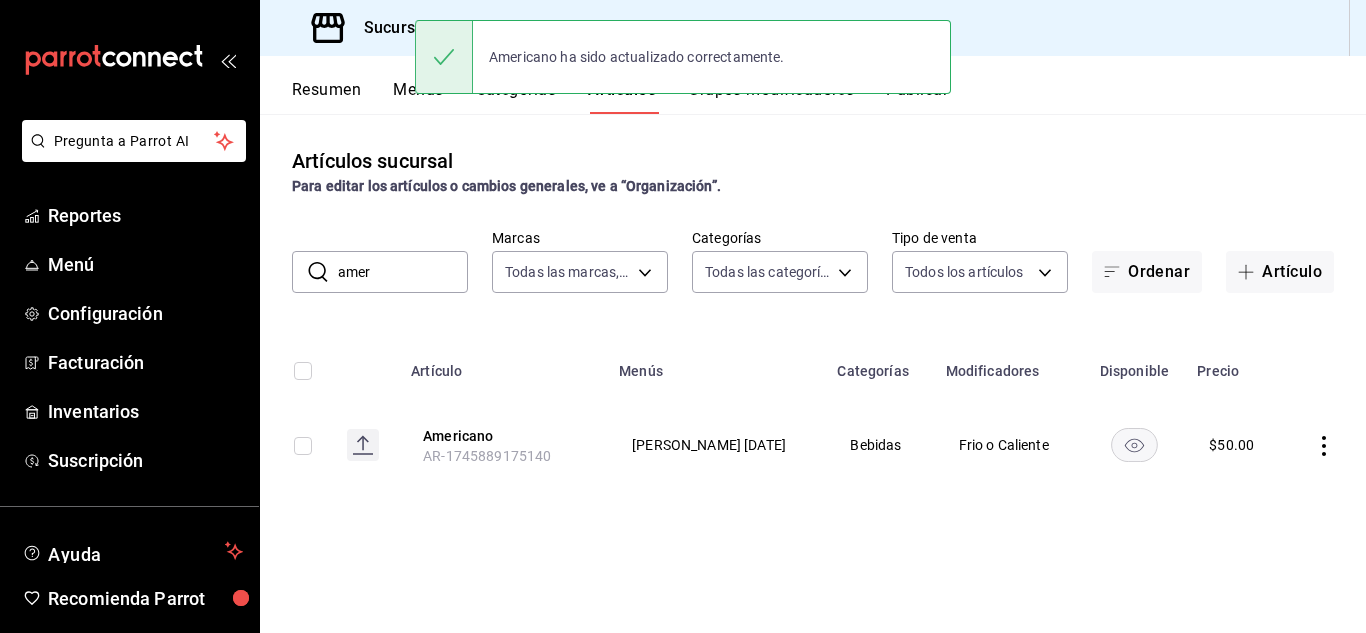 click on "amer" at bounding box center [403, 272] 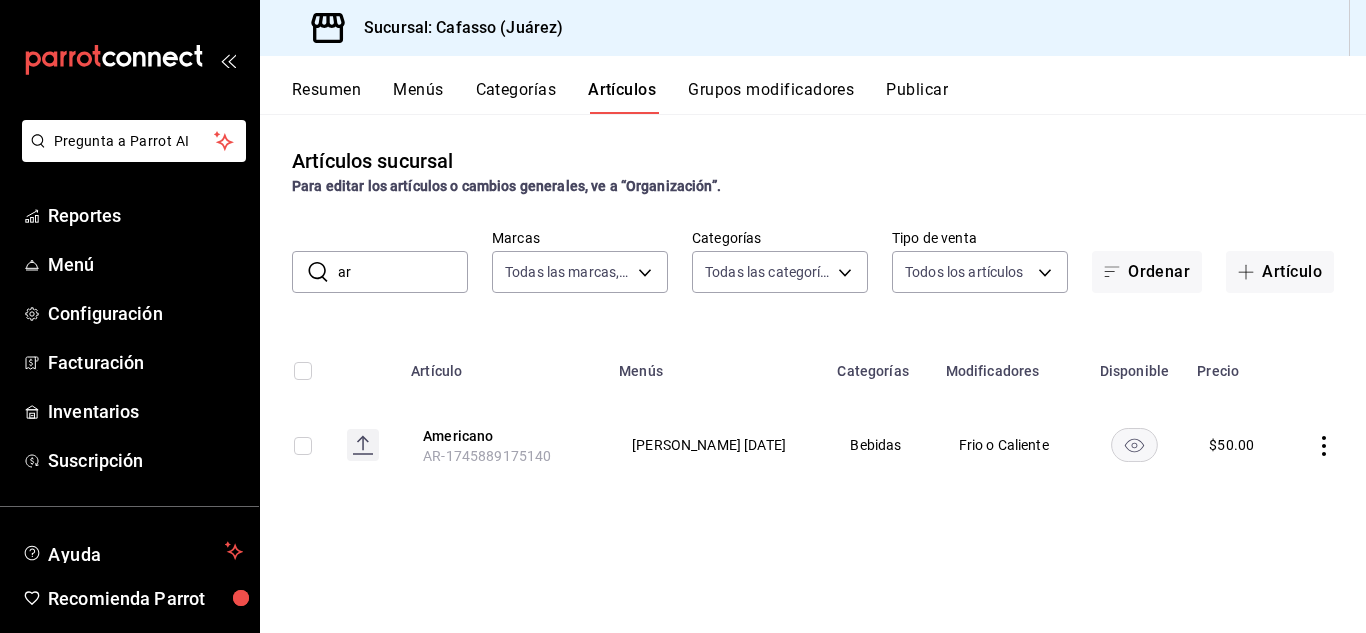 type on "r" 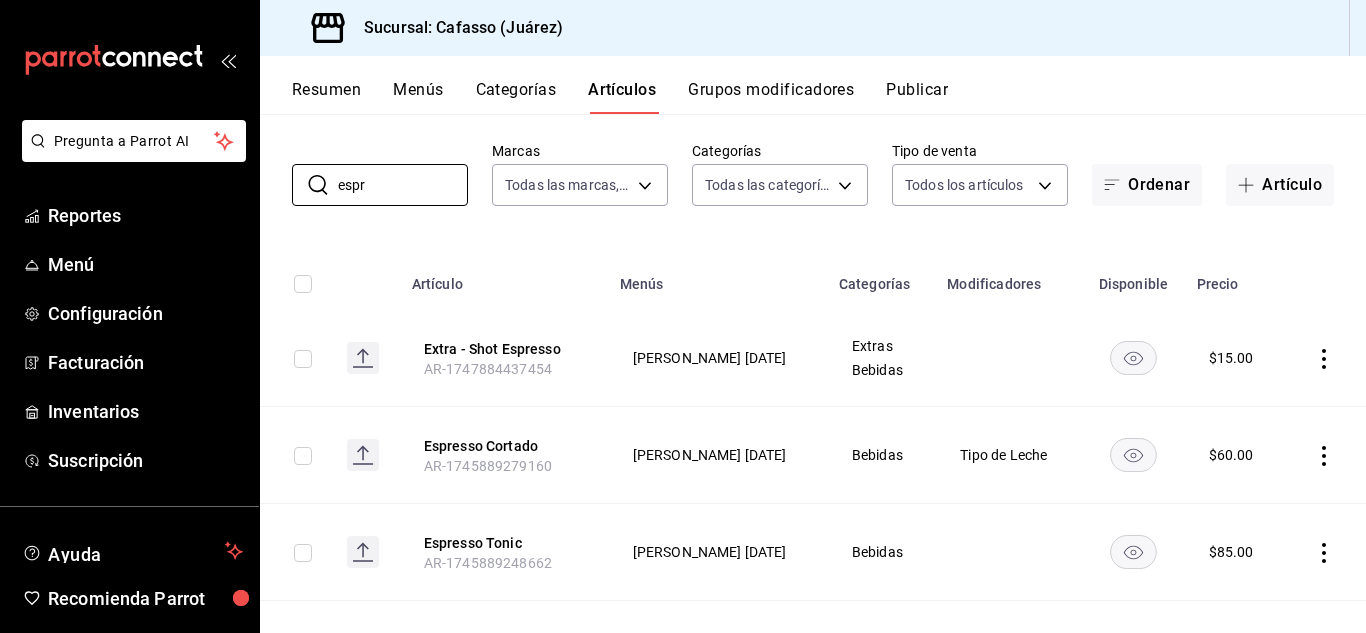 scroll, scrollTop: 76, scrollLeft: 0, axis: vertical 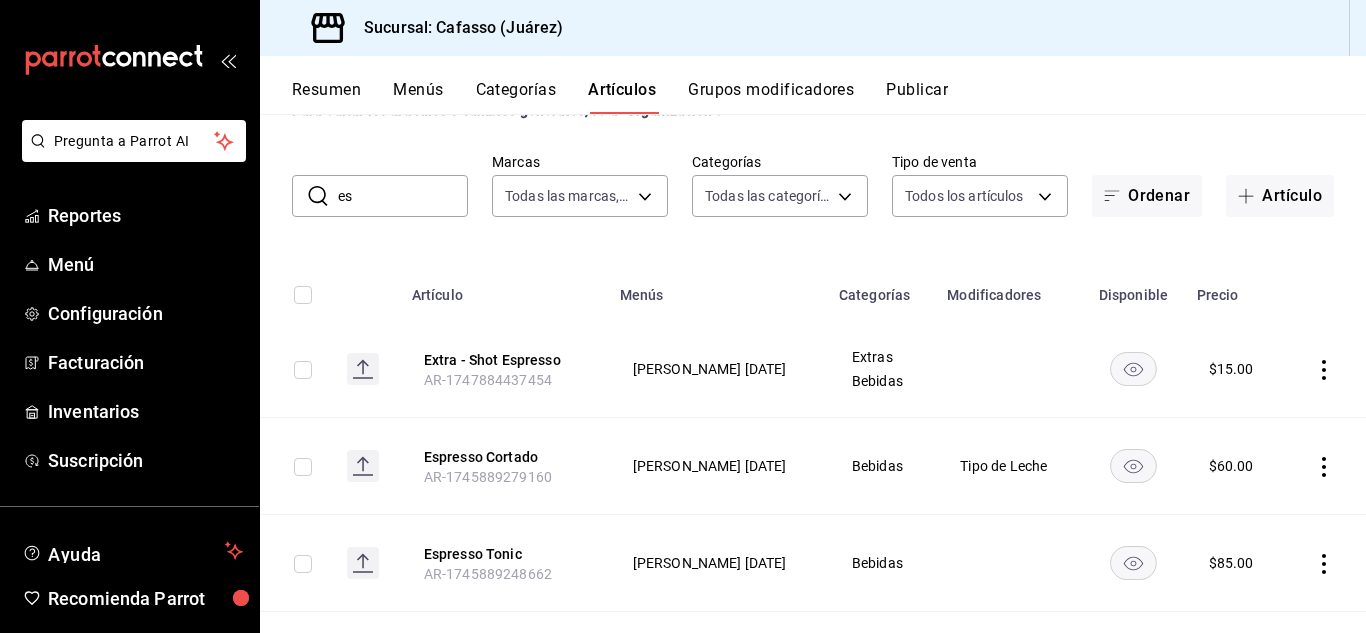 type on "e" 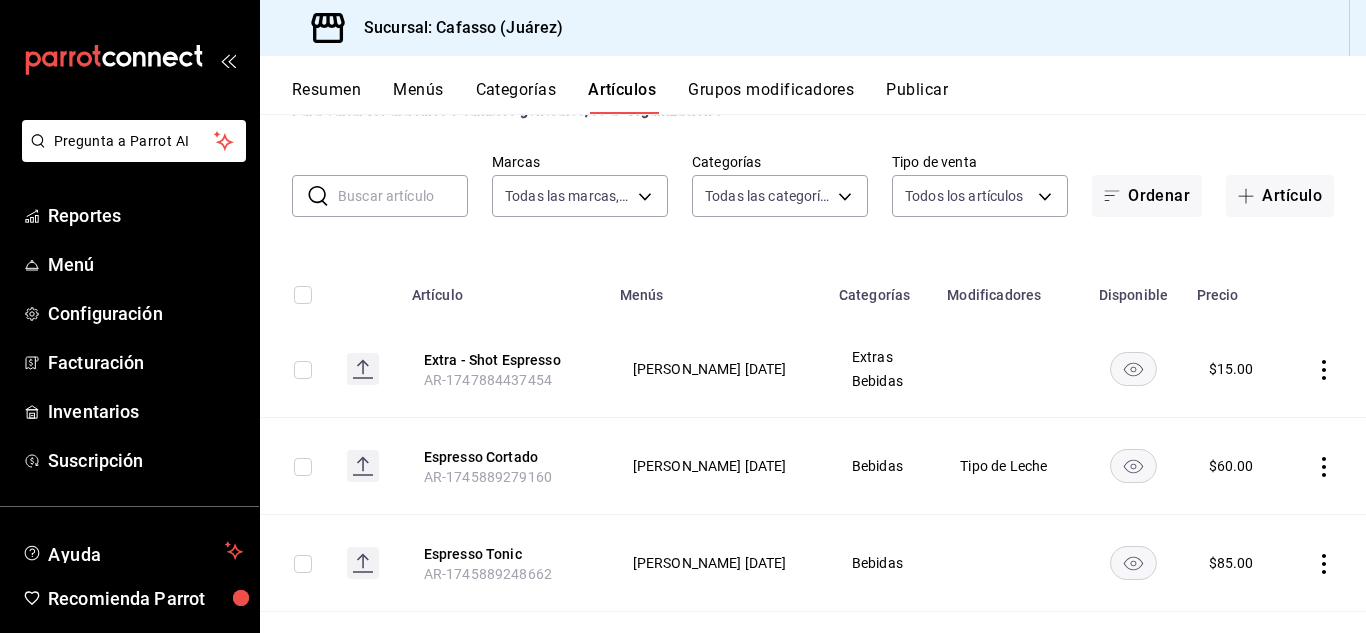 scroll, scrollTop: 0, scrollLeft: 0, axis: both 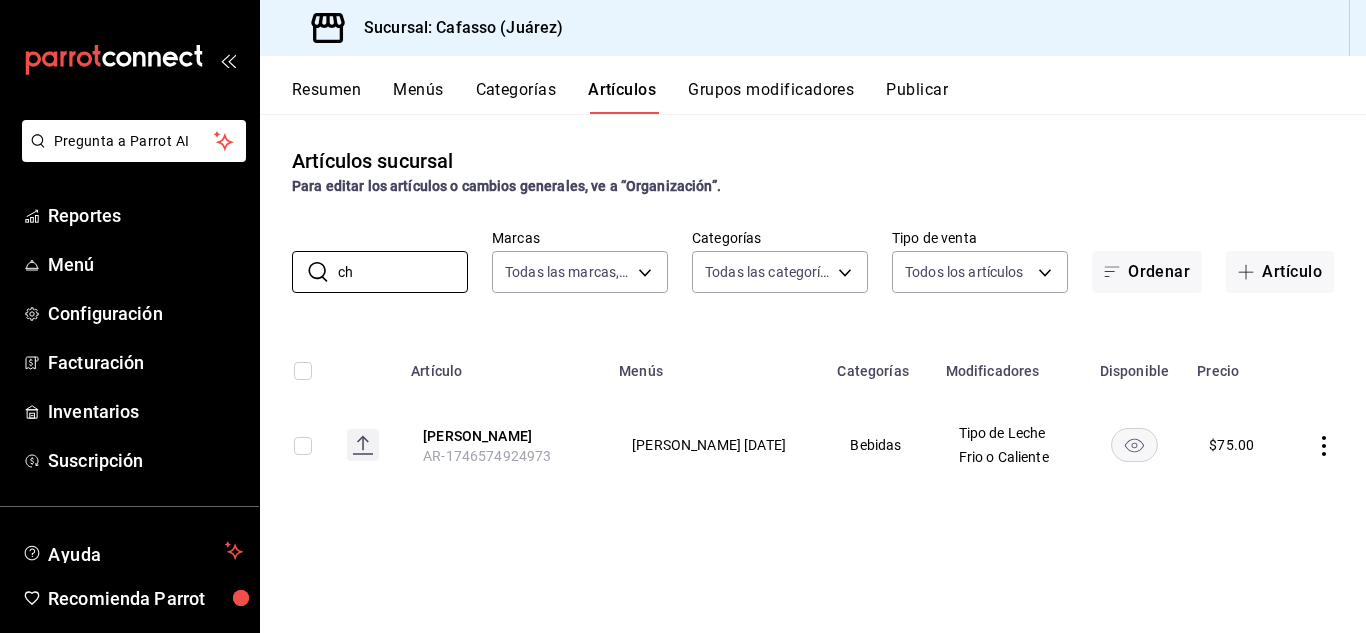 type on "c" 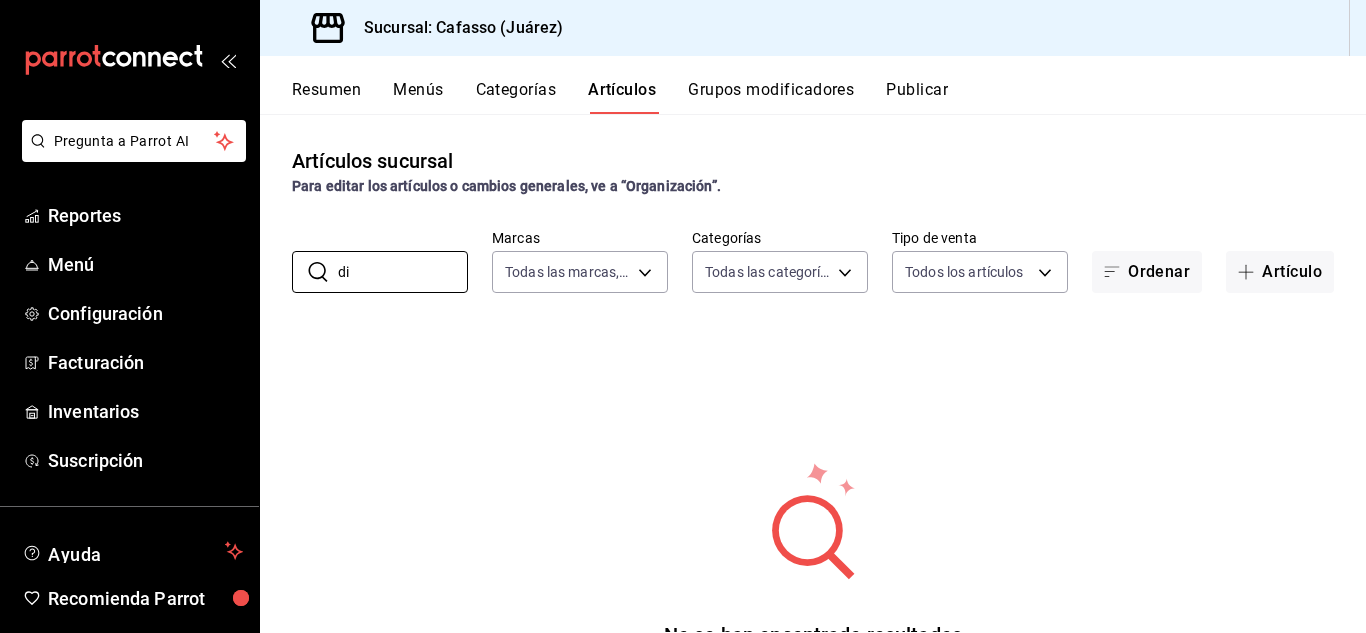 type on "d" 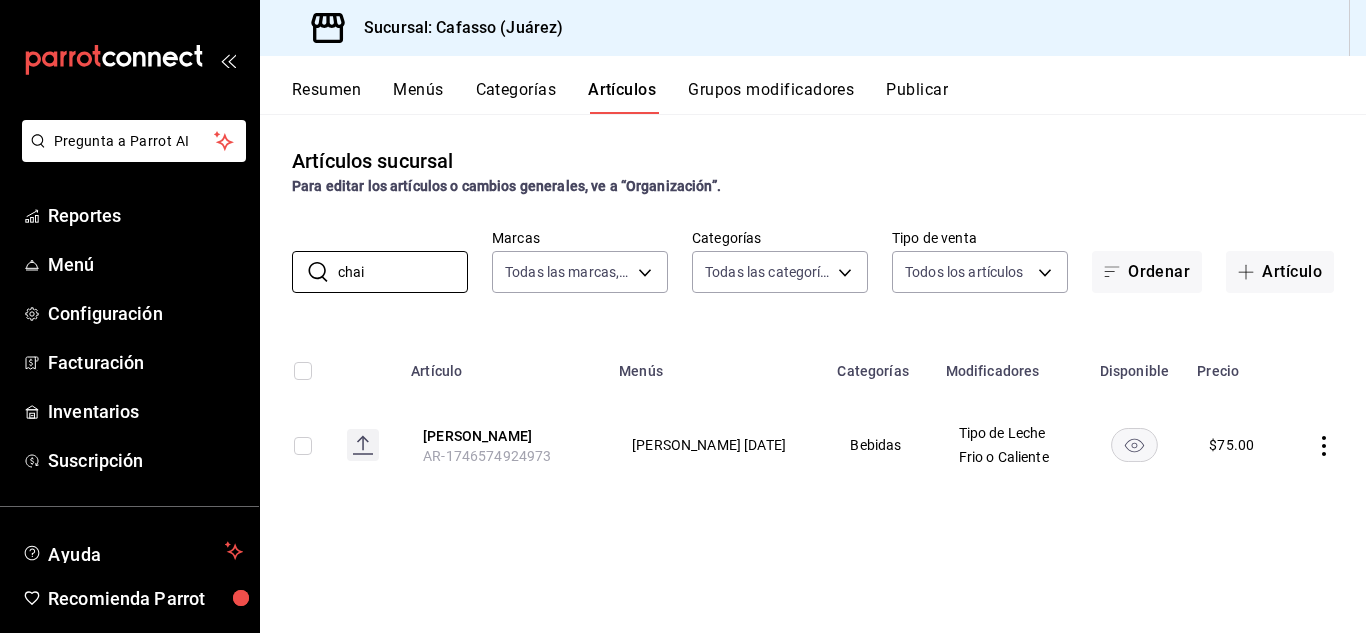 type on "chai" 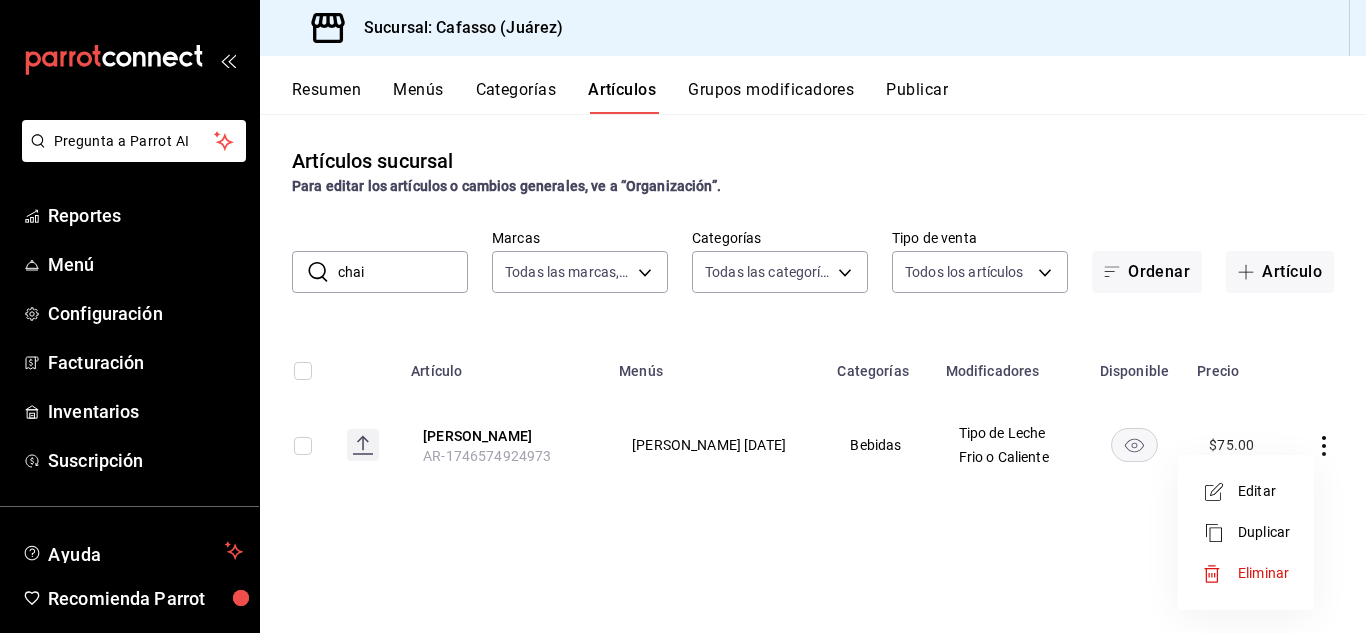 click on "Editar" at bounding box center [1264, 491] 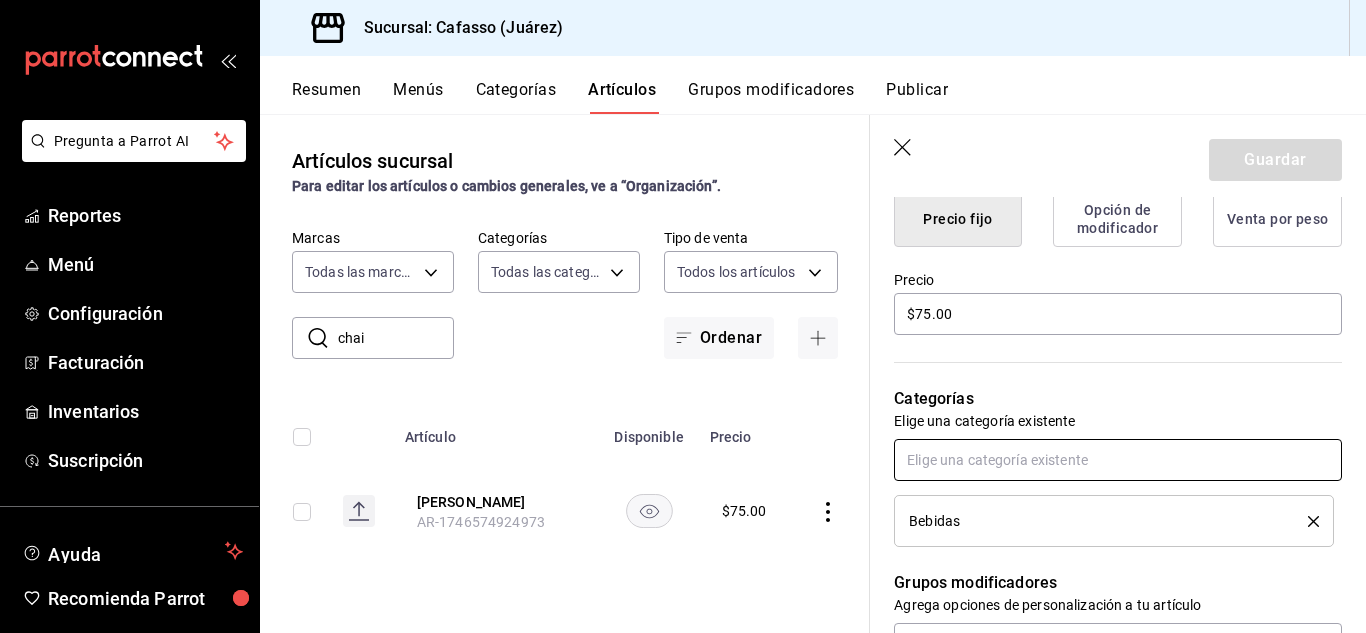 scroll, scrollTop: 488, scrollLeft: 0, axis: vertical 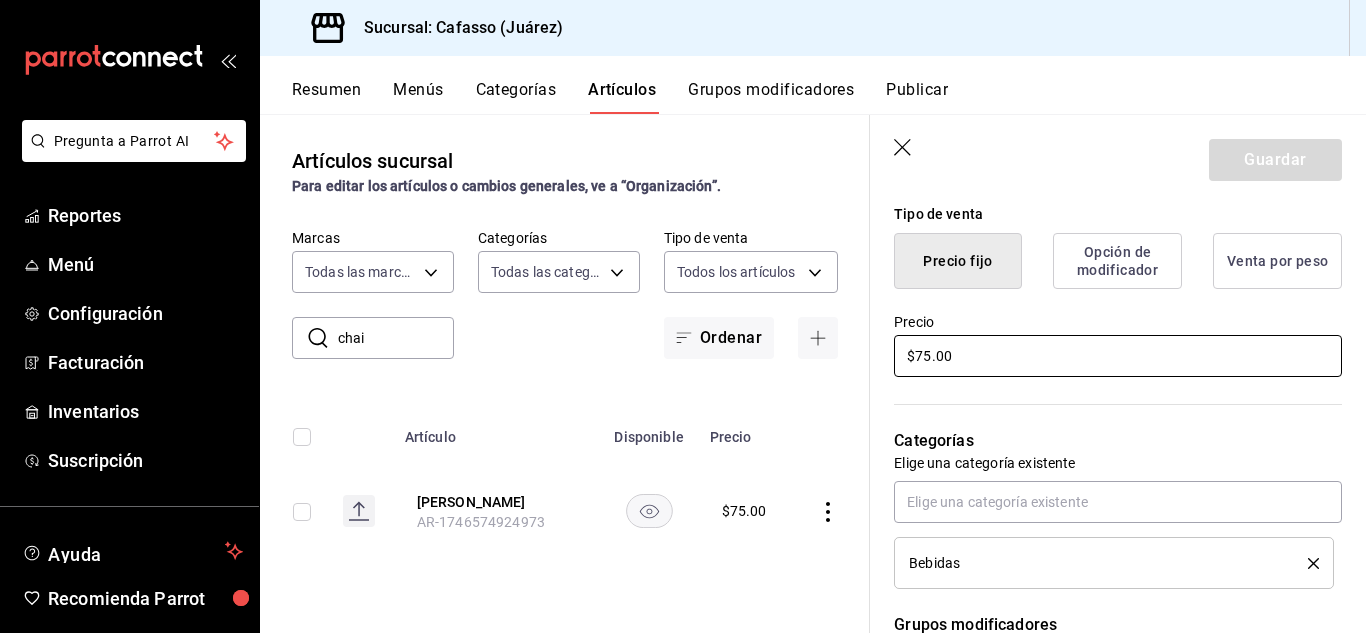 drag, startPoint x: 925, startPoint y: 360, endPoint x: 925, endPoint y: 423, distance: 63 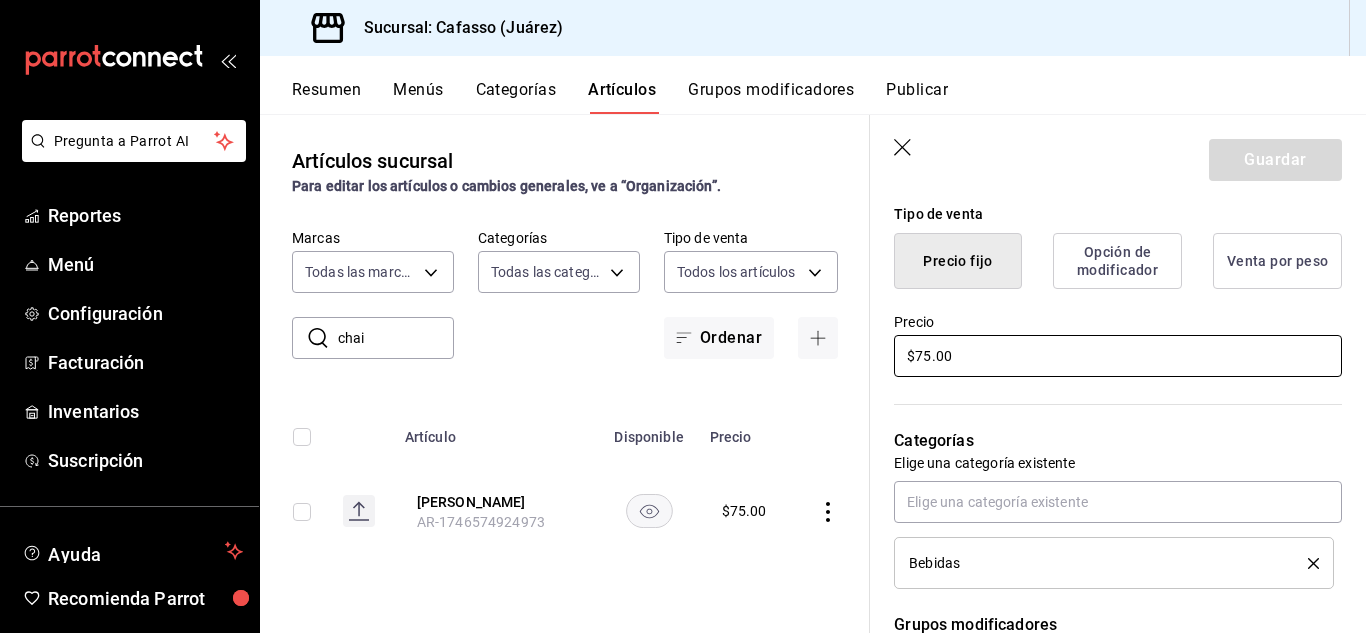 type on "$7.00" 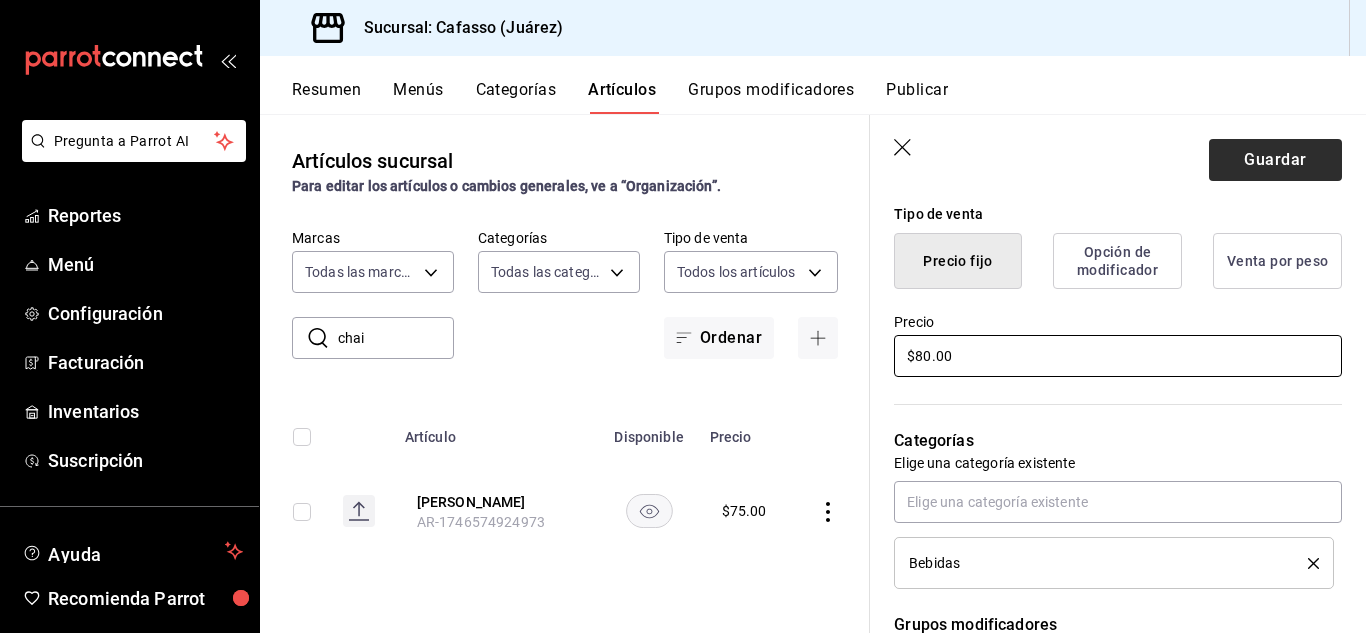 type on "$80.00" 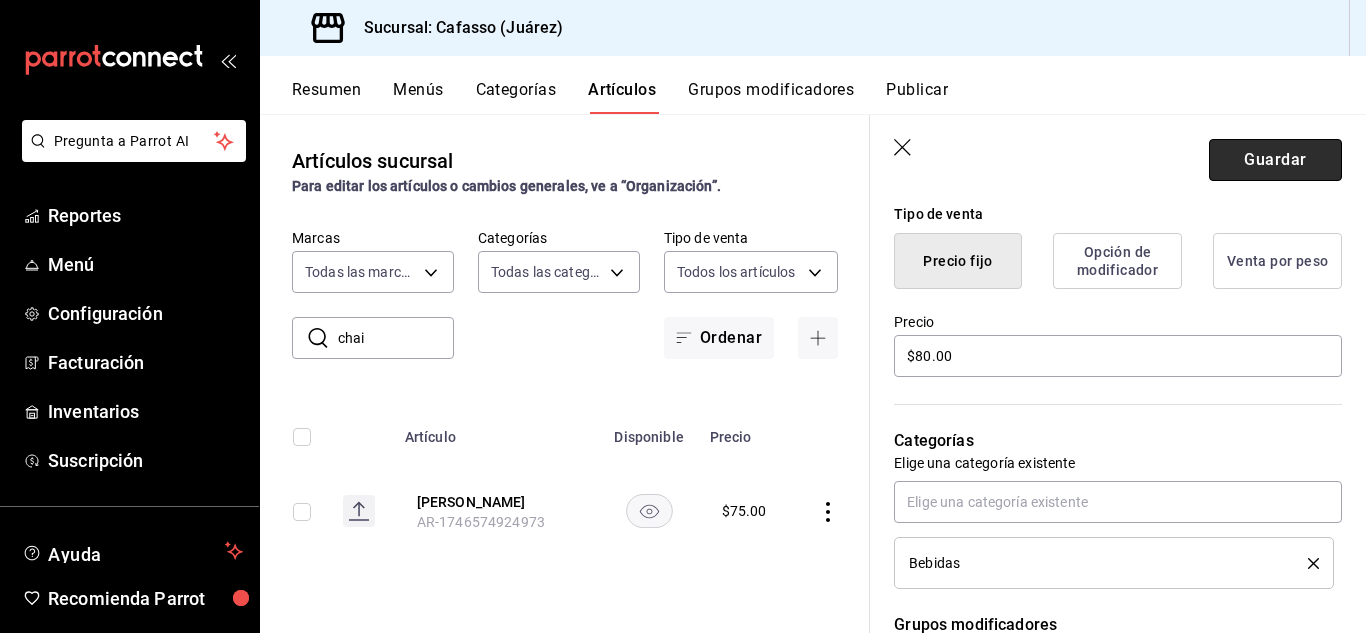 click on "Guardar" at bounding box center [1275, 160] 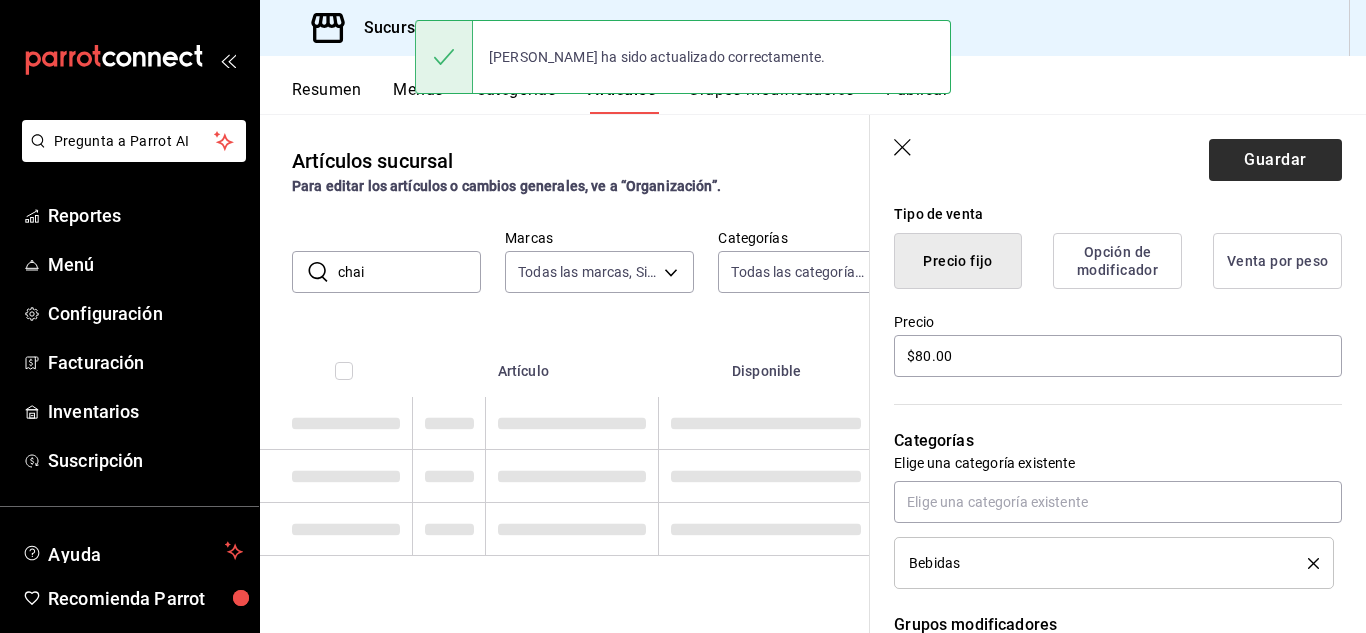 scroll, scrollTop: 0, scrollLeft: 0, axis: both 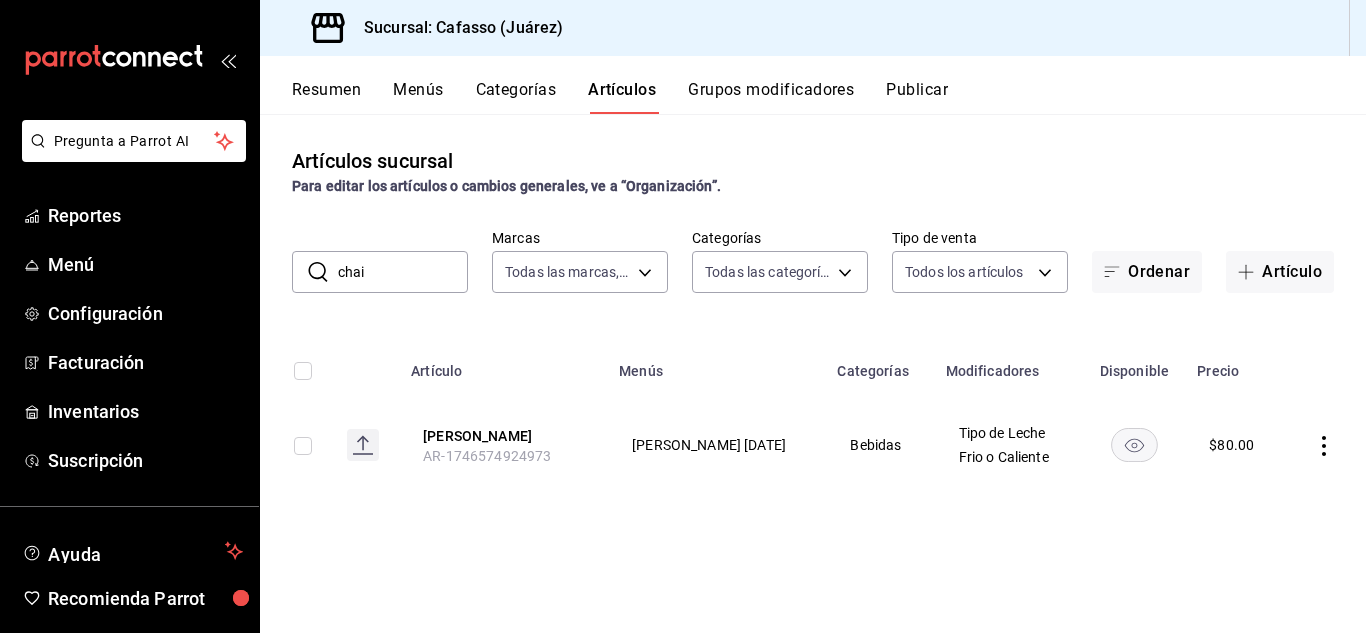 click on "chai" at bounding box center (403, 272) 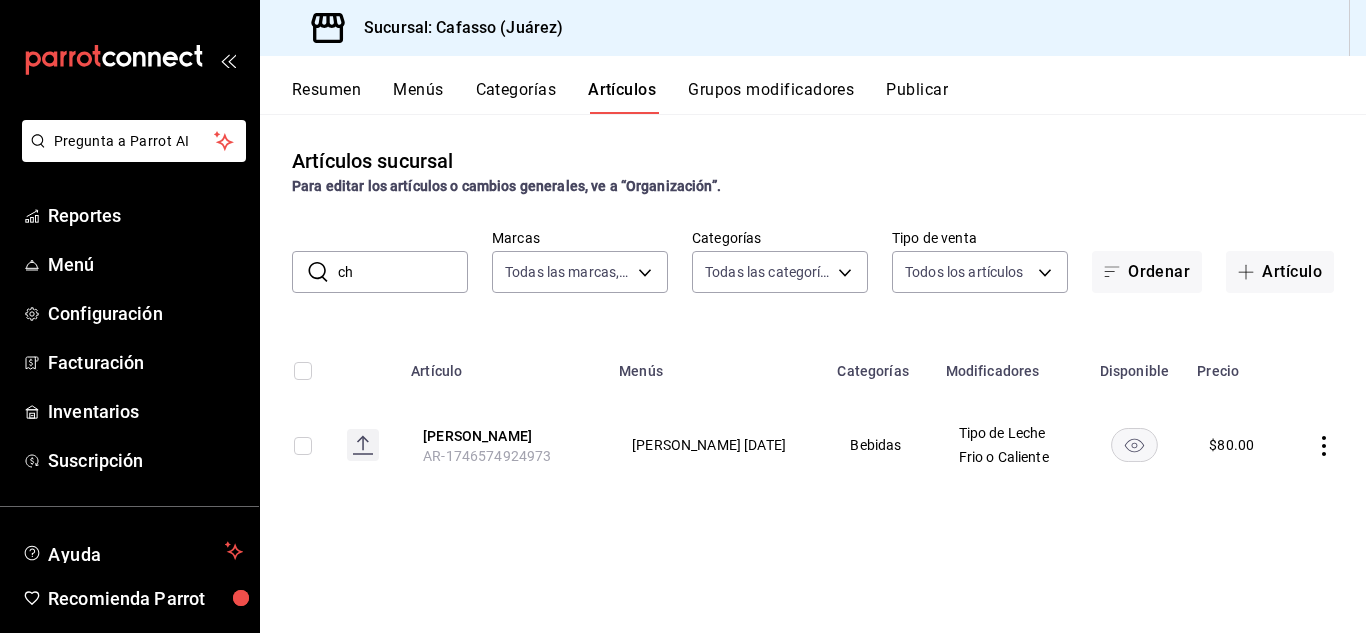type on "c" 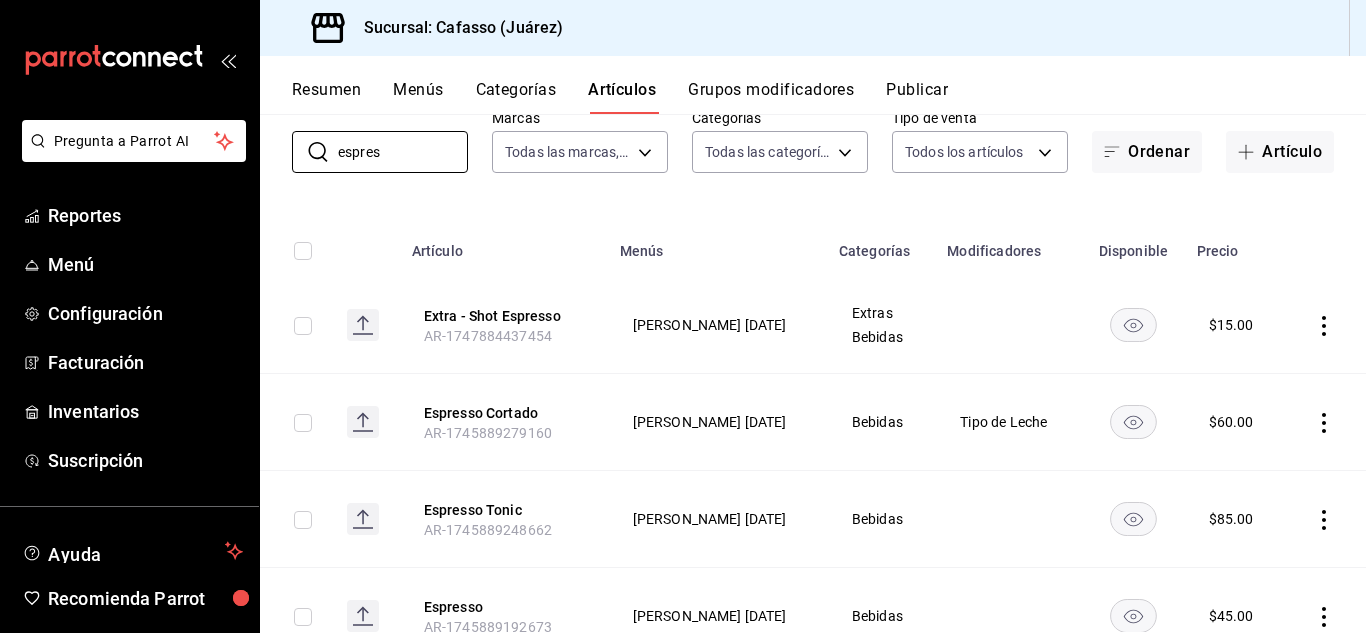 scroll, scrollTop: 200, scrollLeft: 0, axis: vertical 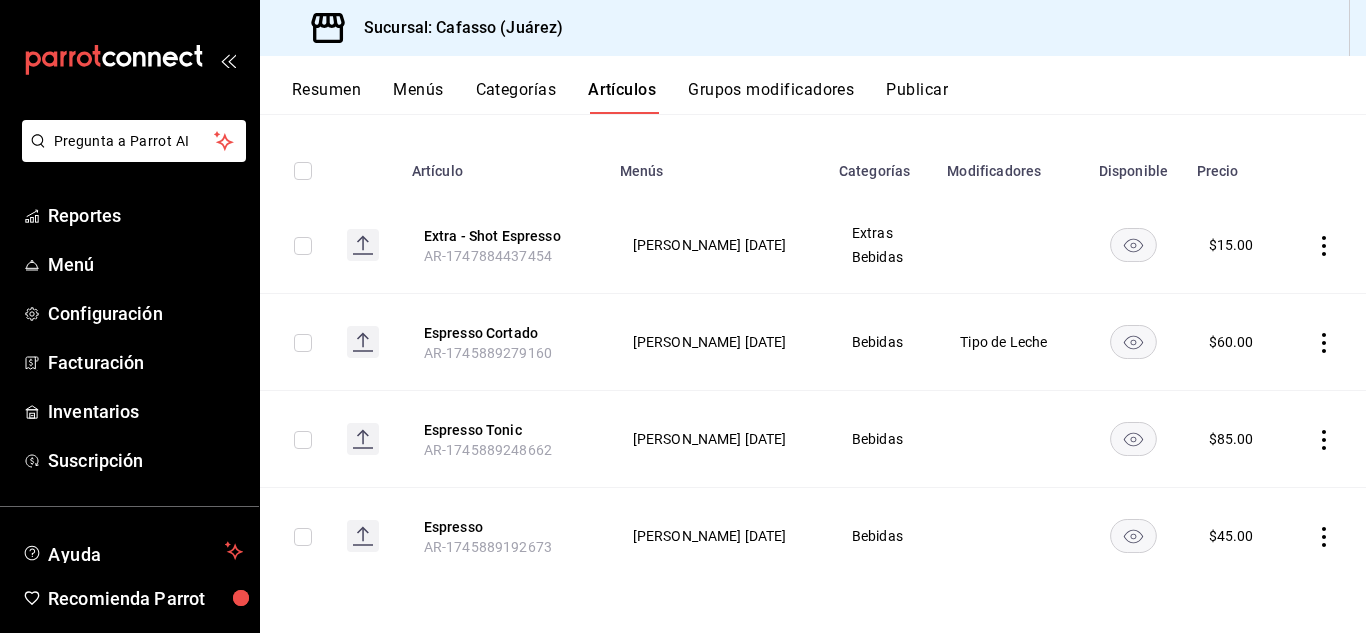 type on "espres" 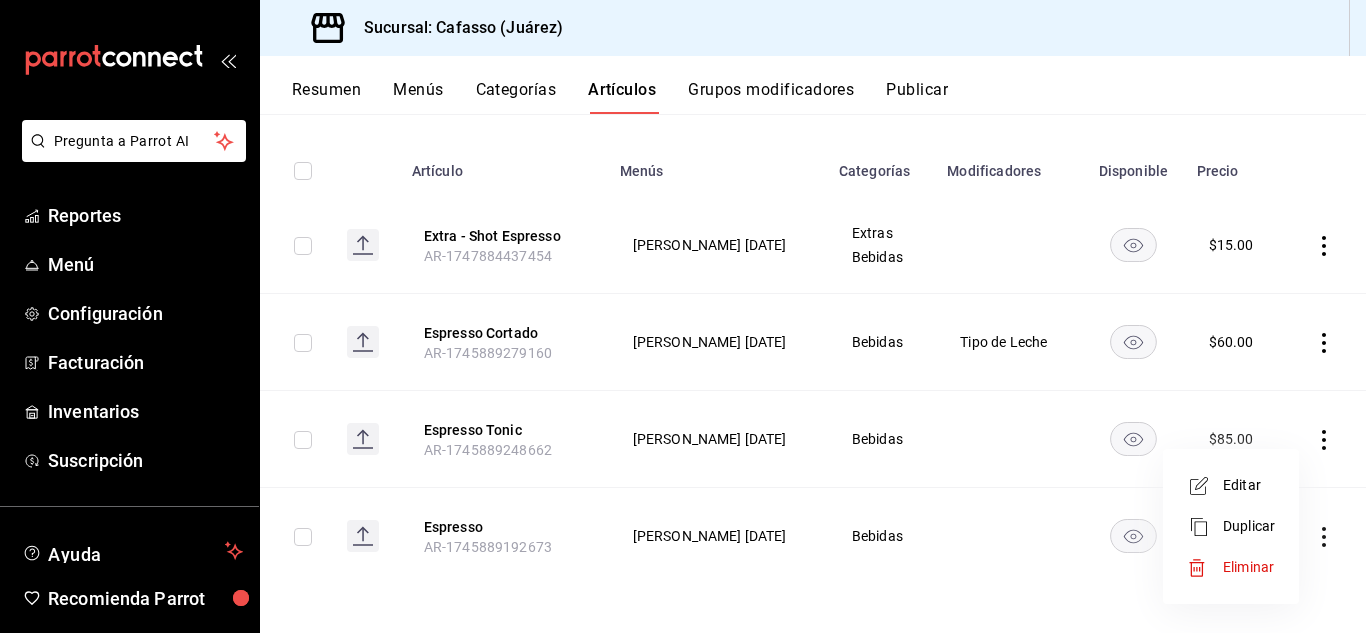 click on "Editar" at bounding box center (1249, 485) 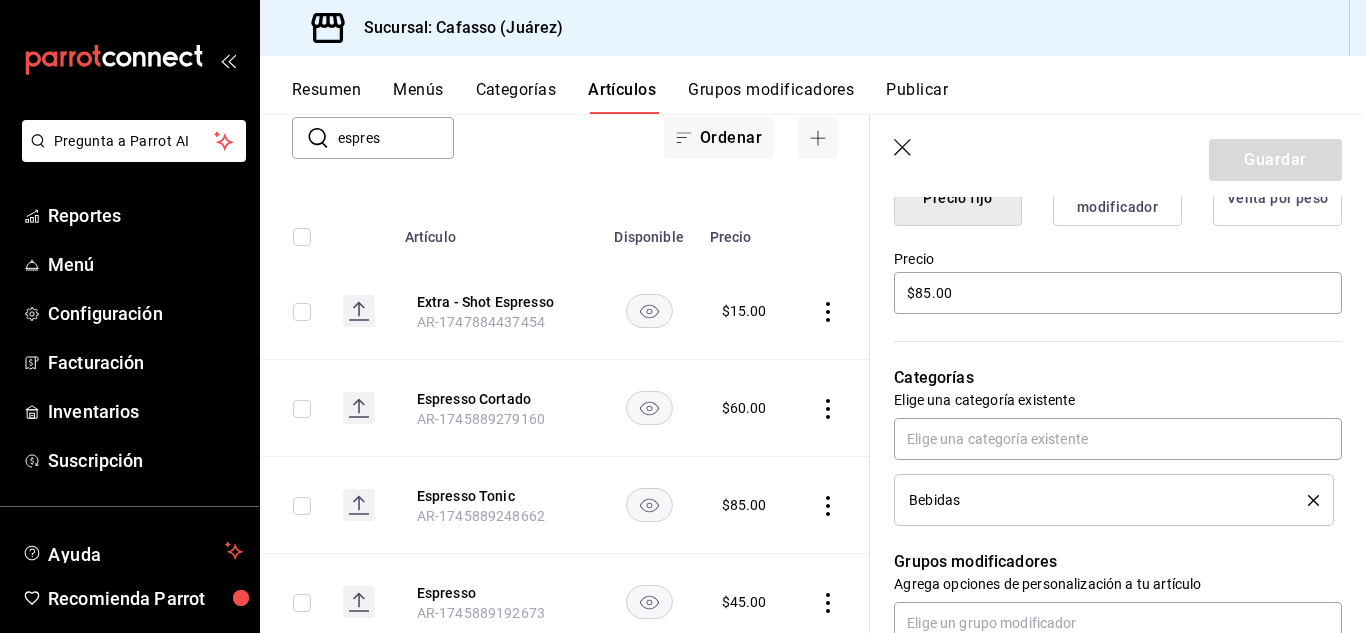scroll, scrollTop: 553, scrollLeft: 0, axis: vertical 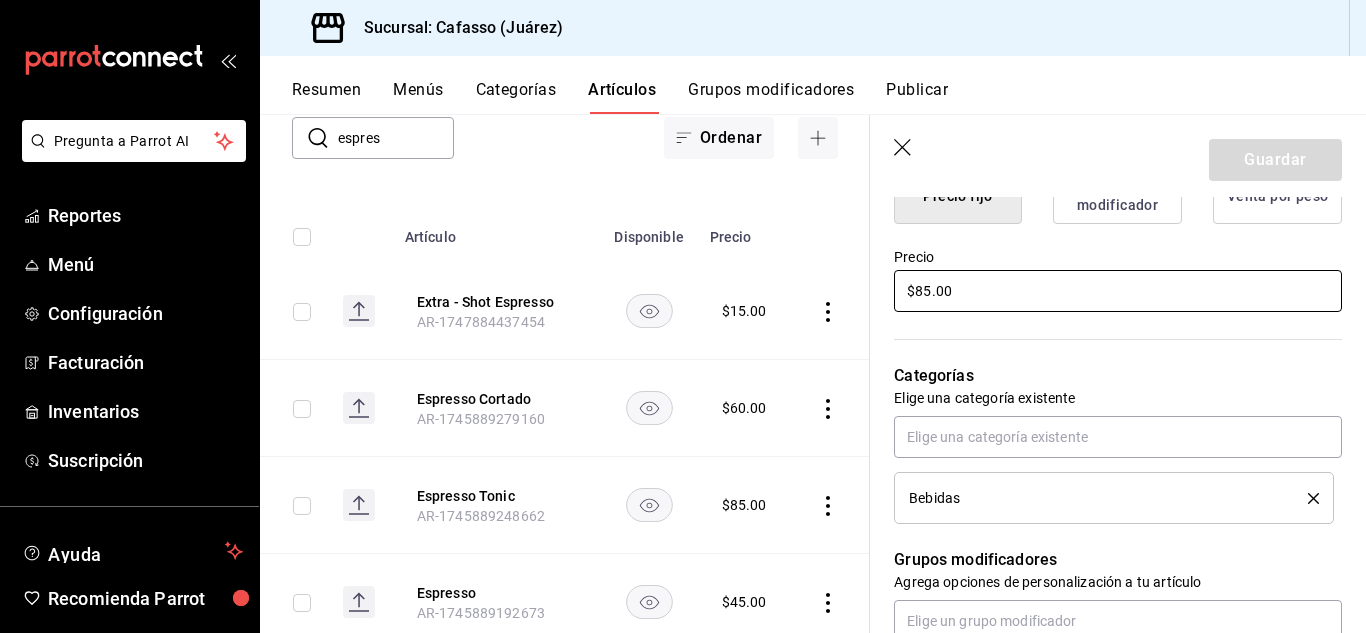 click on "$85.00" at bounding box center [1118, 291] 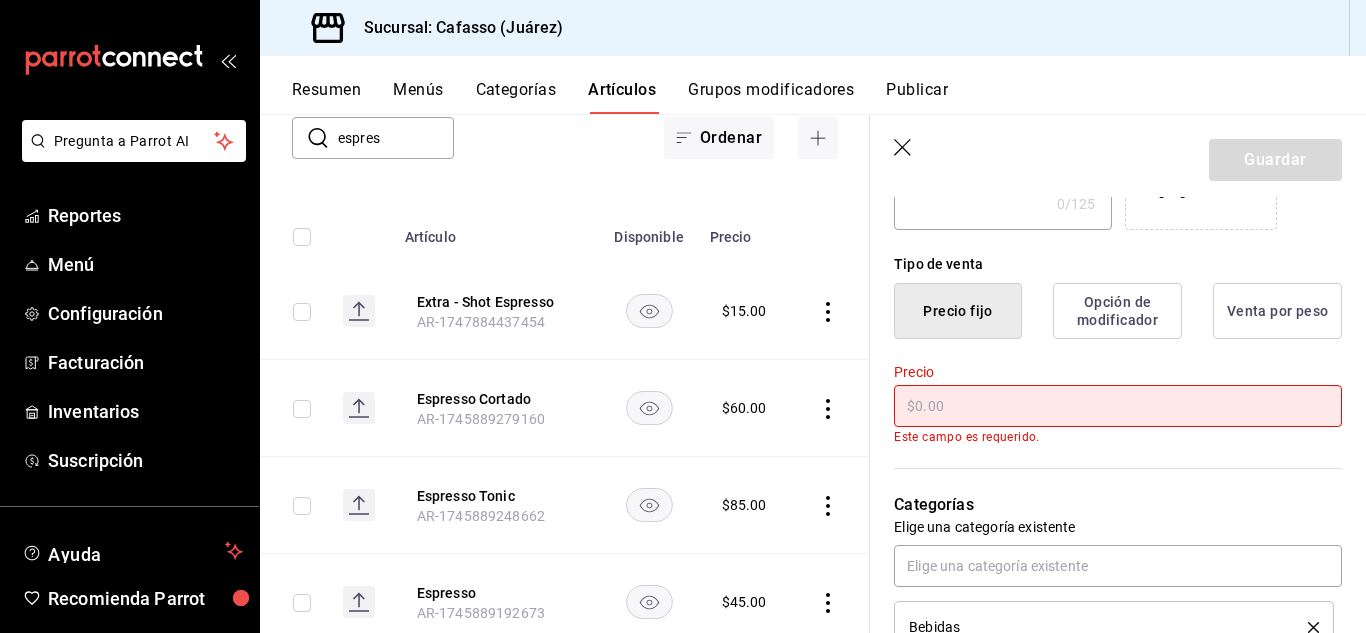 scroll, scrollTop: 448, scrollLeft: 0, axis: vertical 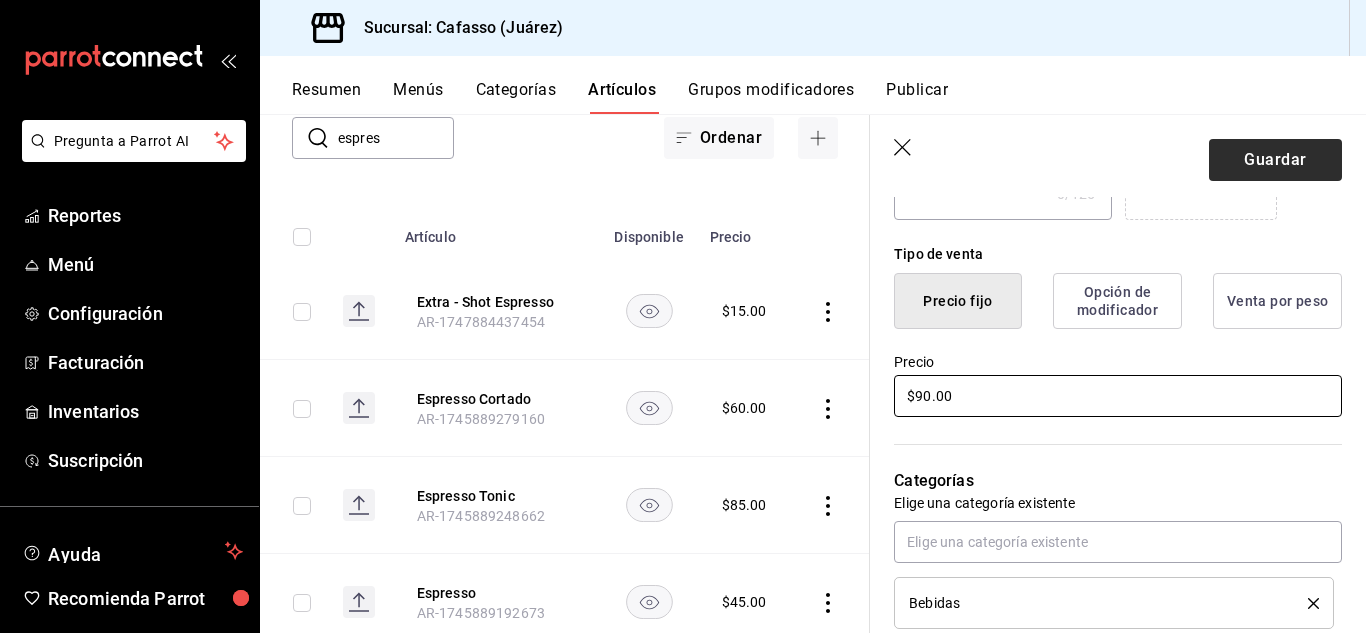 type on "$90.00" 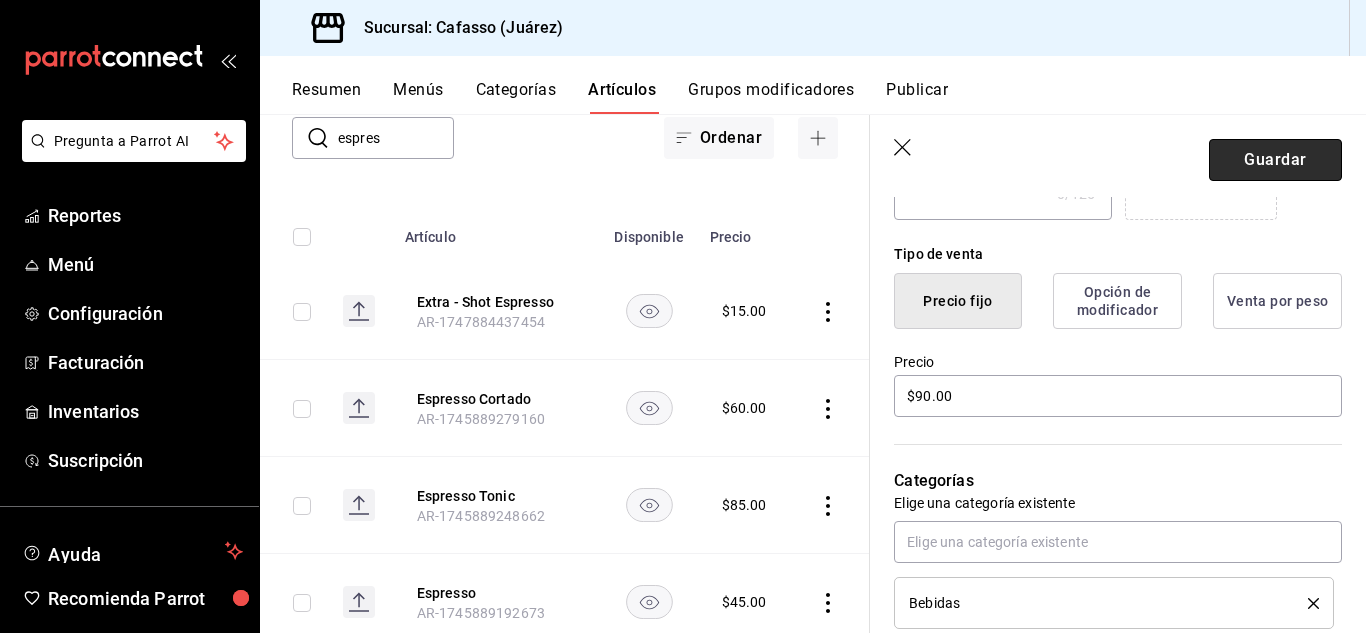 click on "Guardar" at bounding box center (1275, 160) 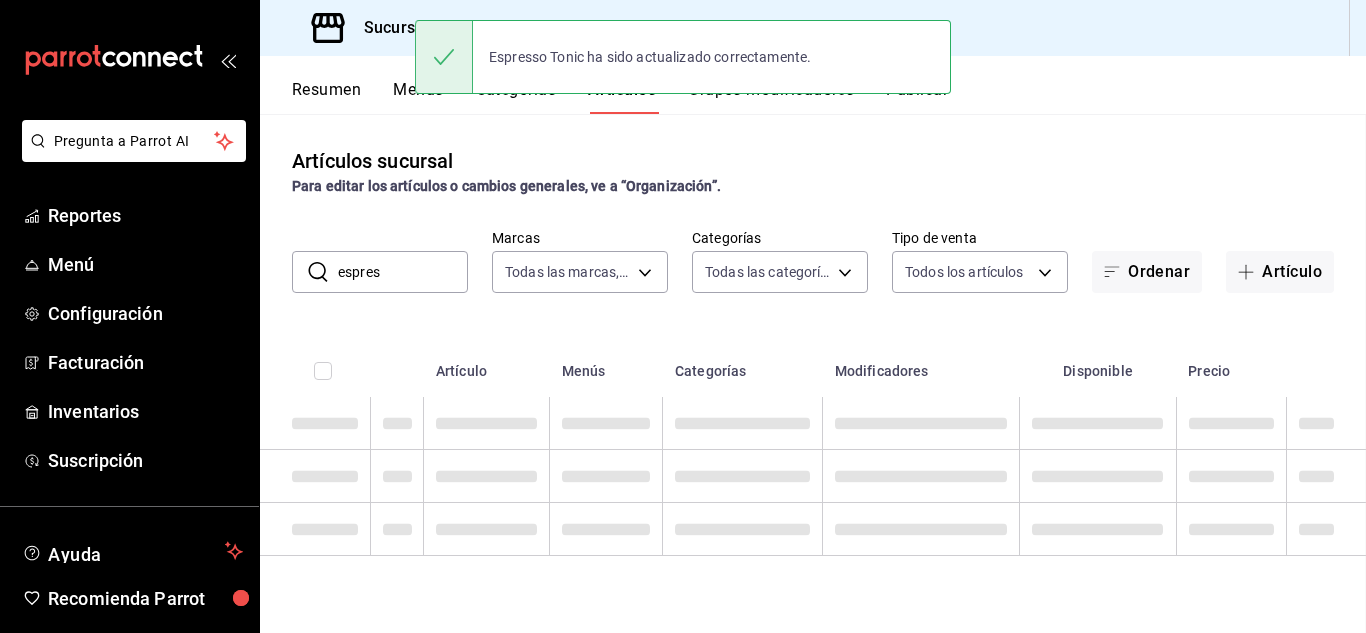 scroll, scrollTop: 0, scrollLeft: 0, axis: both 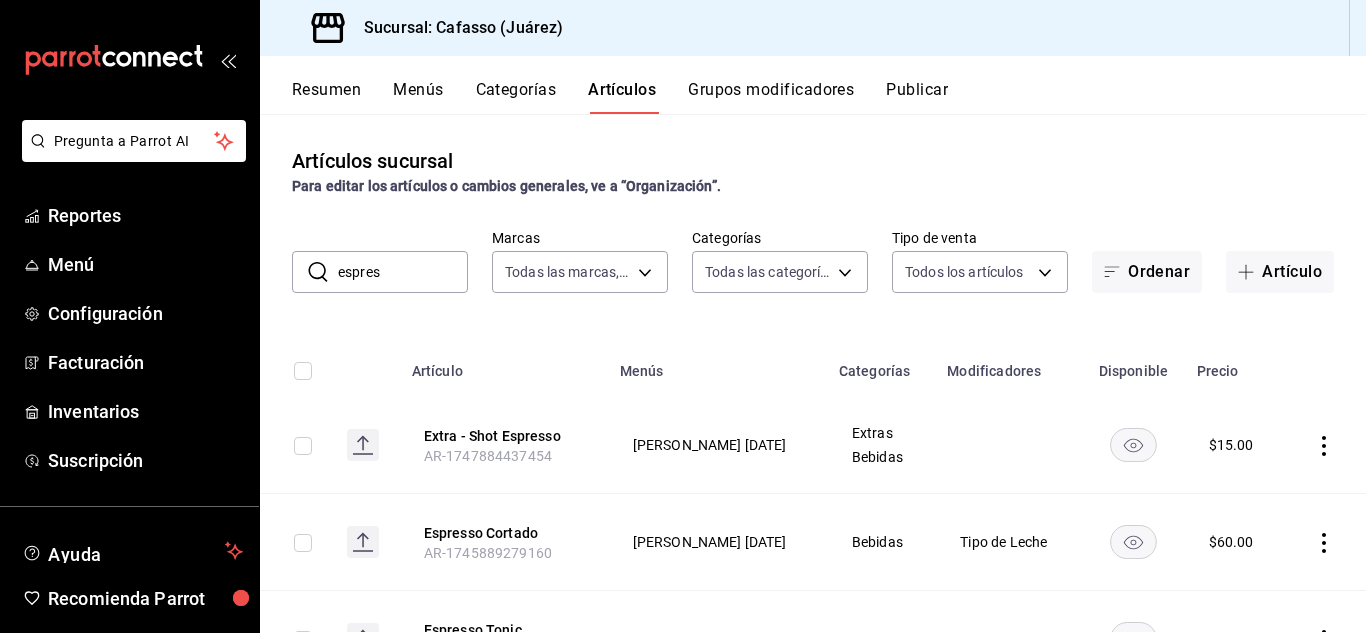 click on "espres" at bounding box center (403, 272) 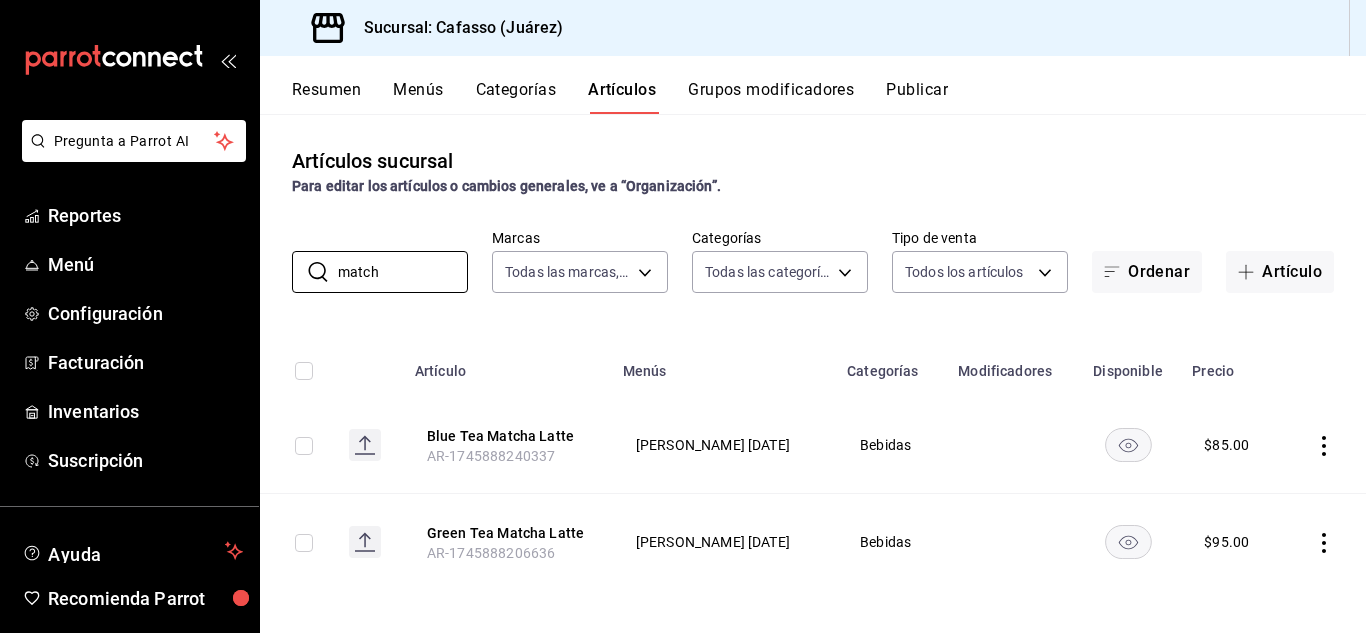 type on "match" 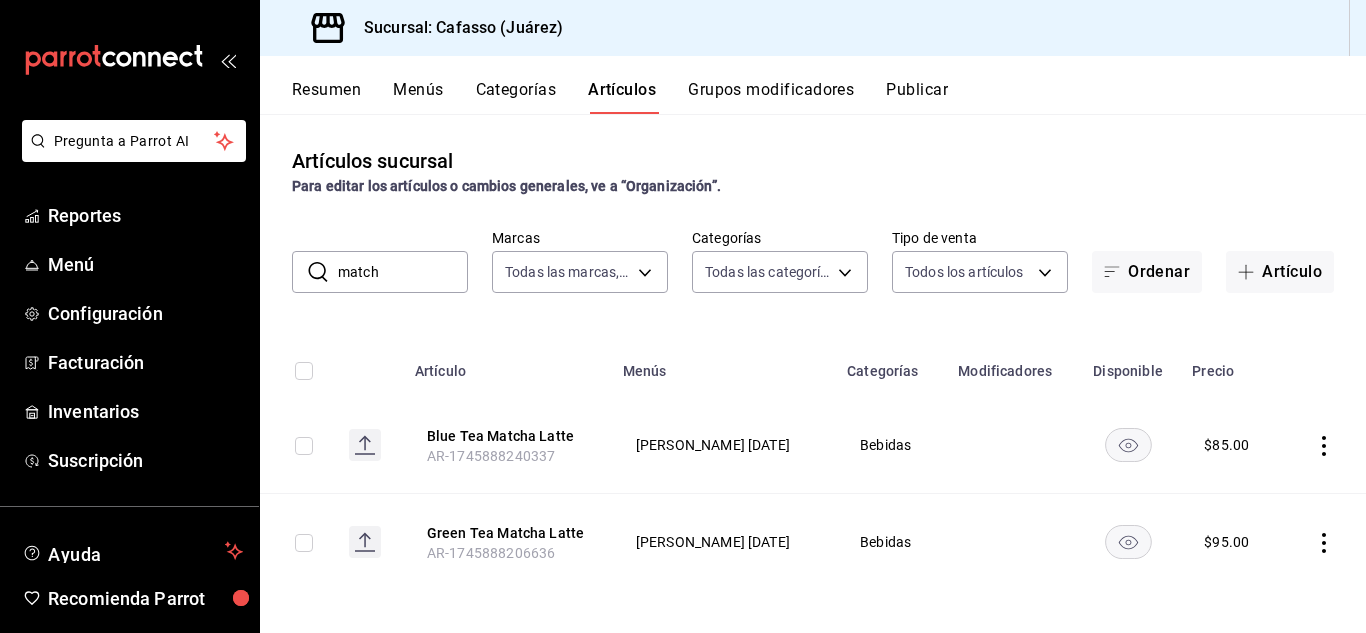 click 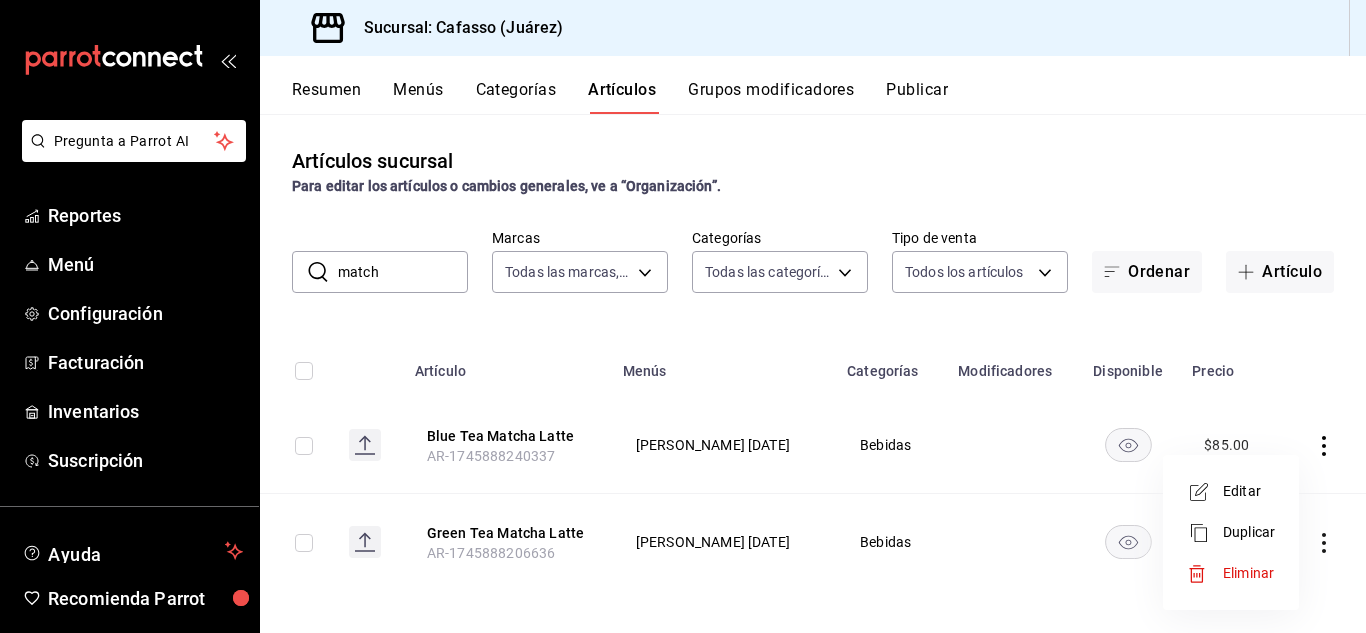 click on "Editar" at bounding box center [1249, 491] 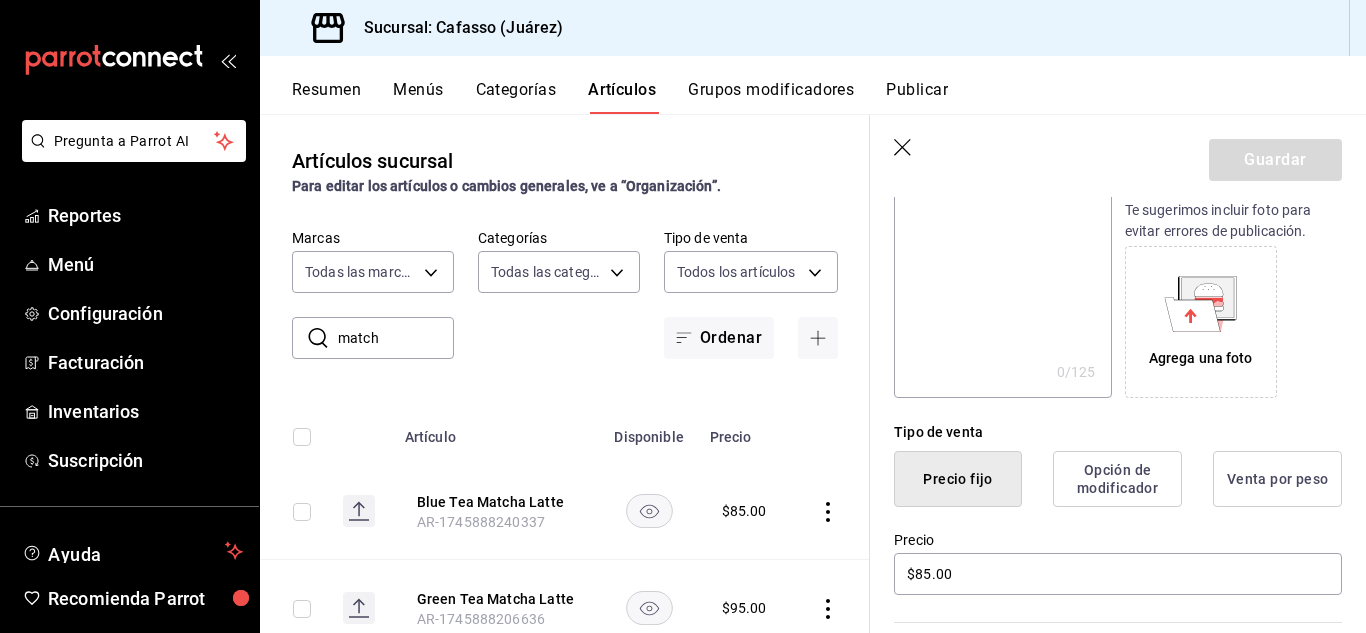 scroll, scrollTop: 274, scrollLeft: 0, axis: vertical 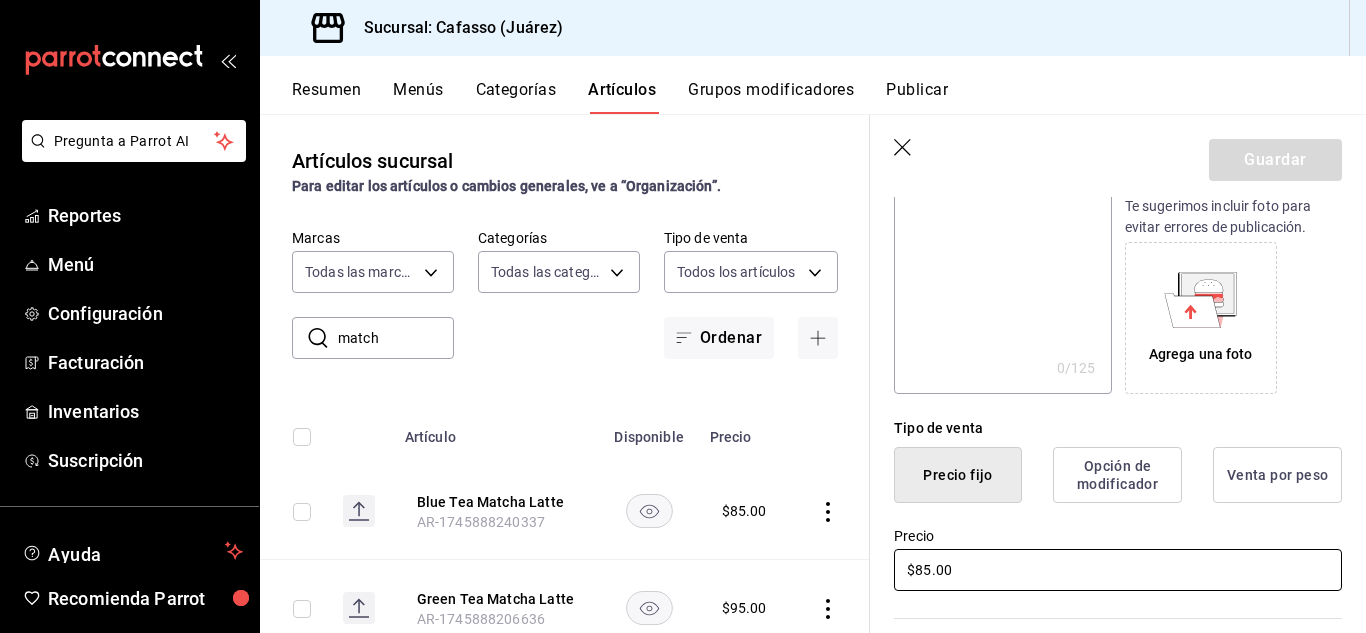 click on "$85.00" at bounding box center (1118, 570) 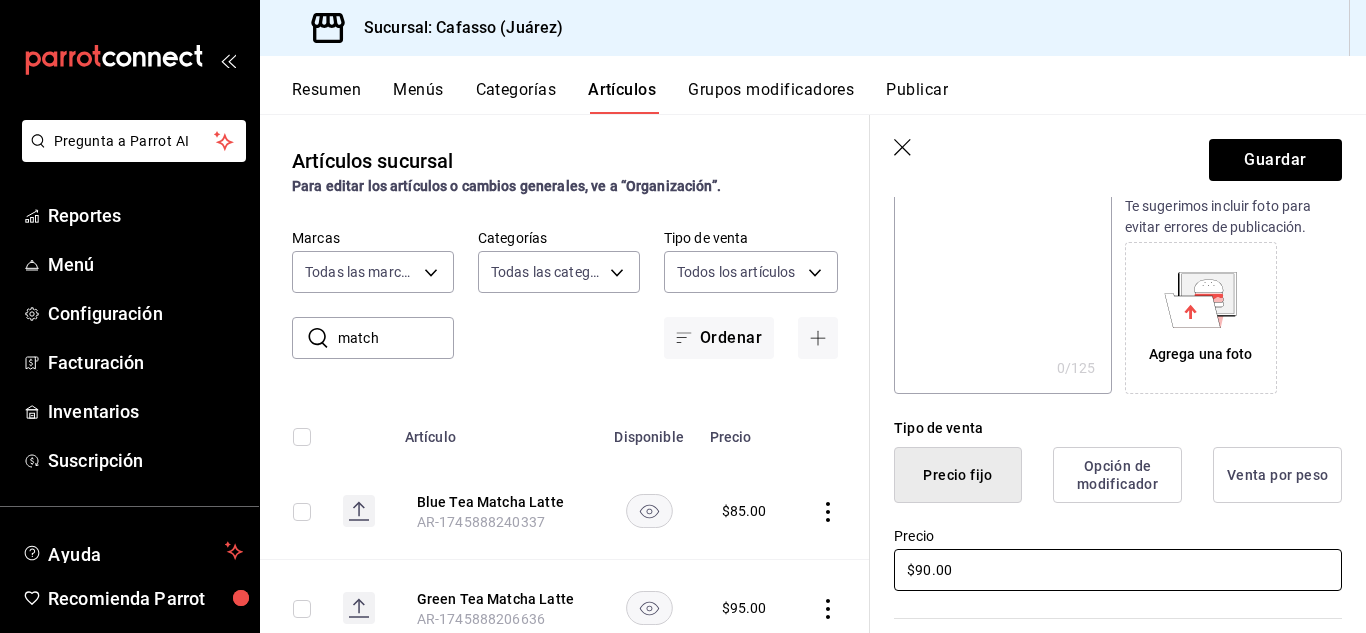 type on "$90.00" 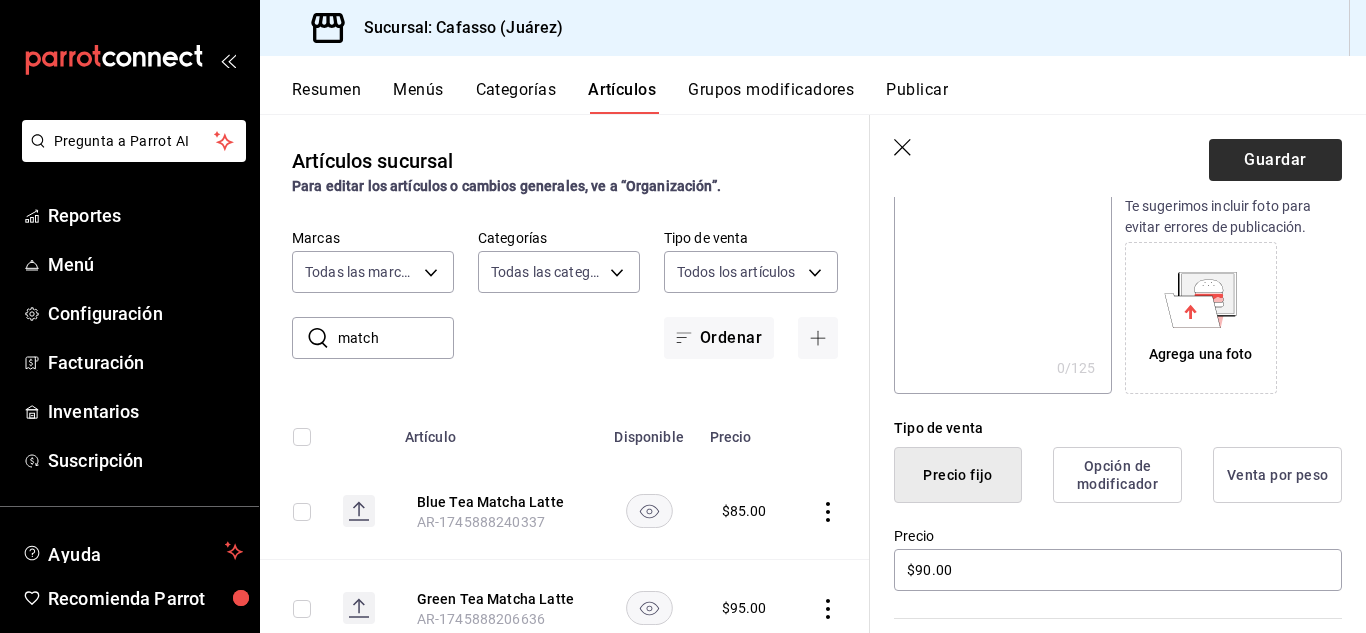 click on "Guardar" at bounding box center (1275, 160) 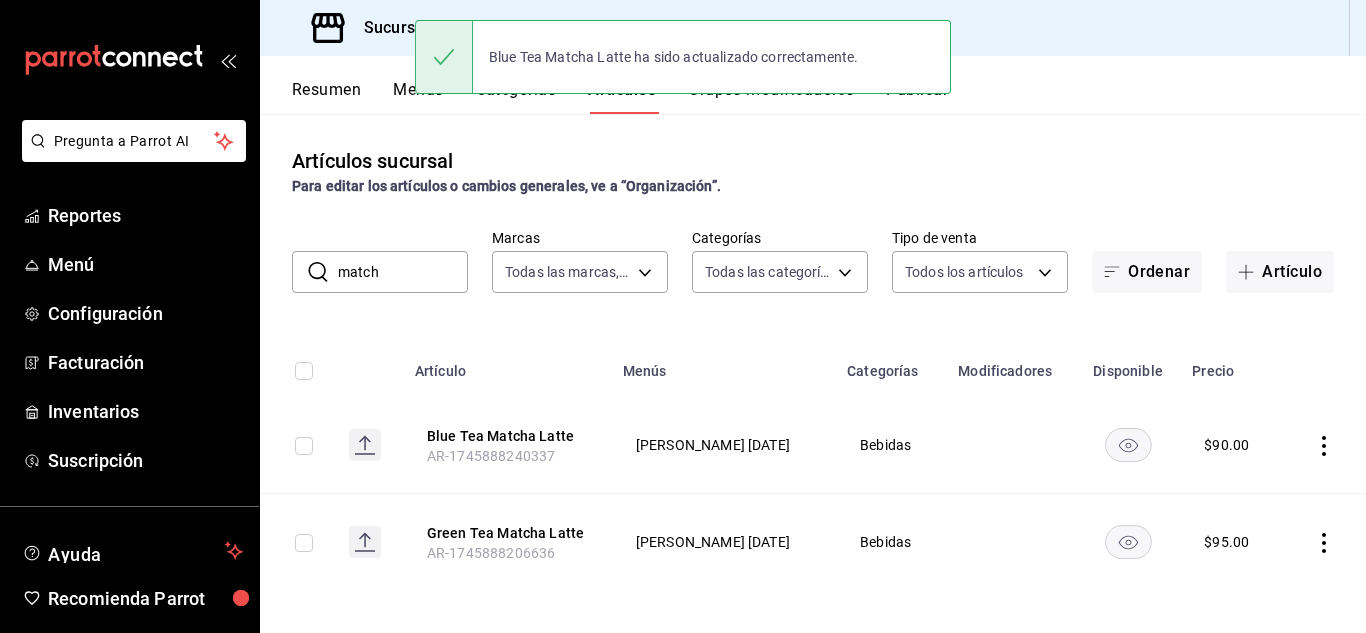 scroll, scrollTop: 0, scrollLeft: 0, axis: both 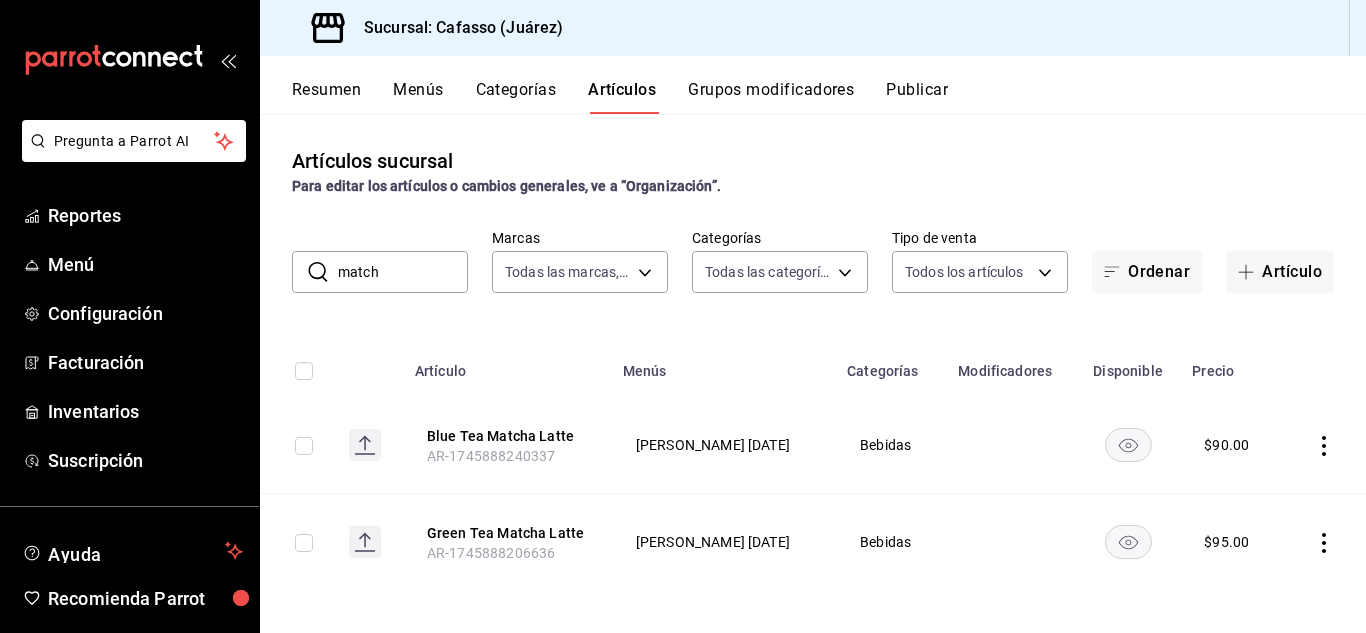 click on "match" at bounding box center (403, 272) 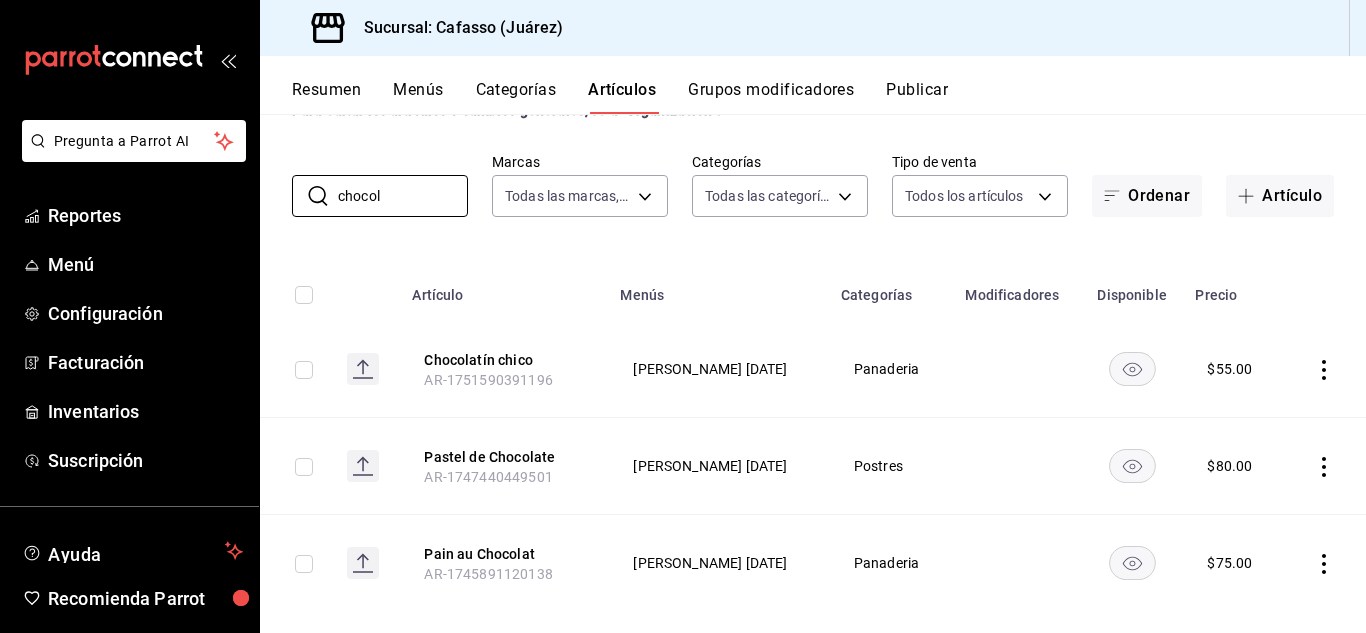 scroll, scrollTop: 66, scrollLeft: 0, axis: vertical 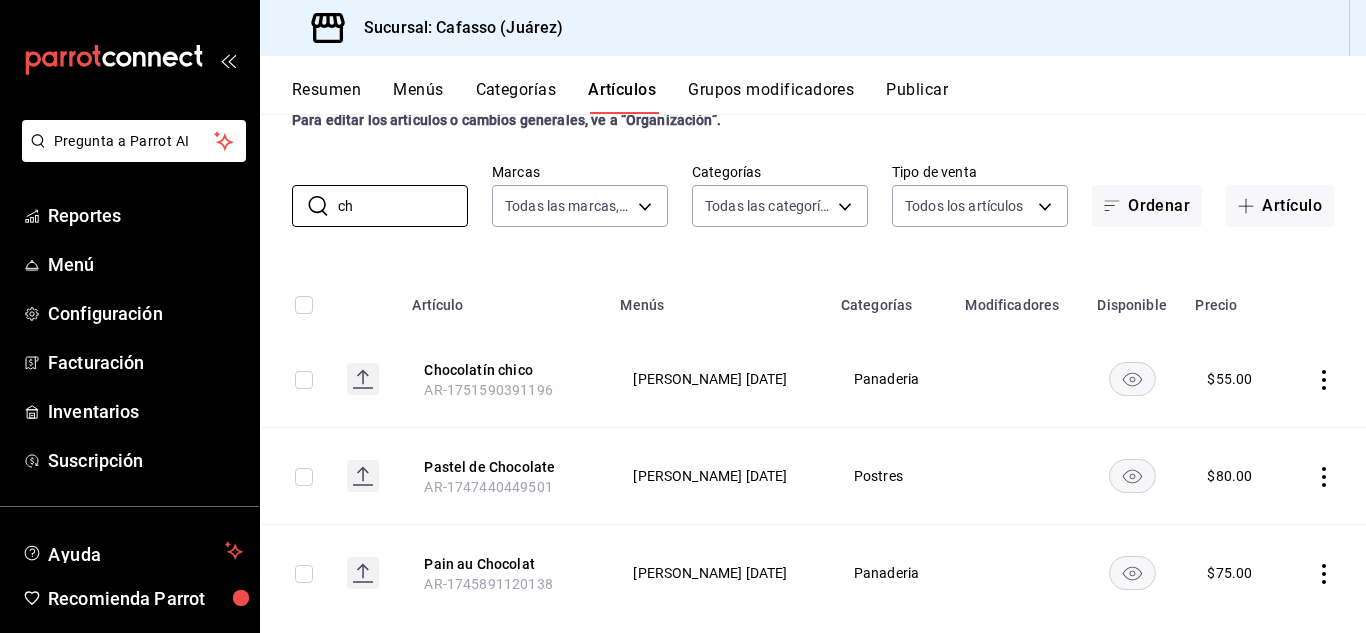 type on "c" 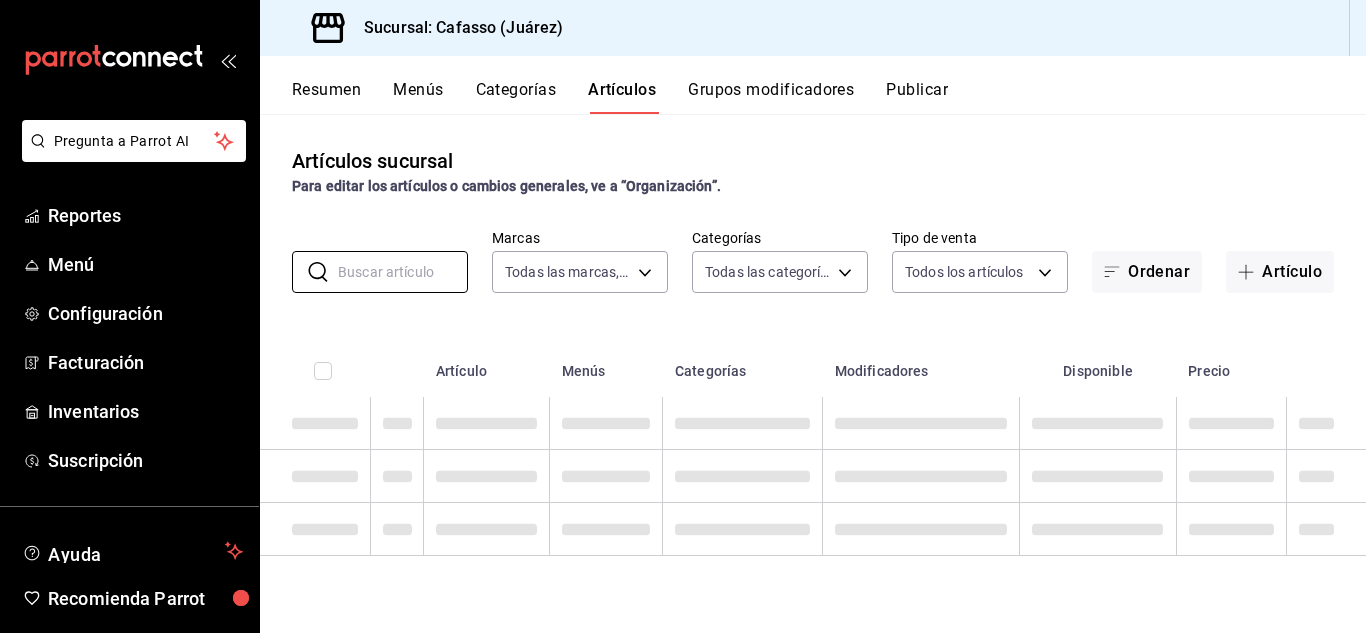 scroll, scrollTop: 0, scrollLeft: 0, axis: both 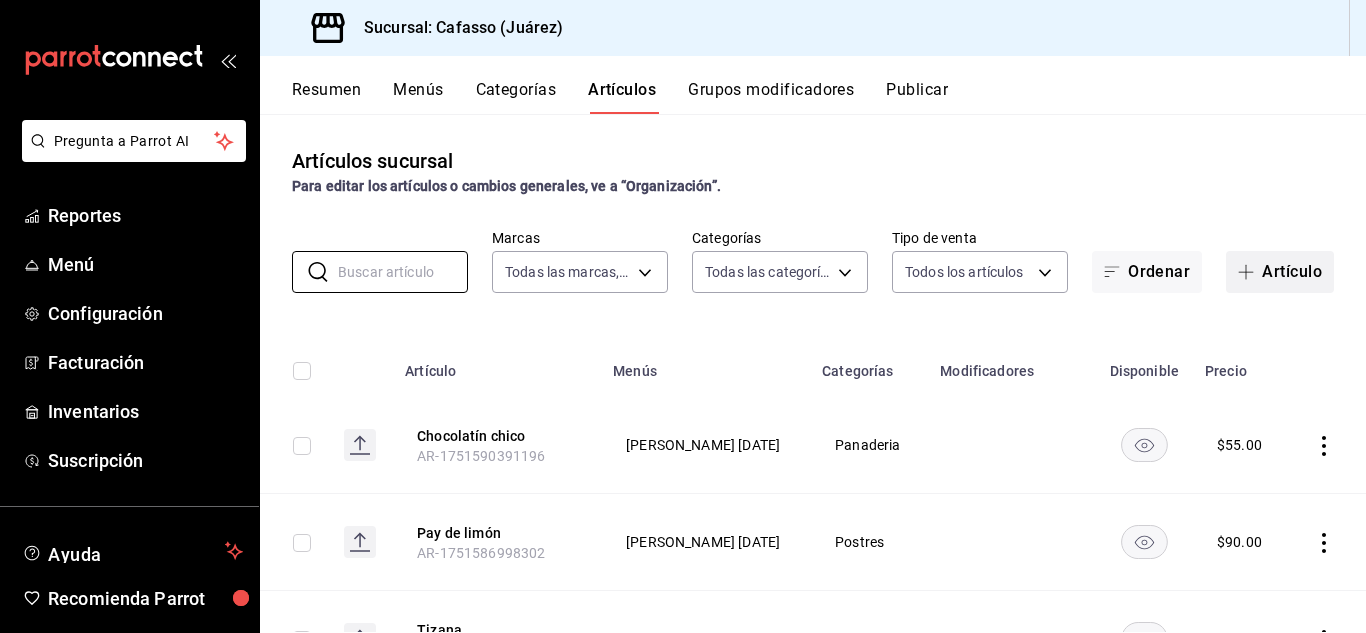 type 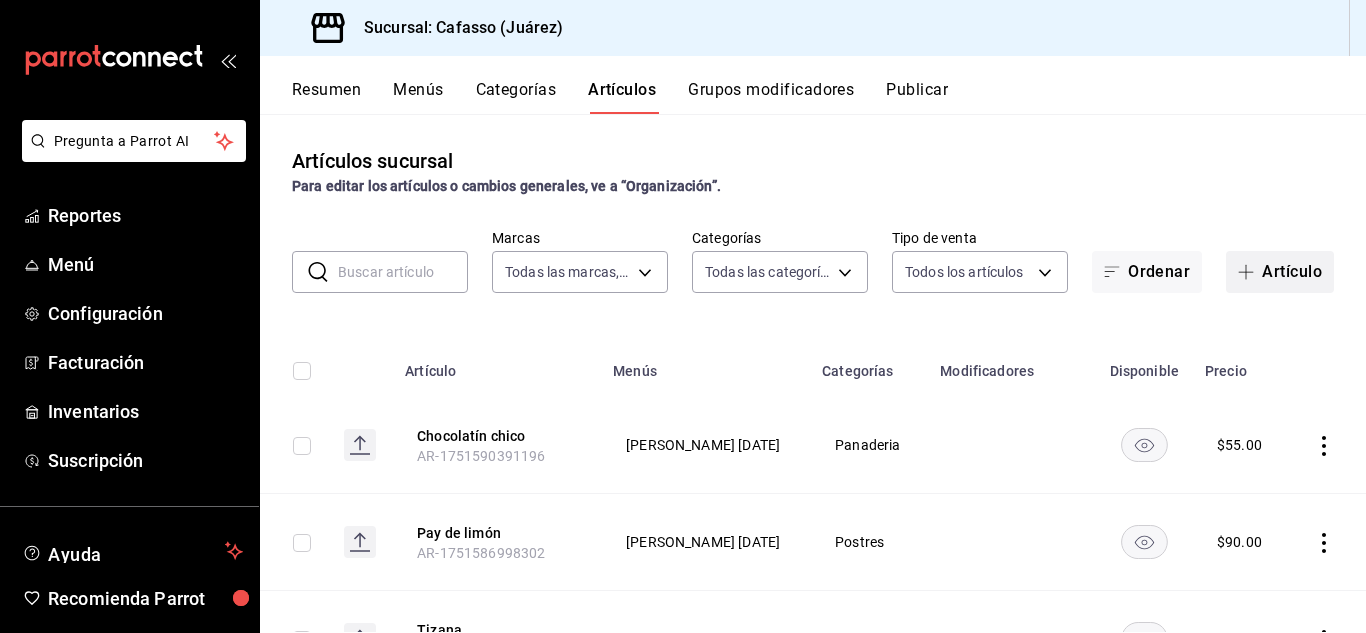 click at bounding box center [1250, 272] 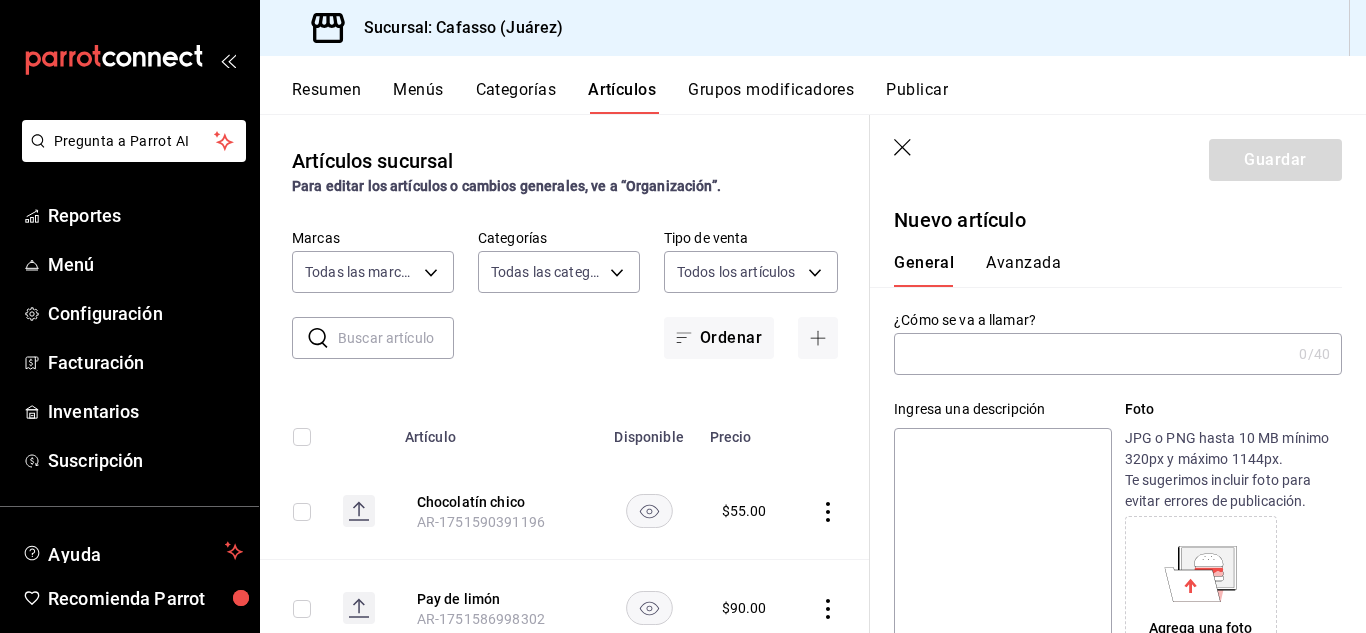 click at bounding box center [1092, 354] 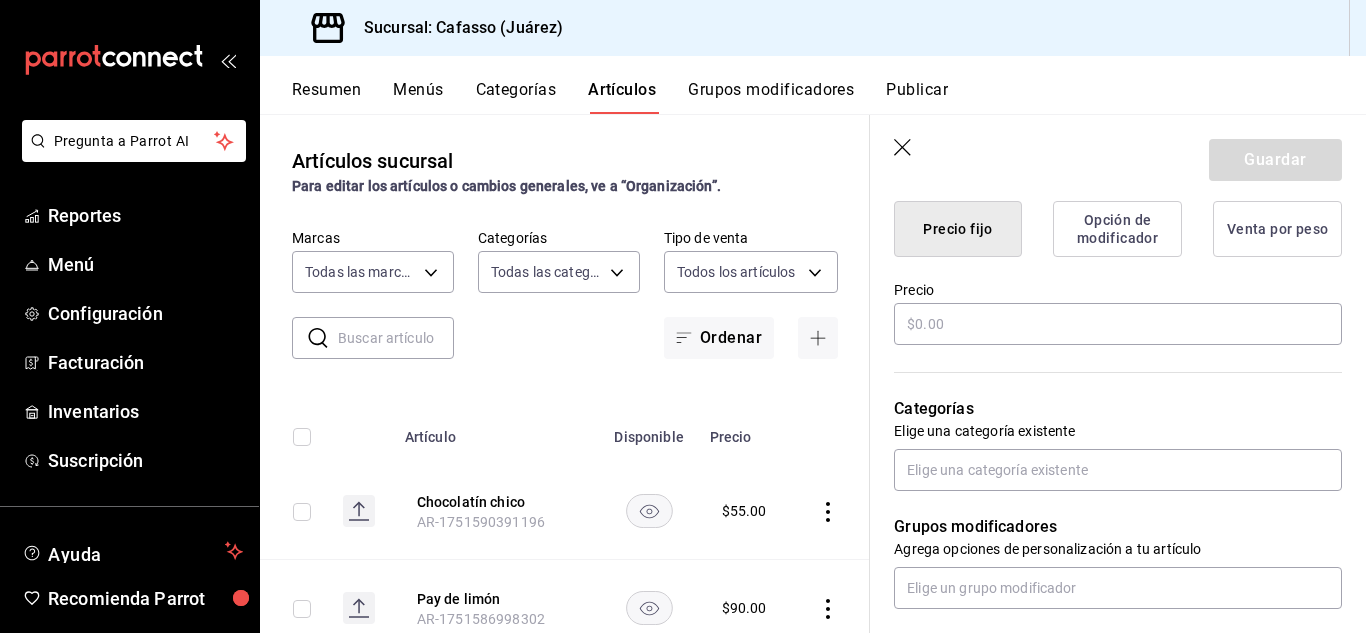 scroll, scrollTop: 524, scrollLeft: 0, axis: vertical 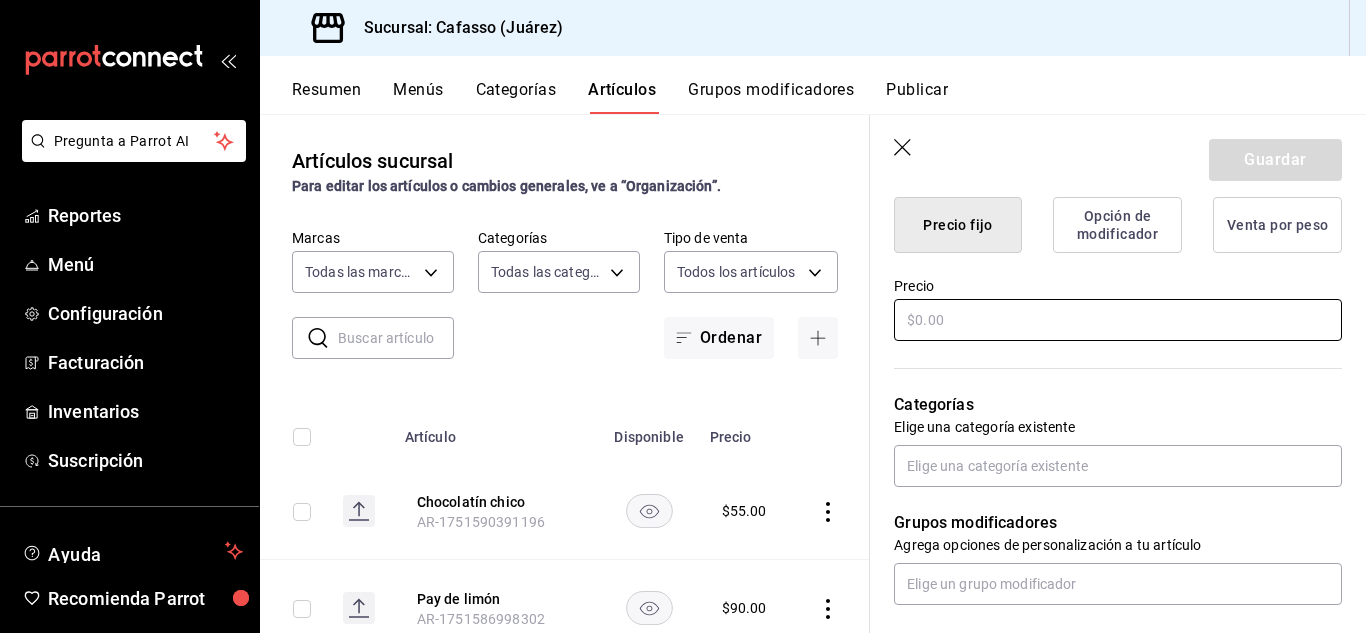 type on "Chocolate" 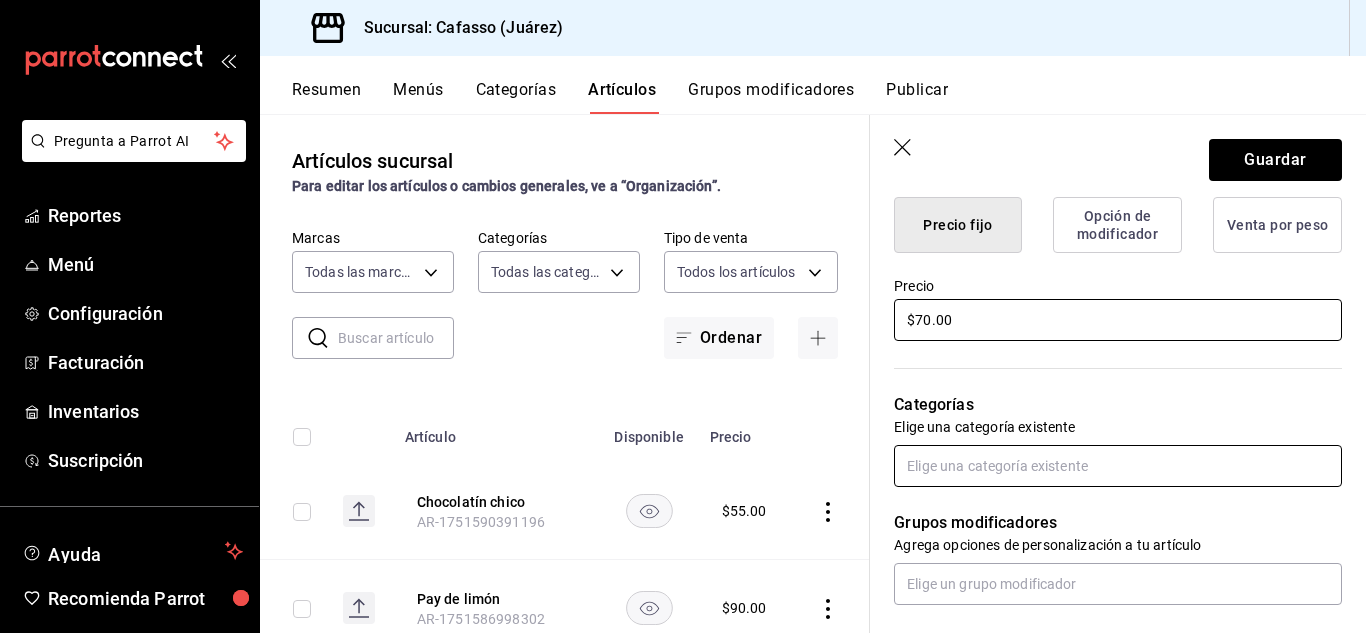type on "$70.00" 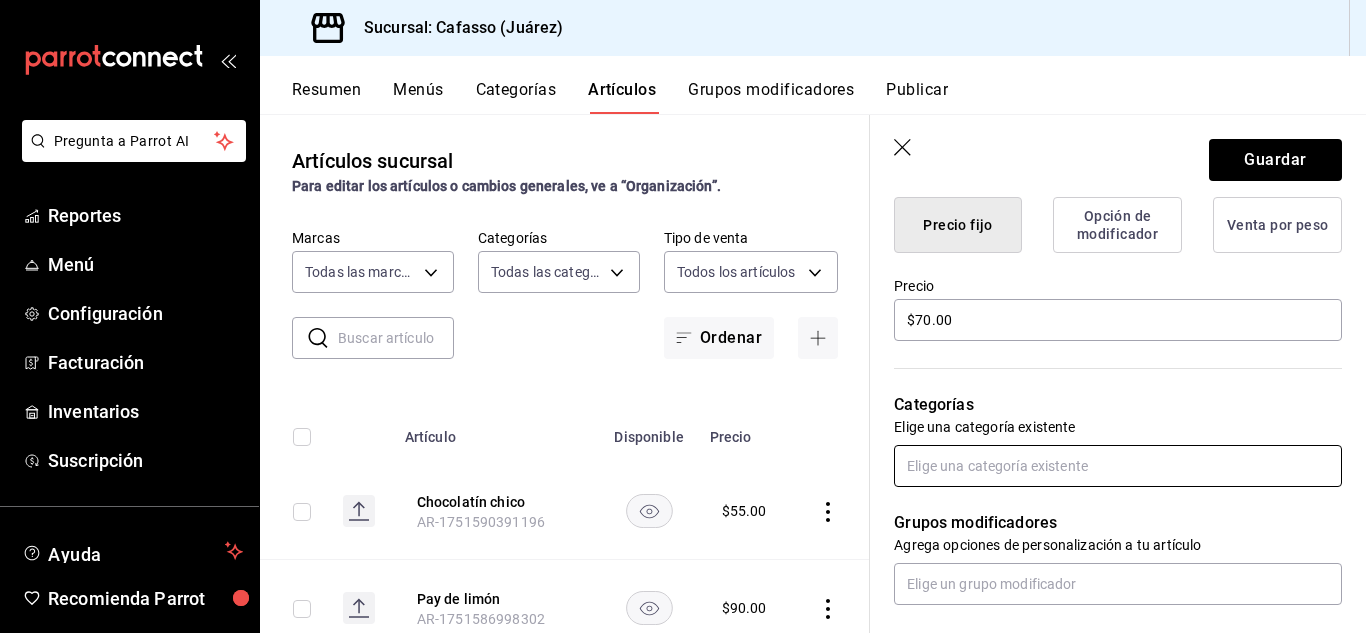 click at bounding box center (1118, 466) 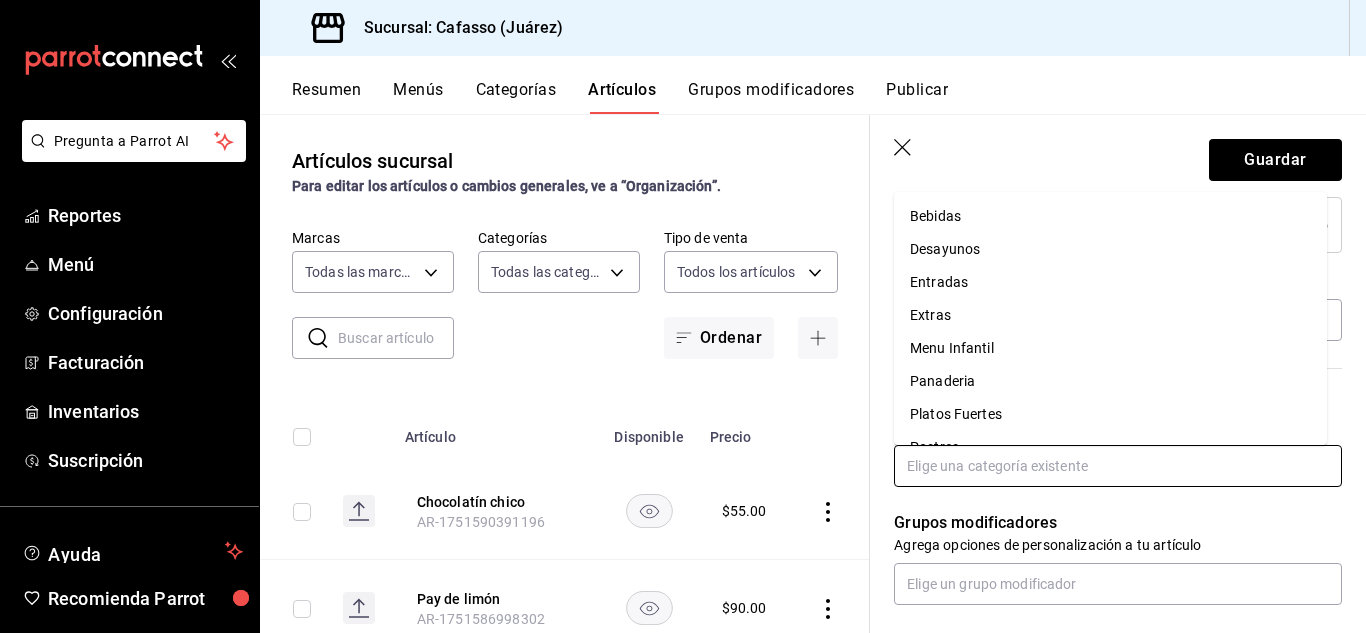 click on "Bebidas" at bounding box center [1110, 216] 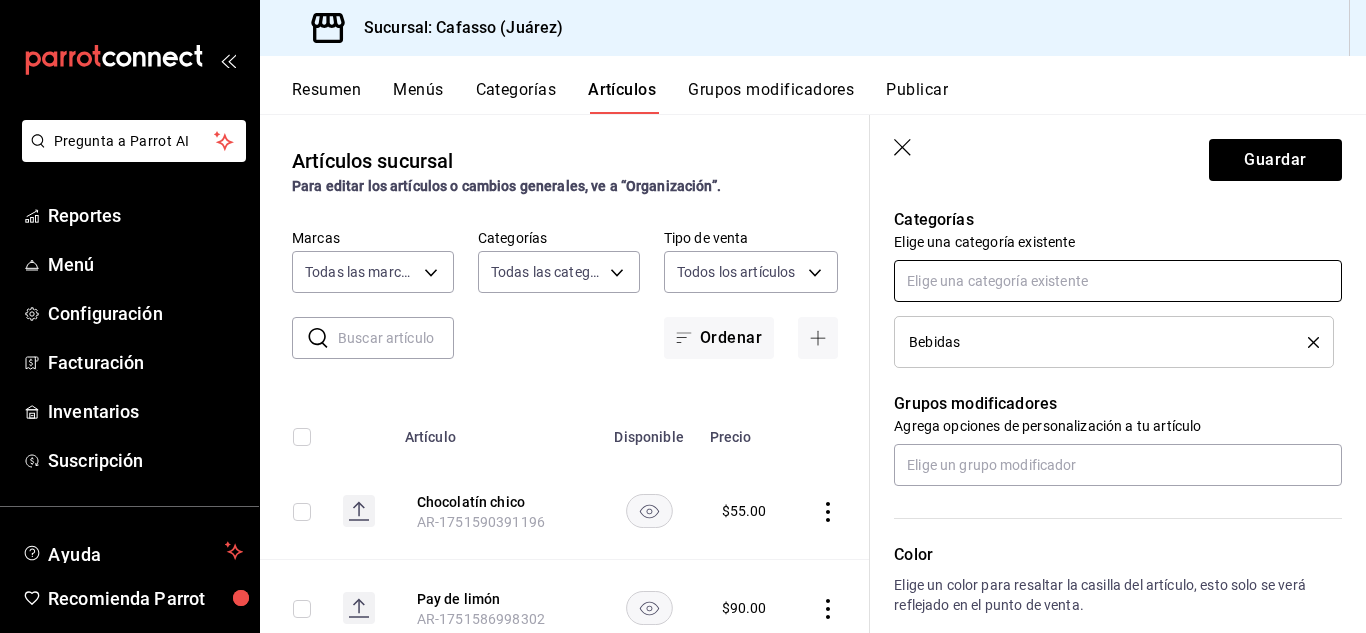scroll, scrollTop: 711, scrollLeft: 0, axis: vertical 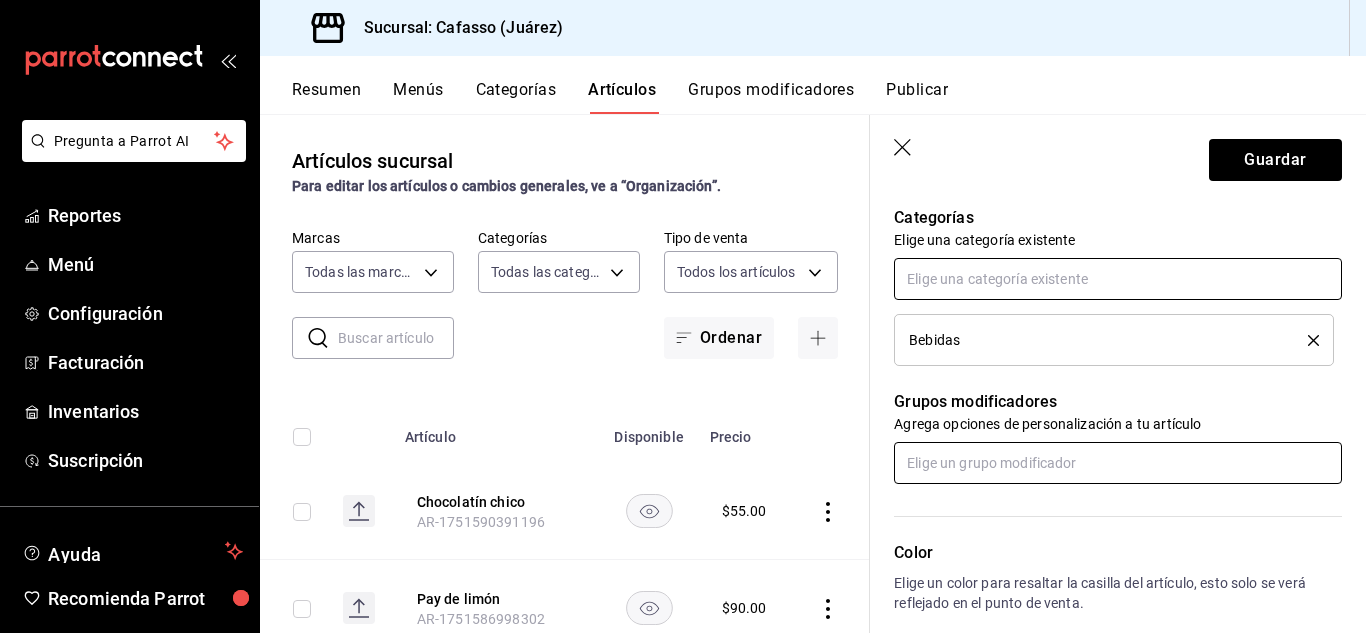 click at bounding box center (1118, 463) 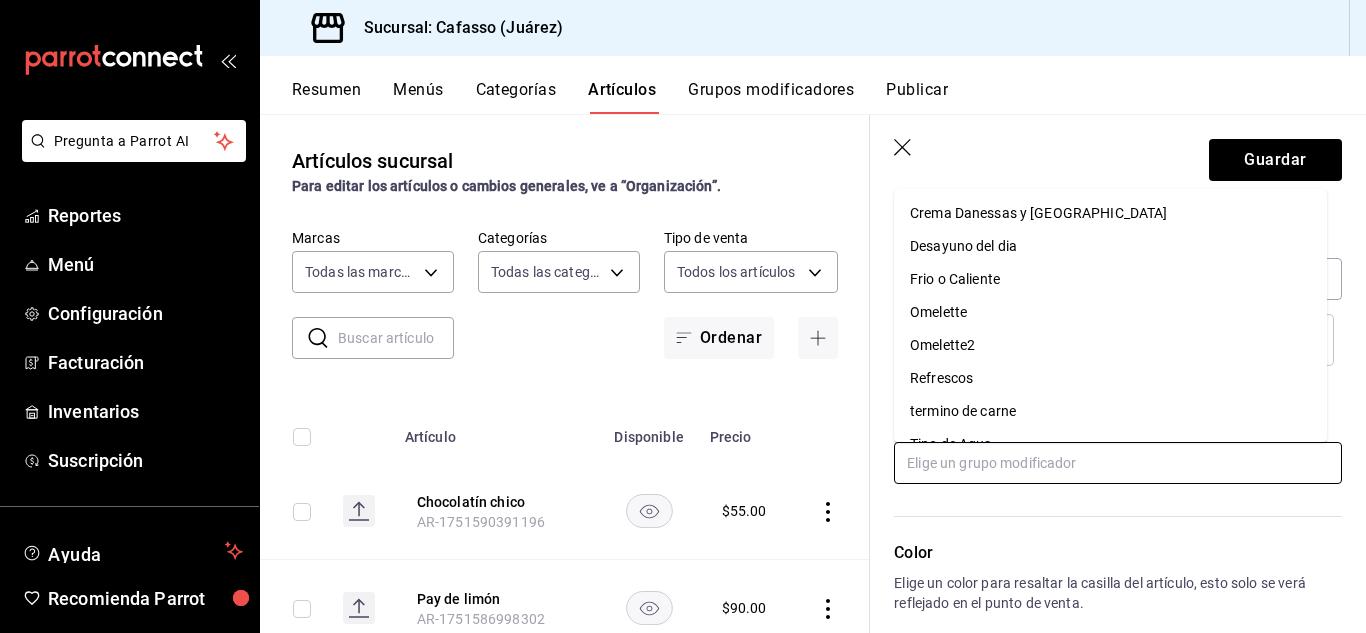 click on "Frio o Caliente" at bounding box center (955, 279) 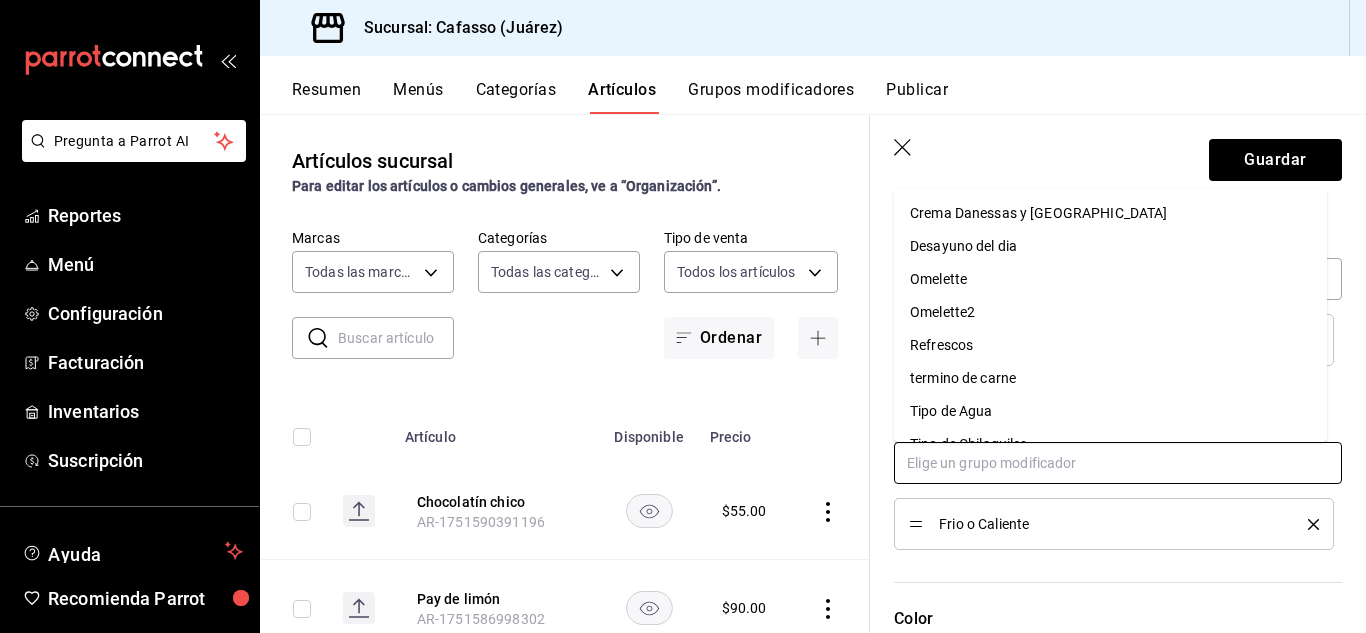 click at bounding box center (1118, 463) 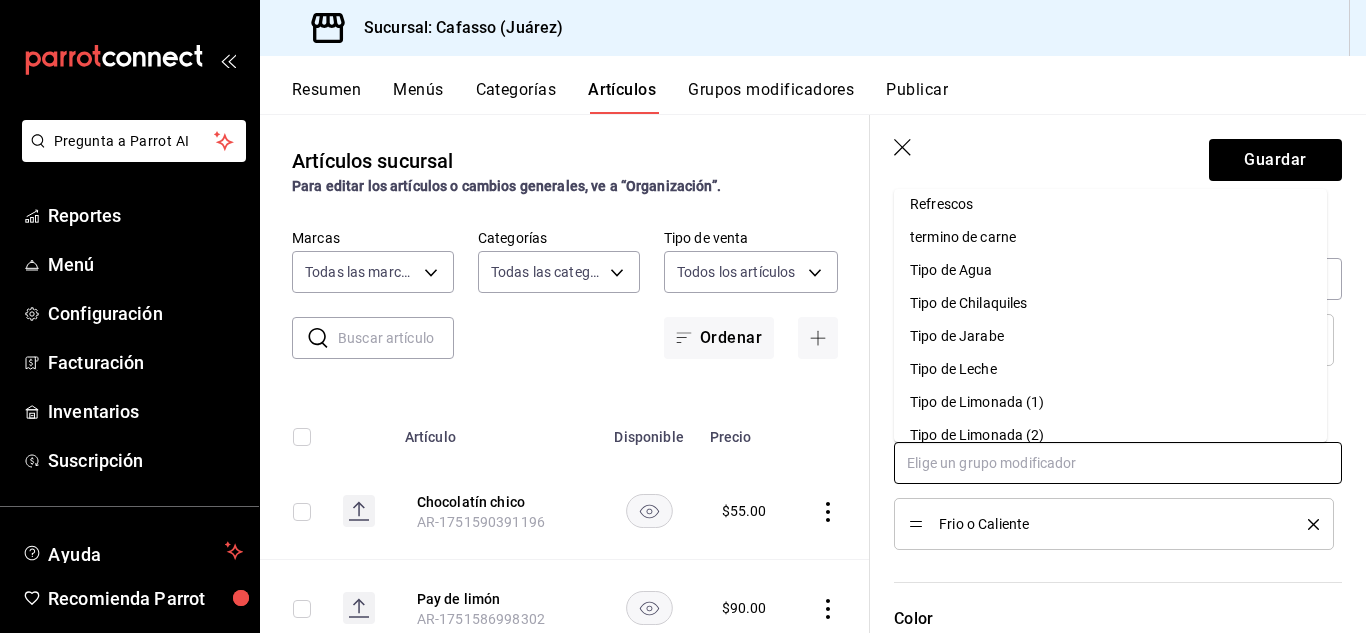 scroll, scrollTop: 138, scrollLeft: 0, axis: vertical 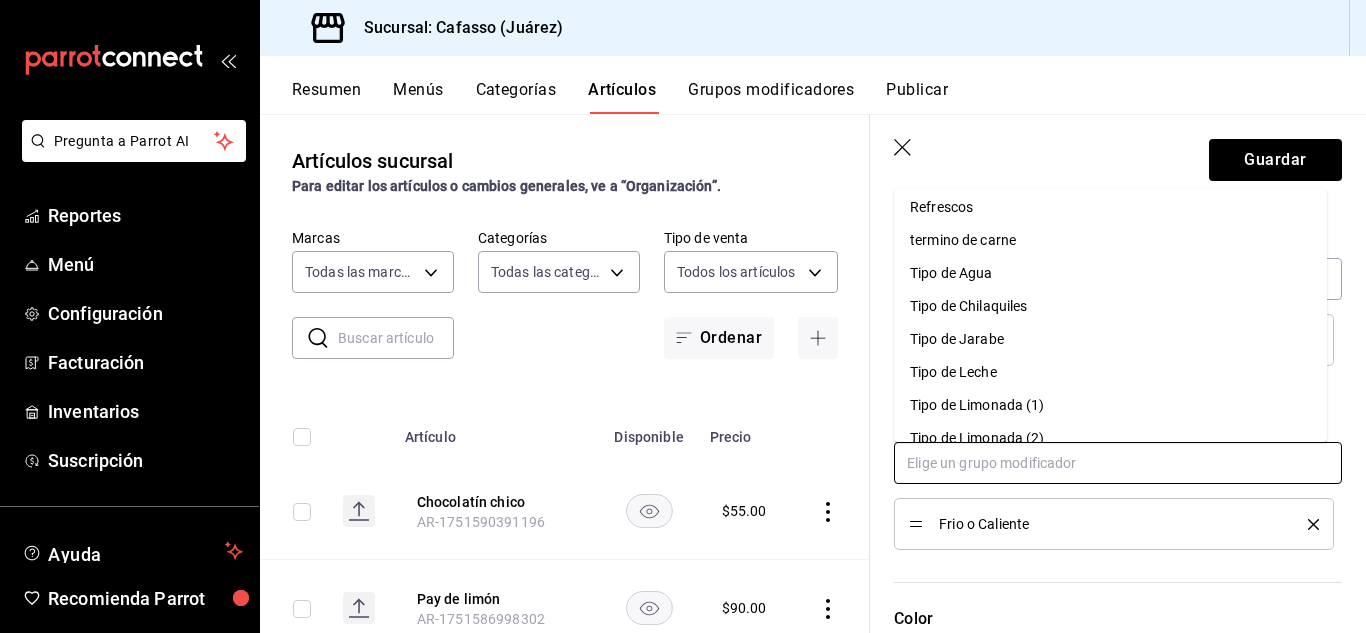 click on "Tipo de Leche" at bounding box center (953, 372) 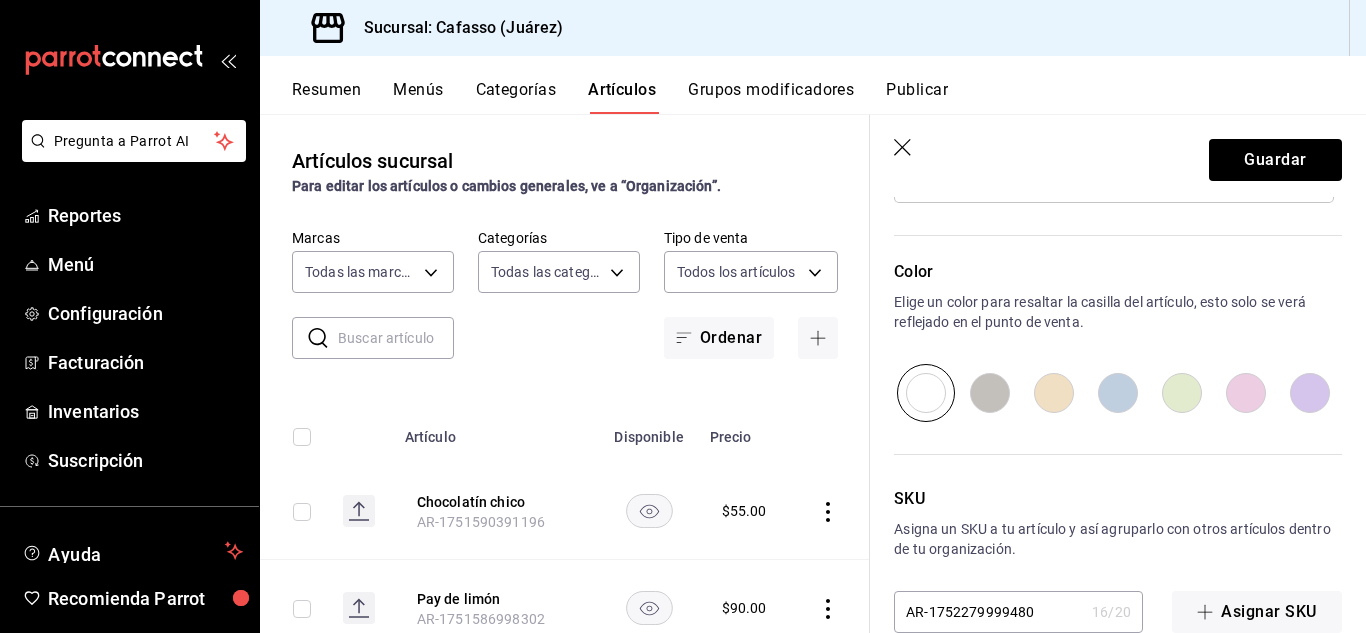 scroll, scrollTop: 1149, scrollLeft: 0, axis: vertical 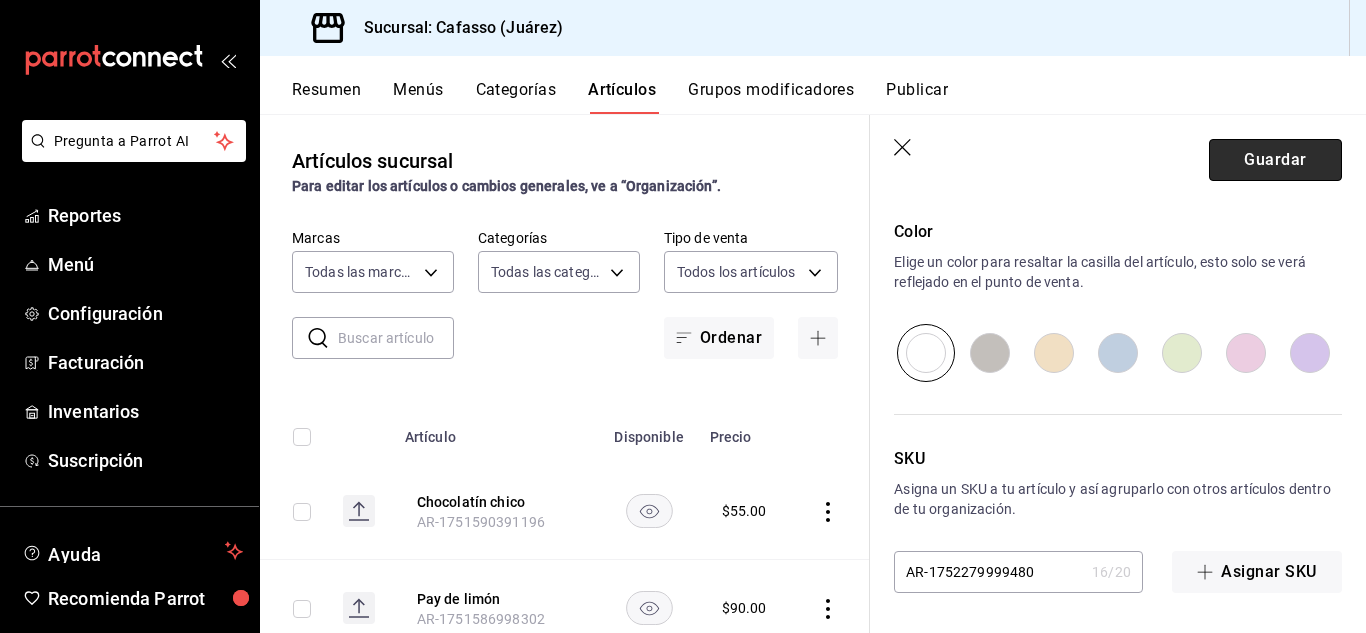 click on "Guardar" at bounding box center (1275, 160) 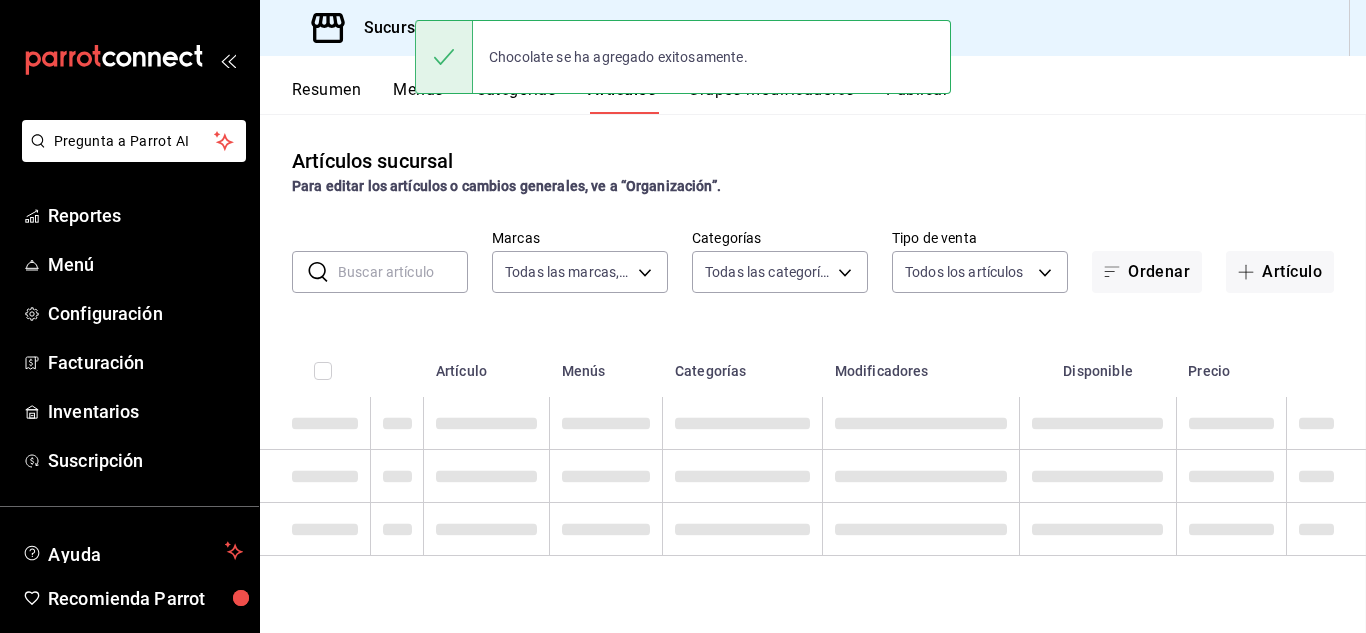 scroll, scrollTop: 0, scrollLeft: 0, axis: both 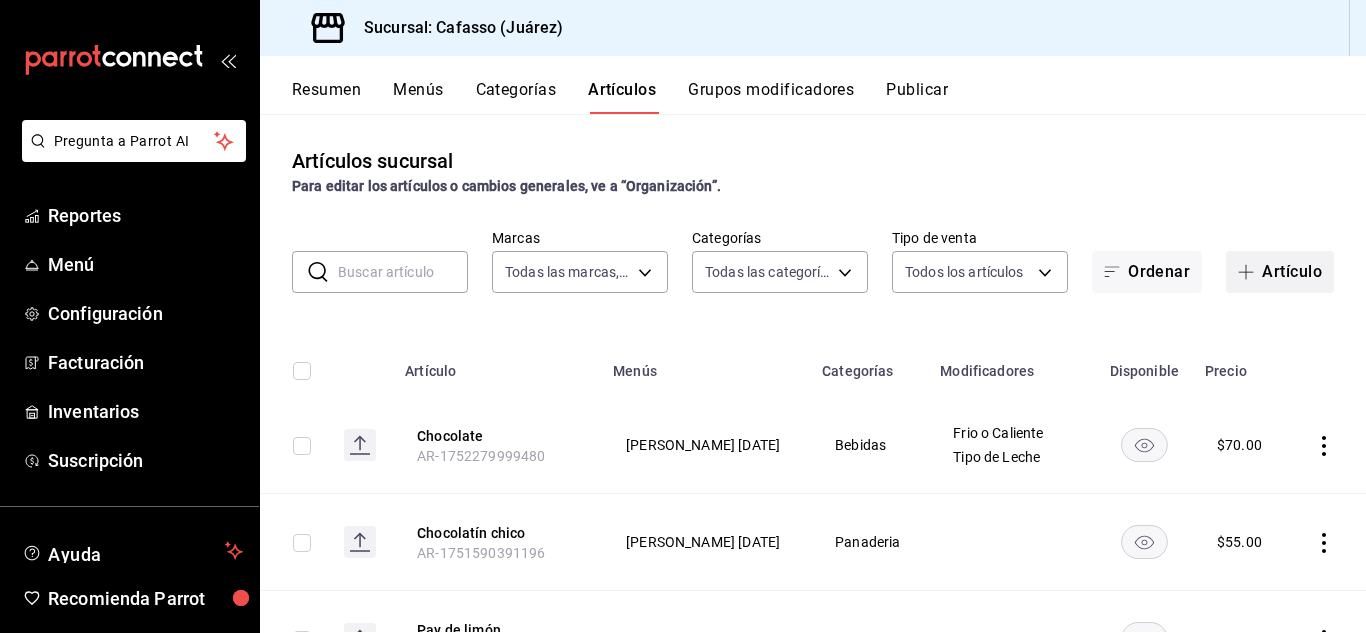 click on "Artículo" at bounding box center (1280, 272) 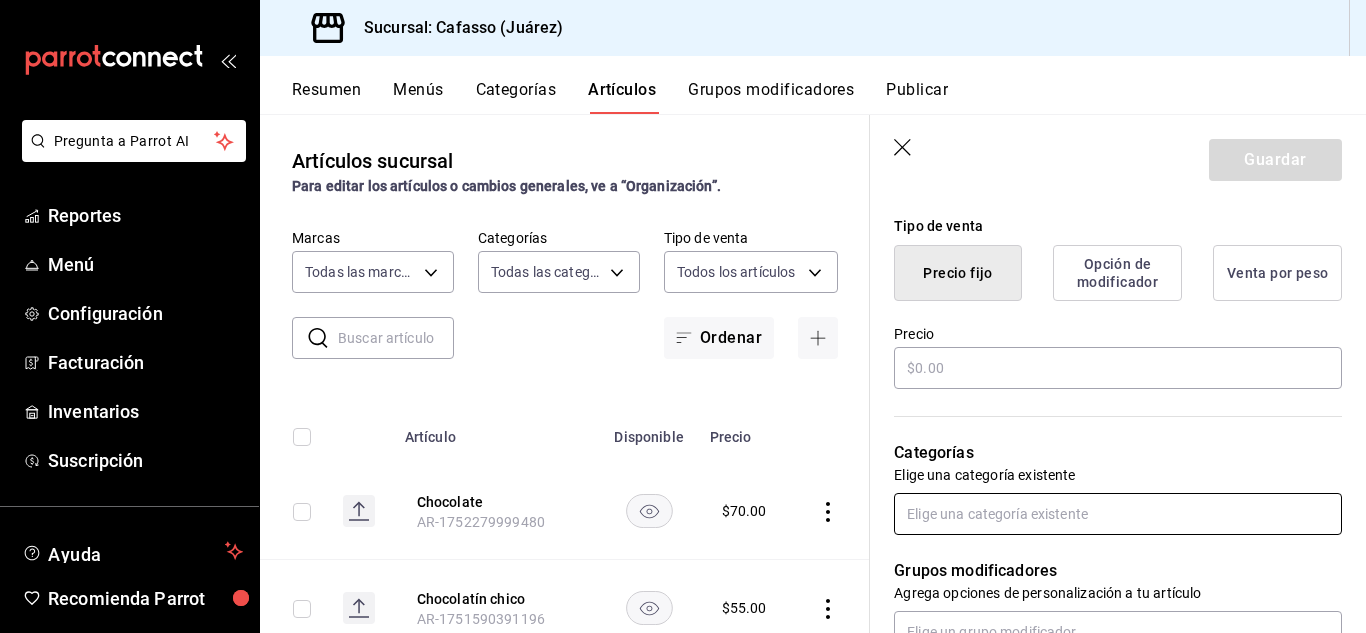 scroll, scrollTop: 483, scrollLeft: 0, axis: vertical 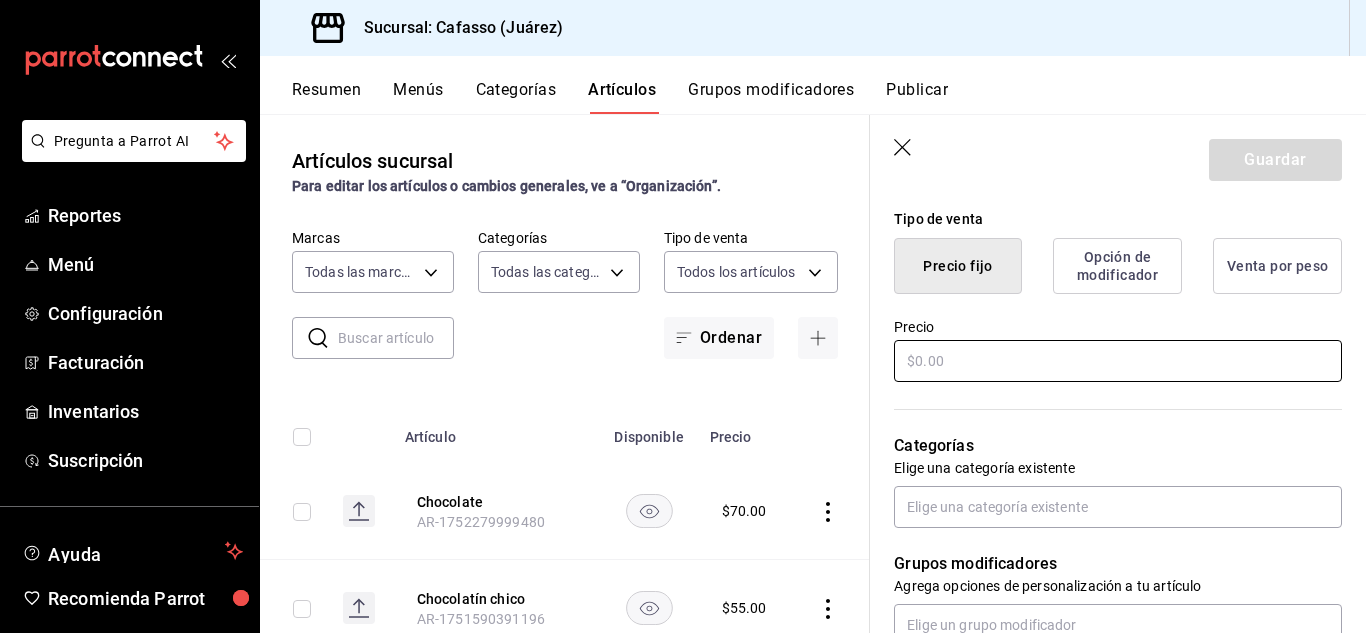 type on "Dirty Chai" 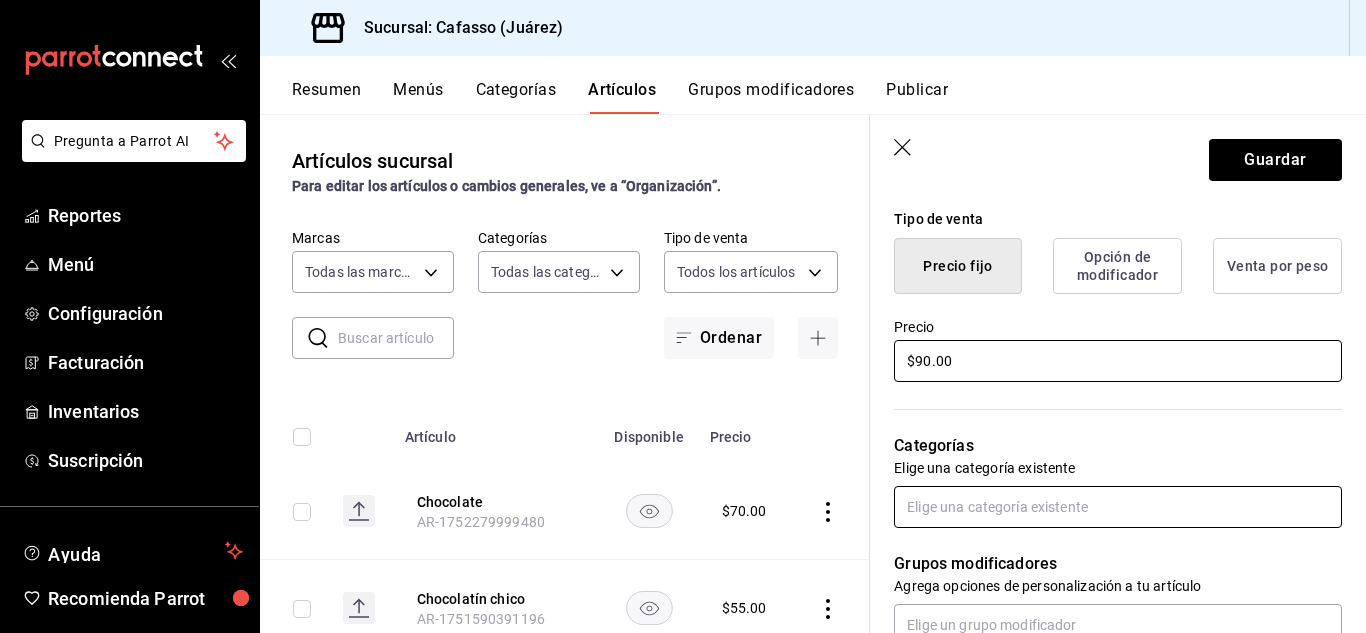 type on "$90.00" 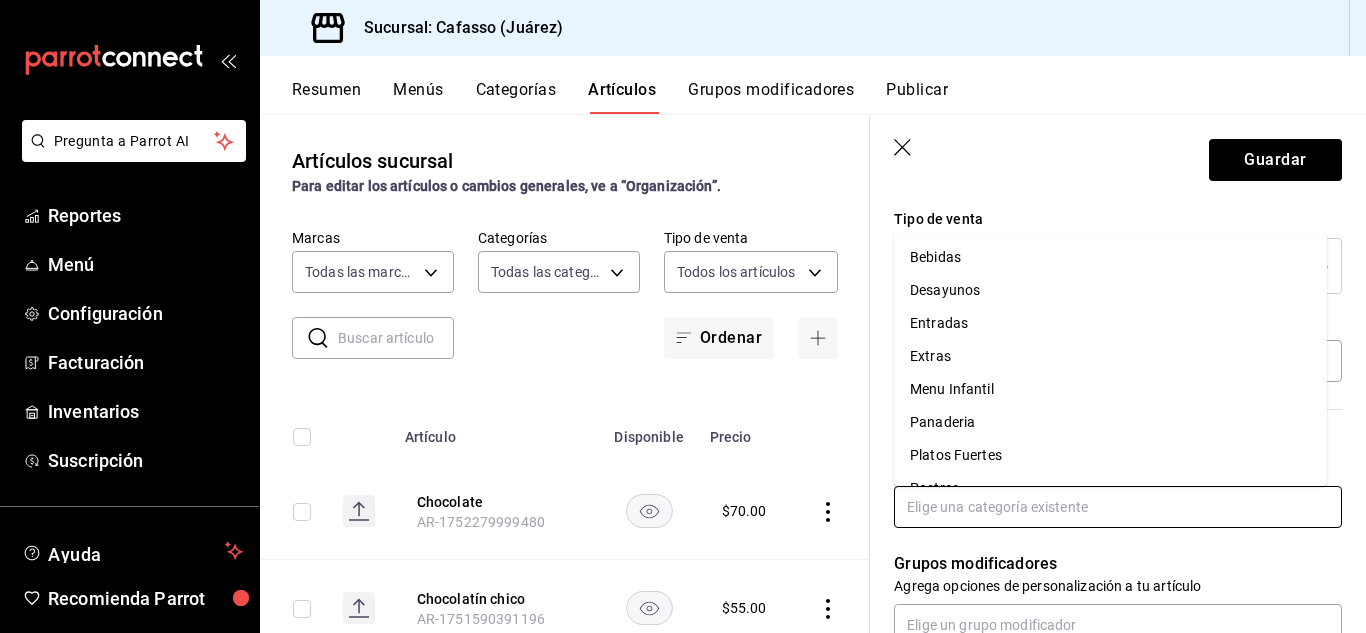 click at bounding box center (1118, 507) 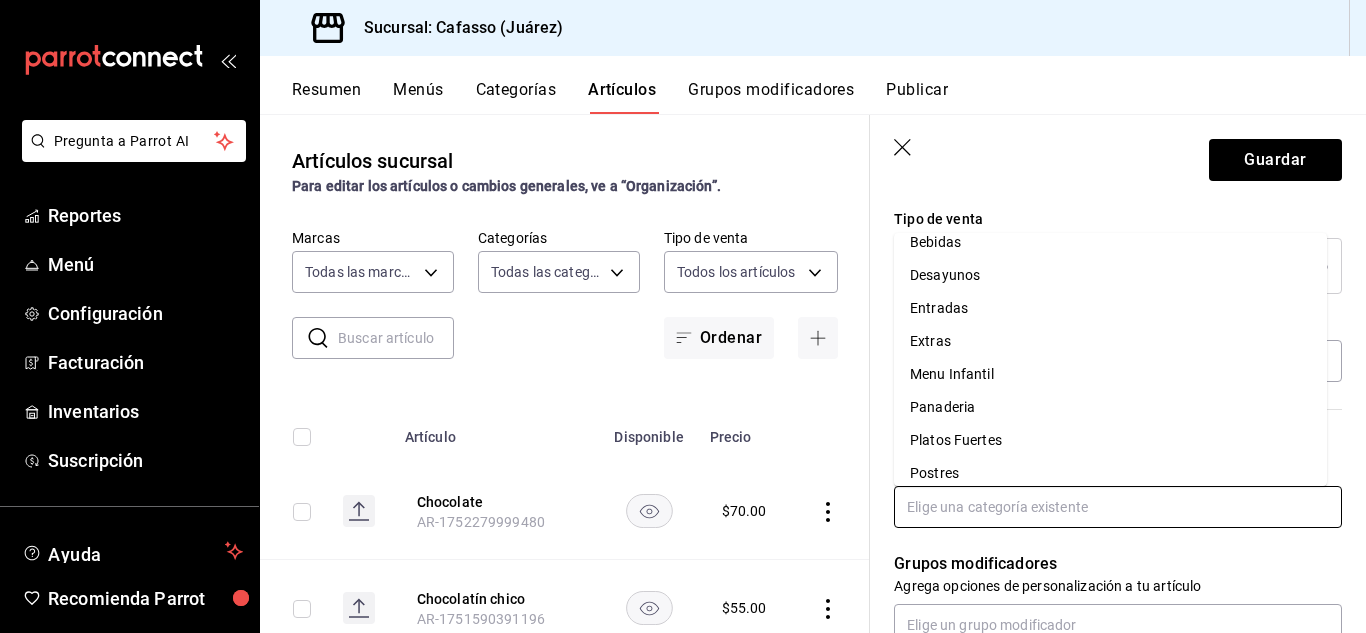 scroll, scrollTop: 0, scrollLeft: 0, axis: both 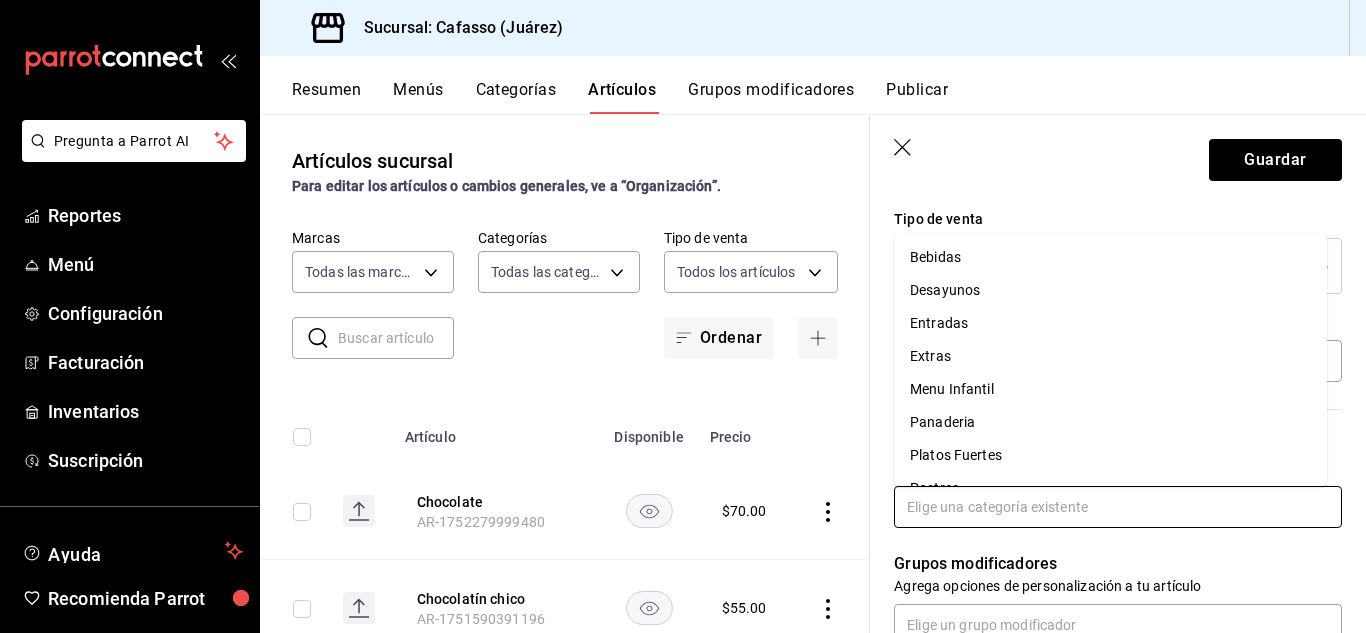 click on "Bebidas" at bounding box center (1110, 257) 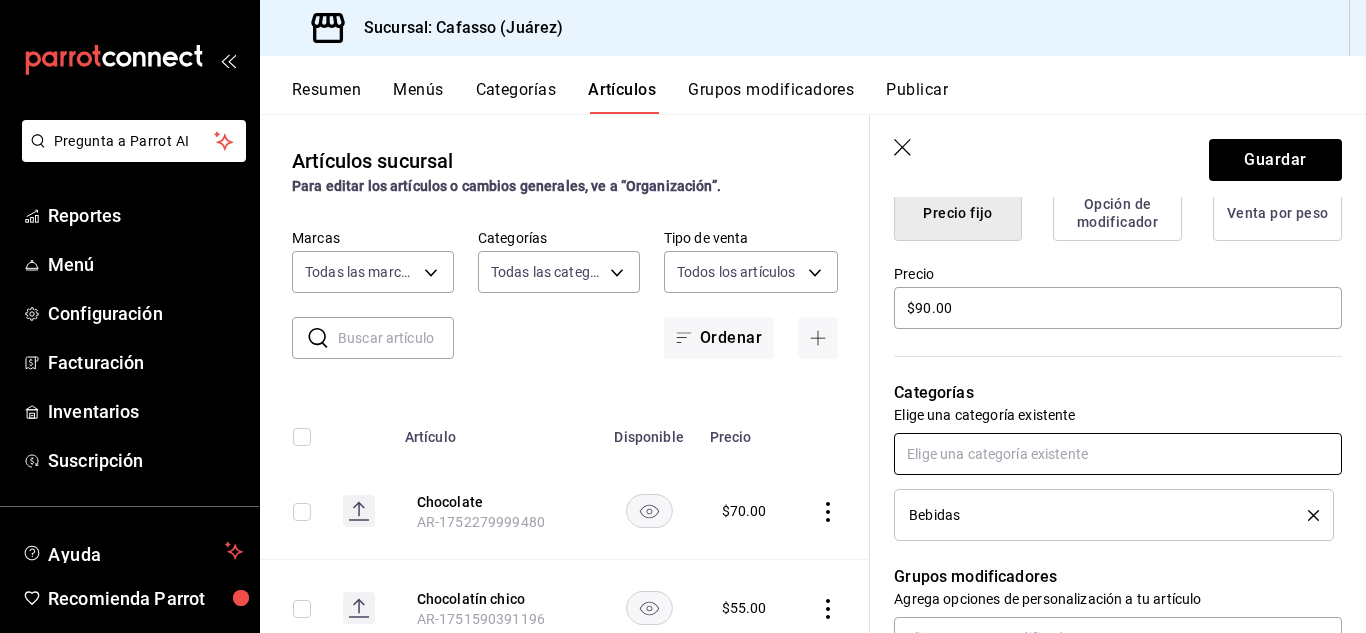 scroll, scrollTop: 537, scrollLeft: 0, axis: vertical 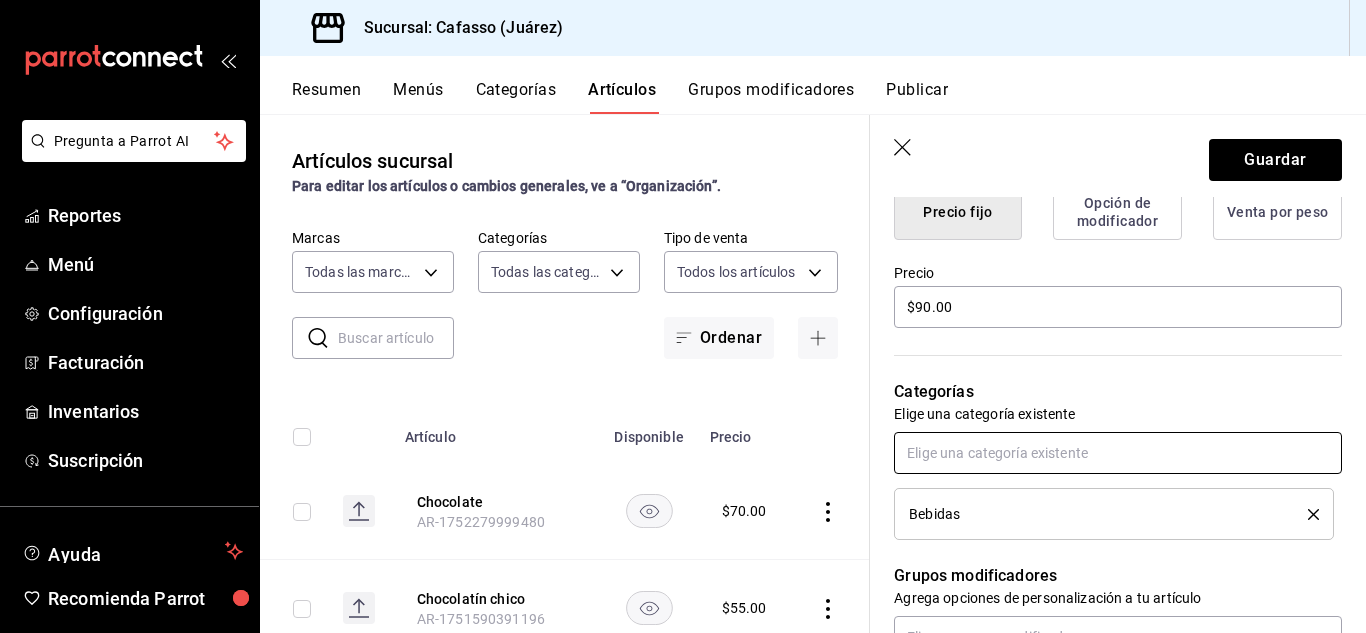 click at bounding box center (1118, 453) 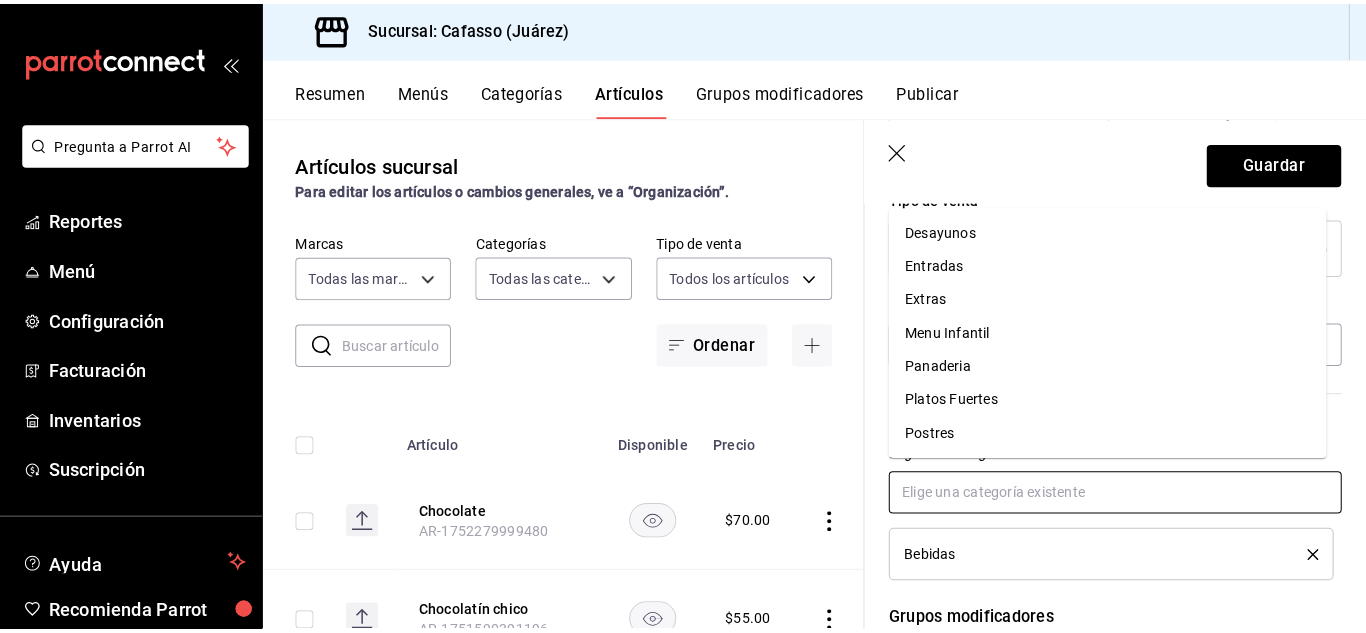 scroll, scrollTop: 546, scrollLeft: 0, axis: vertical 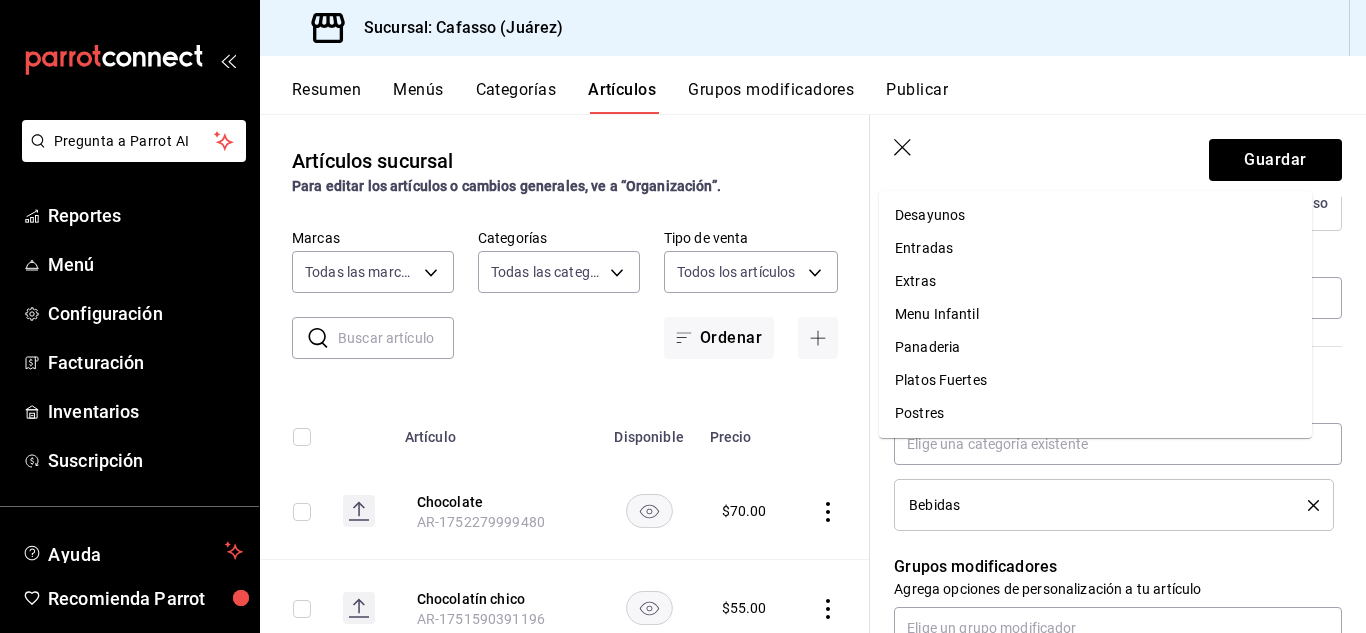 click on "Grupos modificadores Agrega opciones de personalización a tu artículo" at bounding box center (1106, 590) 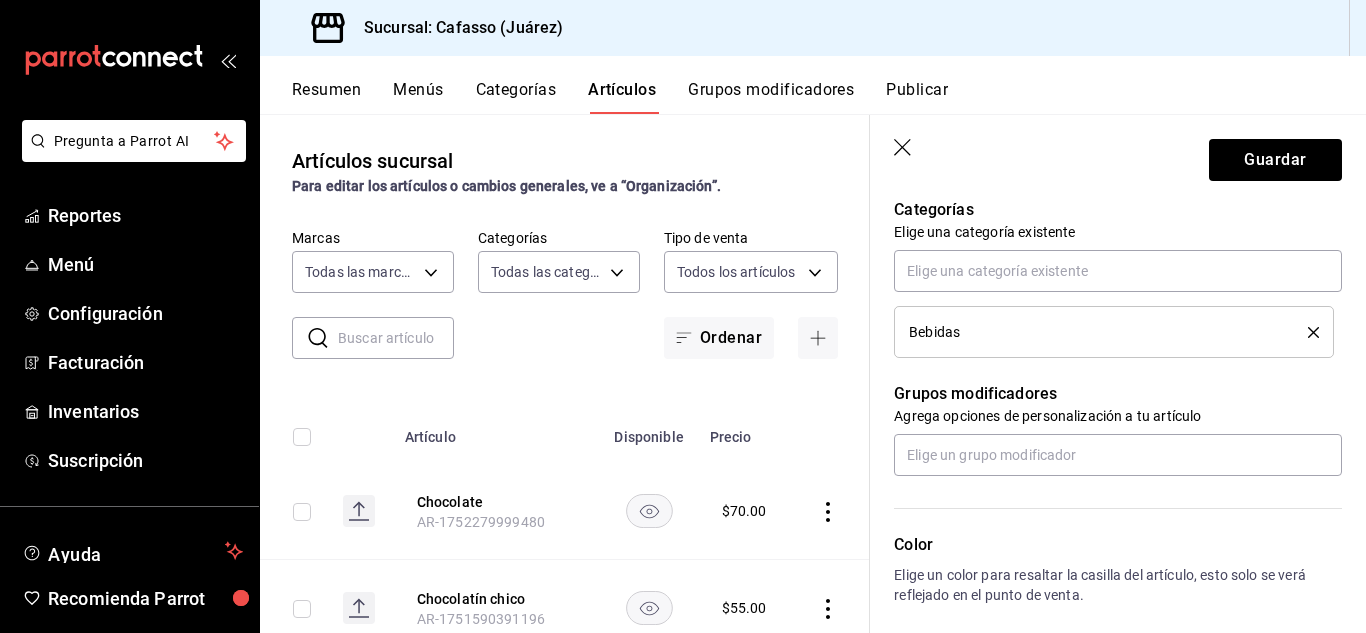 scroll, scrollTop: 742, scrollLeft: 0, axis: vertical 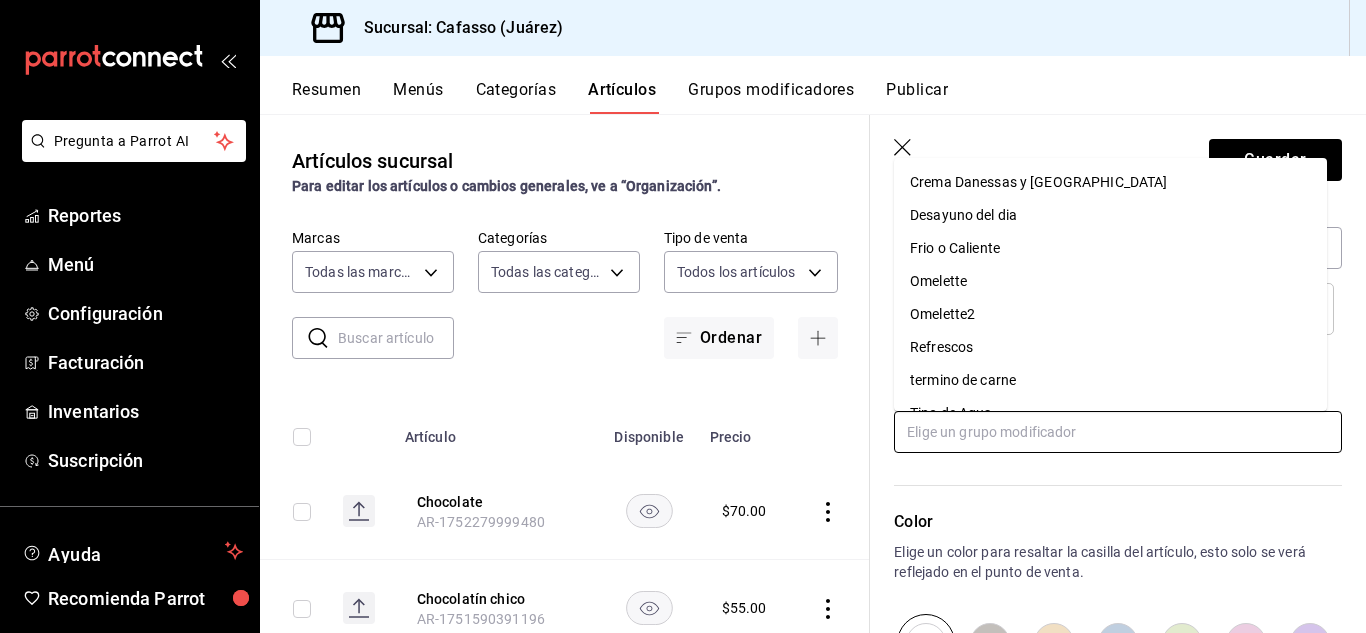 click at bounding box center [1118, 432] 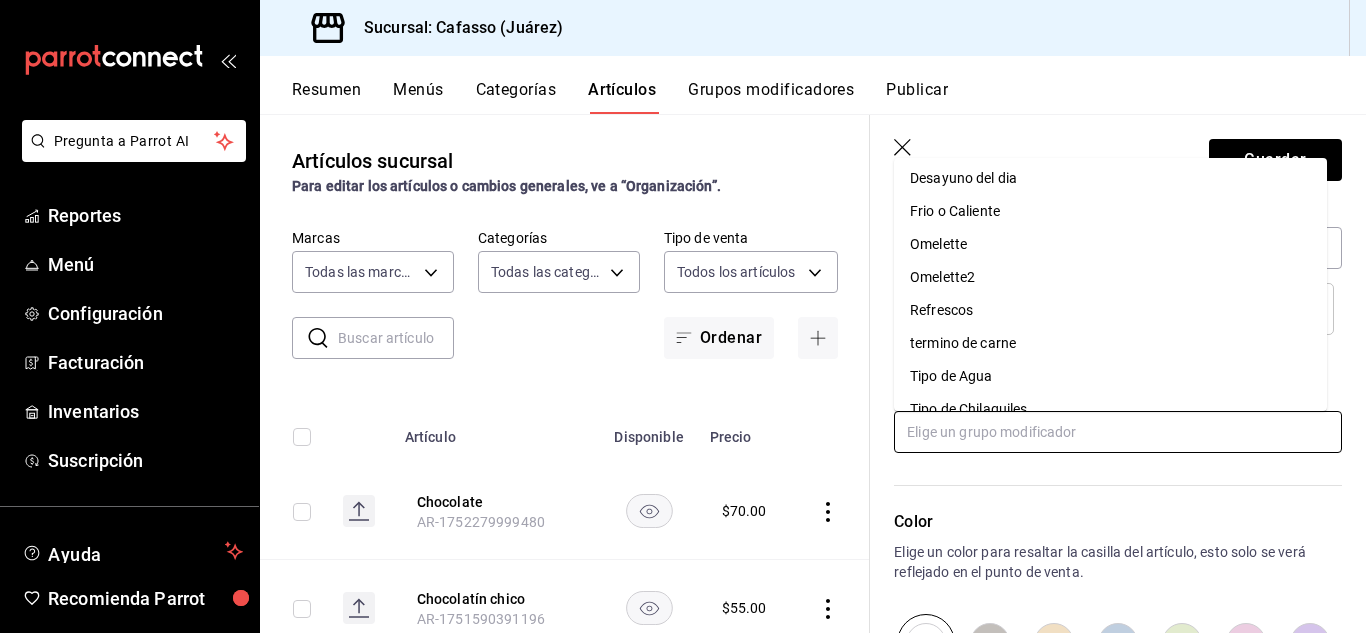 scroll, scrollTop: 39, scrollLeft: 0, axis: vertical 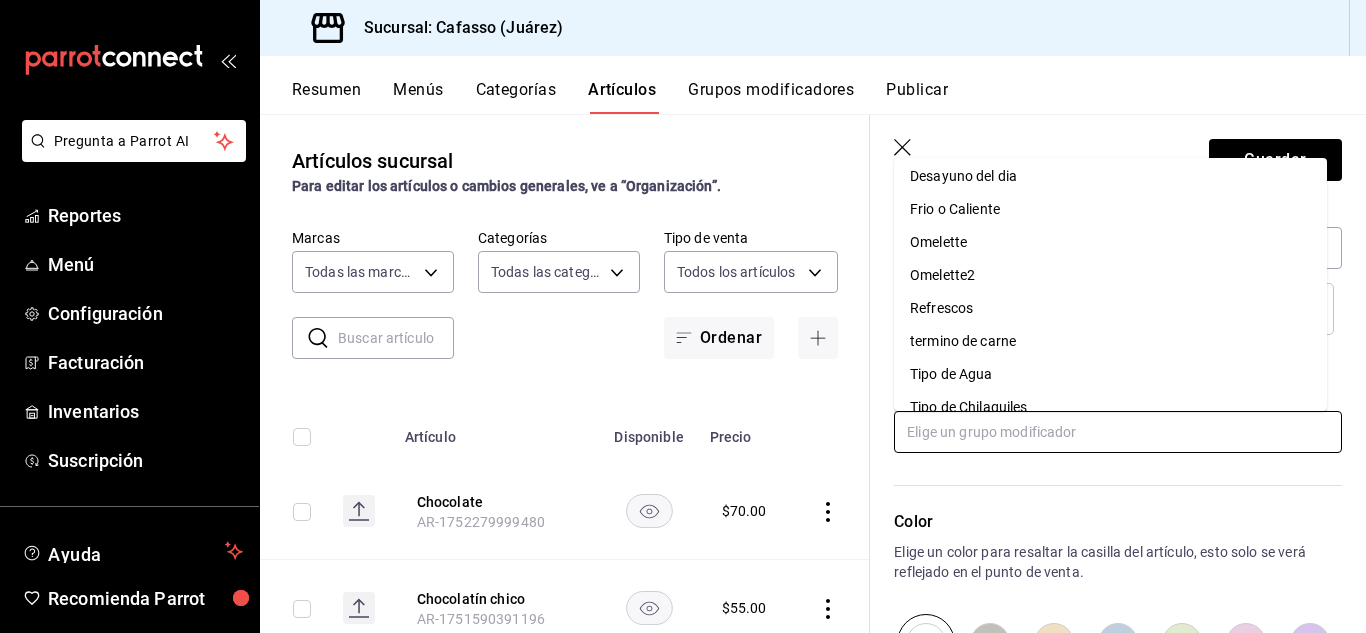 click on "Frio o Caliente" at bounding box center (955, 209) 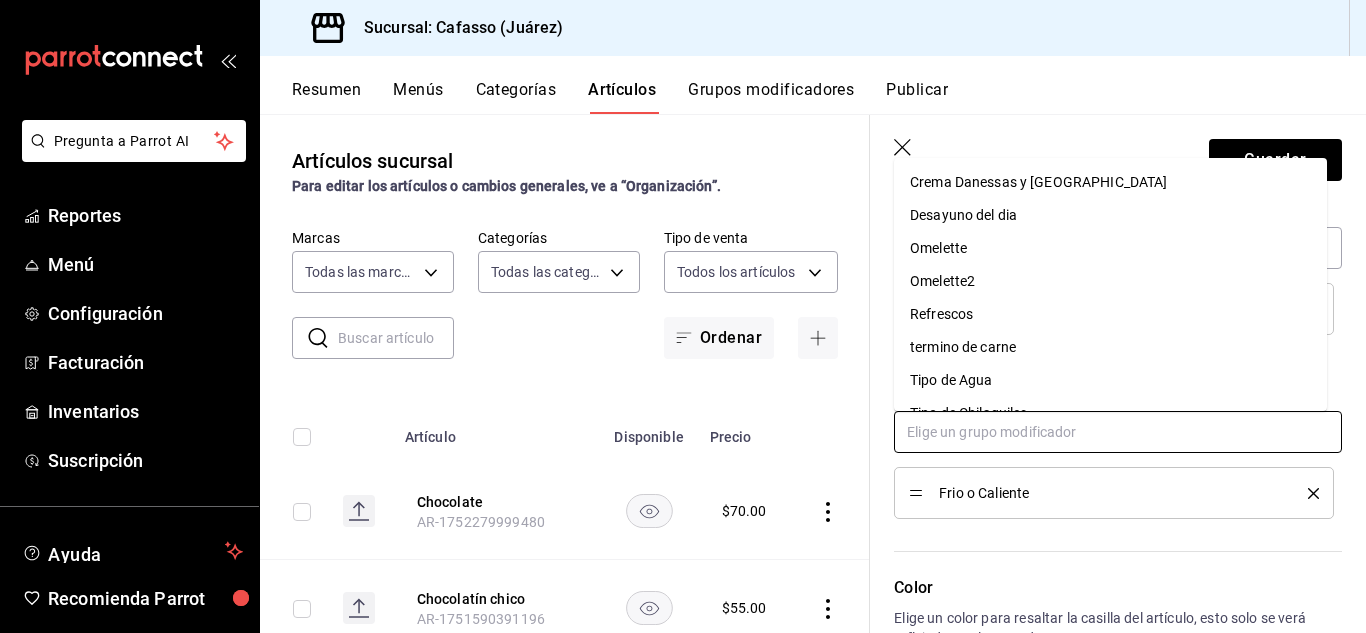 click at bounding box center (1118, 432) 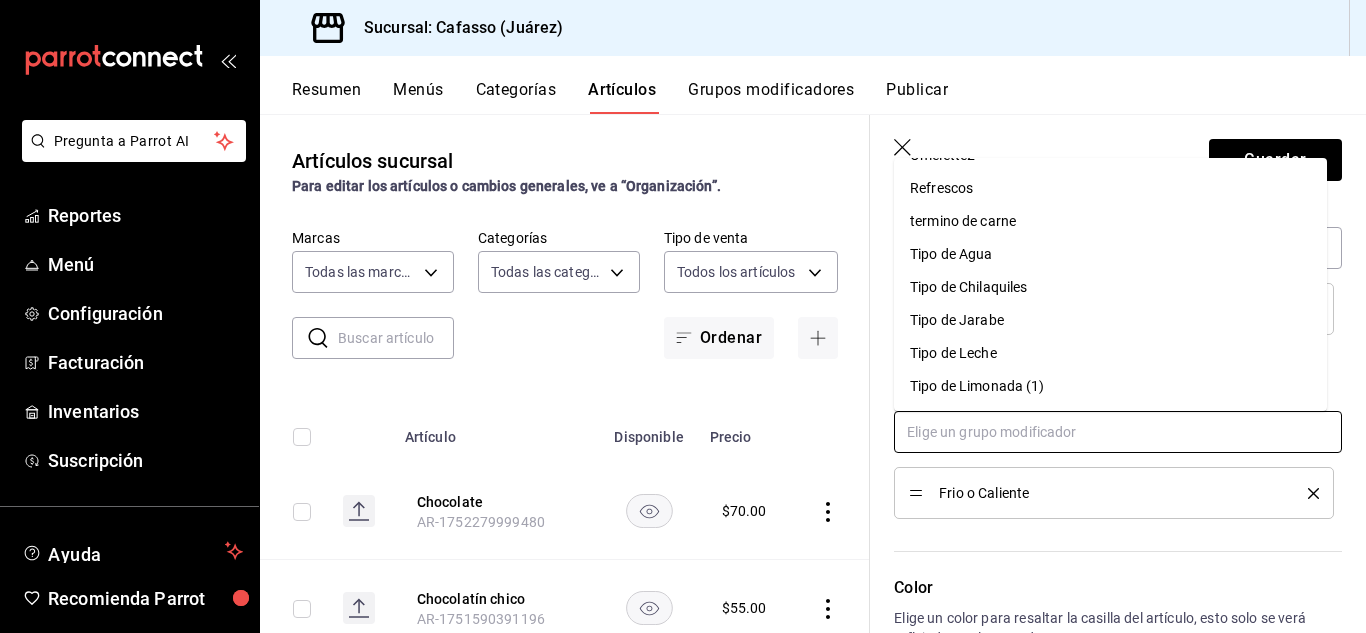 scroll, scrollTop: 127, scrollLeft: 0, axis: vertical 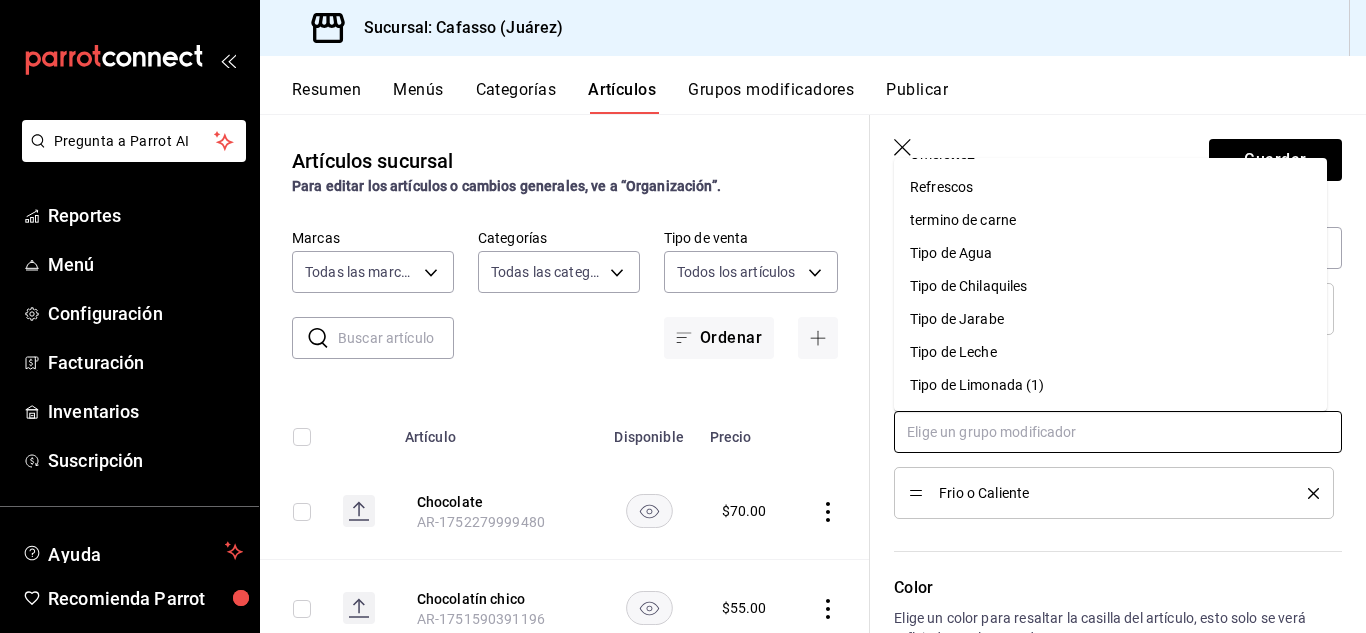 click on "Tipo de Leche" at bounding box center [953, 352] 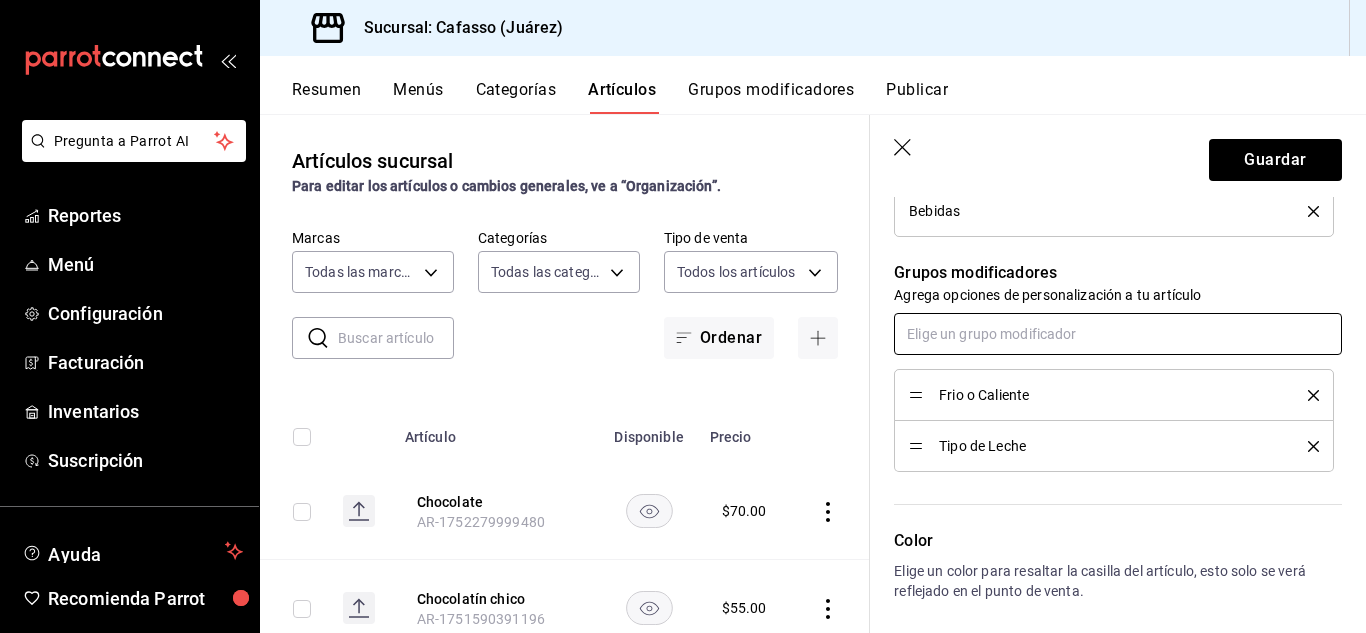 scroll, scrollTop: 852, scrollLeft: 0, axis: vertical 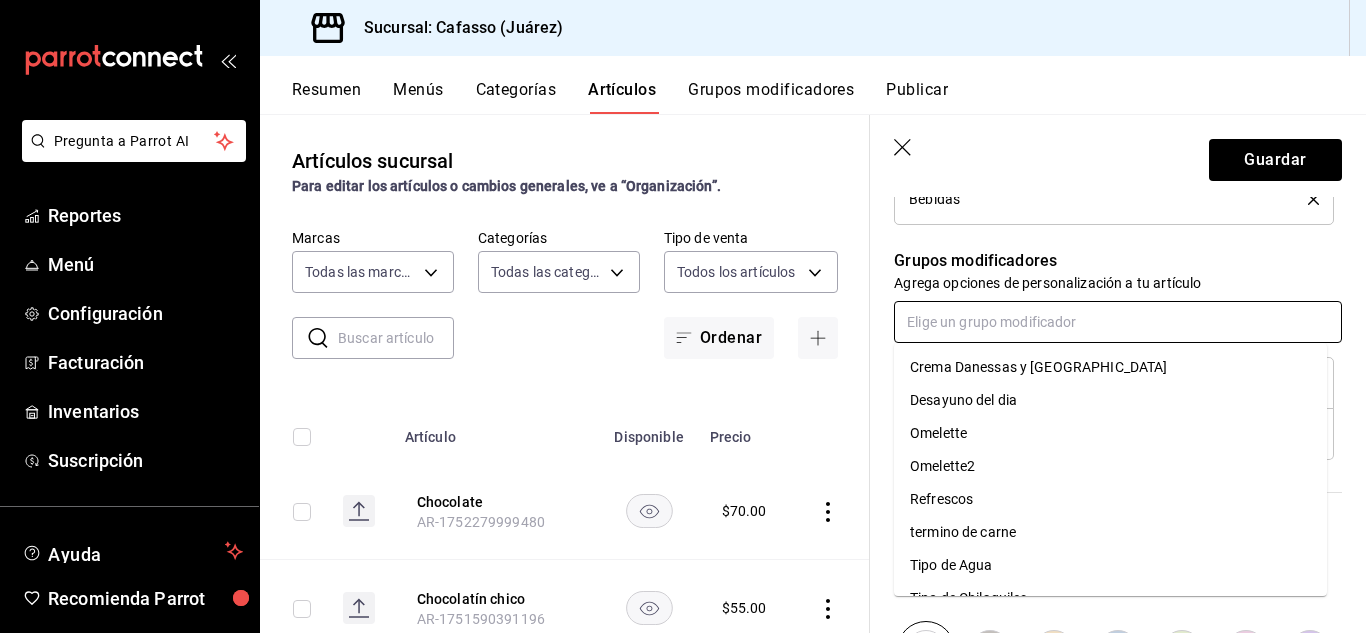 click at bounding box center [1118, 322] 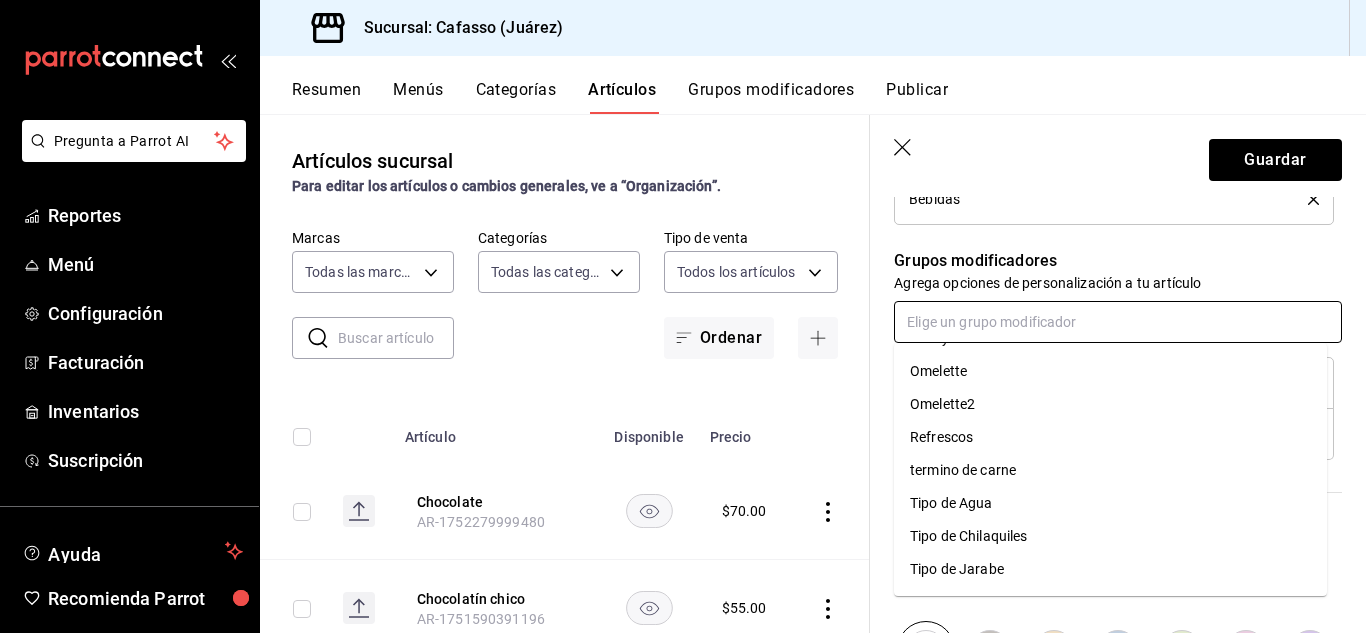 scroll, scrollTop: 0, scrollLeft: 0, axis: both 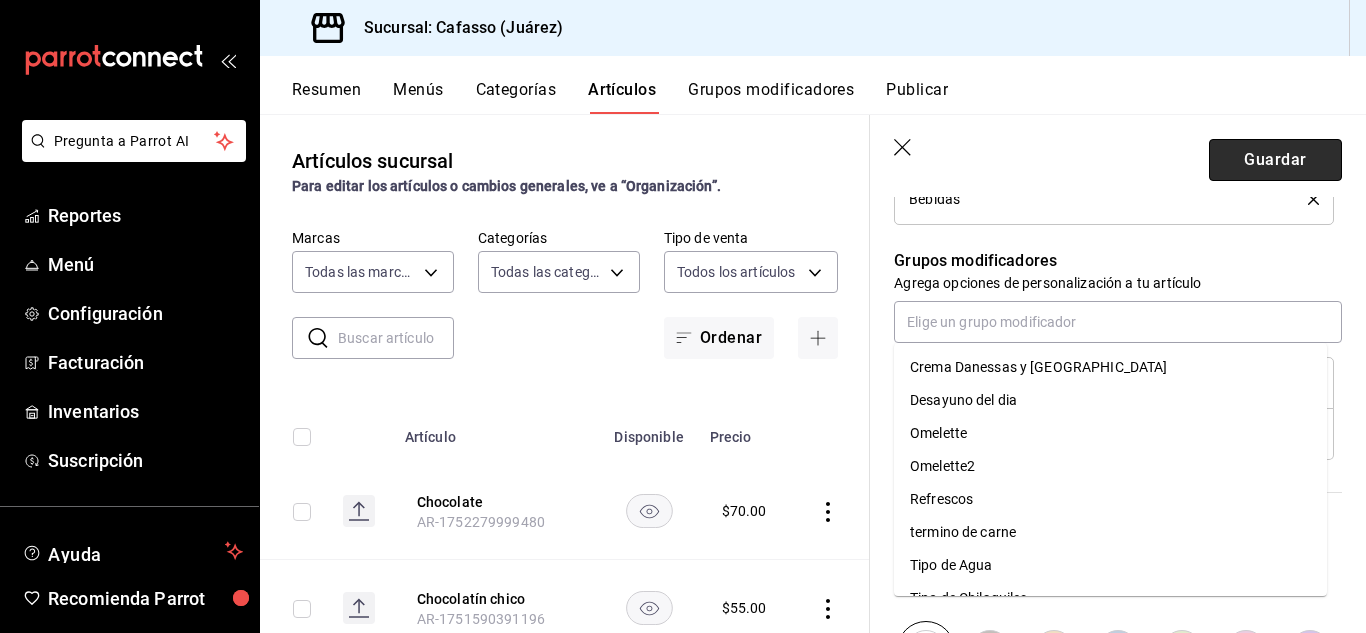 click on "Guardar" at bounding box center (1275, 160) 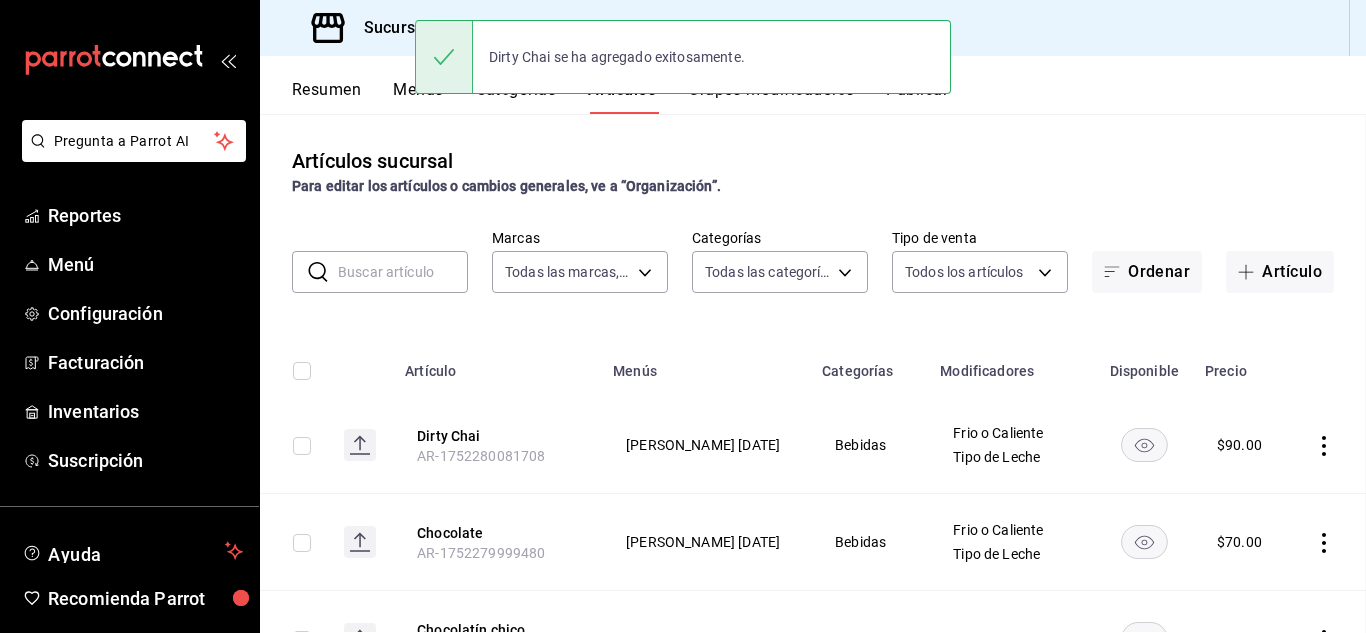 scroll, scrollTop: 0, scrollLeft: 0, axis: both 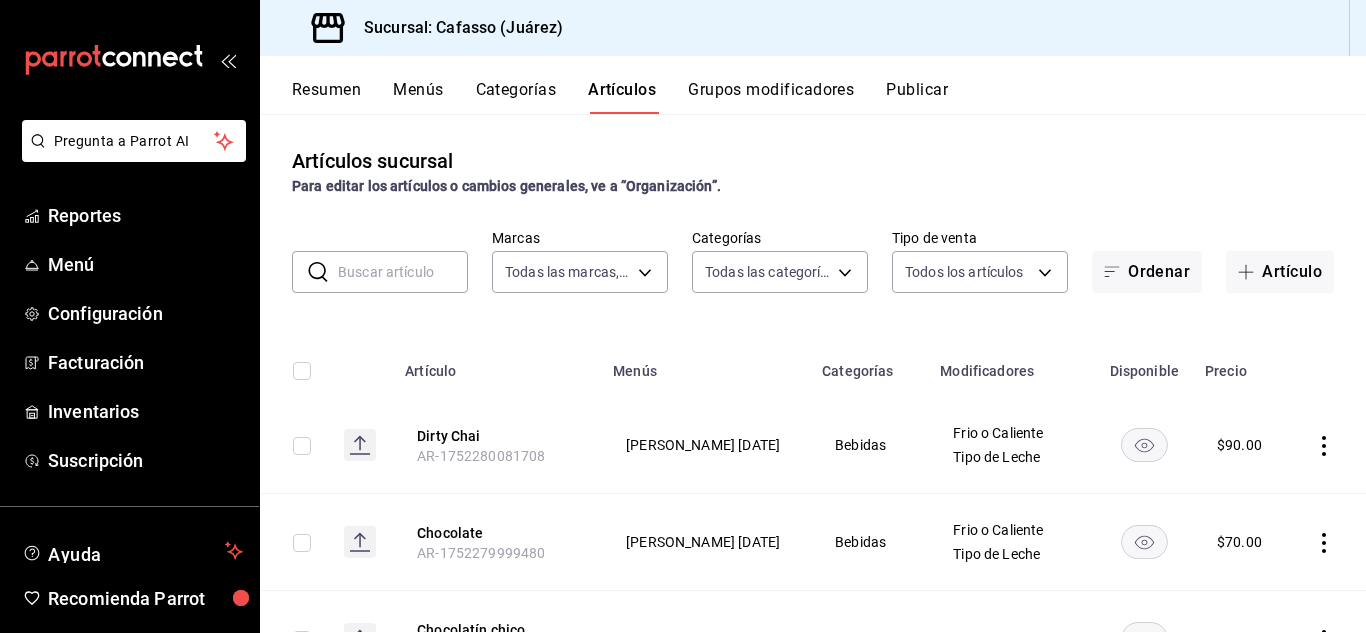 click at bounding box center (403, 272) 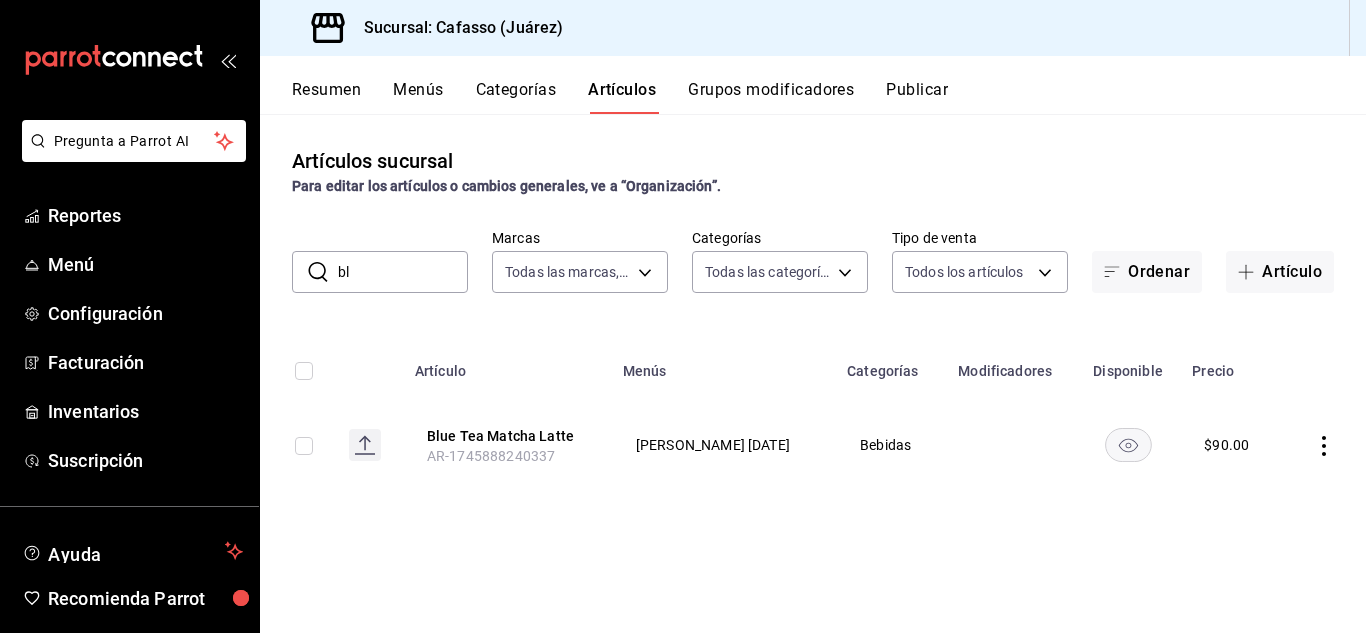 type on "b" 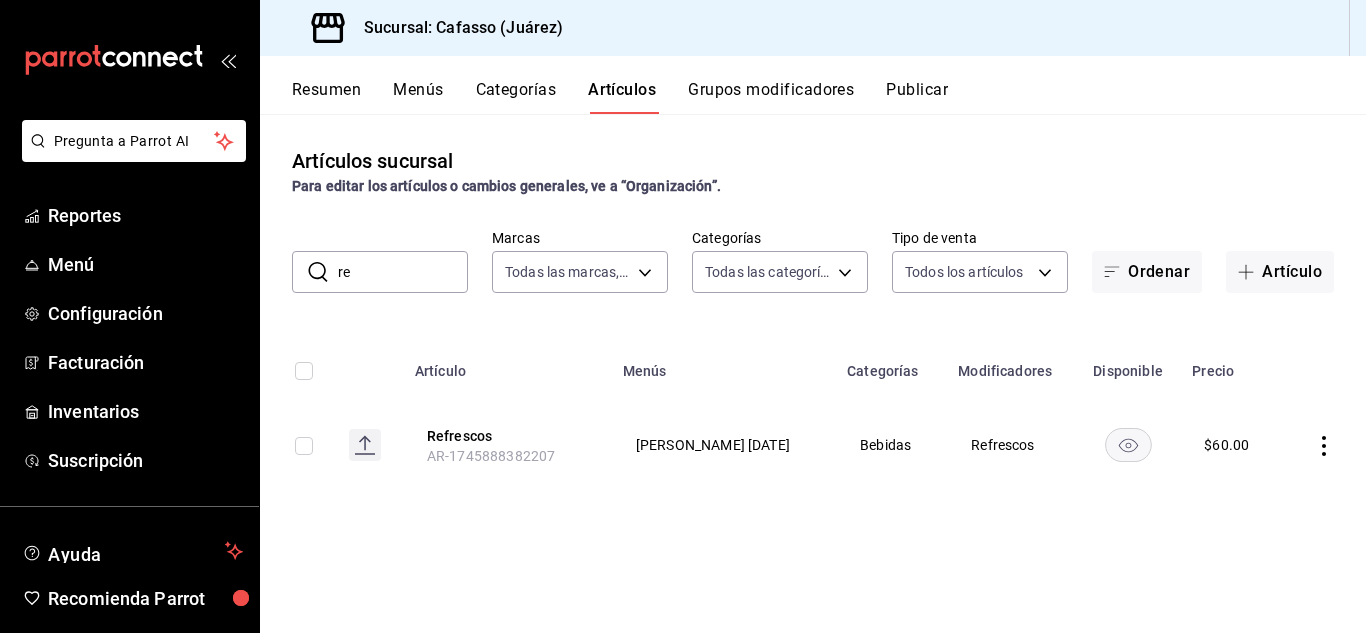type on "r" 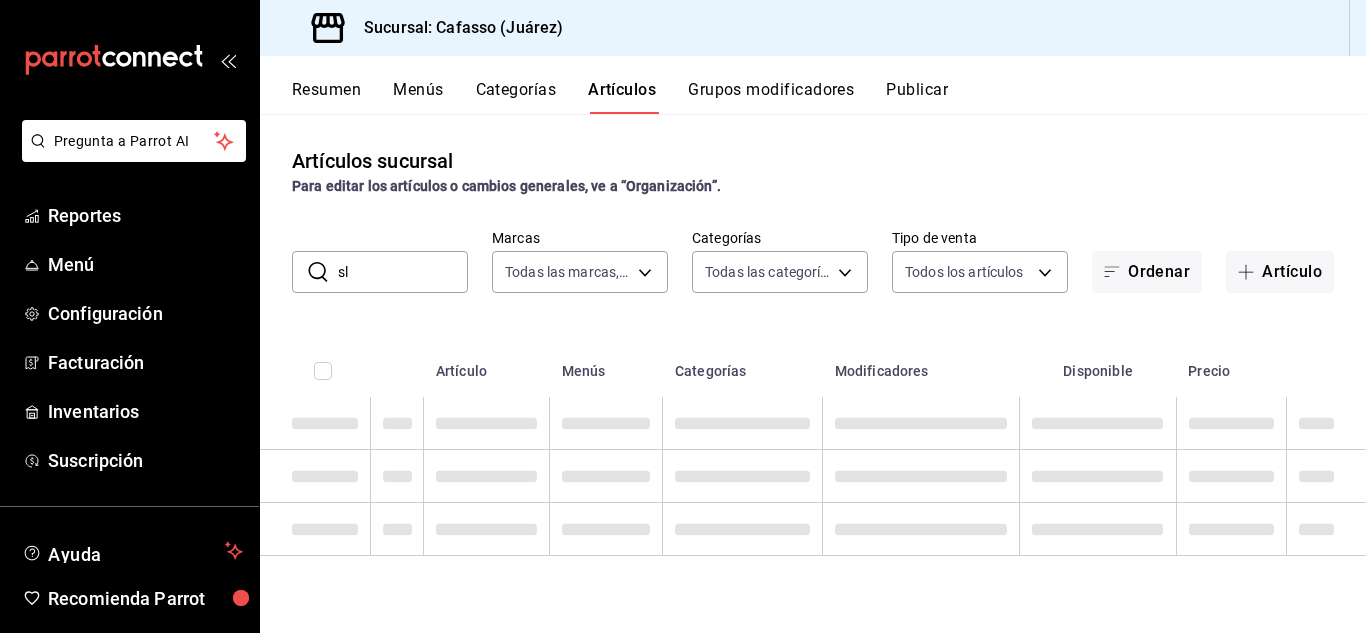 type on "s" 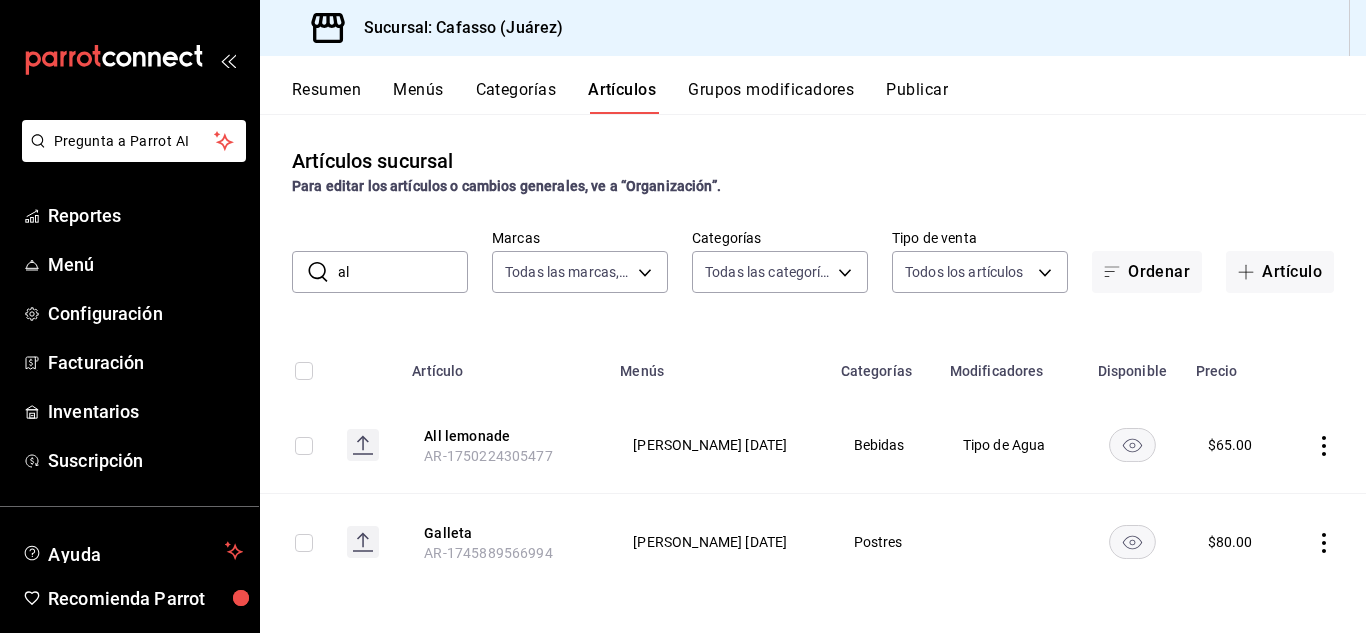 type on "a" 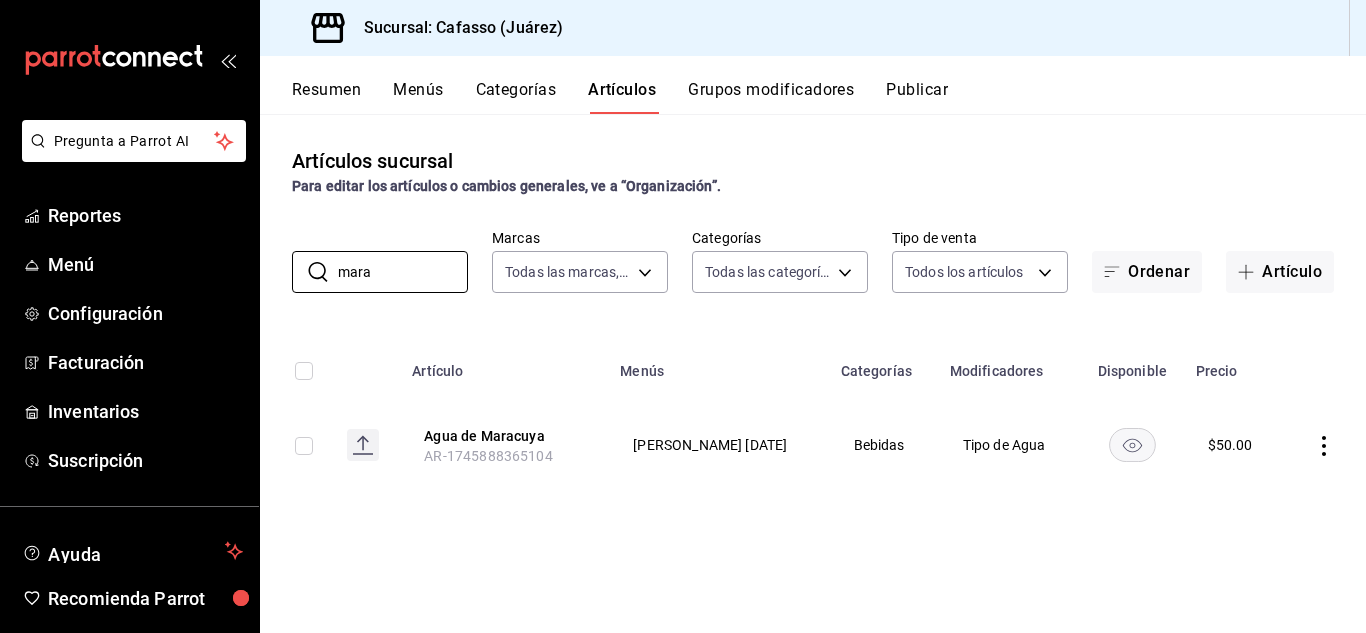 type on "mara" 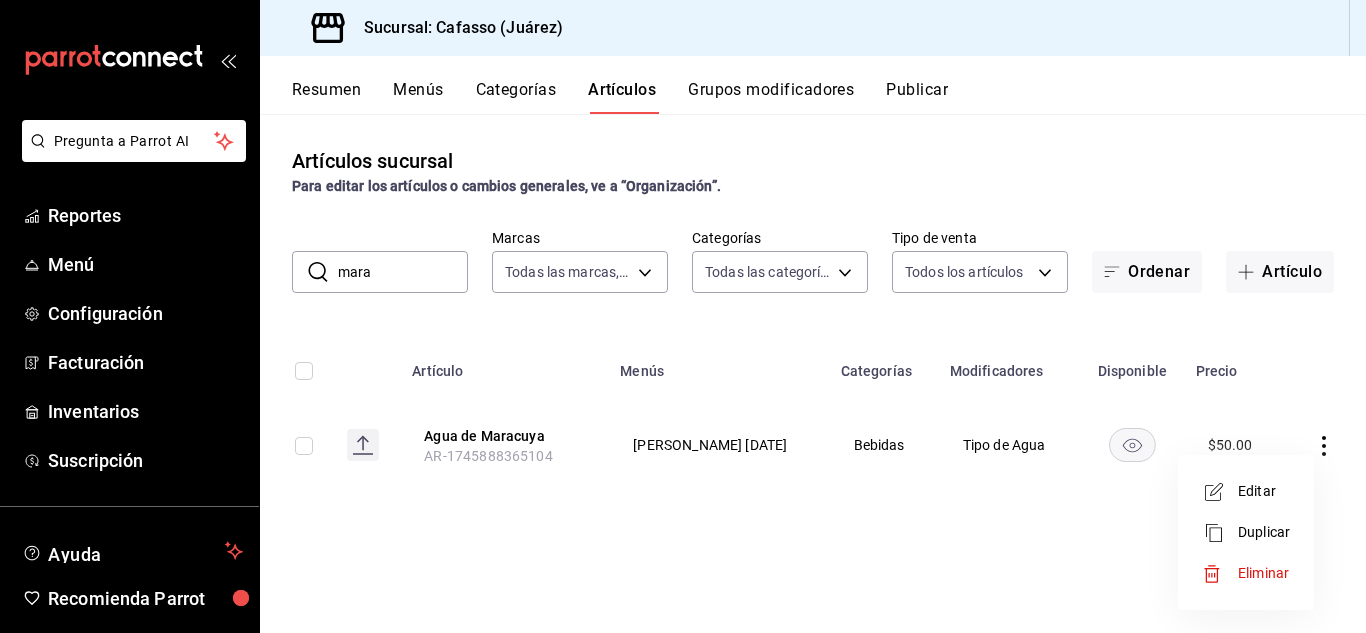 click on "Editar" at bounding box center (1264, 491) 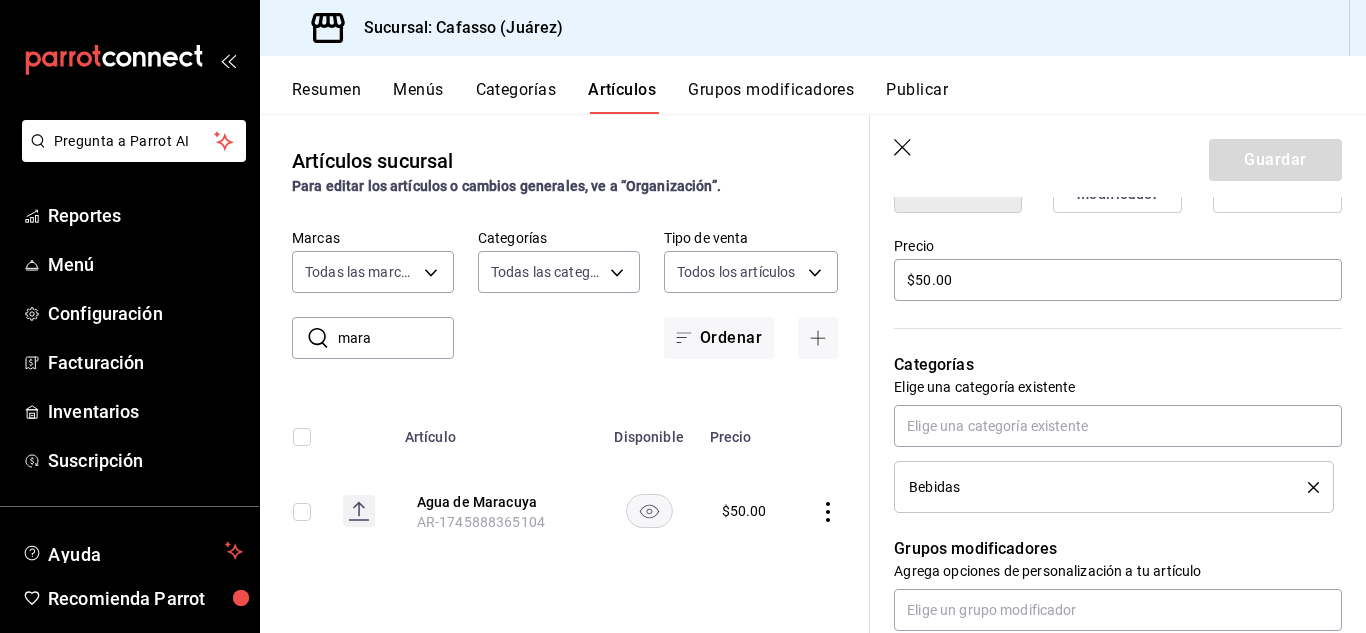 scroll, scrollTop: 582, scrollLeft: 0, axis: vertical 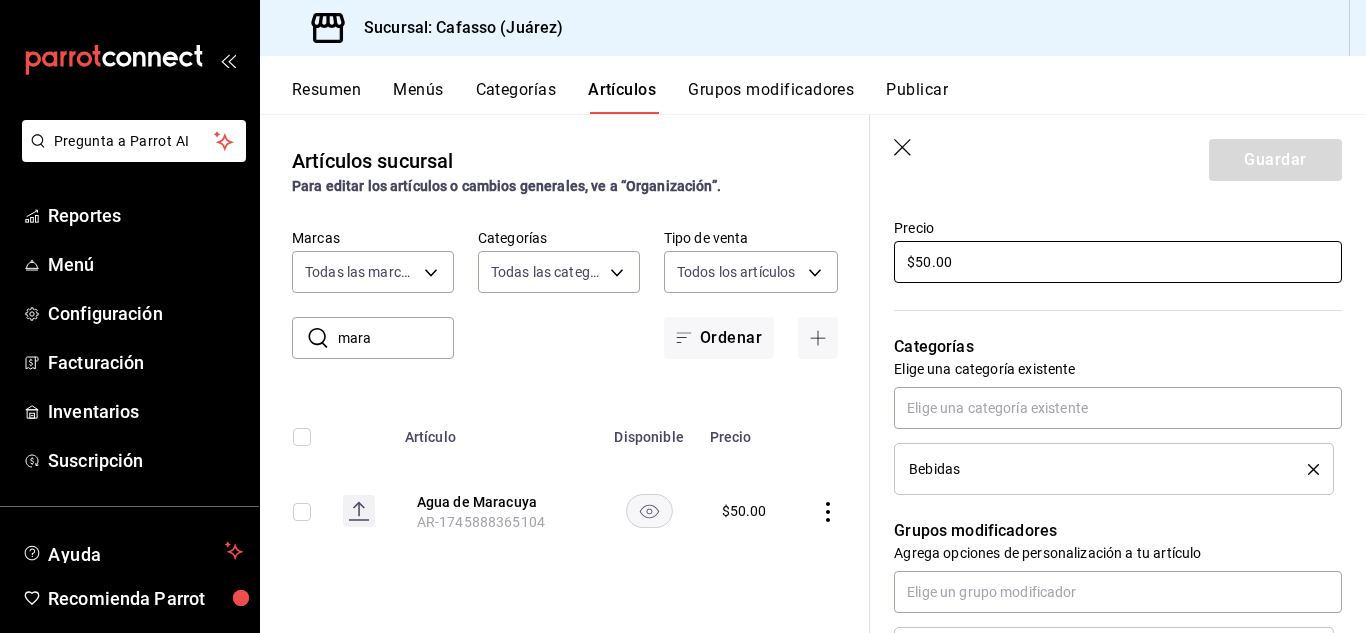 click on "$50.00" at bounding box center (1118, 262) 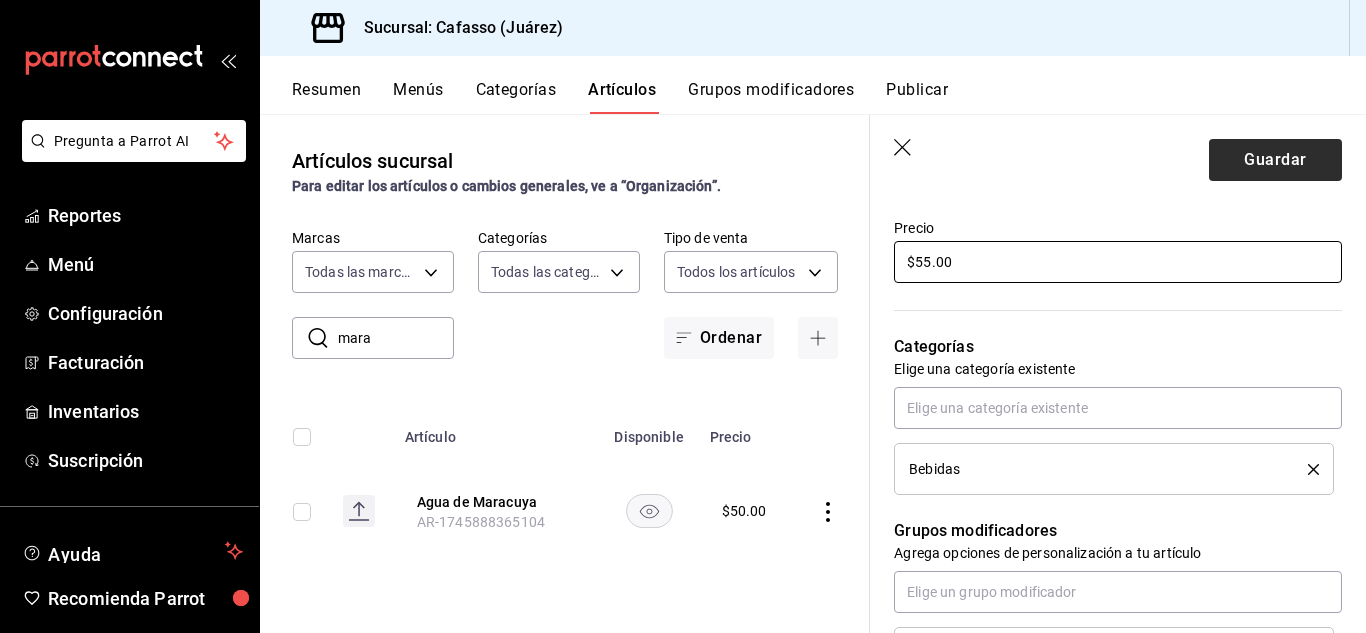 type on "$55.00" 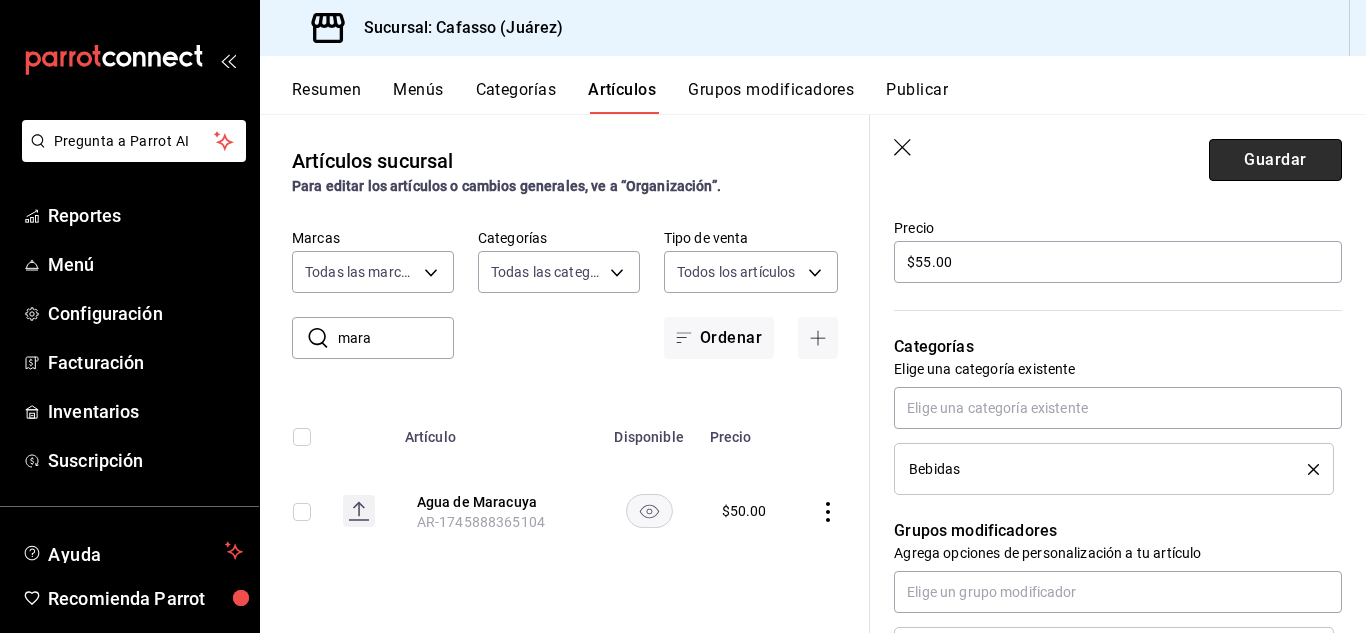 click on "Guardar" at bounding box center (1275, 160) 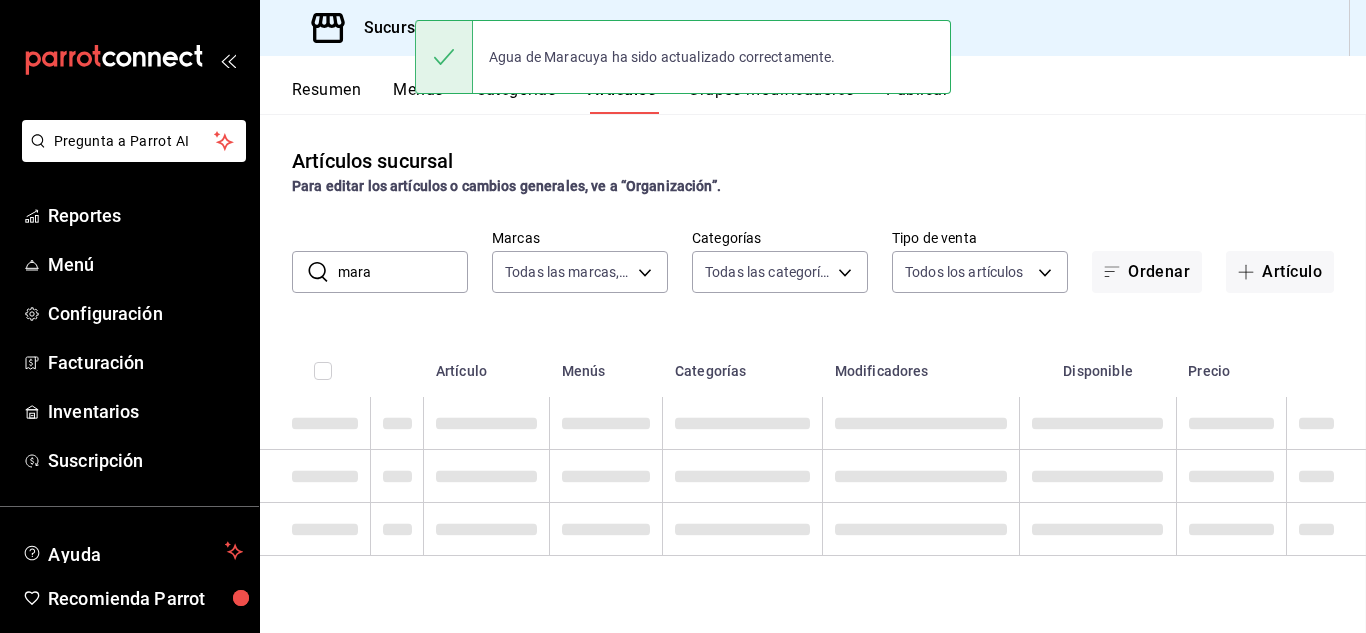 scroll, scrollTop: 0, scrollLeft: 0, axis: both 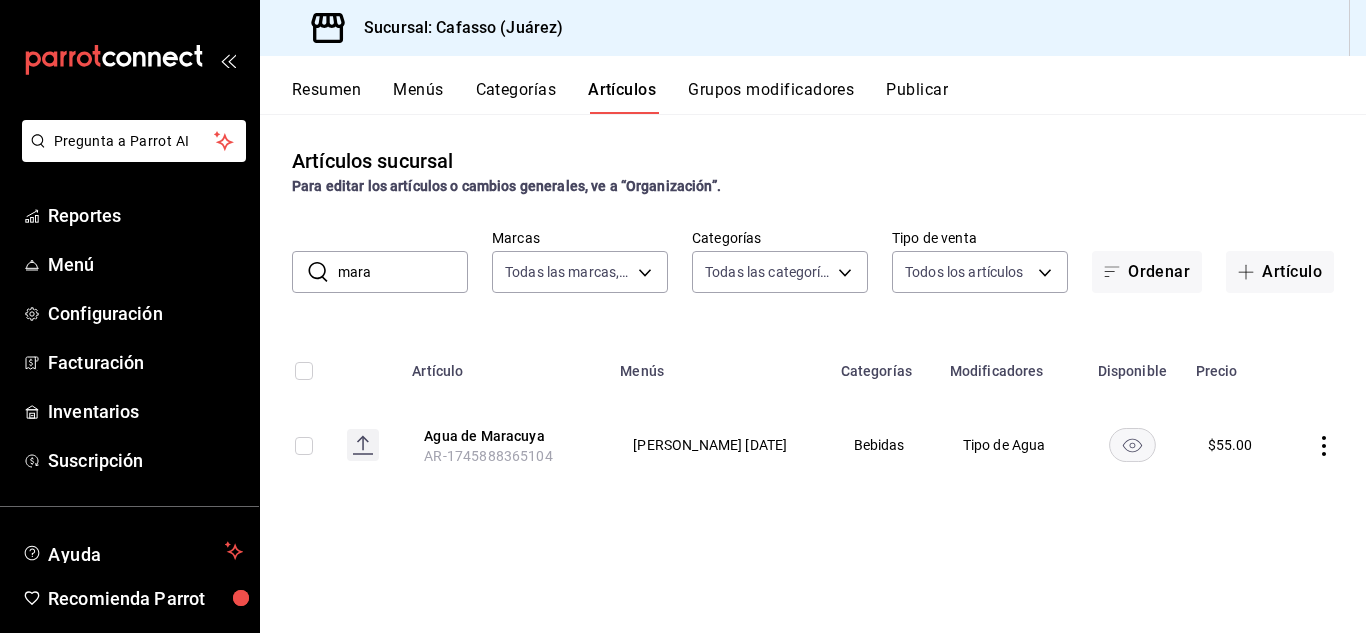 click on "mara" at bounding box center [403, 272] 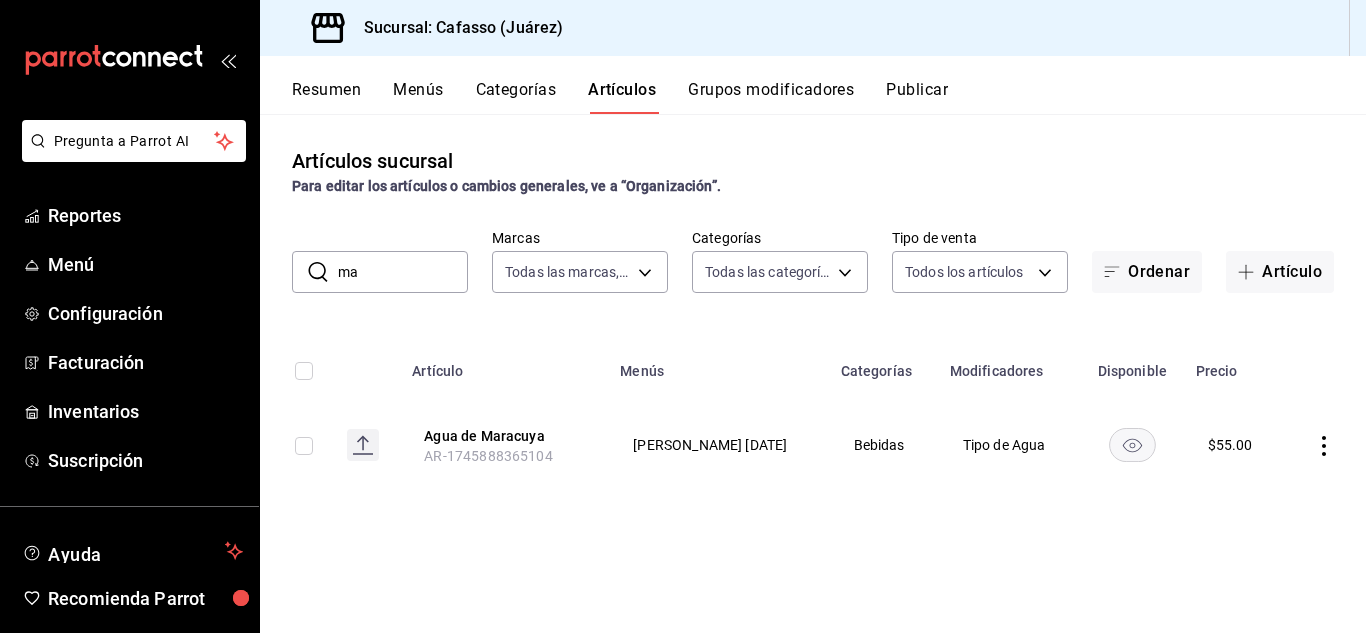 type on "m" 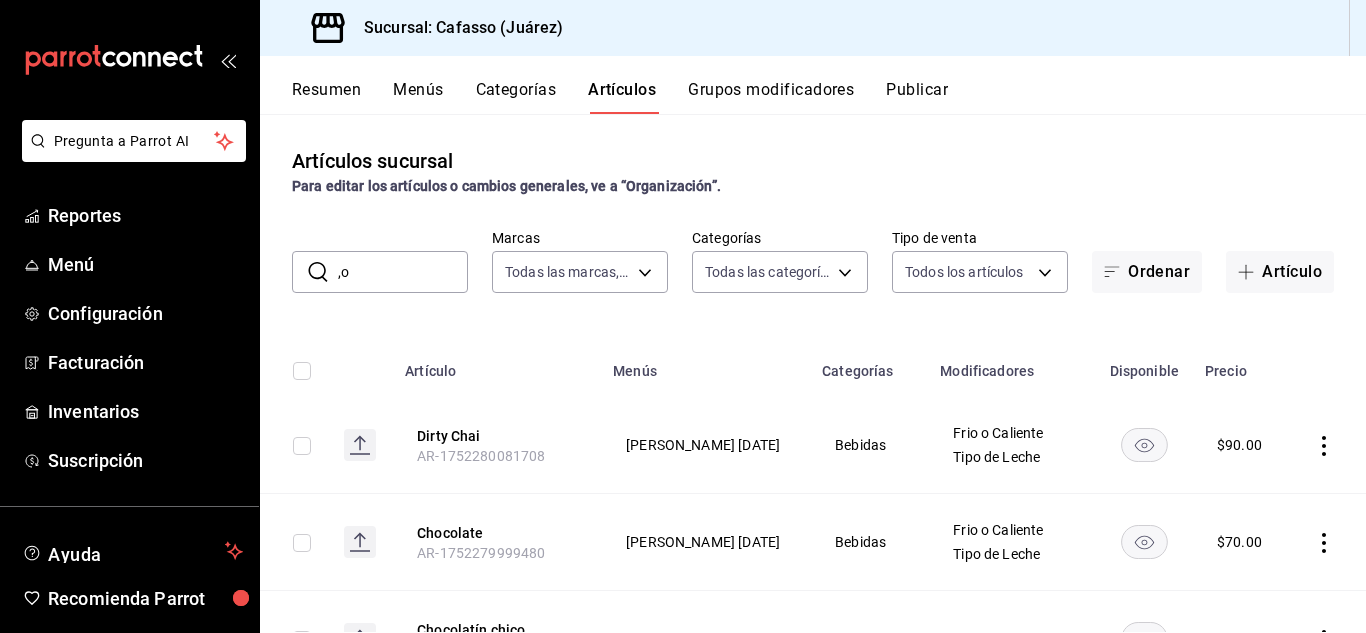 type on "," 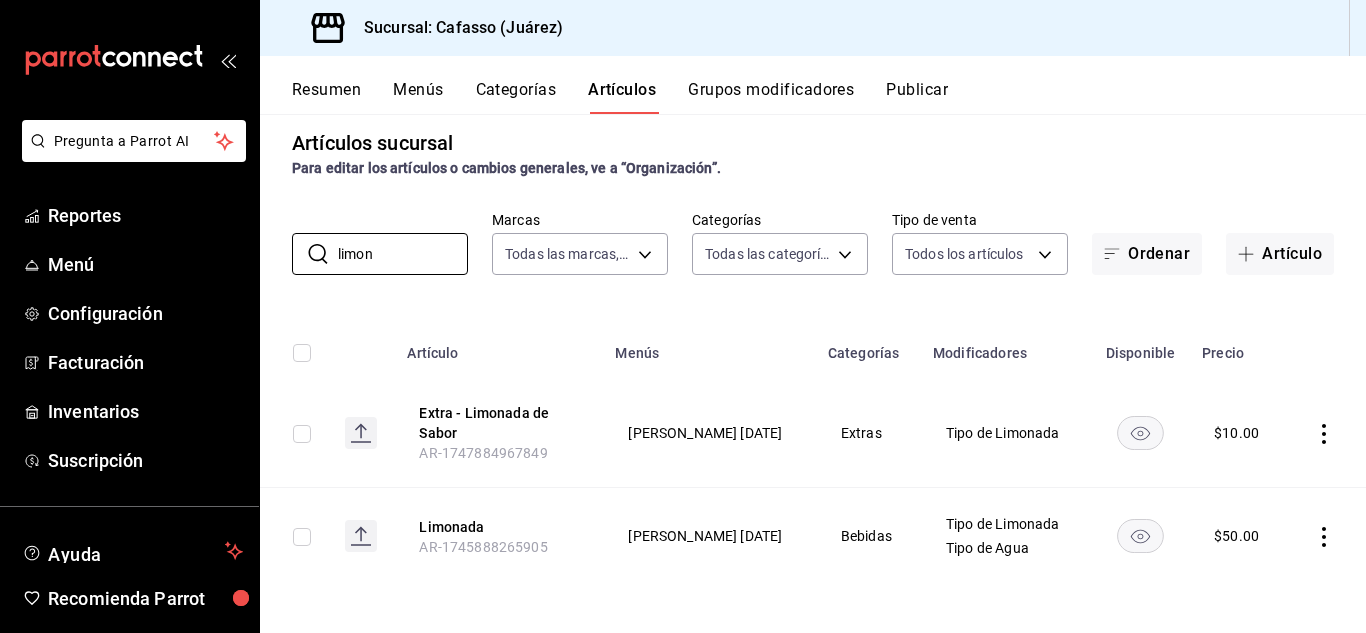 scroll, scrollTop: 16, scrollLeft: 0, axis: vertical 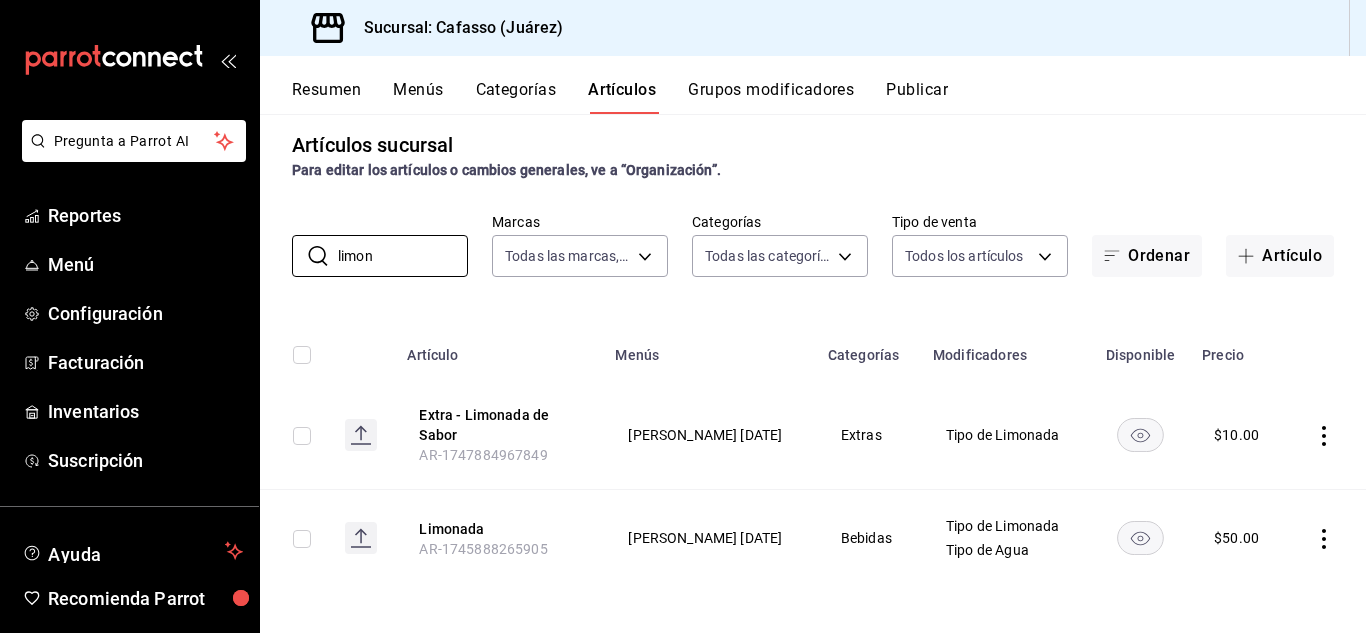 type on "limon" 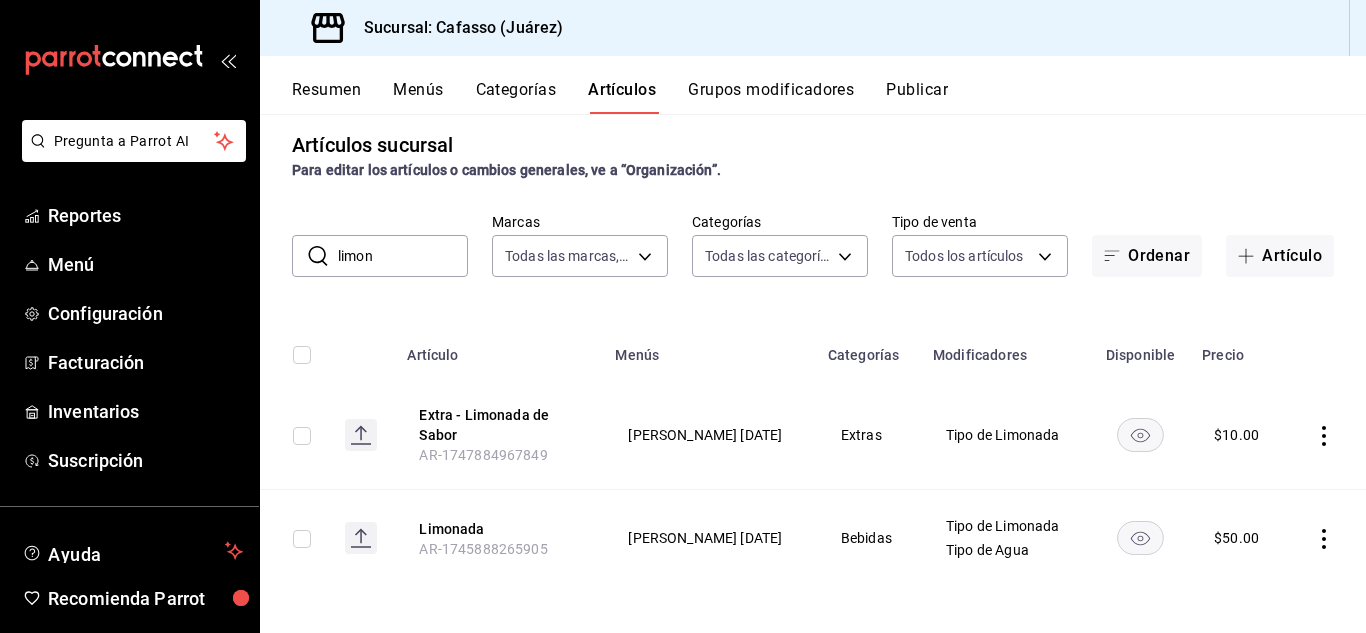 click 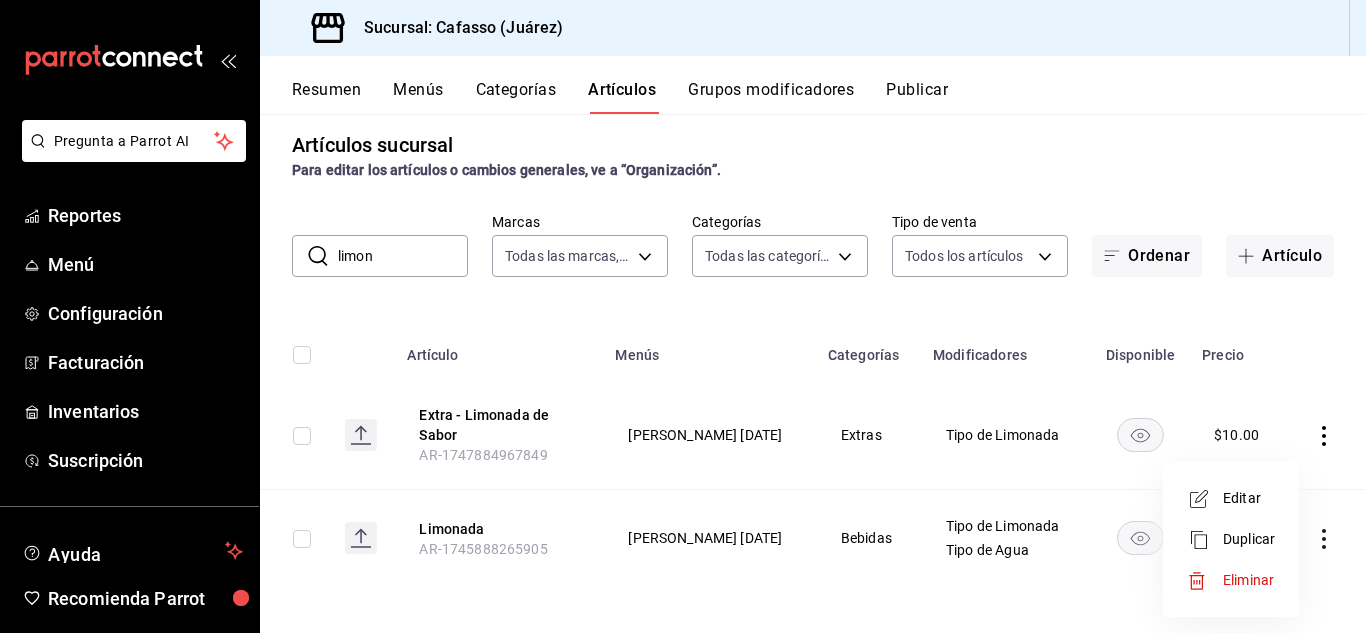 click on "Editar" at bounding box center (1249, 498) 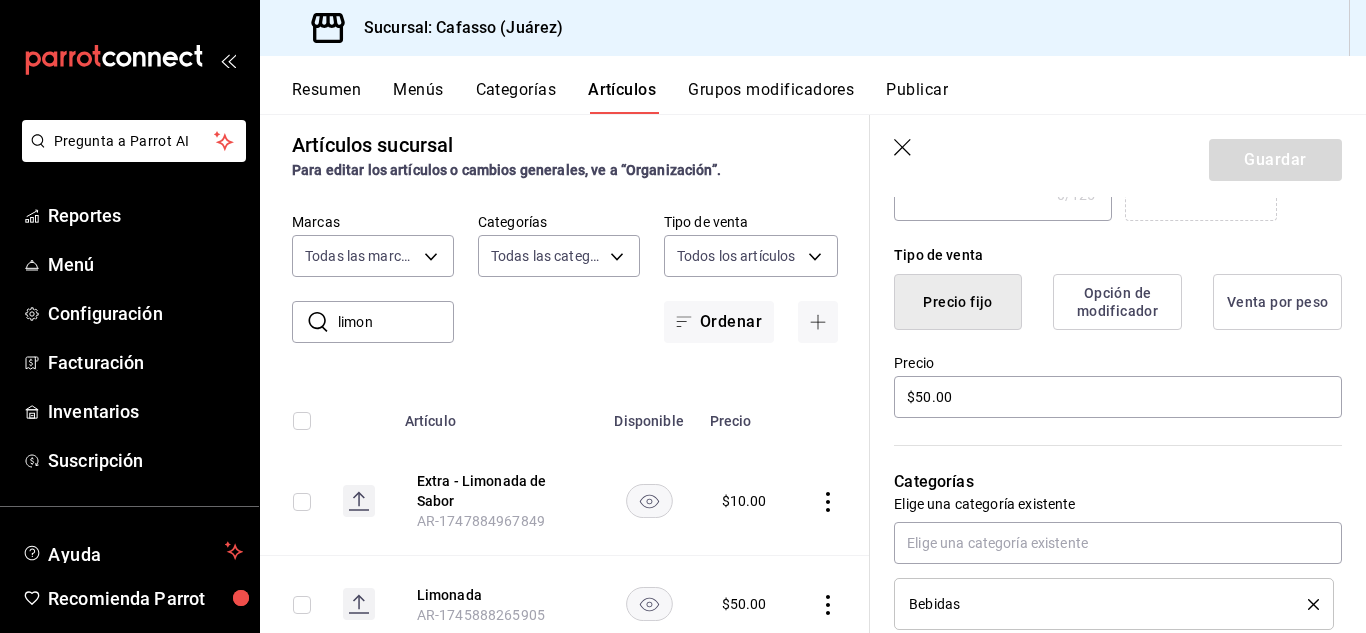 scroll, scrollTop: 460, scrollLeft: 0, axis: vertical 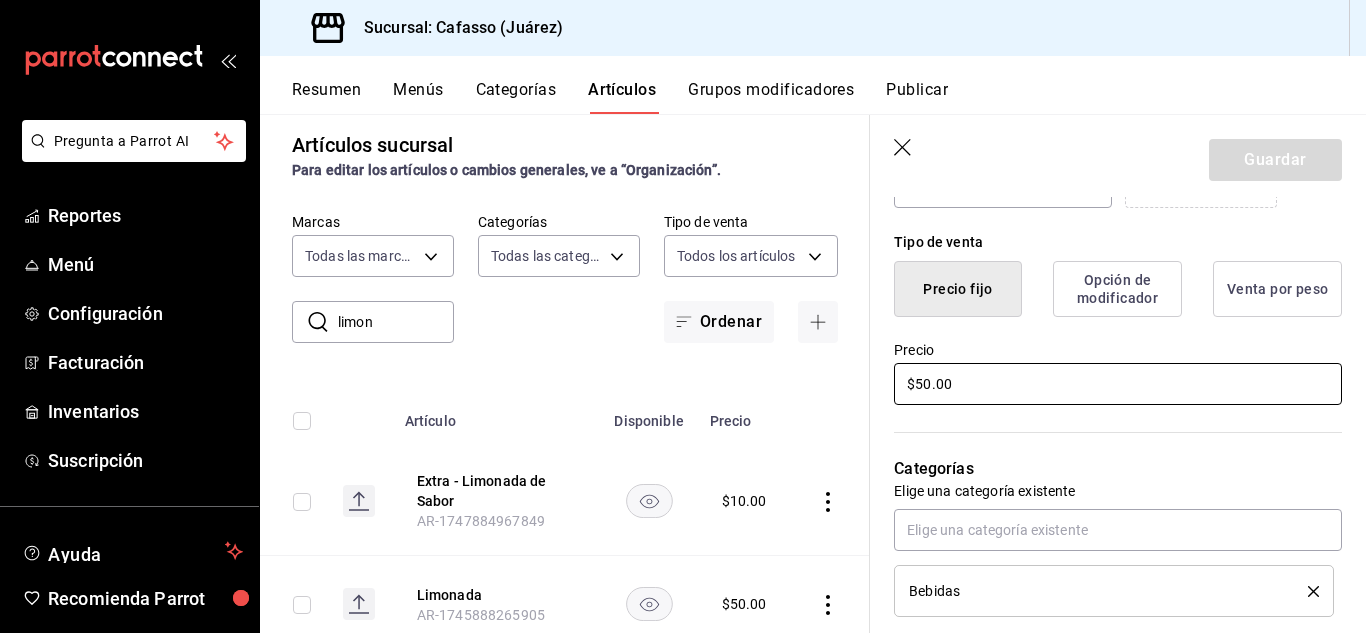 click on "$50.00" at bounding box center [1118, 384] 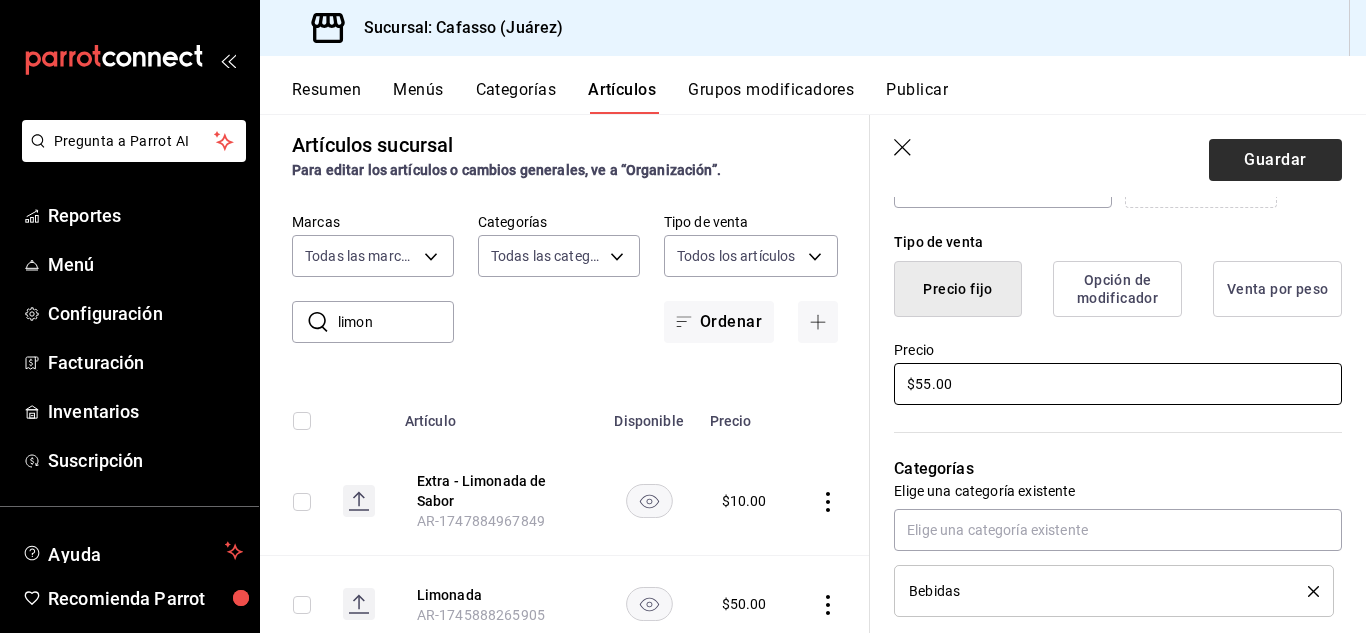 type on "$55.00" 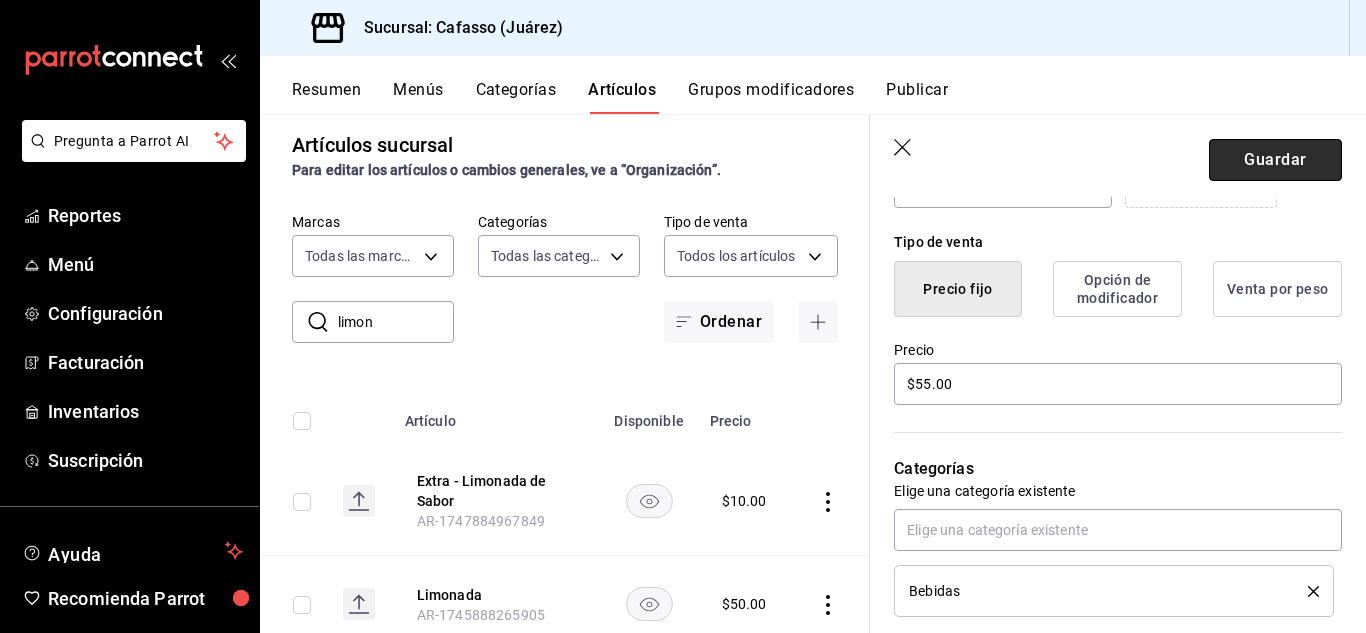 click on "Guardar" at bounding box center [1275, 160] 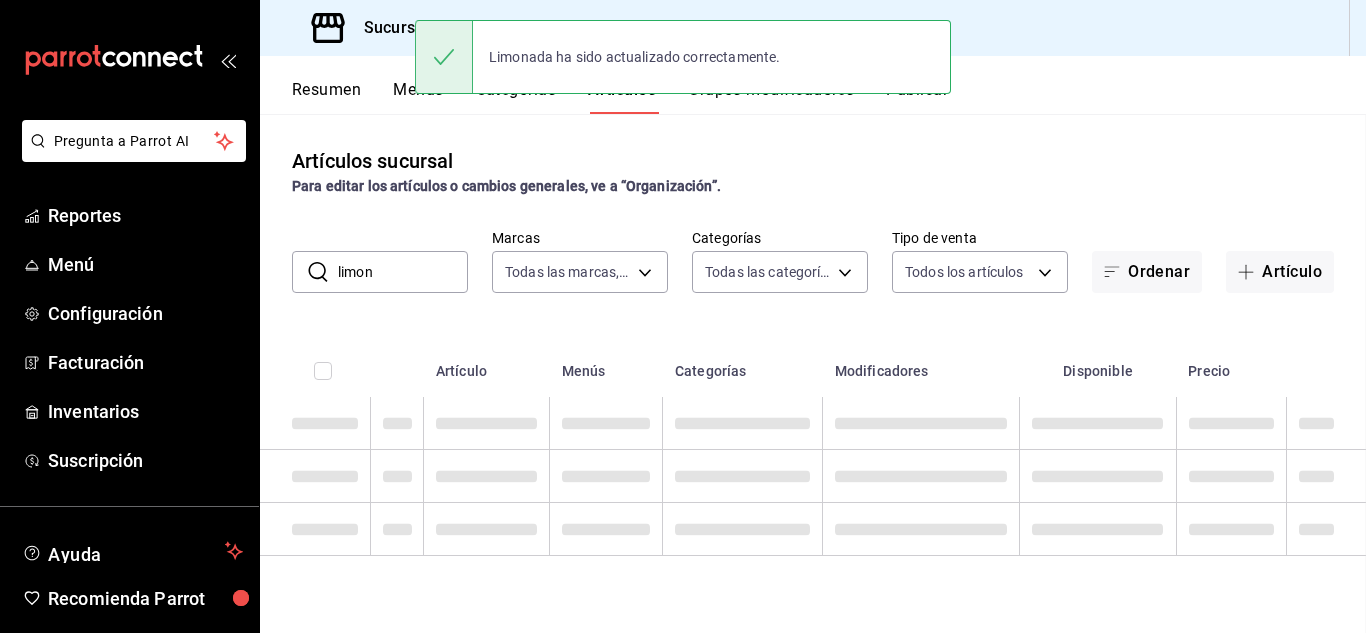 scroll, scrollTop: 0, scrollLeft: 0, axis: both 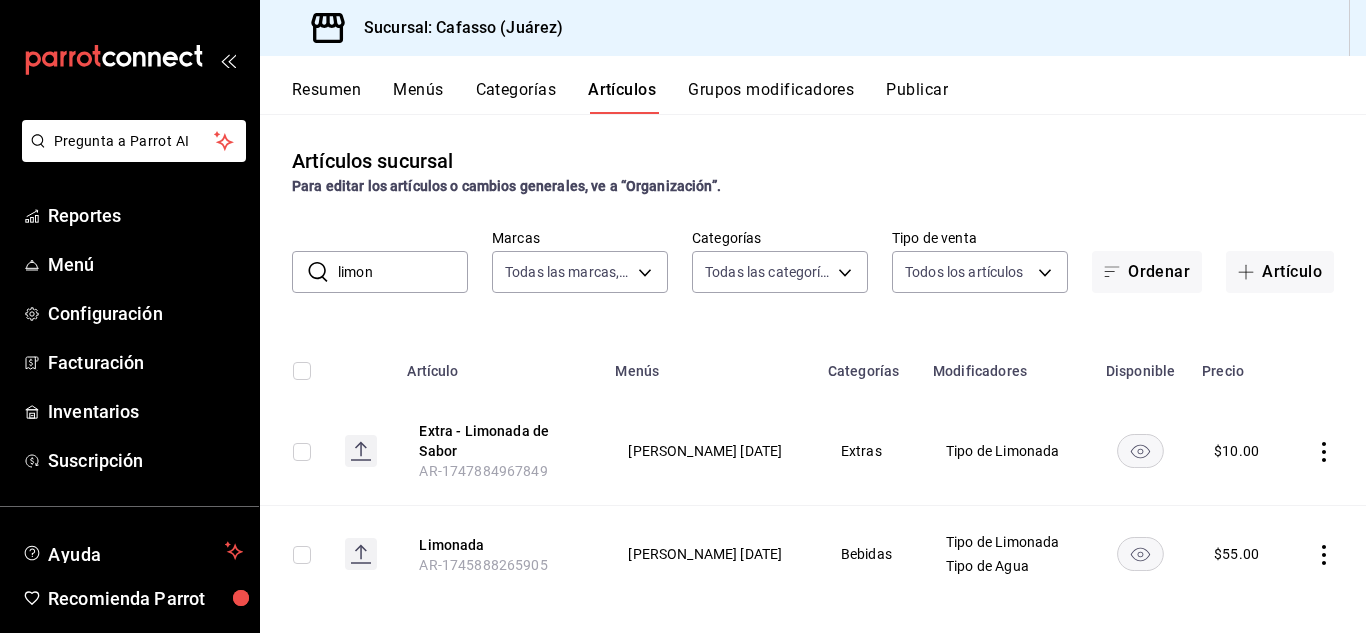 click on "limon" at bounding box center [403, 272] 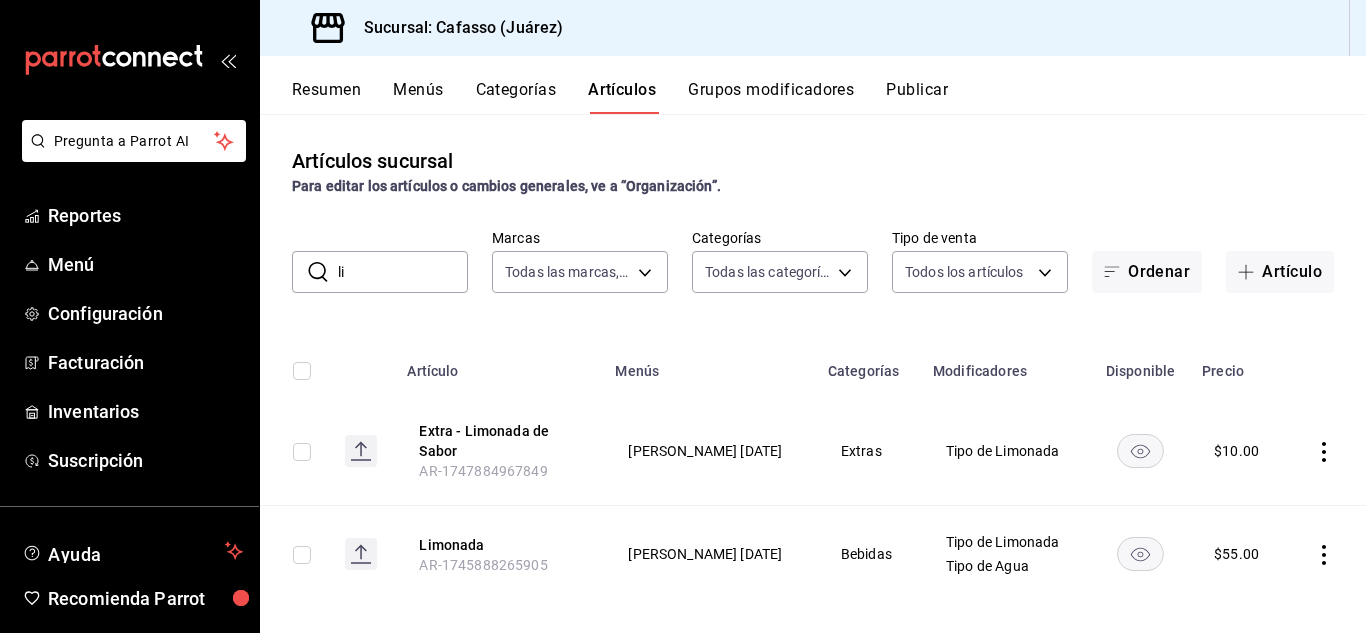 type on "l" 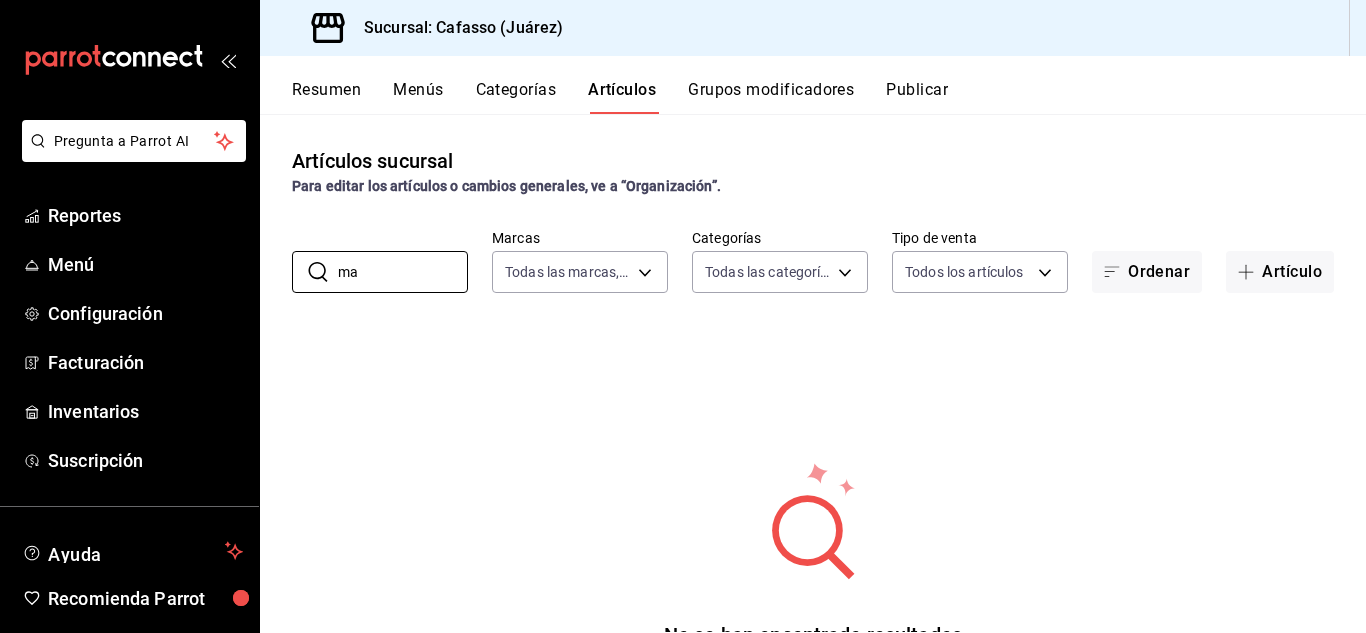type on "m" 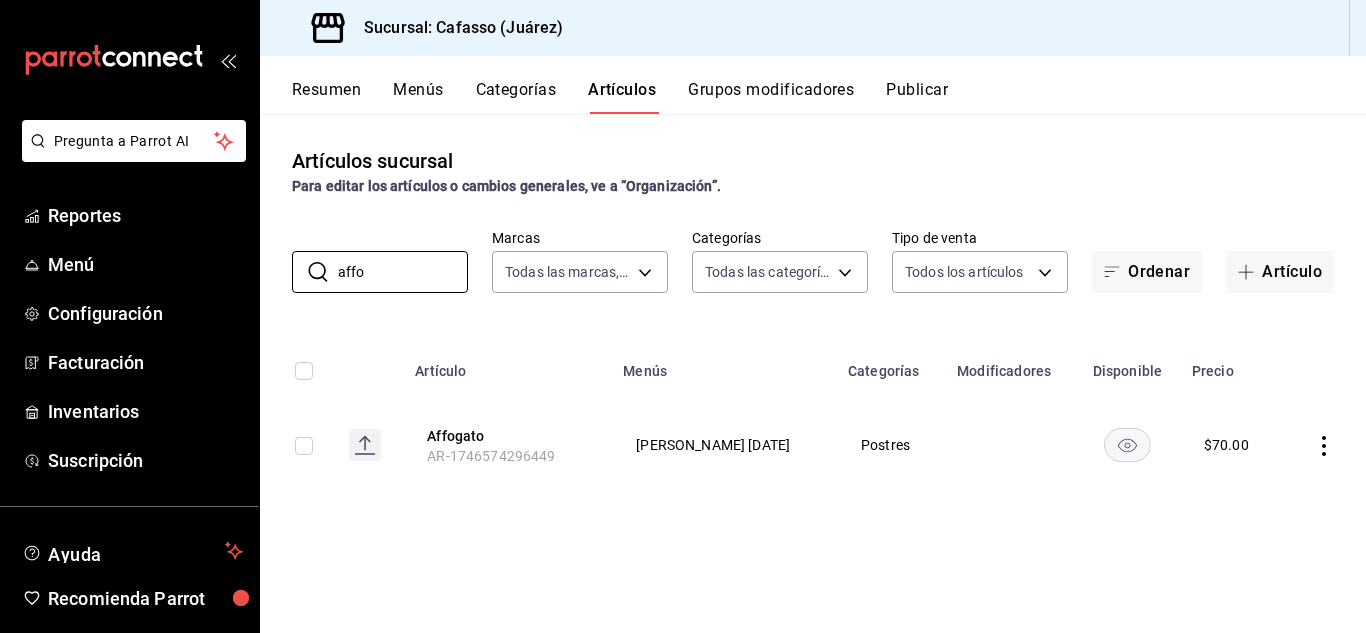 type on "affo" 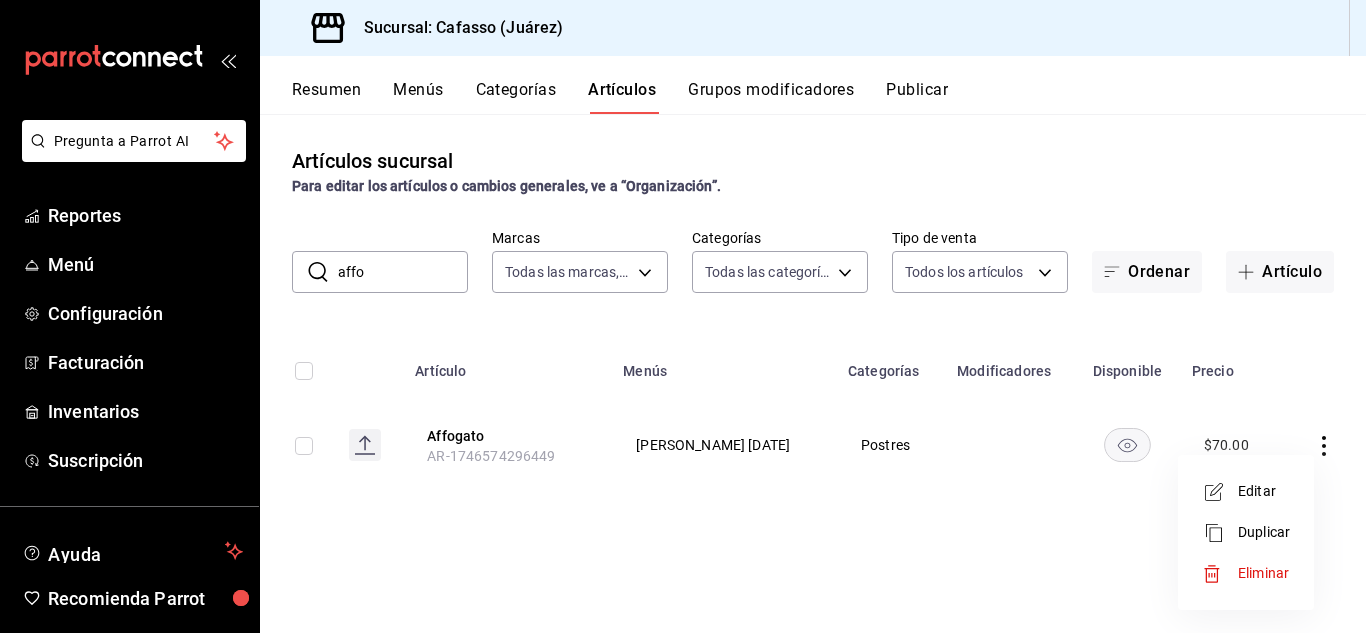 click on "Editar" at bounding box center [1264, 491] 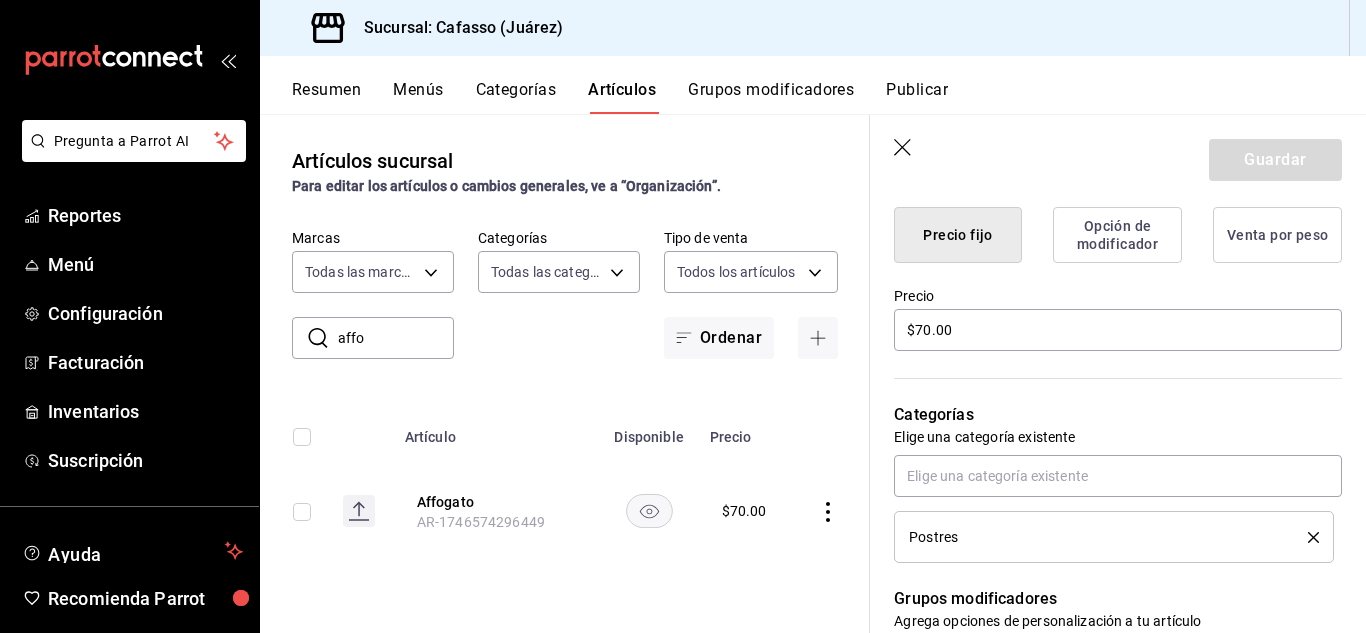 scroll, scrollTop: 519, scrollLeft: 0, axis: vertical 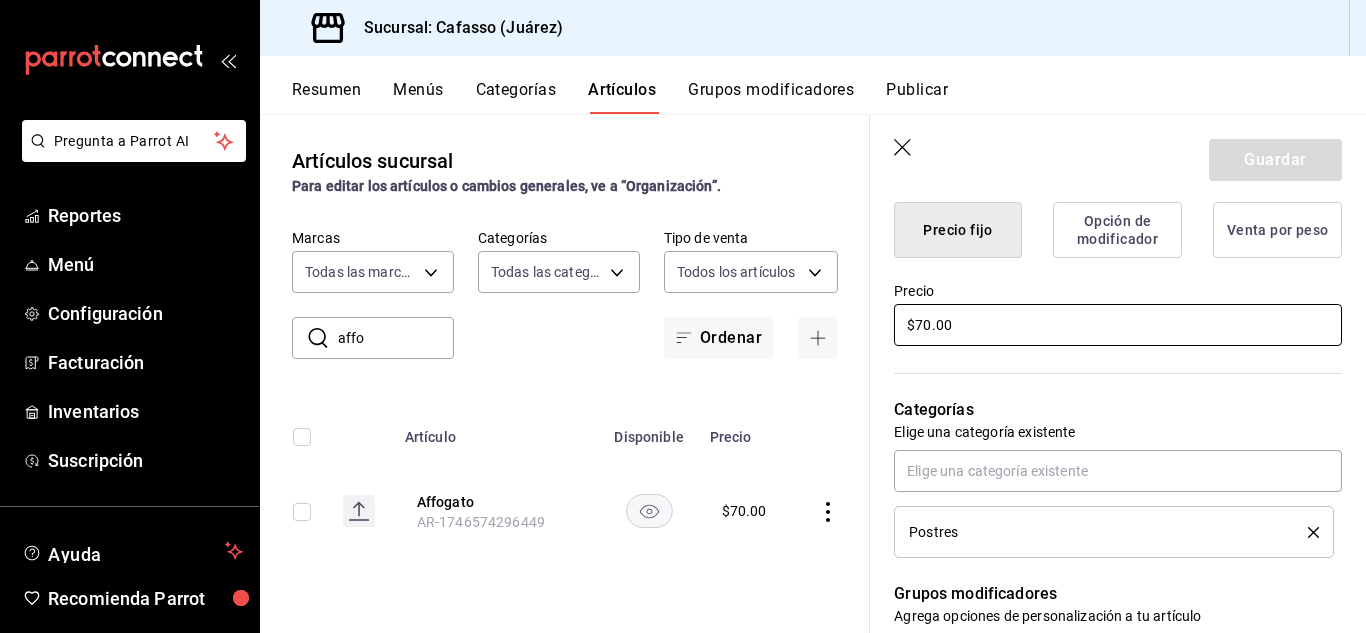 click on "$70.00" at bounding box center [1118, 325] 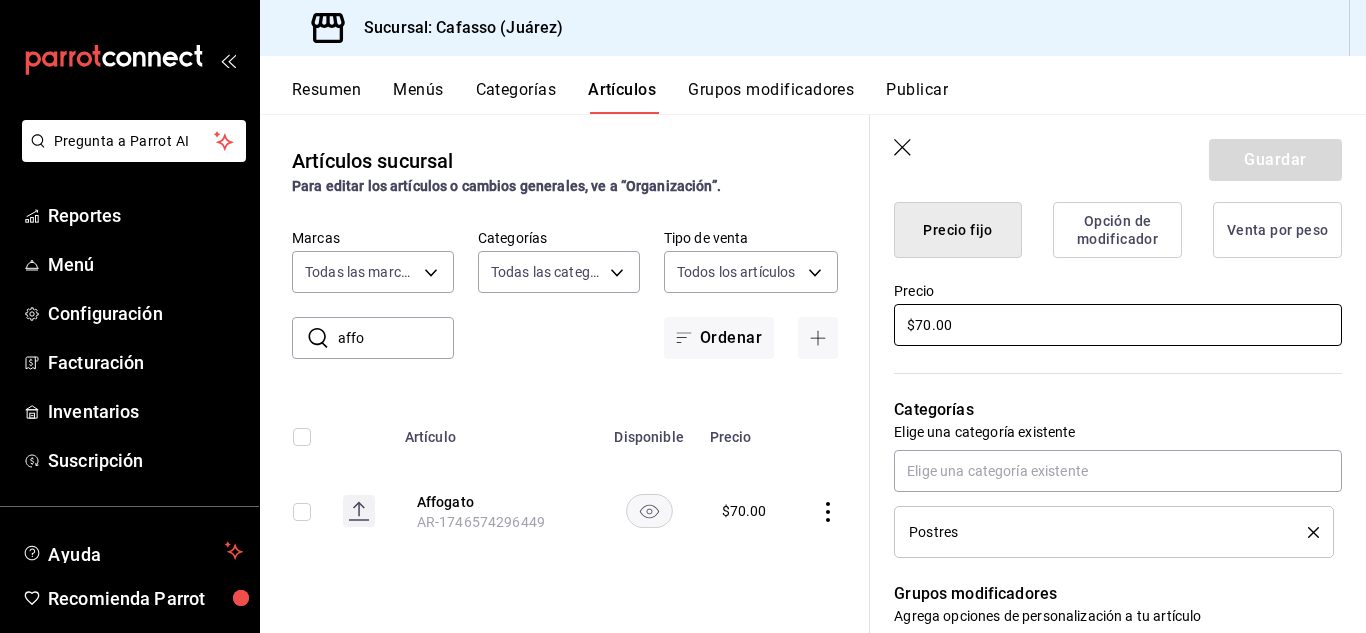 type on "$7.00" 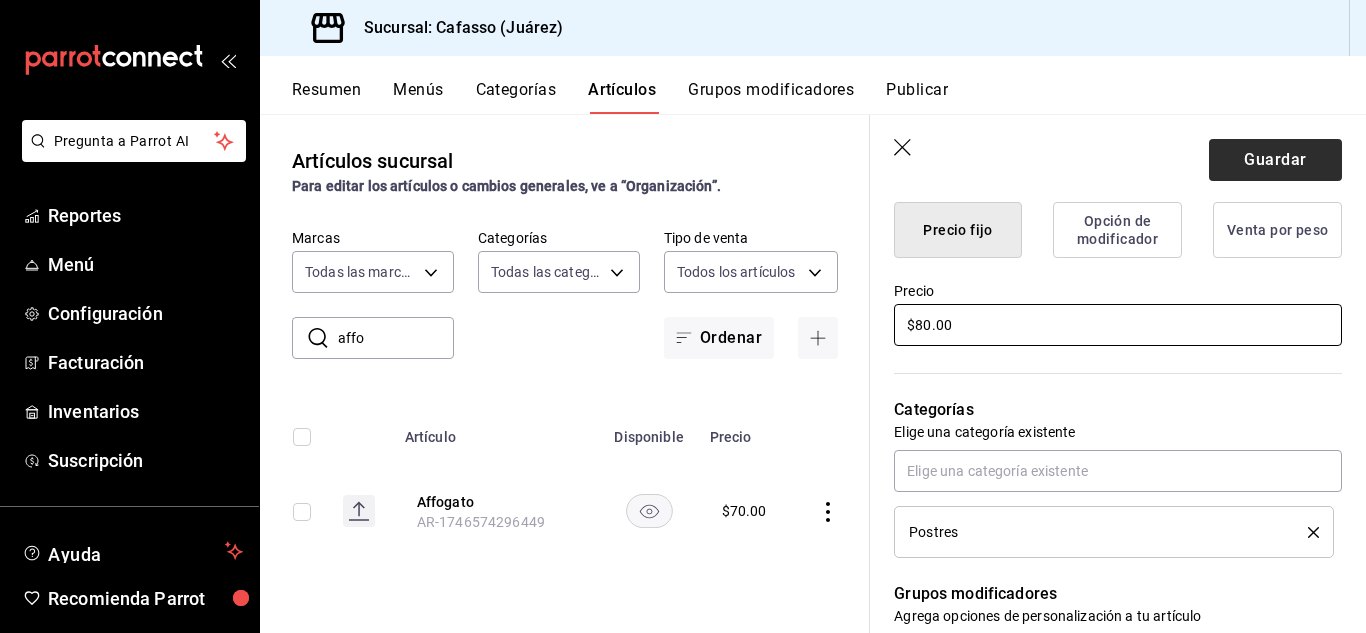 type on "$80.00" 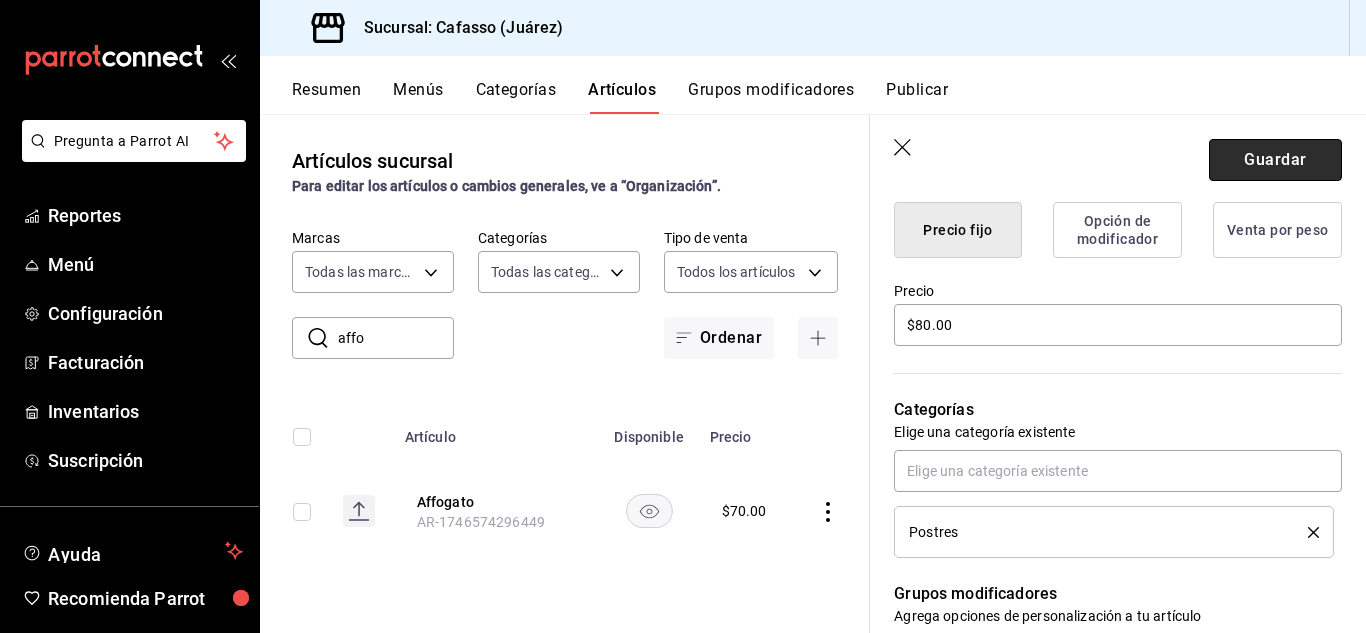 click on "Guardar" at bounding box center [1275, 160] 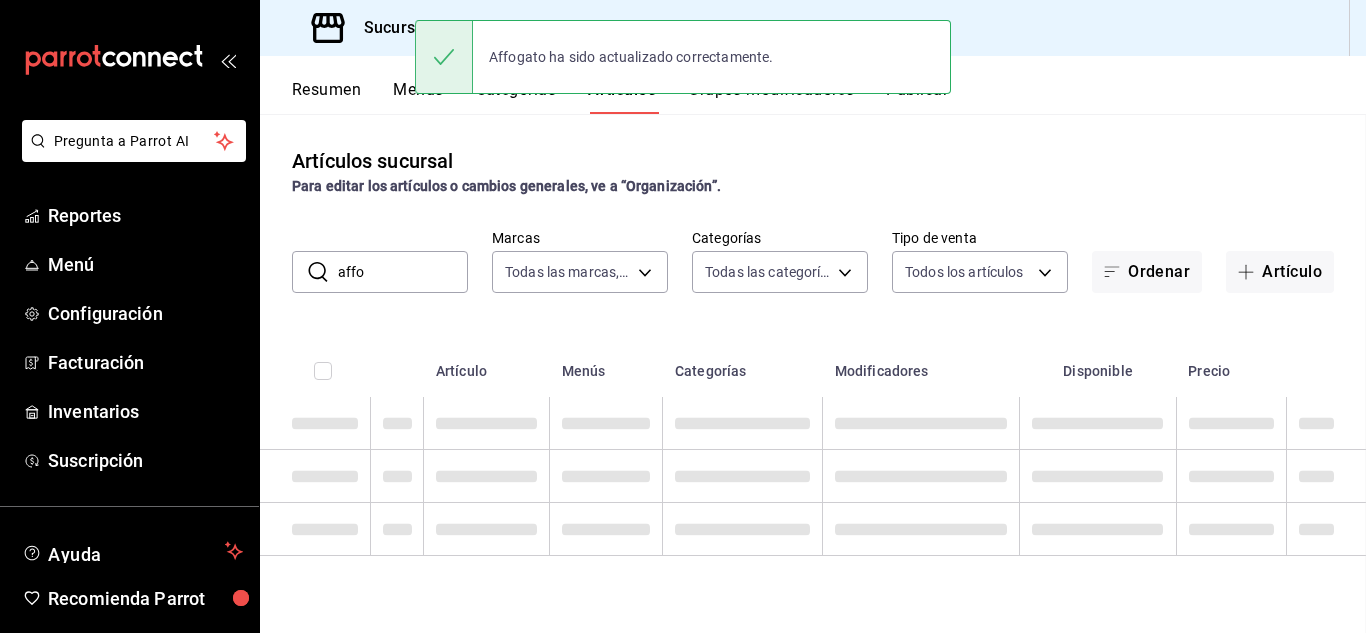 scroll, scrollTop: 0, scrollLeft: 0, axis: both 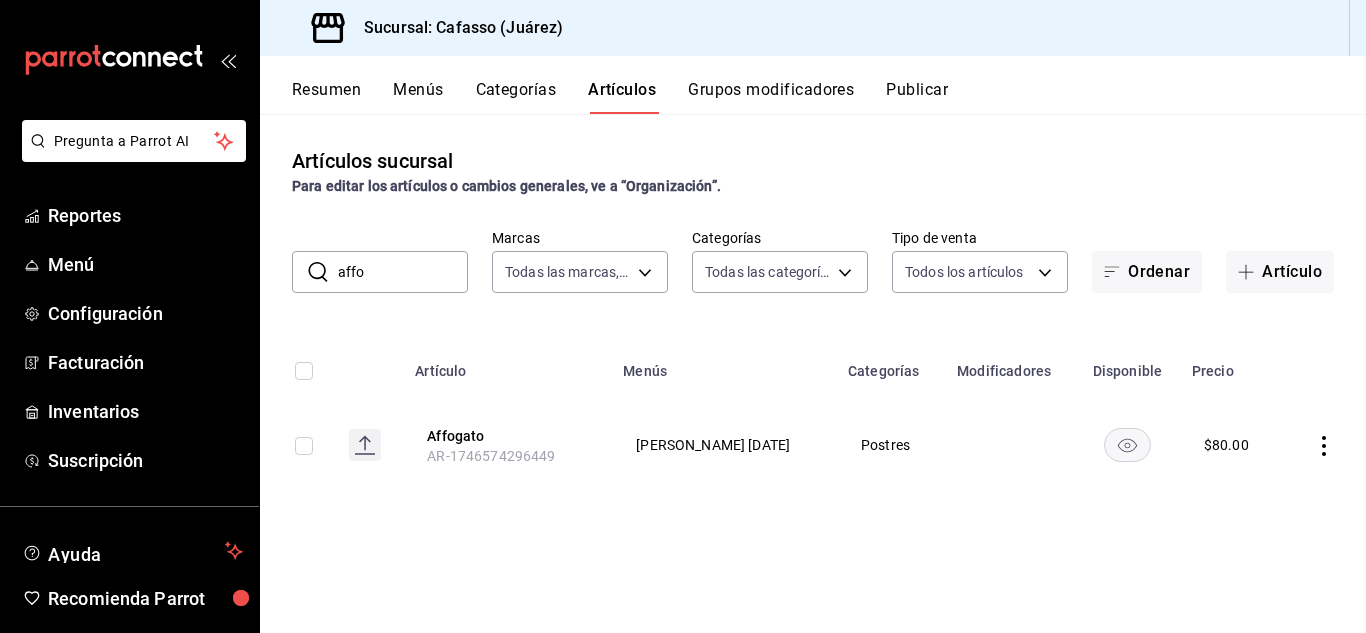 click on "affo" at bounding box center [403, 272] 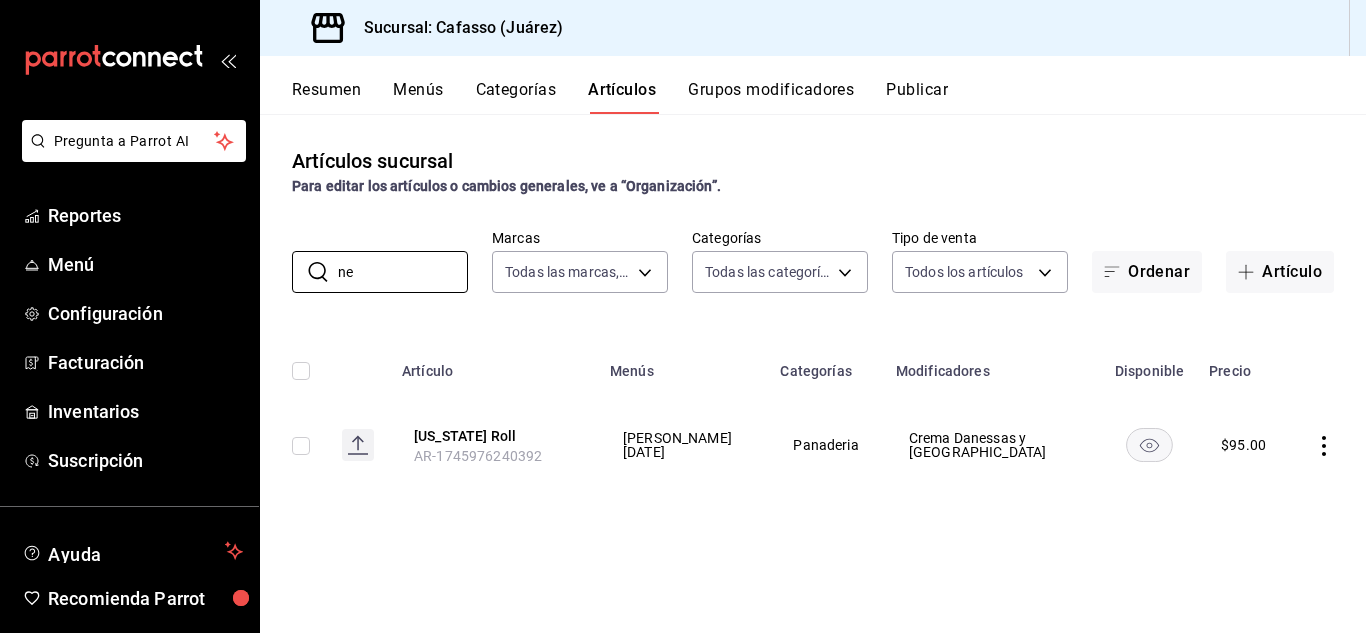 type on "n" 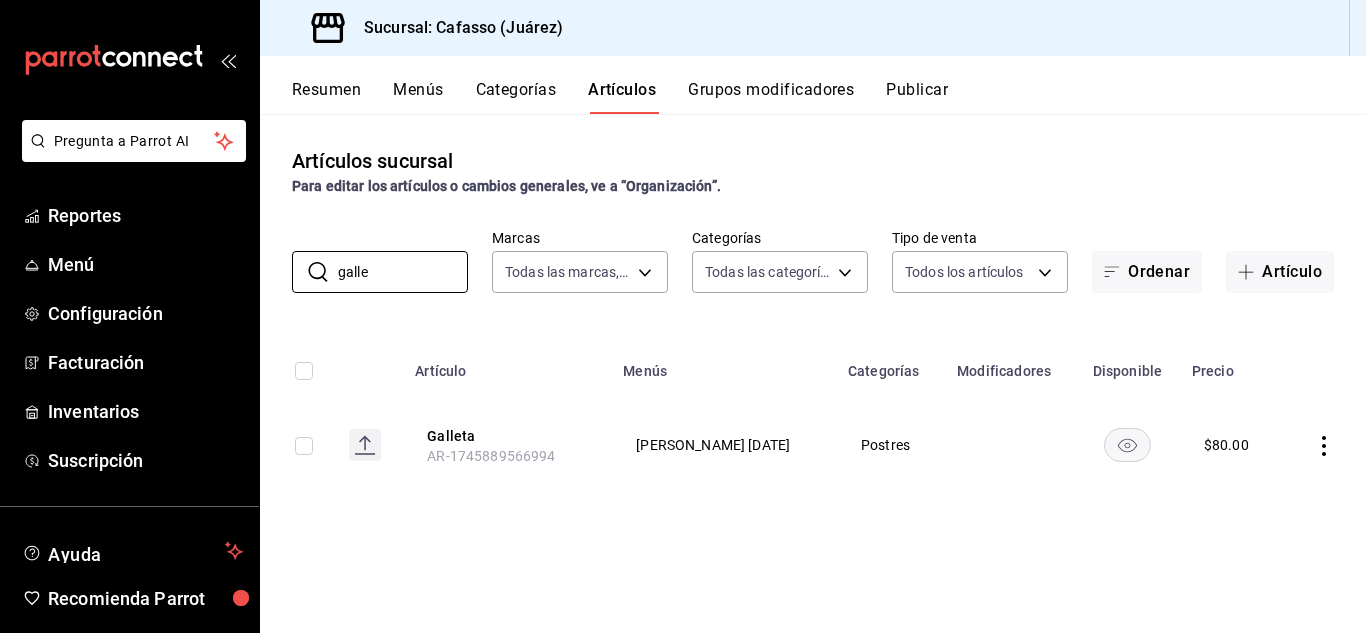 type on "galle" 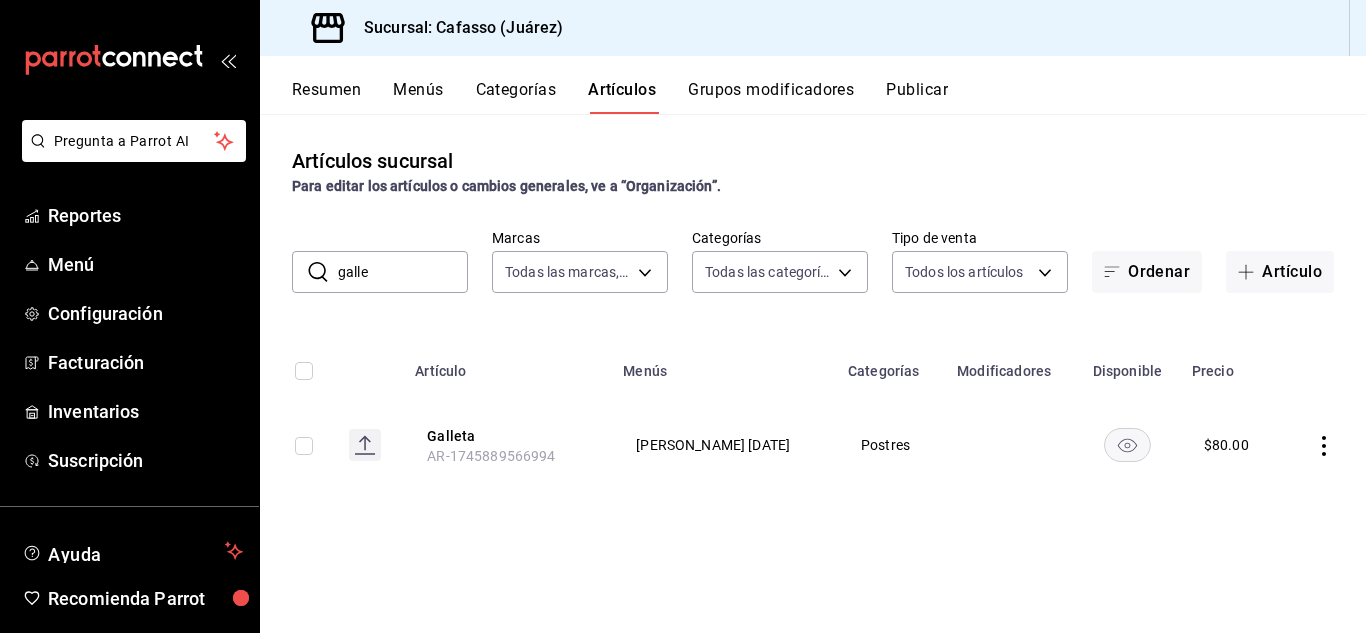 click 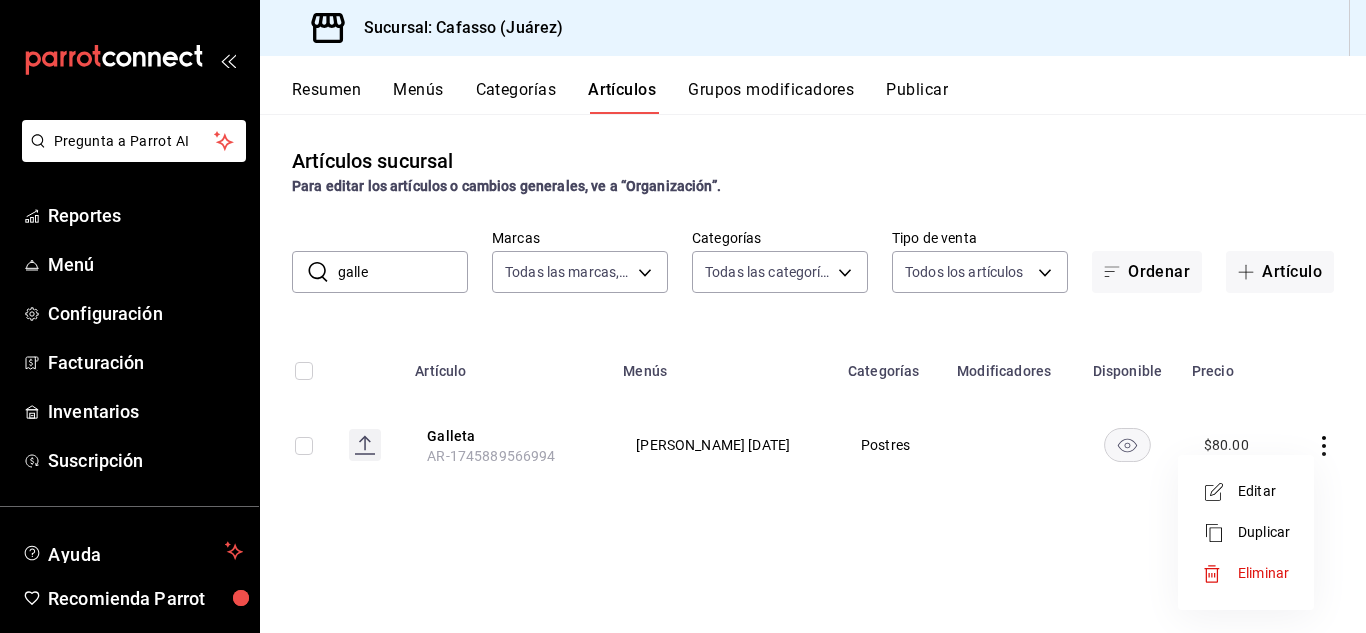 click on "Editar" at bounding box center [1264, 491] 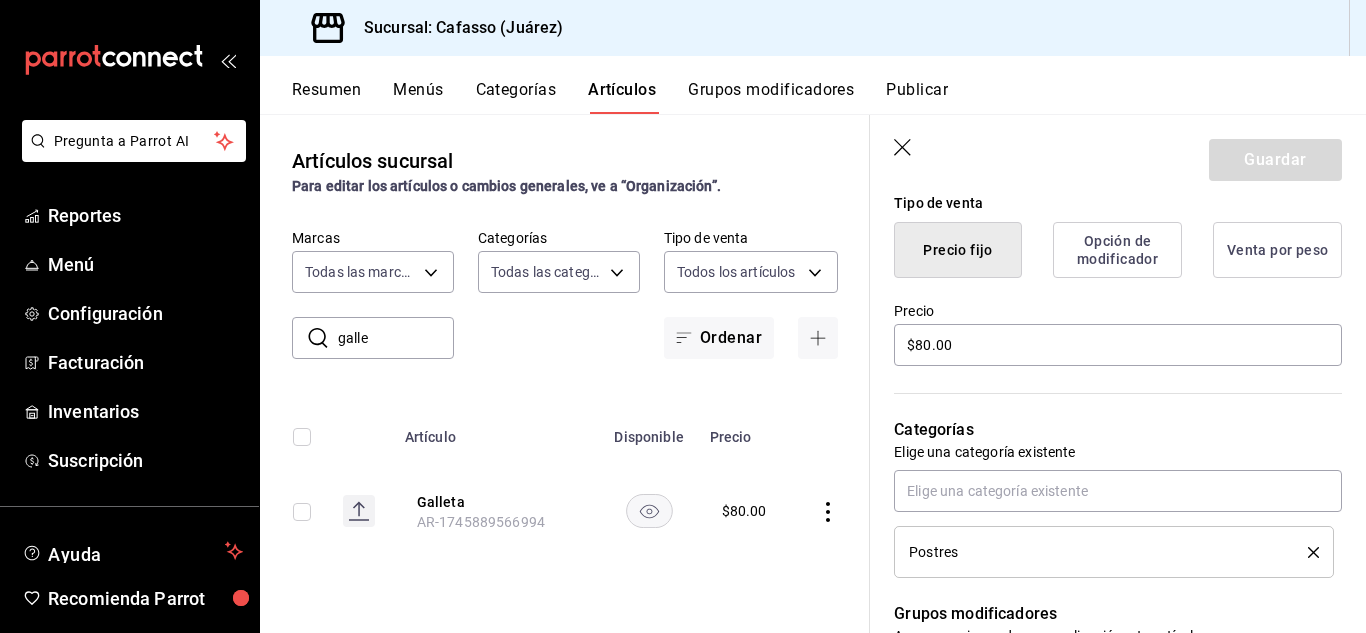 scroll, scrollTop: 532, scrollLeft: 0, axis: vertical 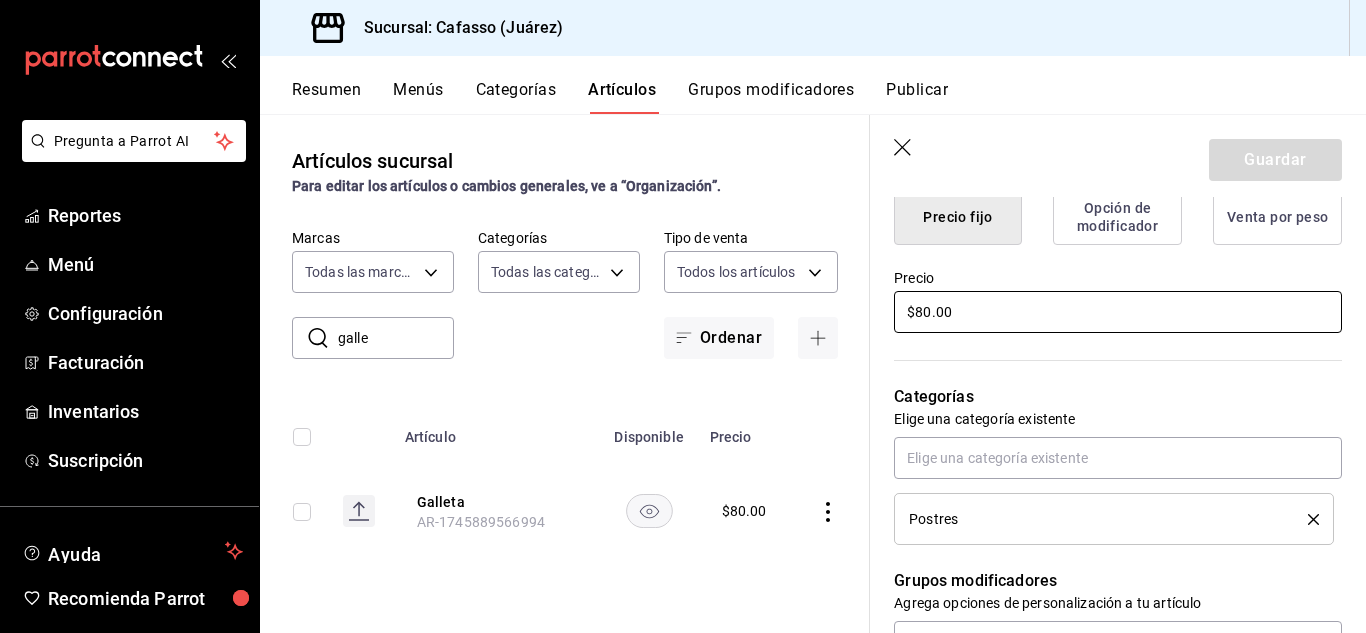 click on "$80.00" at bounding box center [1118, 312] 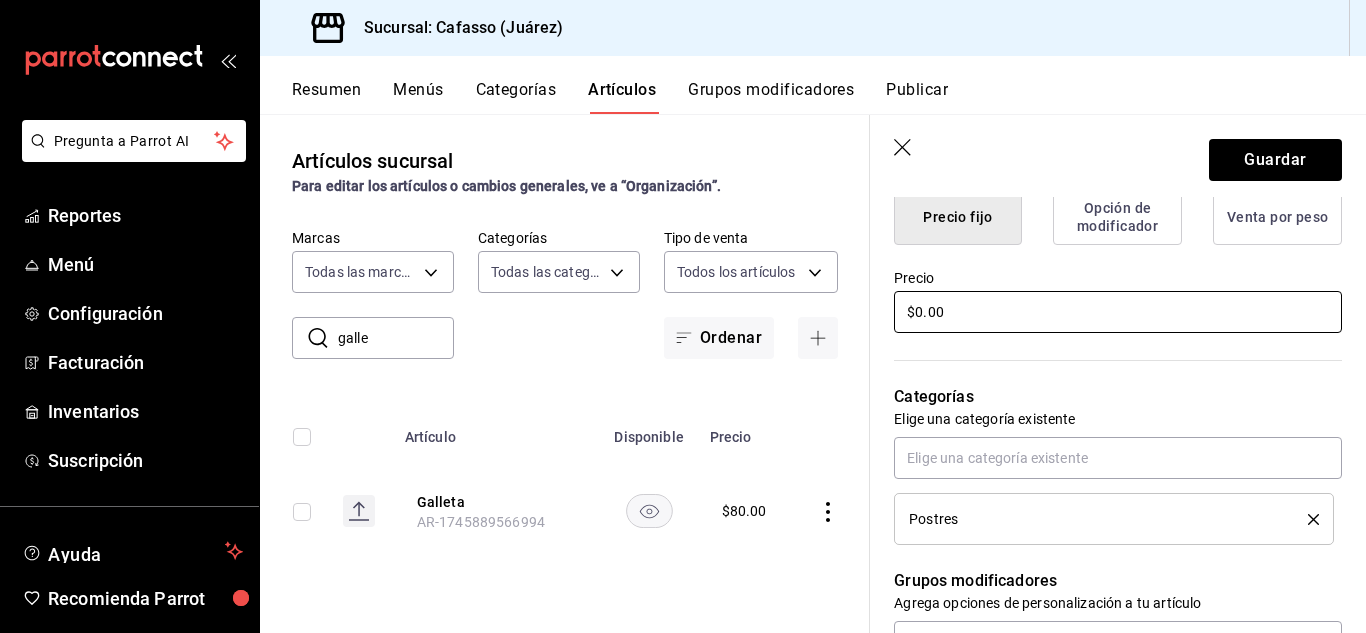 type on "x" 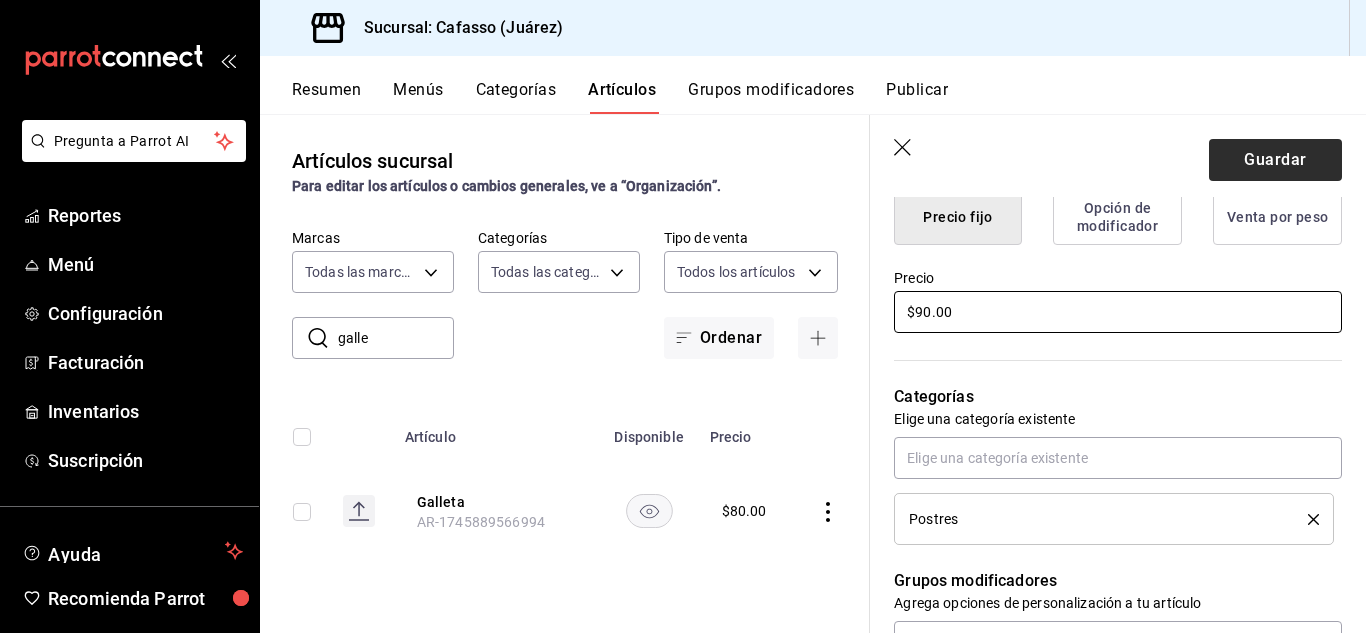 type on "$90.00" 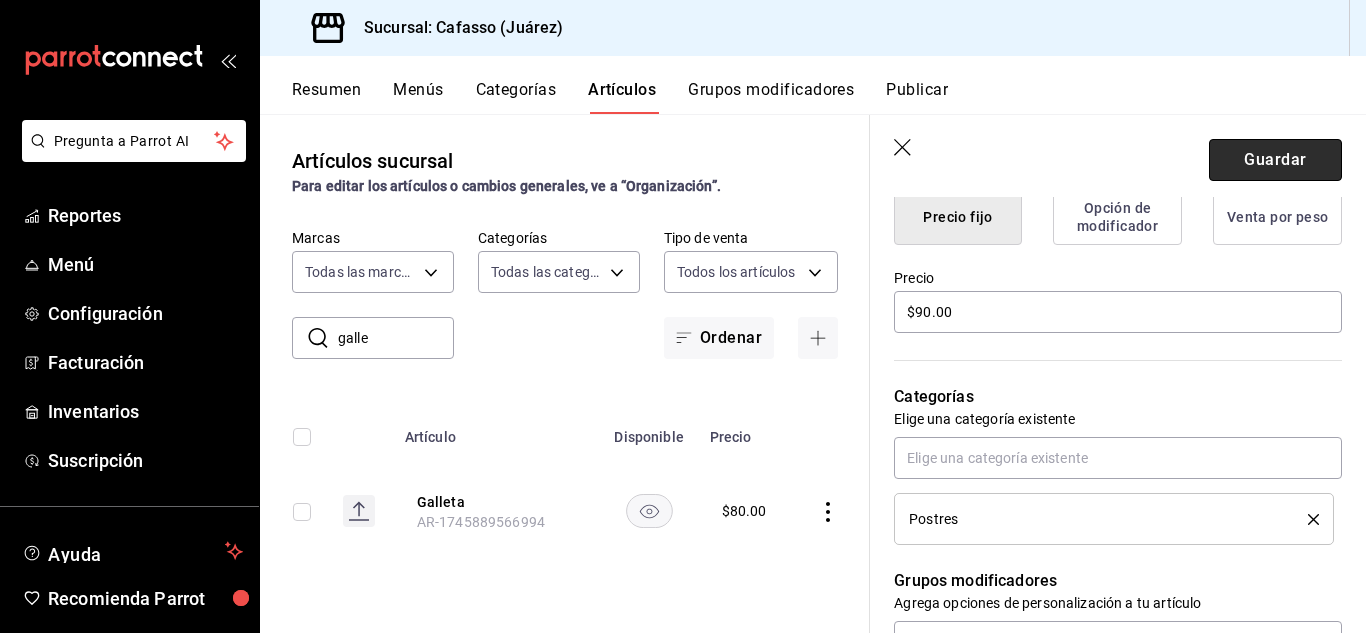 click on "Guardar" at bounding box center (1275, 160) 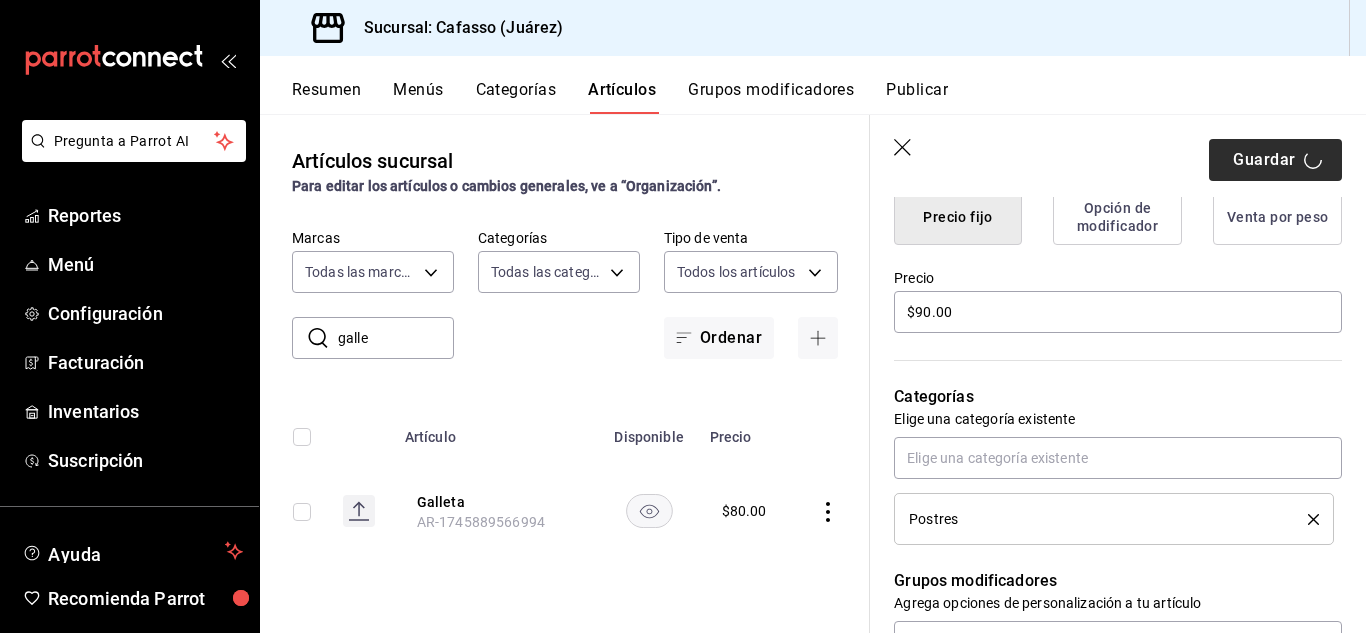 type on "x" 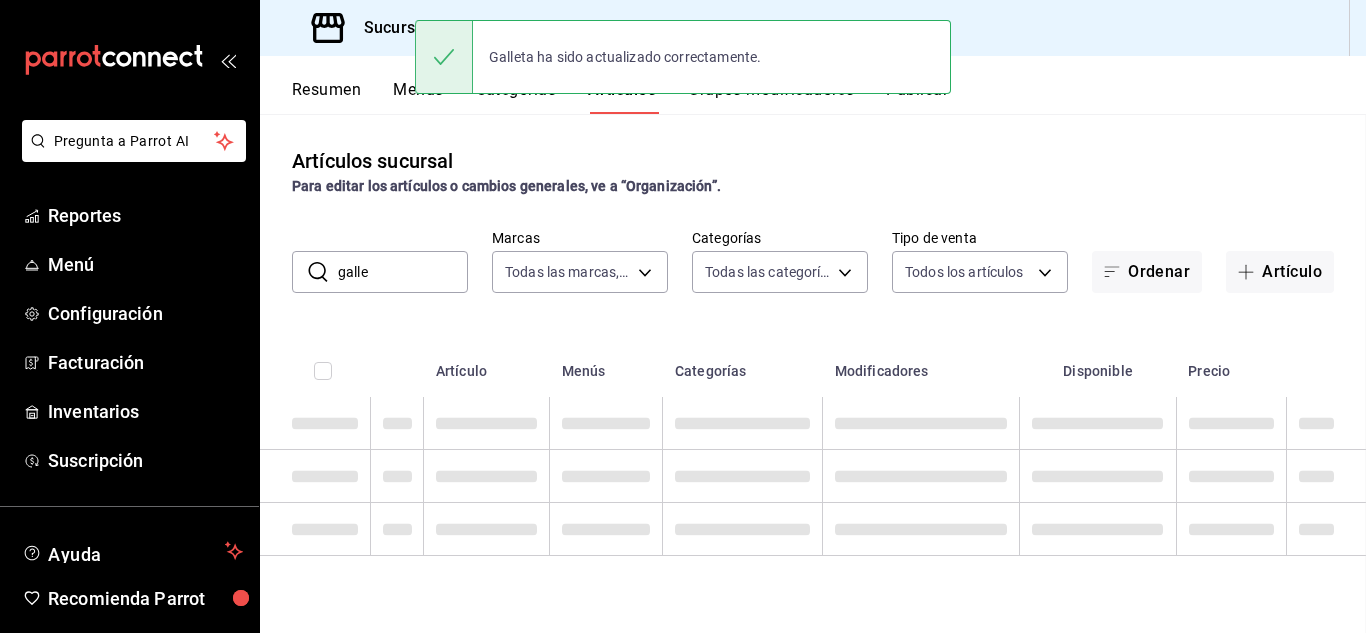scroll, scrollTop: 0, scrollLeft: 0, axis: both 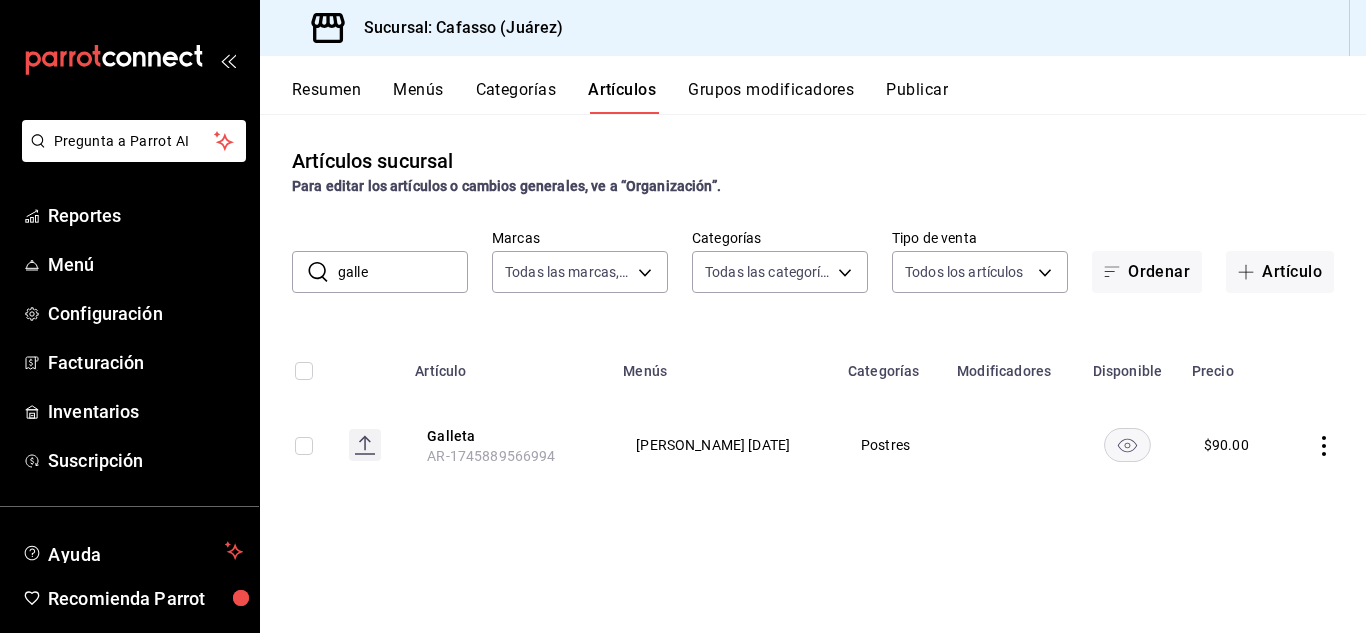 click on "galle" at bounding box center [403, 272] 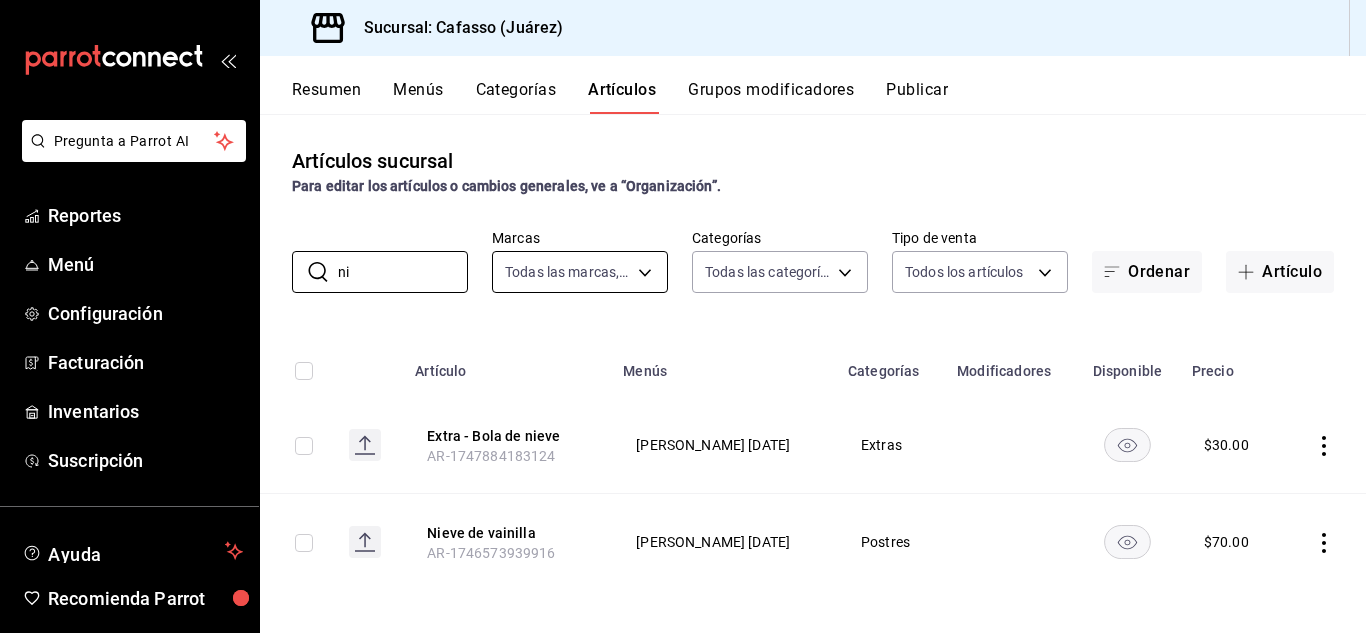 type on "n" 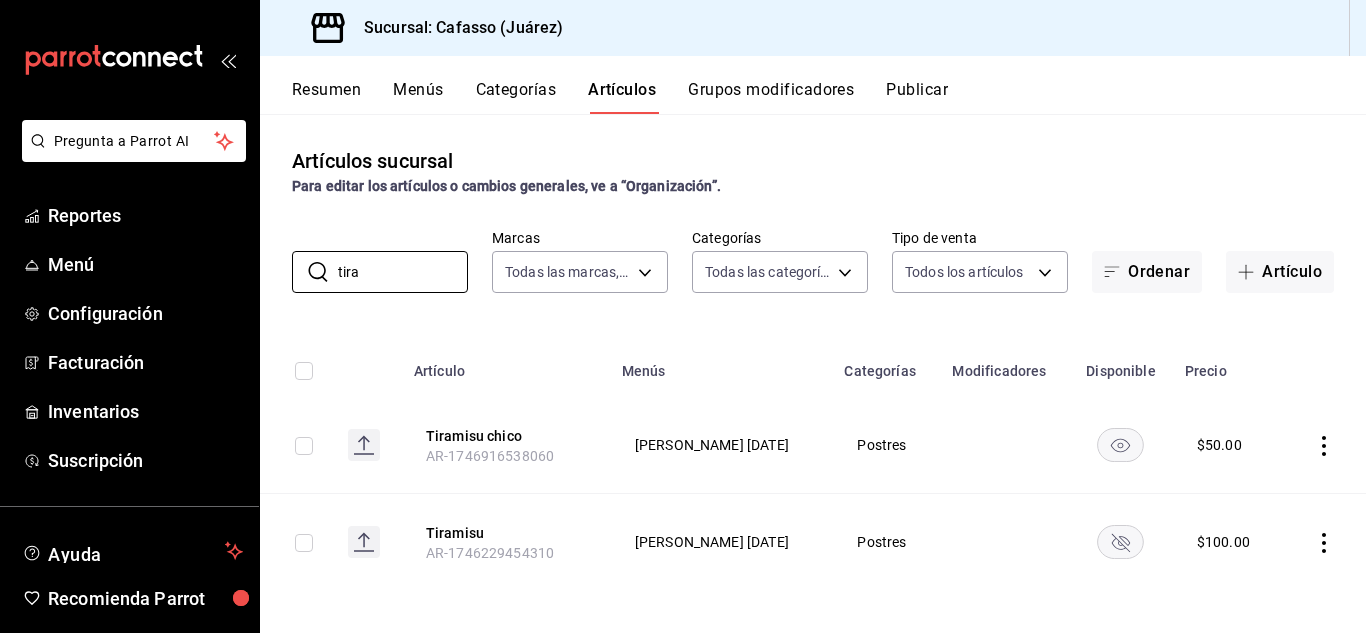 type on "tira" 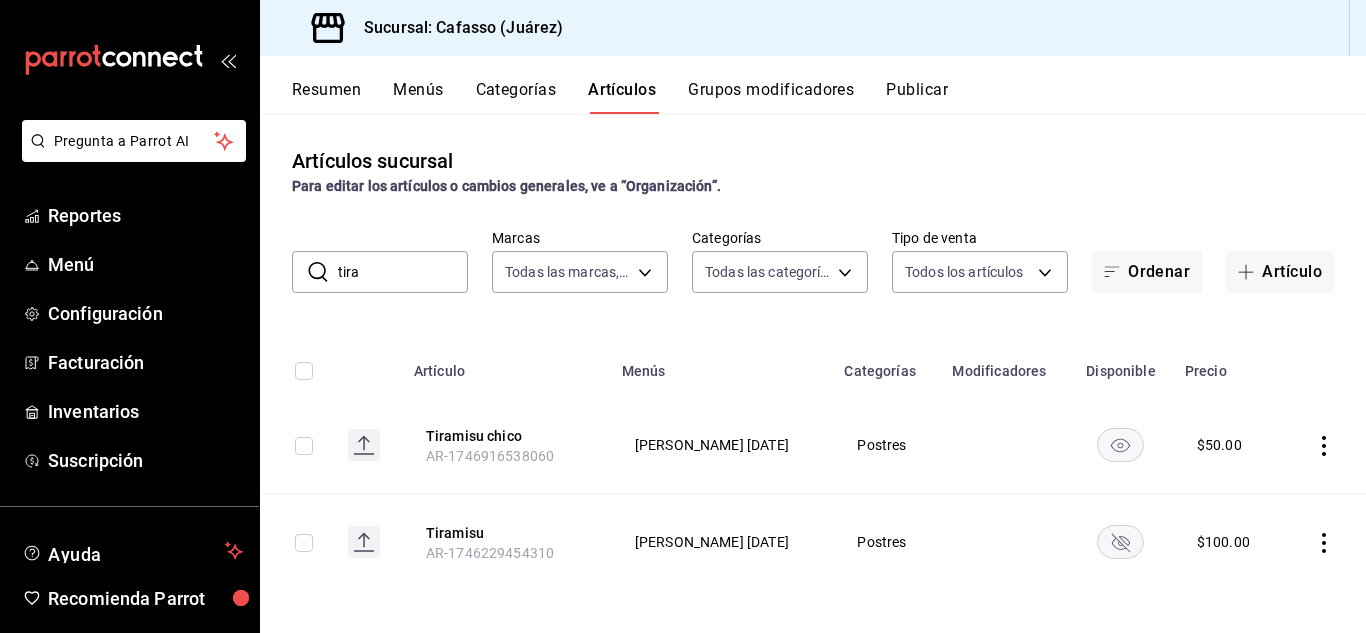 click 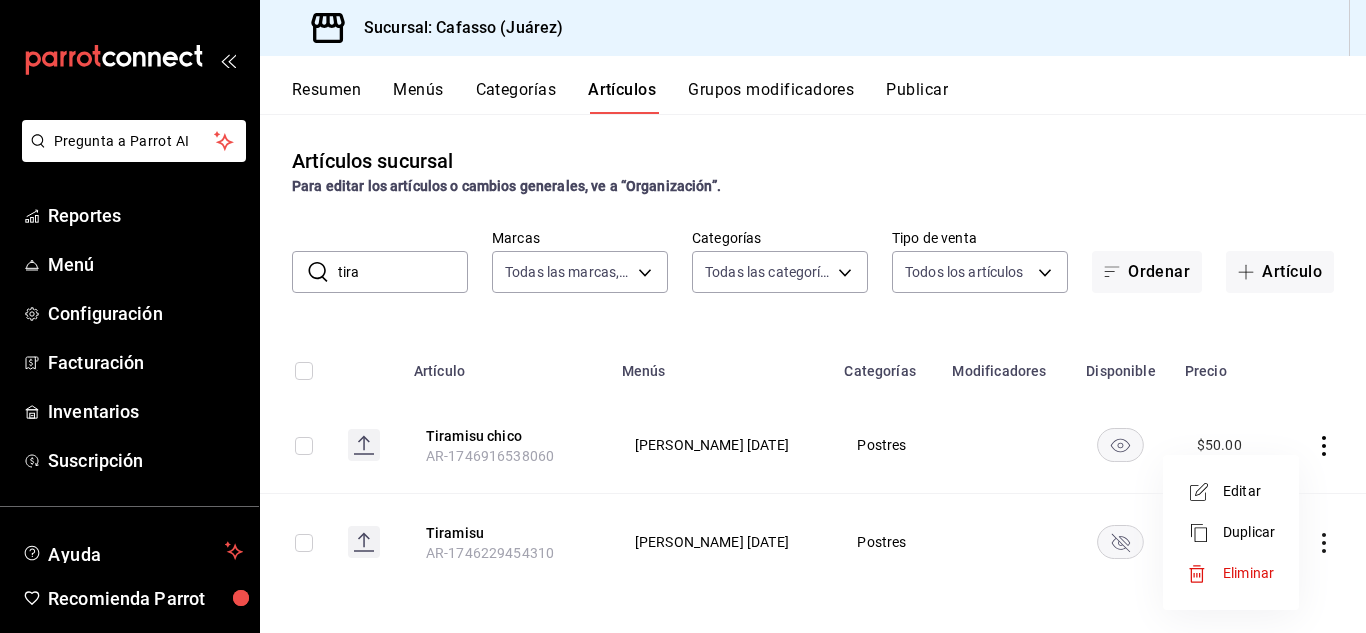 click on "Editar" at bounding box center [1249, 491] 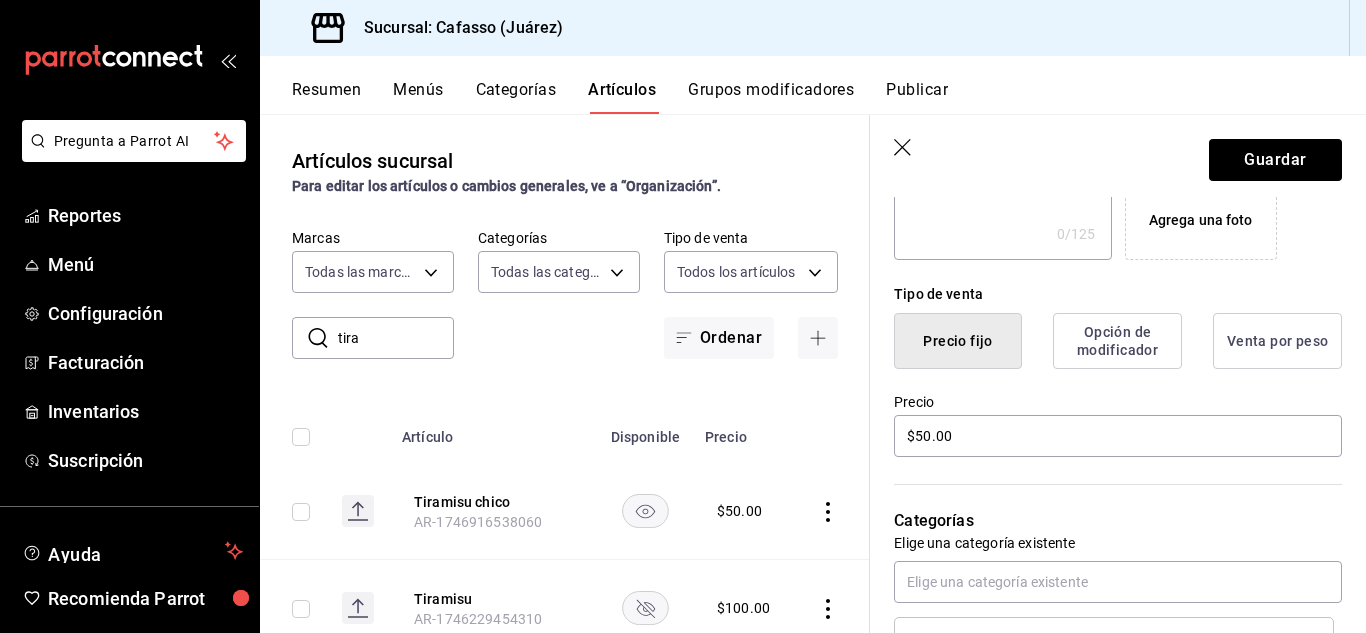scroll, scrollTop: 429, scrollLeft: 0, axis: vertical 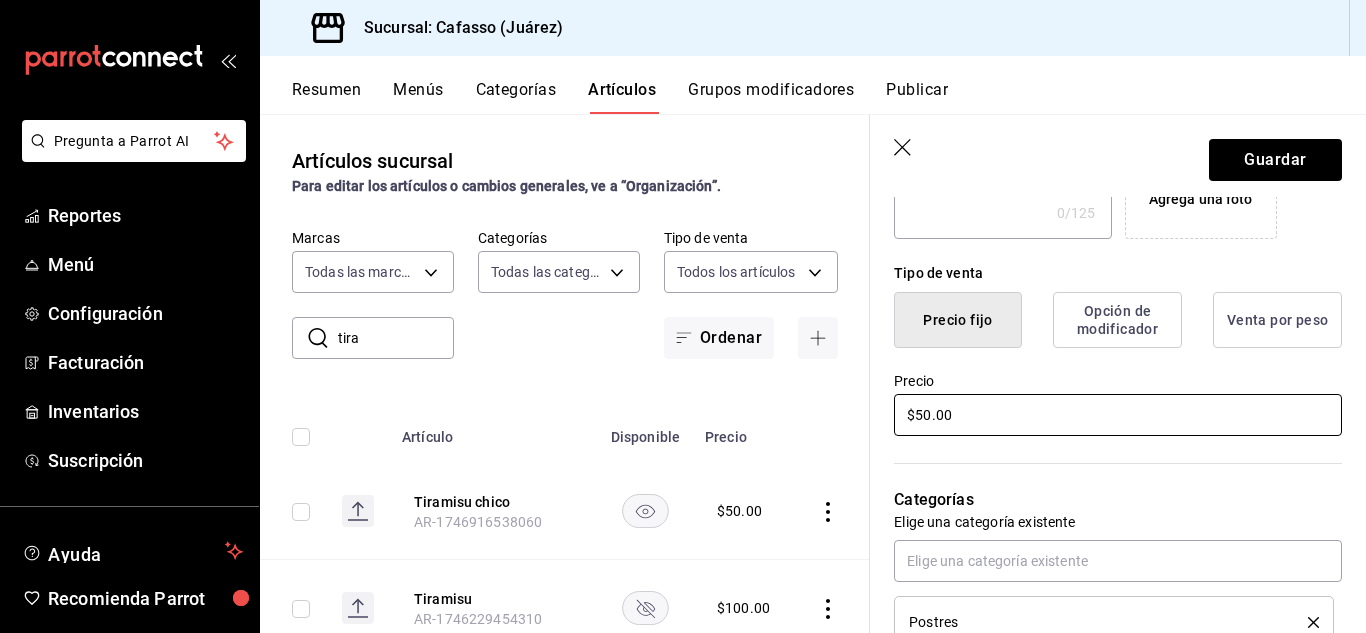 type on "Tiramisu" 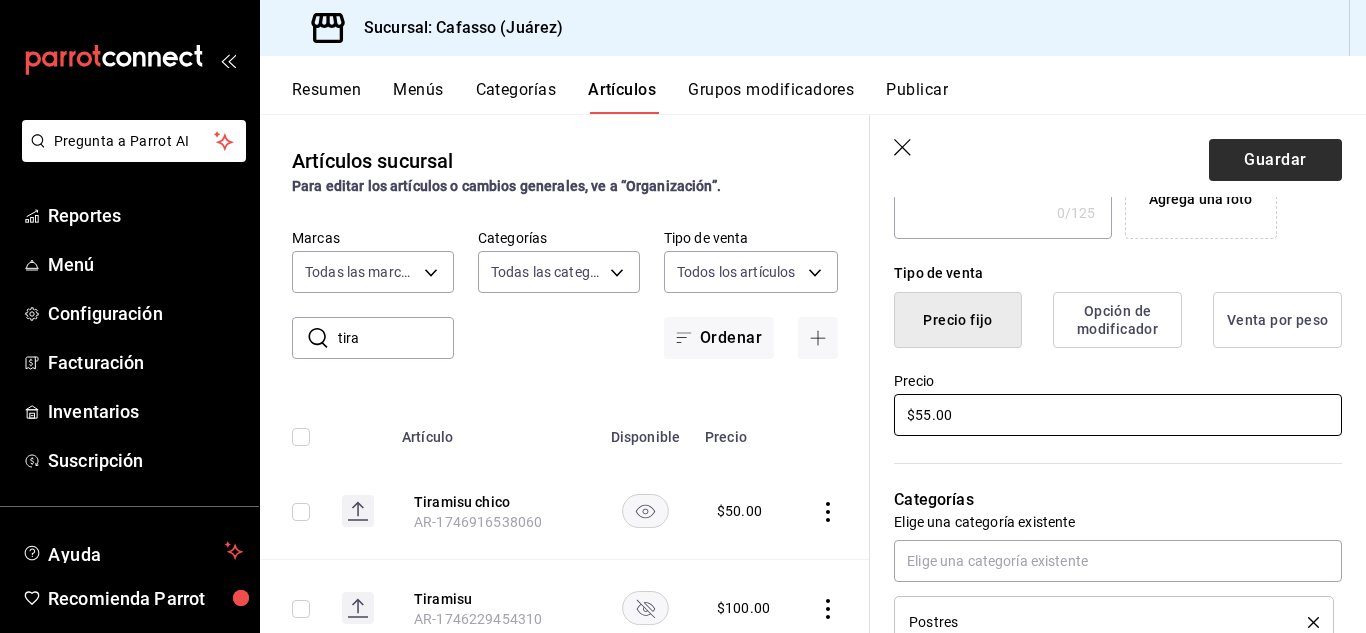 type on "$55.00" 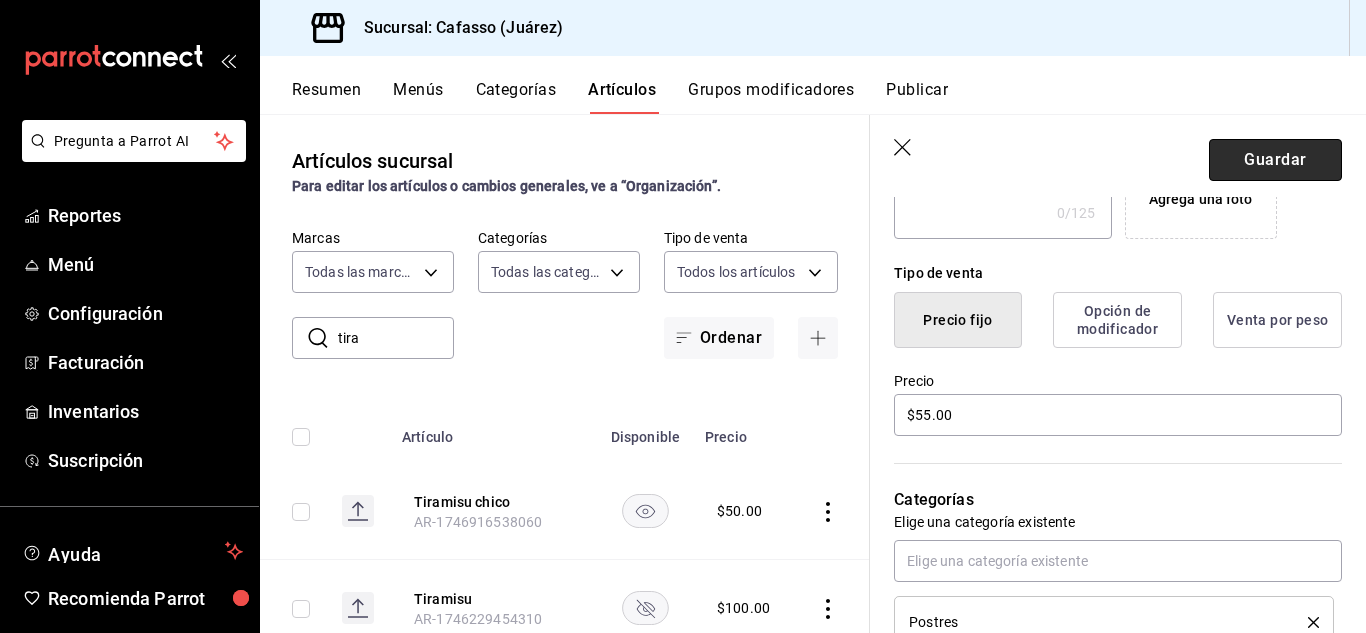 click on "Guardar" at bounding box center [1275, 160] 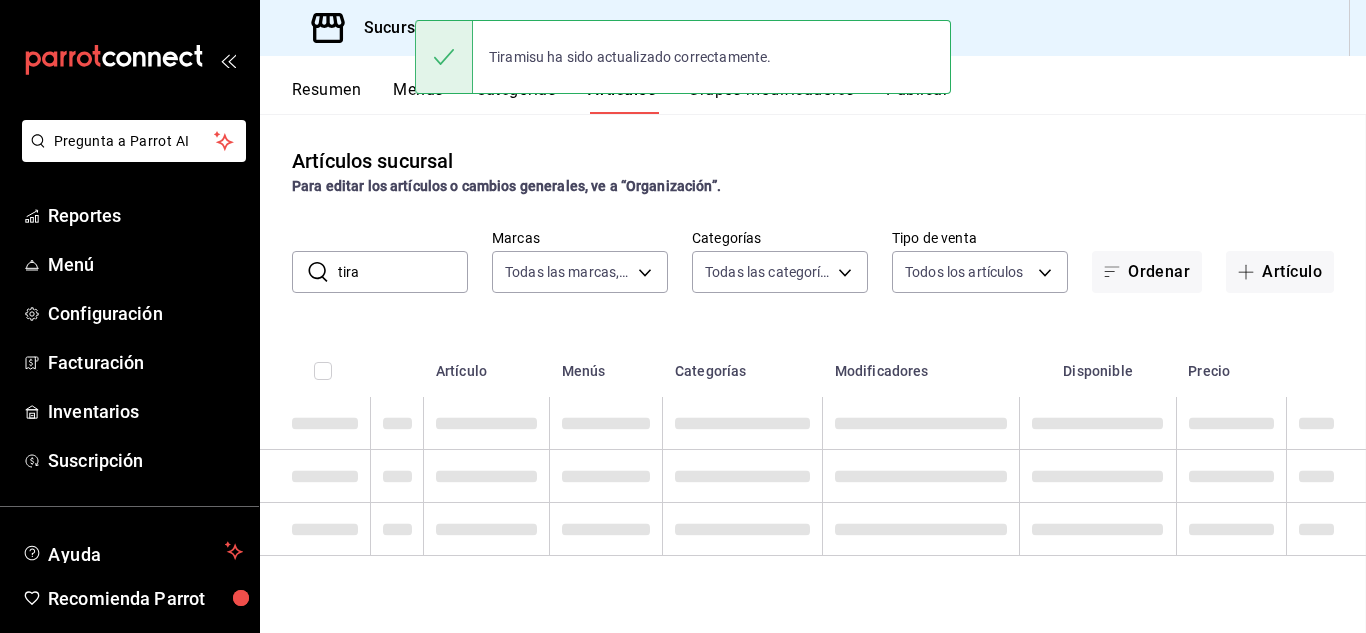 scroll, scrollTop: 0, scrollLeft: 0, axis: both 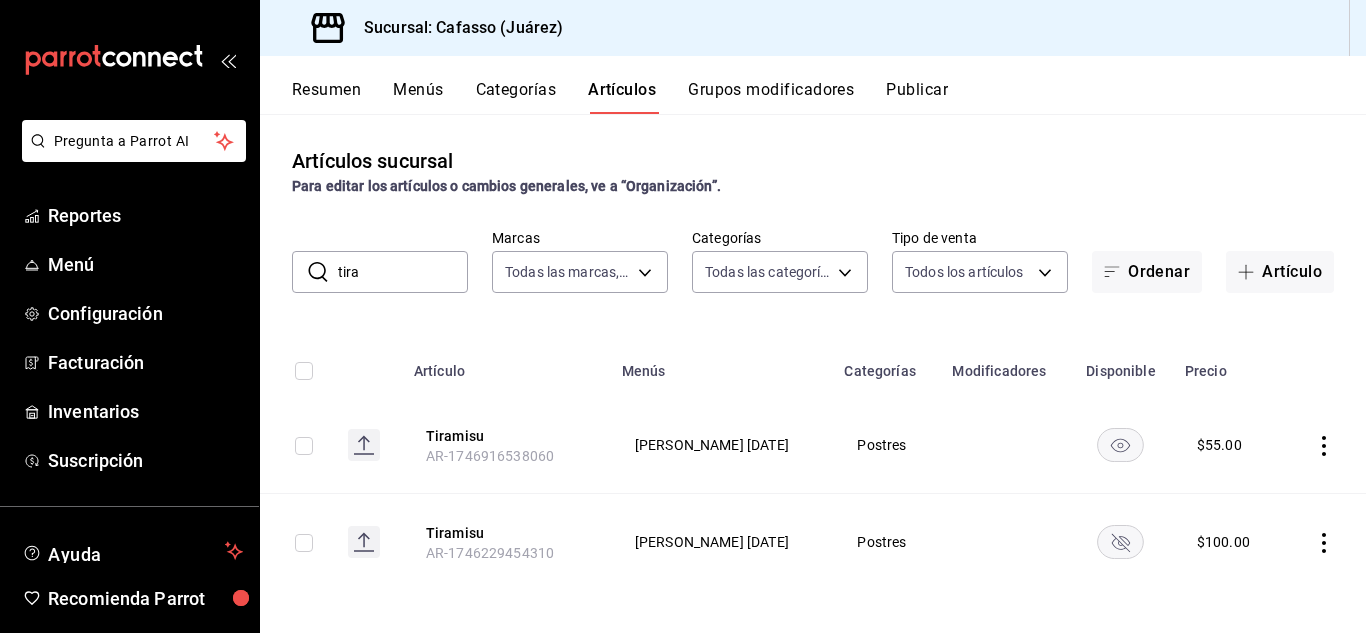 click on "tira" at bounding box center (403, 272) 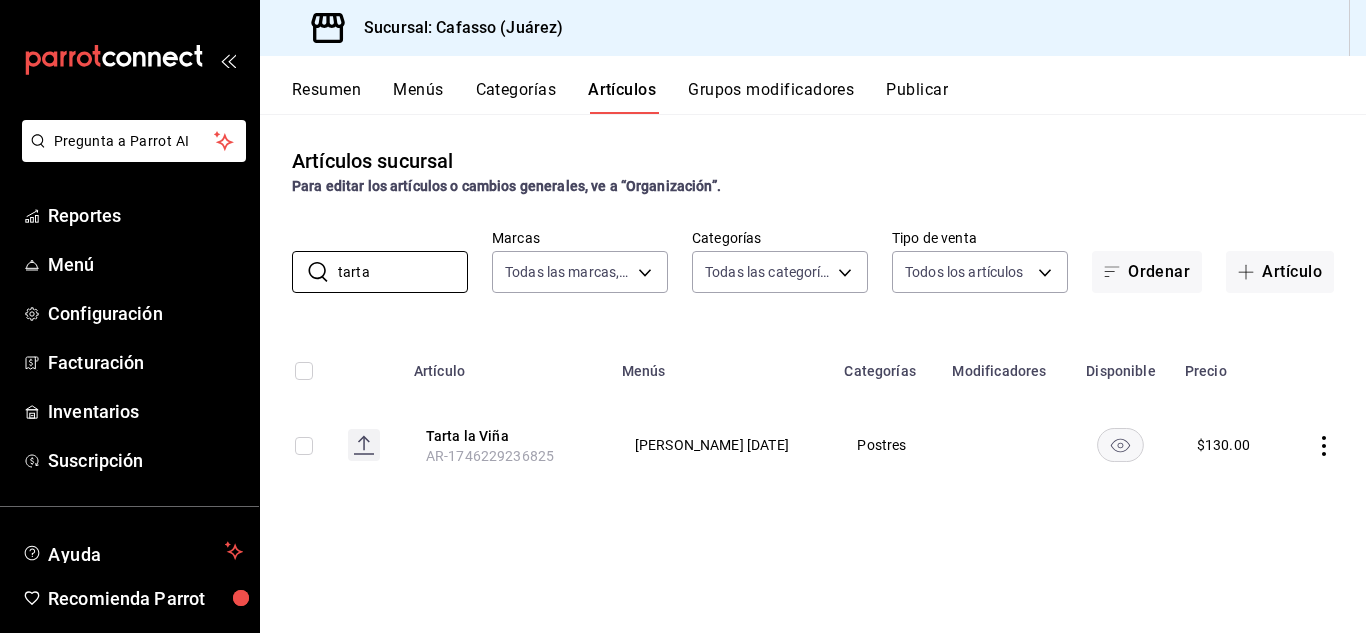 type on "tarta" 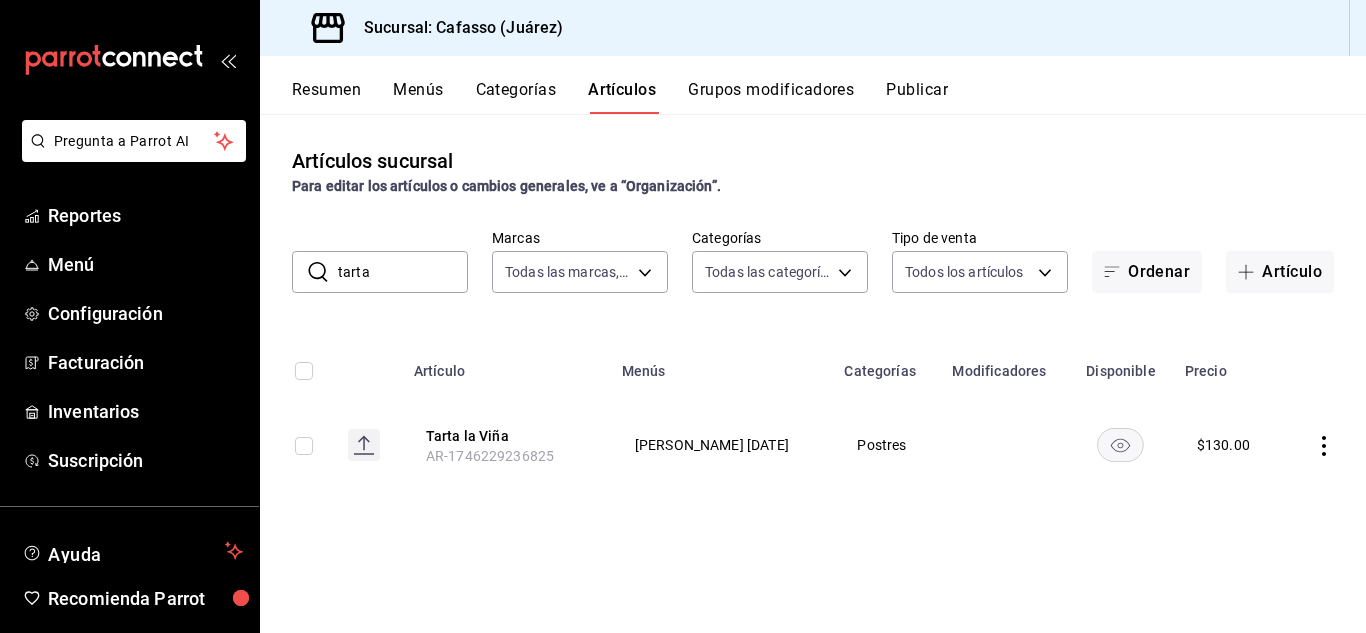 click at bounding box center [1324, 445] 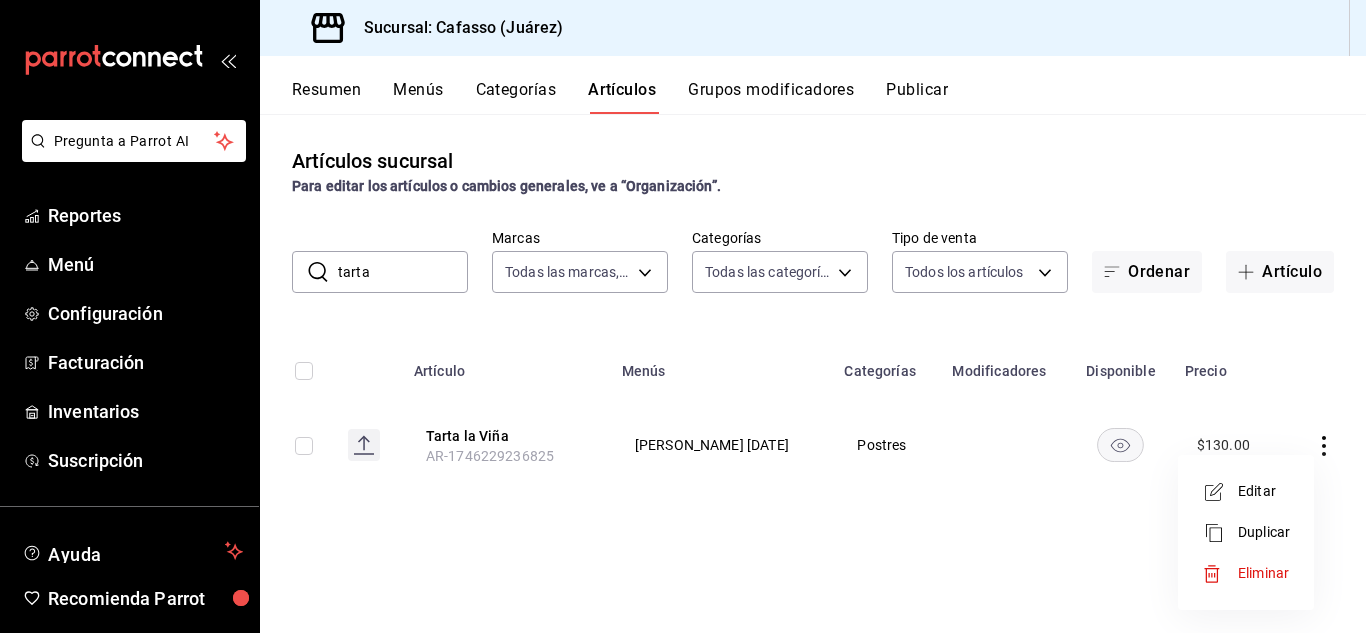 click on "Editar" at bounding box center [1264, 491] 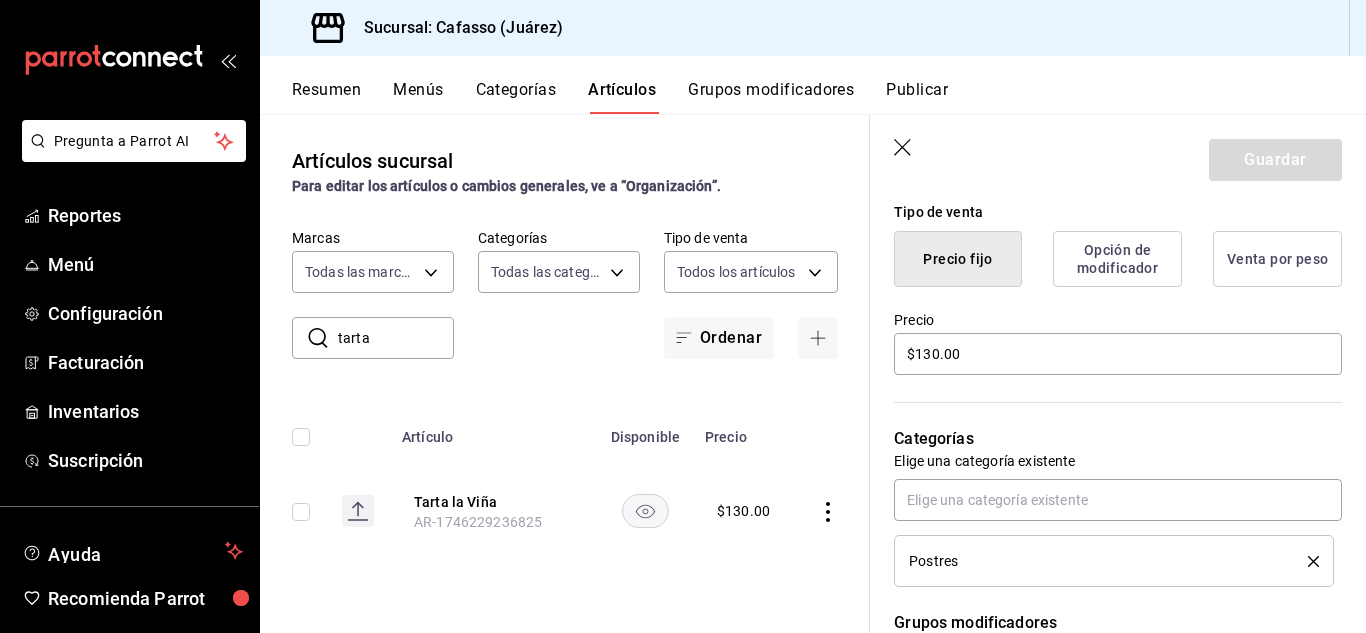 scroll, scrollTop: 493, scrollLeft: 0, axis: vertical 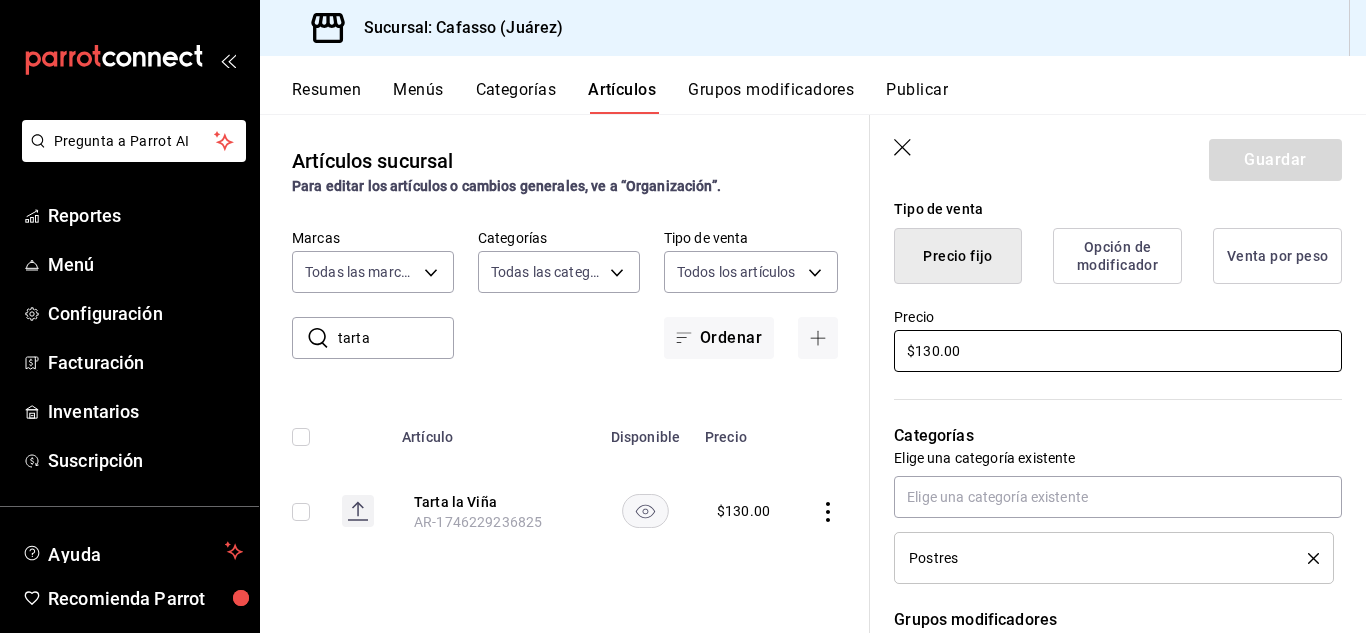 click on "$130.00" at bounding box center (1118, 351) 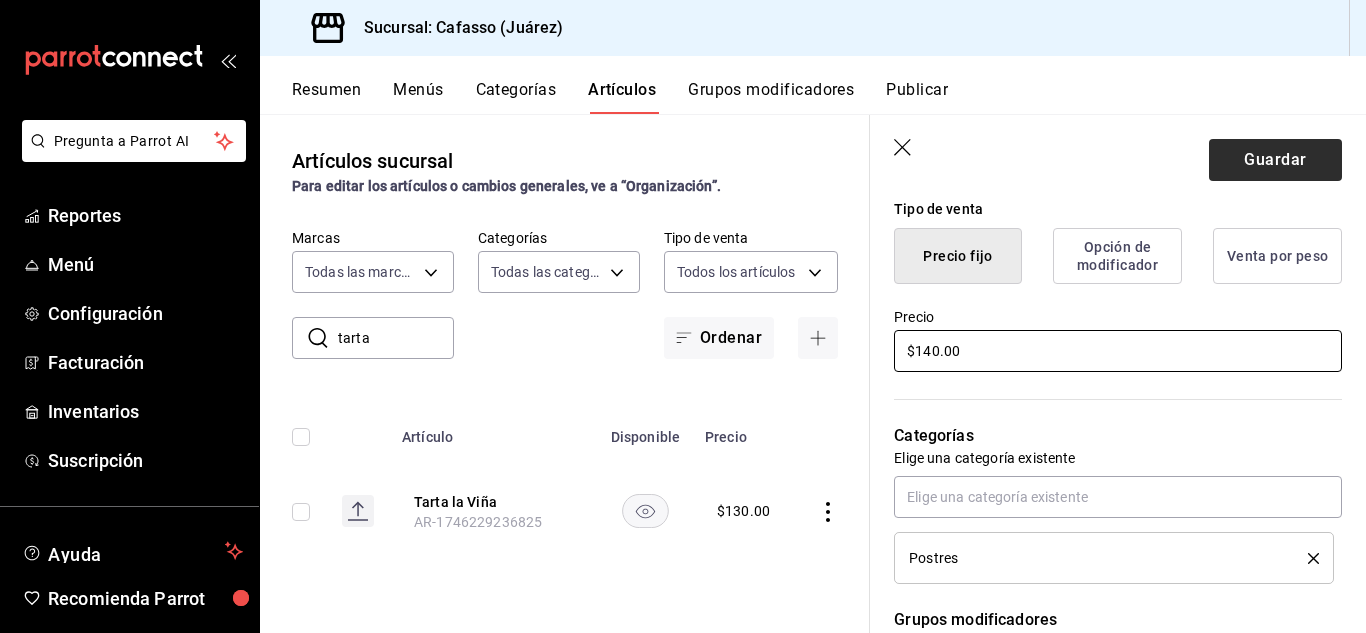 type on "$140.00" 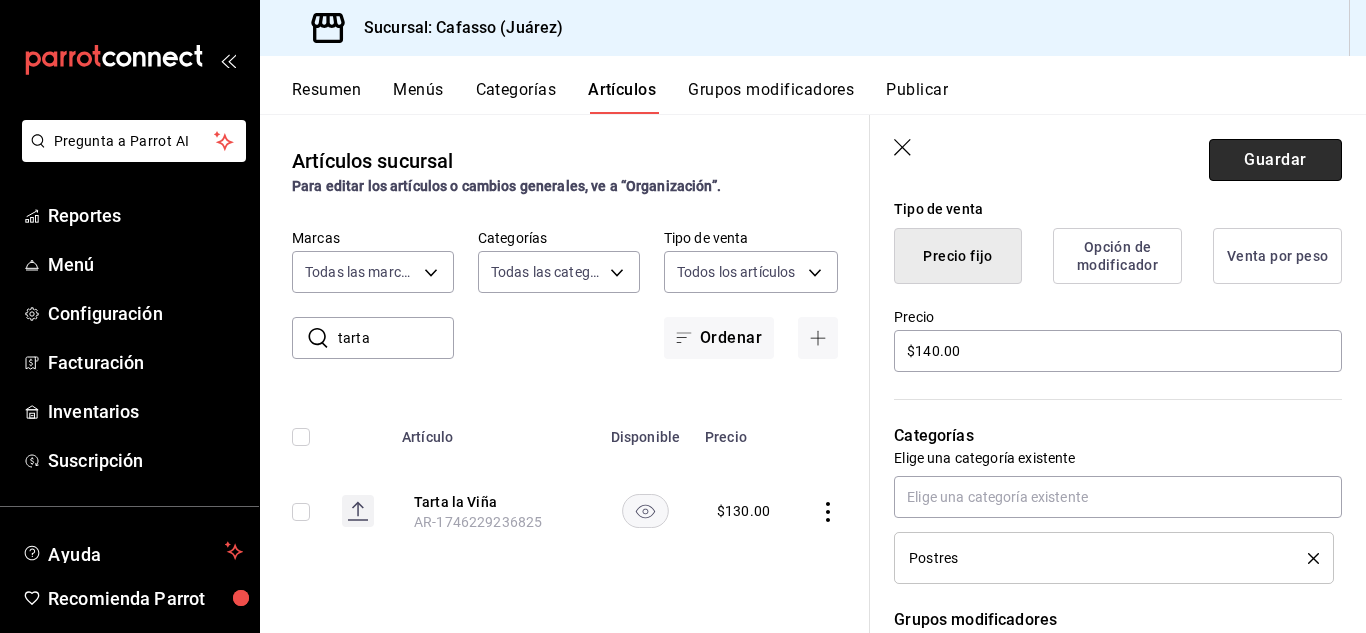 click on "Guardar" at bounding box center (1275, 160) 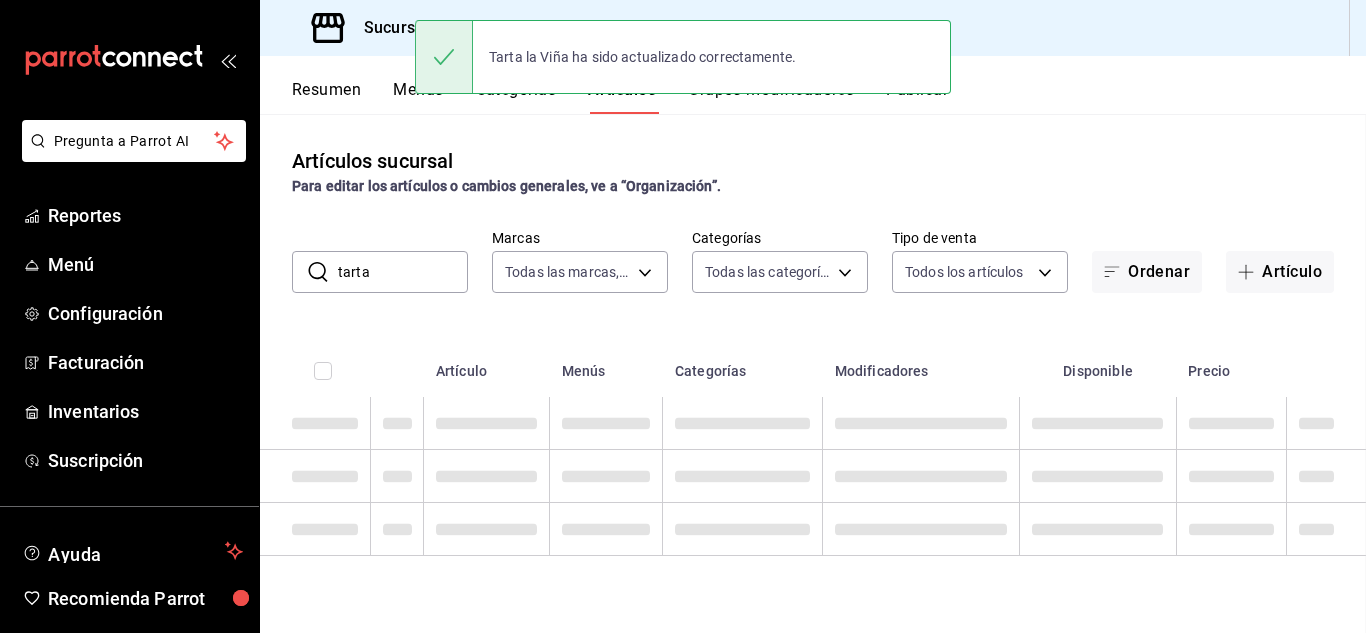 scroll, scrollTop: 0, scrollLeft: 0, axis: both 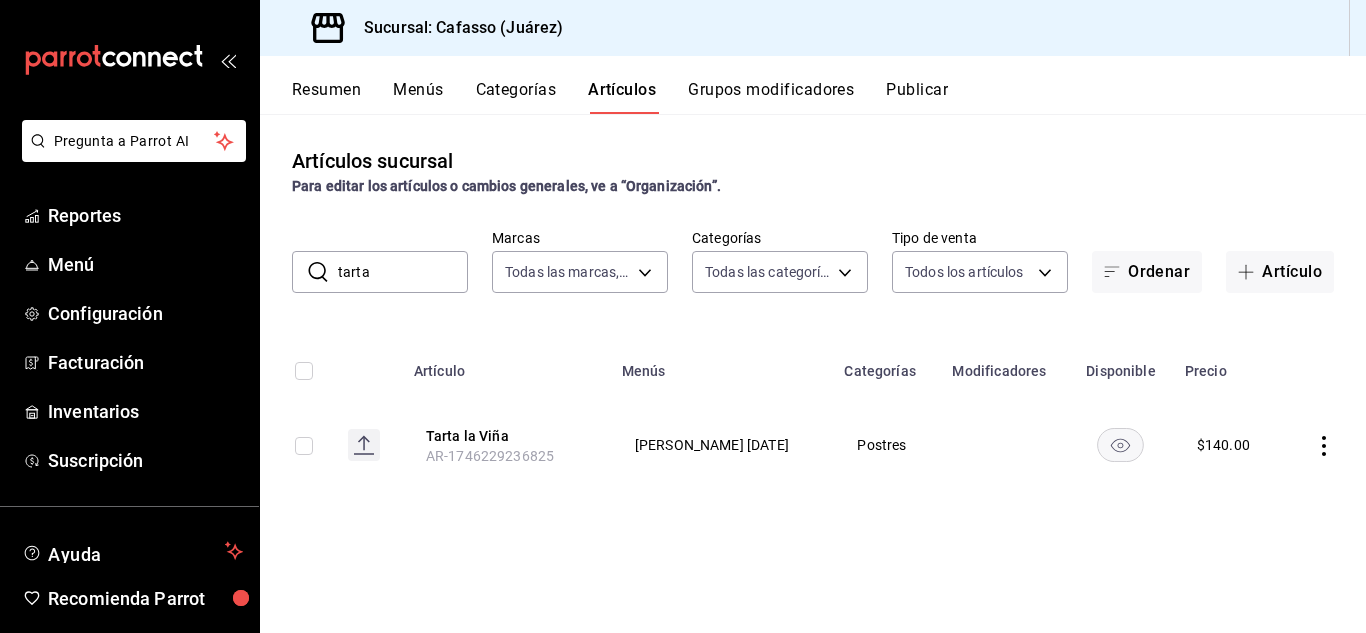 click on "tarta" at bounding box center (403, 272) 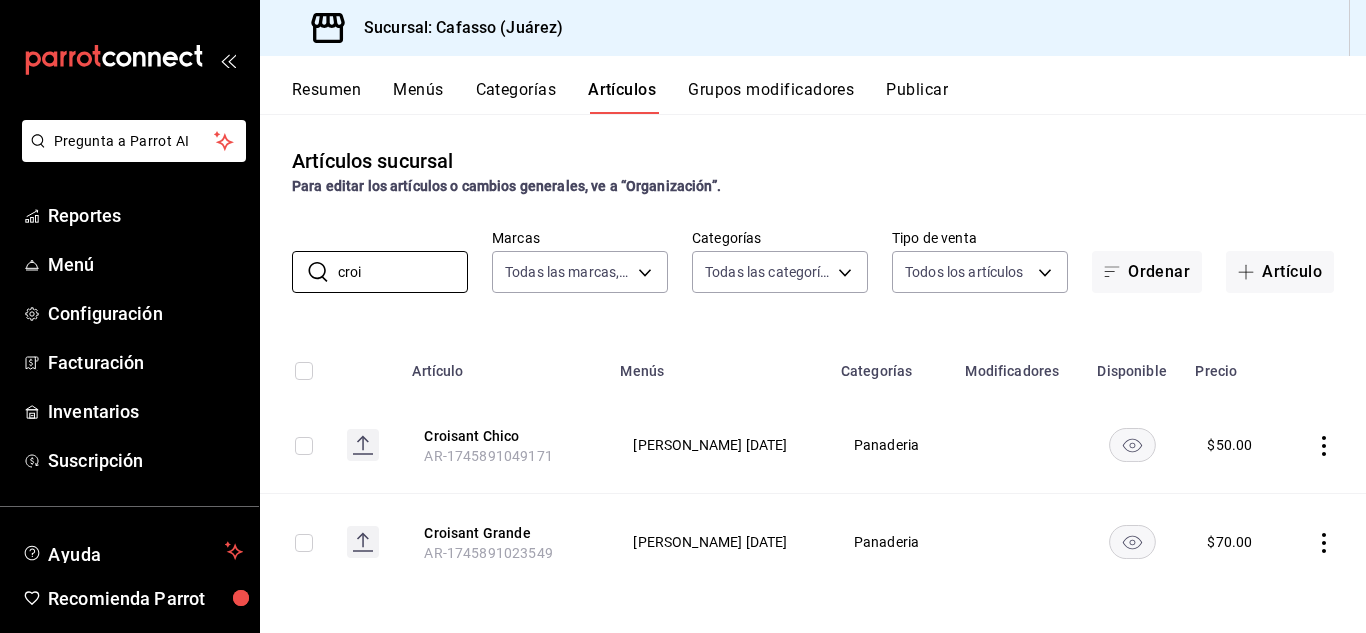 type on "croi" 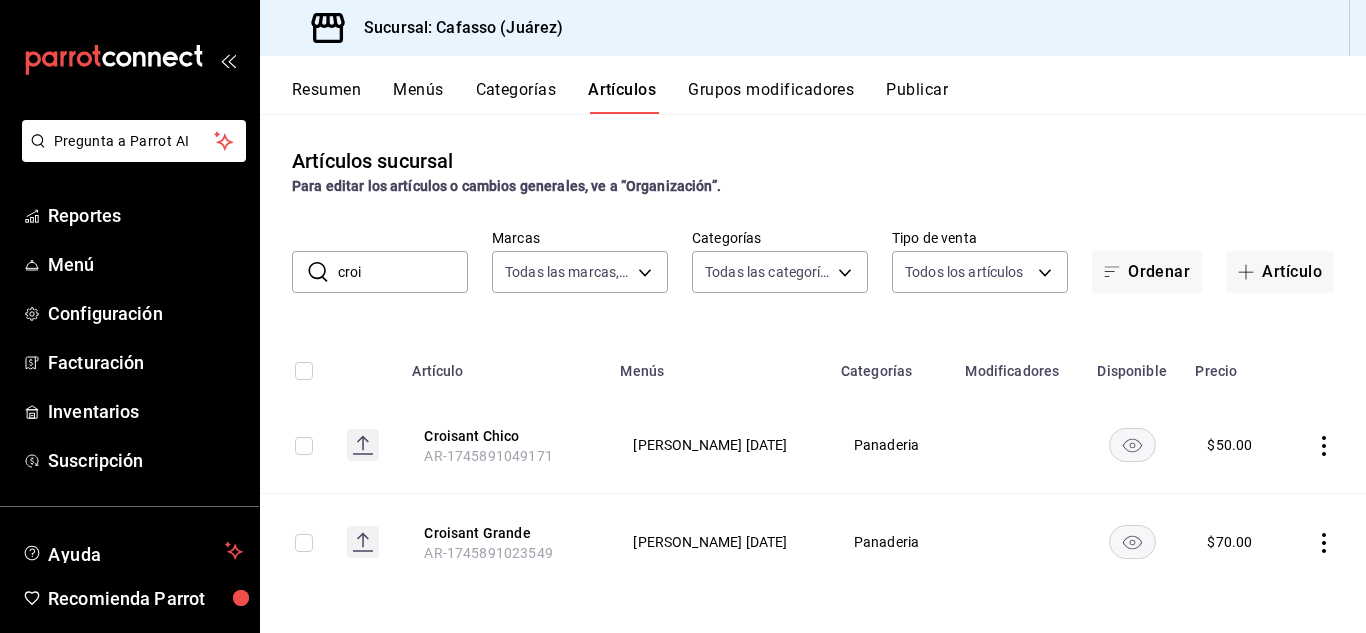 click 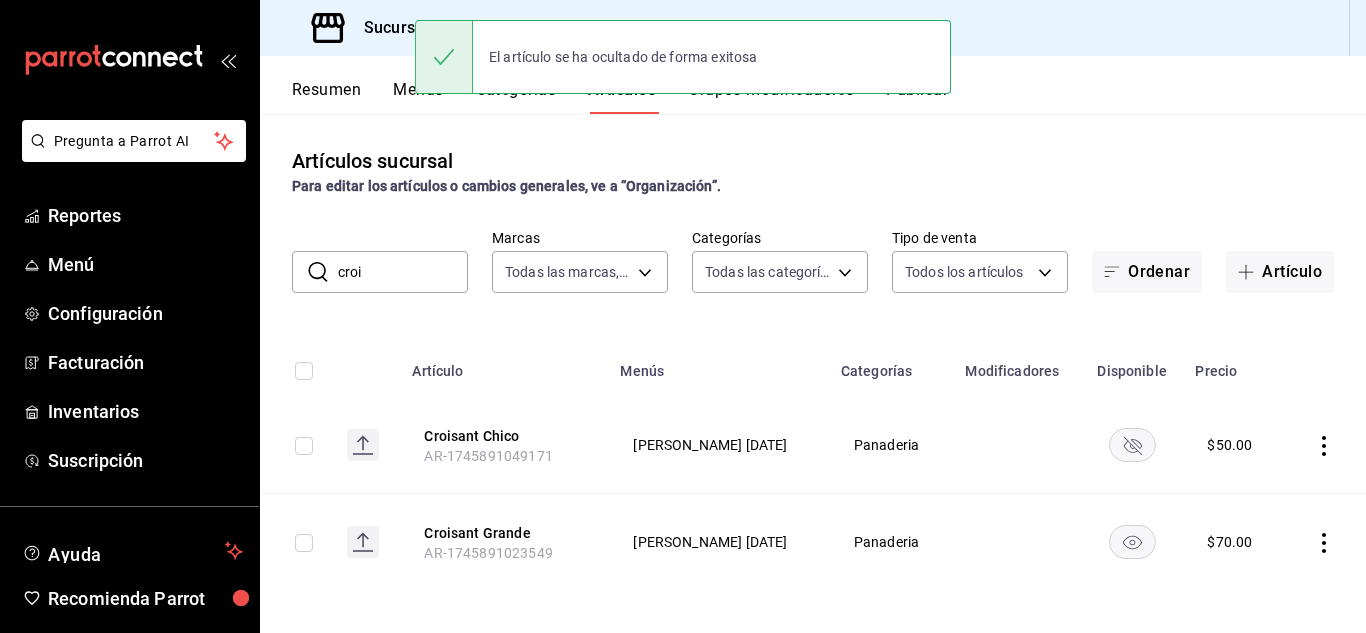 click 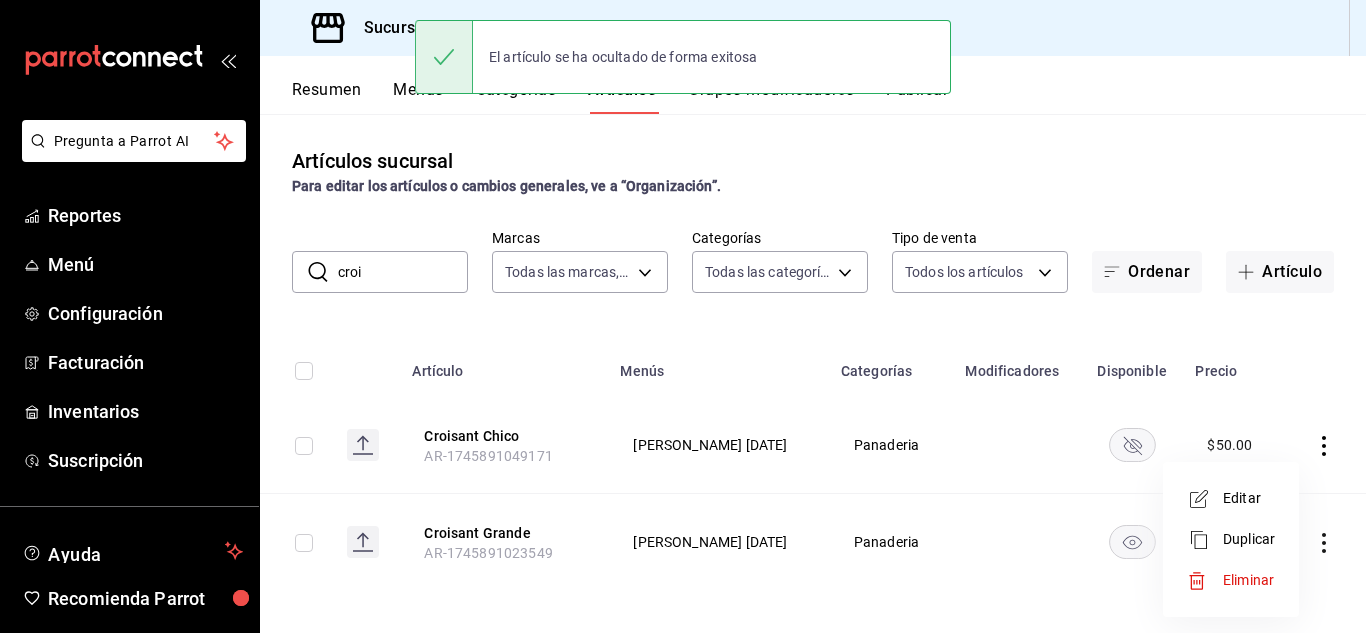 click on "Editar" at bounding box center (1249, 498) 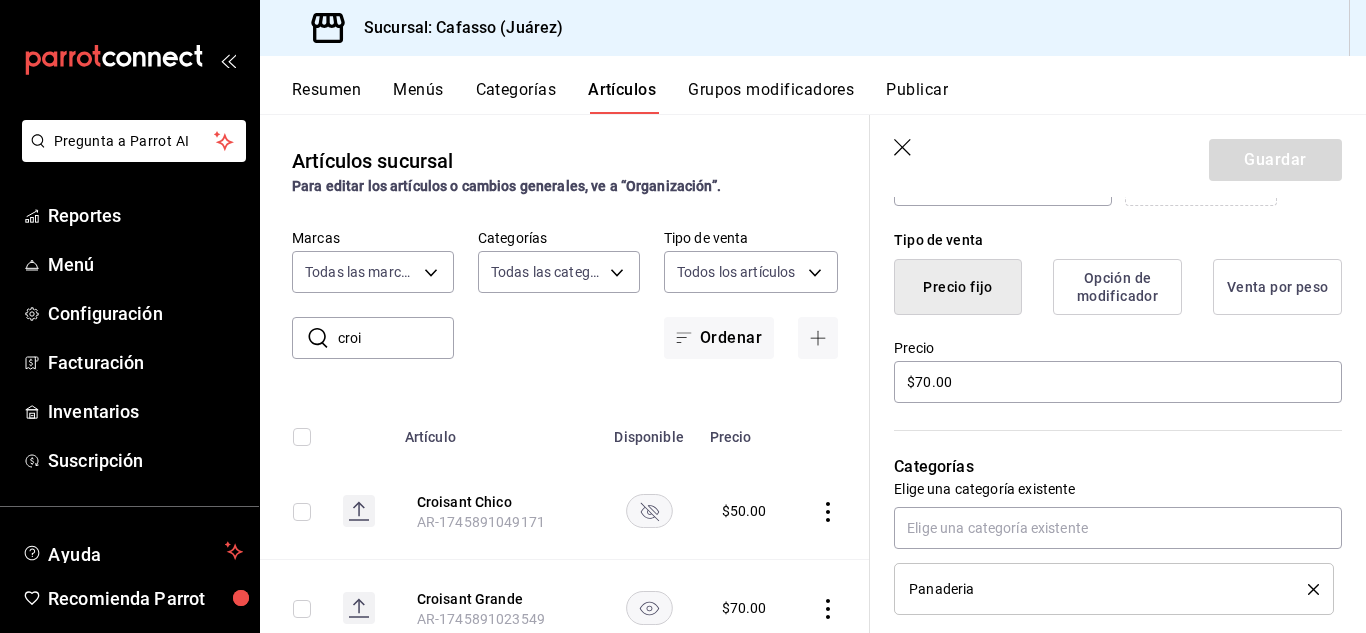 scroll, scrollTop: 463, scrollLeft: 0, axis: vertical 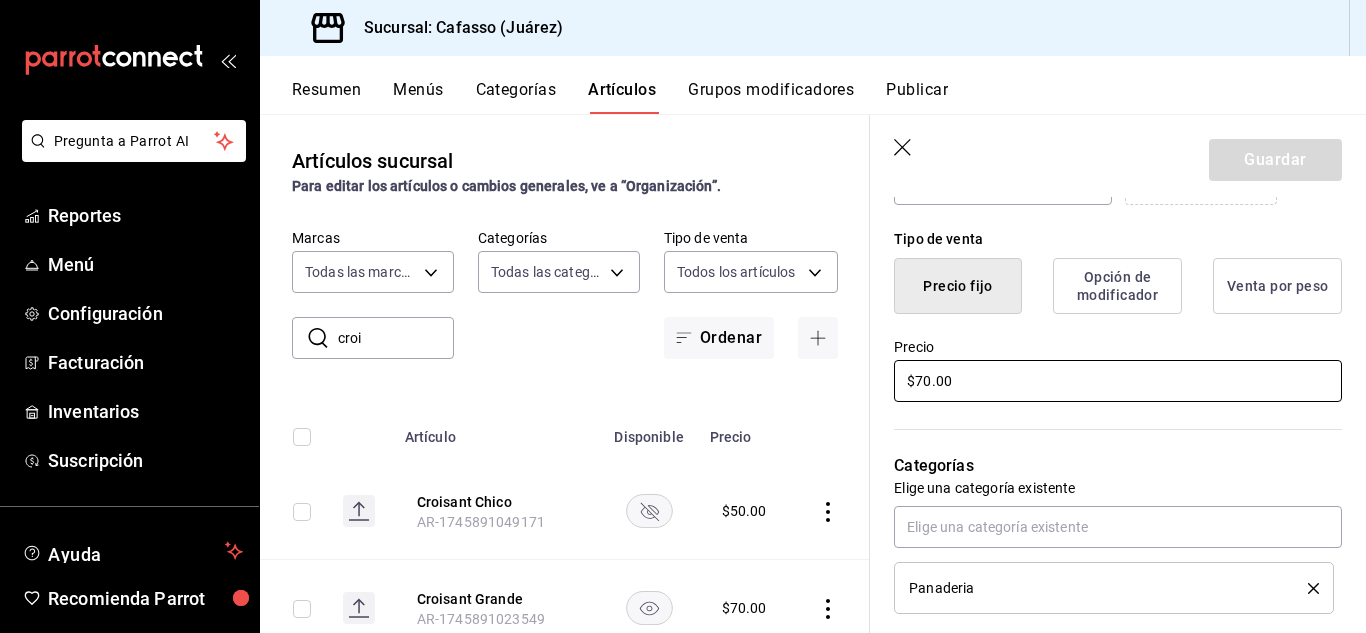 click on "$70.00" at bounding box center [1118, 381] 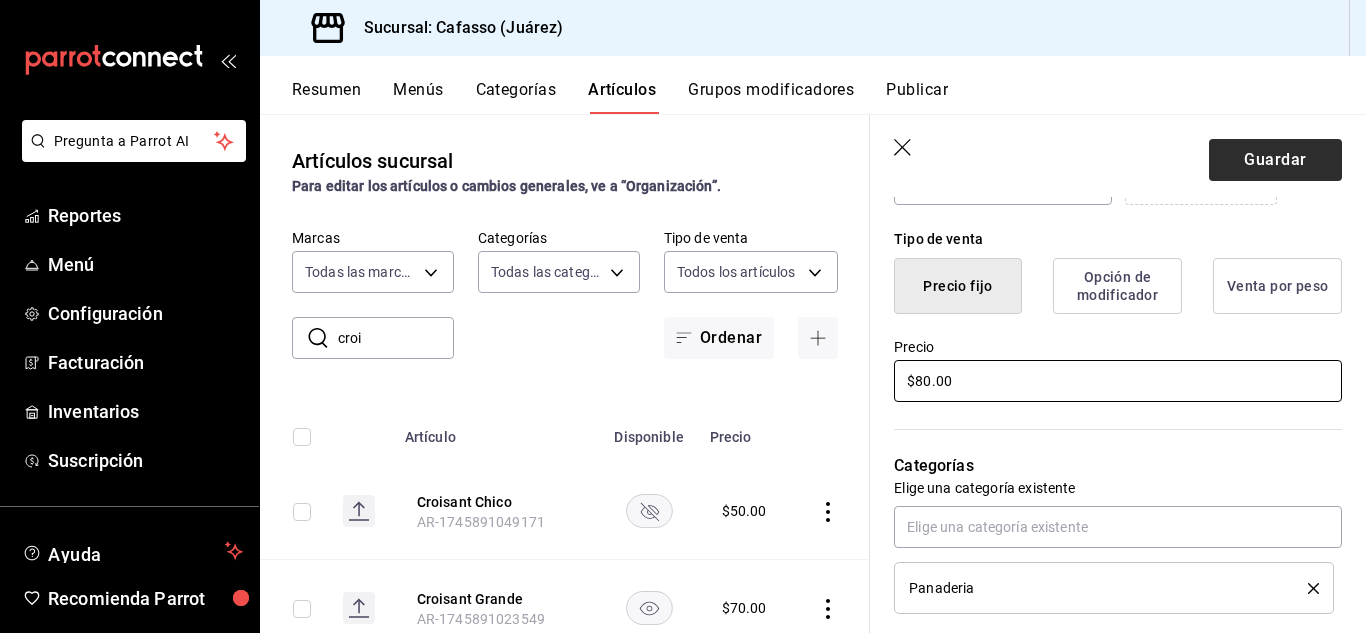 type on "$80.00" 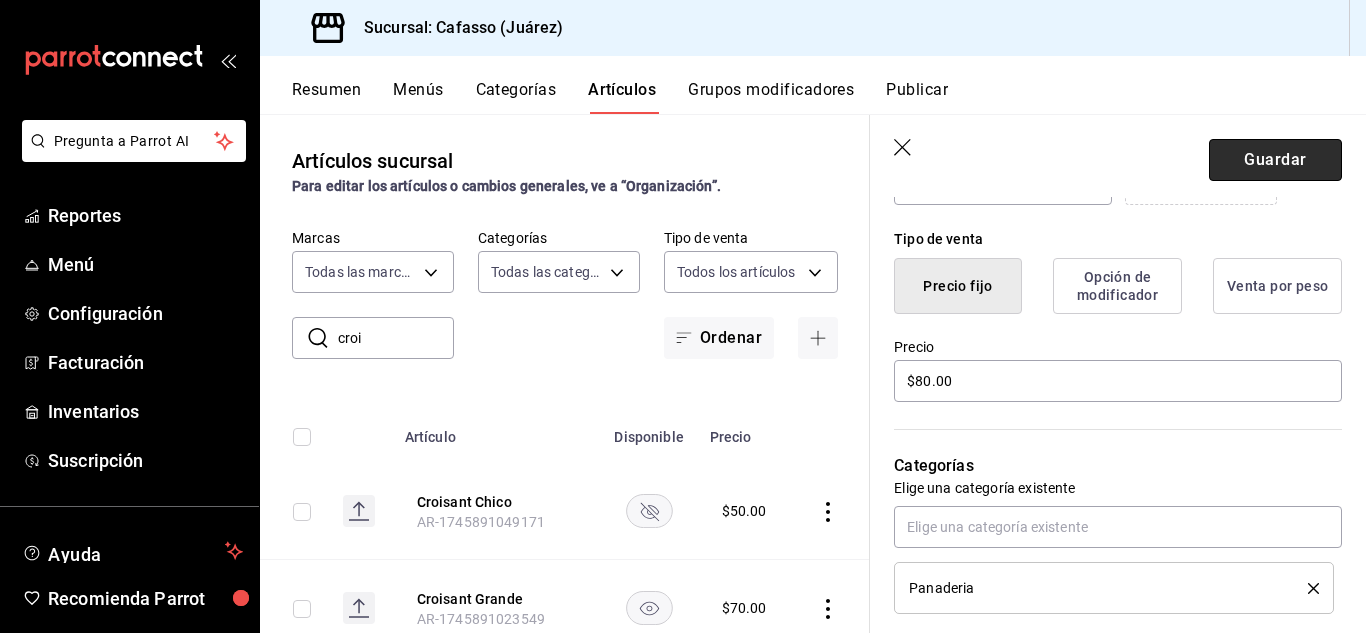 click on "Guardar" at bounding box center [1275, 160] 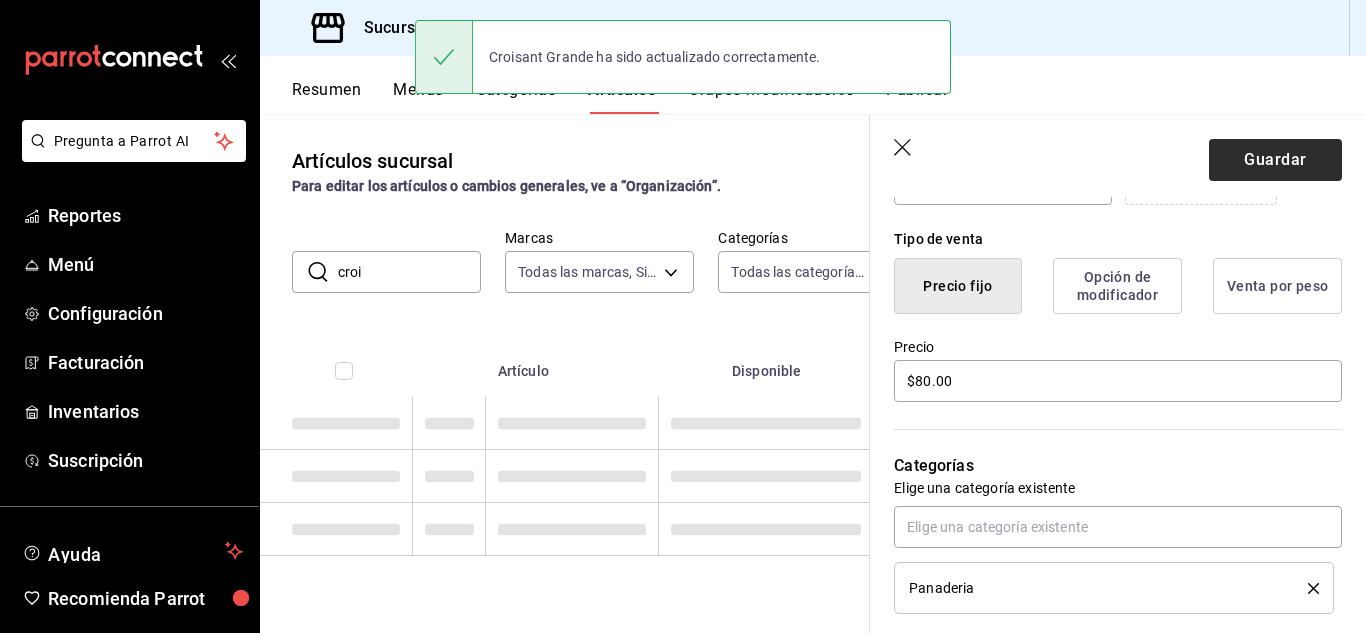 scroll, scrollTop: 0, scrollLeft: 0, axis: both 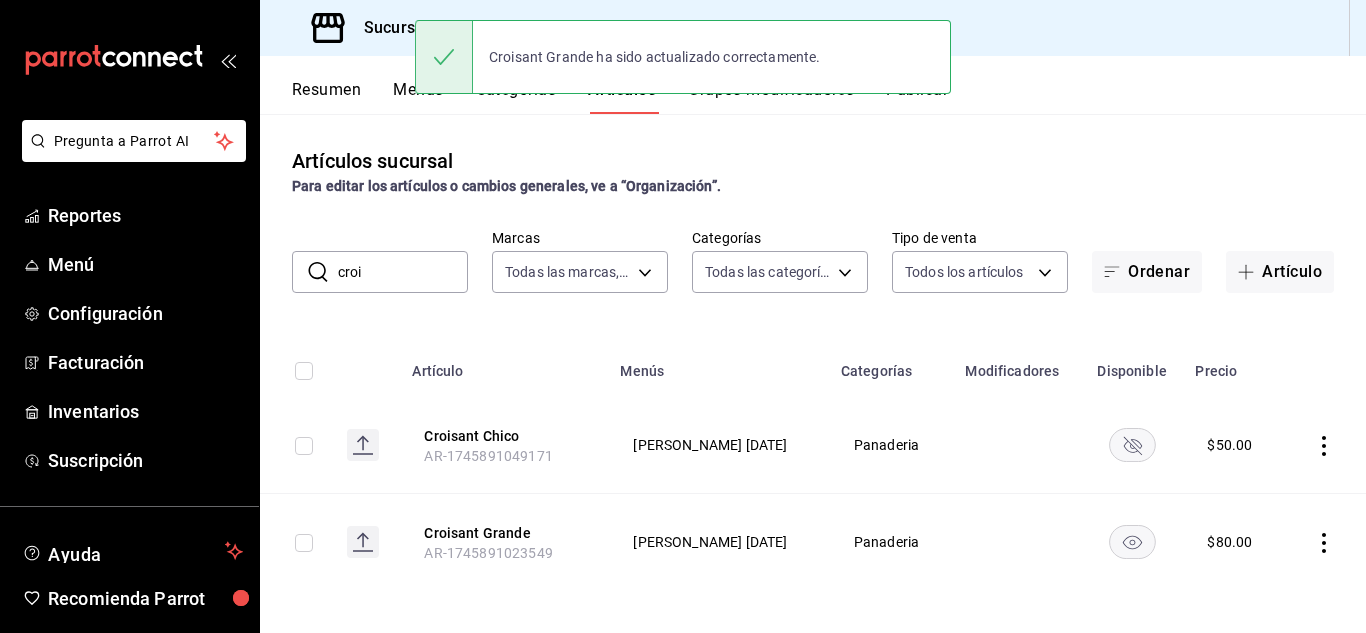 click on "croi" at bounding box center [403, 272] 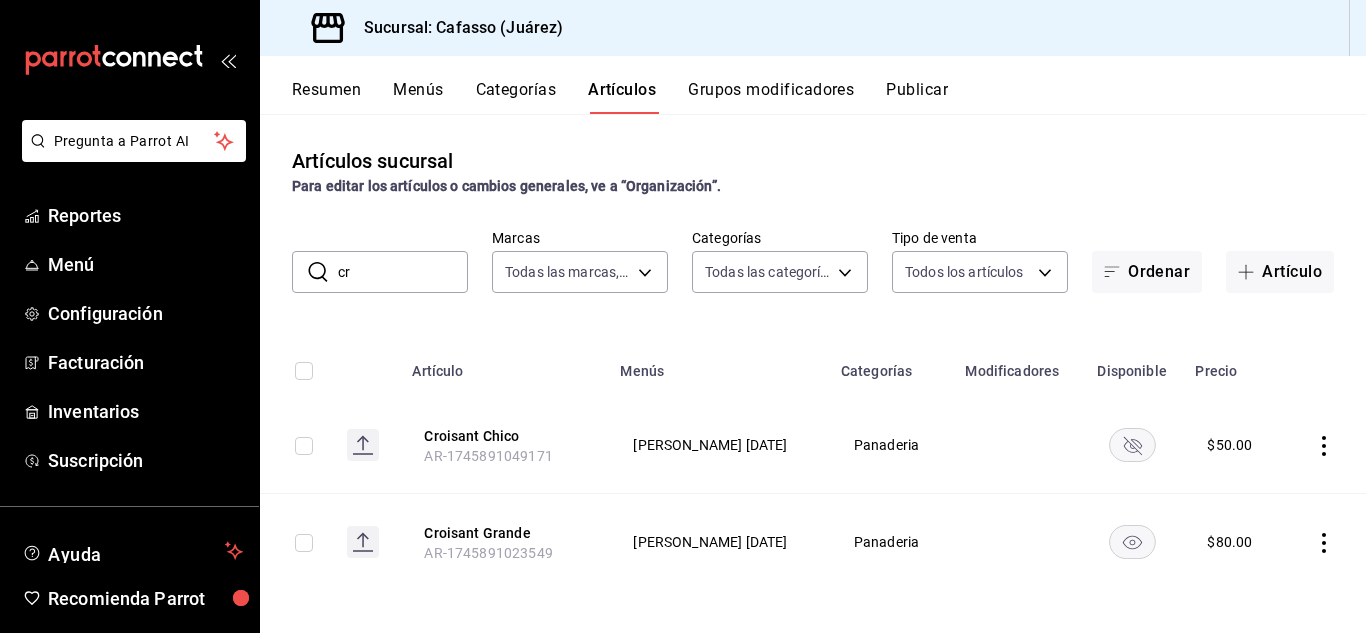 type on "c" 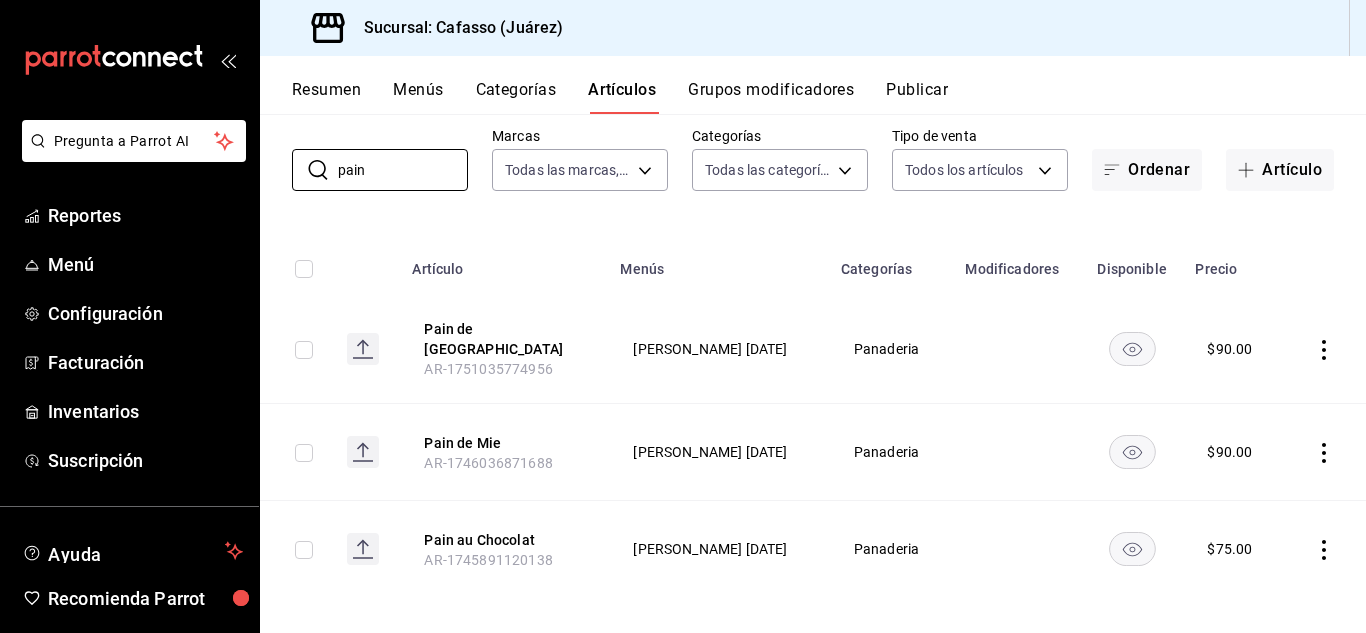 scroll, scrollTop: 103, scrollLeft: 0, axis: vertical 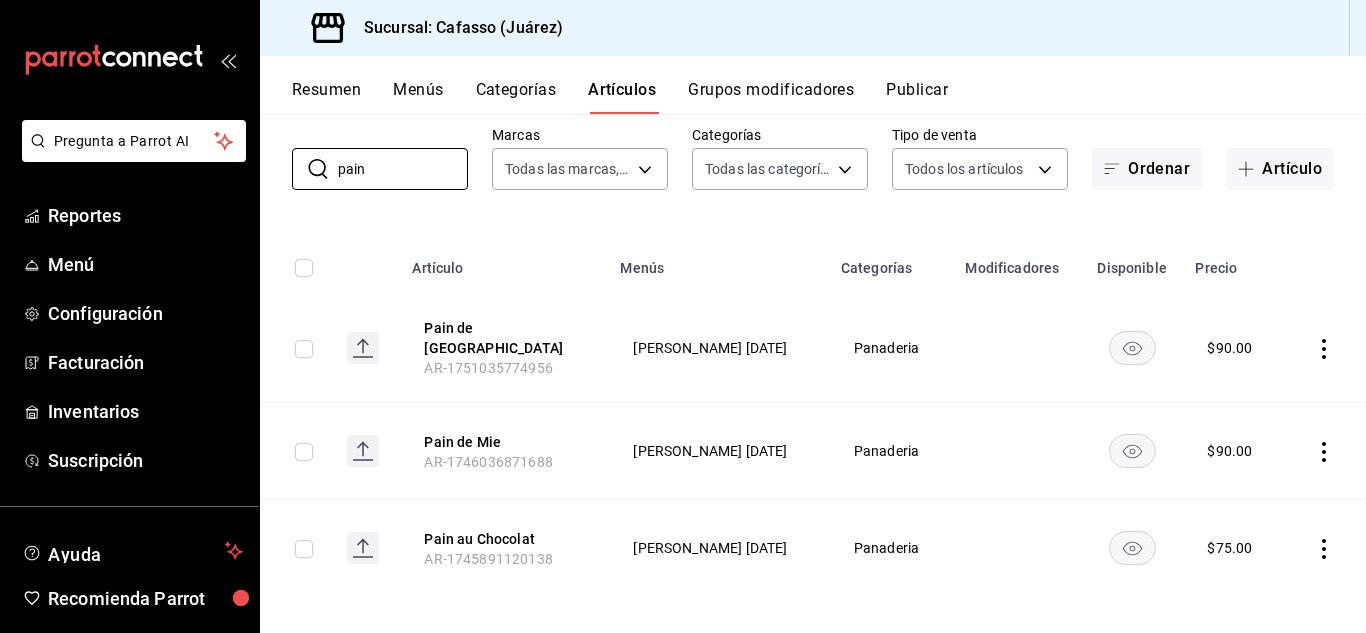 type on "pain" 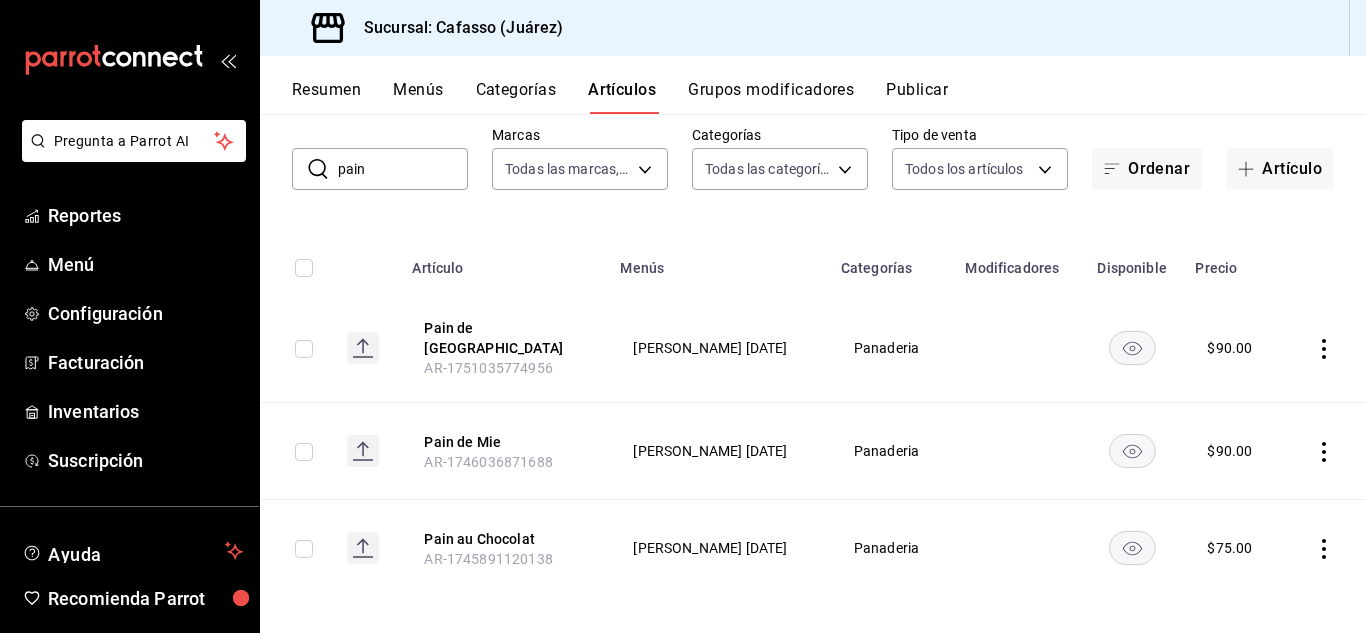 click 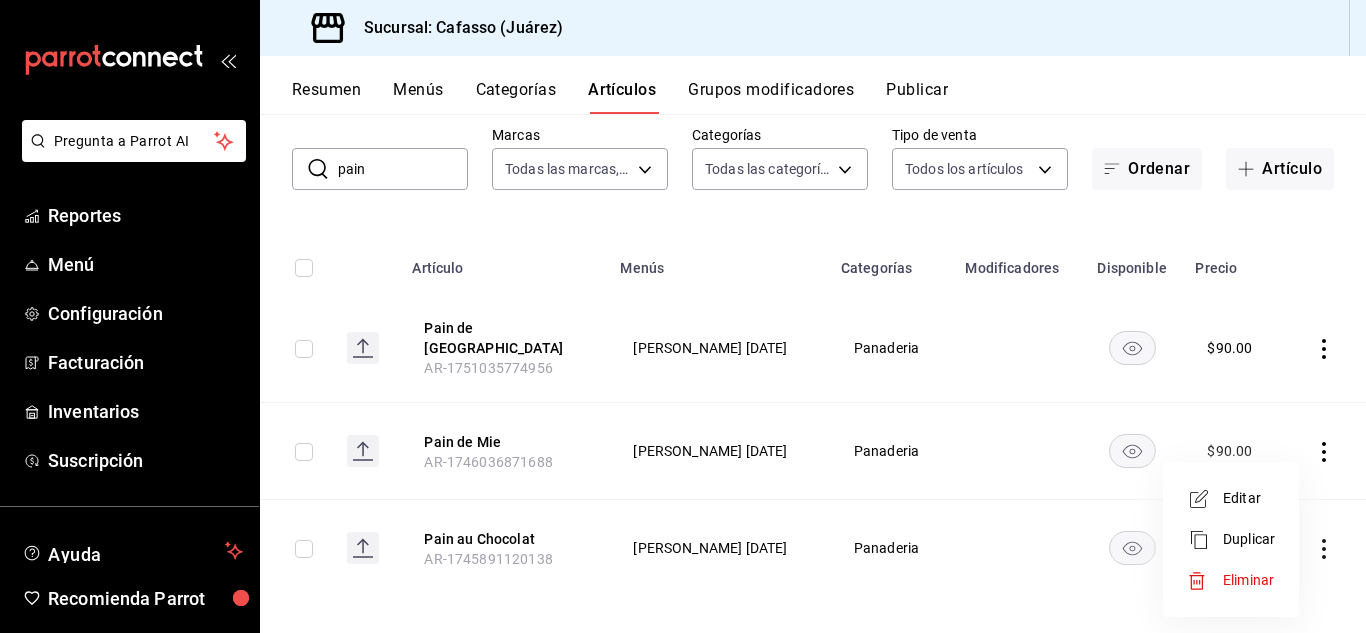 click on "Editar" at bounding box center [1249, 498] 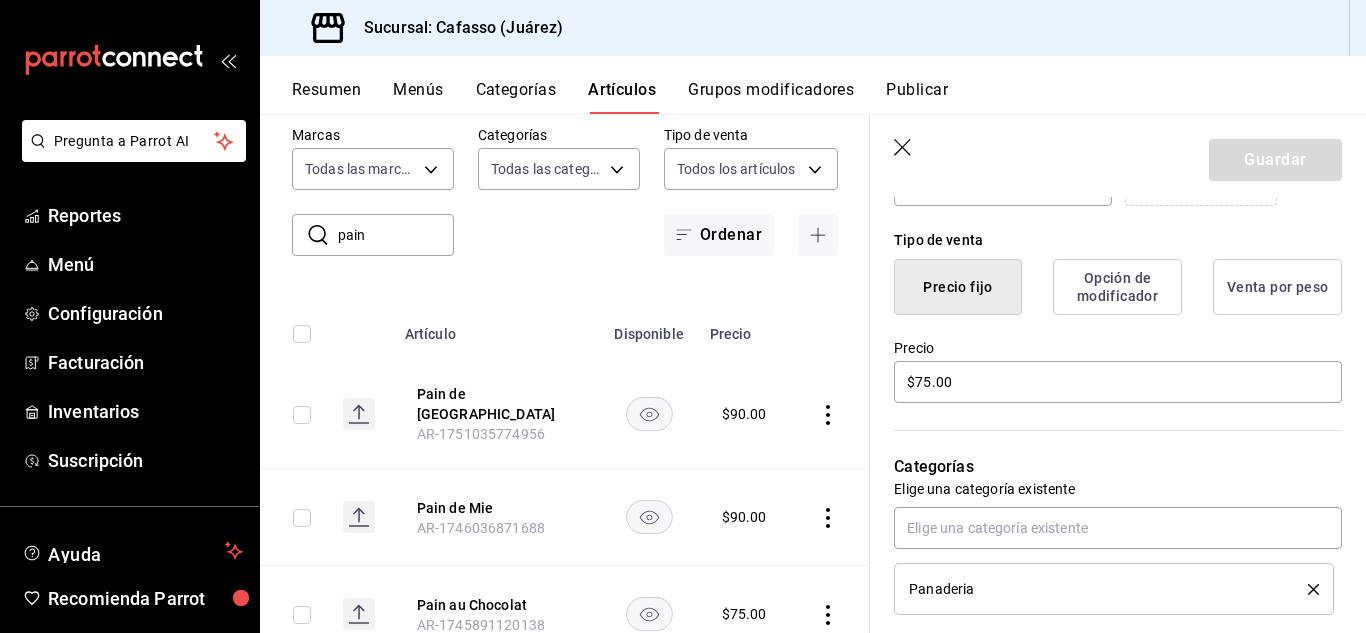 scroll, scrollTop: 496, scrollLeft: 0, axis: vertical 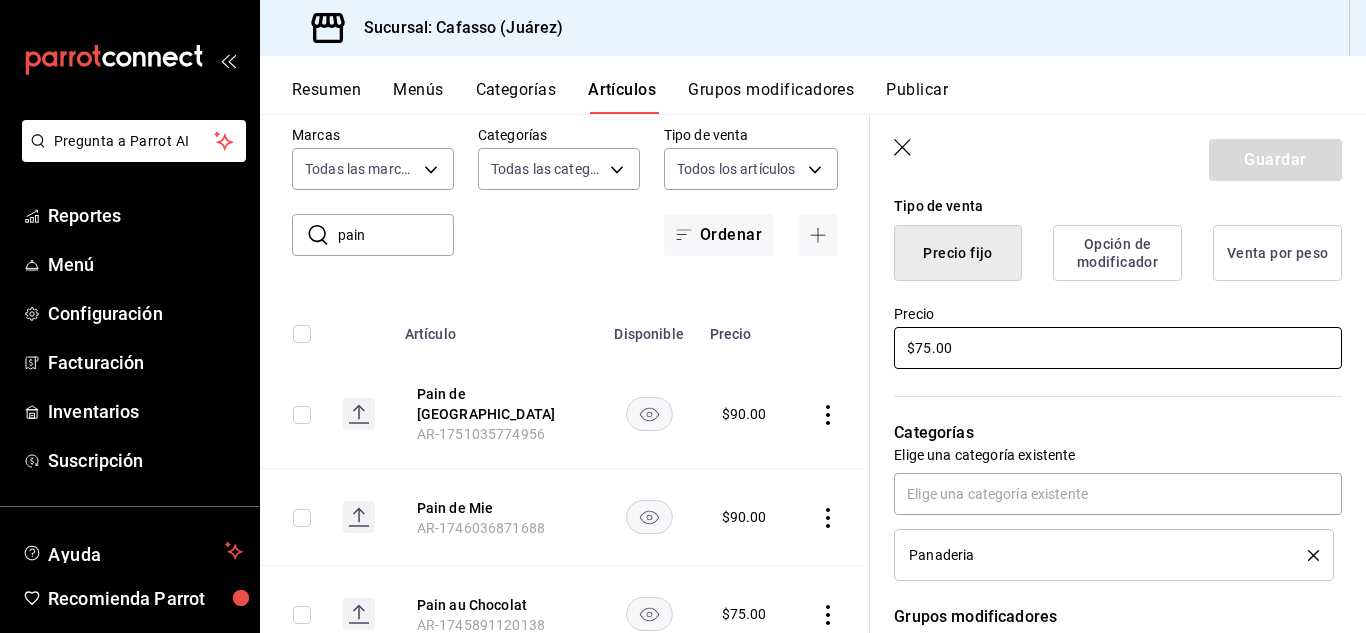 click on "$75.00" at bounding box center (1118, 348) 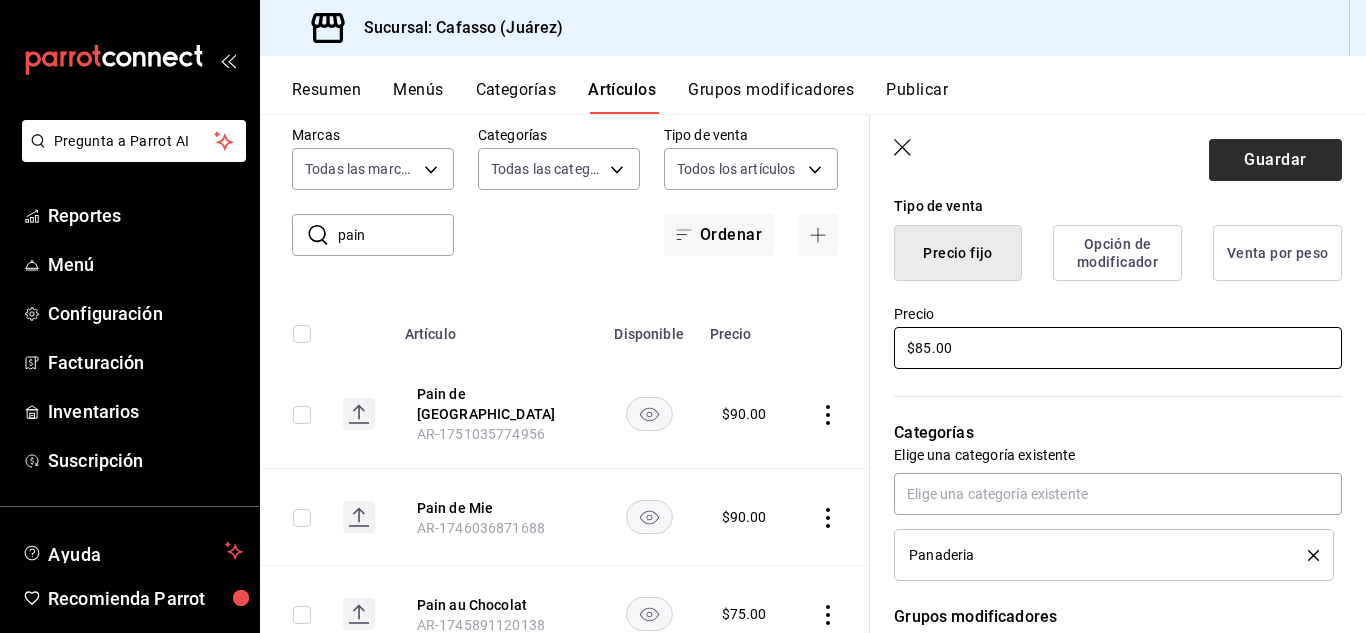 type on "$85.00" 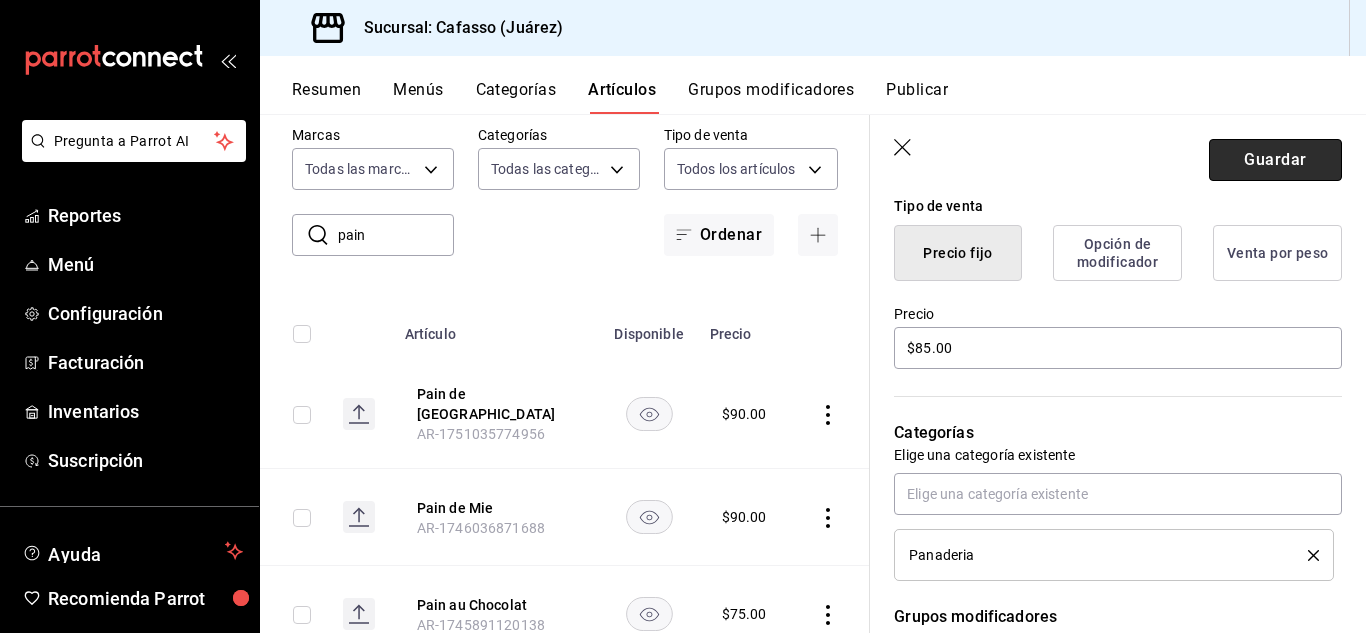 click on "Guardar" at bounding box center (1275, 160) 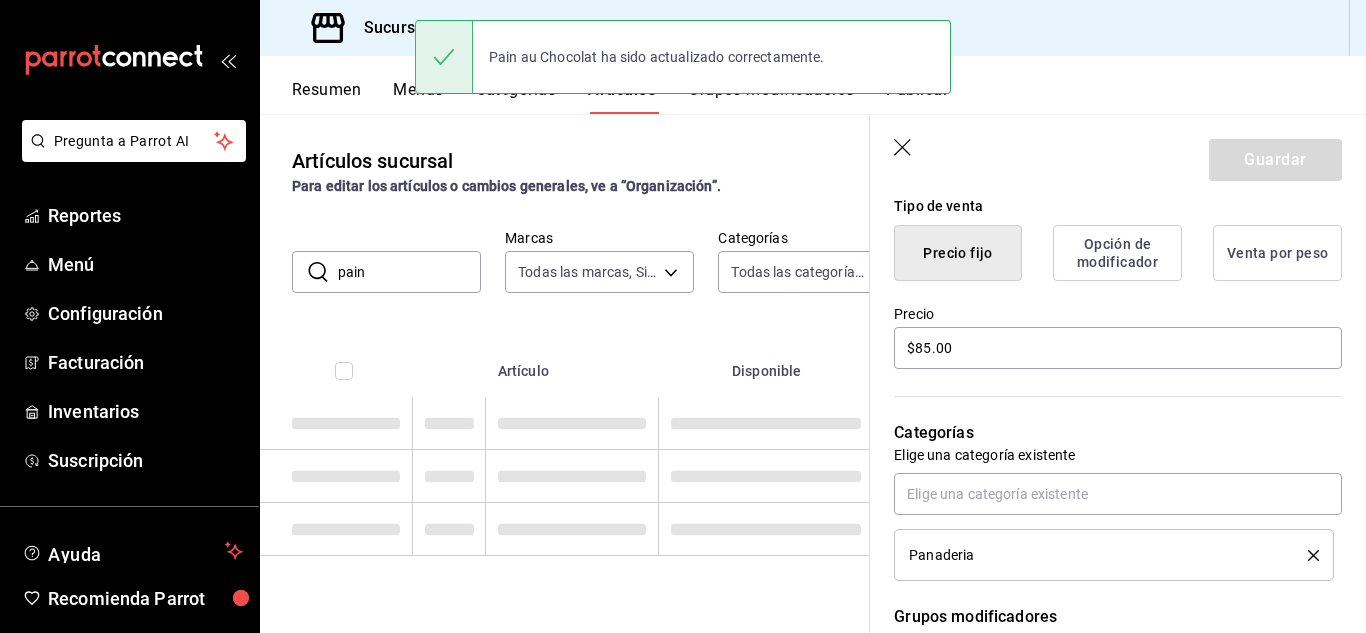 scroll, scrollTop: 0, scrollLeft: 0, axis: both 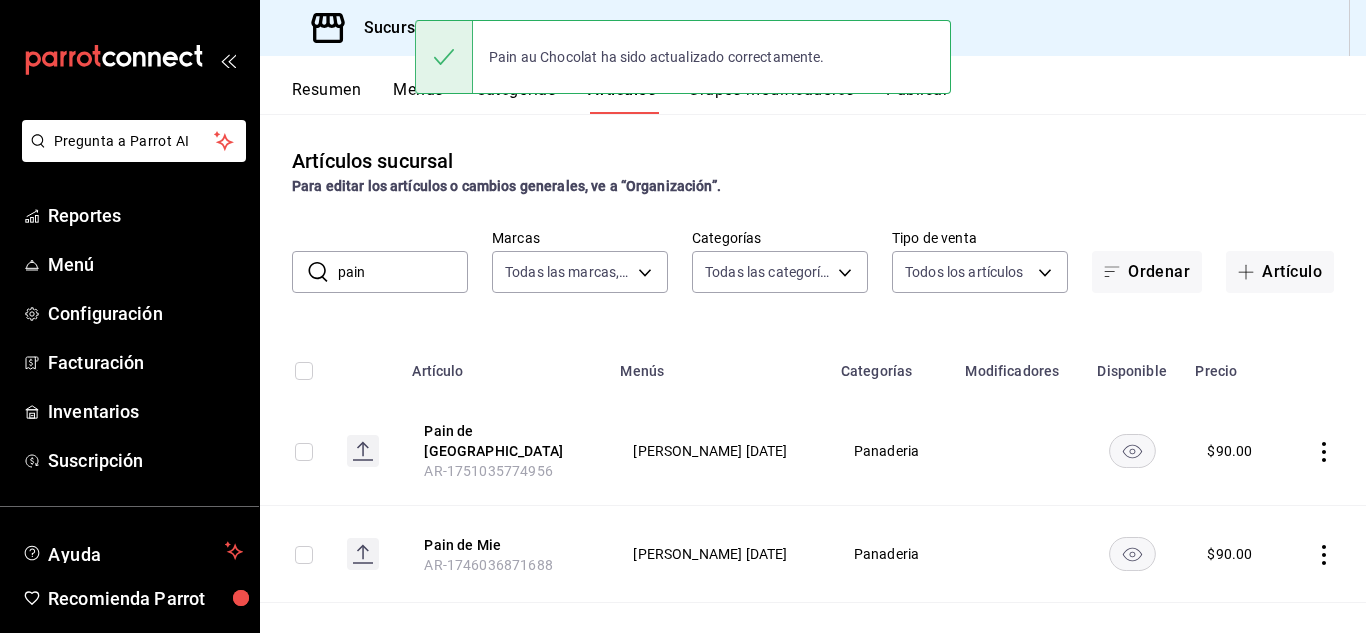 click on "pain" at bounding box center [403, 272] 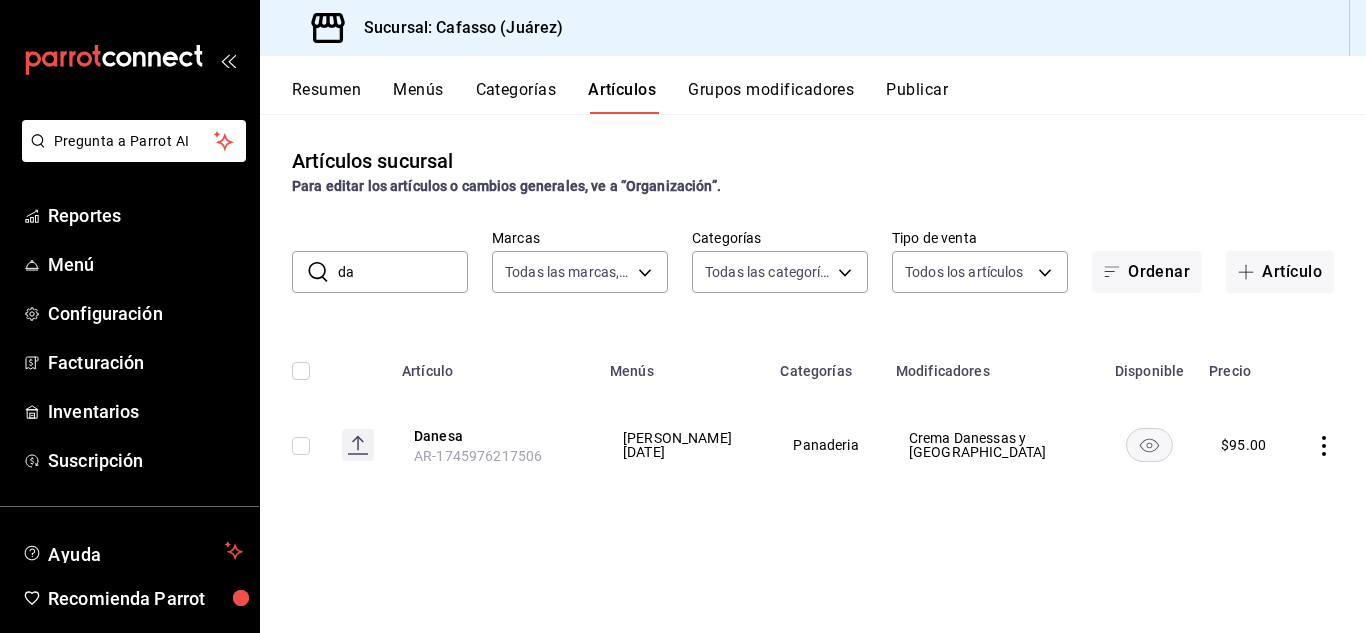 type on "d" 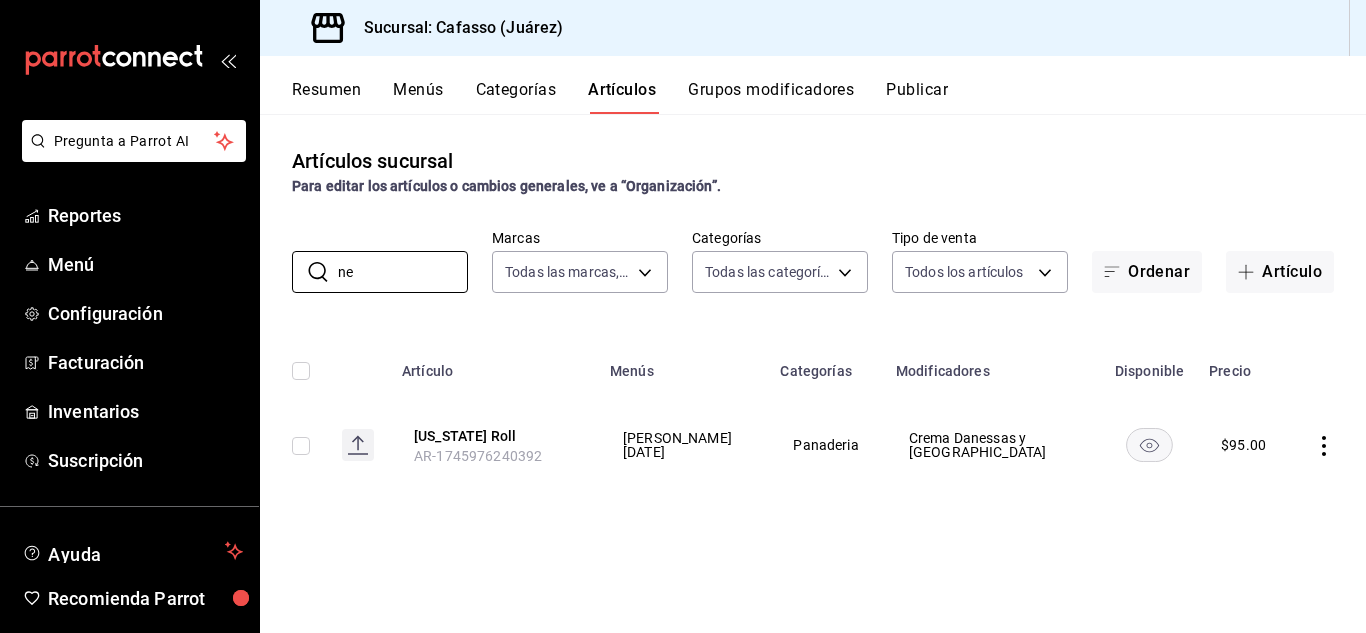type on "n" 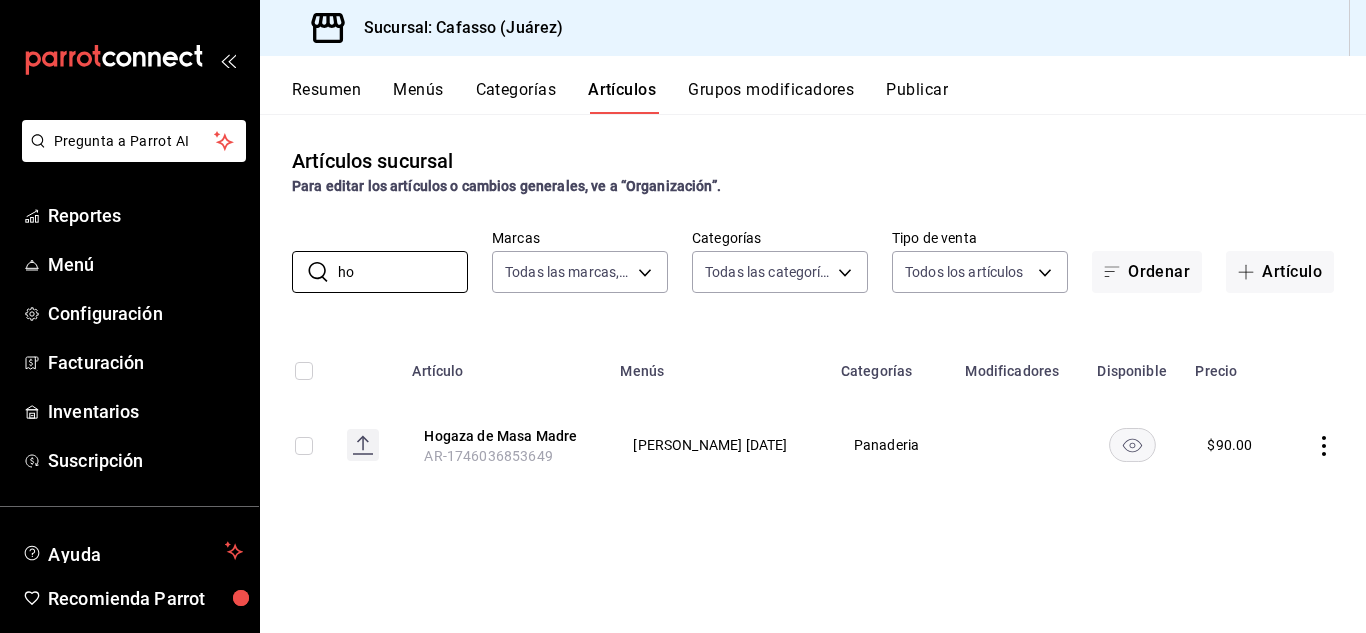 type on "h" 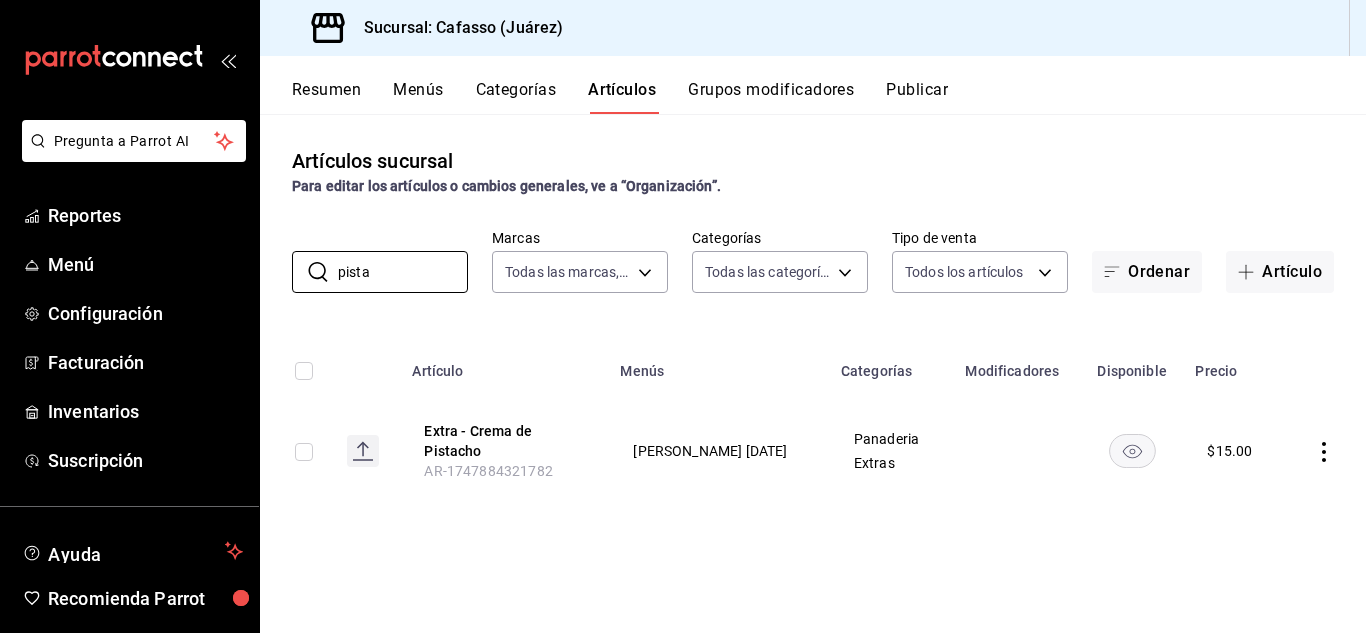 type on "pista" 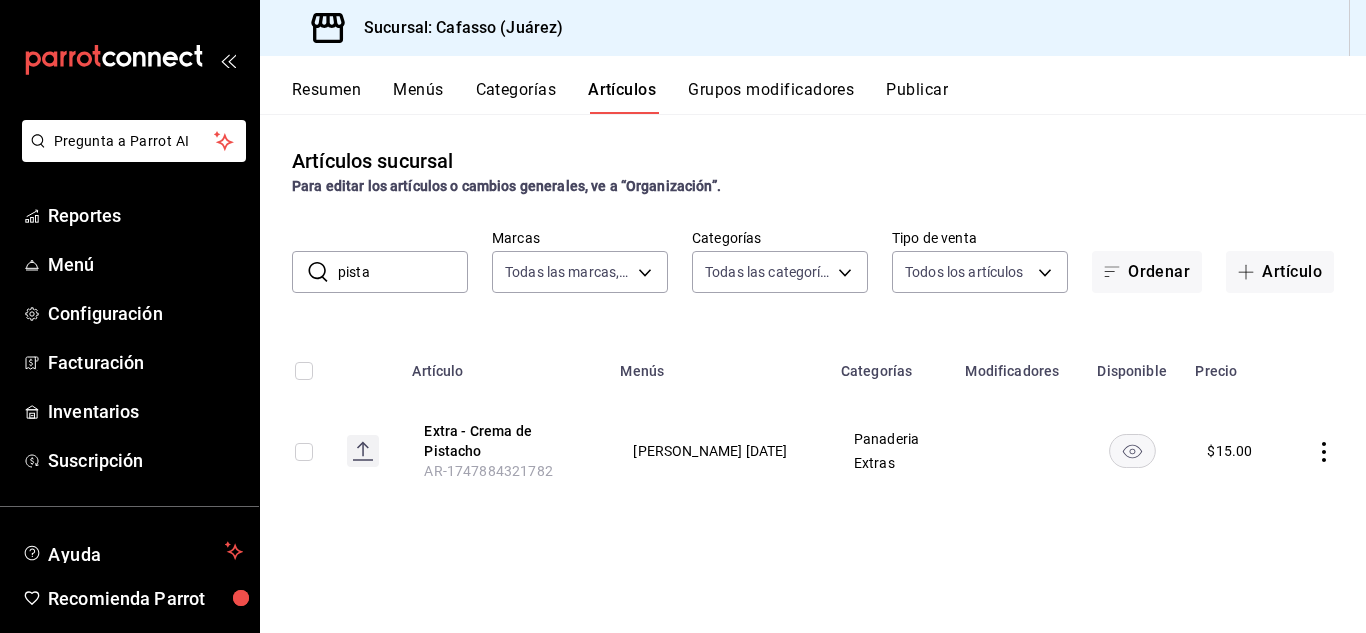 click 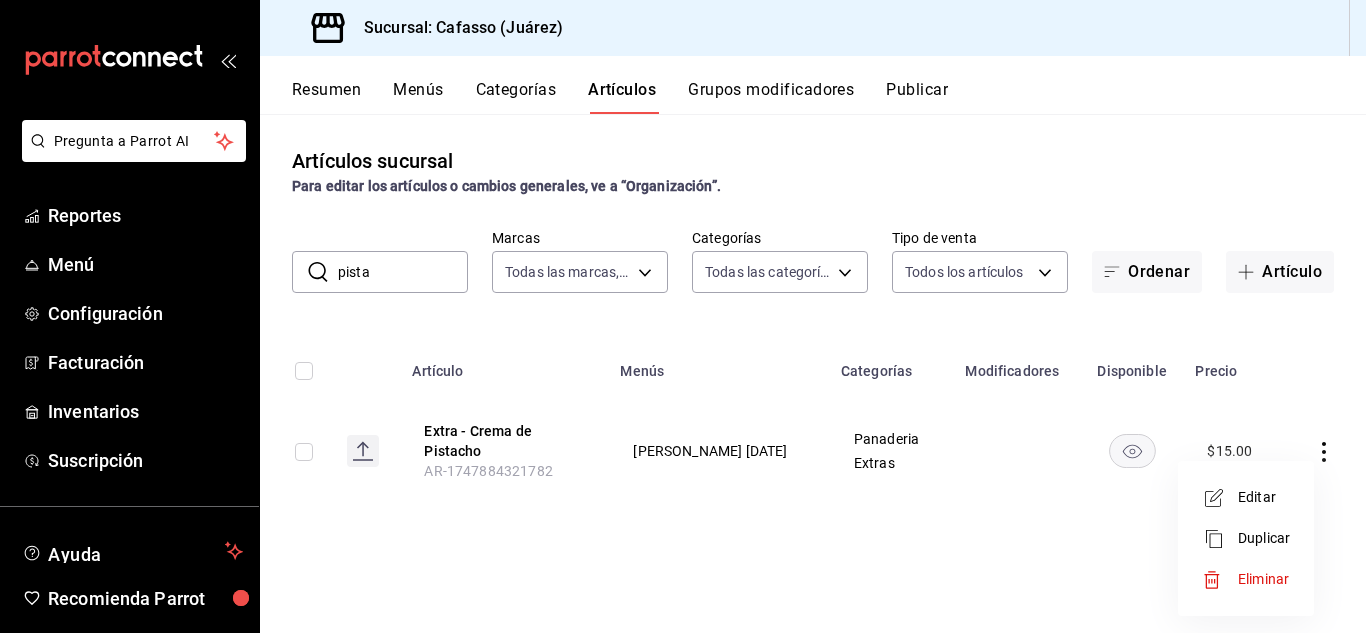 click on "Editar" at bounding box center [1264, 497] 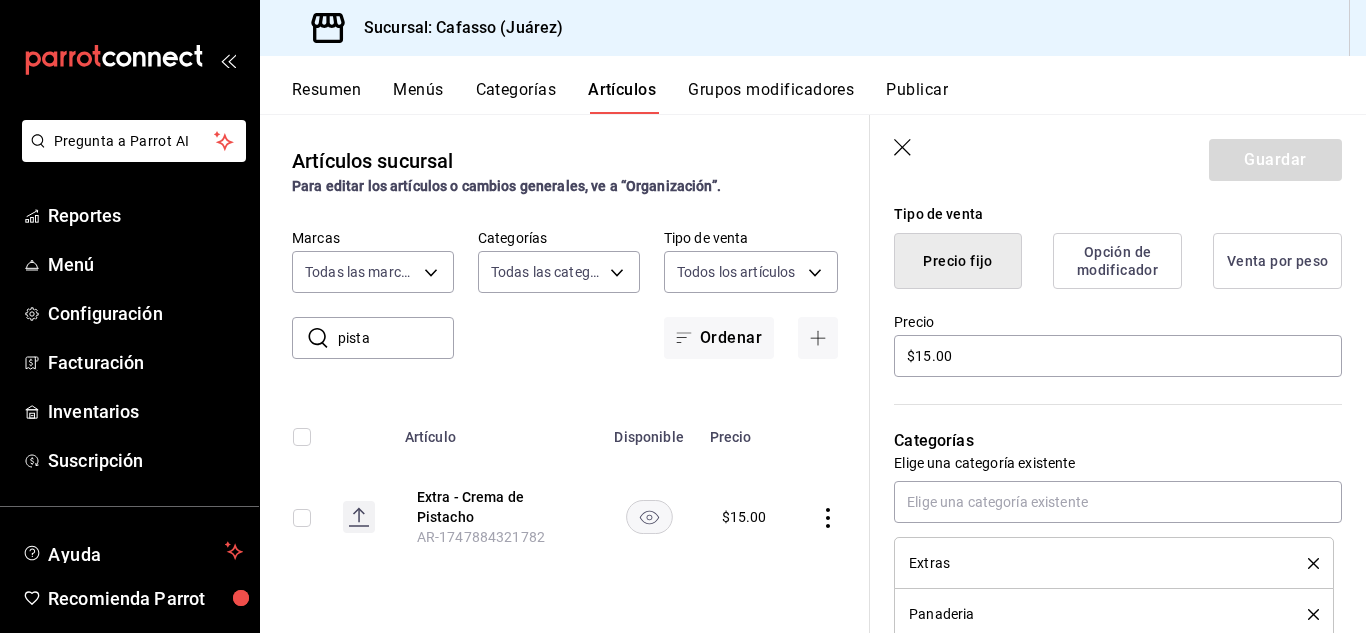 scroll, scrollTop: 513, scrollLeft: 0, axis: vertical 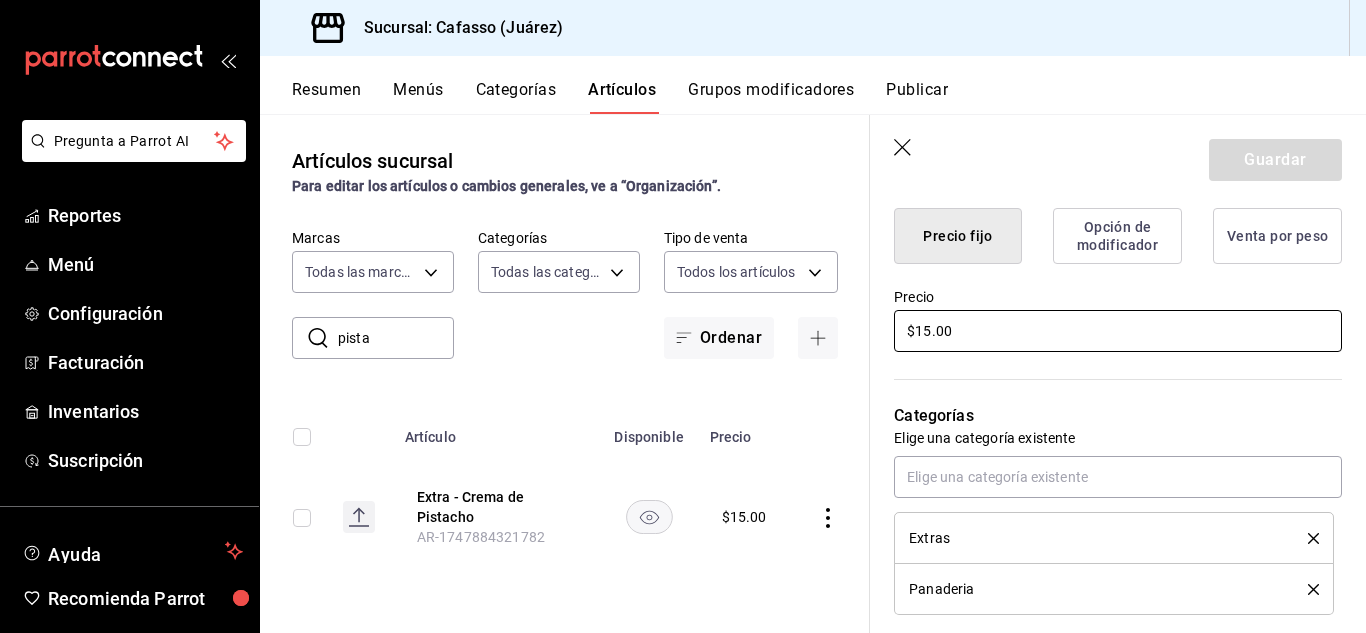 click on "$15.00" at bounding box center [1118, 331] 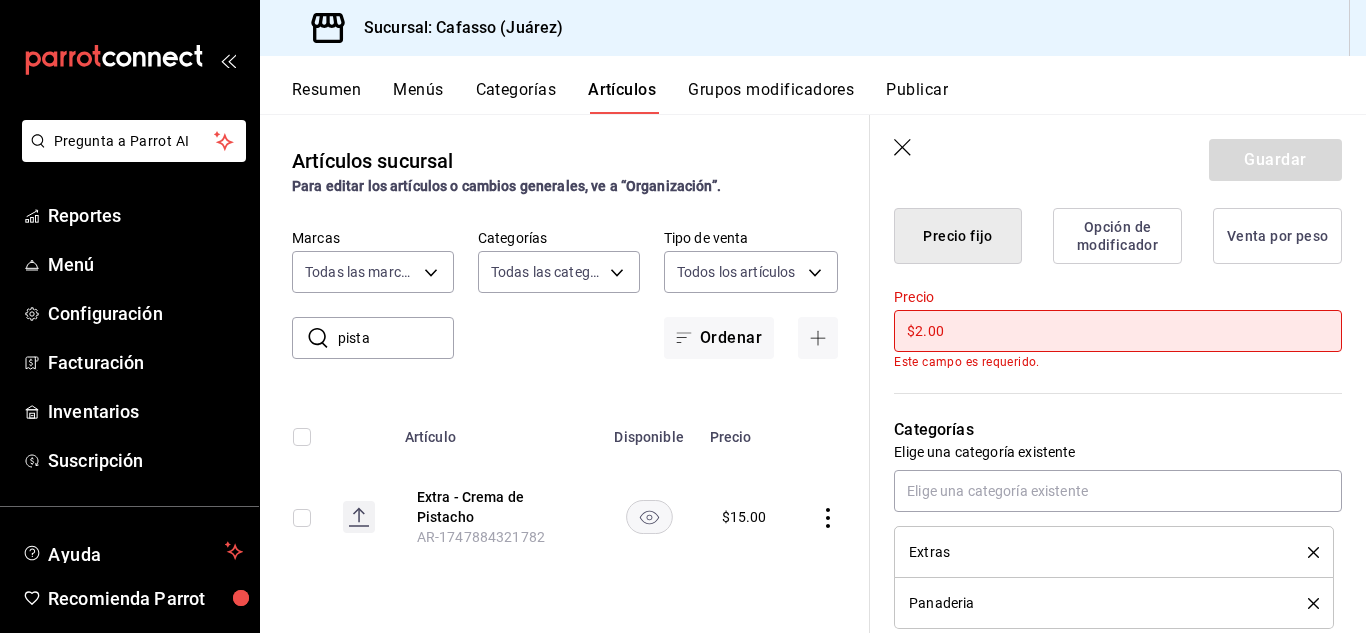 type on "$2.00" 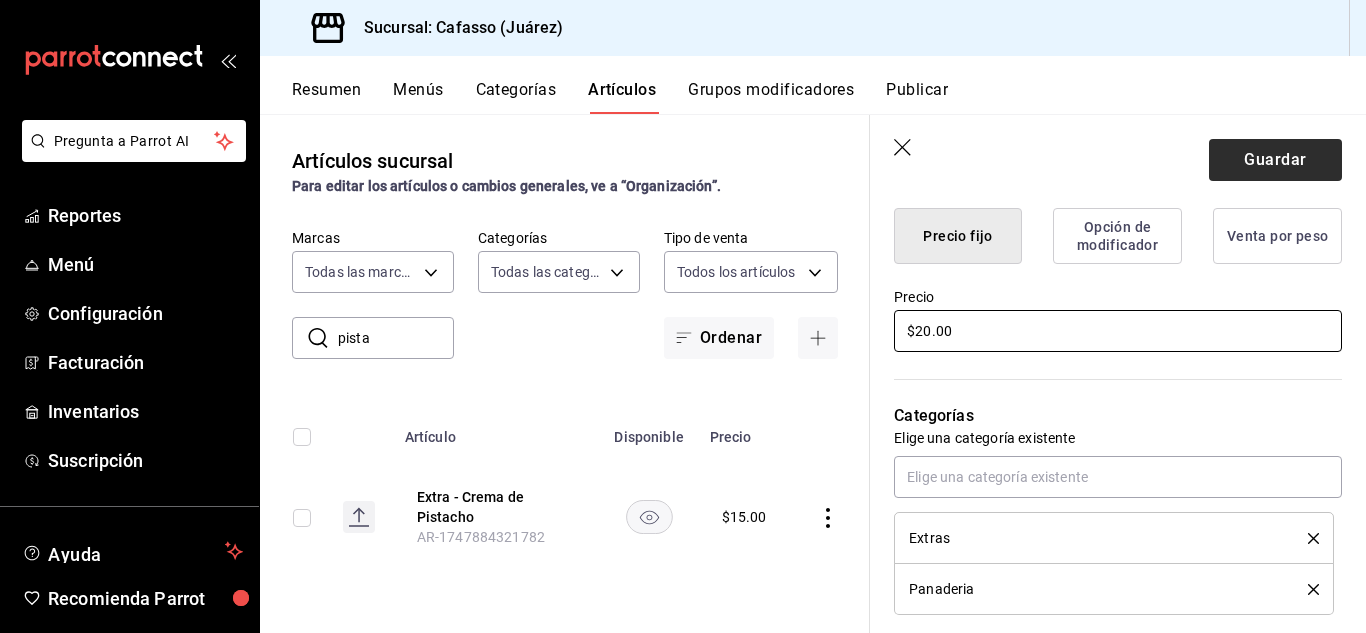 type on "$20.00" 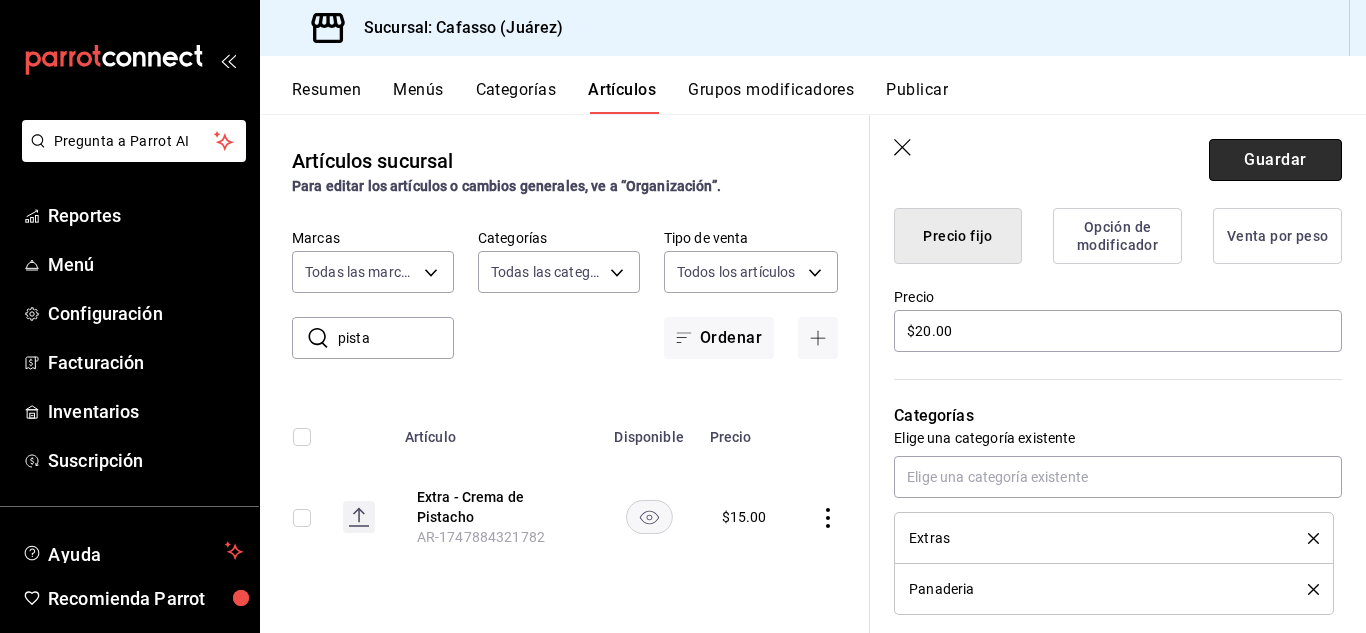click on "Guardar" at bounding box center [1275, 160] 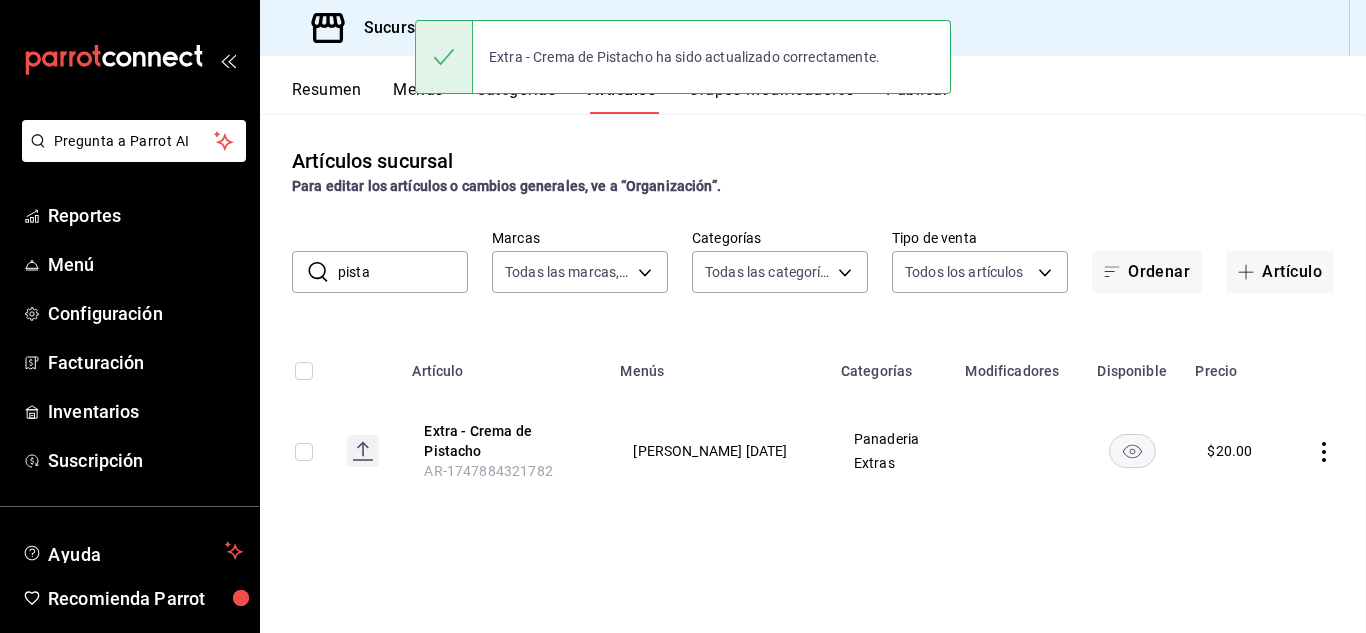 scroll, scrollTop: 0, scrollLeft: 0, axis: both 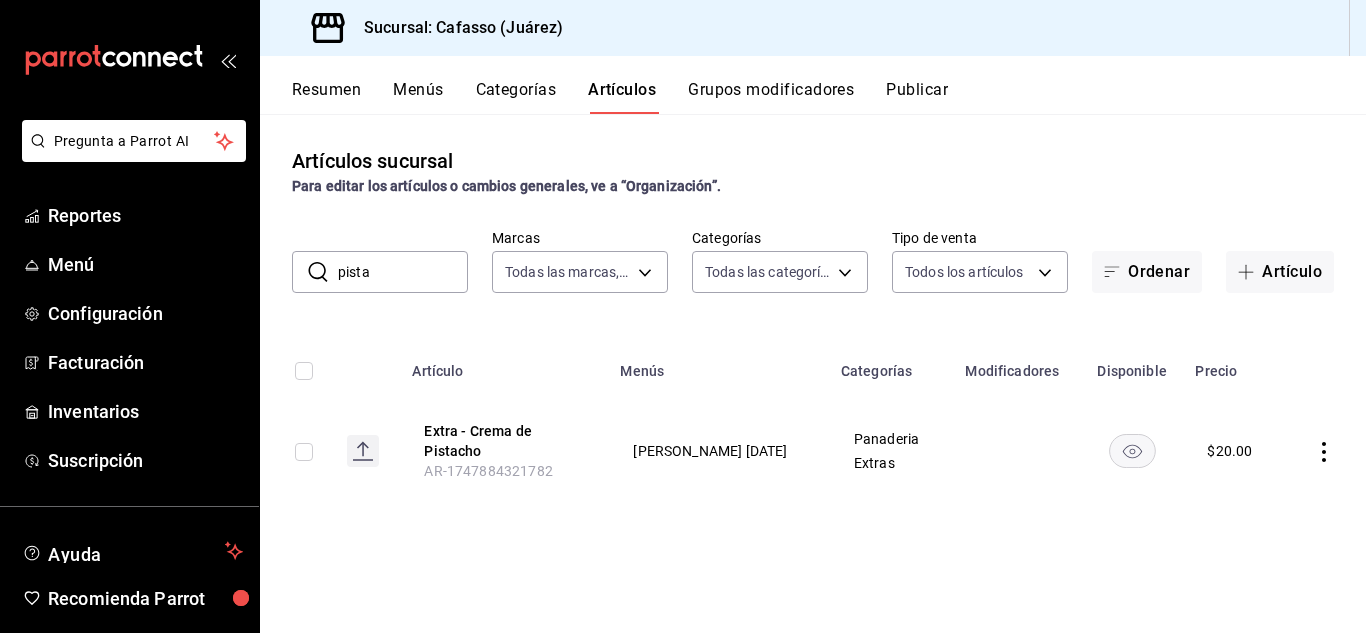 click on "pista" at bounding box center [403, 272] 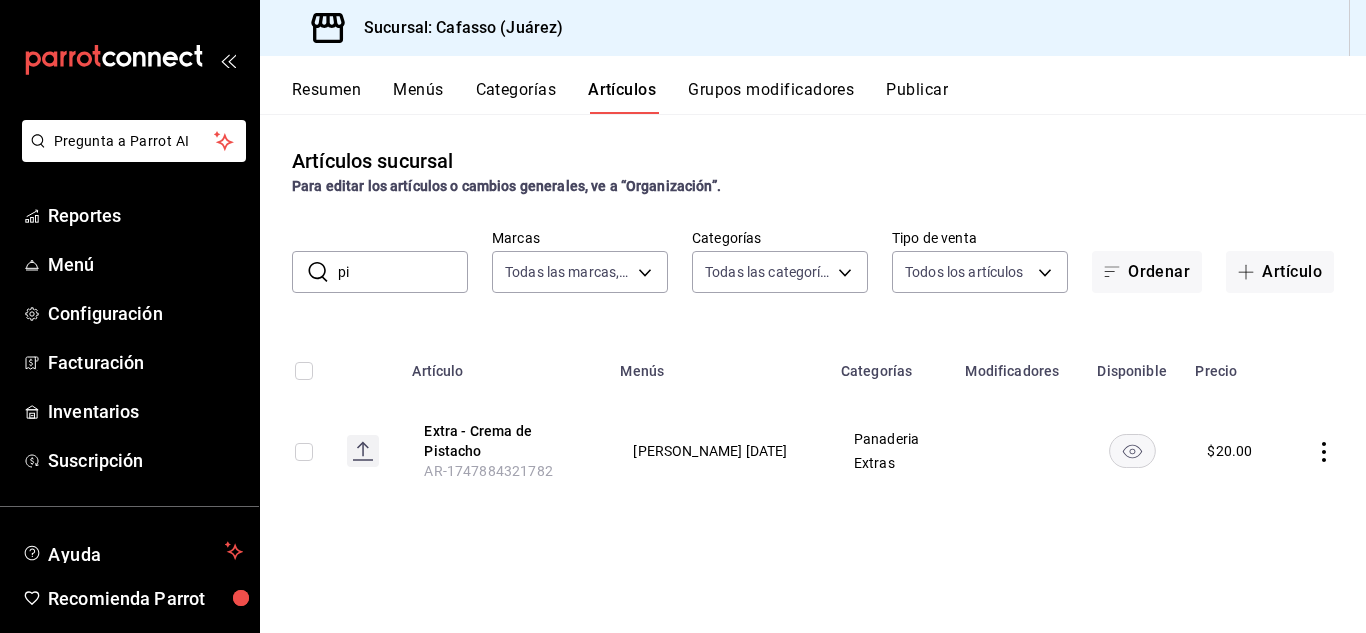 type on "p" 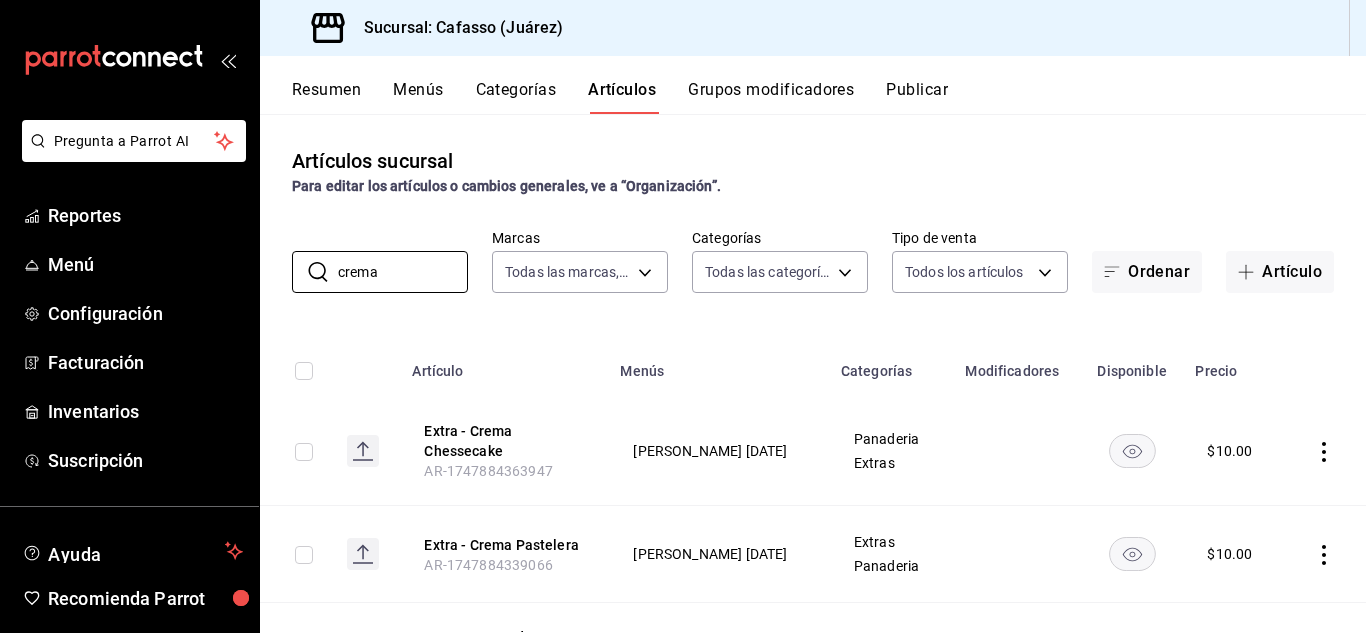 type on "crema" 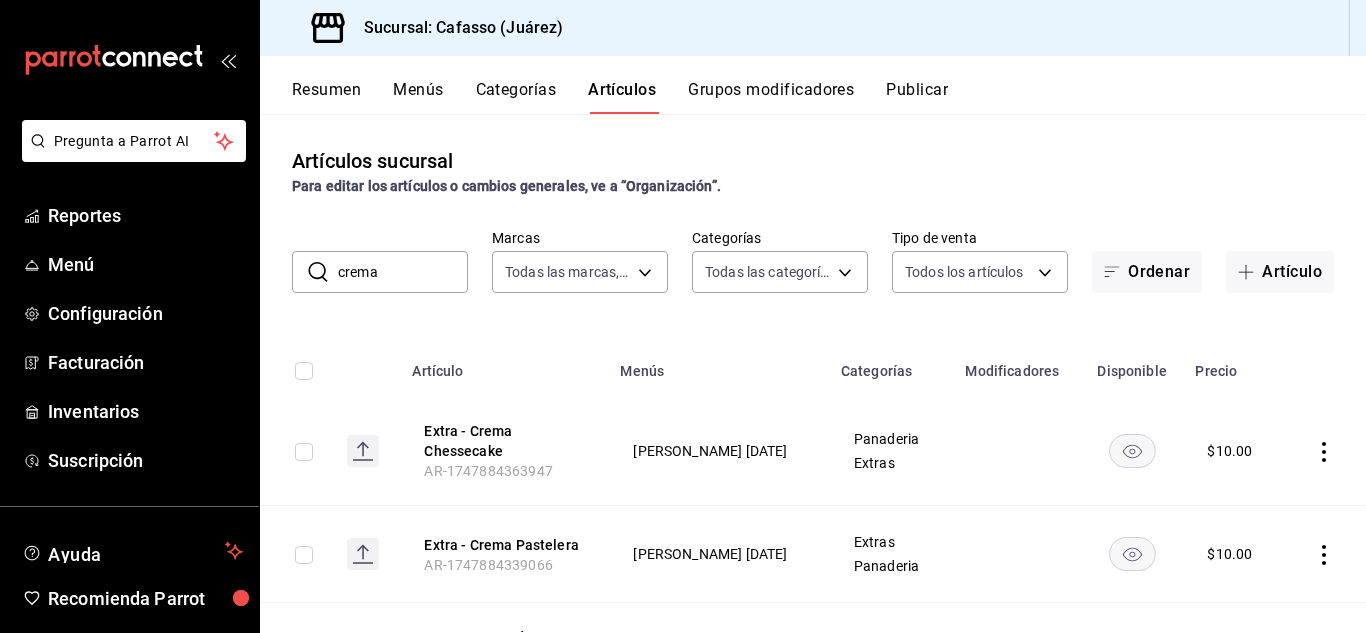 click 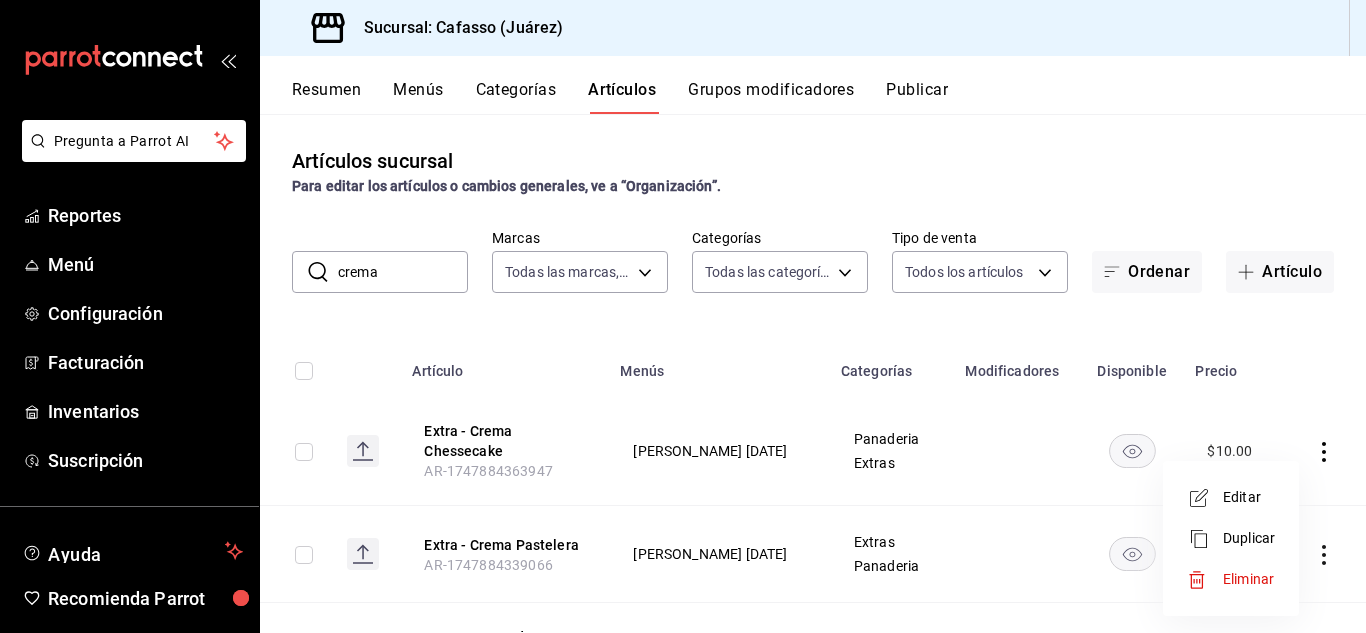 click on "Editar" at bounding box center [1231, 497] 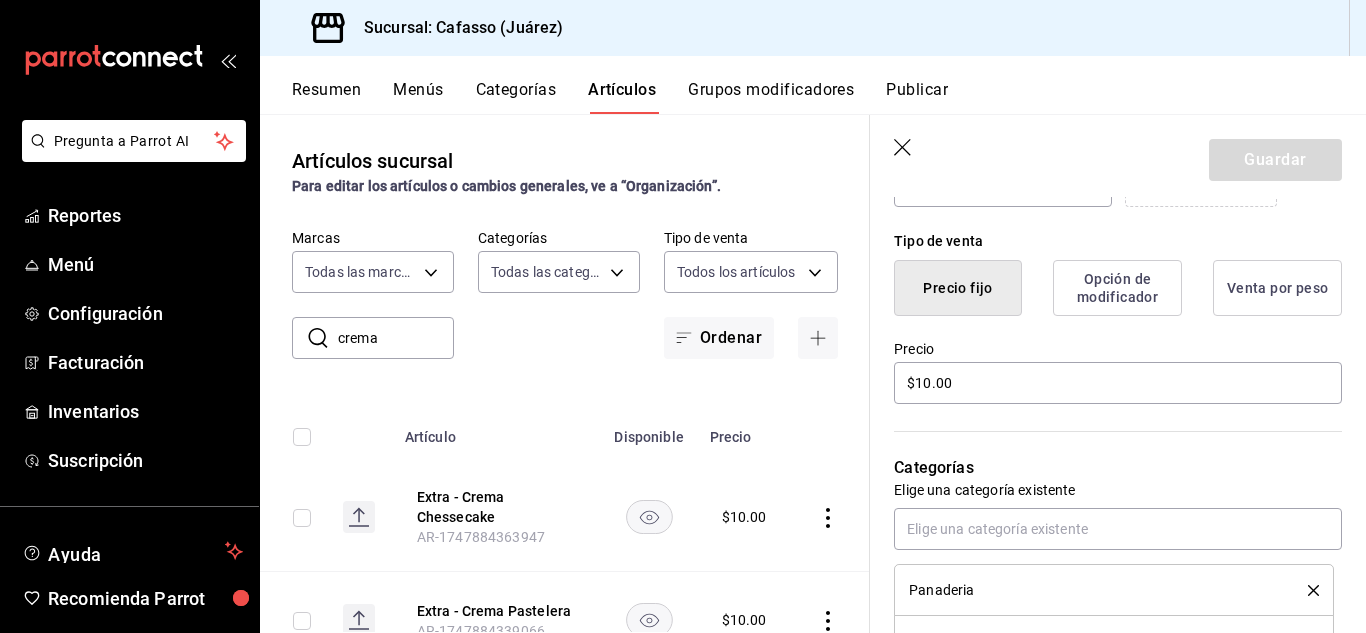 scroll, scrollTop: 478, scrollLeft: 0, axis: vertical 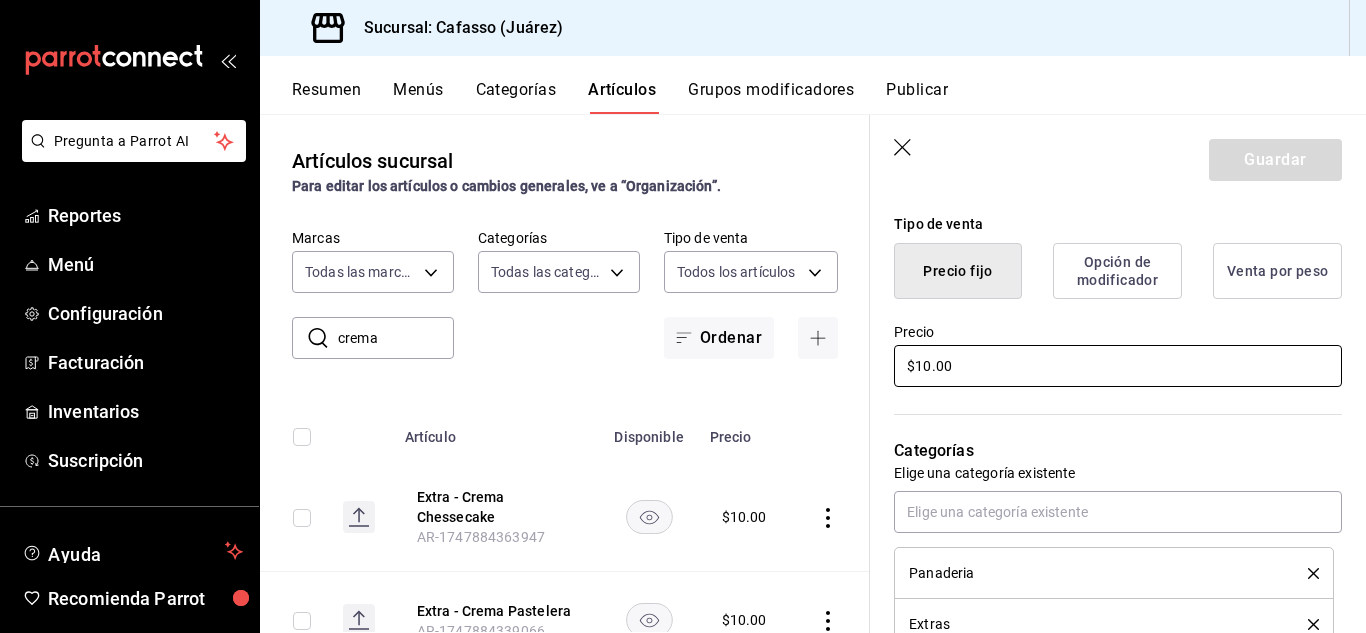 click on "$10.00" at bounding box center (1118, 366) 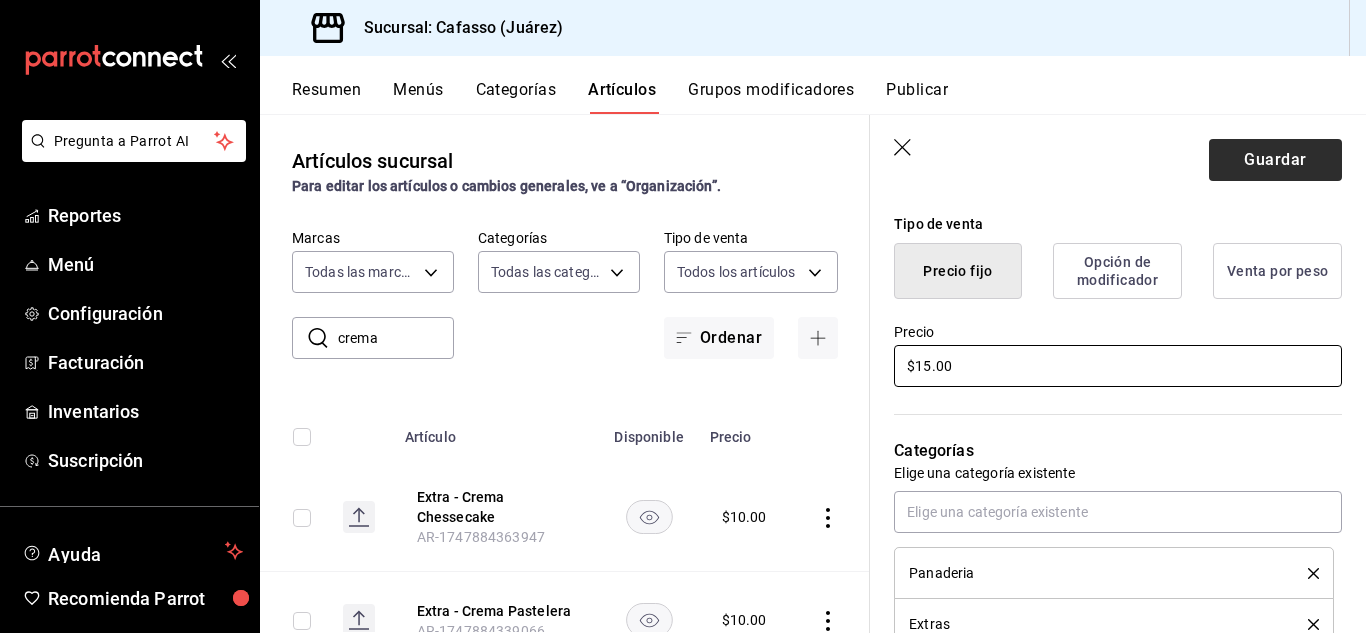 type on "$15.00" 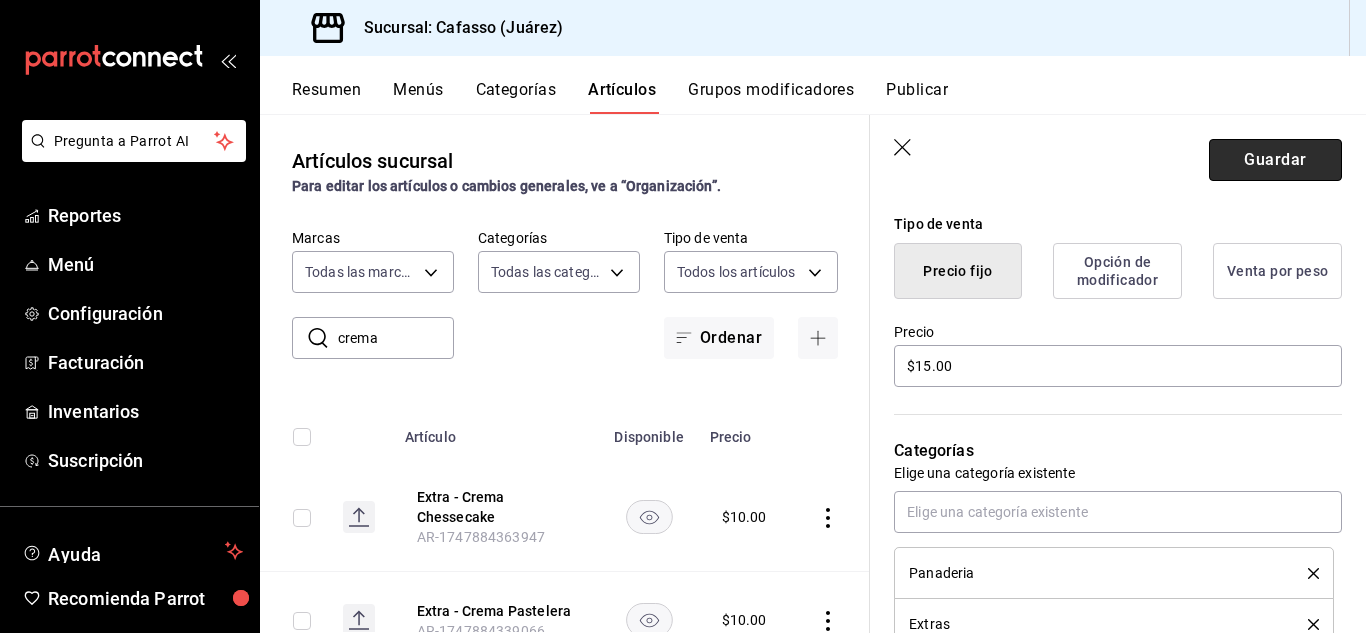 click on "Guardar" at bounding box center (1275, 160) 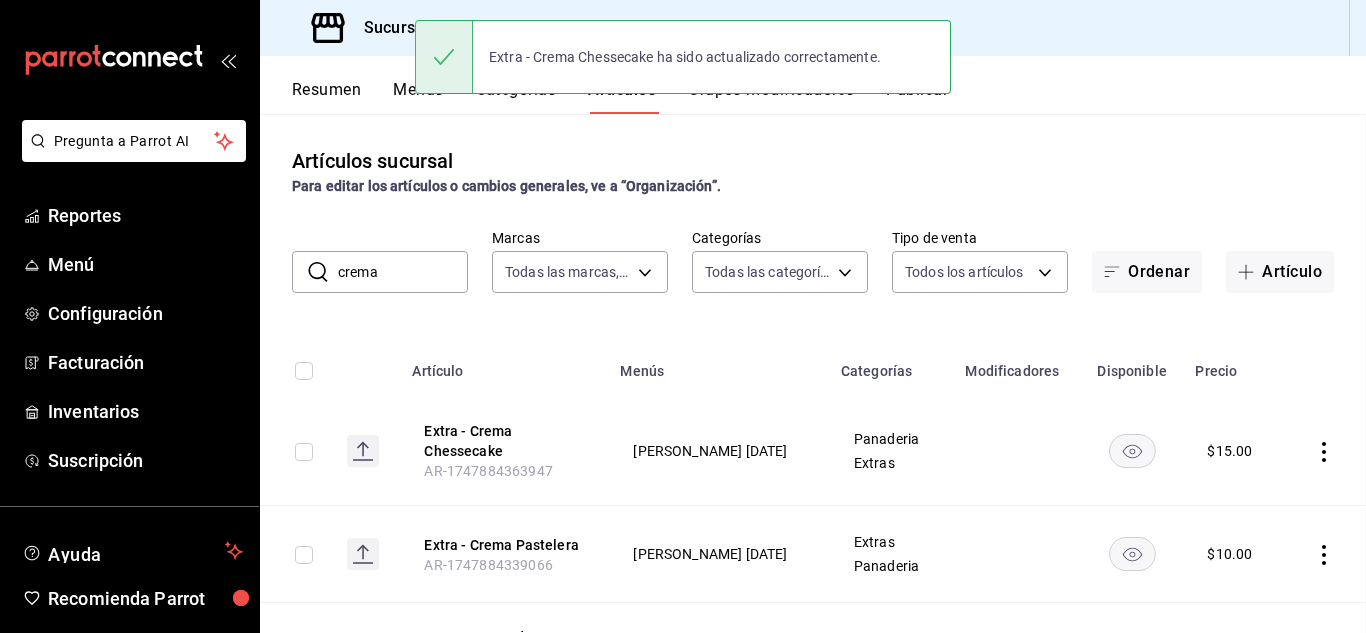 scroll, scrollTop: 0, scrollLeft: 0, axis: both 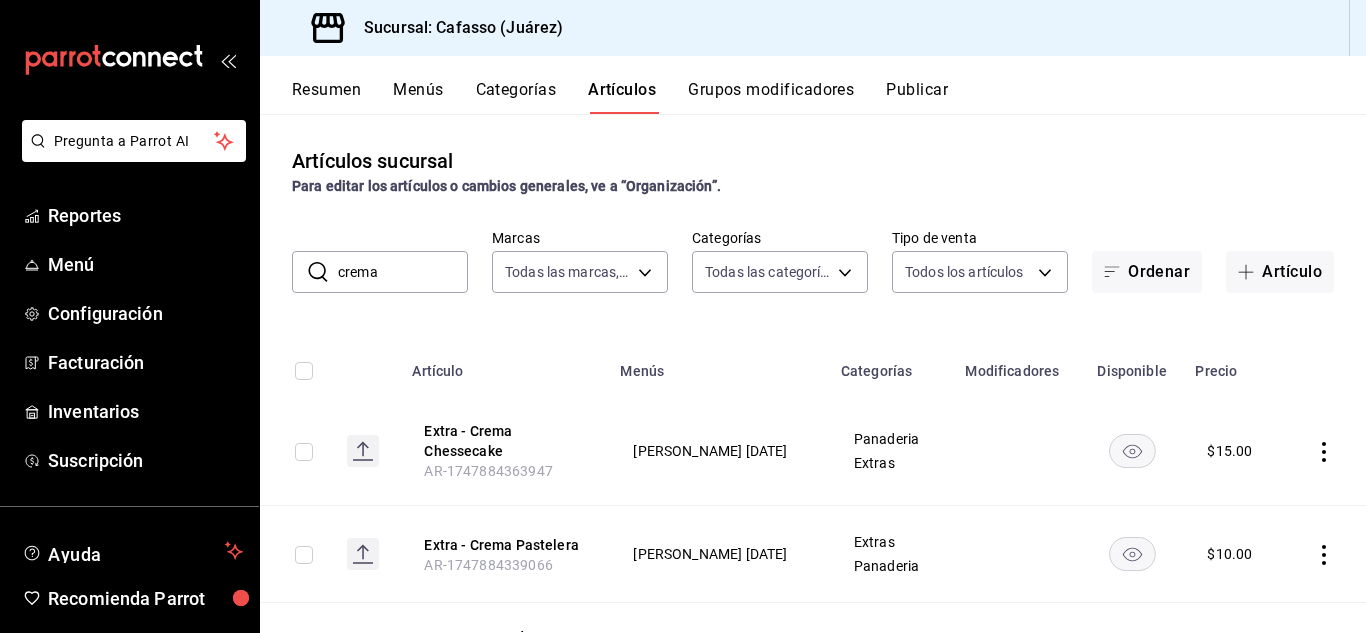 click 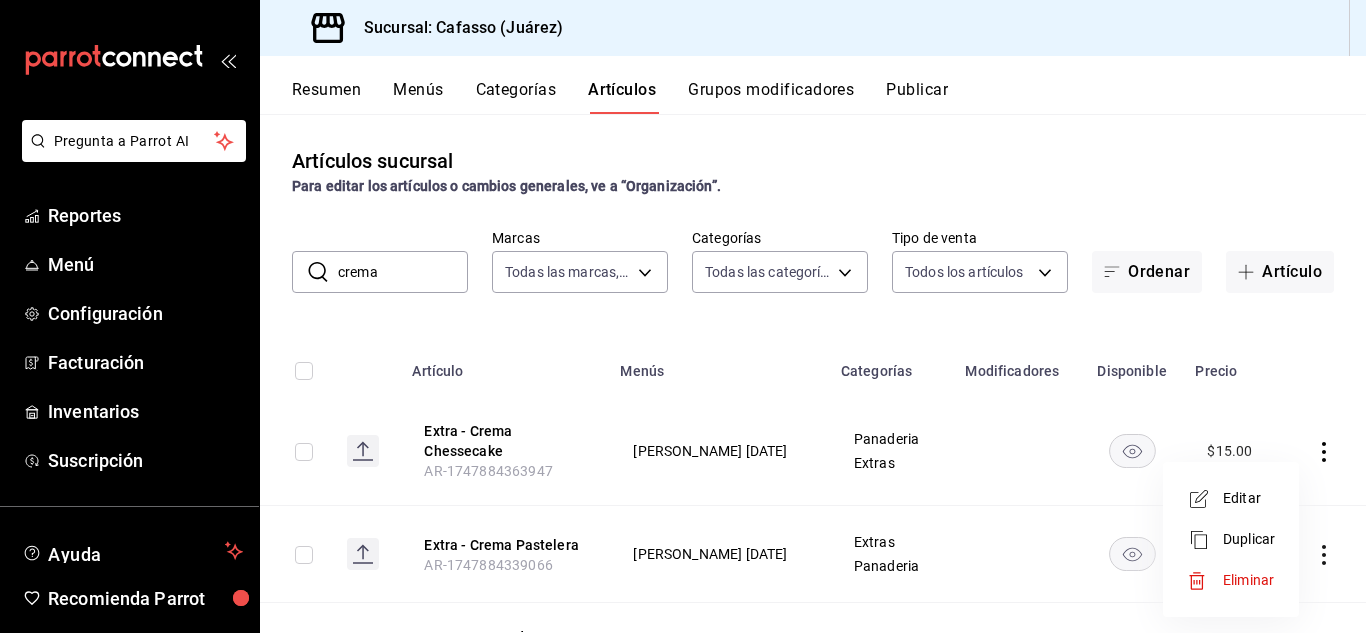 click on "Editar" at bounding box center (1249, 498) 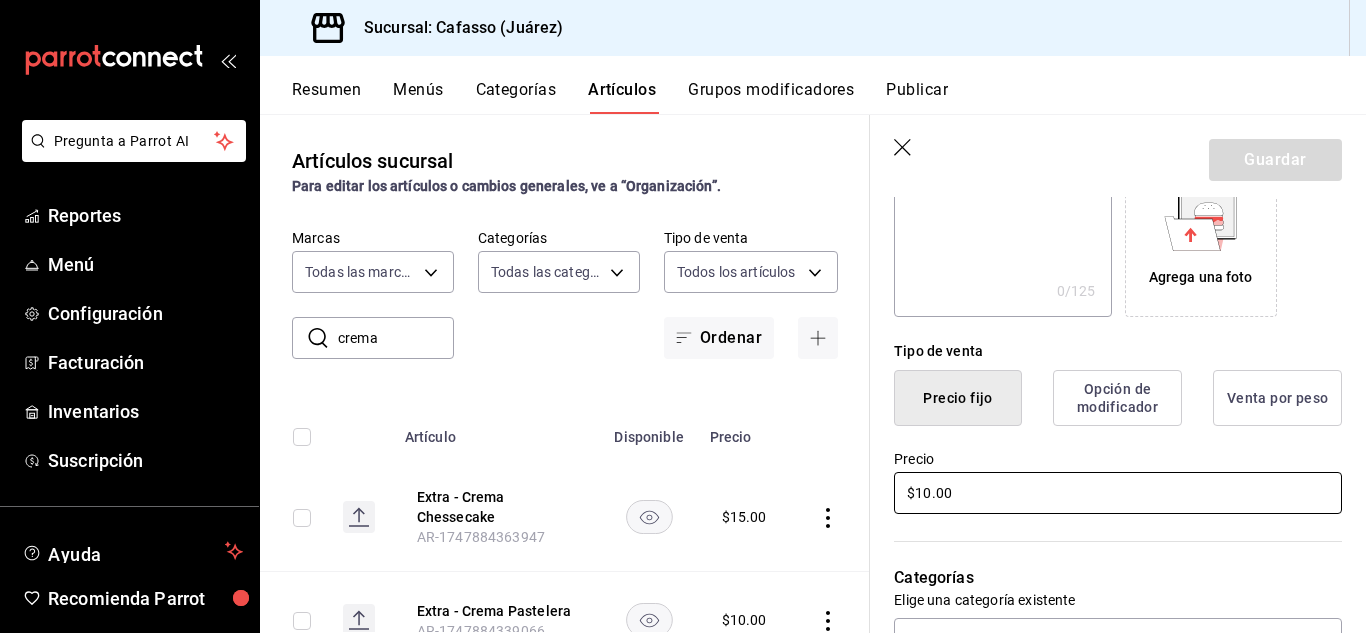 scroll, scrollTop: 367, scrollLeft: 0, axis: vertical 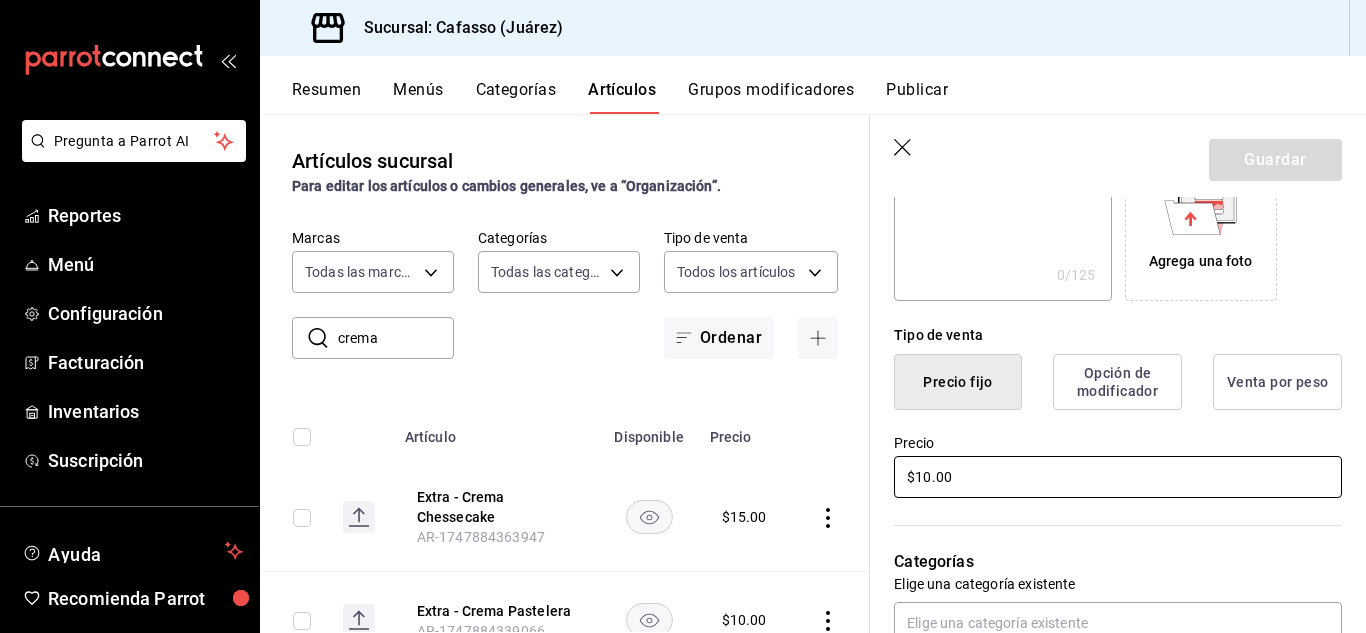 click on "$10.00" at bounding box center [1118, 477] 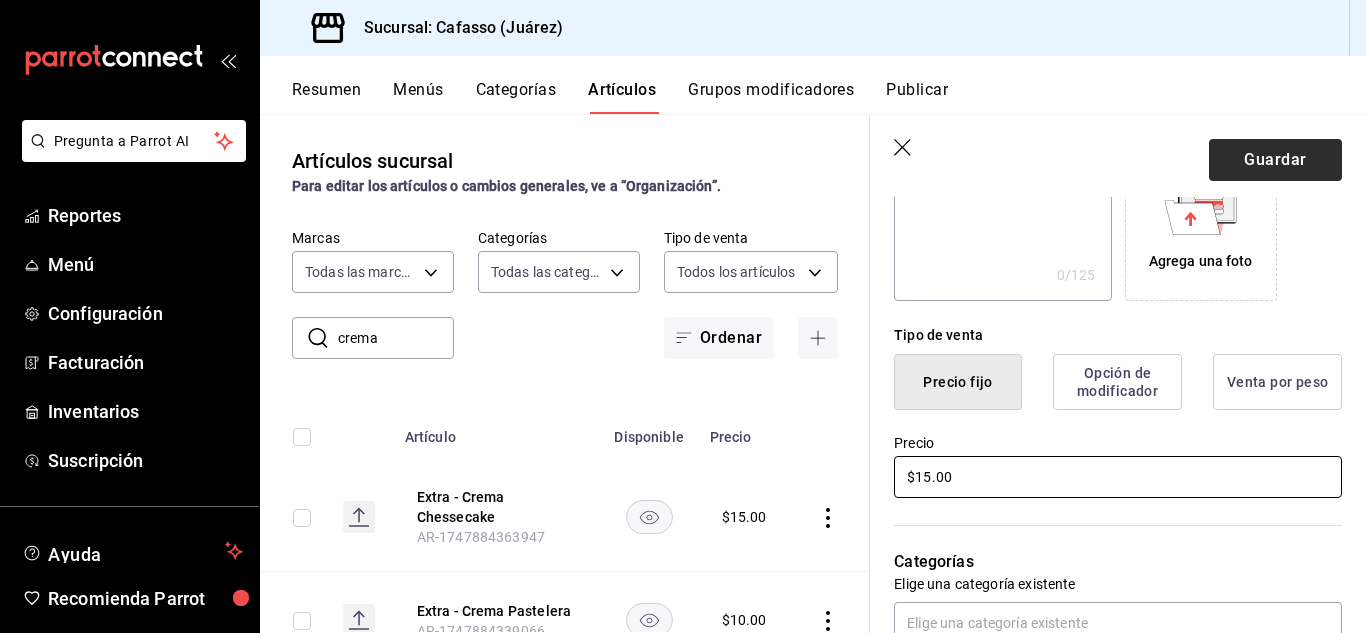 type on "$15.00" 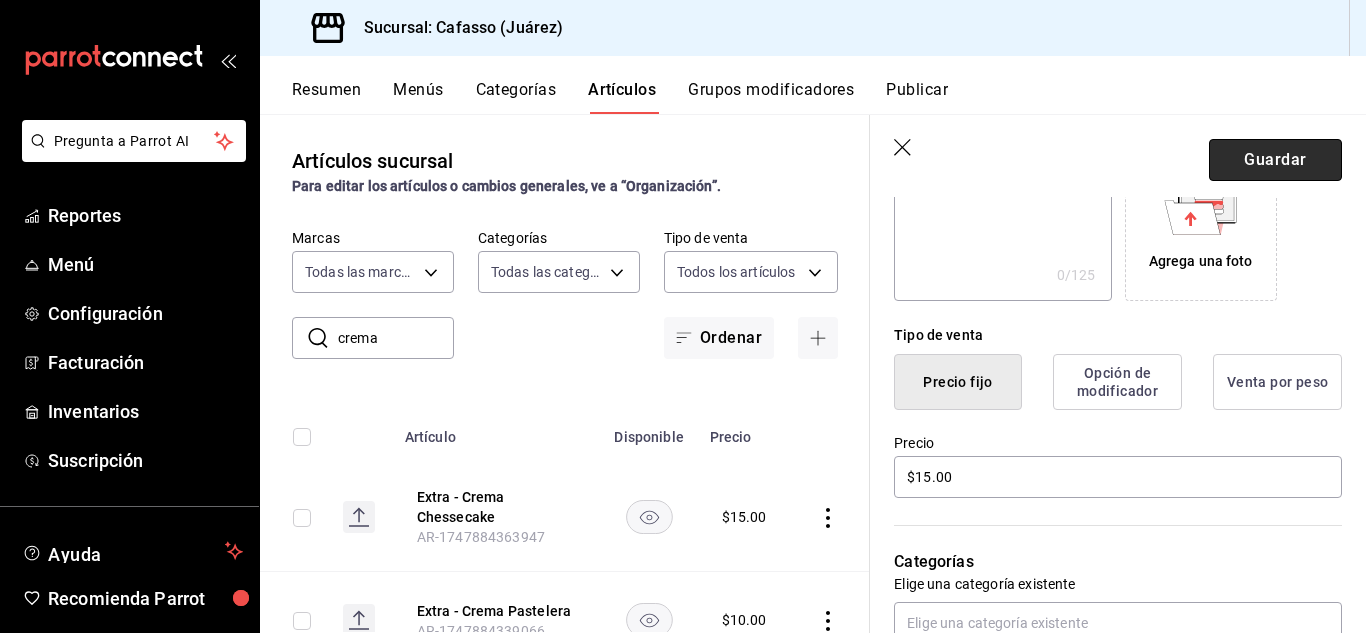 click on "Guardar" at bounding box center [1275, 160] 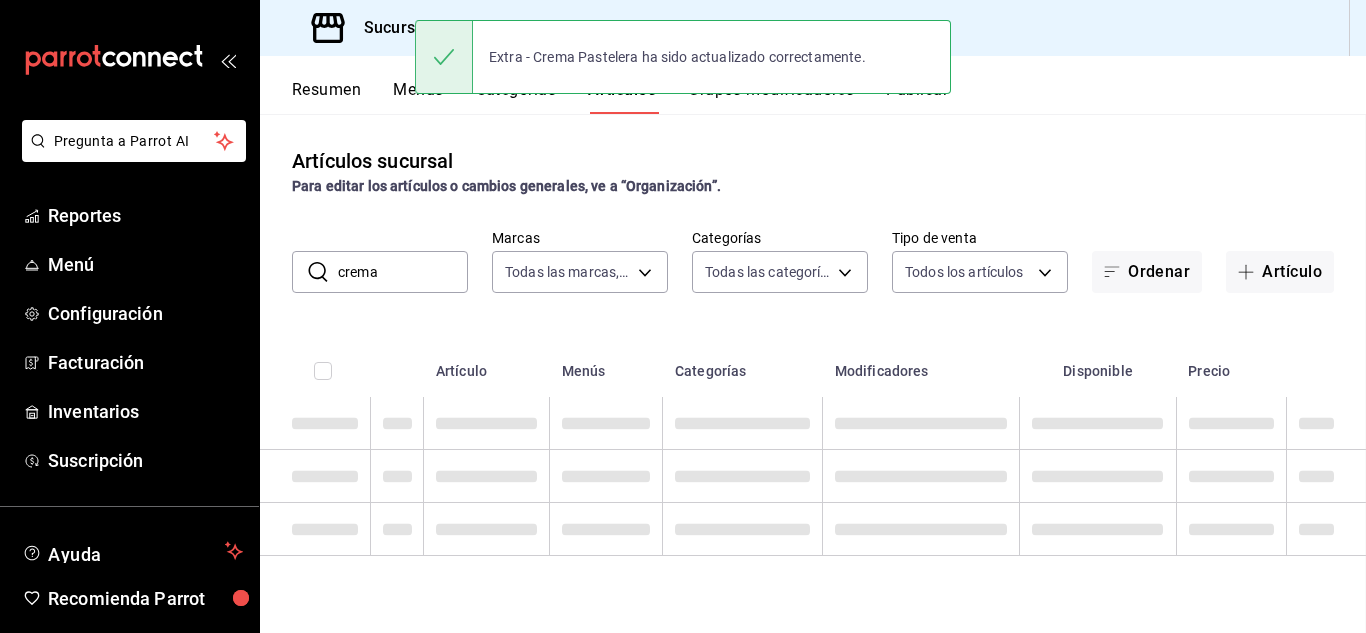 scroll, scrollTop: 0, scrollLeft: 0, axis: both 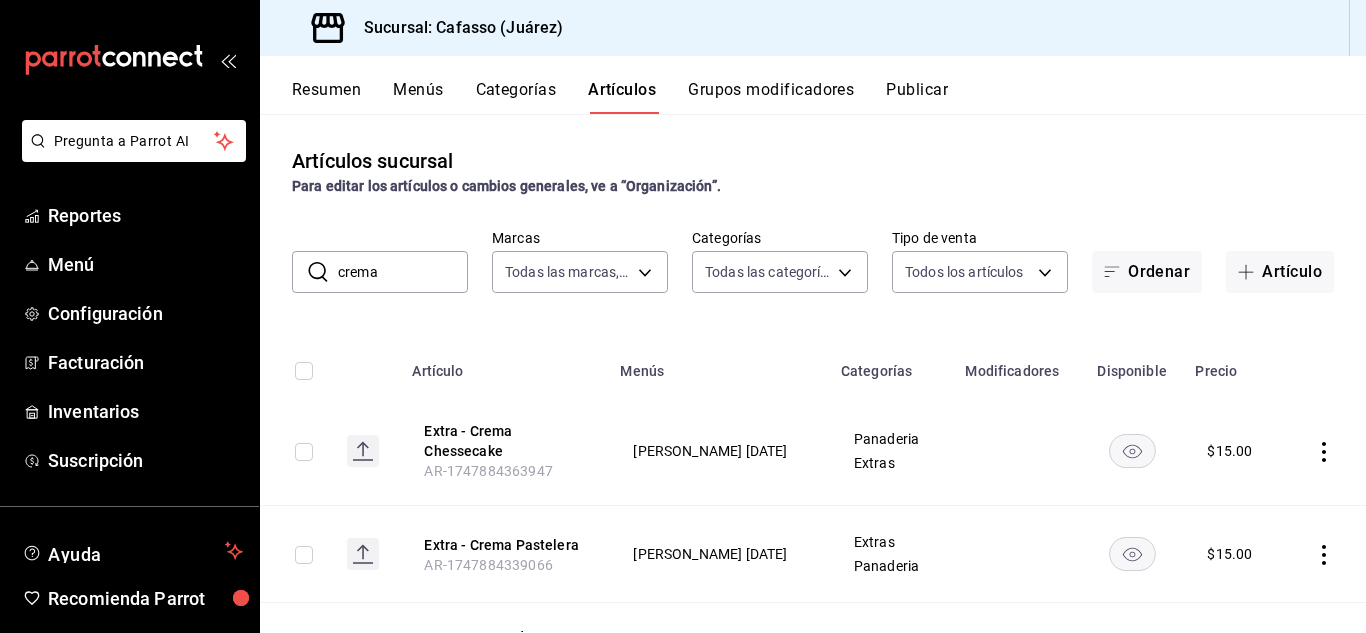 click on "crema" at bounding box center [403, 272] 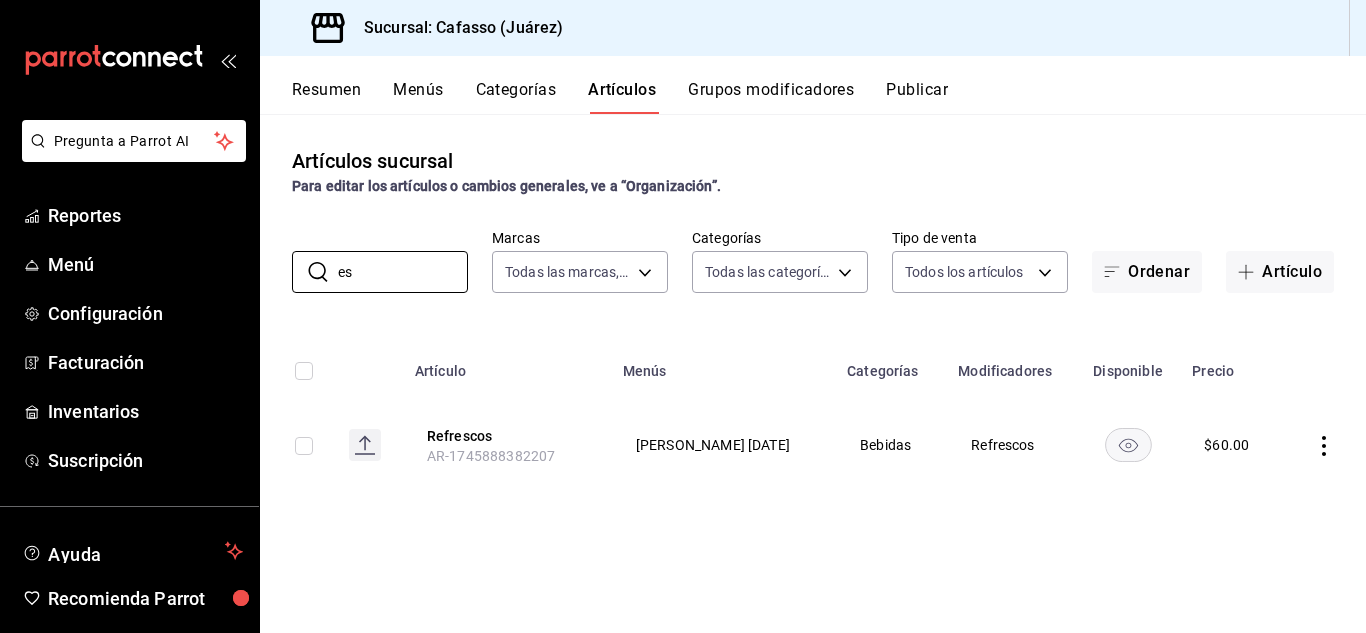 type on "e" 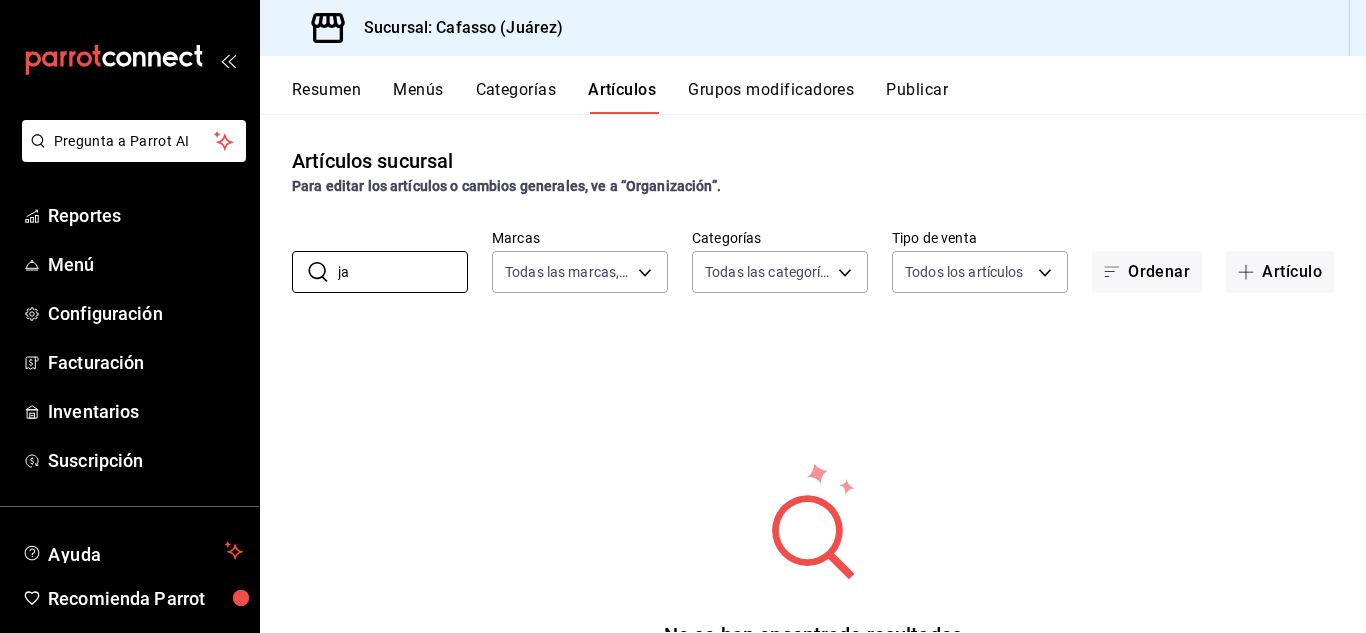 type on "j" 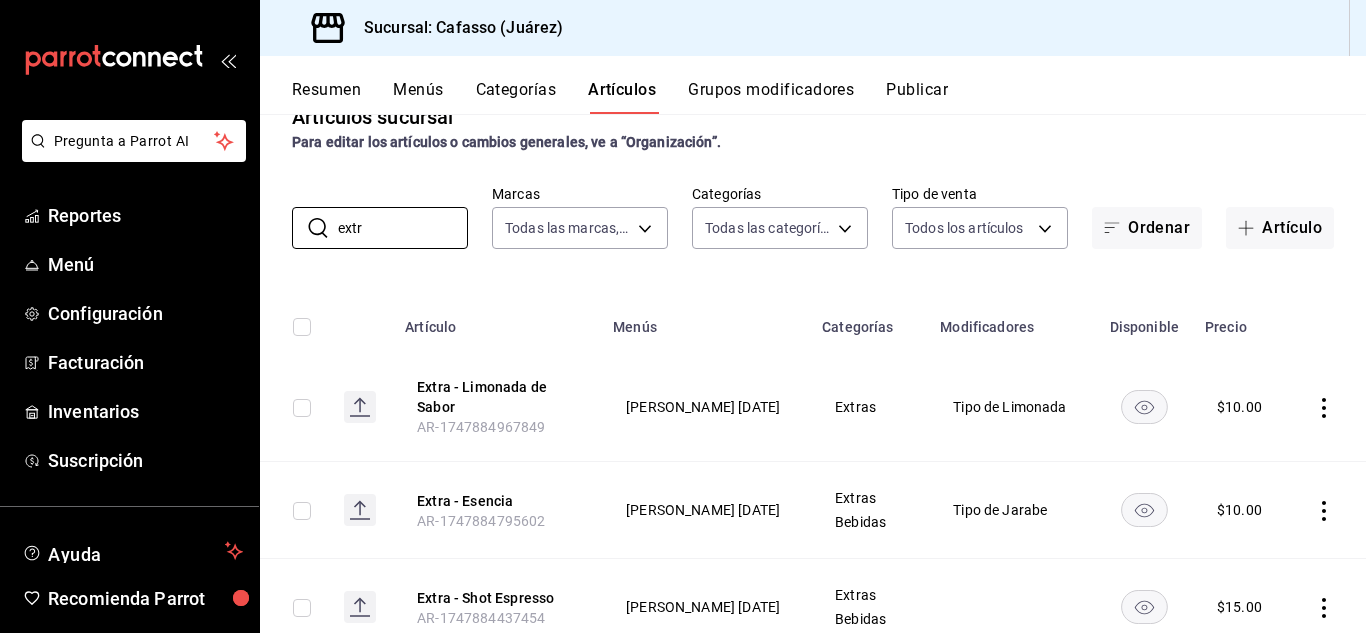 scroll, scrollTop: 52, scrollLeft: 0, axis: vertical 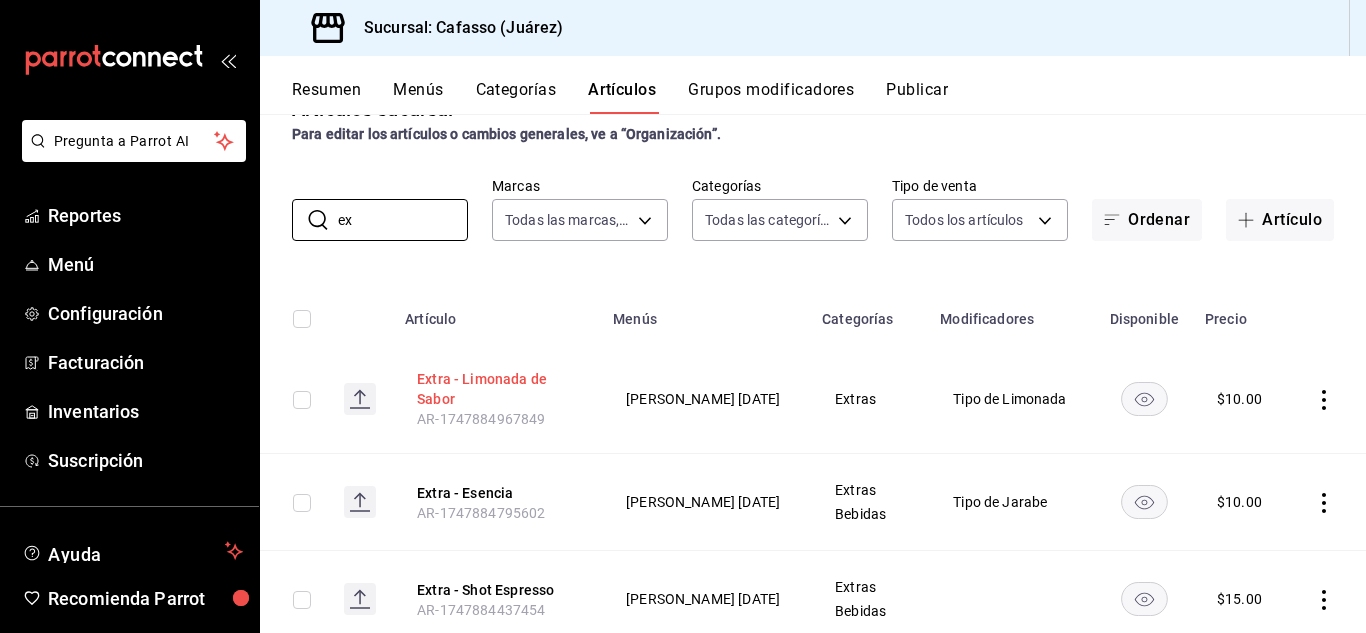 type on "e" 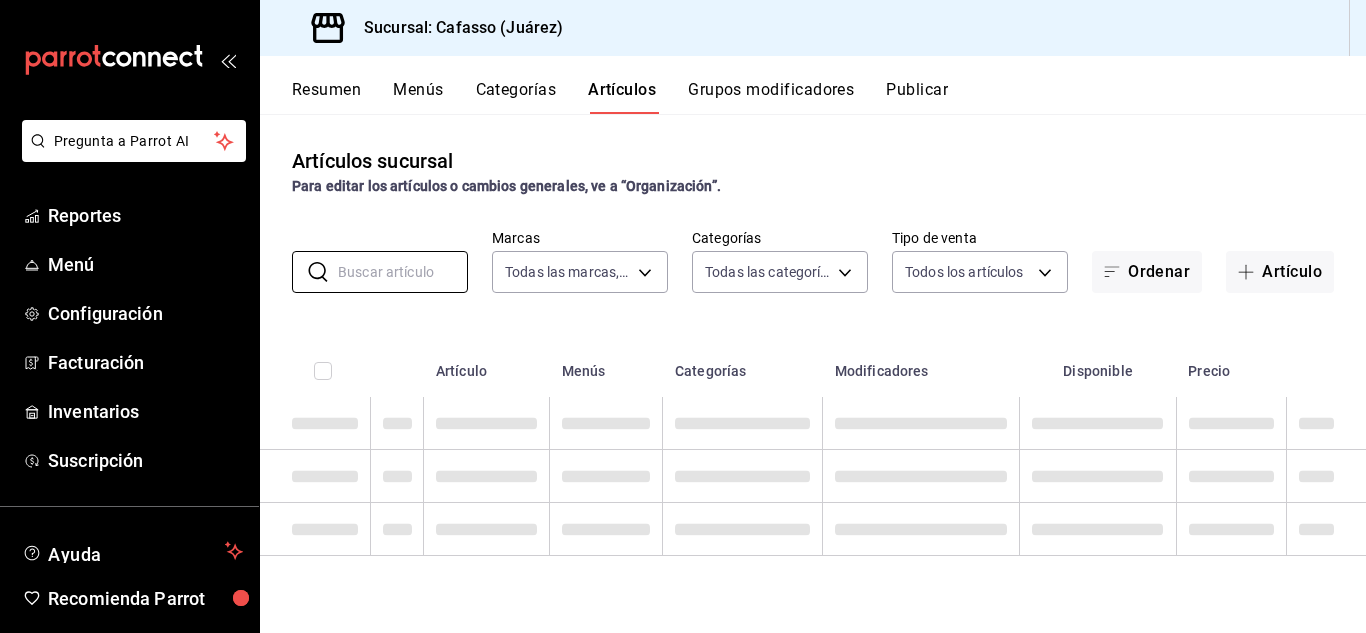 scroll, scrollTop: 0, scrollLeft: 0, axis: both 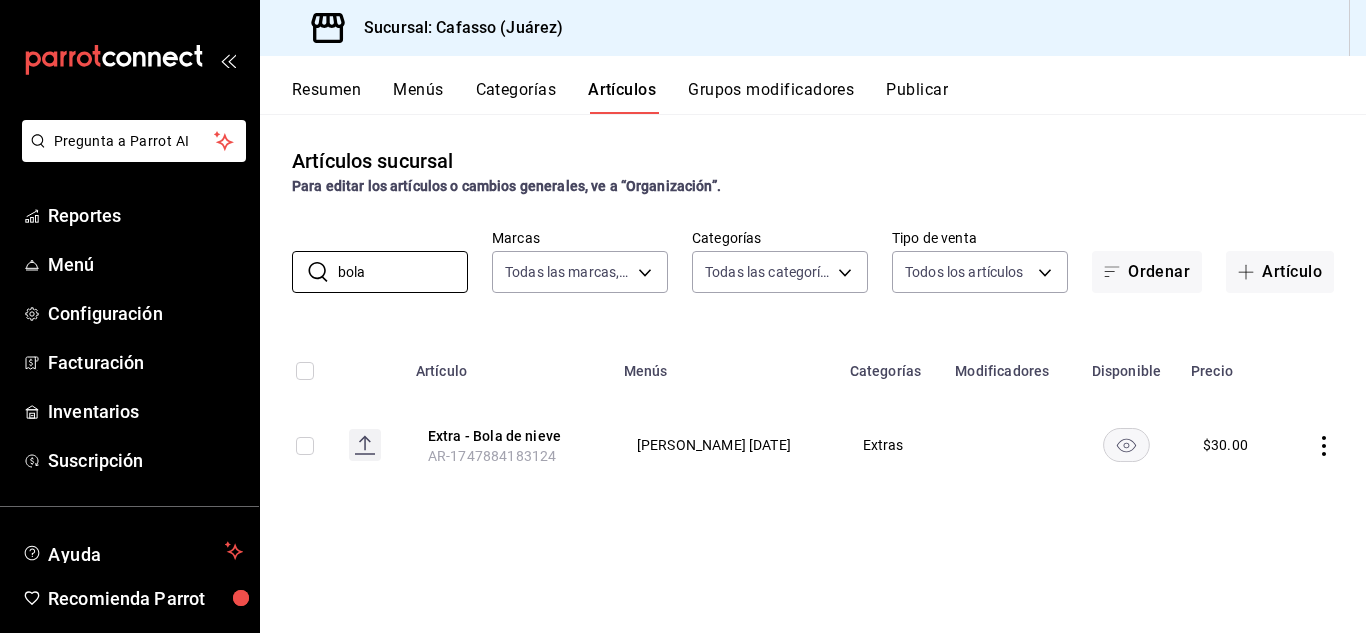 type on "bola" 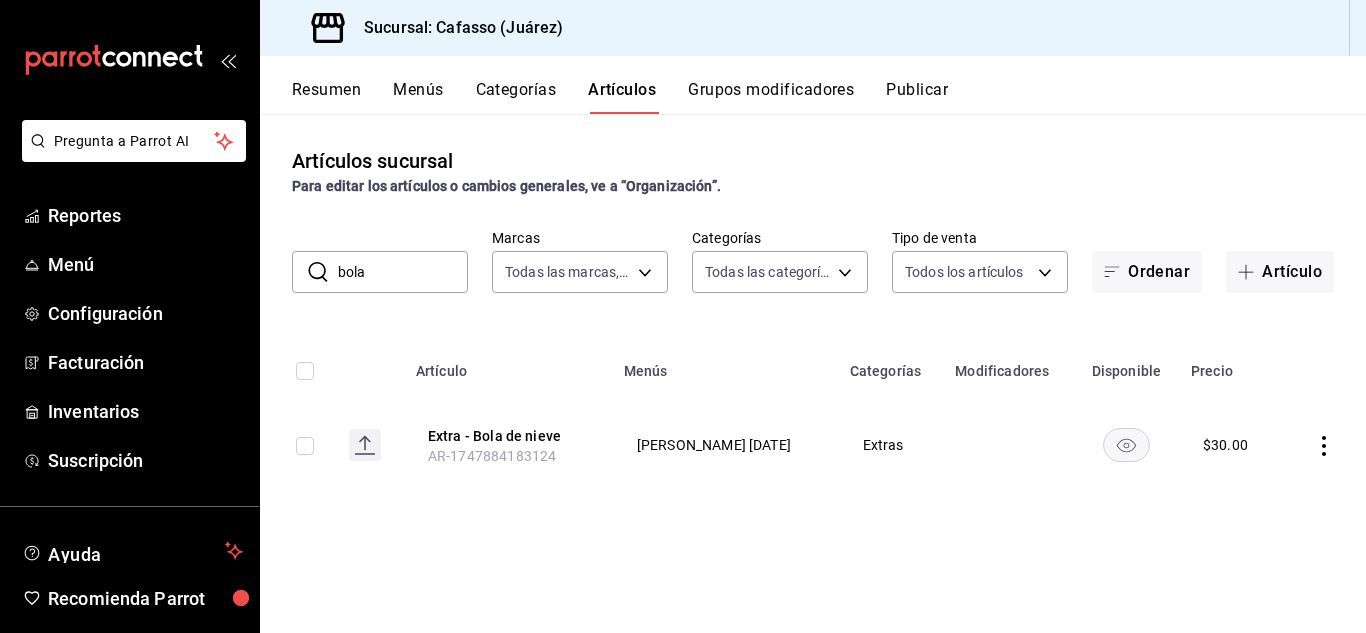 click 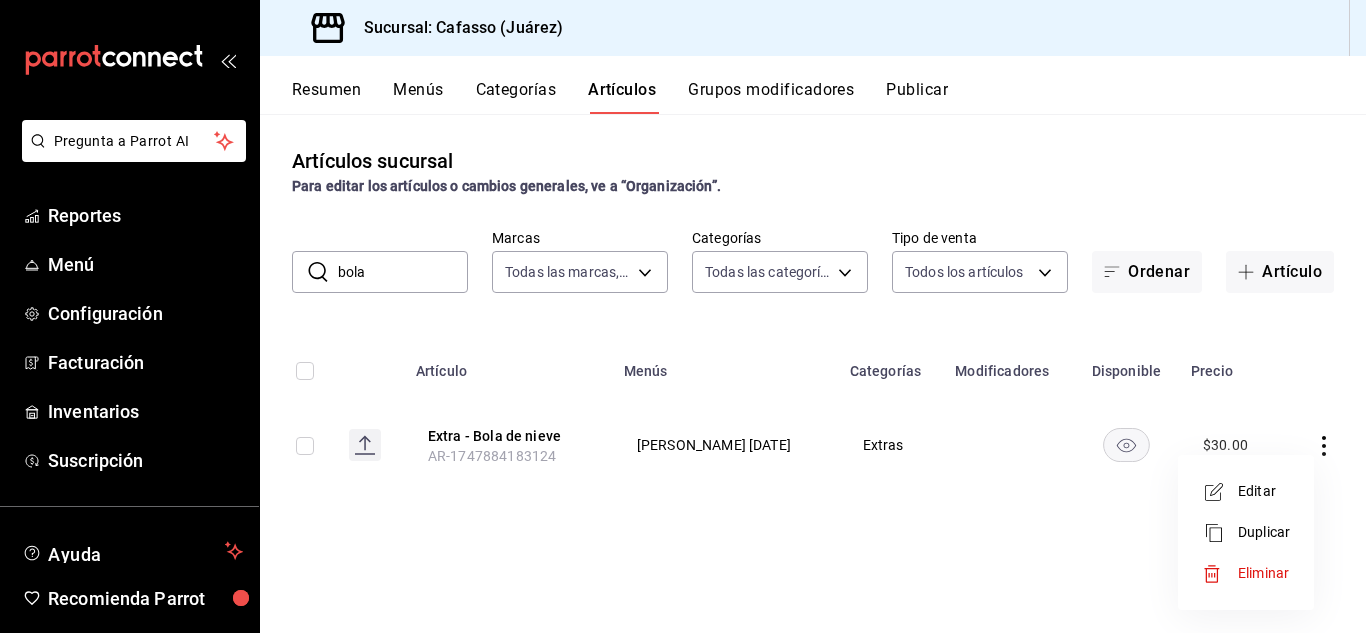 click on "Editar" at bounding box center (1264, 491) 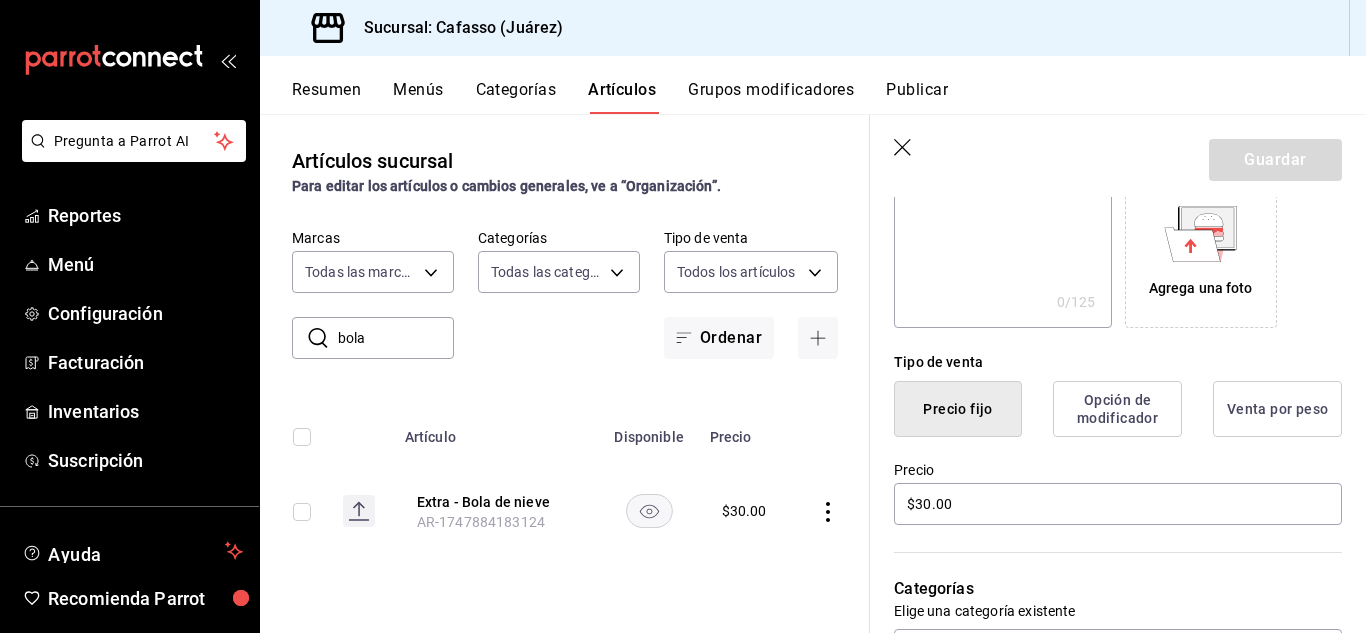 scroll, scrollTop: 346, scrollLeft: 0, axis: vertical 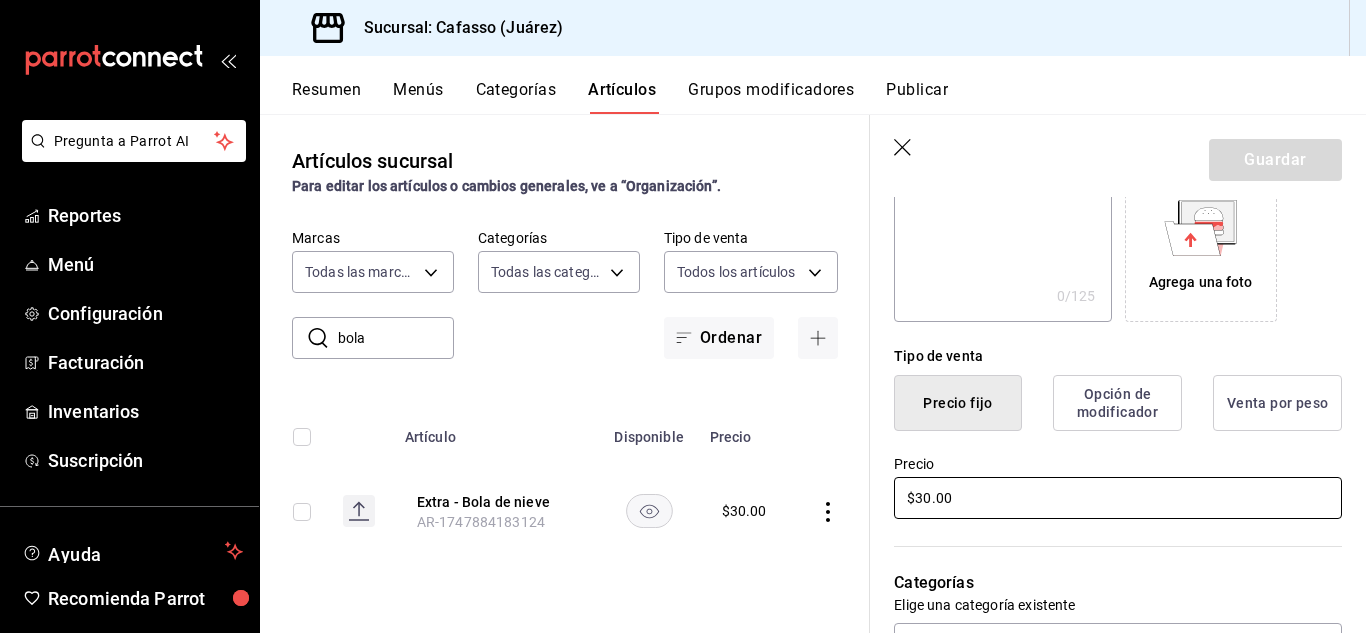 click on "$30.00" at bounding box center (1118, 498) 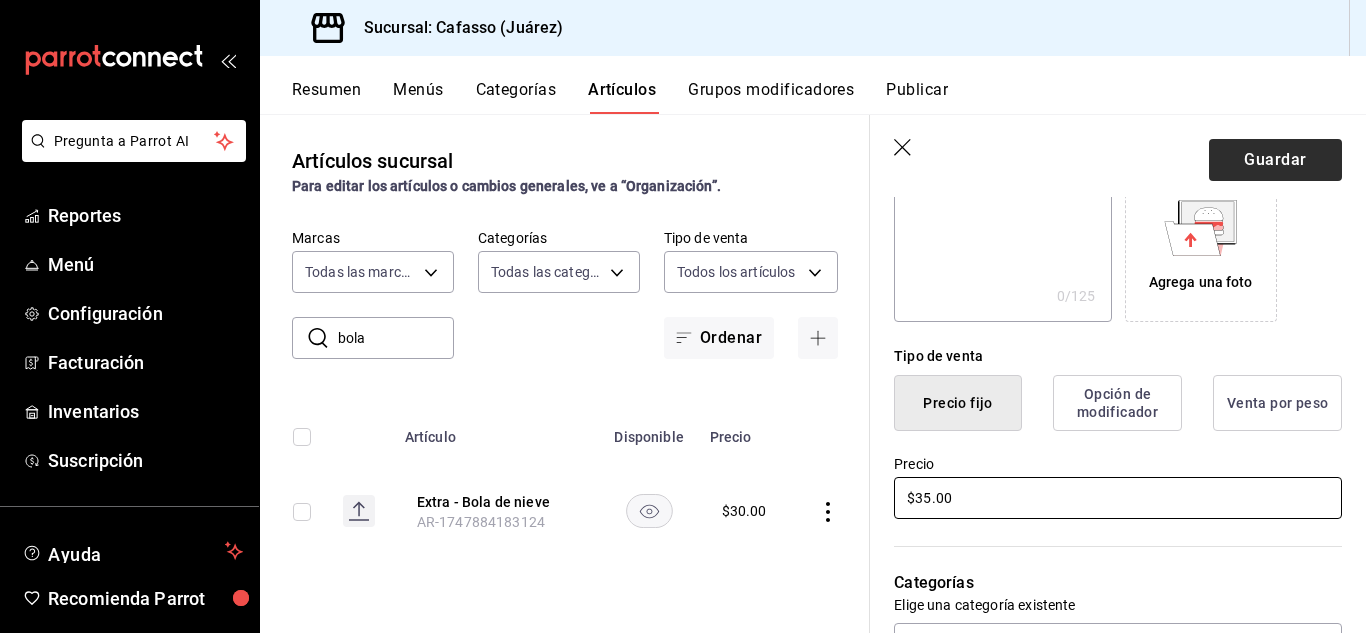 type on "$35.00" 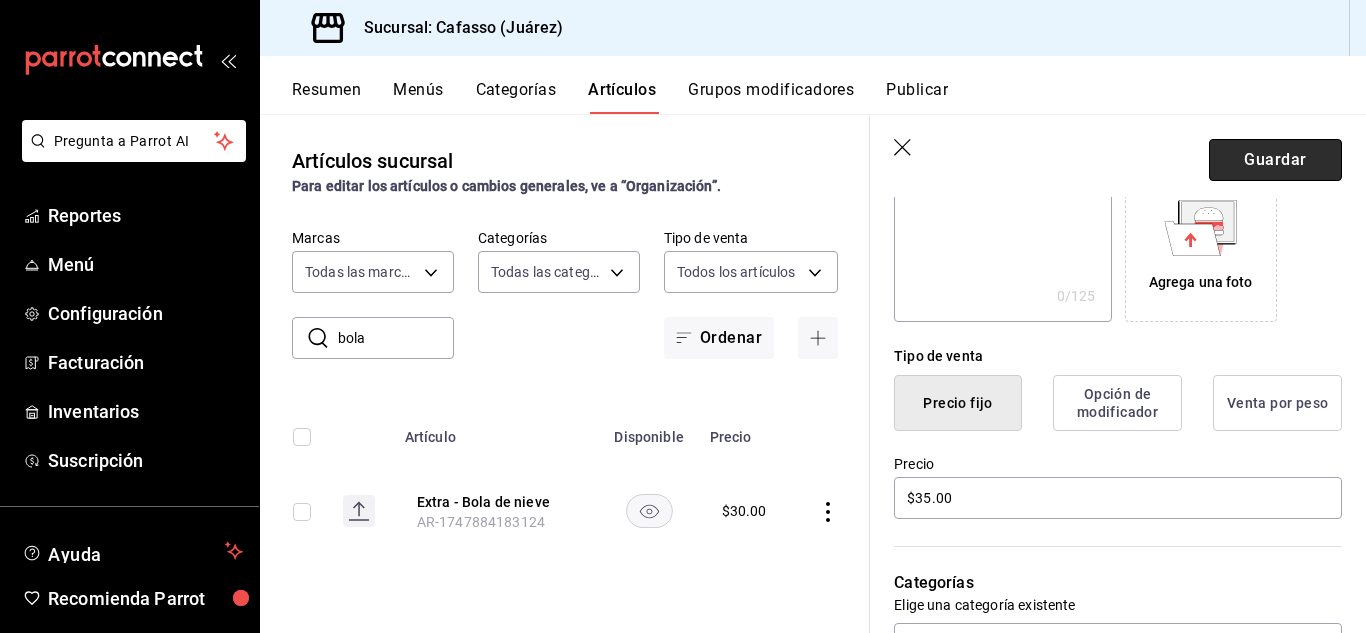click on "Guardar" at bounding box center [1275, 160] 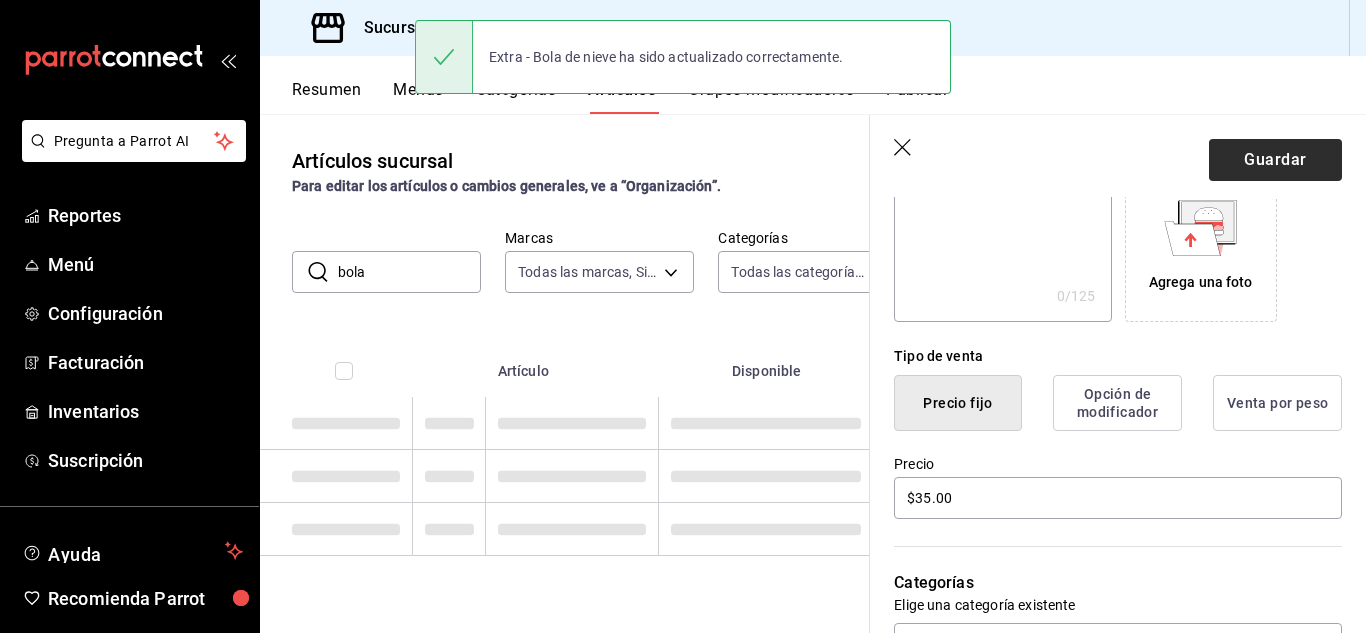 scroll, scrollTop: 0, scrollLeft: 0, axis: both 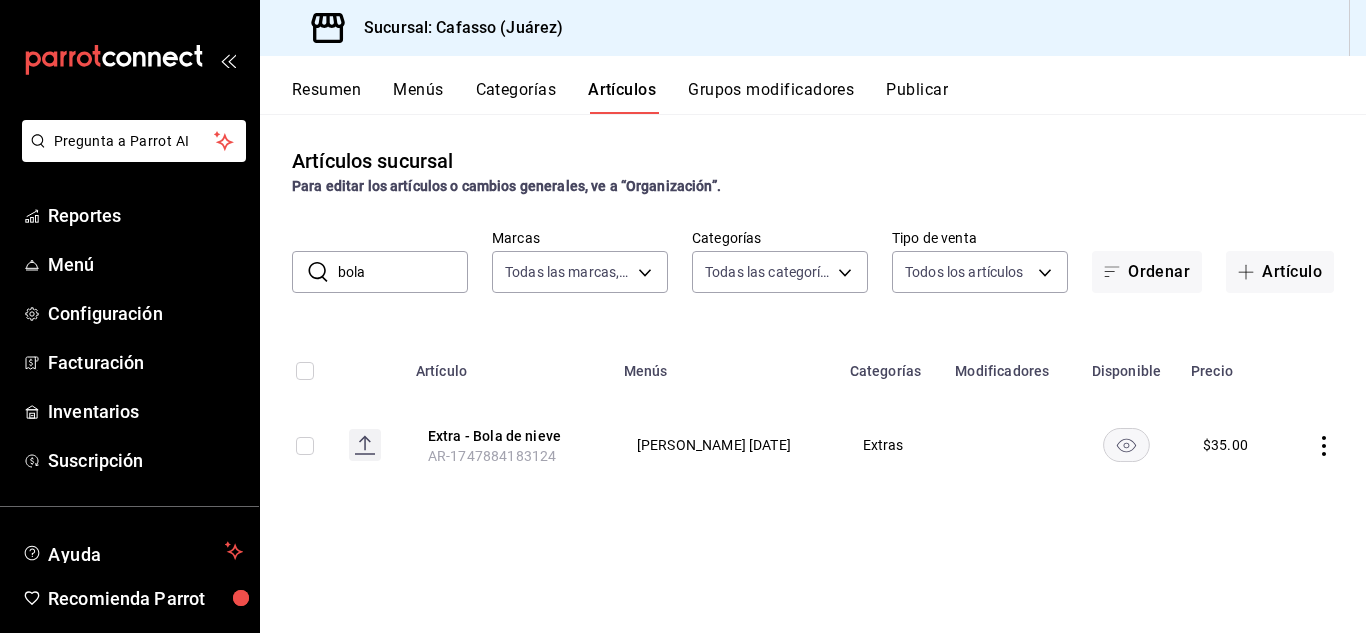 click on "bola" at bounding box center [403, 272] 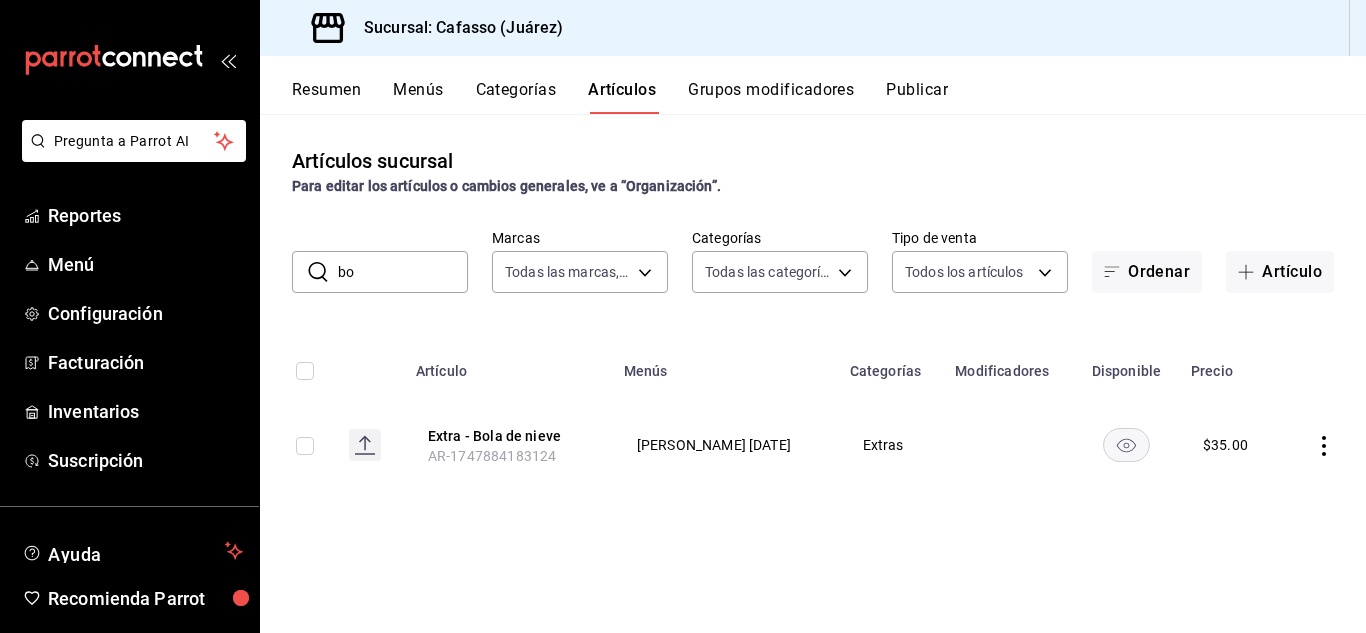 type on "b" 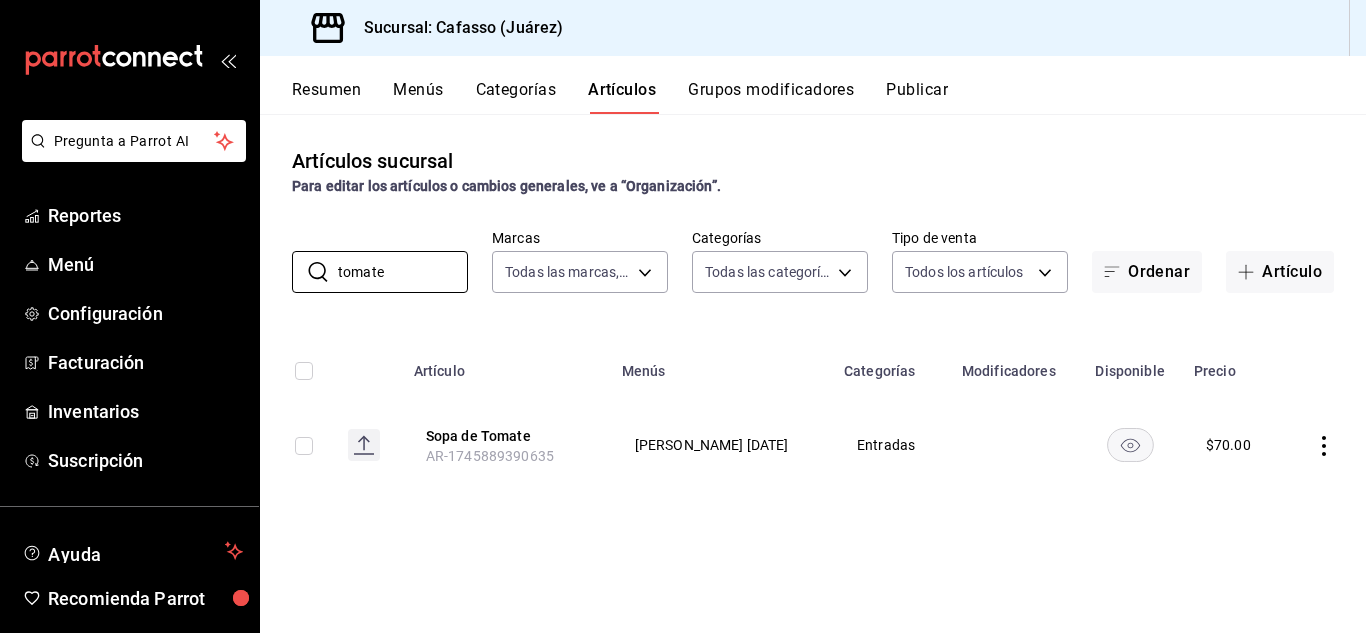 type on "tomate" 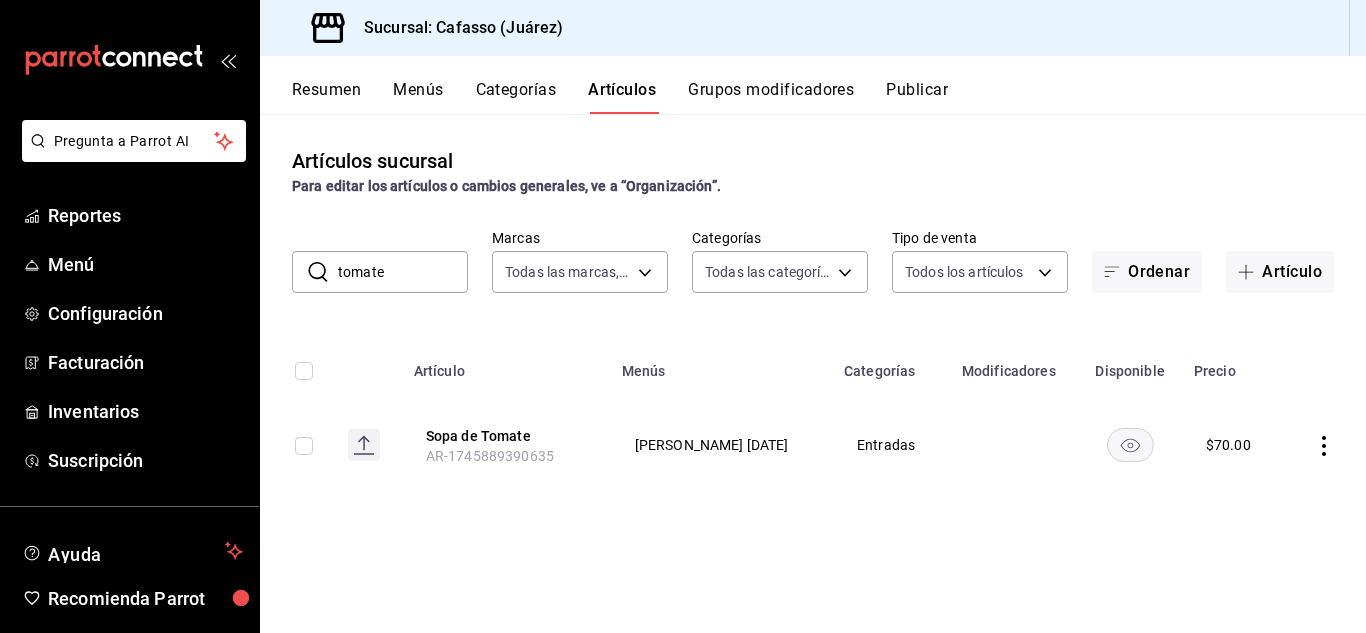 click 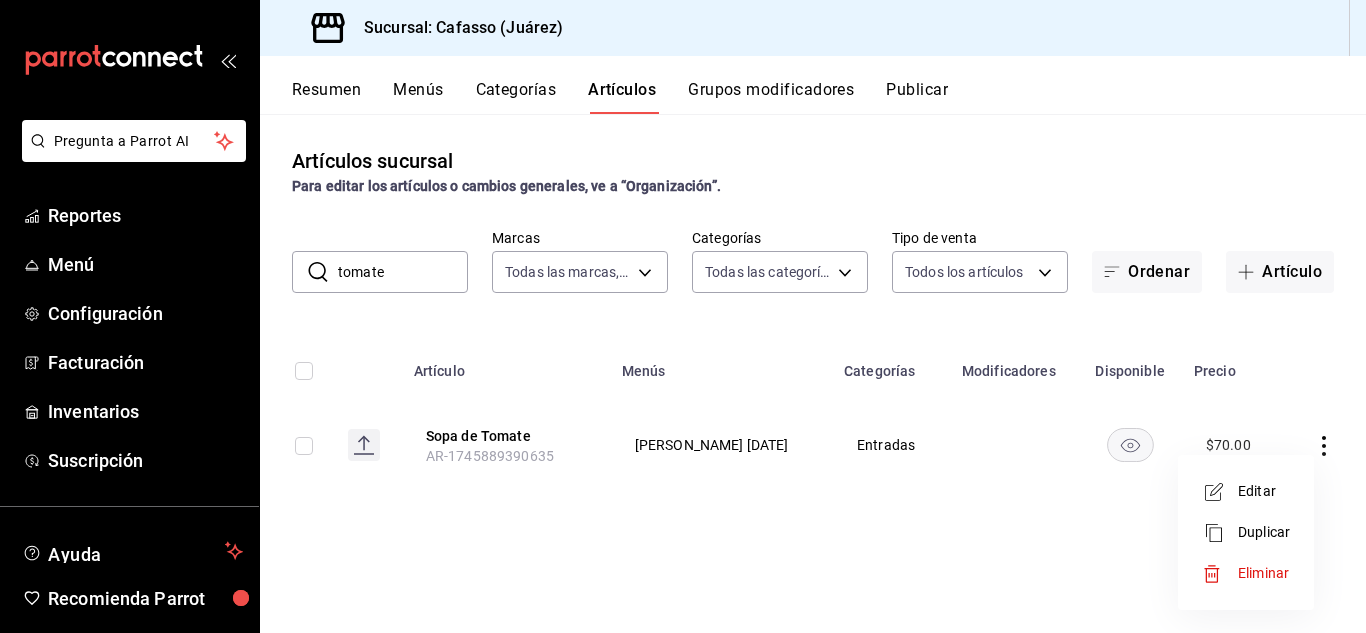 click on "Editar" at bounding box center [1264, 491] 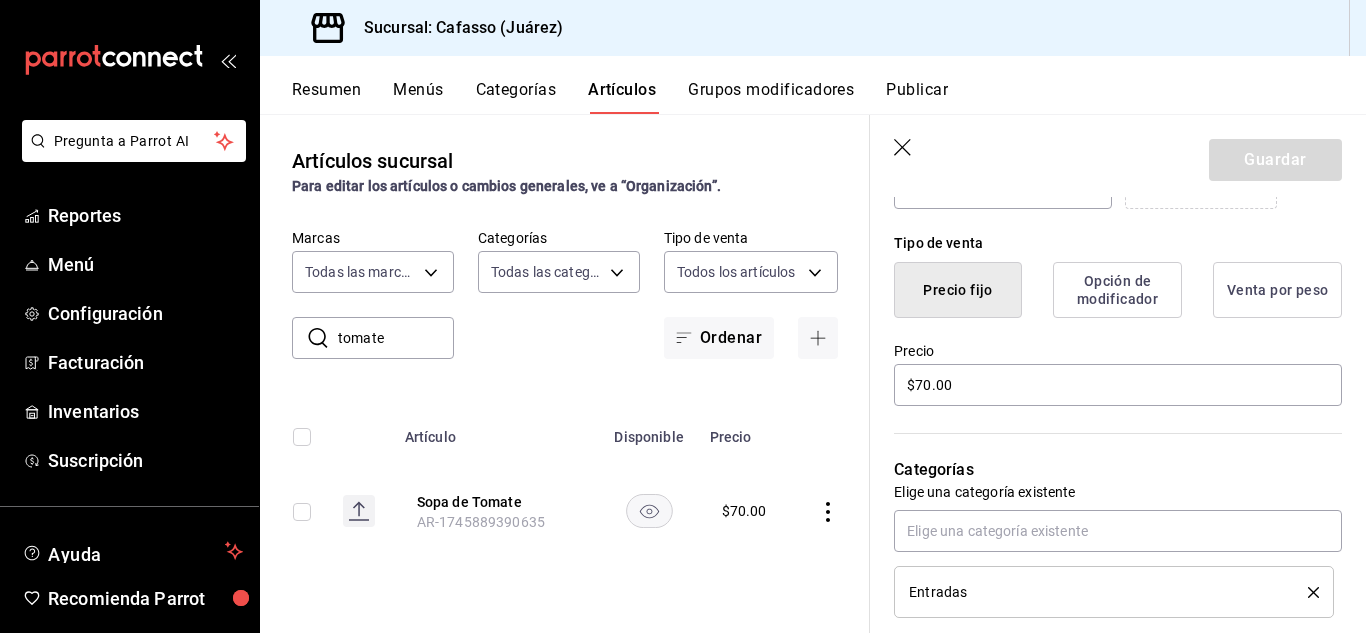 scroll, scrollTop: 482, scrollLeft: 0, axis: vertical 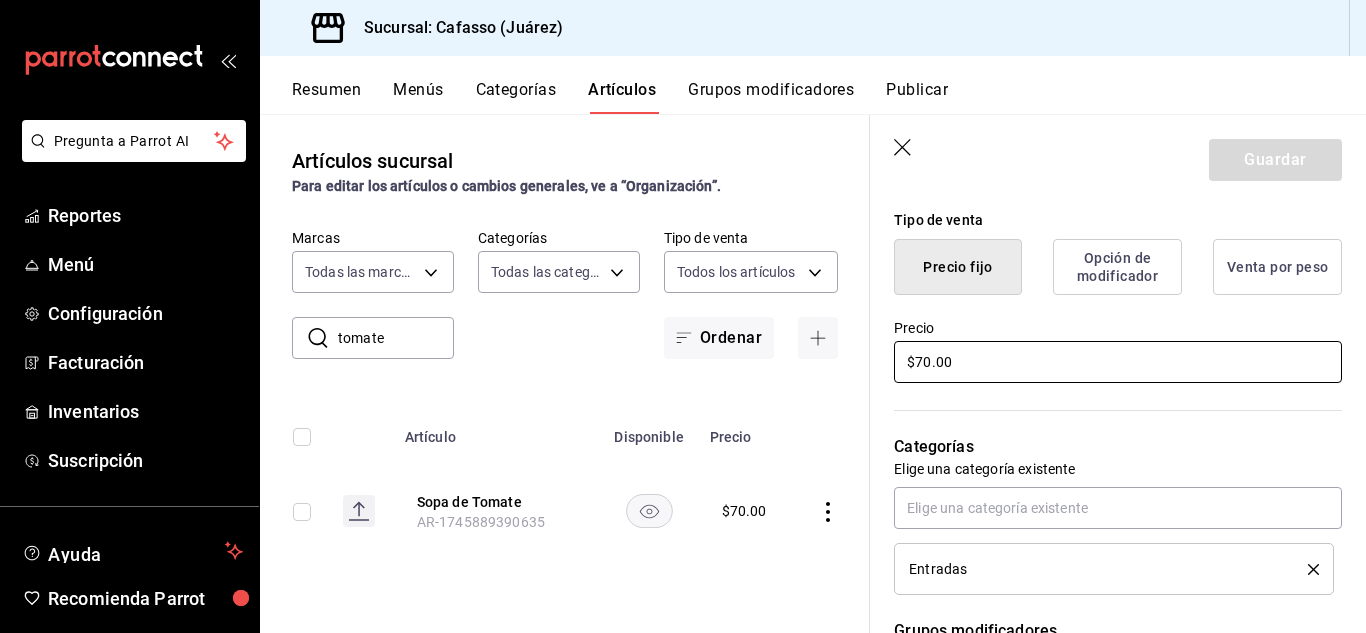 click on "$70.00" at bounding box center (1118, 362) 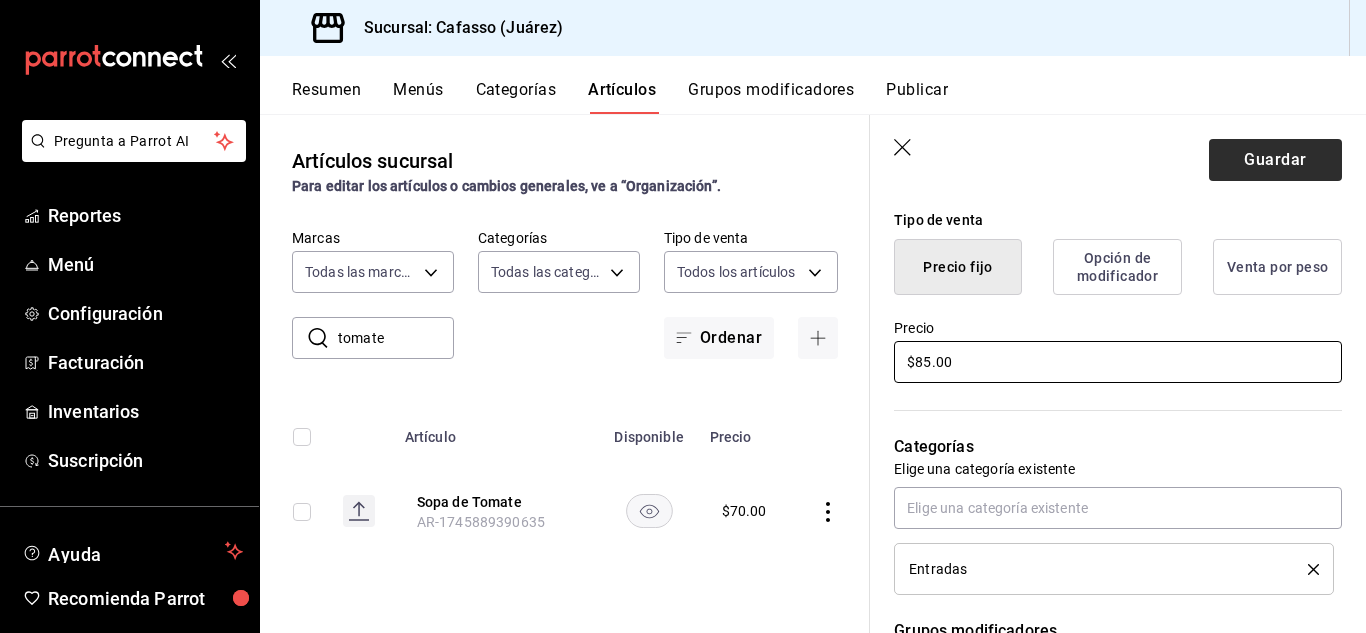 type on "$85.00" 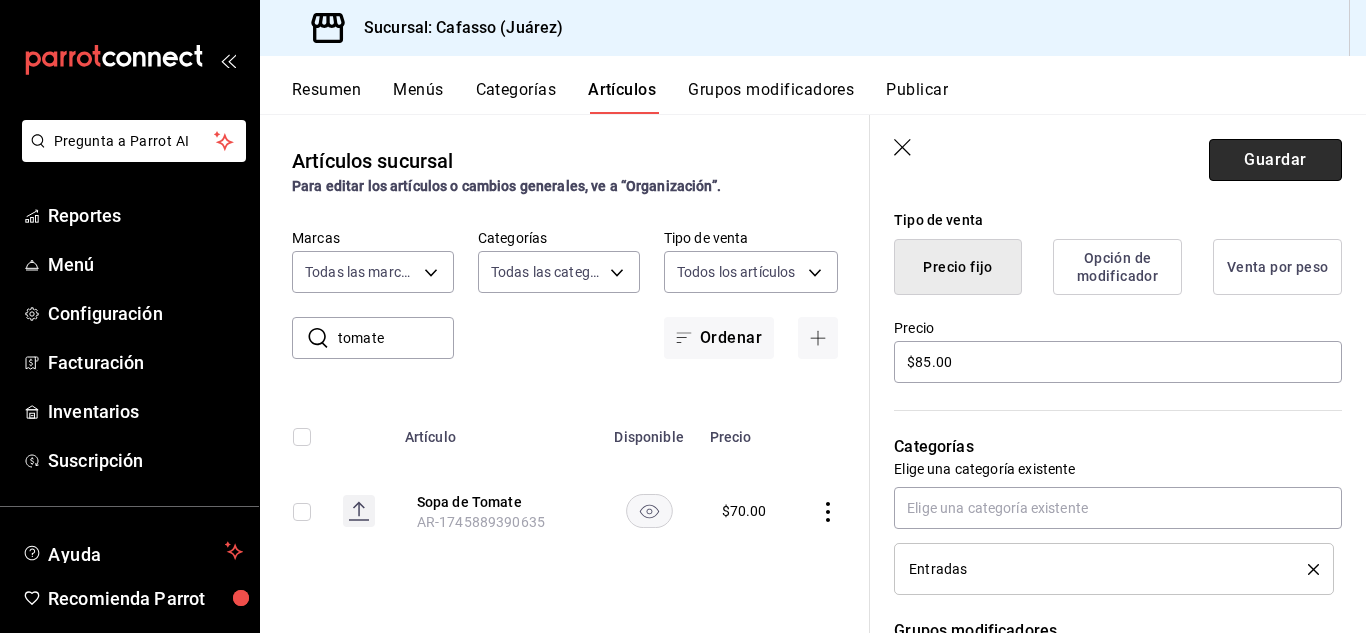 click on "Guardar" at bounding box center (1275, 160) 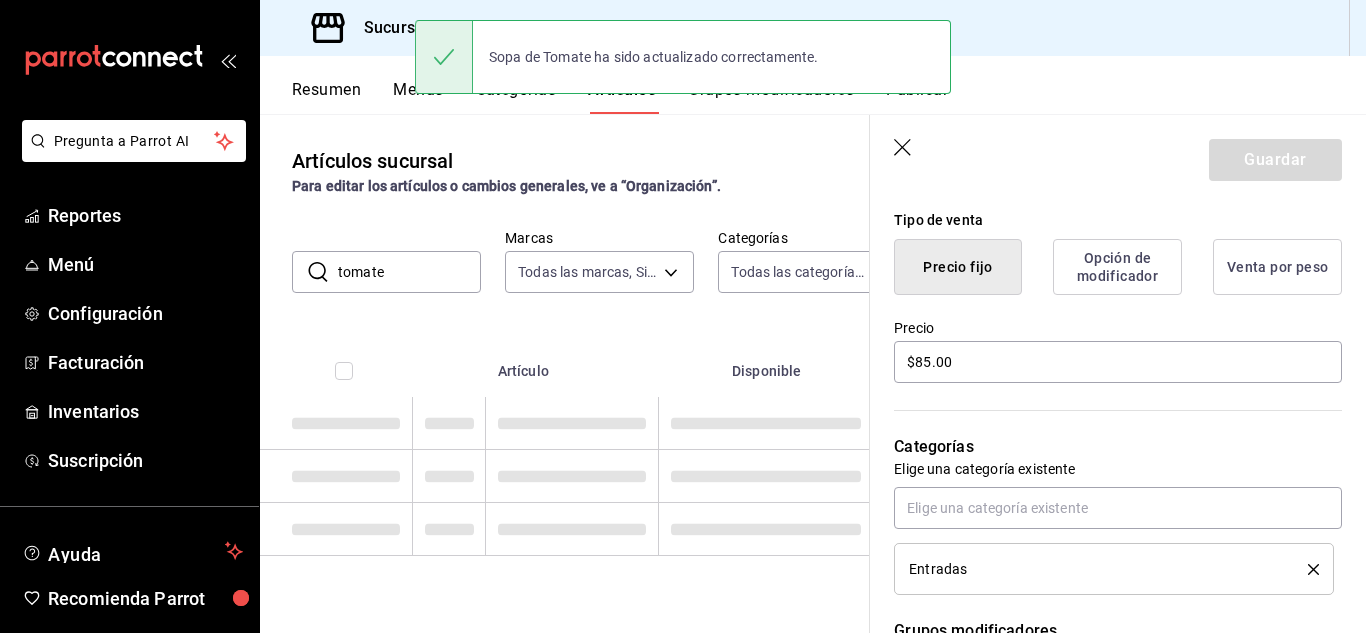 scroll, scrollTop: 0, scrollLeft: 0, axis: both 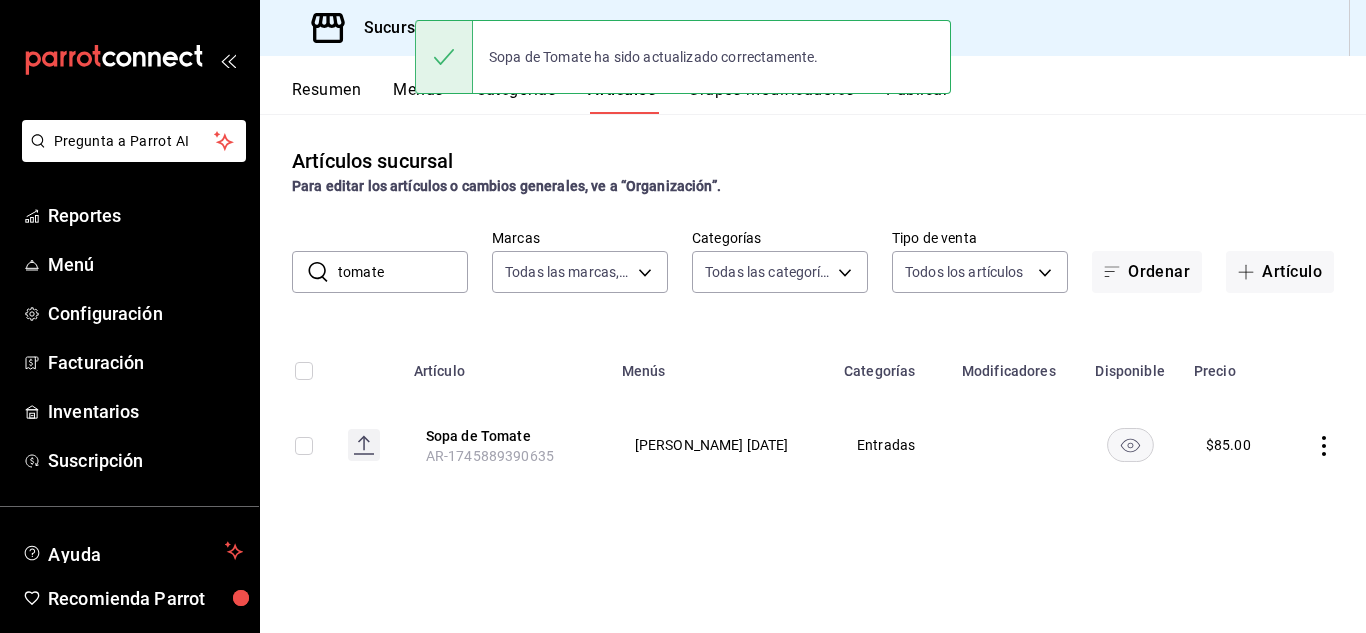 click on "tomate" at bounding box center [403, 272] 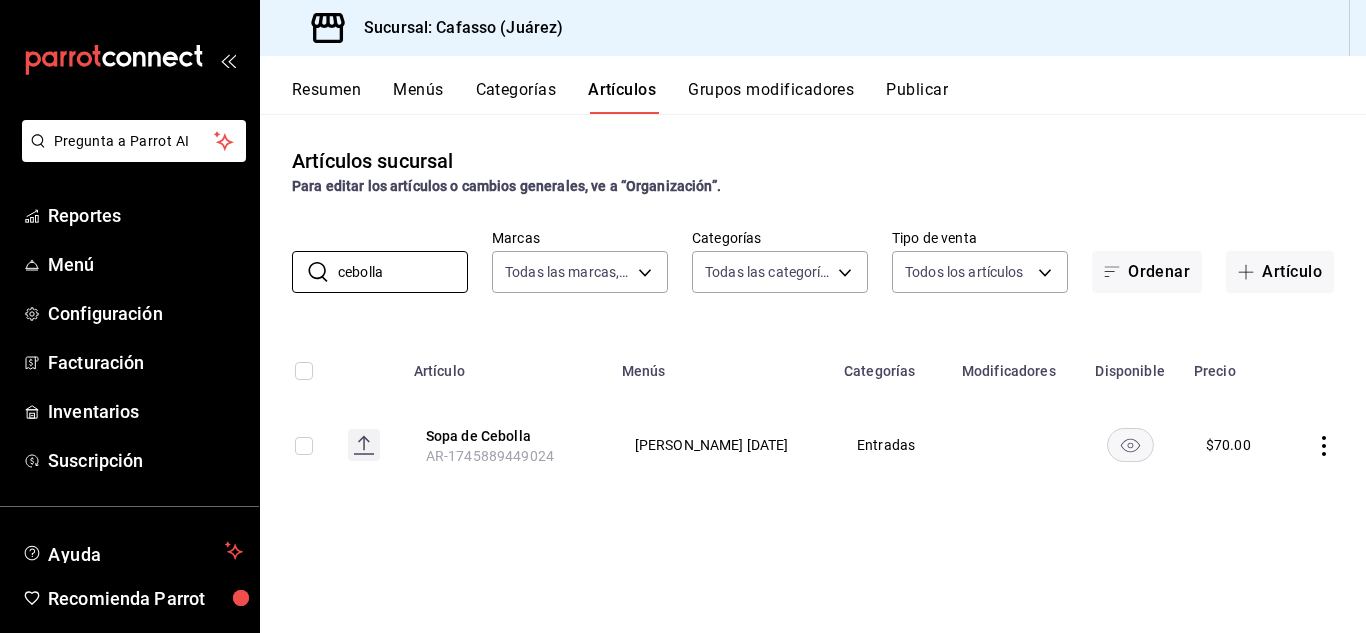 type on "cebolla" 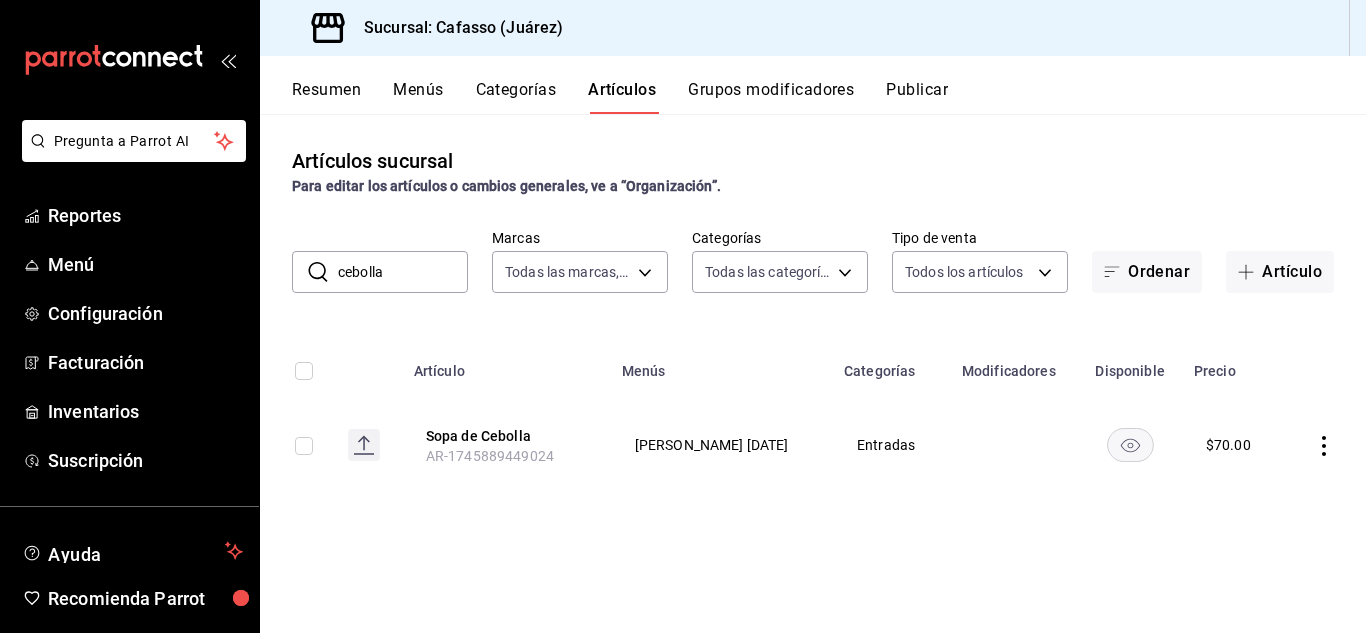 click 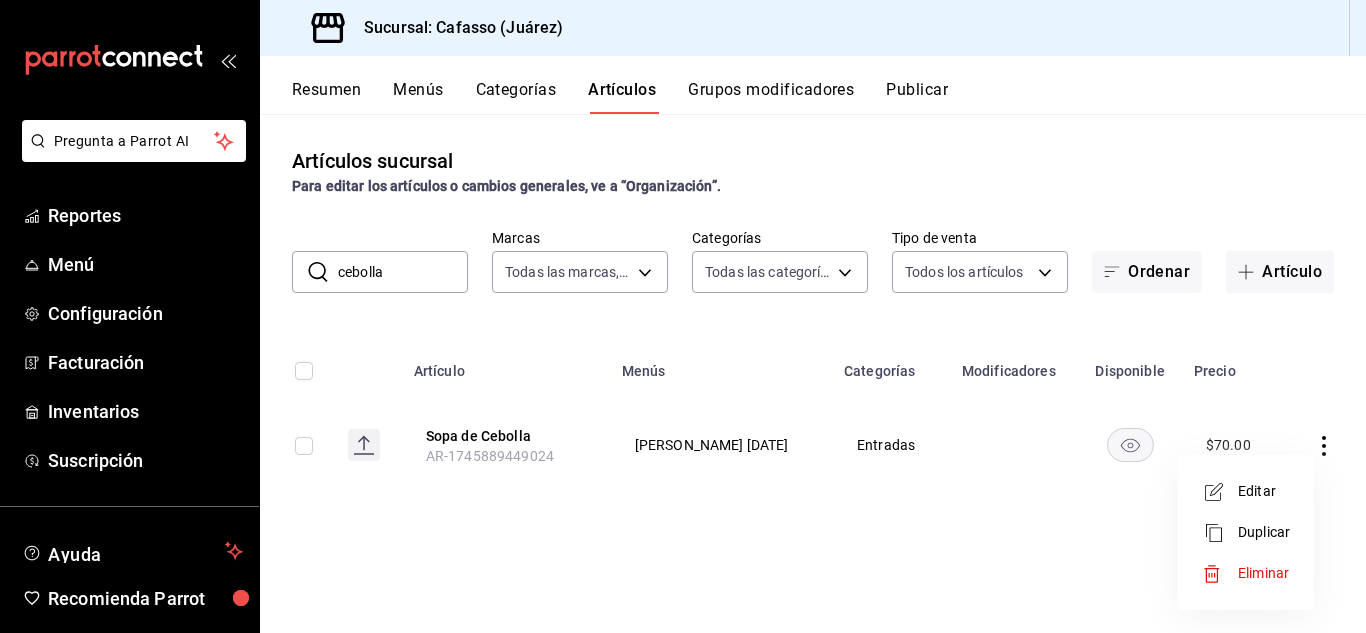 click on "Editar" at bounding box center (1264, 491) 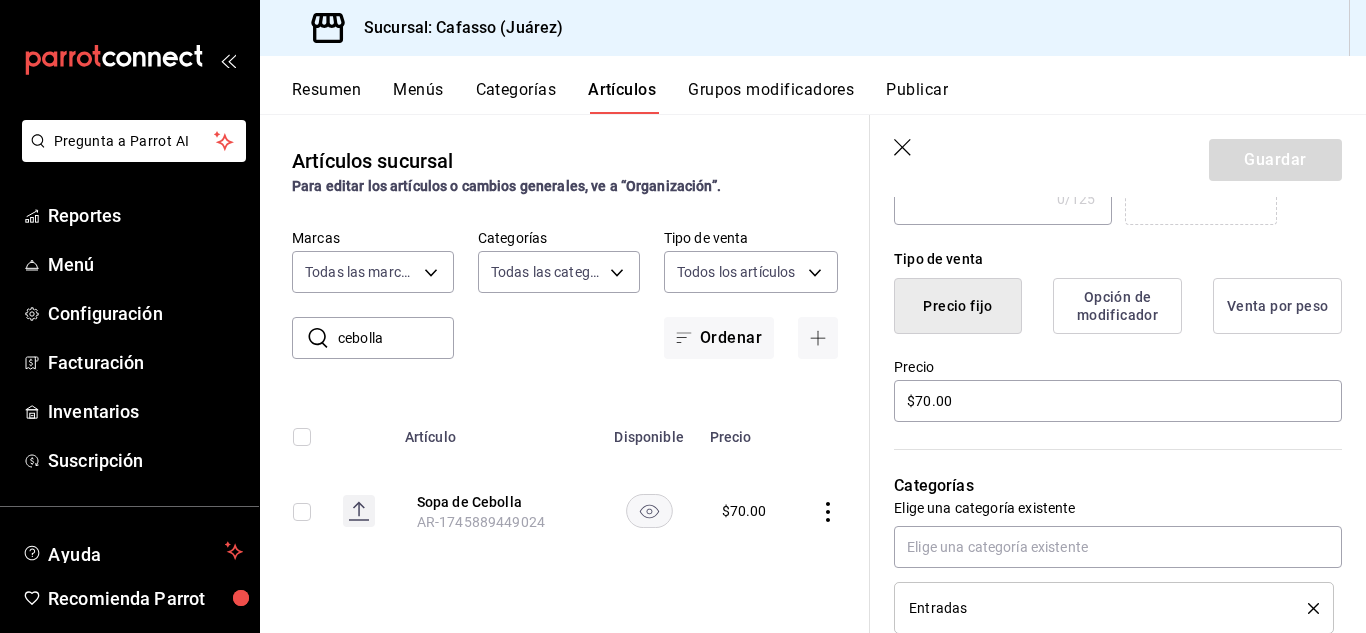 scroll, scrollTop: 447, scrollLeft: 0, axis: vertical 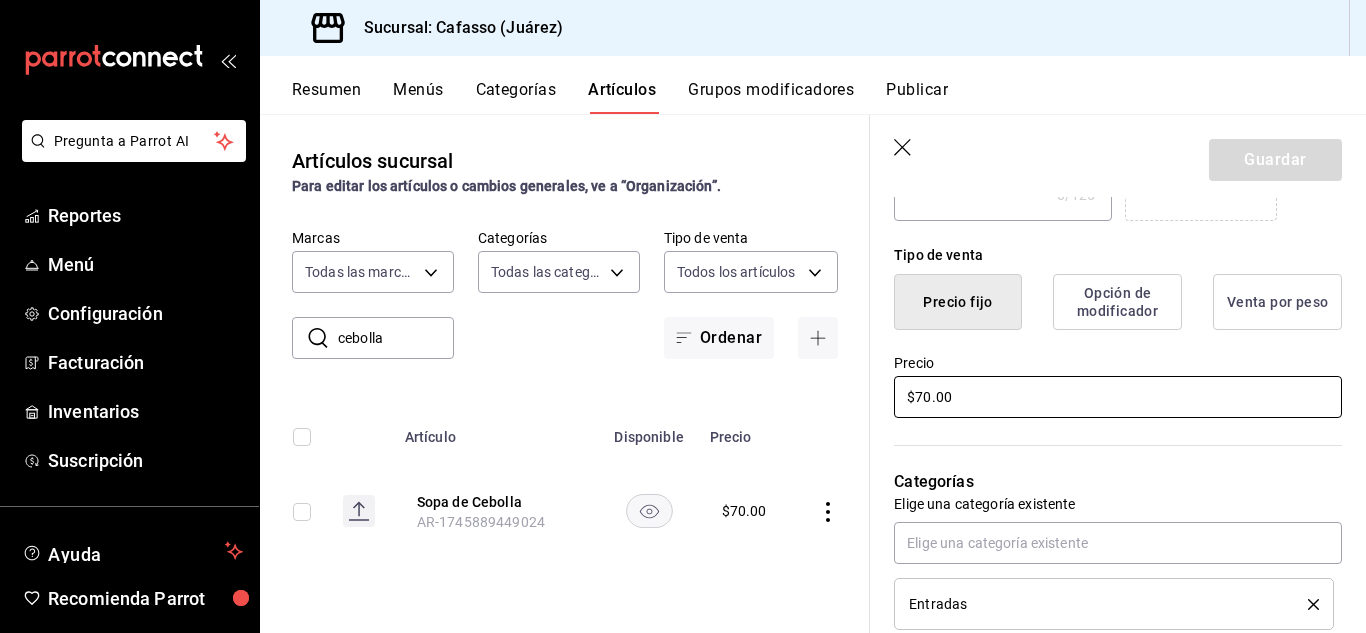 click on "$70.00" at bounding box center (1118, 397) 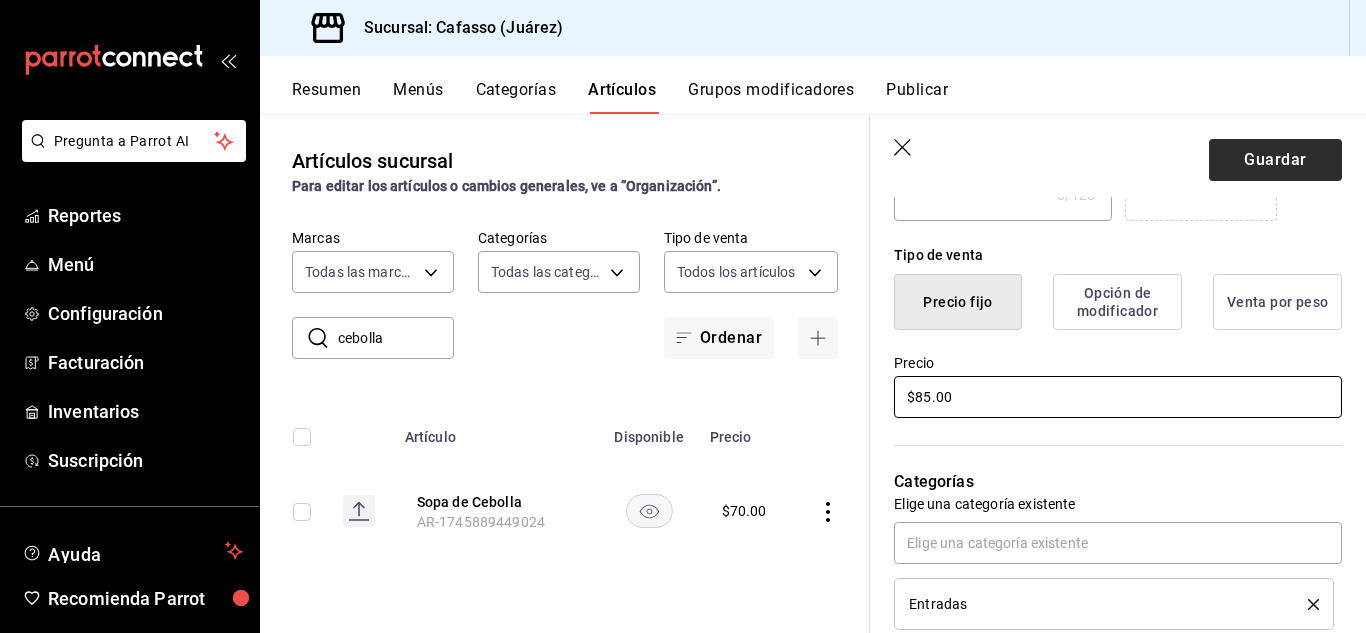 type on "$85.00" 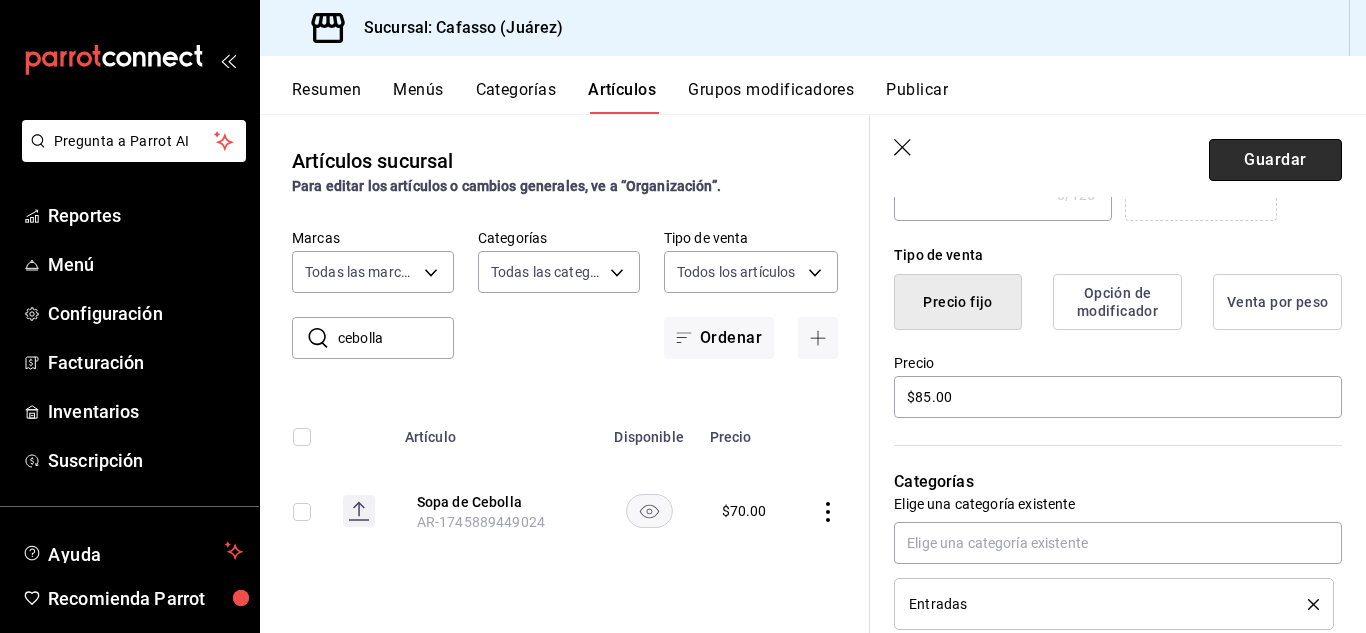 click on "Guardar" at bounding box center [1275, 160] 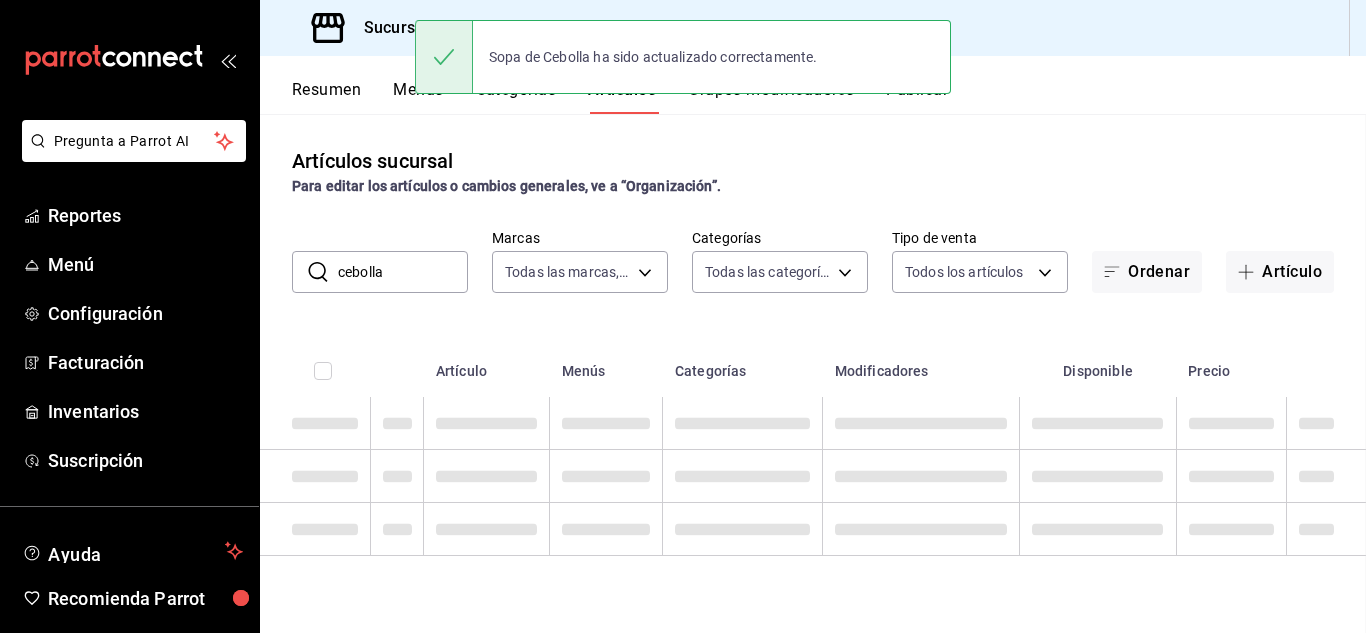 scroll, scrollTop: 0, scrollLeft: 0, axis: both 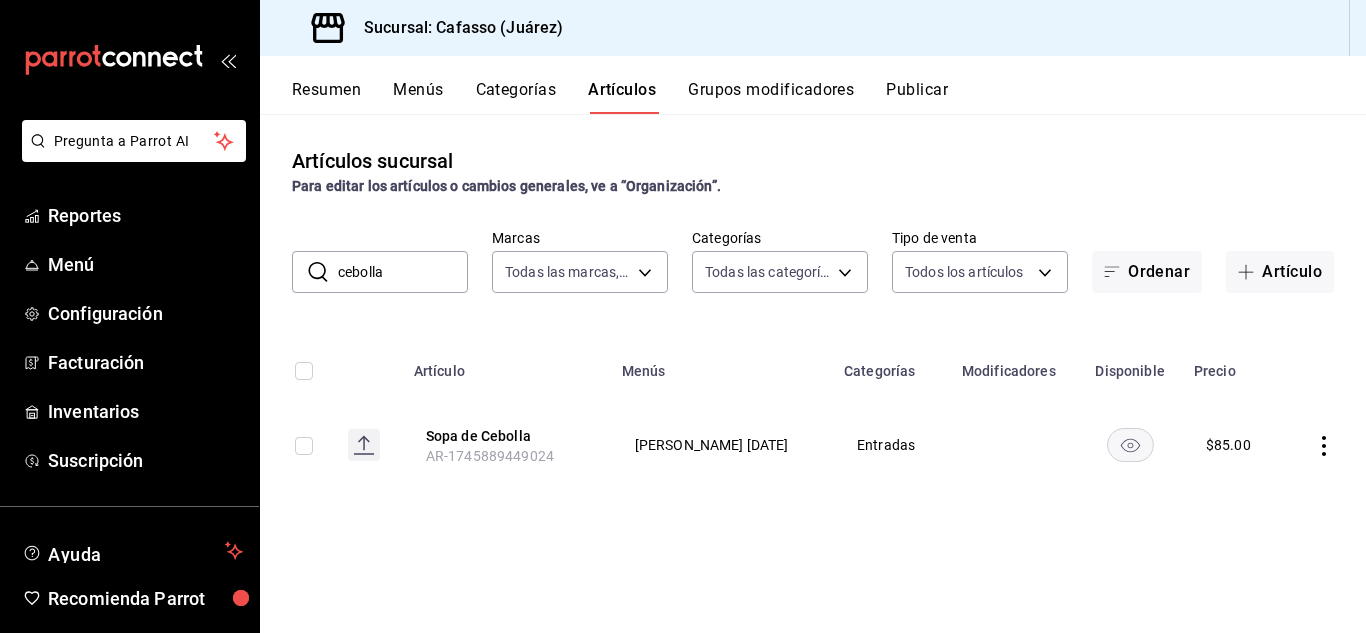 click on "cebolla" at bounding box center (403, 272) 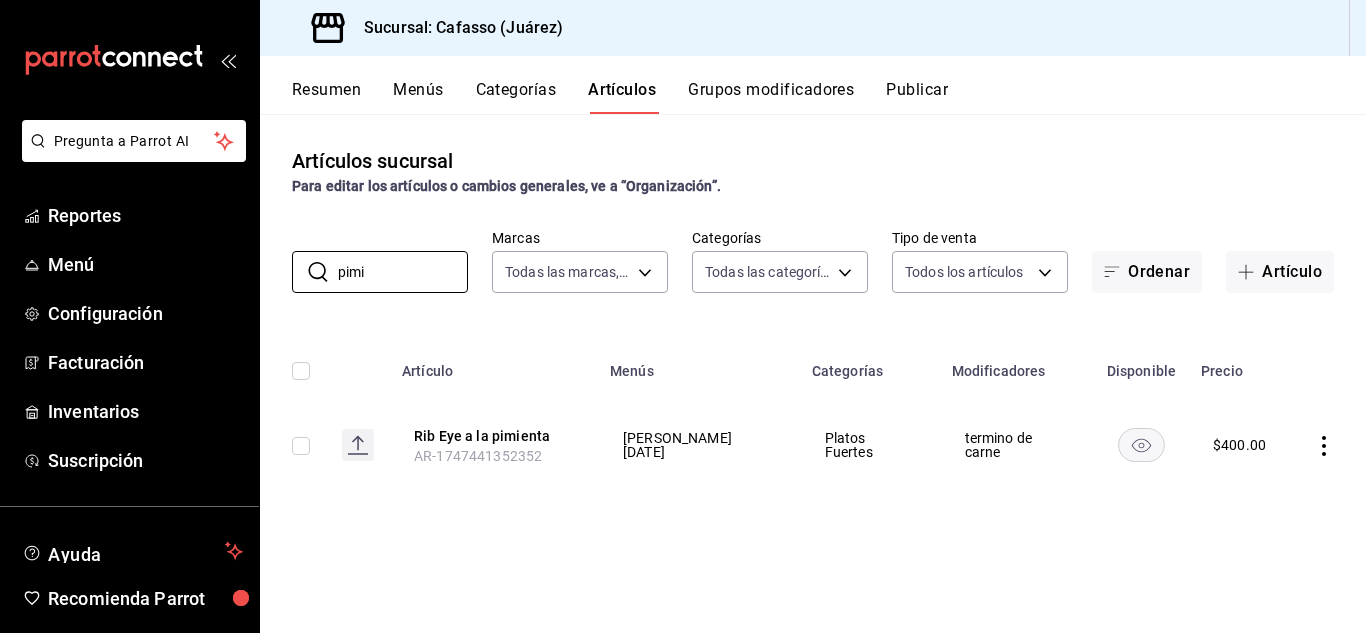 type on "pimi" 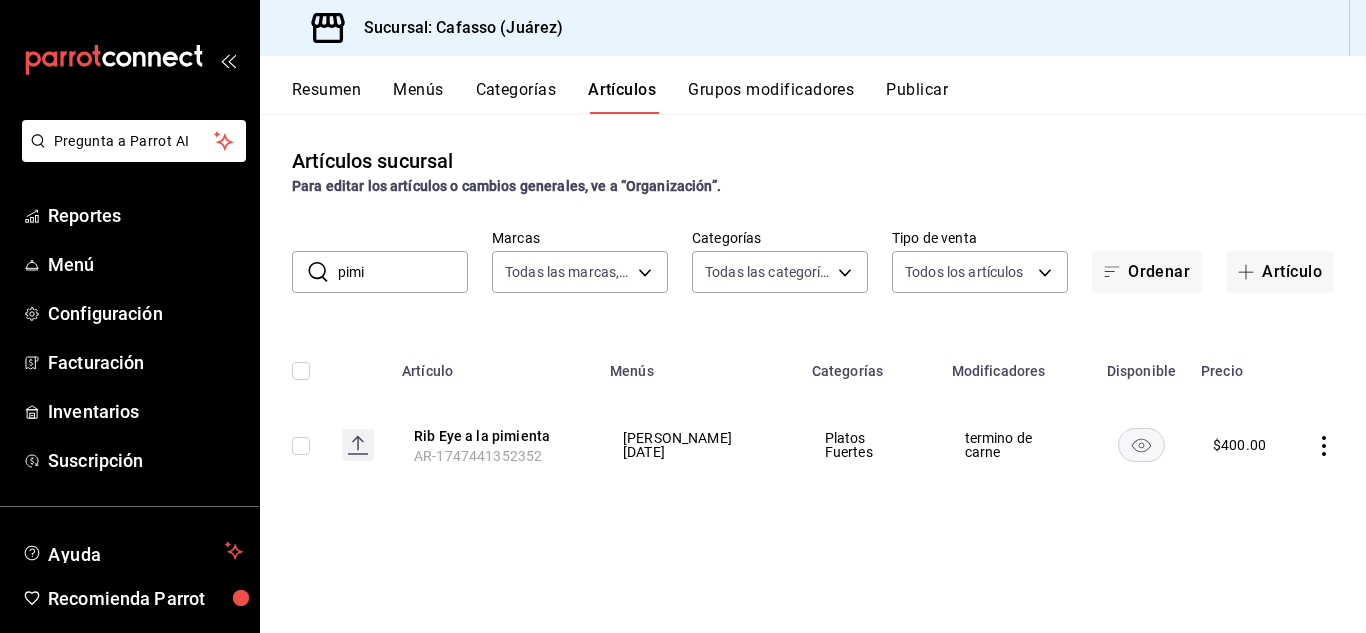 click 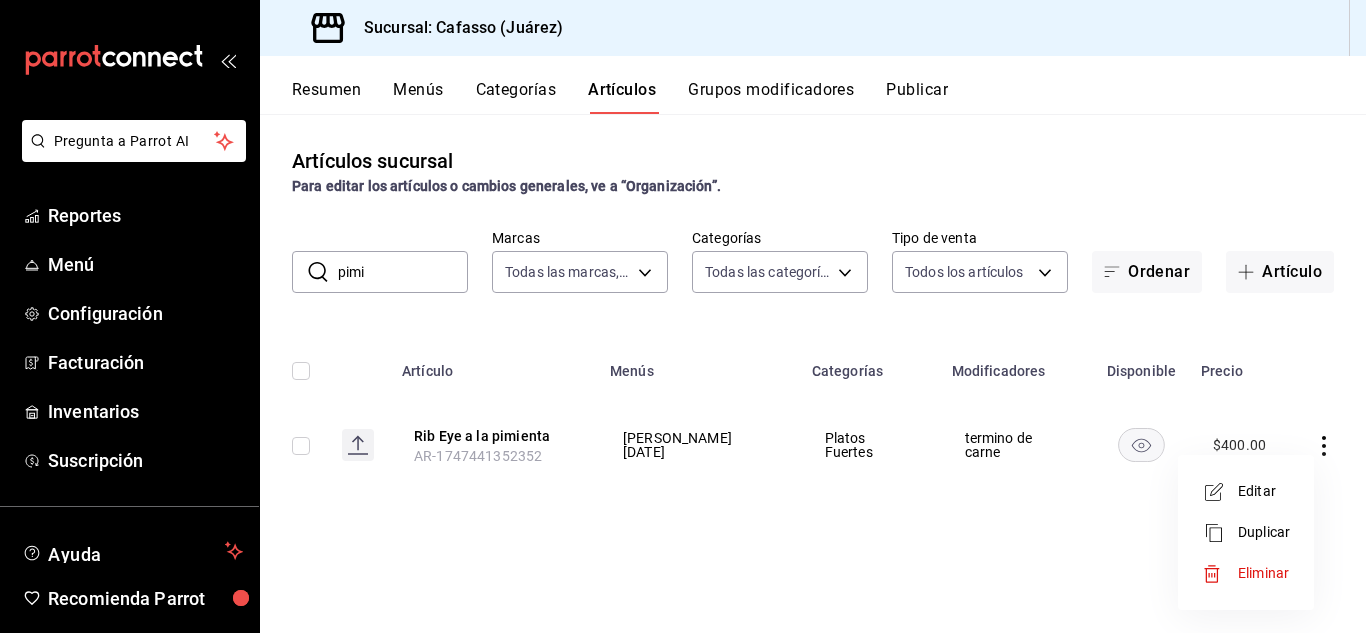 click on "Editar" at bounding box center (1264, 491) 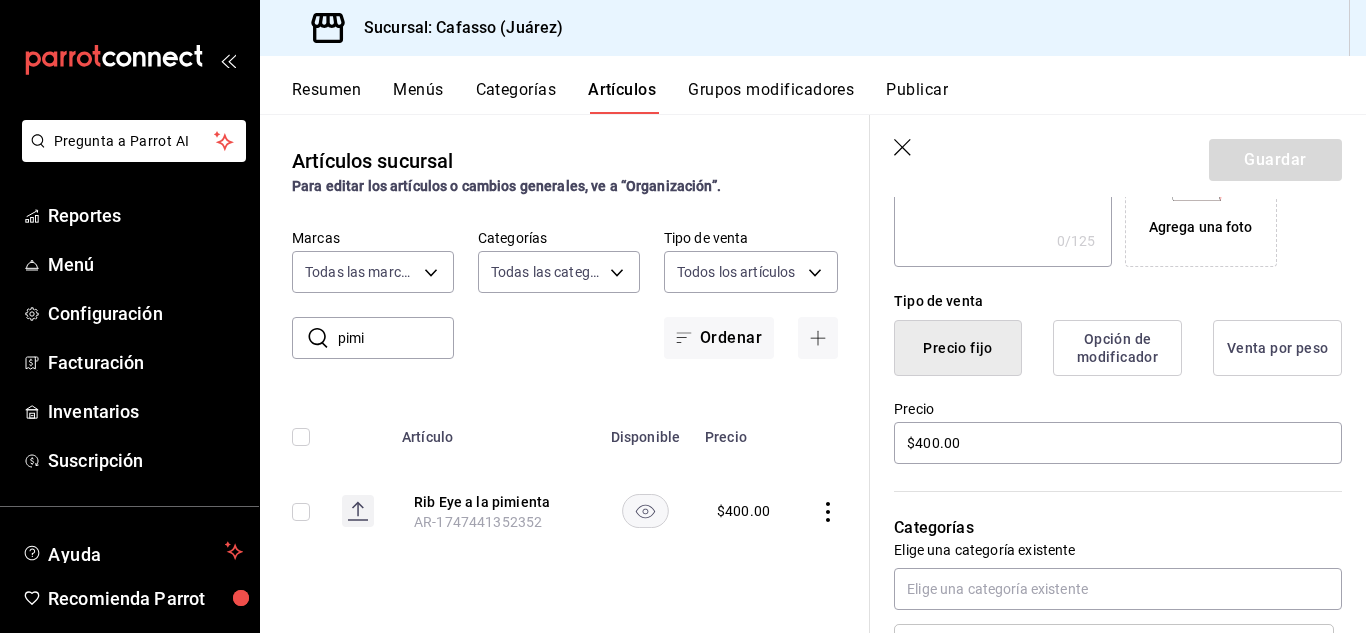 scroll, scrollTop: 418, scrollLeft: 0, axis: vertical 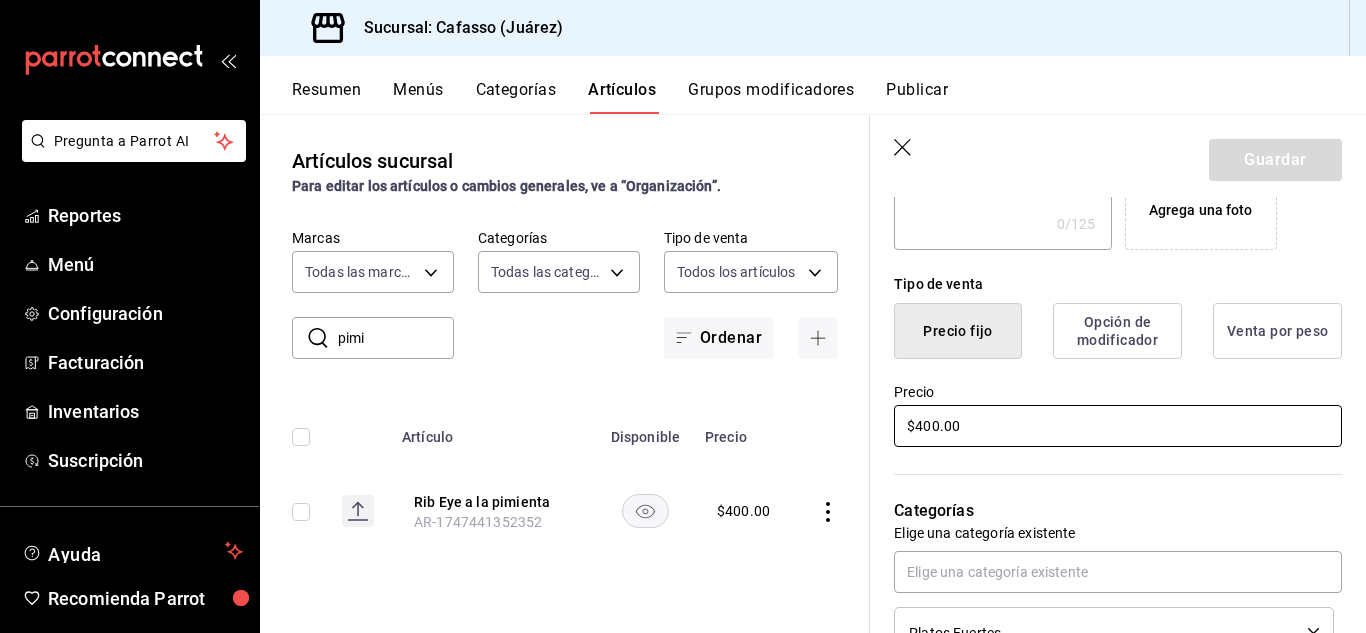 click on "$400.00" at bounding box center [1118, 426] 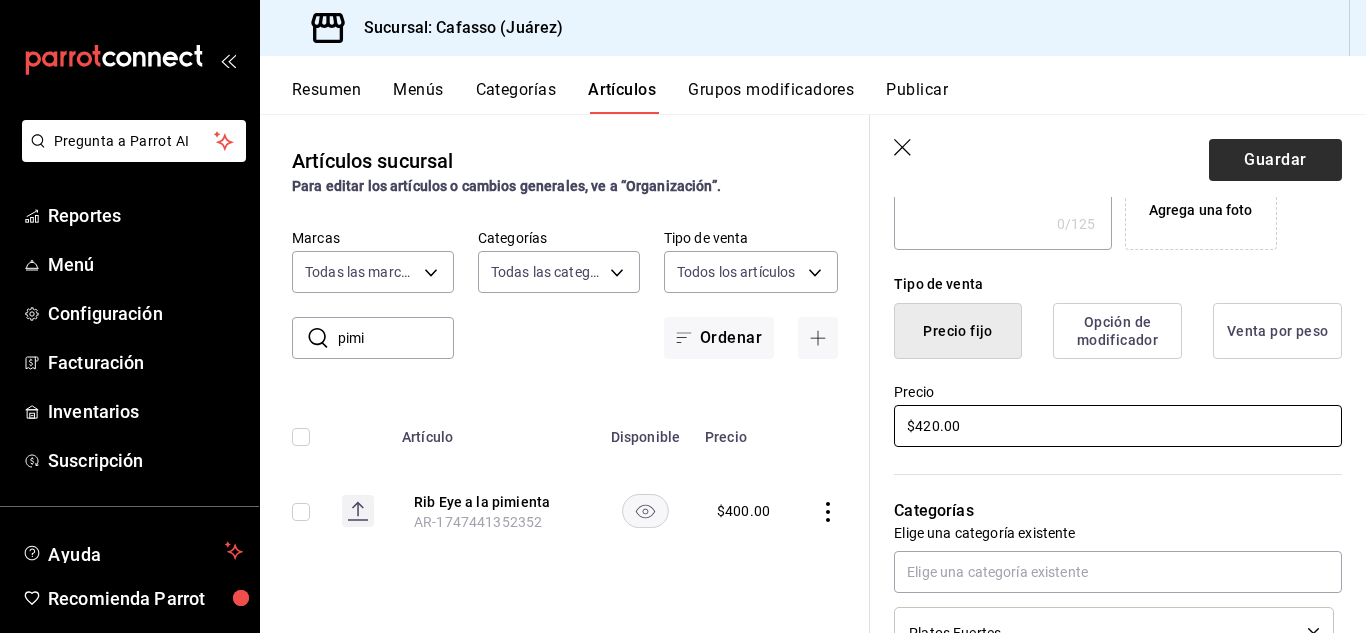 type on "$420.00" 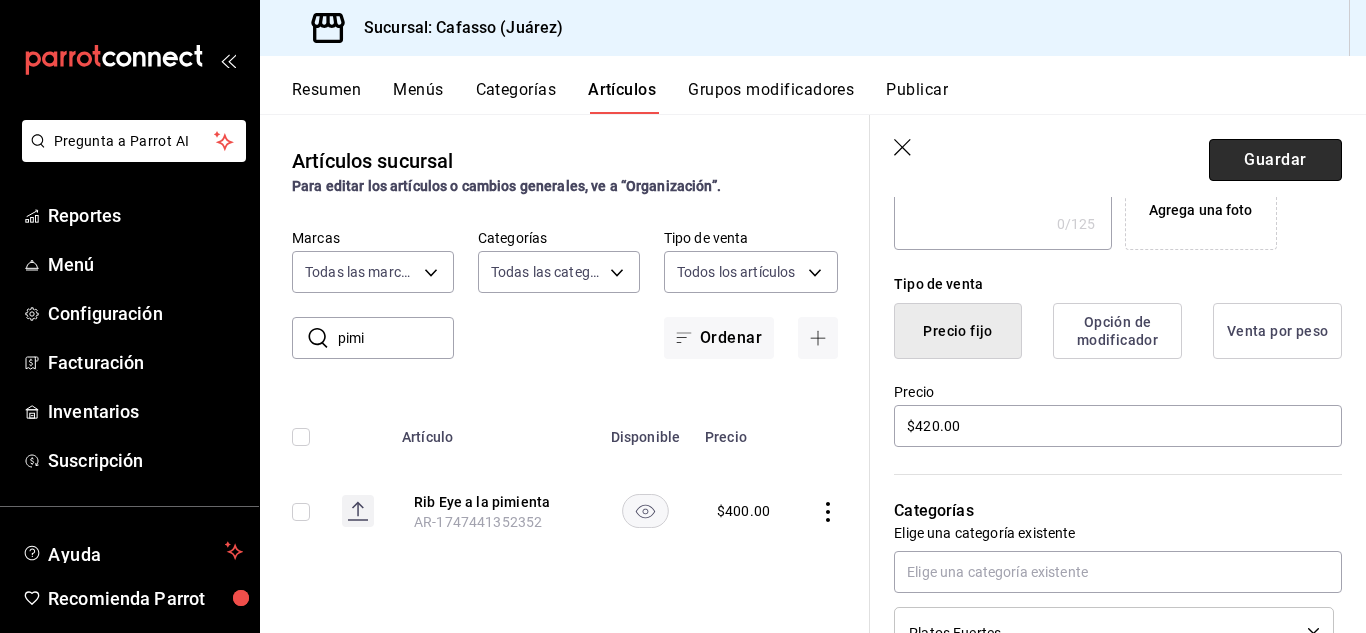 click on "Guardar" at bounding box center [1275, 160] 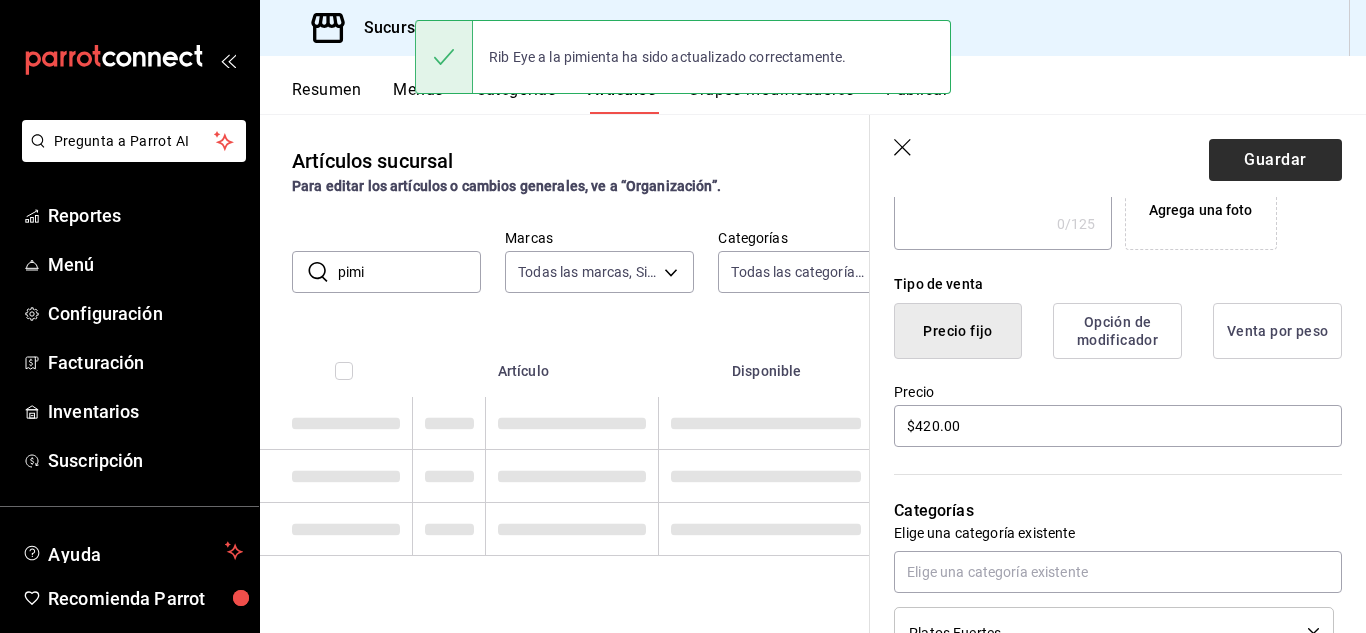 scroll, scrollTop: 0, scrollLeft: 0, axis: both 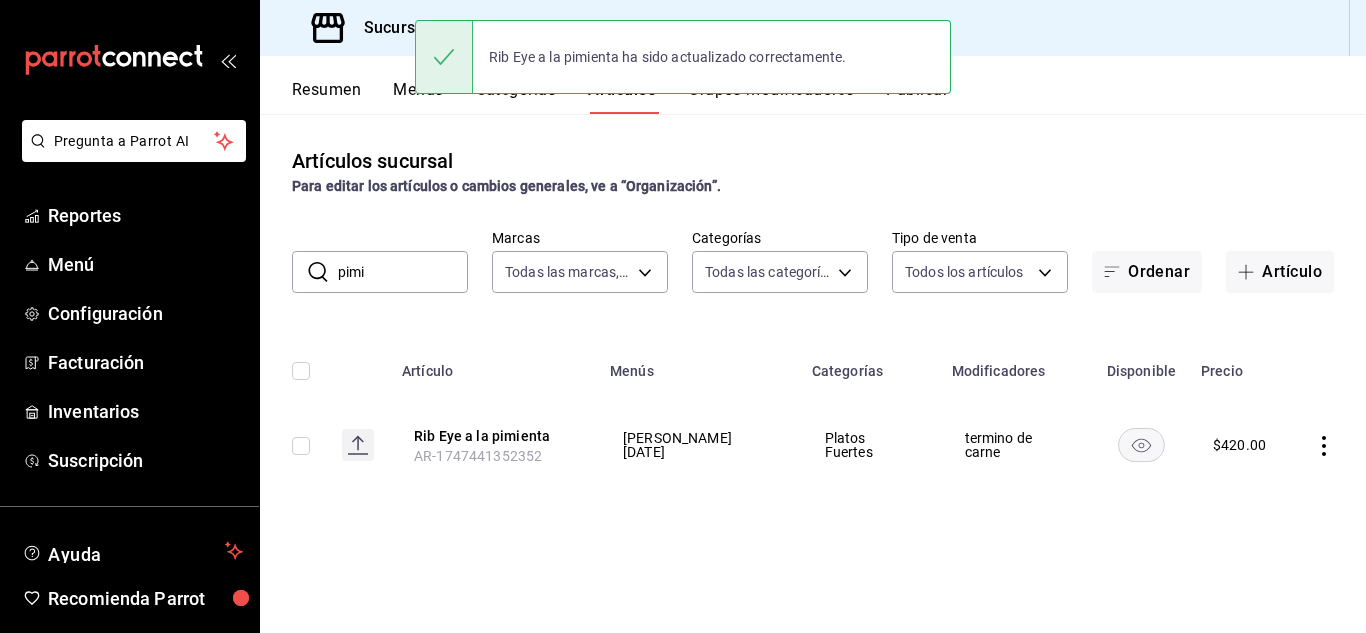click on "pimi" at bounding box center (403, 272) 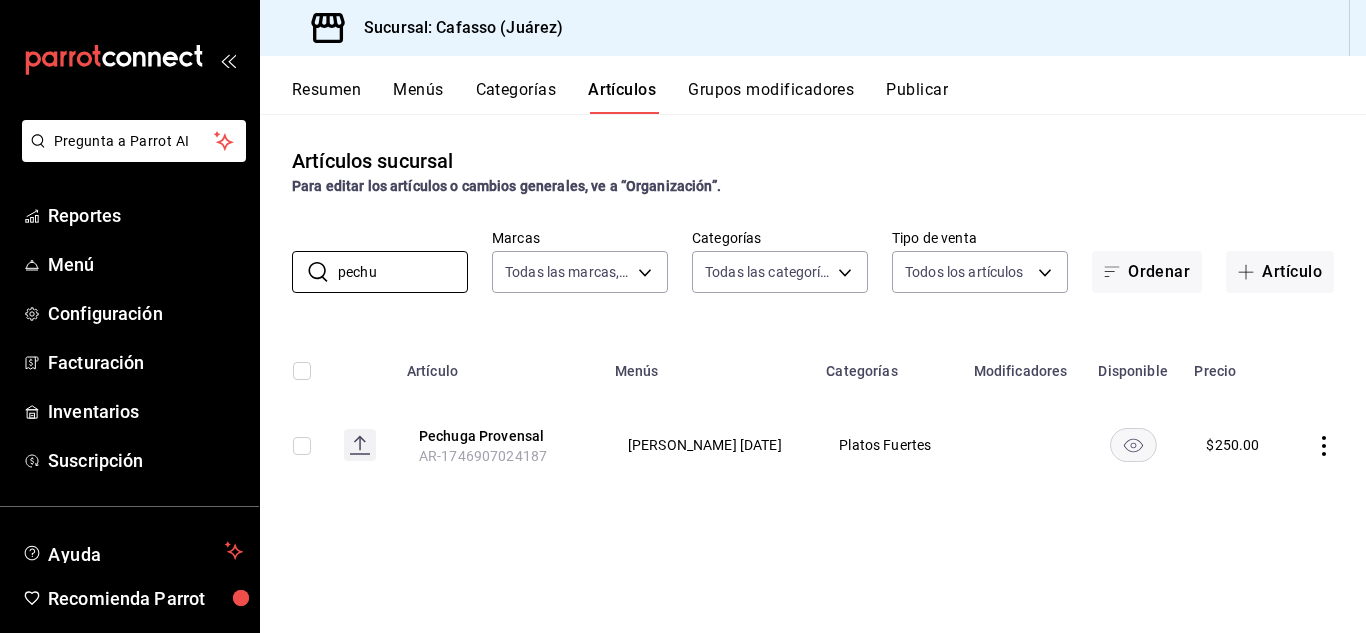 type on "pechu" 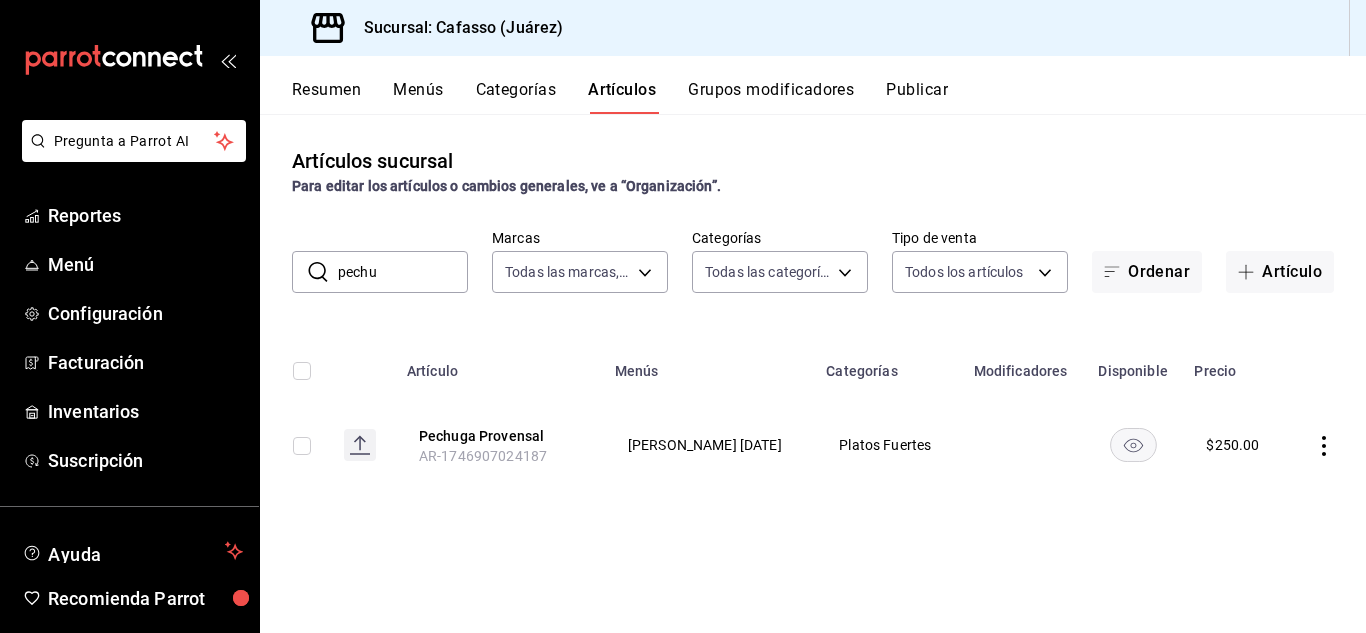 click 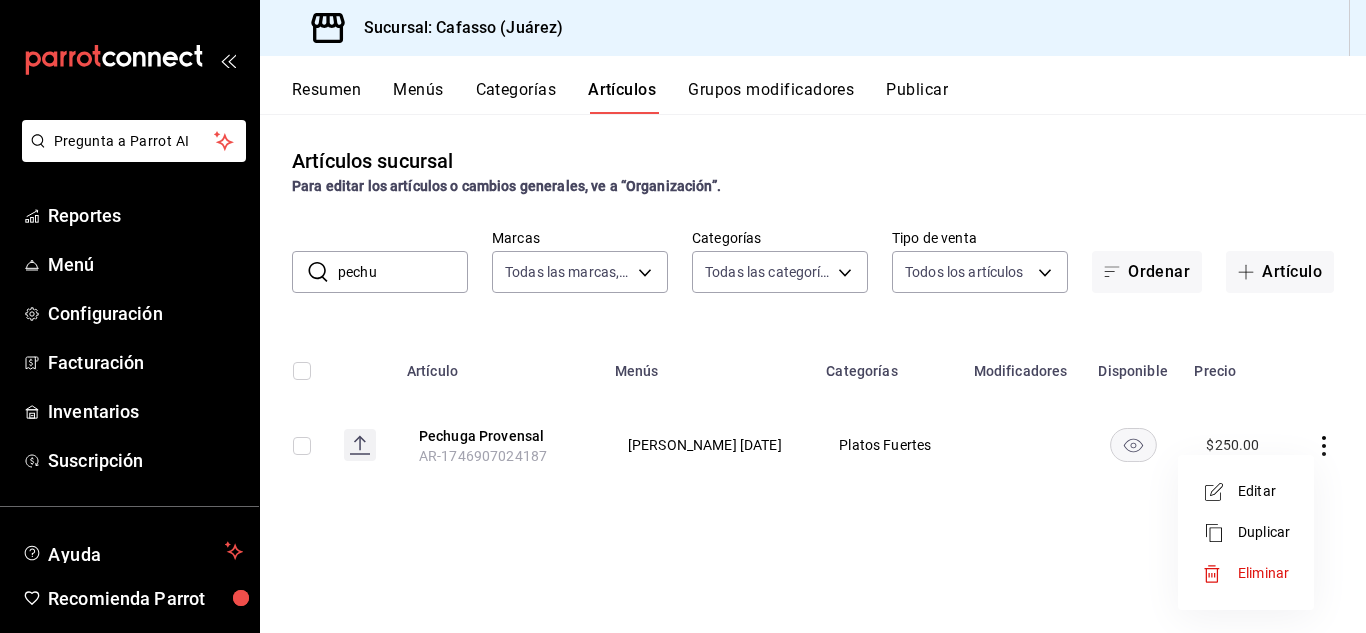 click on "Editar" at bounding box center [1264, 491] 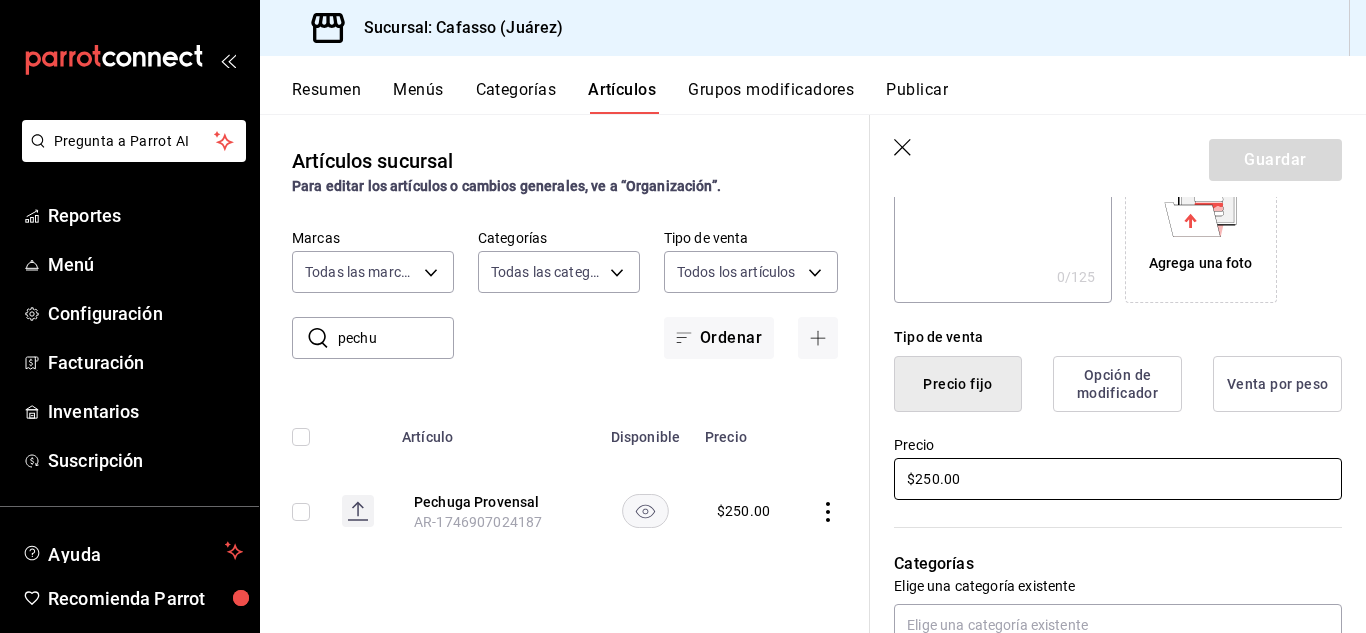 scroll, scrollTop: 377, scrollLeft: 0, axis: vertical 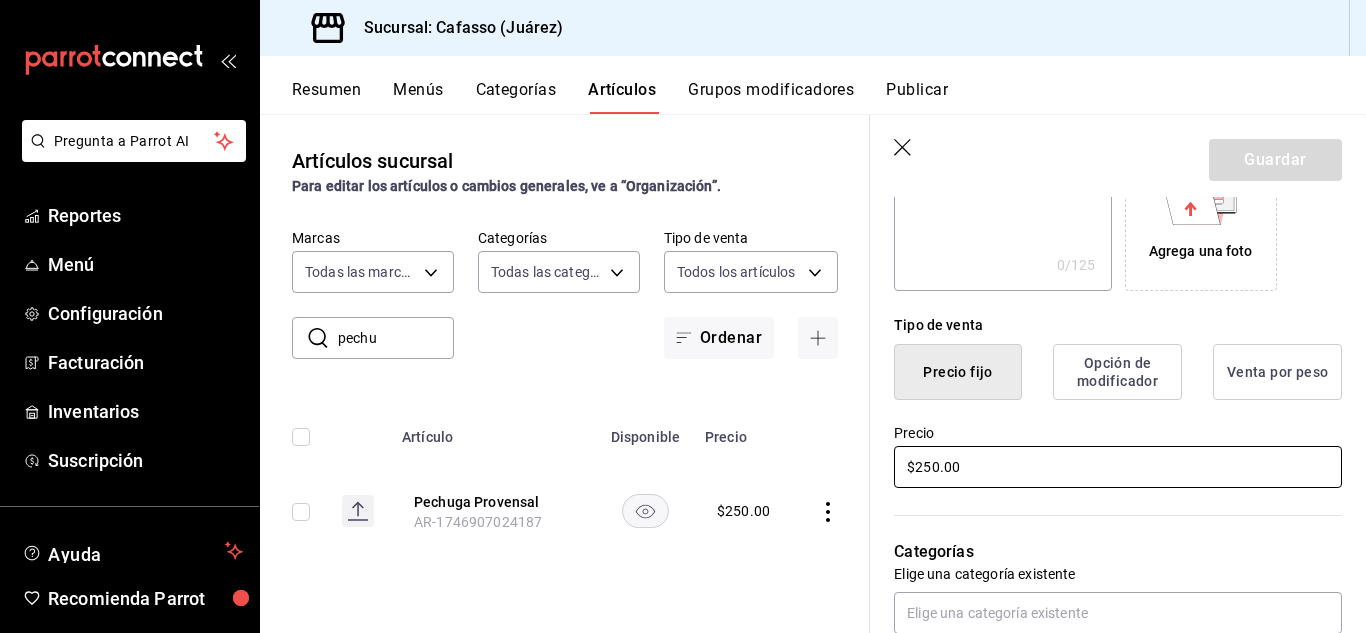 click on "$250.00" at bounding box center [1118, 467] 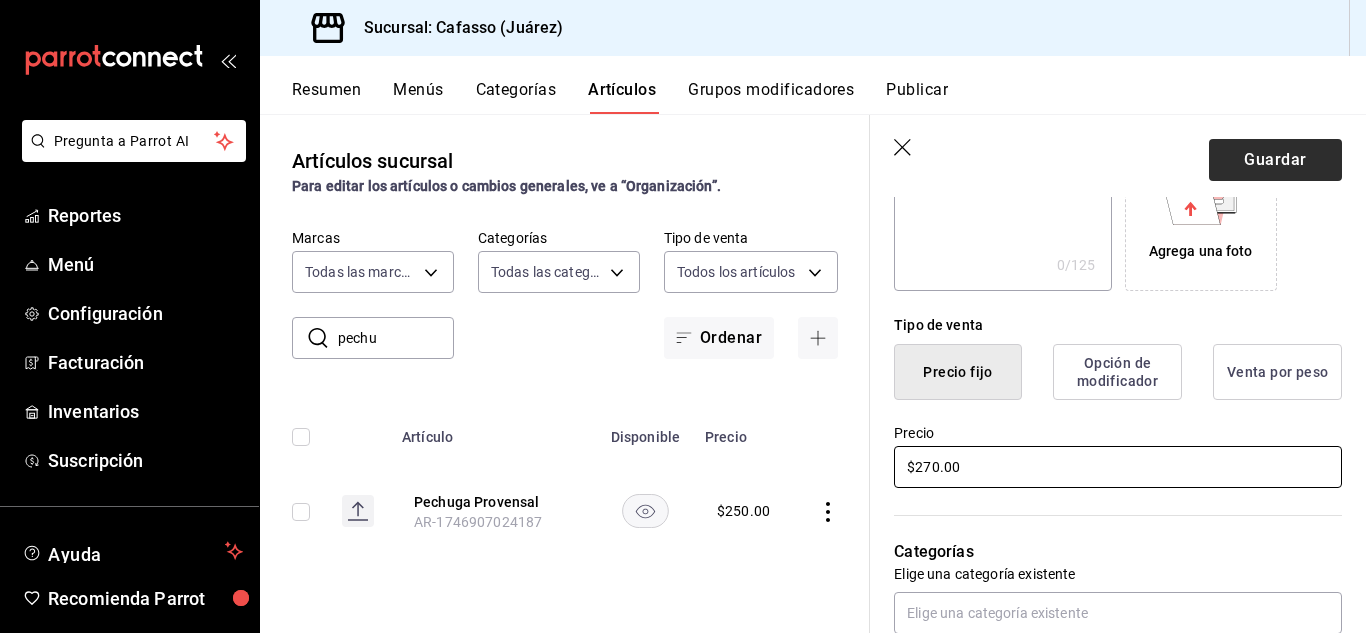 type on "$270.00" 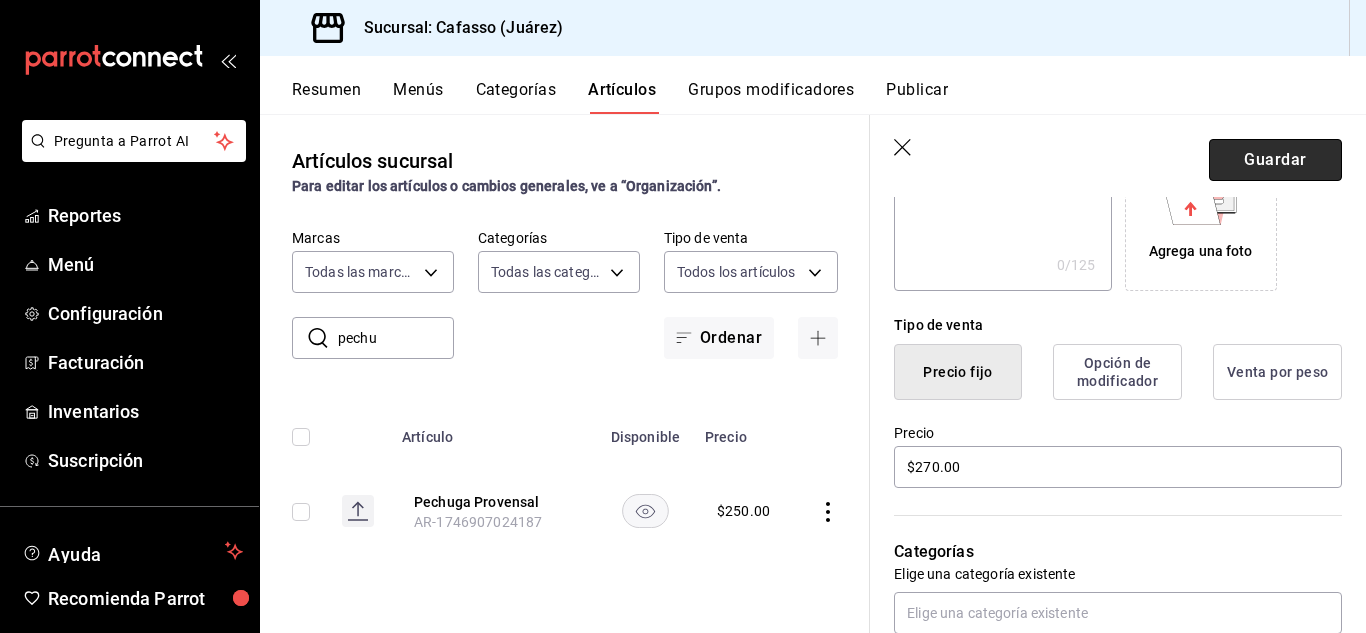 click on "Guardar" at bounding box center [1275, 160] 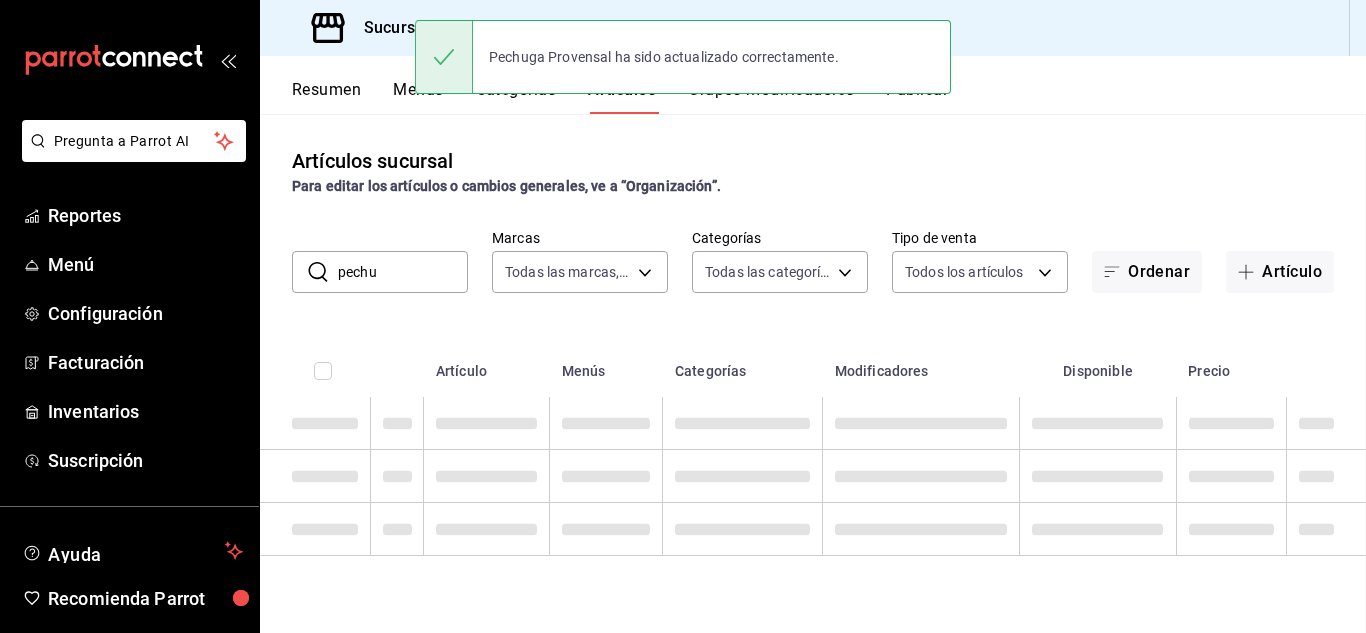 scroll, scrollTop: 0, scrollLeft: 0, axis: both 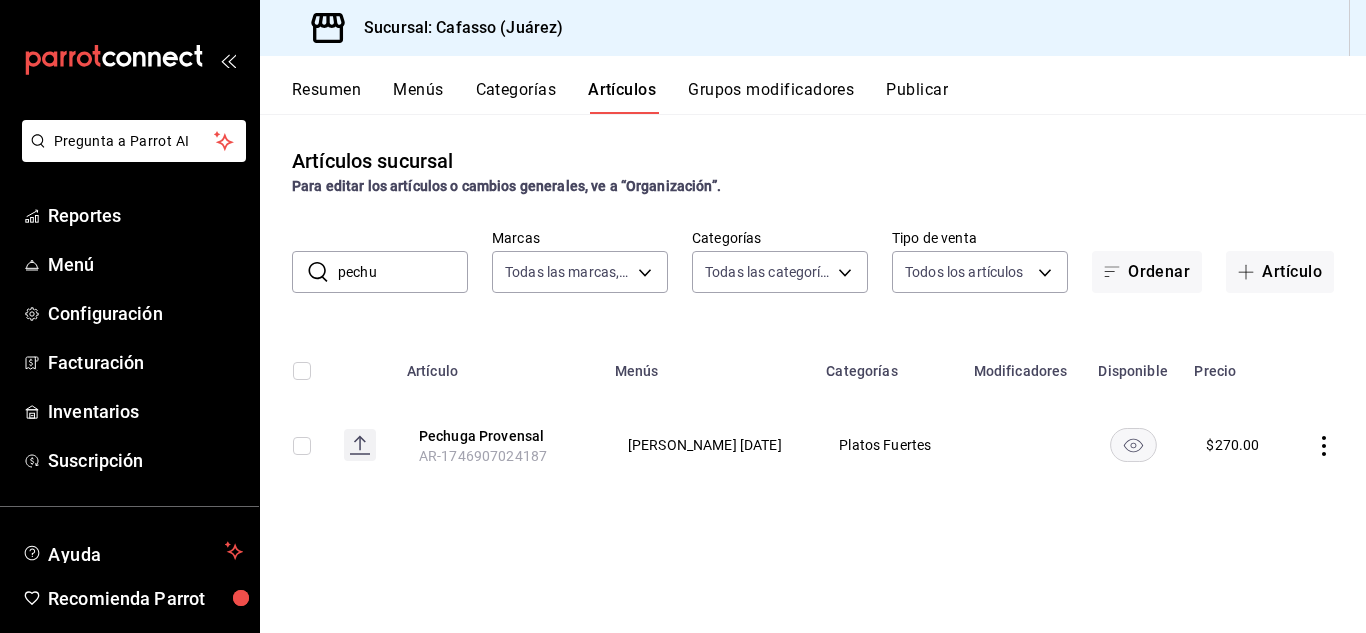 click on "pechu" at bounding box center [403, 272] 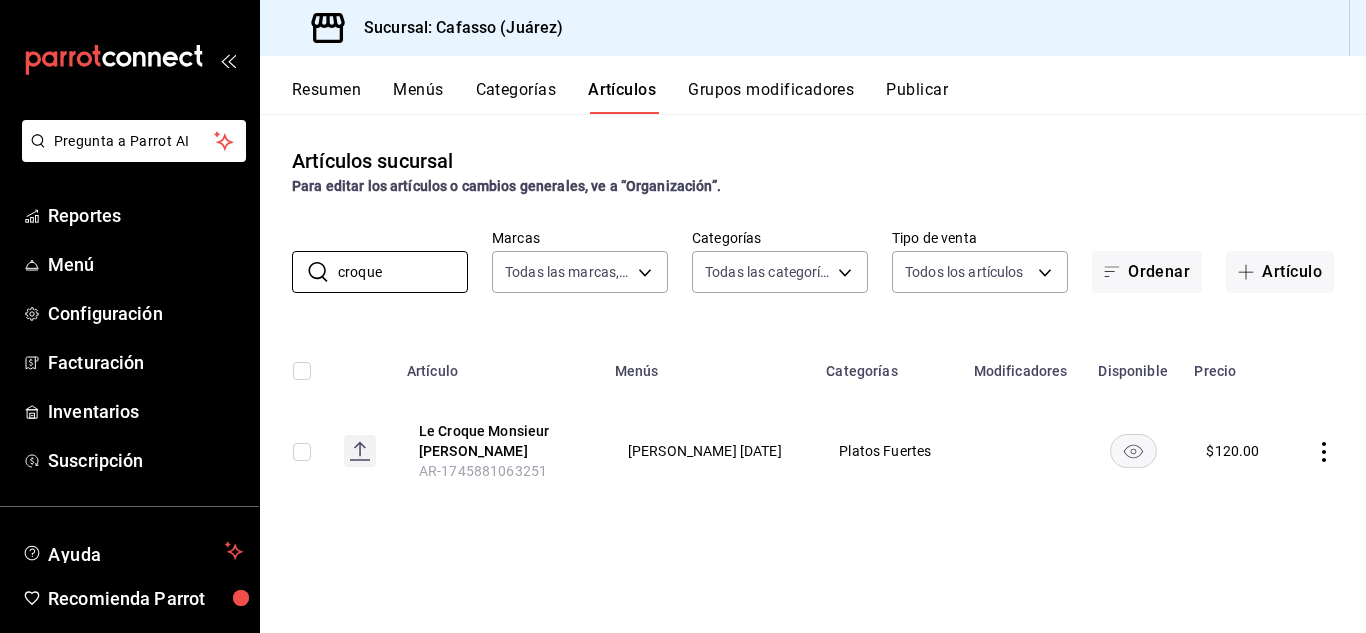 type on "croque" 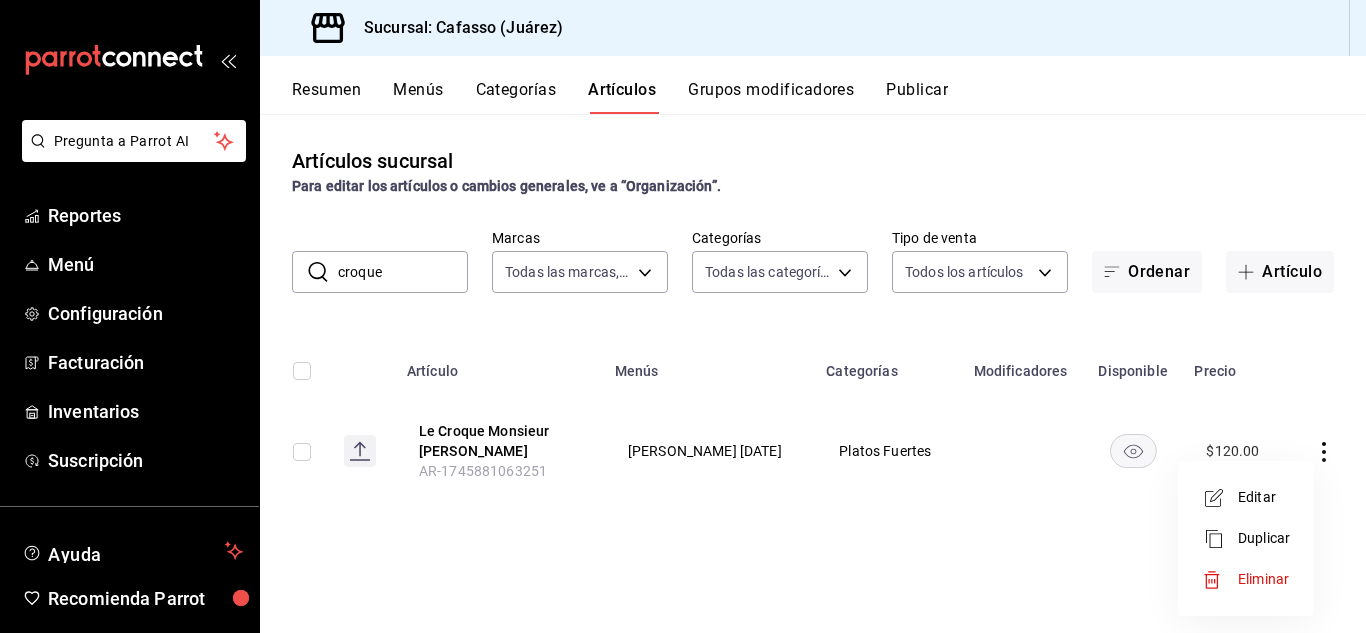 click on "Editar" at bounding box center (1264, 497) 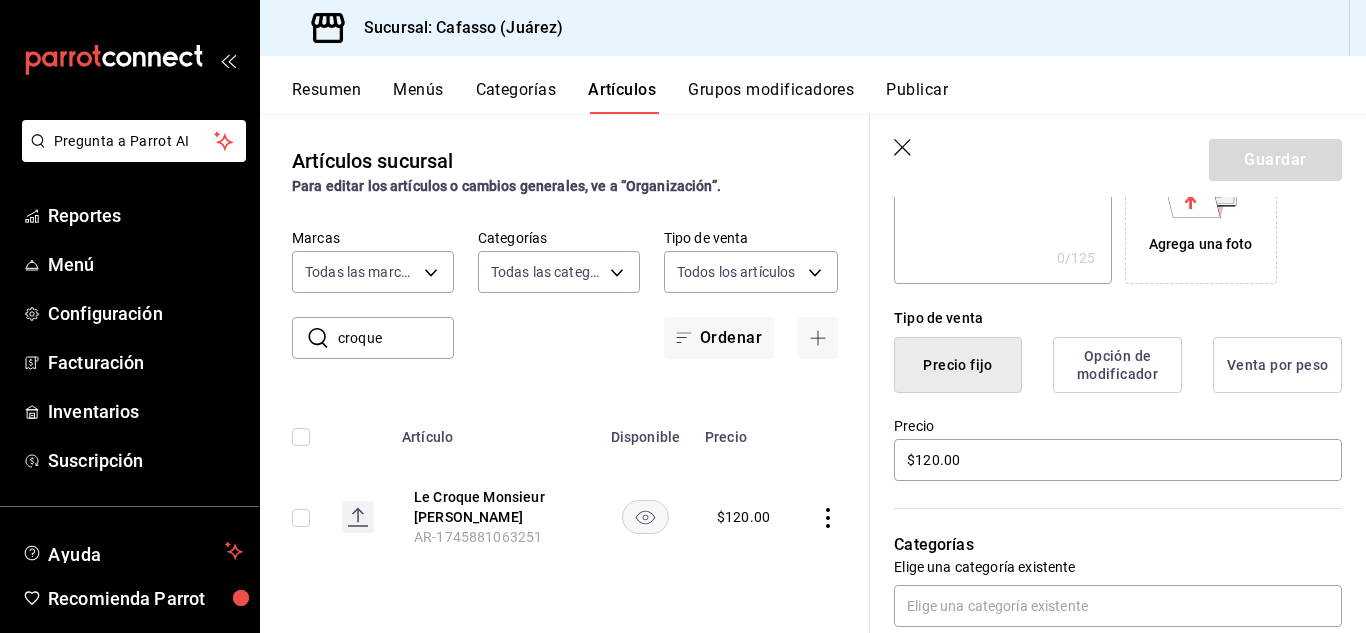 scroll, scrollTop: 386, scrollLeft: 0, axis: vertical 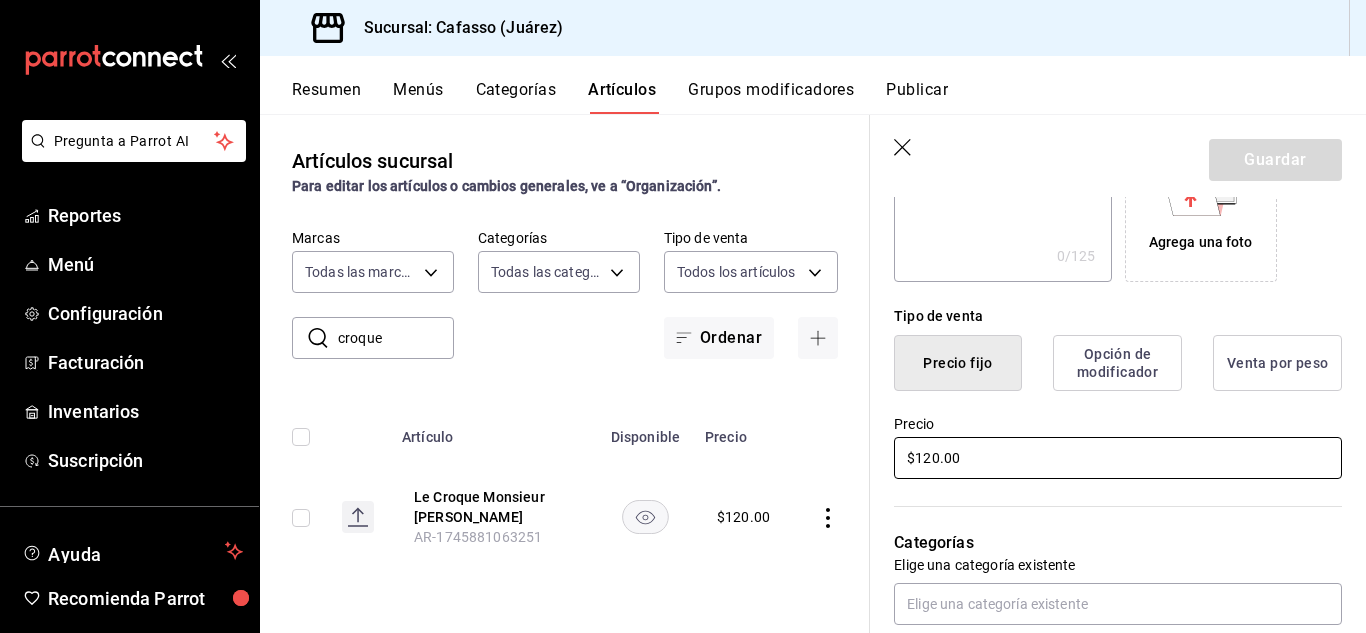 click on "$120.00" at bounding box center [1118, 458] 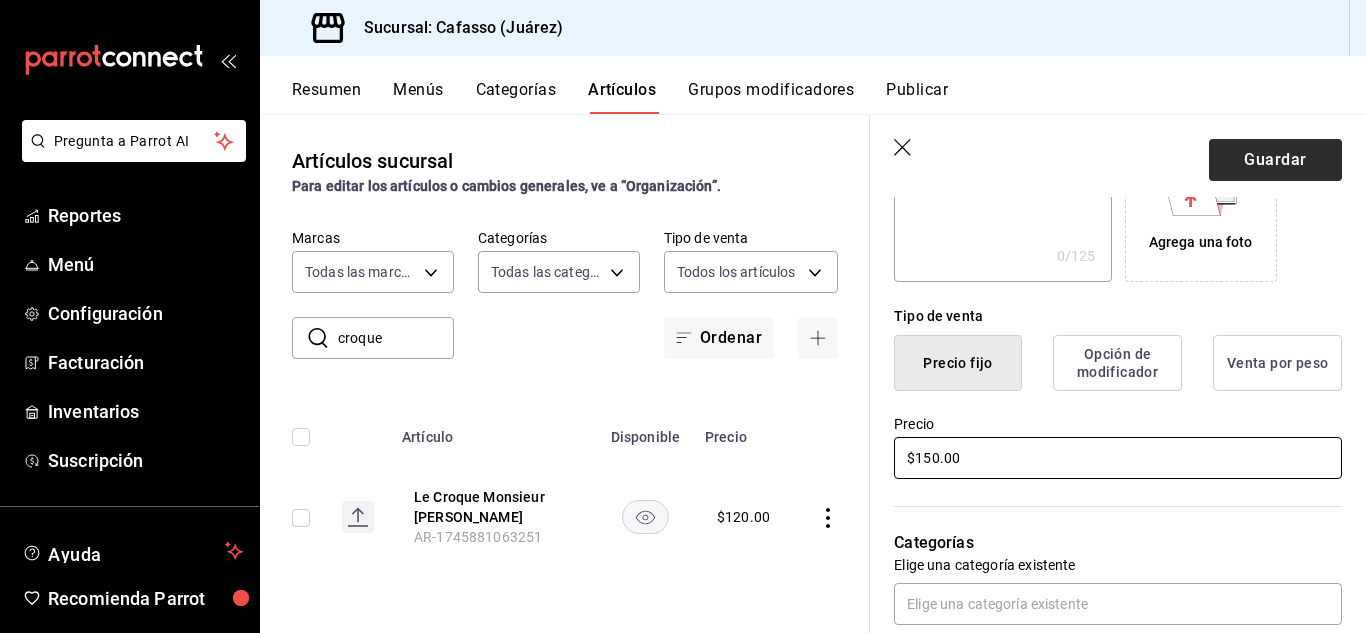 type on "$150.00" 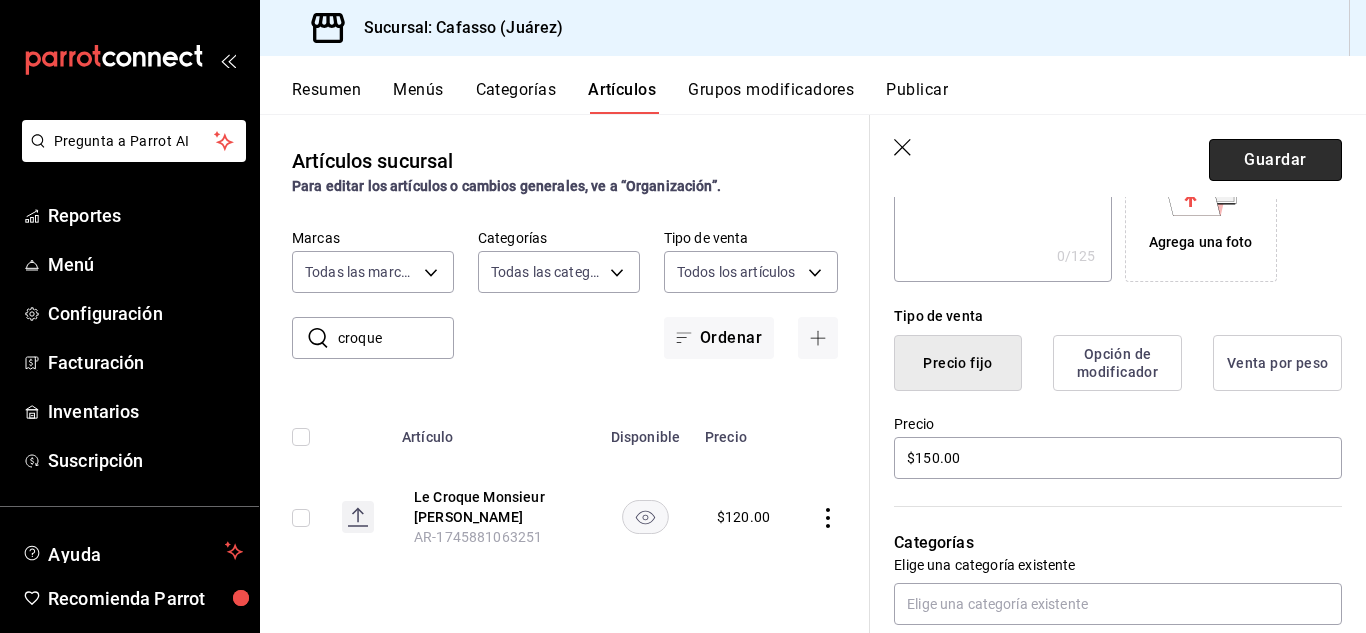 click on "Guardar" at bounding box center (1275, 160) 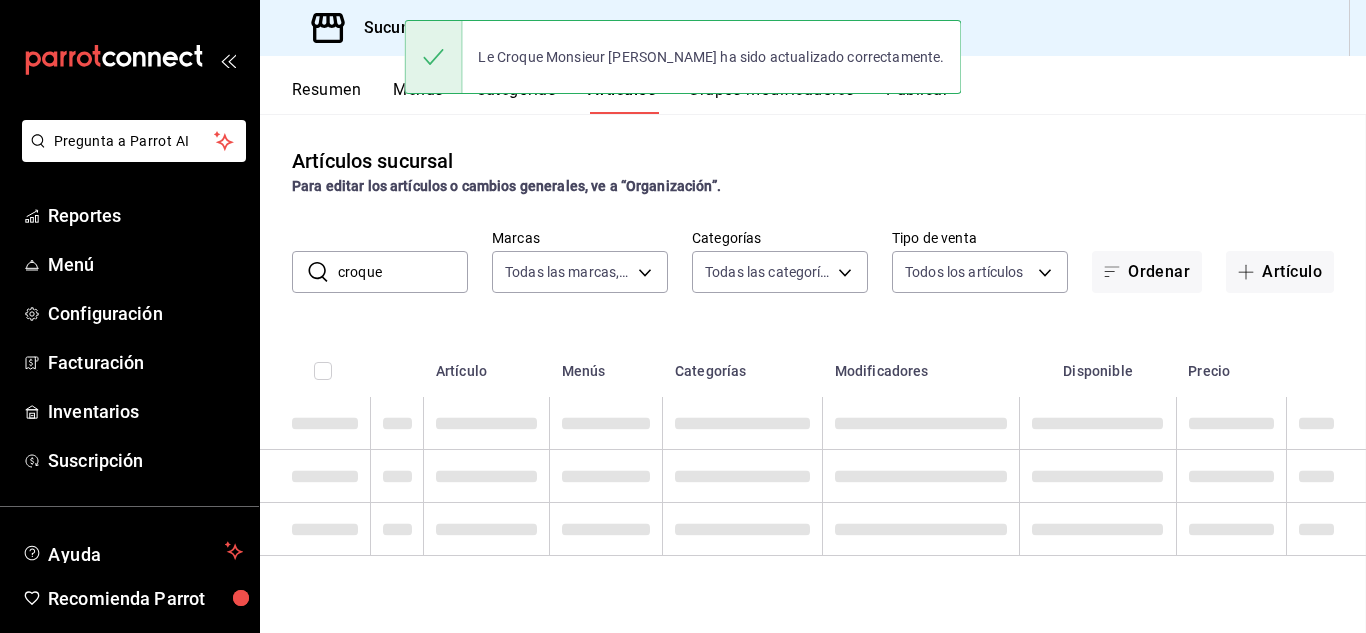scroll, scrollTop: 0, scrollLeft: 0, axis: both 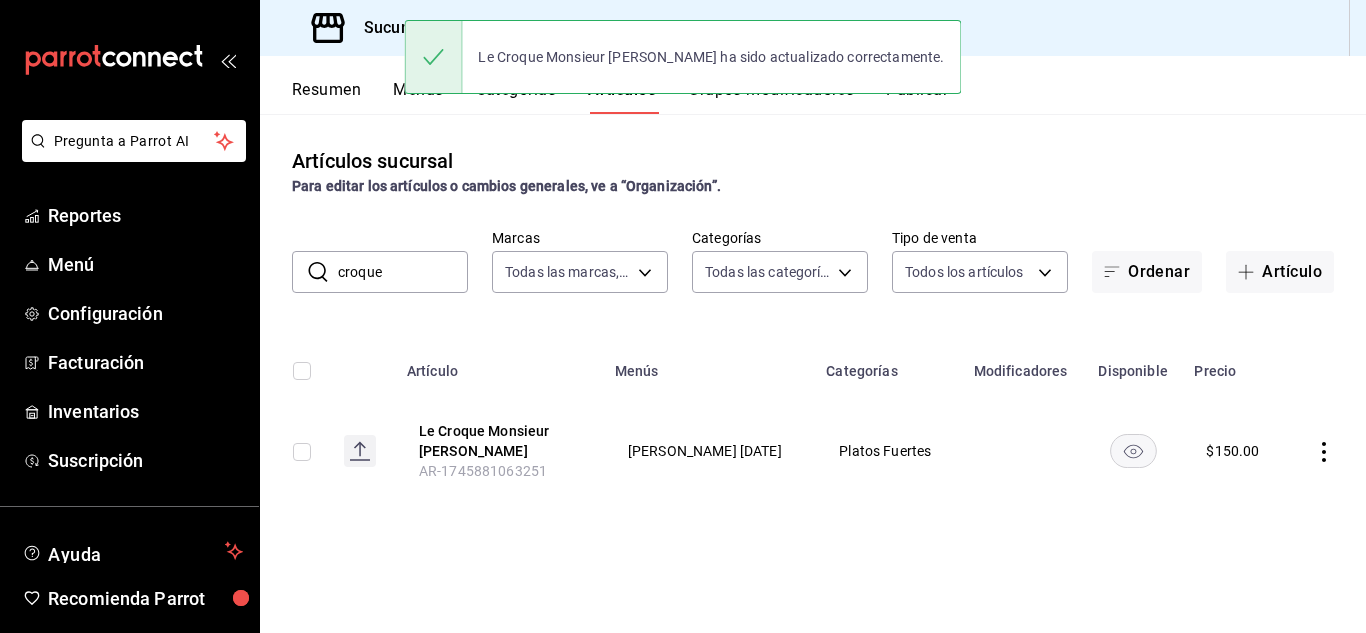 click on "croque" at bounding box center [403, 272] 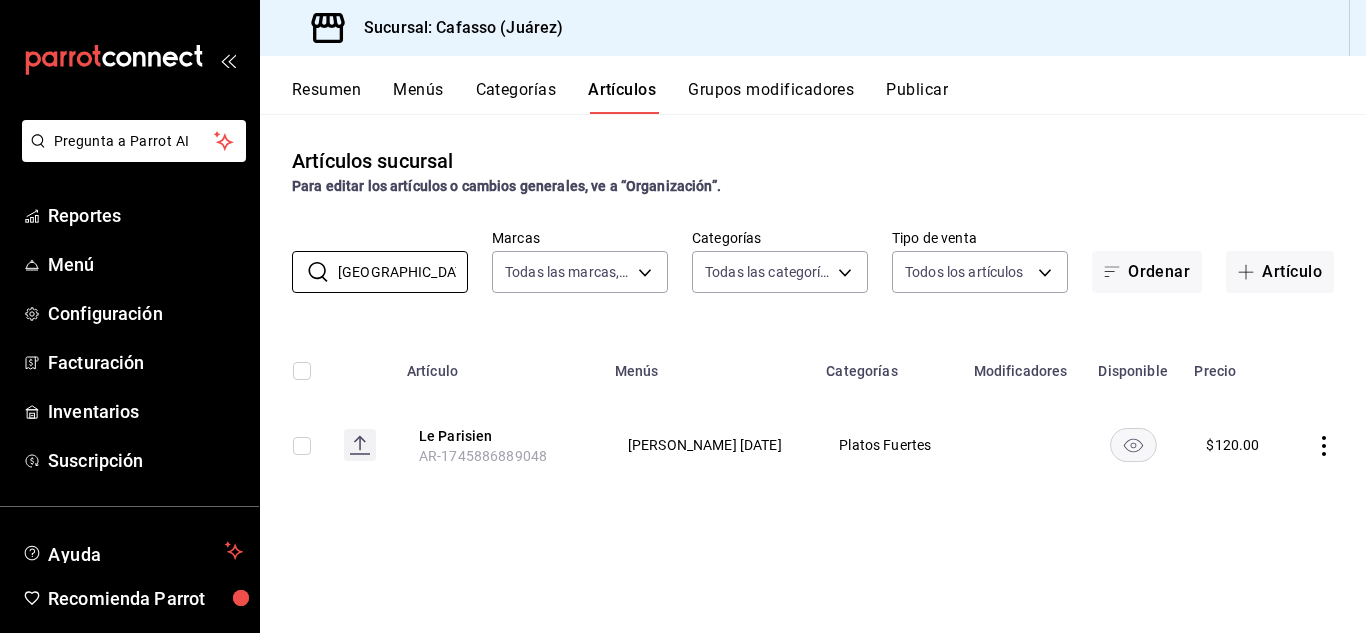 type on "[GEOGRAPHIC_DATA]" 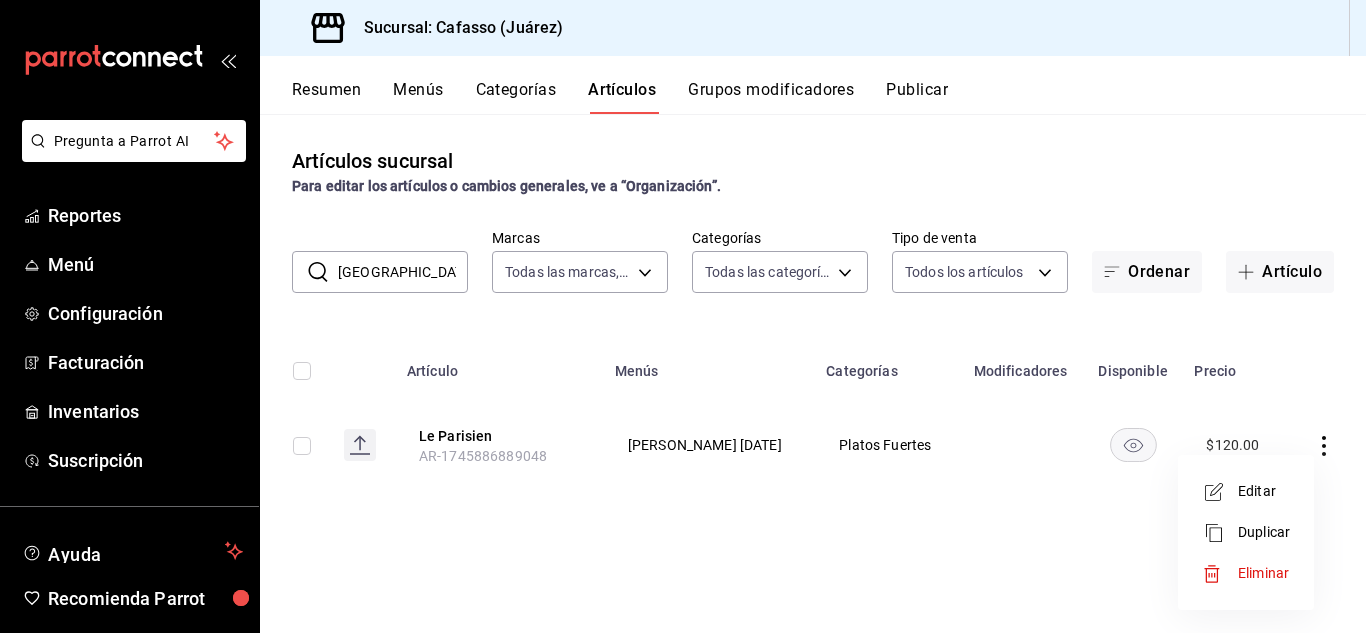 click on "Editar" at bounding box center [1264, 491] 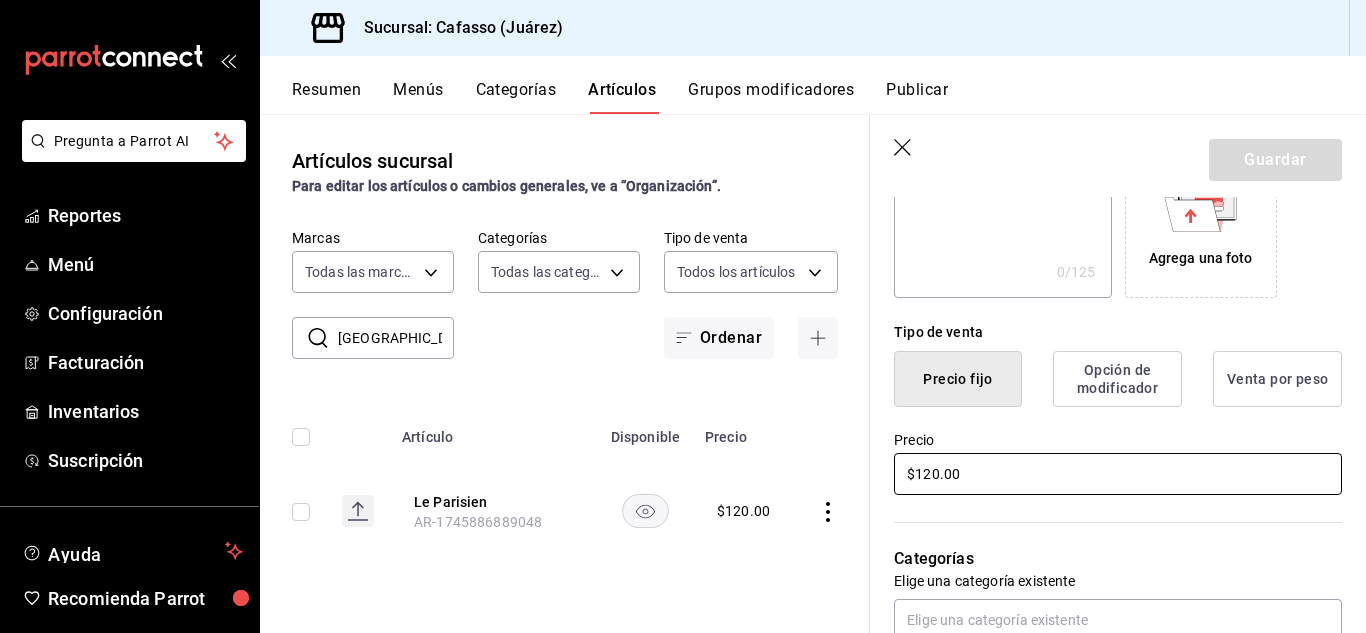 scroll, scrollTop: 371, scrollLeft: 0, axis: vertical 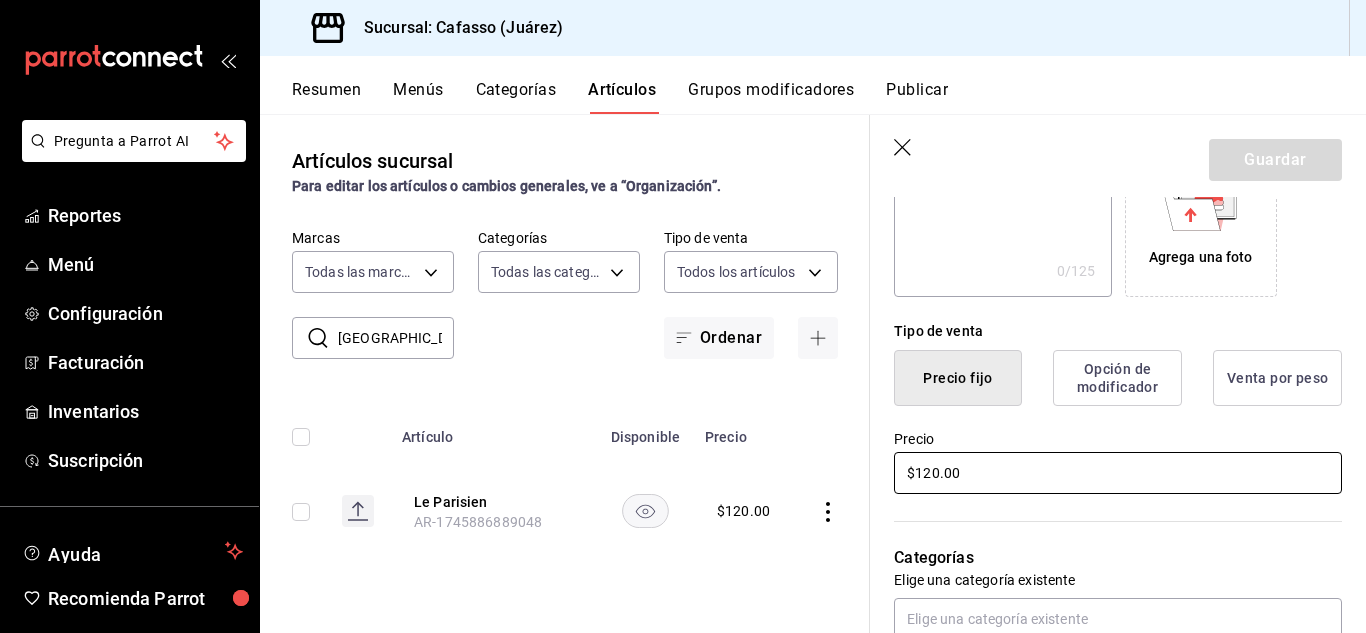 click on "$120.00" at bounding box center (1118, 473) 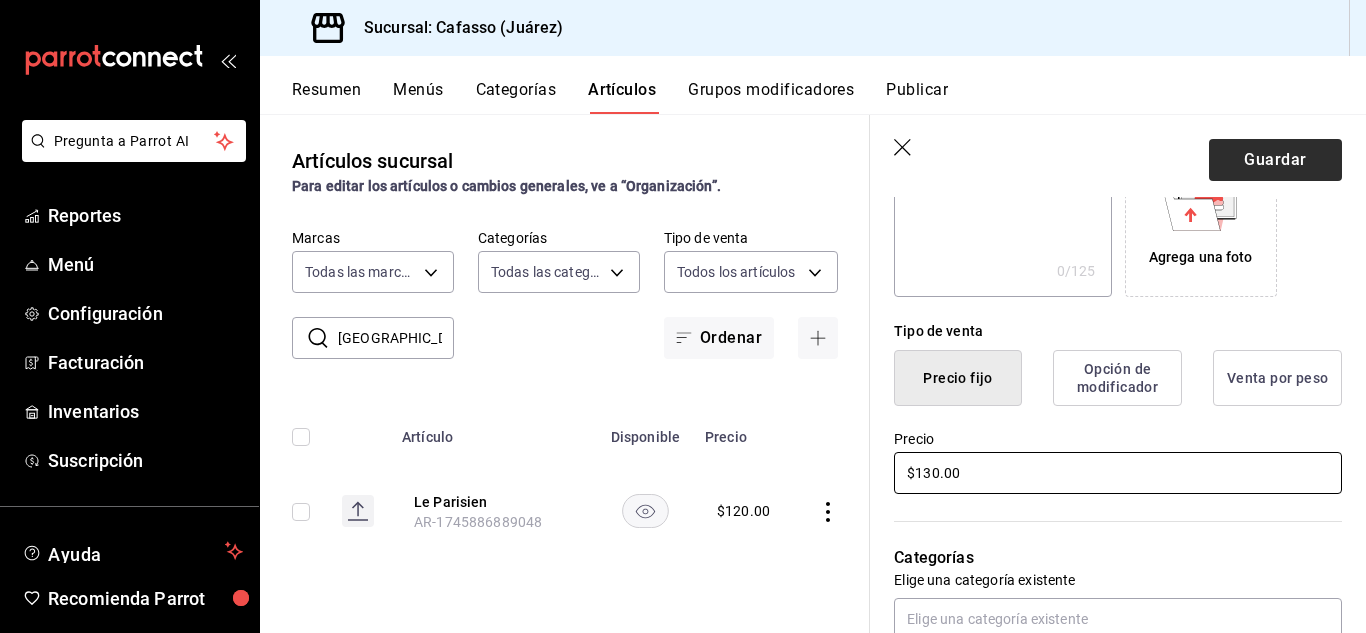 type on "$130.00" 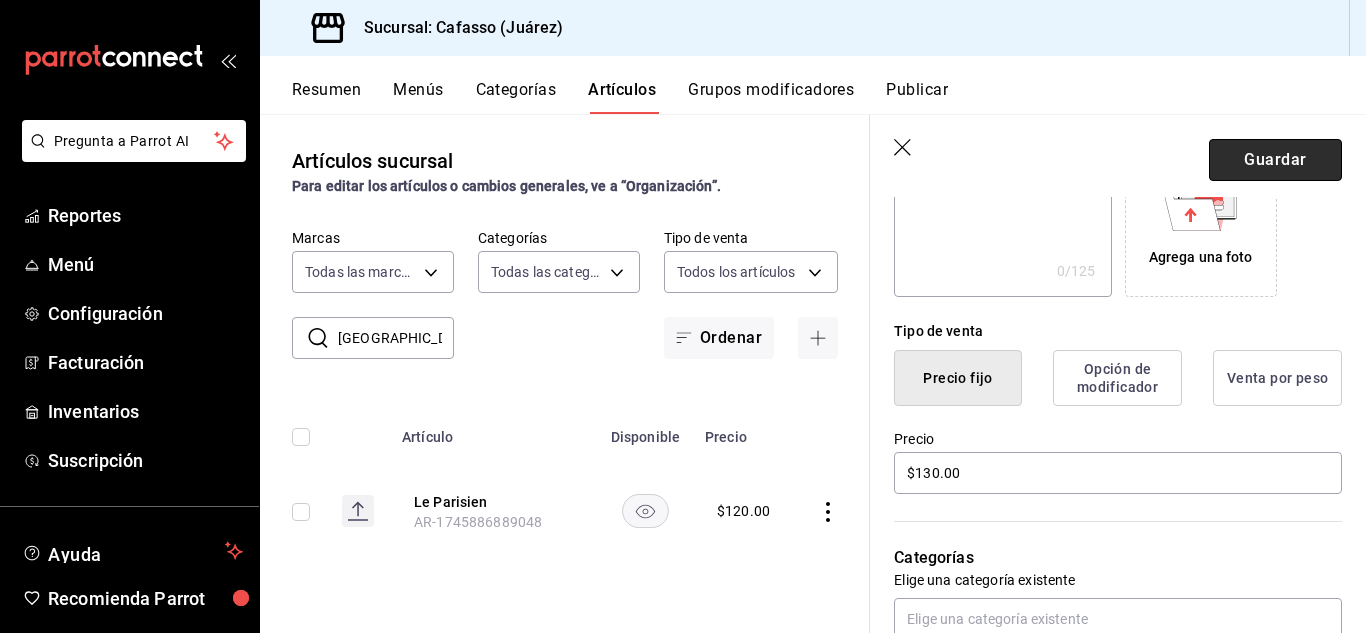 click on "Guardar" at bounding box center [1275, 160] 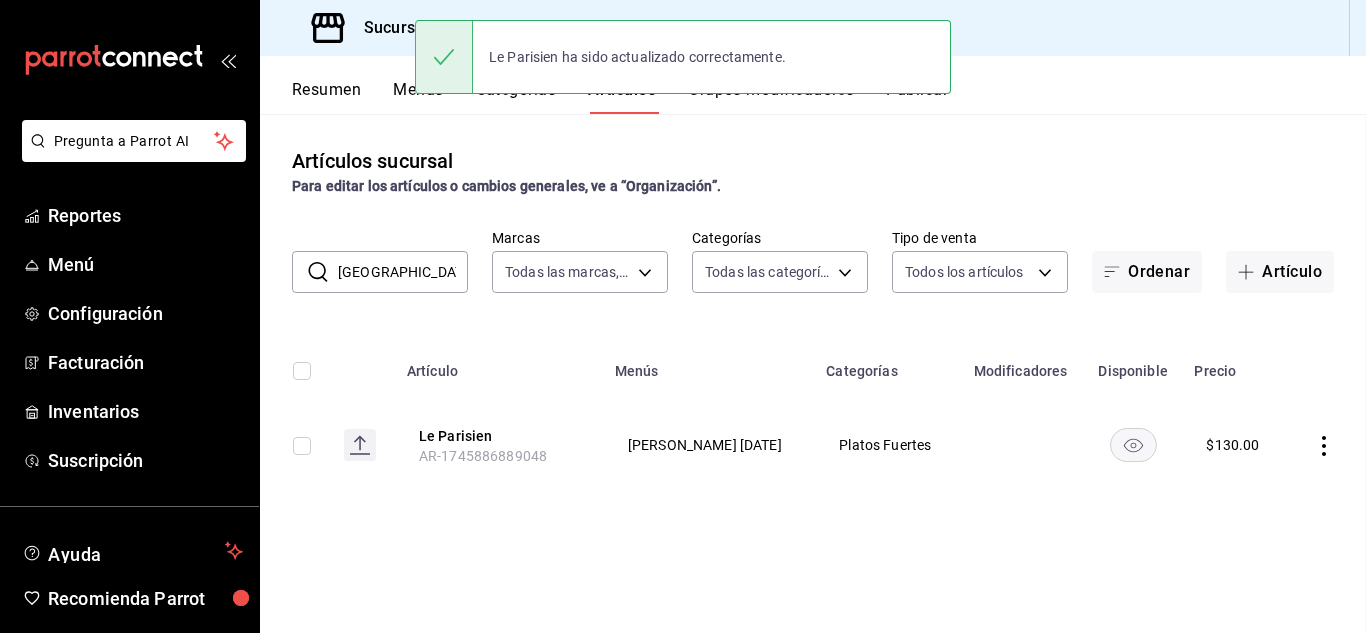 scroll, scrollTop: 0, scrollLeft: 0, axis: both 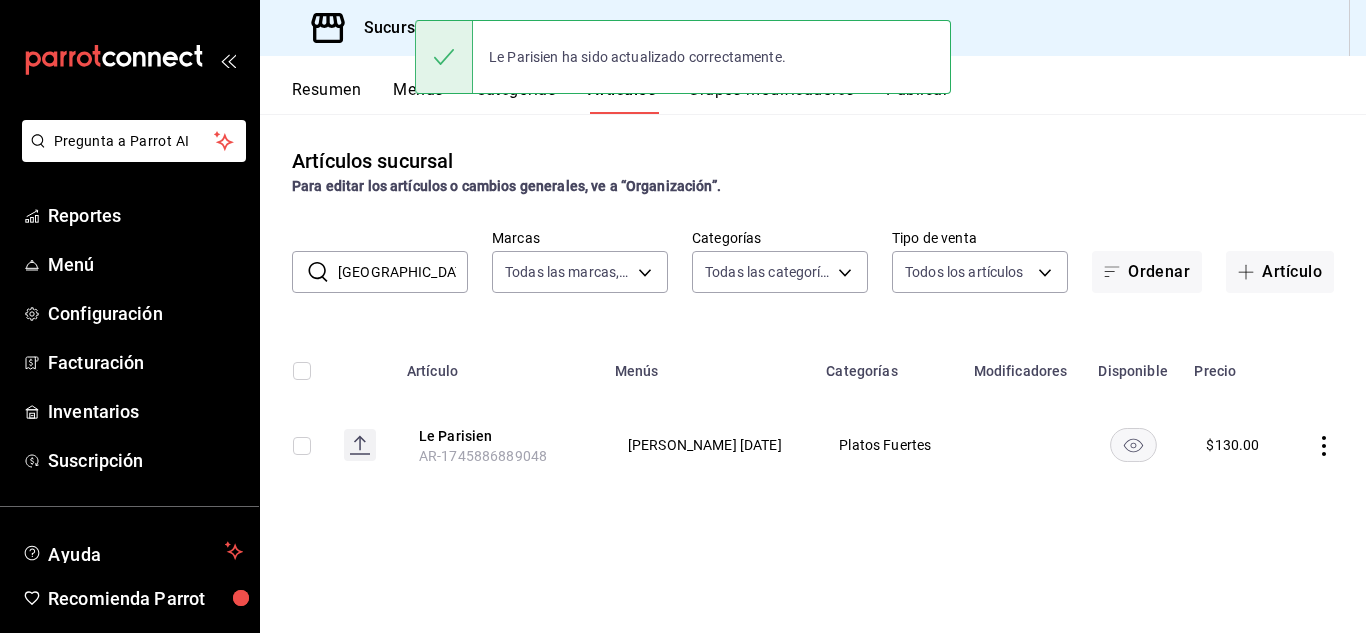 click on "[GEOGRAPHIC_DATA]" at bounding box center (403, 272) 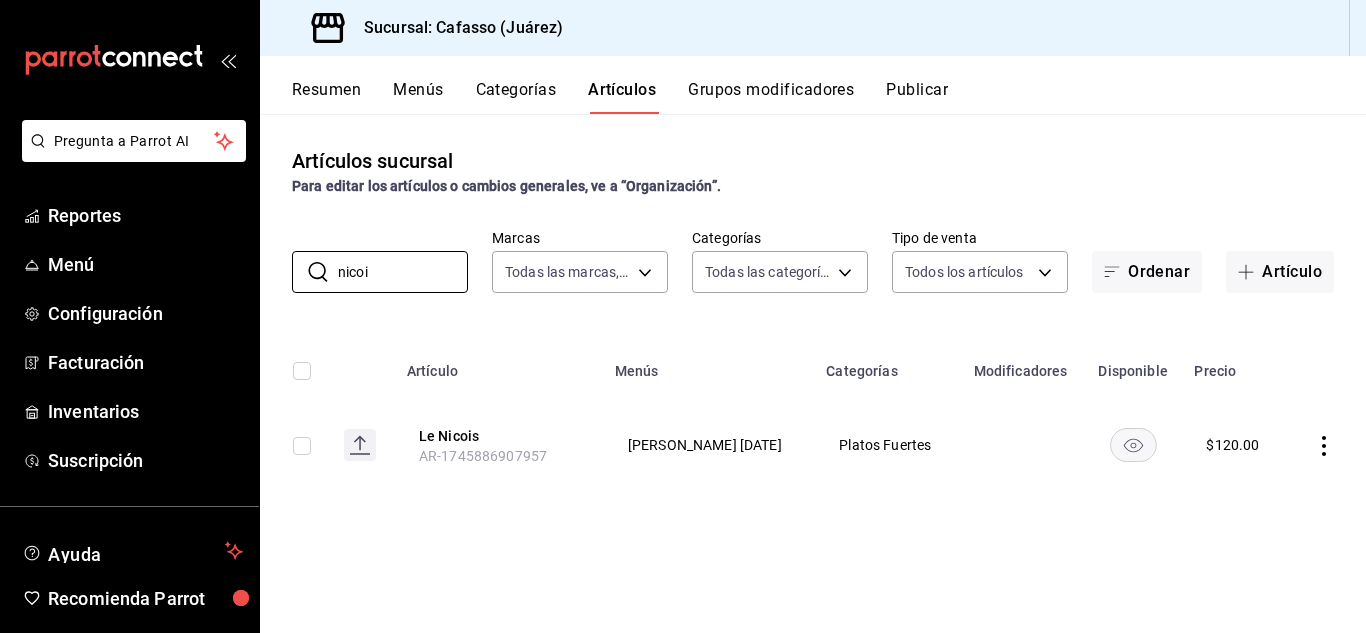 type on "nicoi" 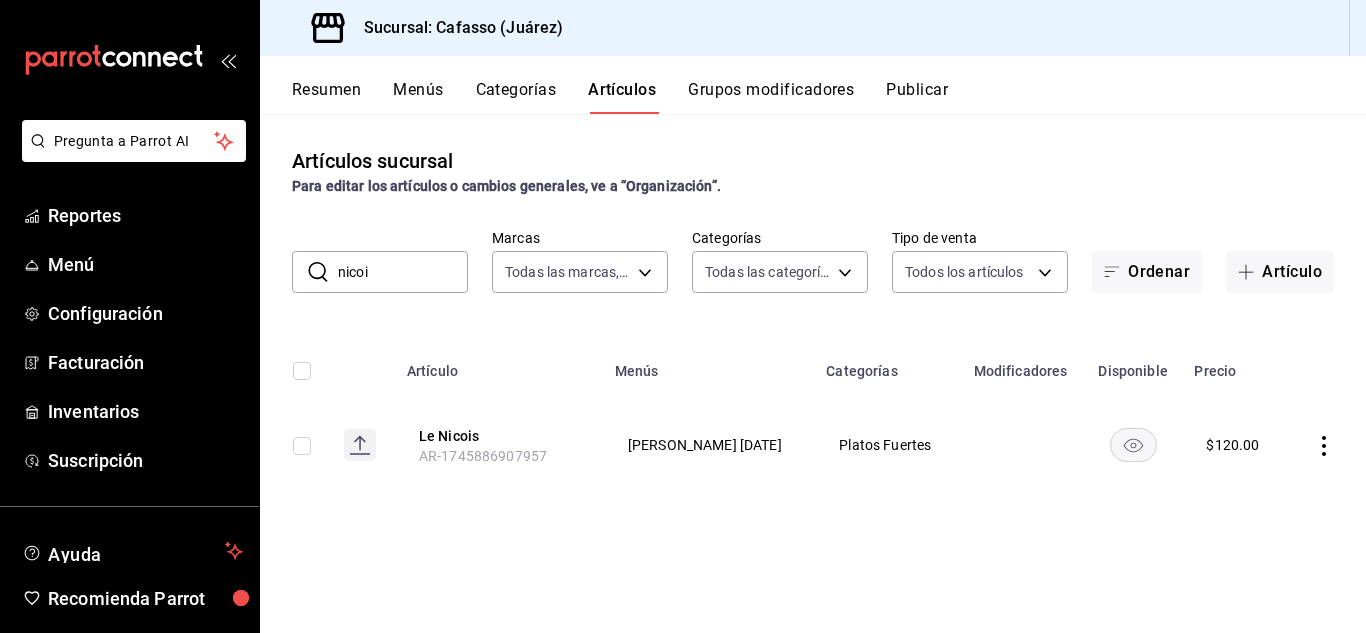 click 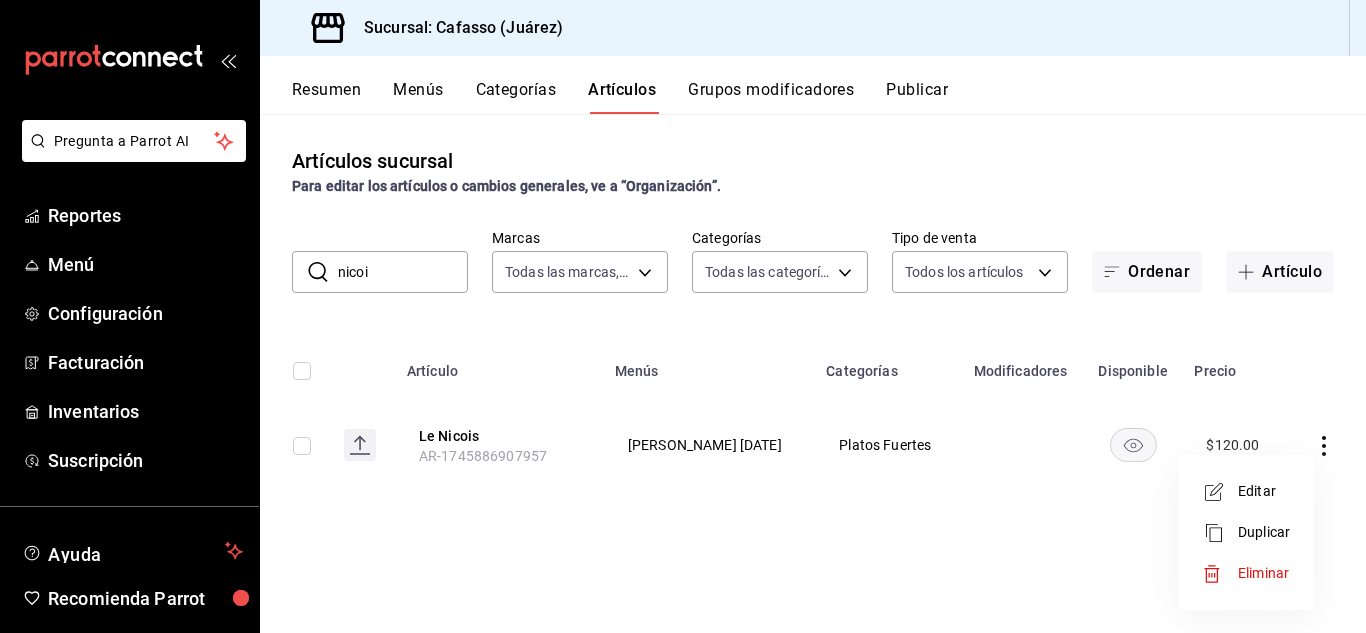 click on "Editar" at bounding box center (1264, 491) 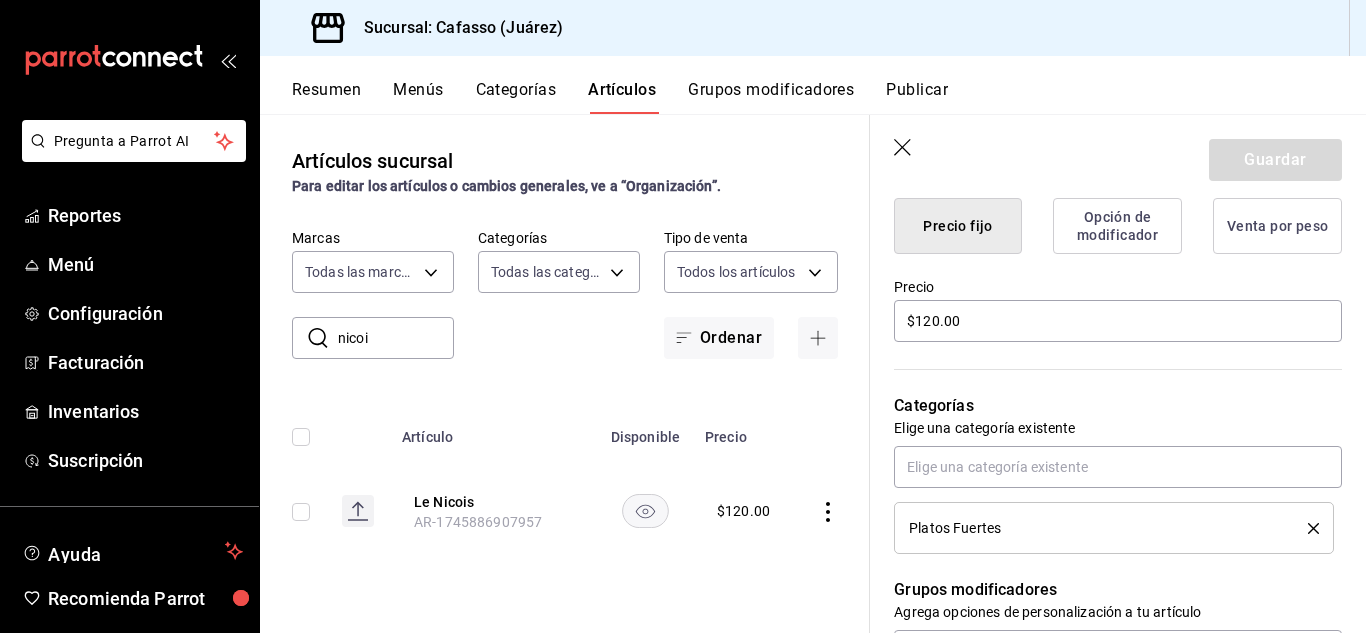 scroll, scrollTop: 503, scrollLeft: 0, axis: vertical 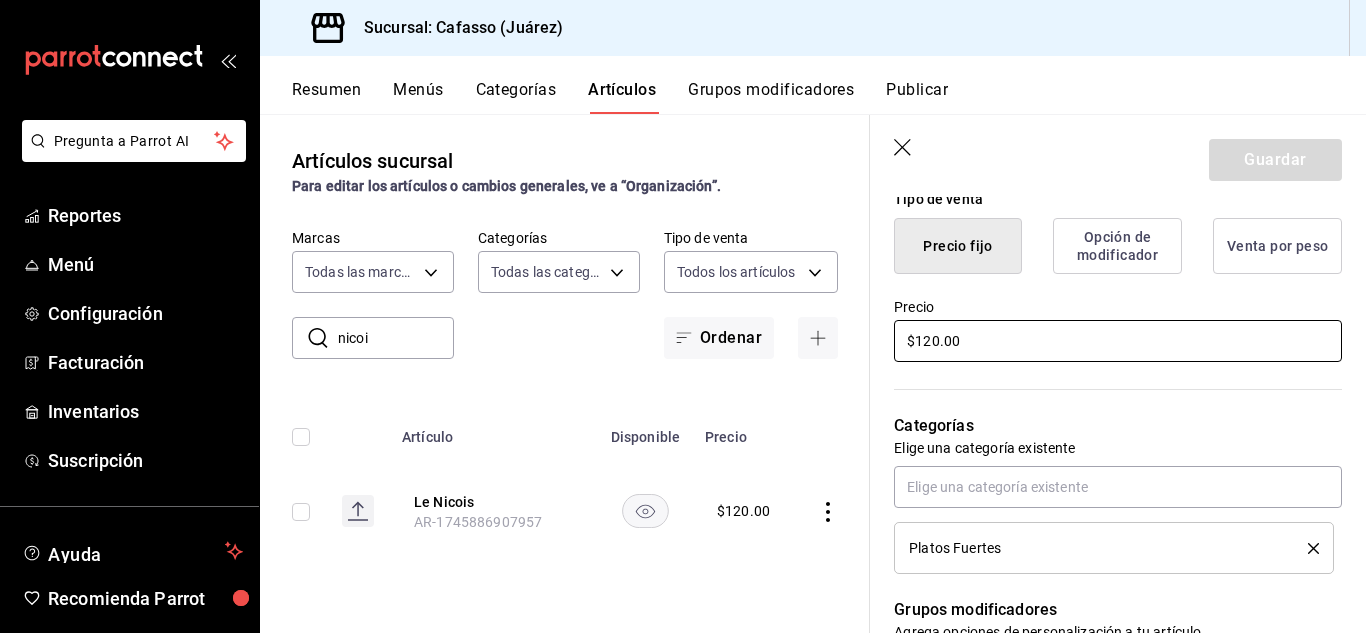 click on "$120.00" at bounding box center (1118, 341) 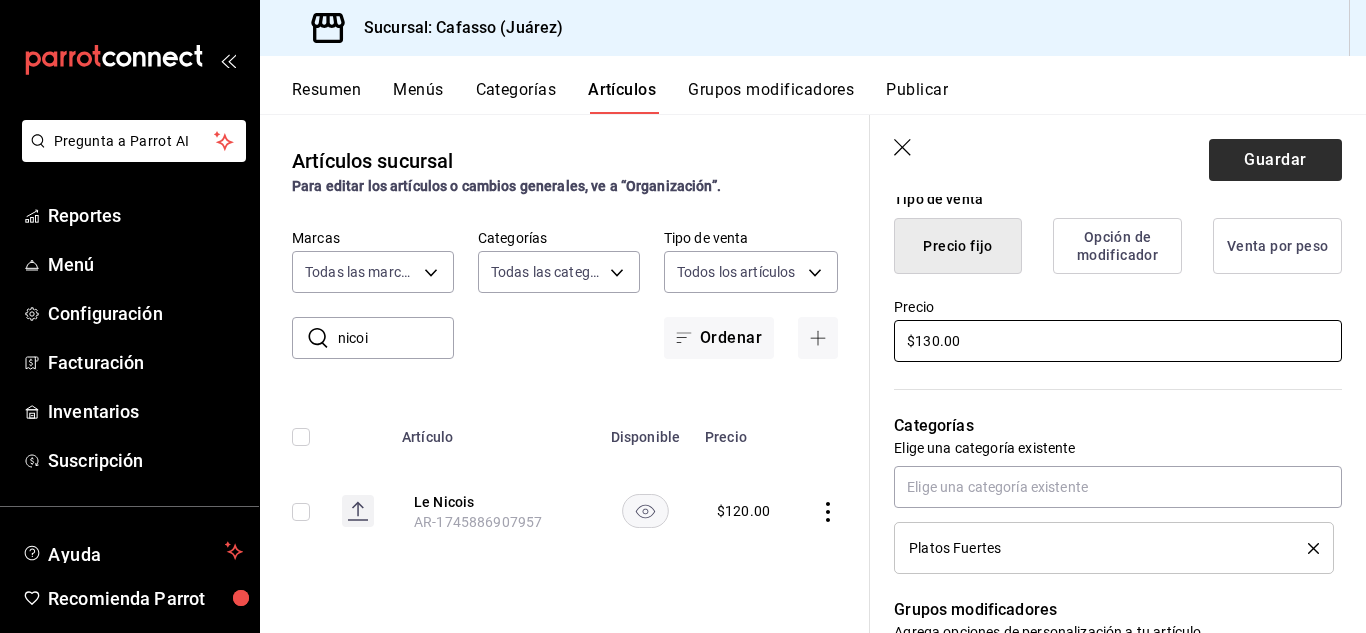 type on "$130.00" 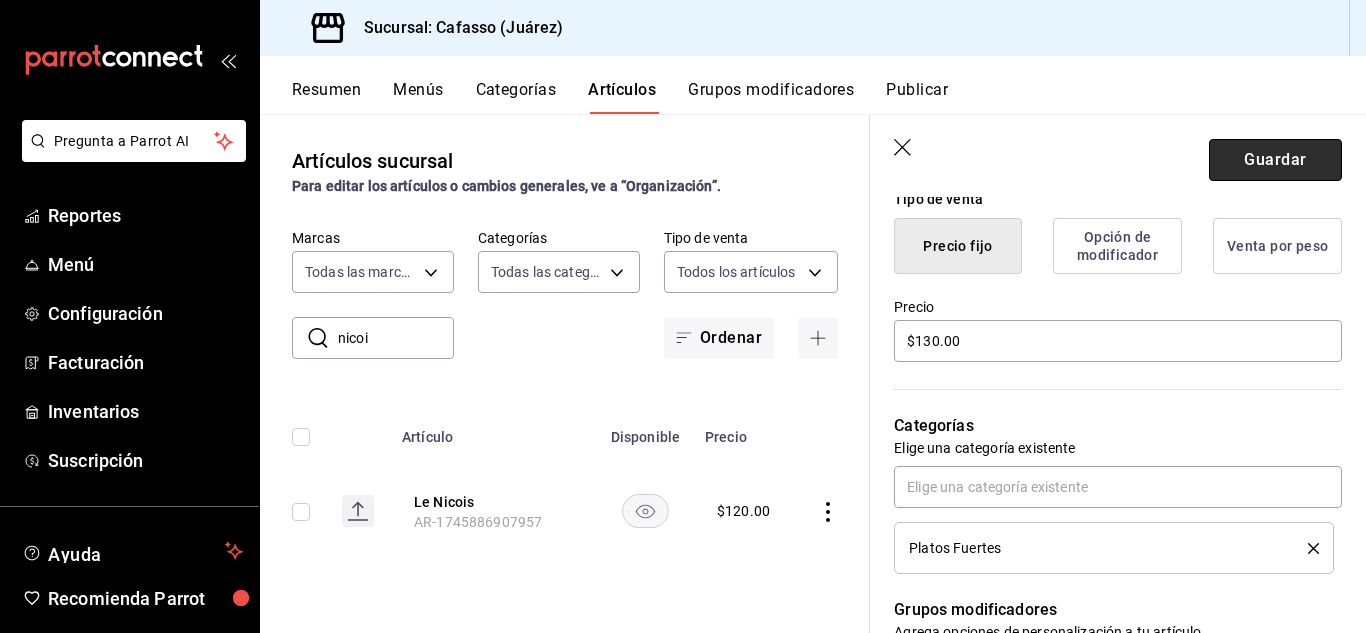 click on "Guardar" at bounding box center [1275, 160] 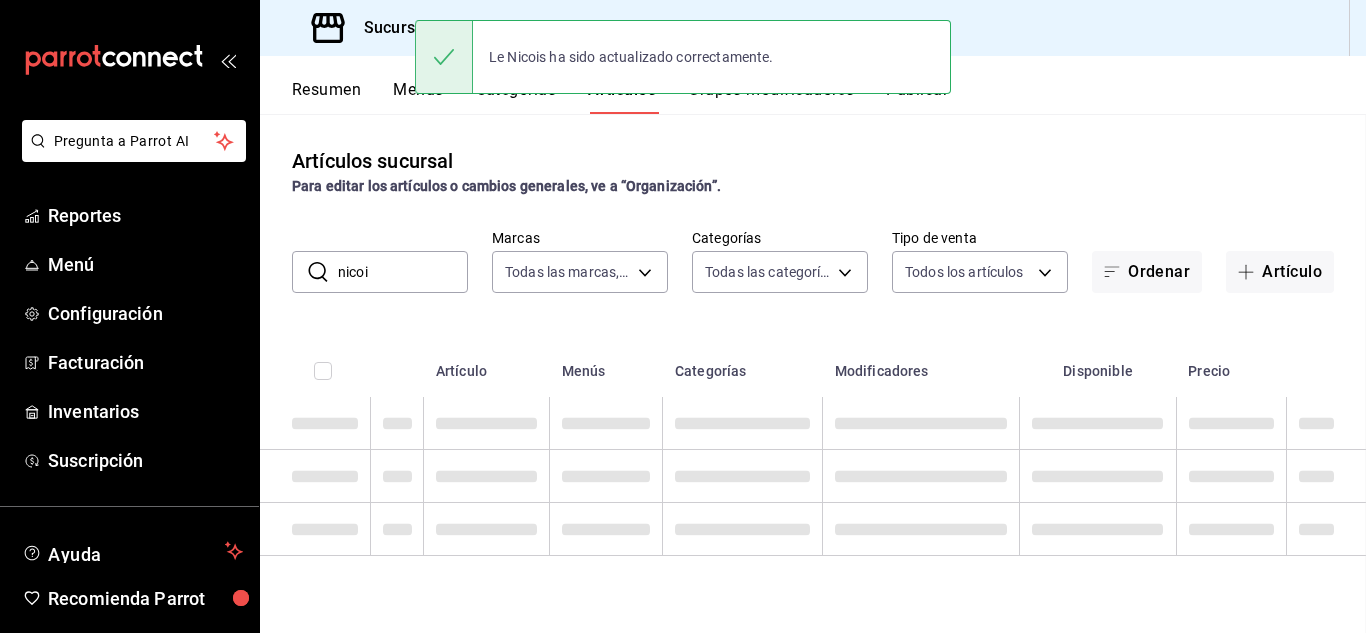scroll, scrollTop: 0, scrollLeft: 0, axis: both 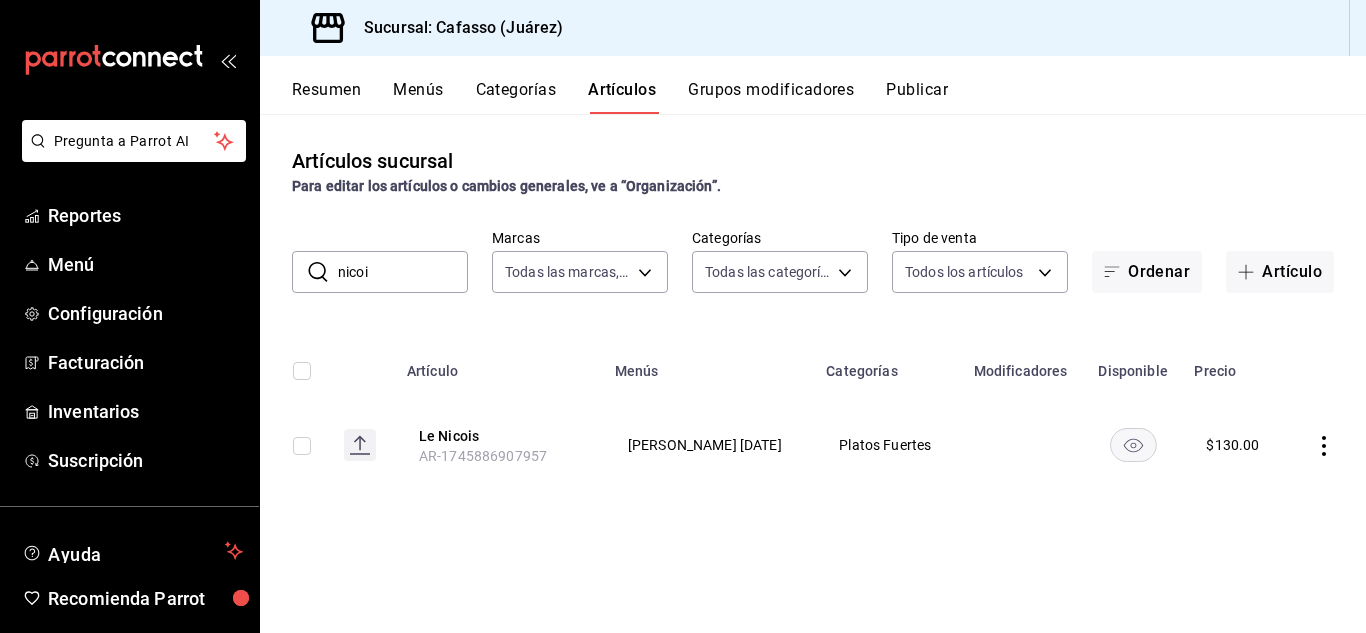 click on "nicoi" at bounding box center (403, 272) 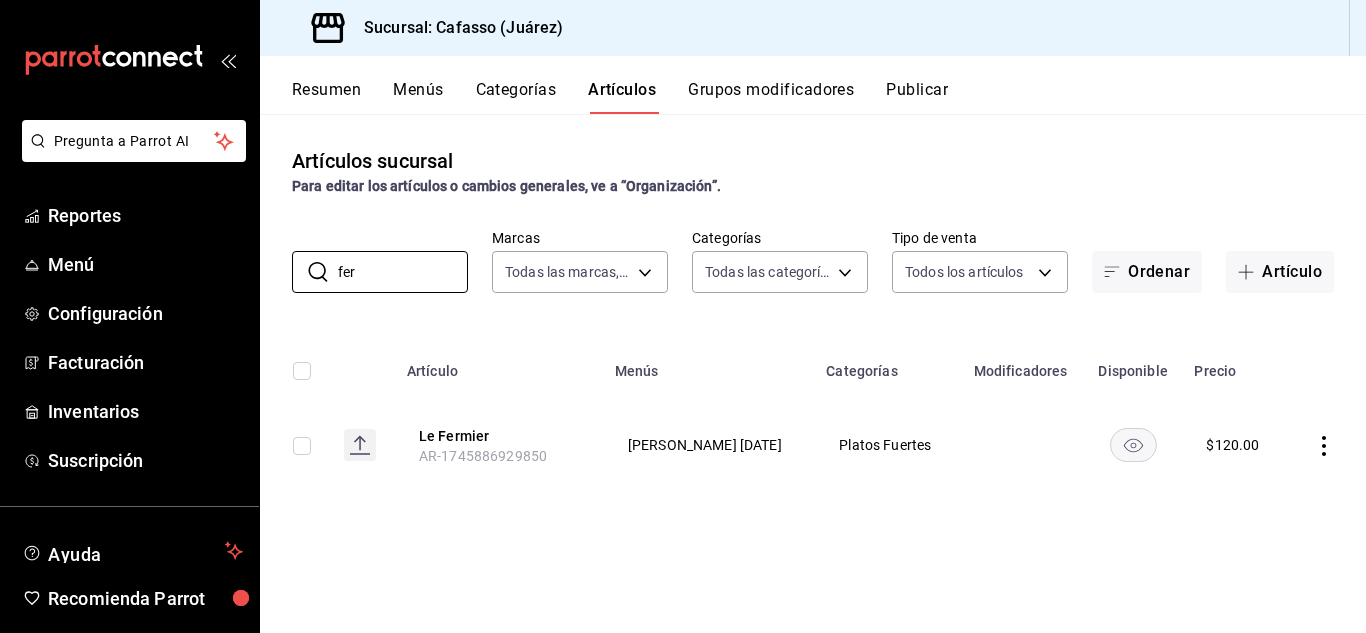 type on "fer" 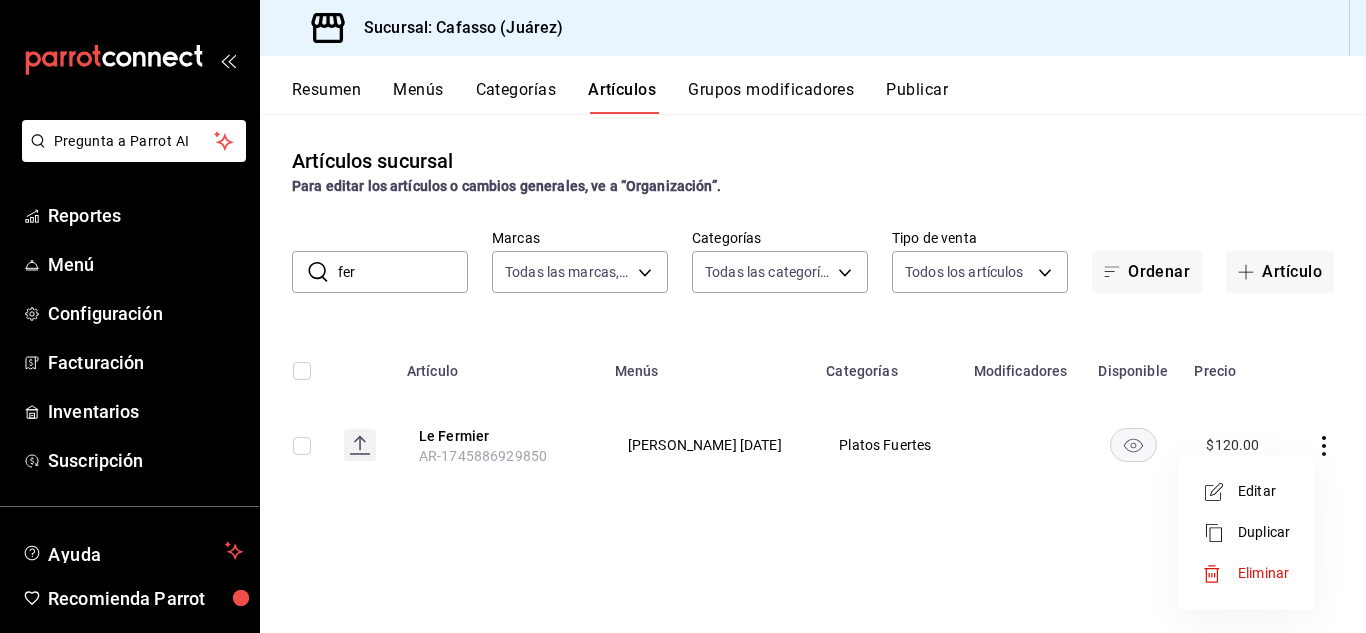 click on "Editar" at bounding box center (1264, 491) 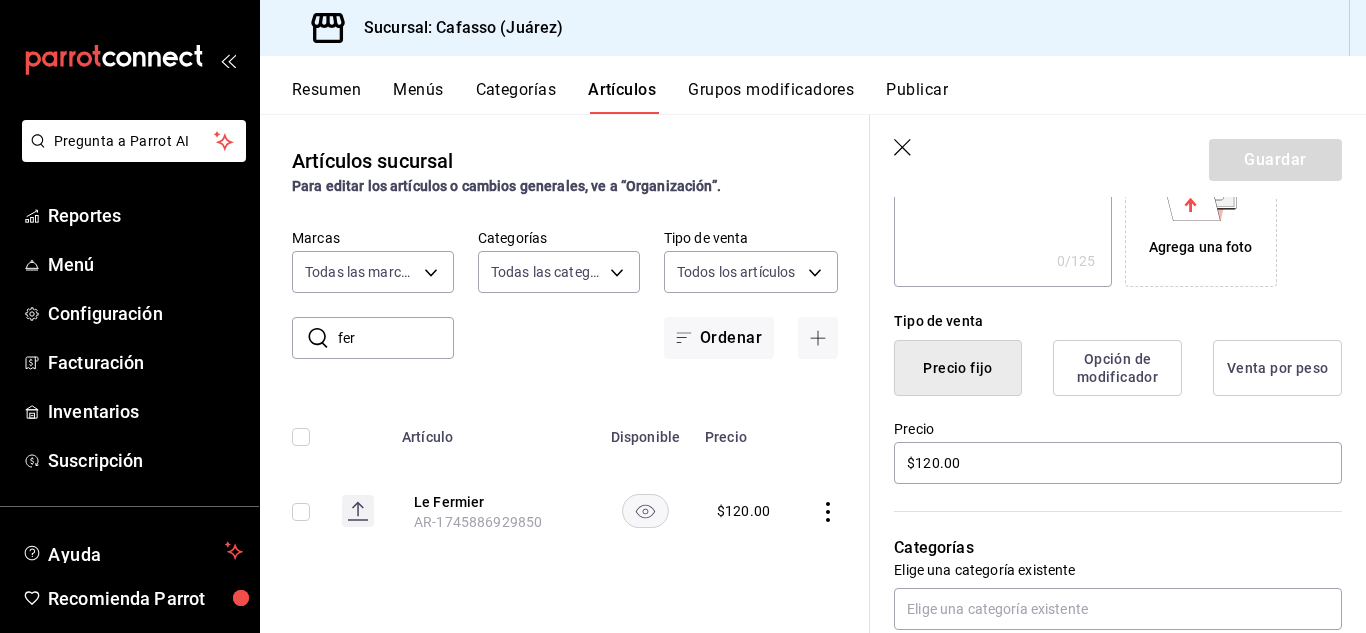 scroll, scrollTop: 391, scrollLeft: 0, axis: vertical 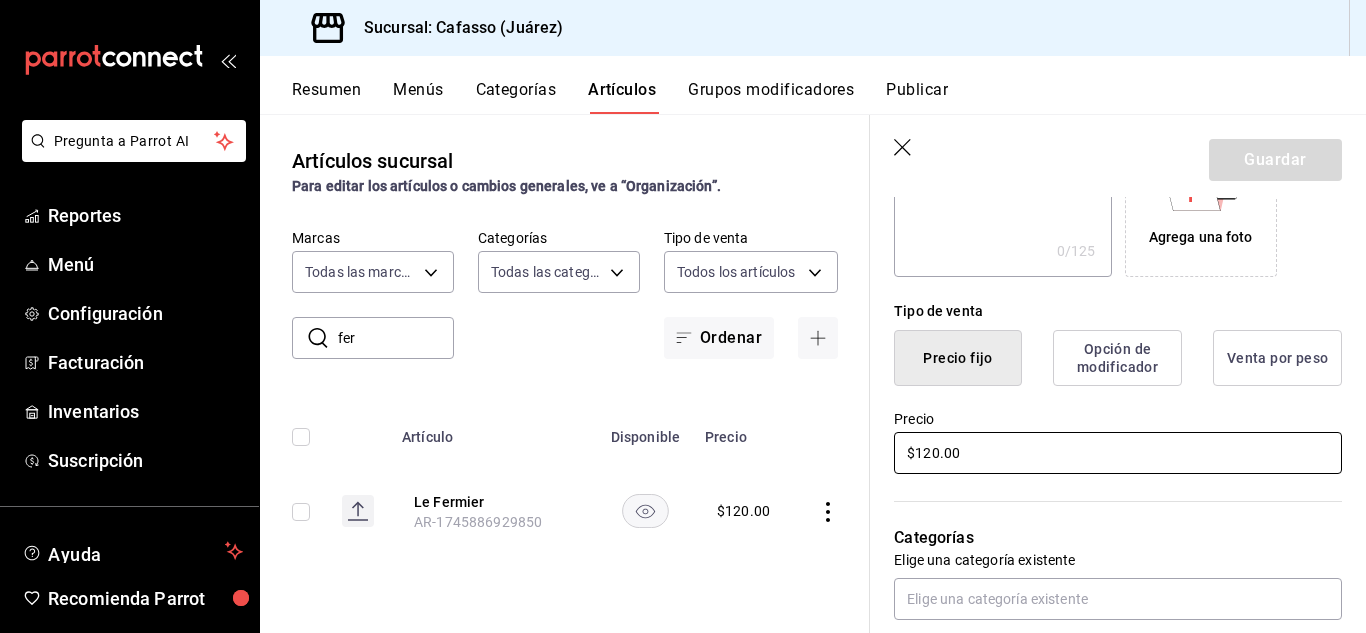 click on "$120.00" at bounding box center [1118, 453] 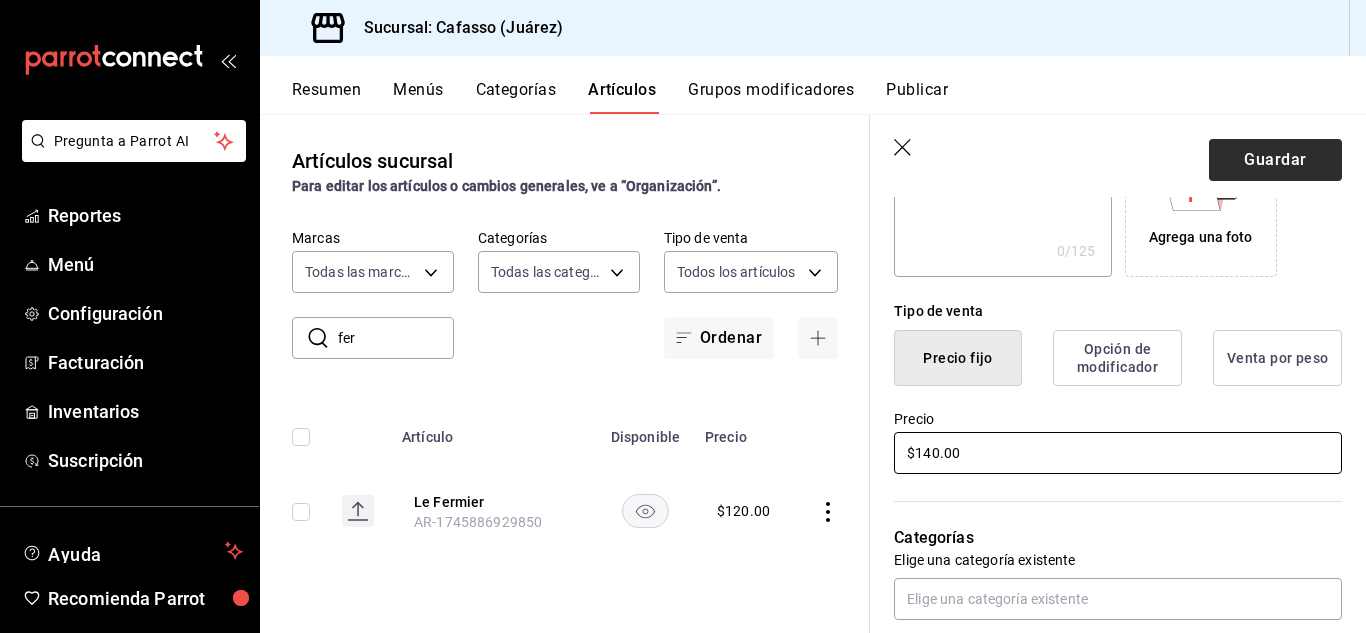 type on "$140.00" 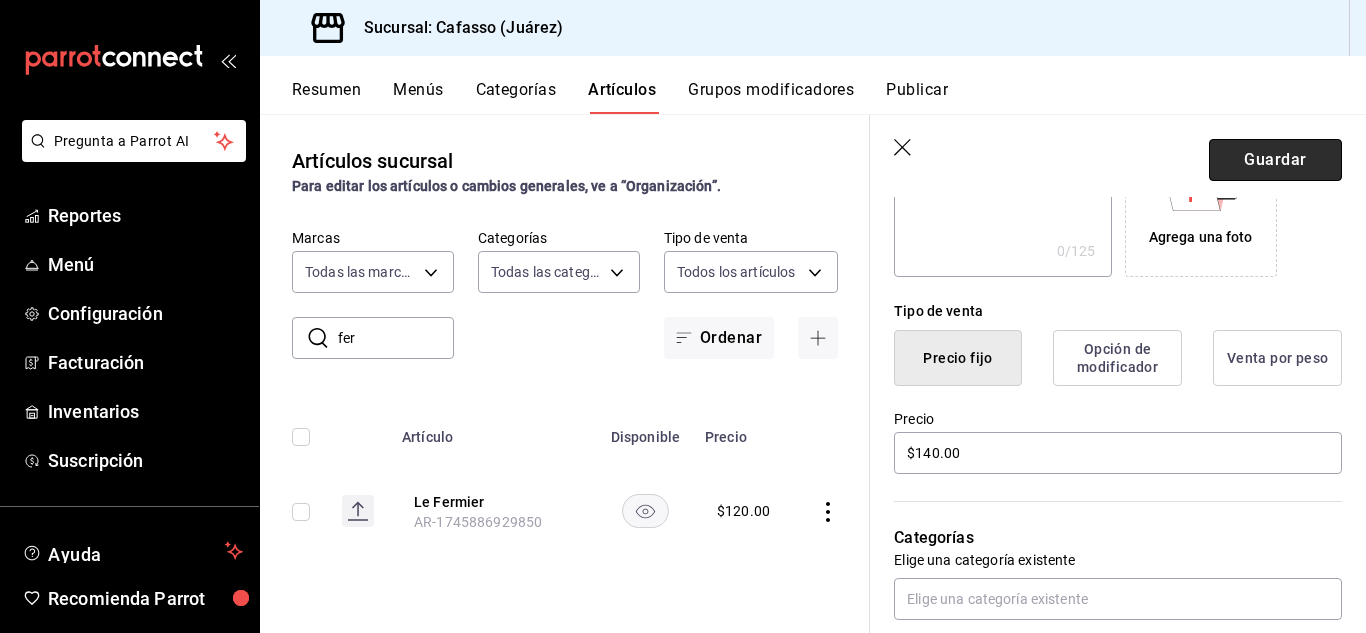 click on "Guardar" at bounding box center [1275, 160] 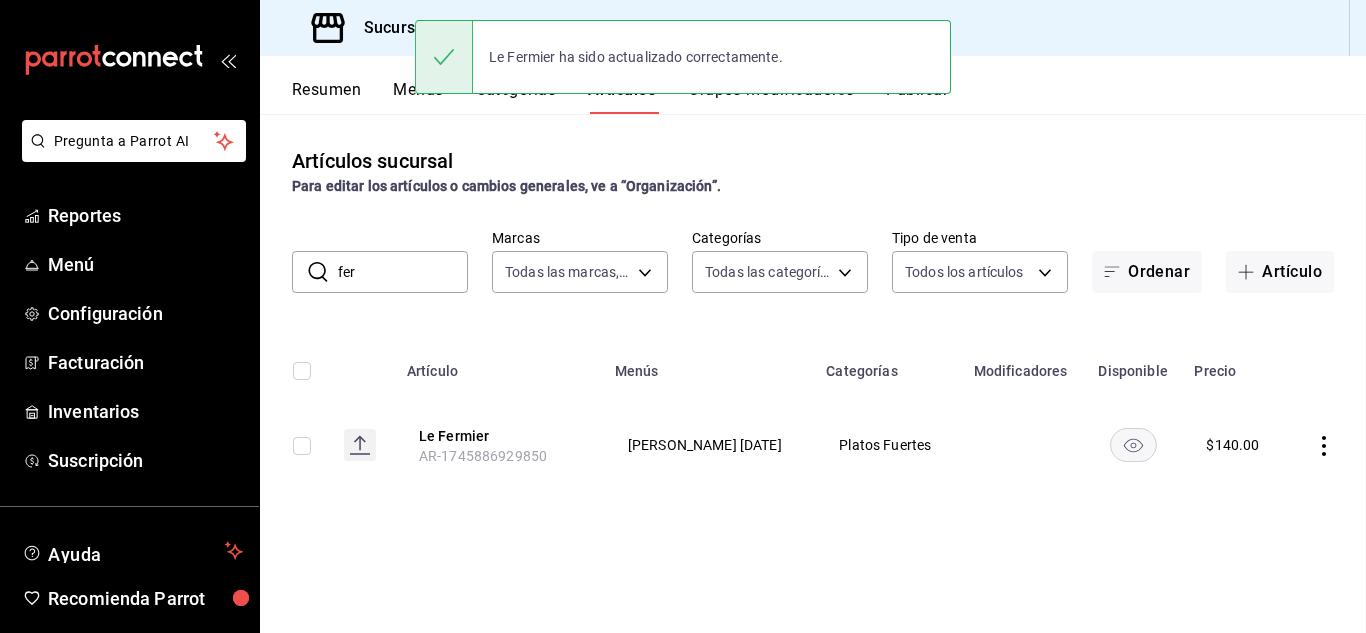 scroll, scrollTop: 0, scrollLeft: 0, axis: both 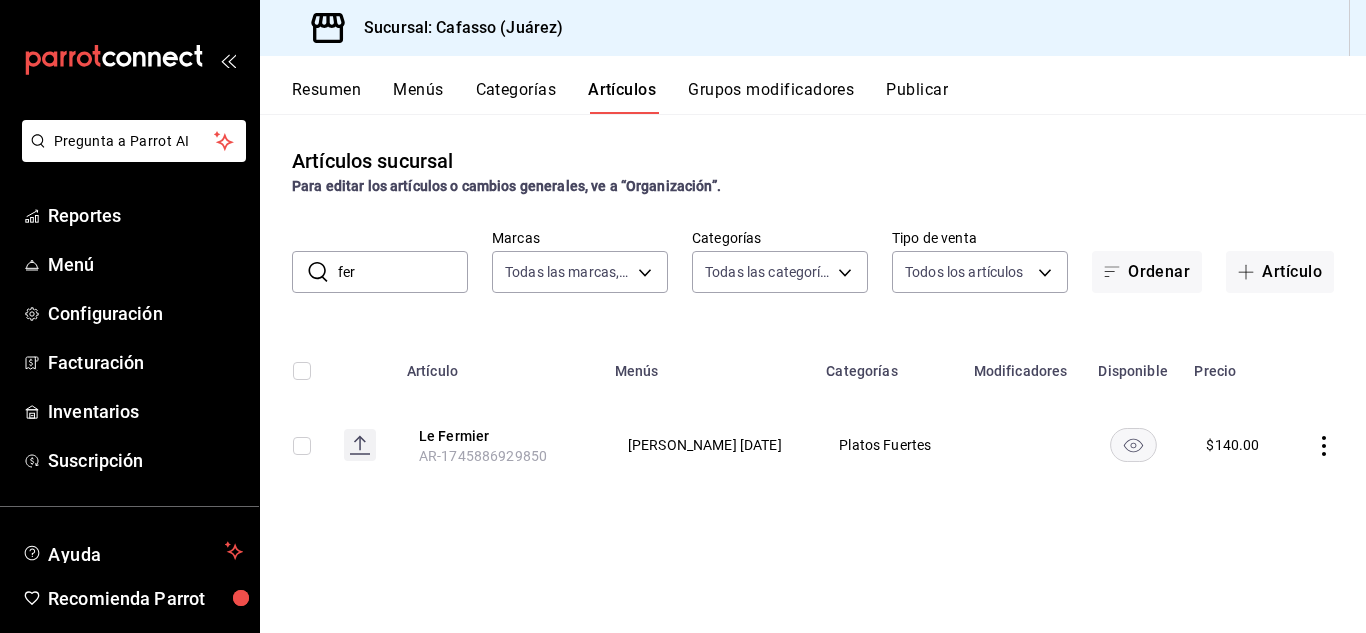 click on "fer" at bounding box center [403, 272] 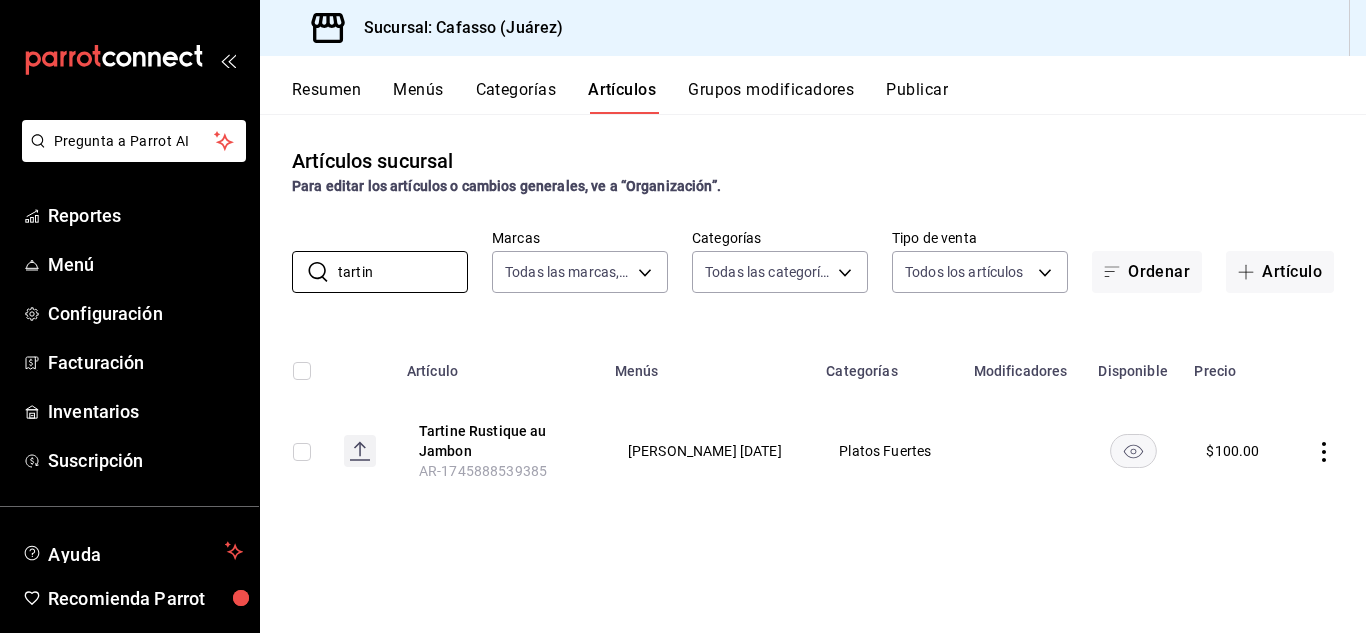 type on "tartin" 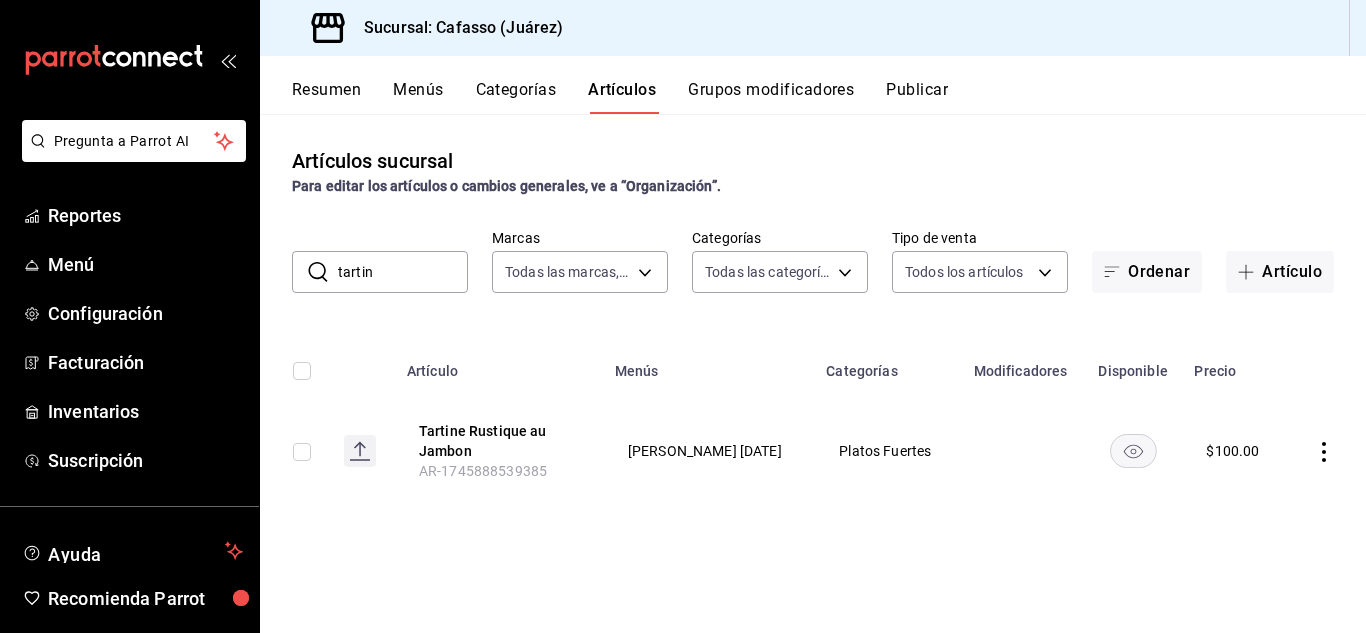 click 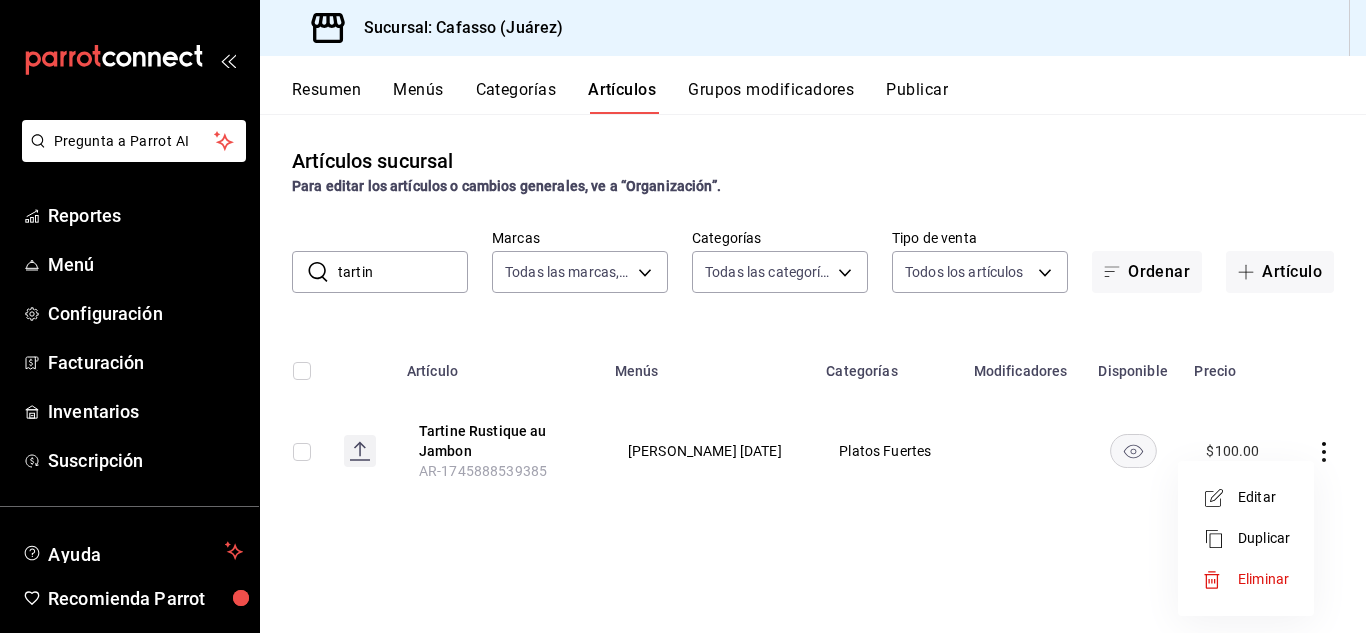 click on "Editar" at bounding box center (1264, 497) 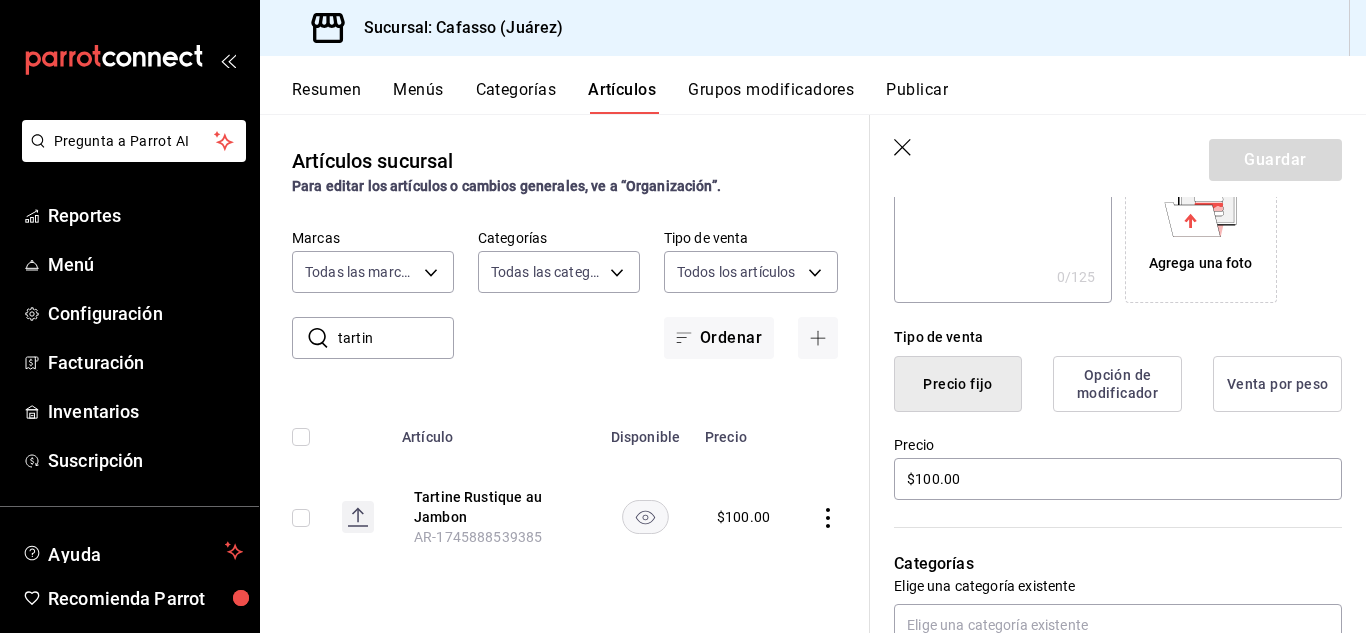 scroll, scrollTop: 369, scrollLeft: 0, axis: vertical 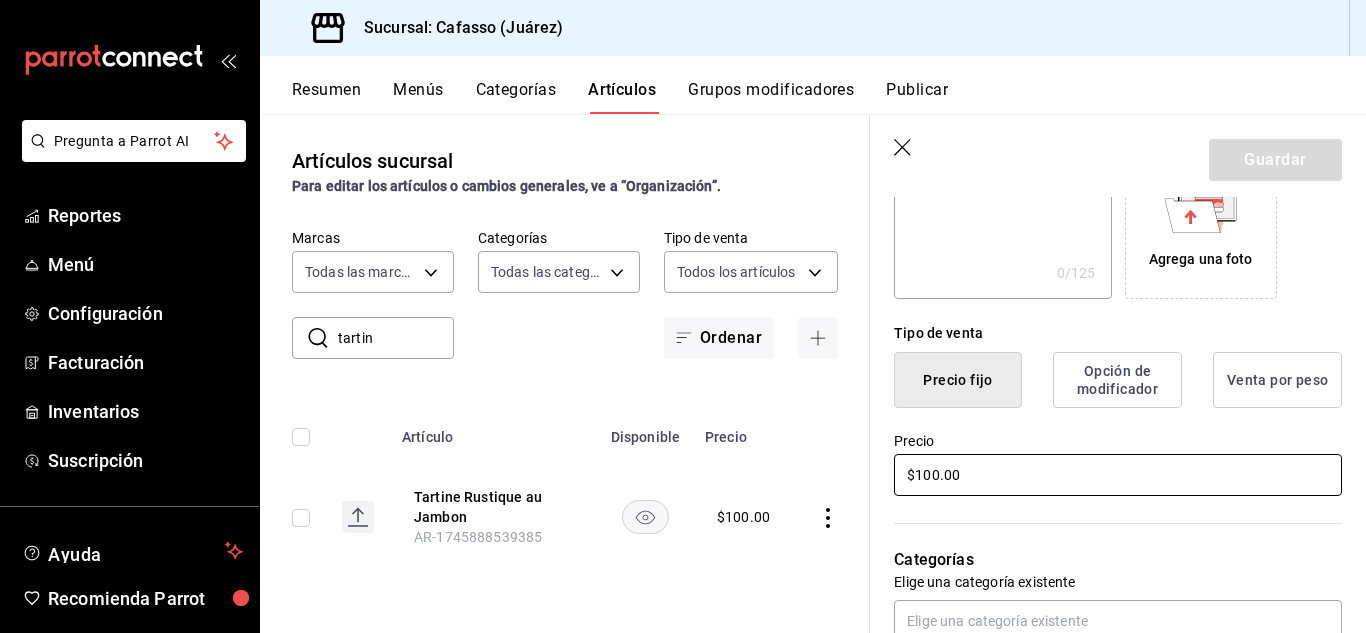 click on "$100.00" at bounding box center (1118, 475) 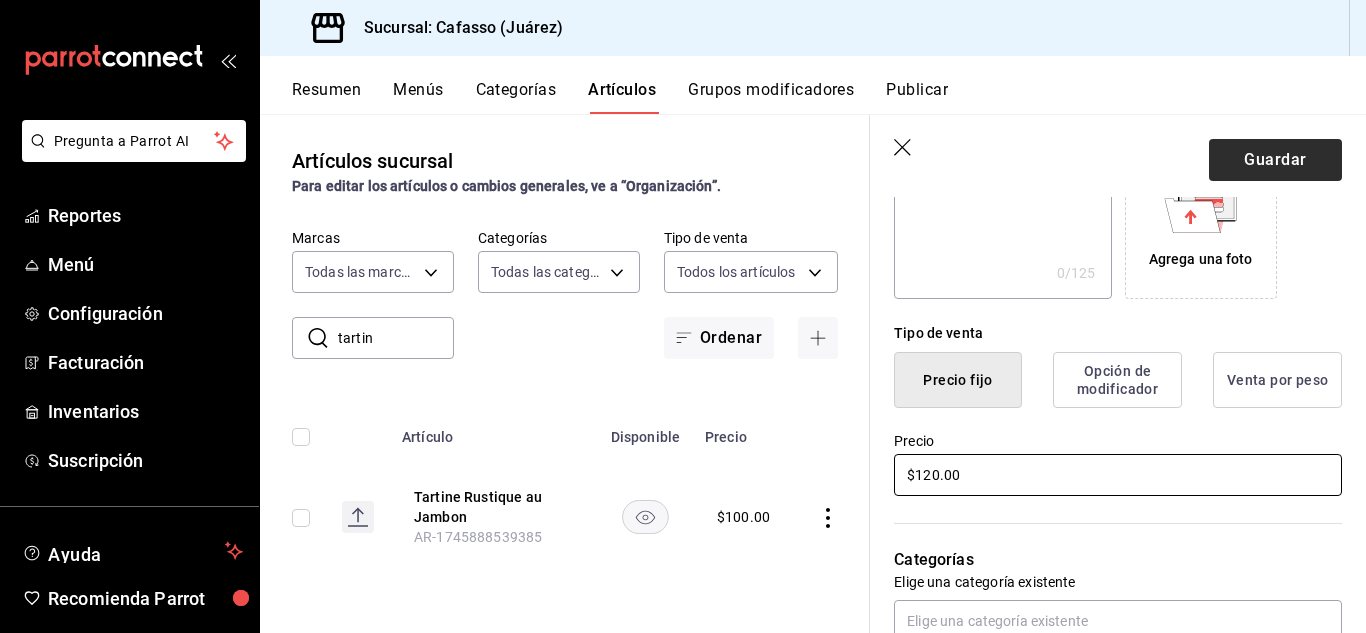 type on "$120.00" 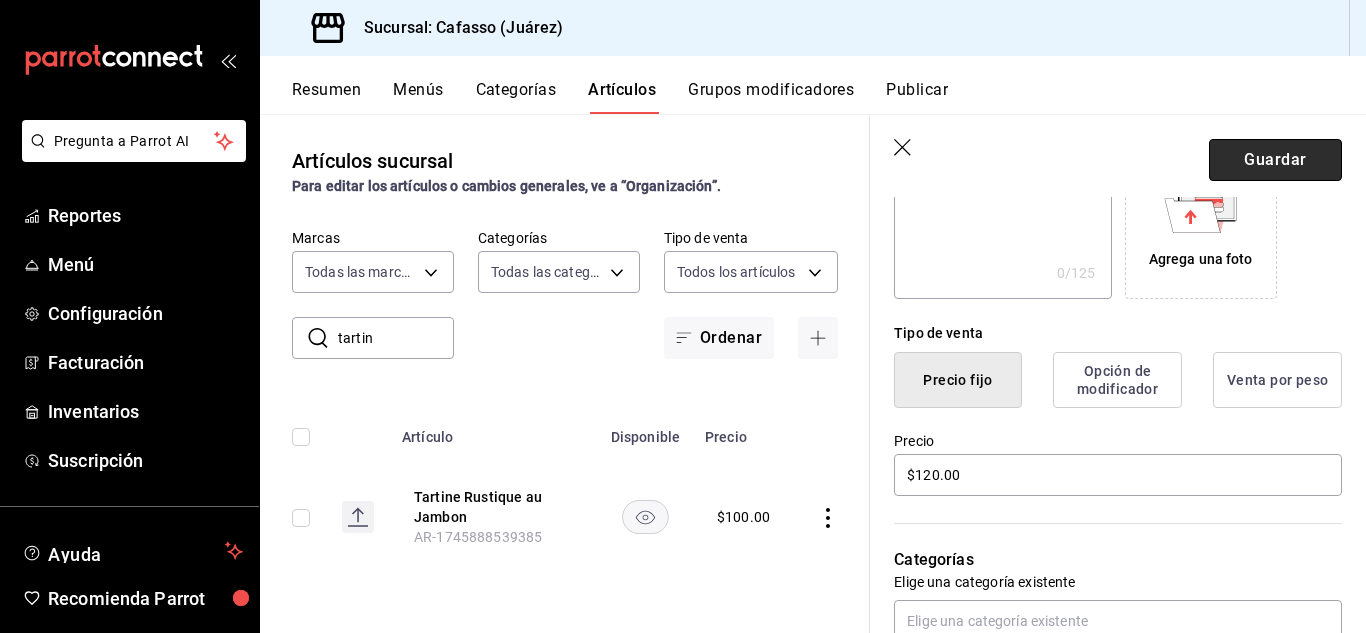 click on "Guardar" at bounding box center (1275, 160) 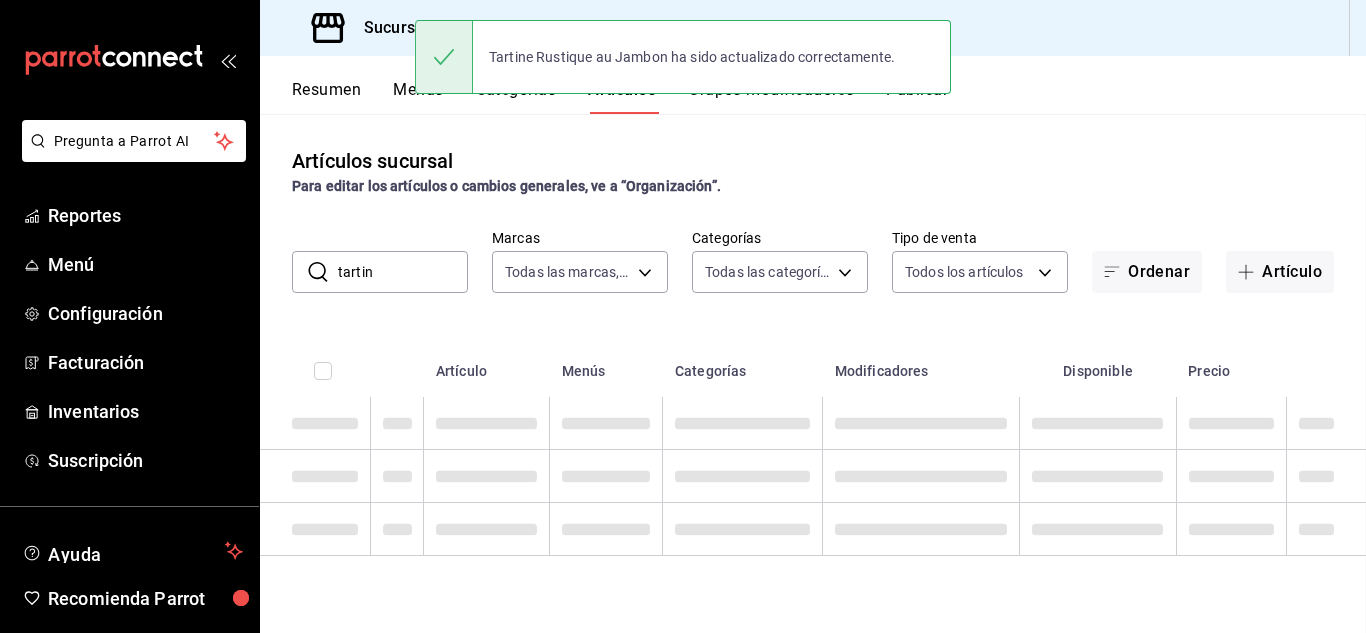 scroll, scrollTop: 0, scrollLeft: 0, axis: both 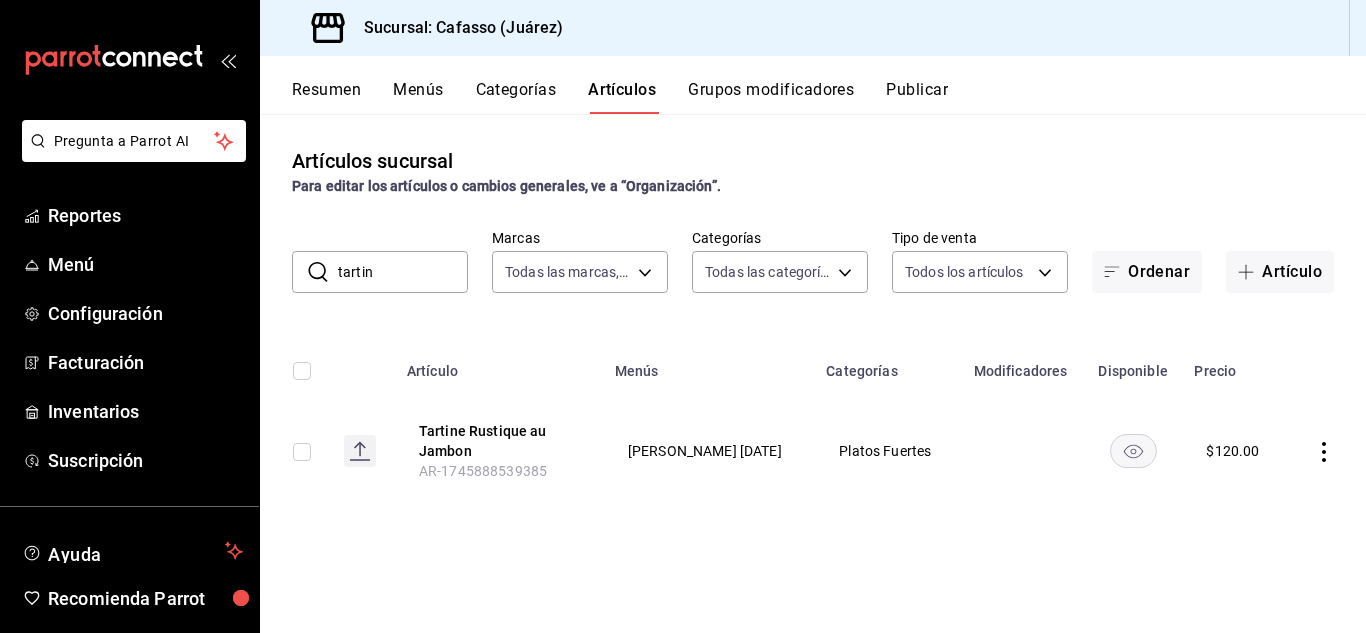 click on "tartin" at bounding box center (403, 272) 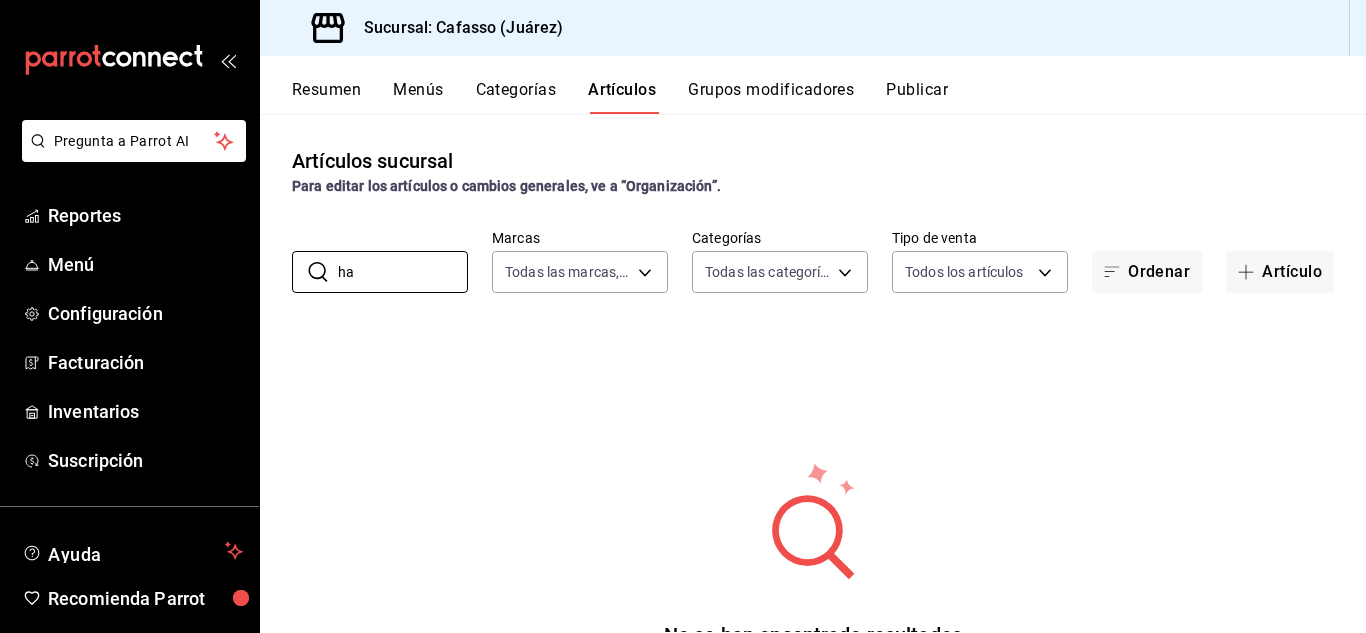 type on "h" 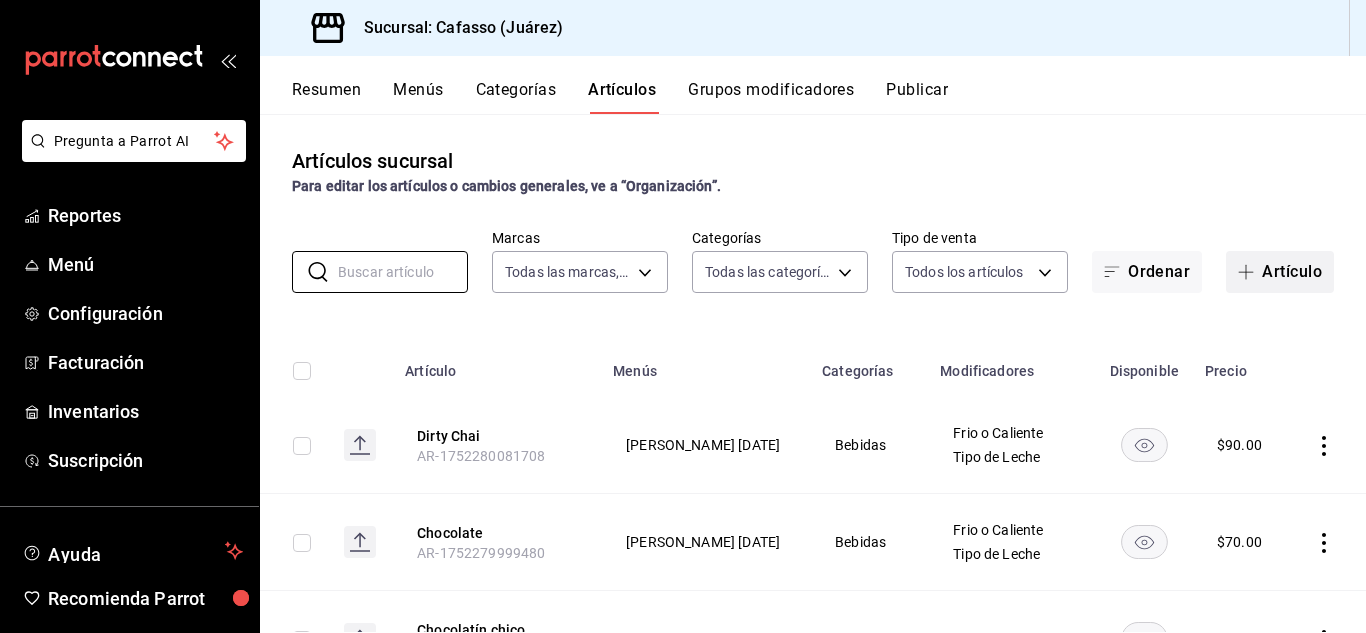 type 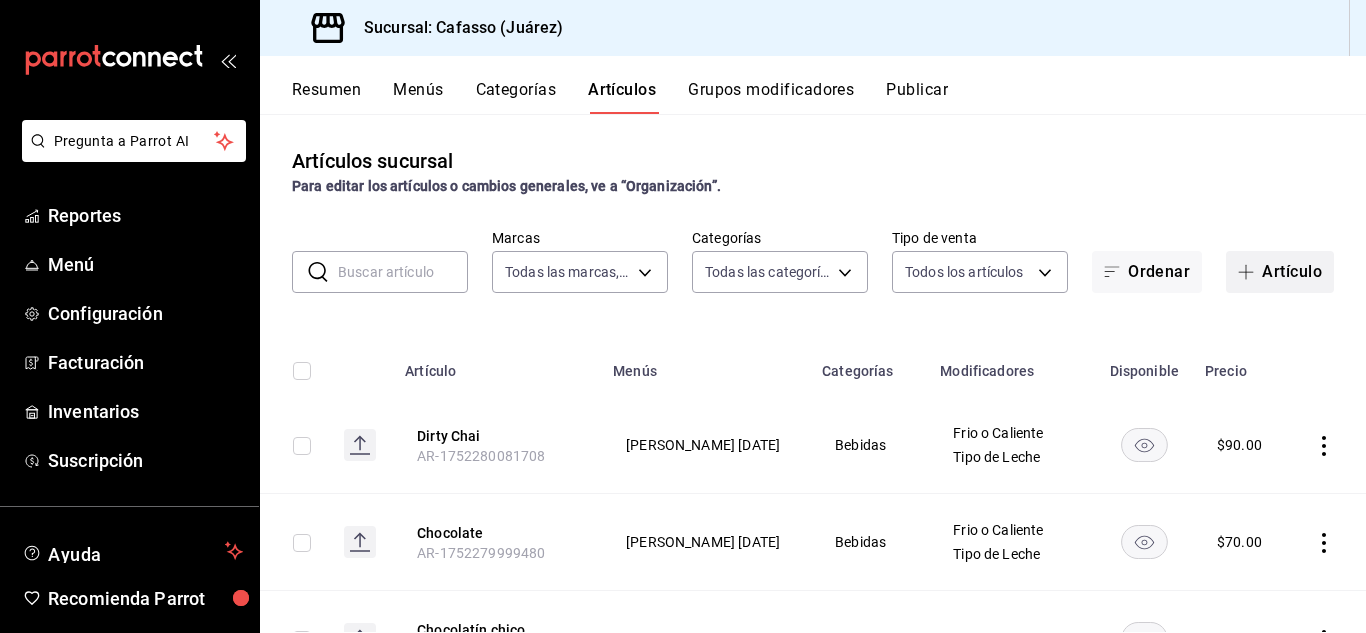 click on "Artículo" at bounding box center (1280, 272) 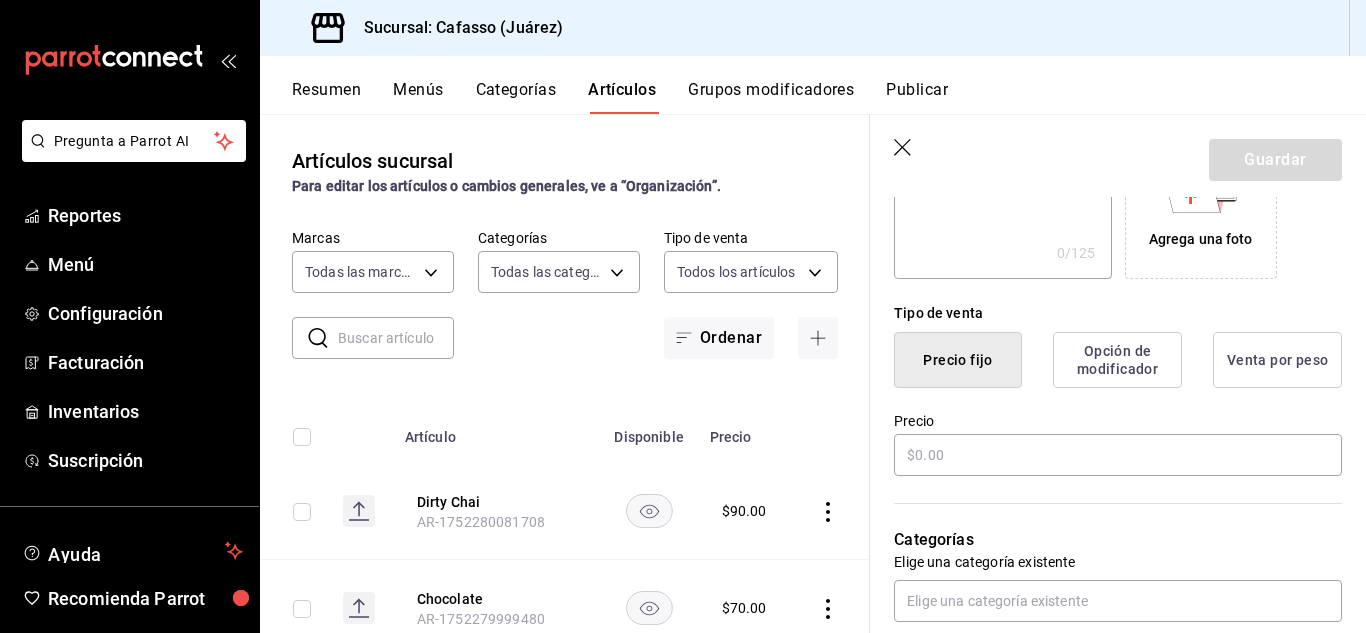 scroll, scrollTop: 430, scrollLeft: 0, axis: vertical 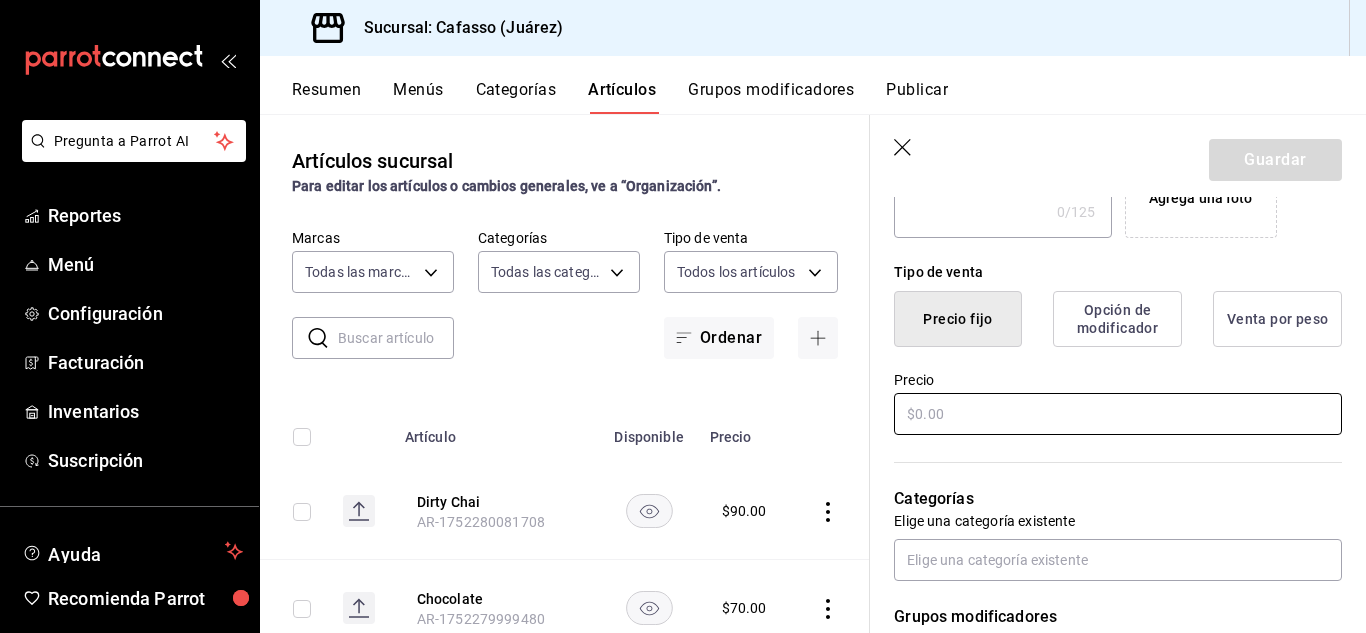 type on "Hamburguesa" 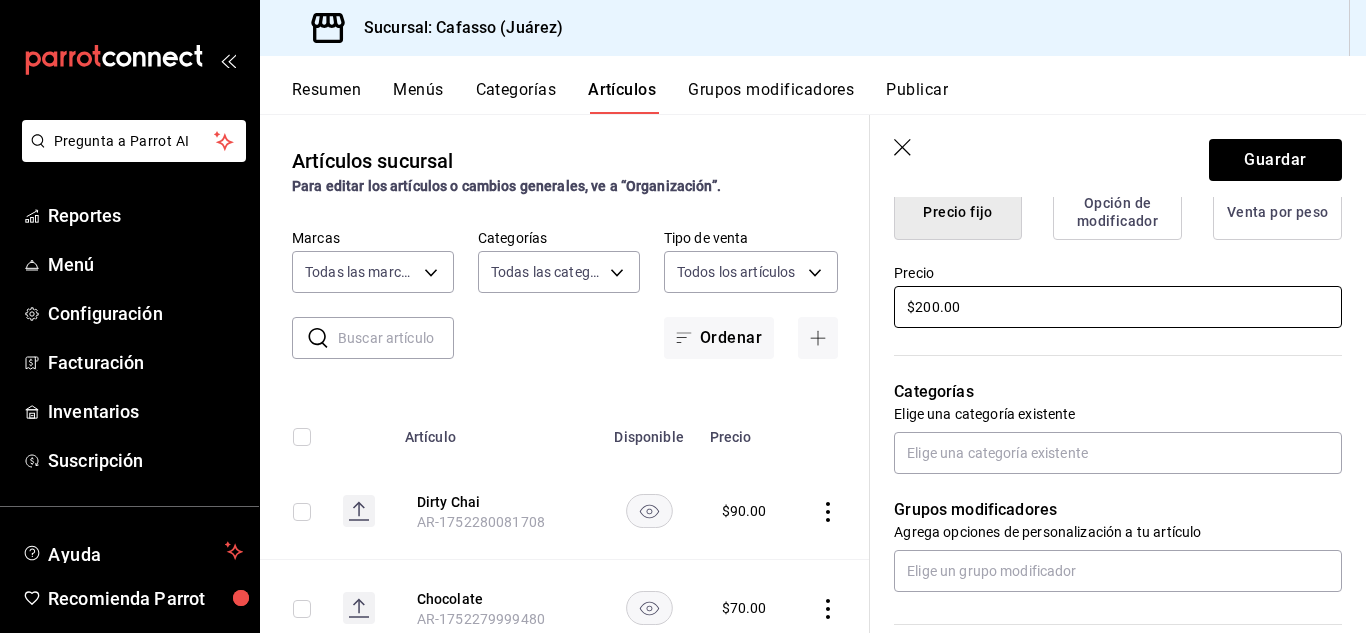 scroll, scrollTop: 587, scrollLeft: 0, axis: vertical 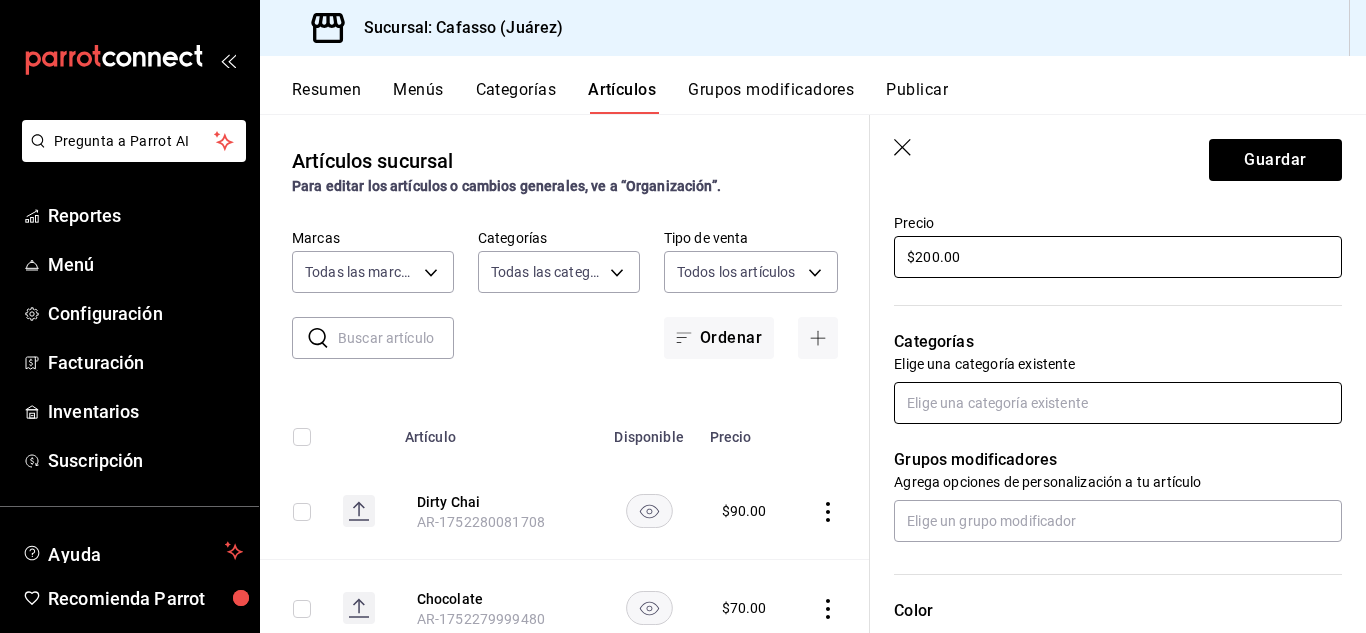 type on "$200.00" 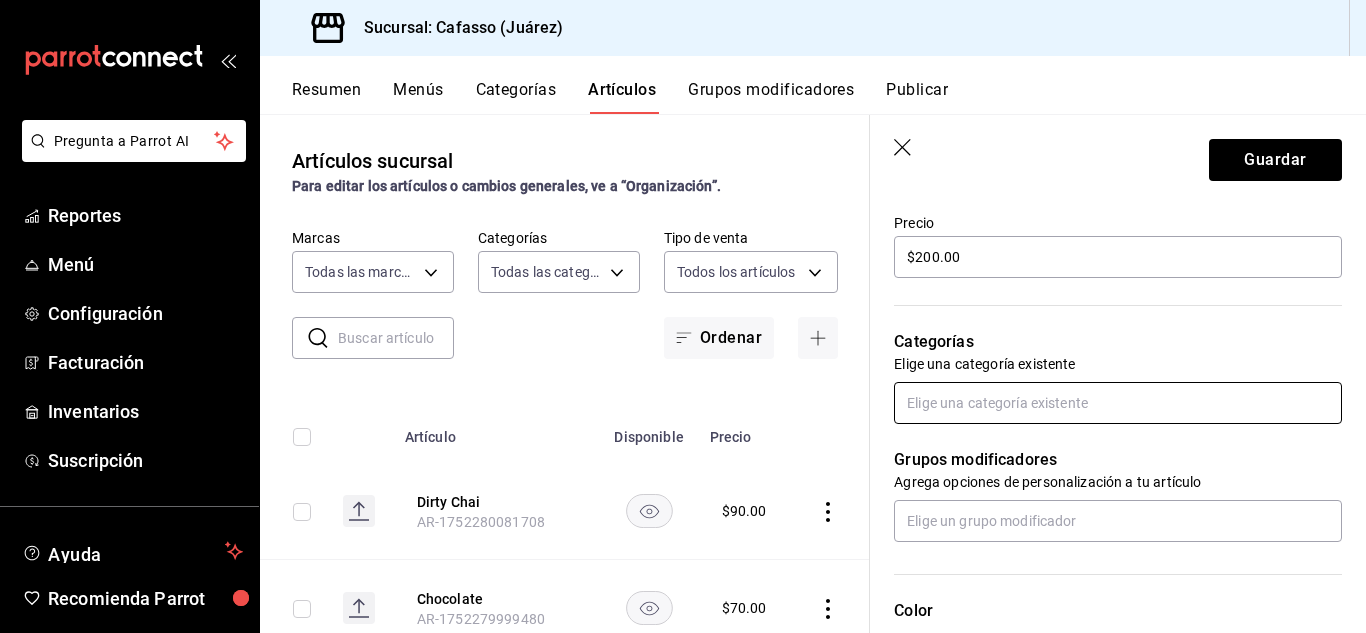 click at bounding box center [1118, 403] 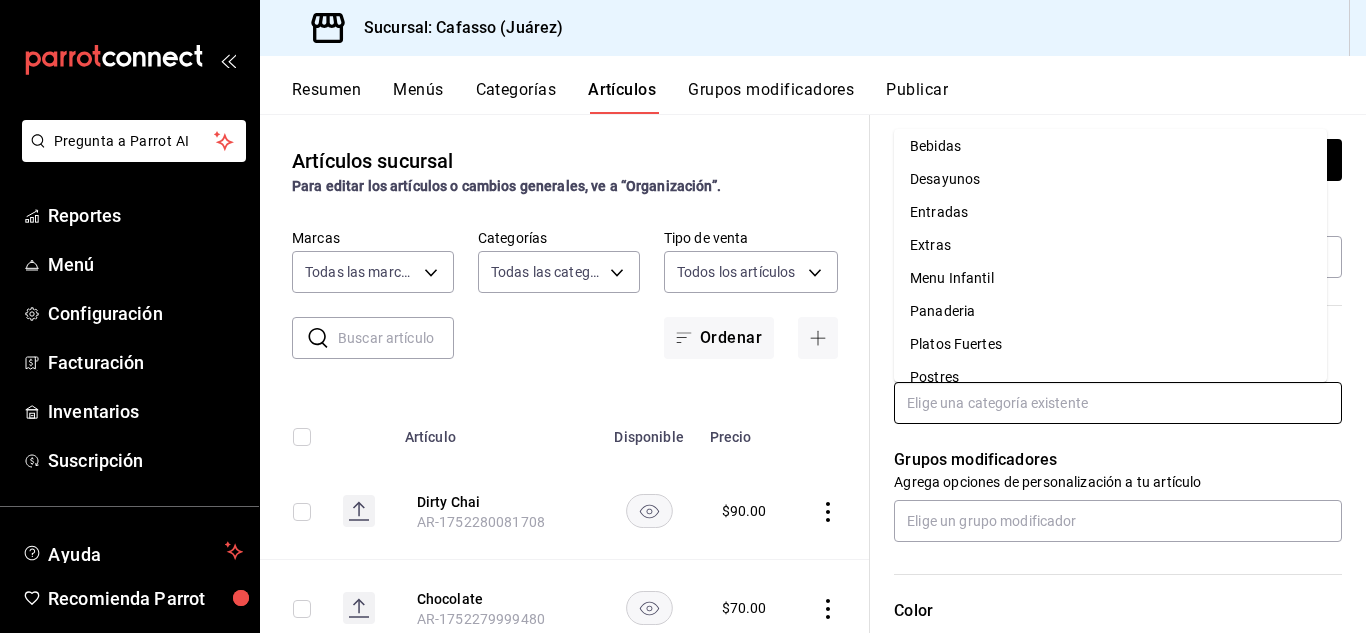 scroll, scrollTop: 0, scrollLeft: 0, axis: both 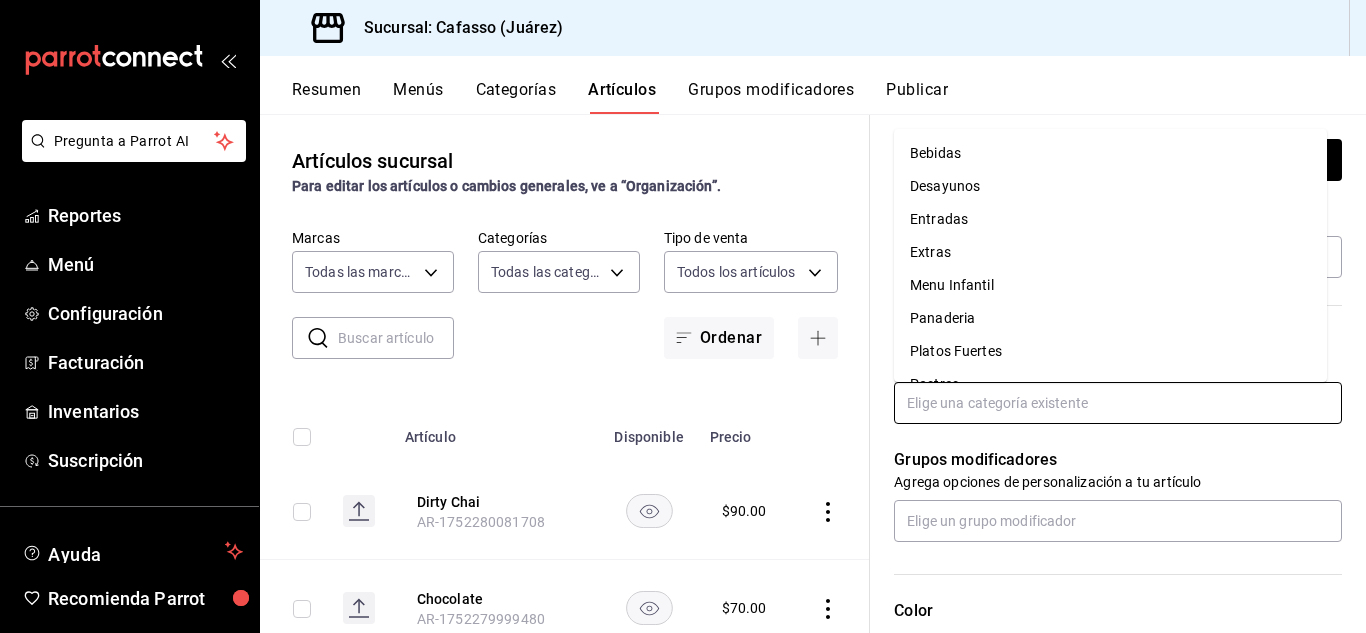 click on "Platos Fuertes" at bounding box center [1110, 351] 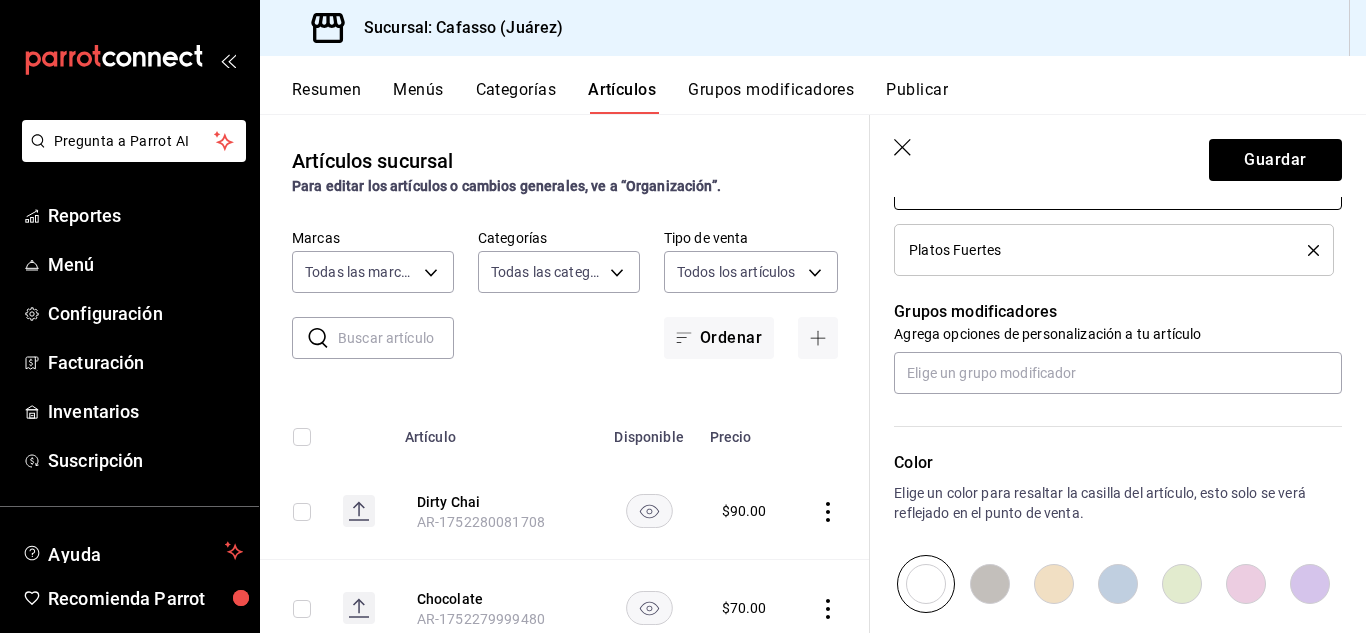 scroll, scrollTop: 810, scrollLeft: 0, axis: vertical 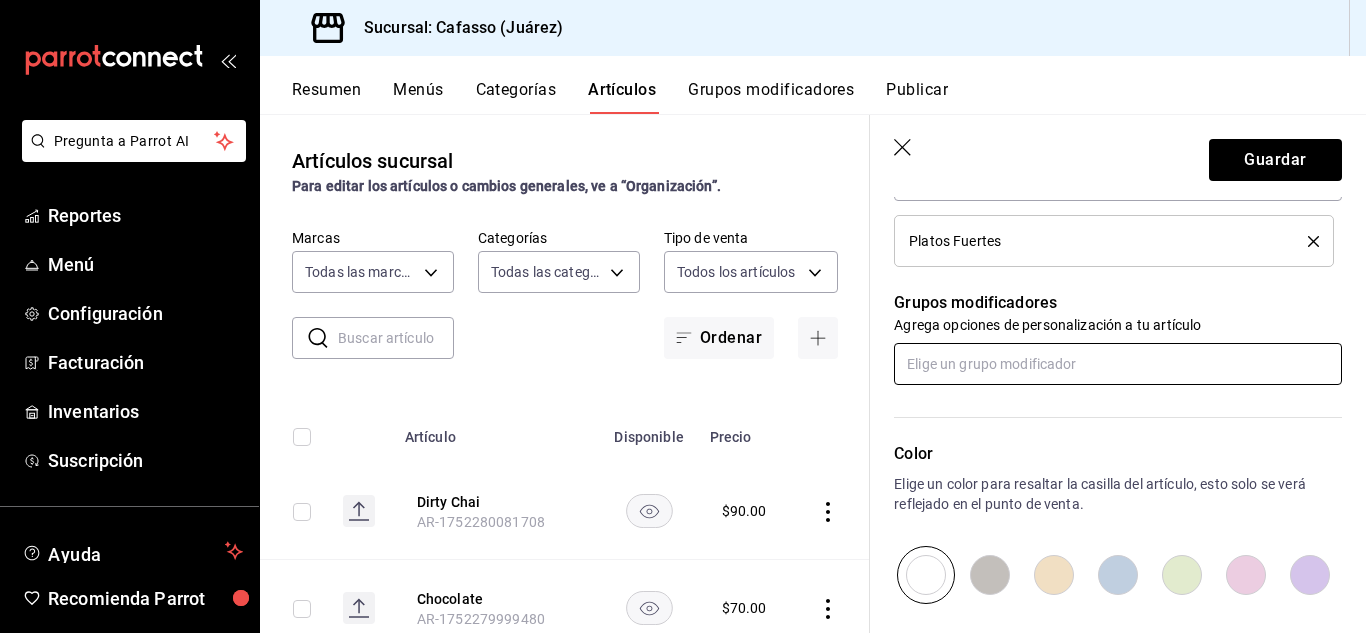 click at bounding box center (1118, 364) 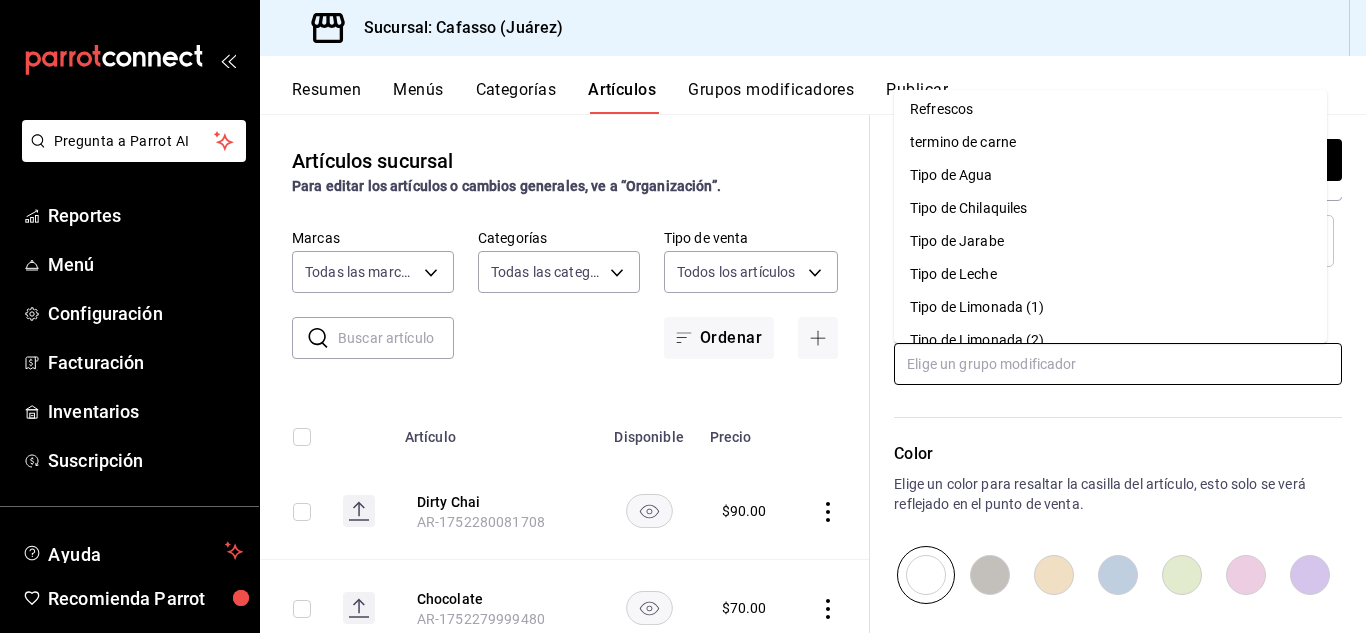 scroll, scrollTop: 192, scrollLeft: 0, axis: vertical 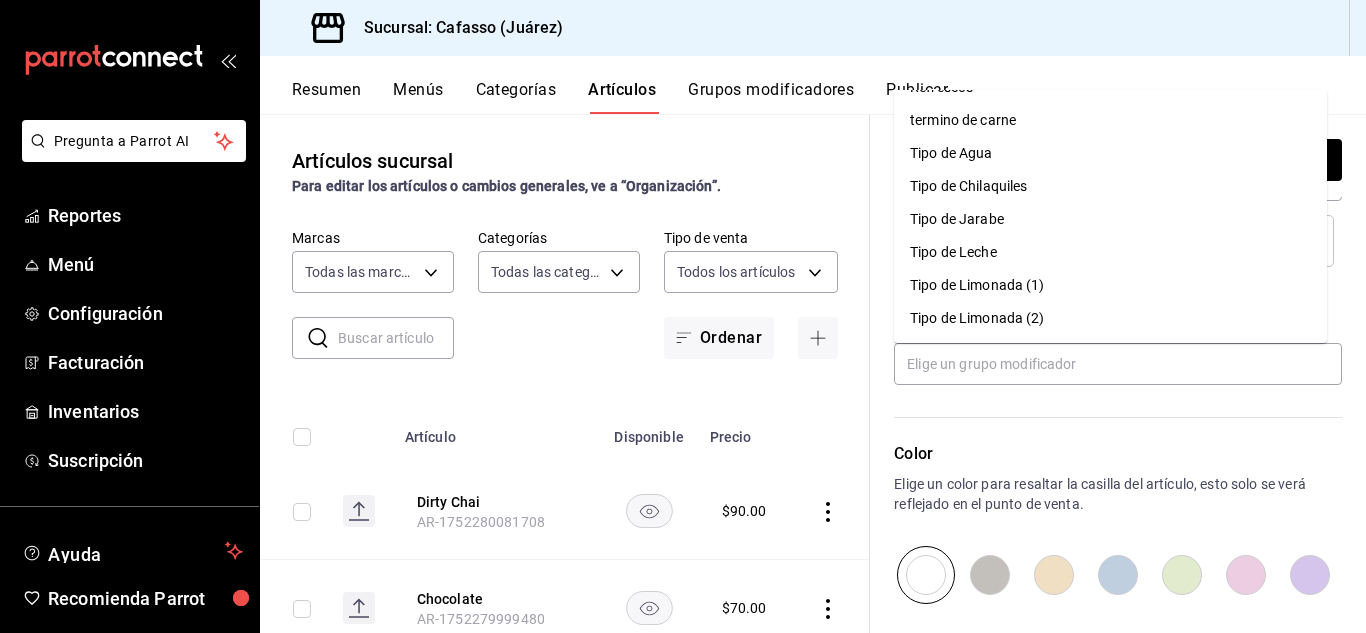 click on "Nuevo artículo General Avanzada ¿Cómo se va a llamar? Hamburguesa 11 /40 ¿Cómo se va a llamar? Ingresa una descripción x 0 /125 ​ Foto JPG o PNG hasta 10 MB mínimo 320px y máximo 1144px. Te sugerimos incluir foto para evitar errores de publicación. Agrega una foto Tipo de venta Precio fijo Opción de modificador Venta por peso Precio $200.00 Categorías Elige una categoría existente Platos Fuertes Grupos modificadores Agrega opciones de personalización a tu artículo Color Elige un color para resaltar la casilla del artículo, esto solo se verá reflejado en el punto de venta. SKU Asigna un SKU a tu artículo y así agruparlo con otros artículos dentro de tu organización. AR-1752280950807 16 / 20 ​ Asignar SKU Nombre en el Punto de venta 0 /70 Nombre en el Punto de venta Código [PERSON_NAME] 0 /30 Código [PERSON_NAME] SAT  (Opcional) Unidad de medida Elige una opción Catálogo de producto Elige una opción Impuestos Exento Al activar esta opción no podrás agregar algún otro impuesto adicional" at bounding box center (1118, 121) 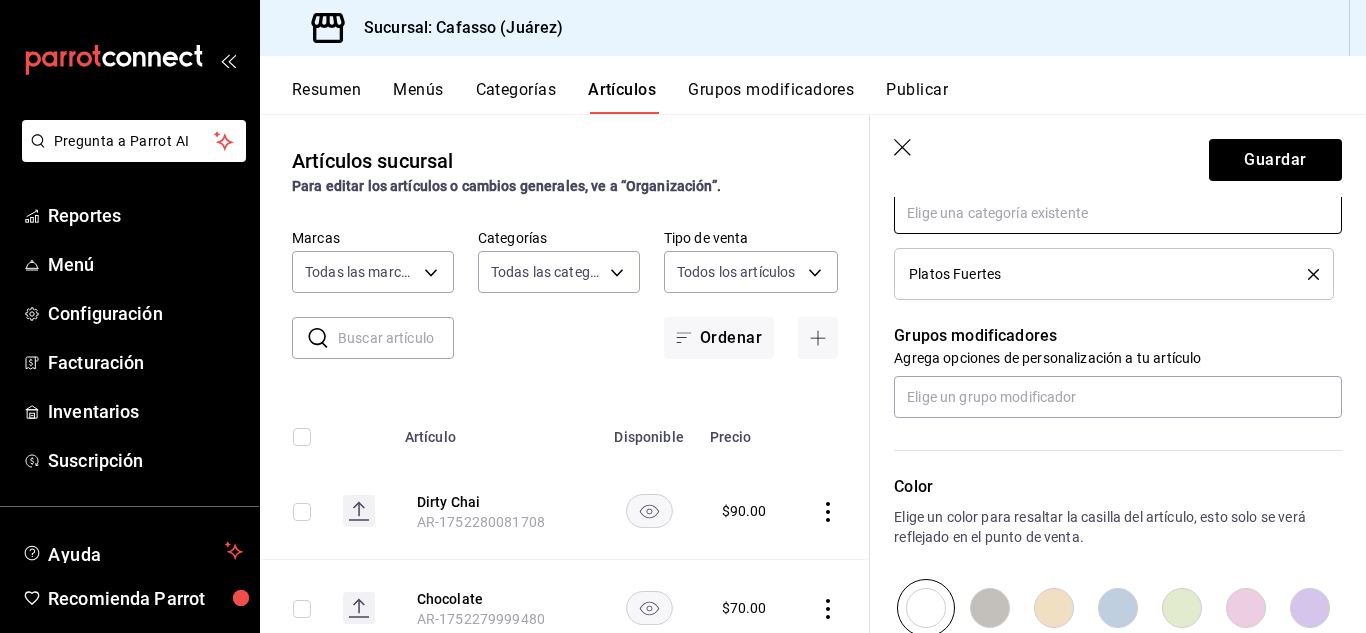 scroll, scrollTop: 774, scrollLeft: 0, axis: vertical 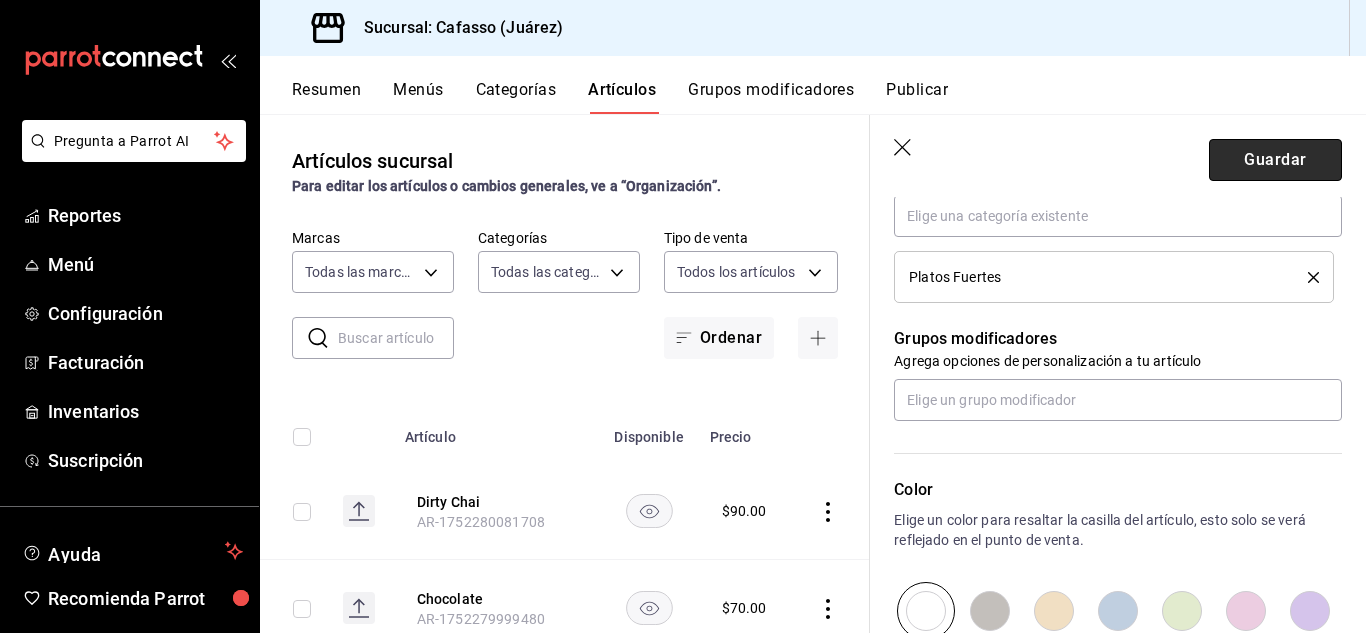 click on "Guardar" at bounding box center [1275, 160] 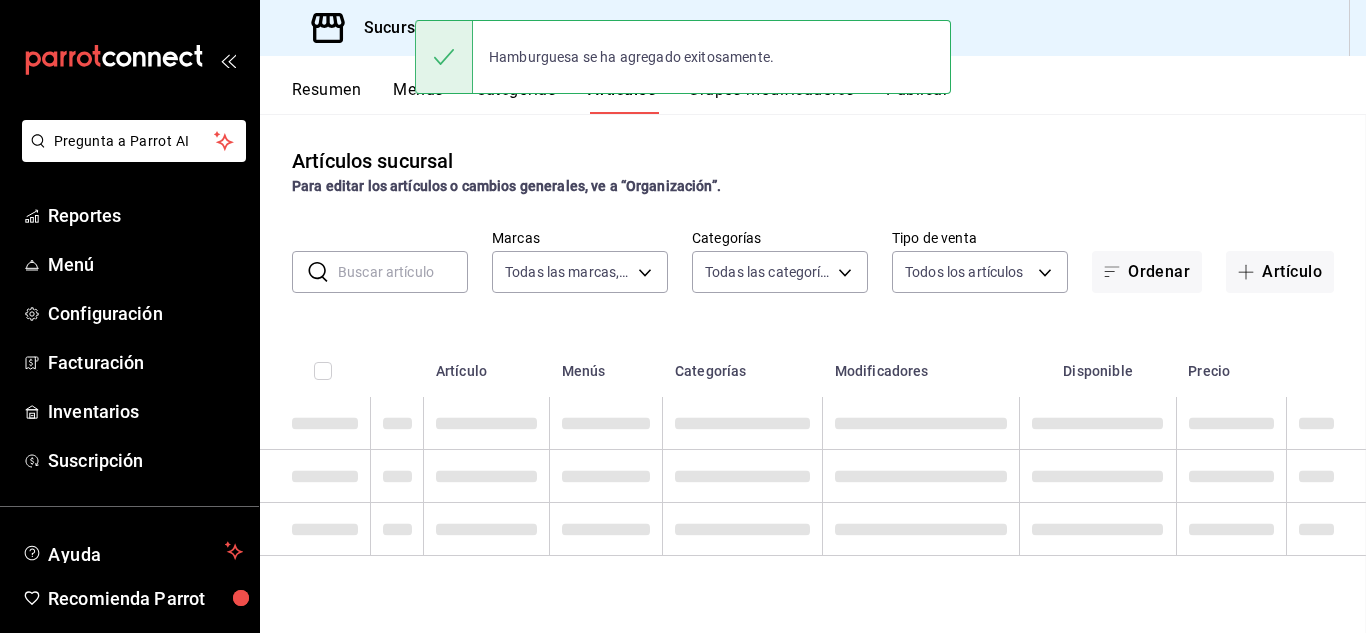 scroll, scrollTop: 0, scrollLeft: 0, axis: both 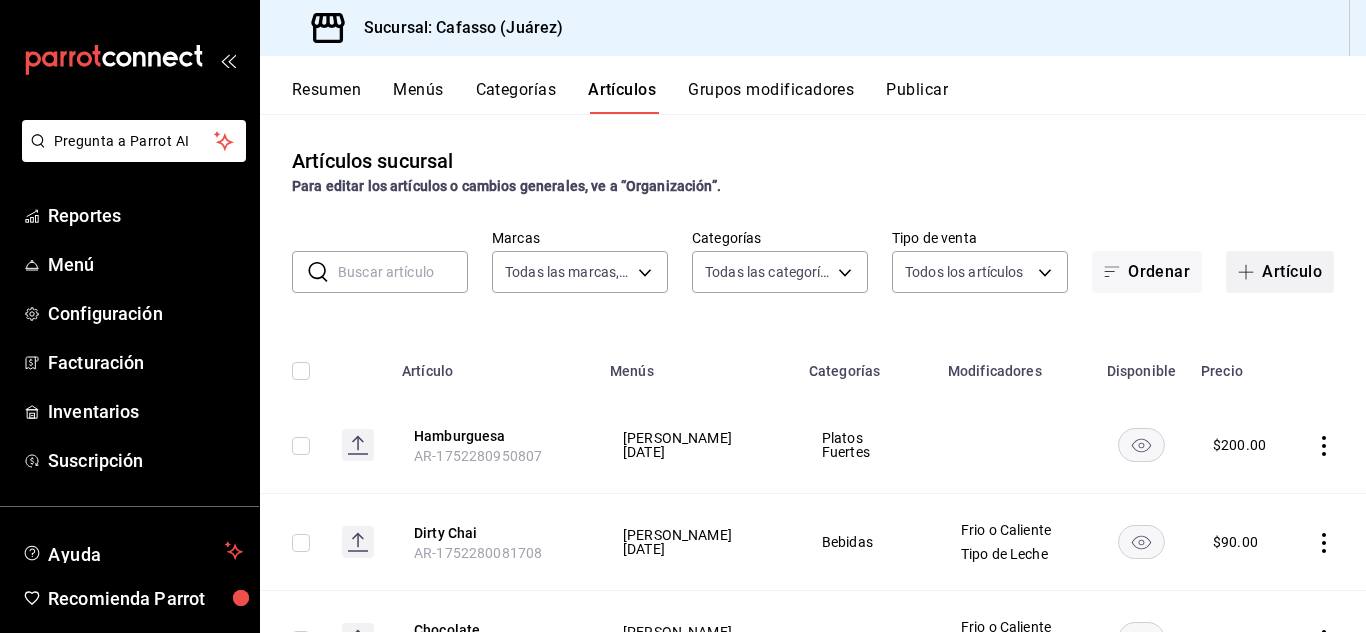 click on "Artículo" at bounding box center [1280, 272] 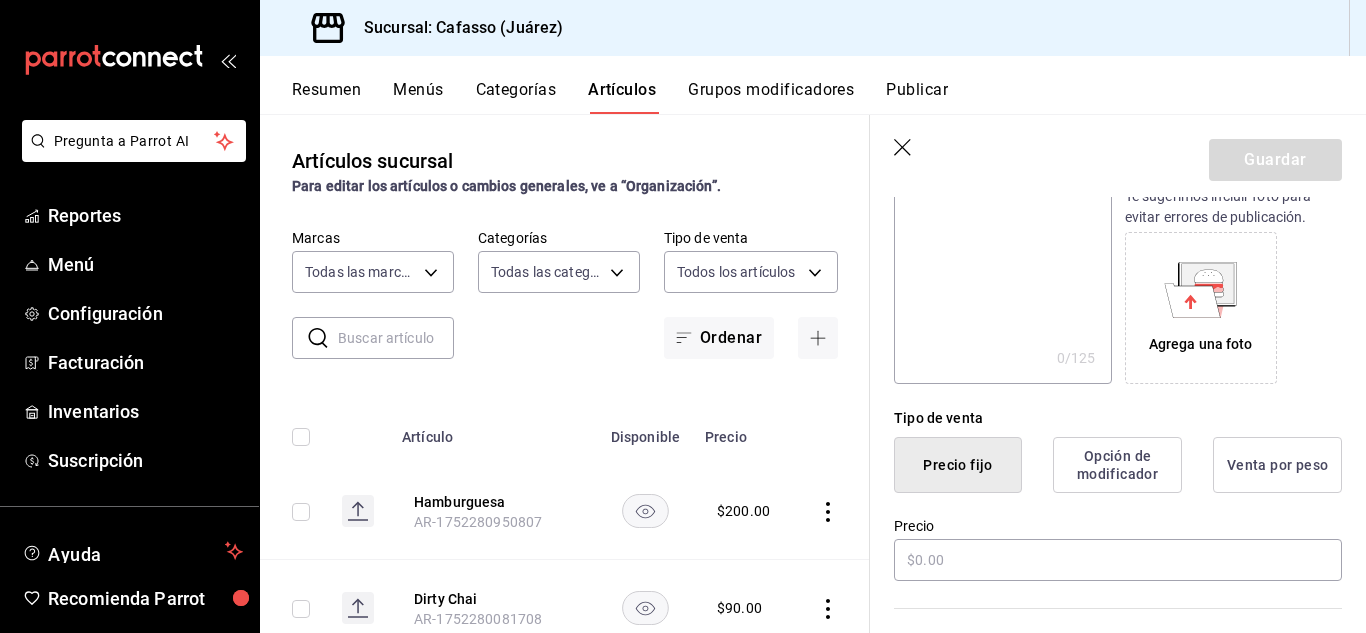 scroll, scrollTop: 285, scrollLeft: 0, axis: vertical 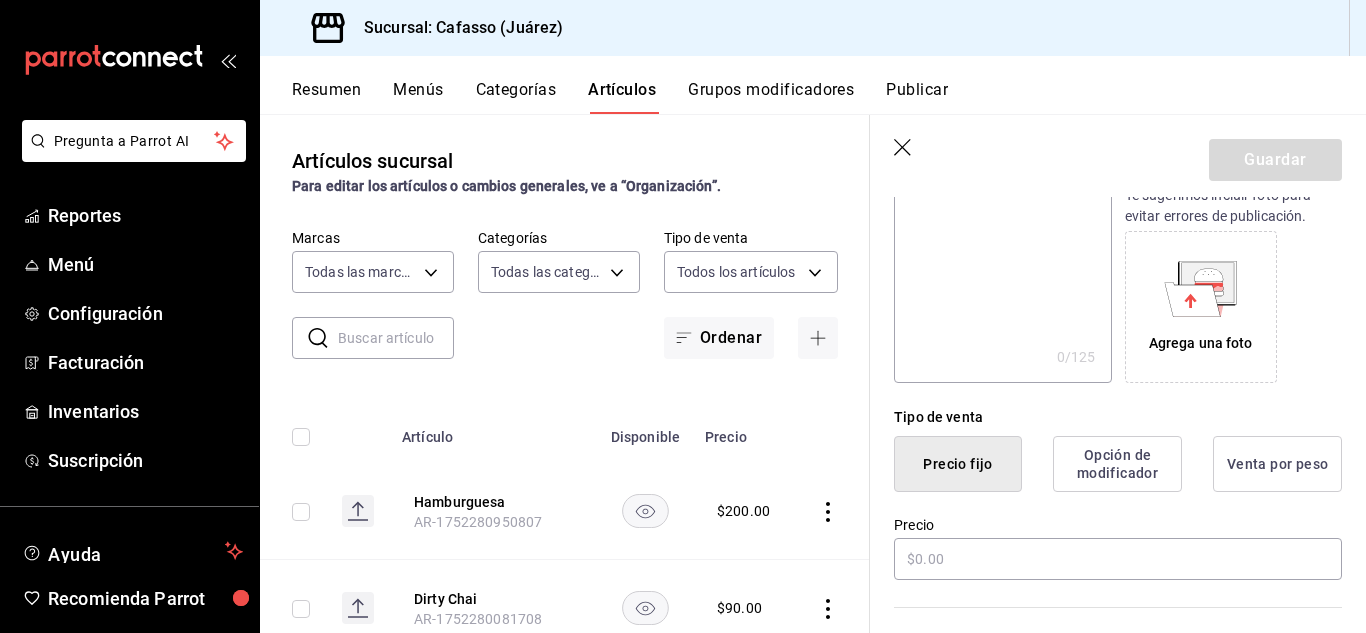 type on "Pasta de Camaron" 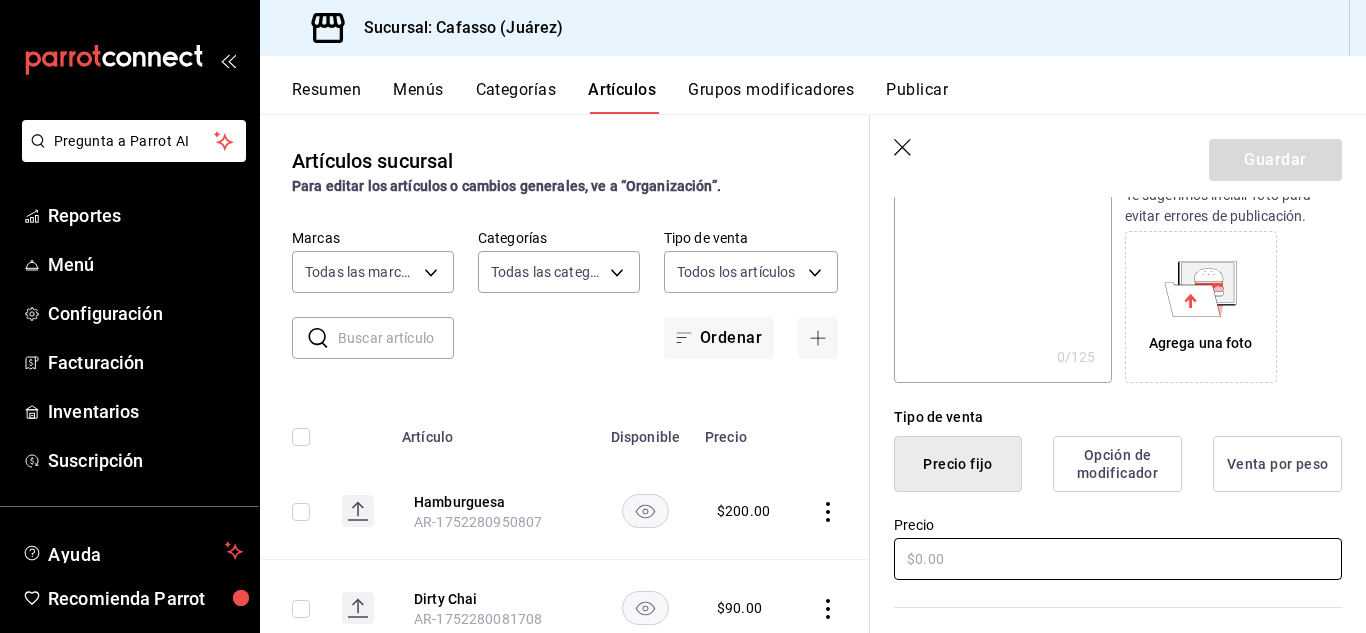 click at bounding box center (1118, 559) 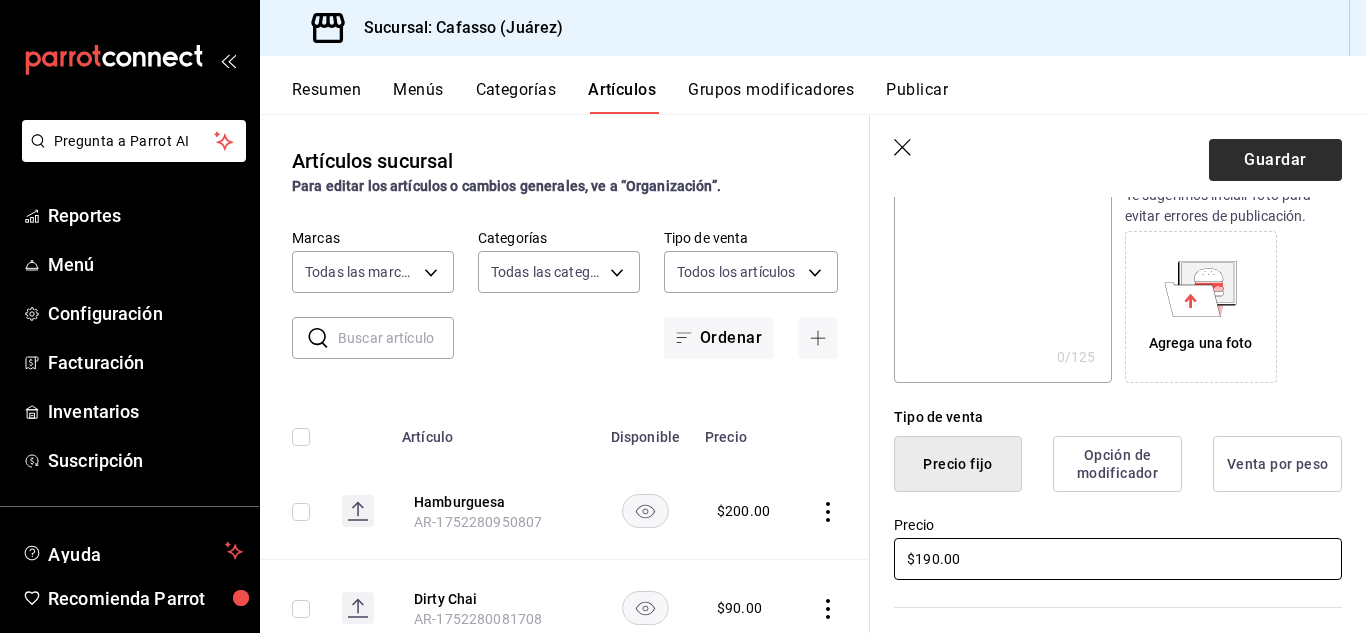 type on "$190.00" 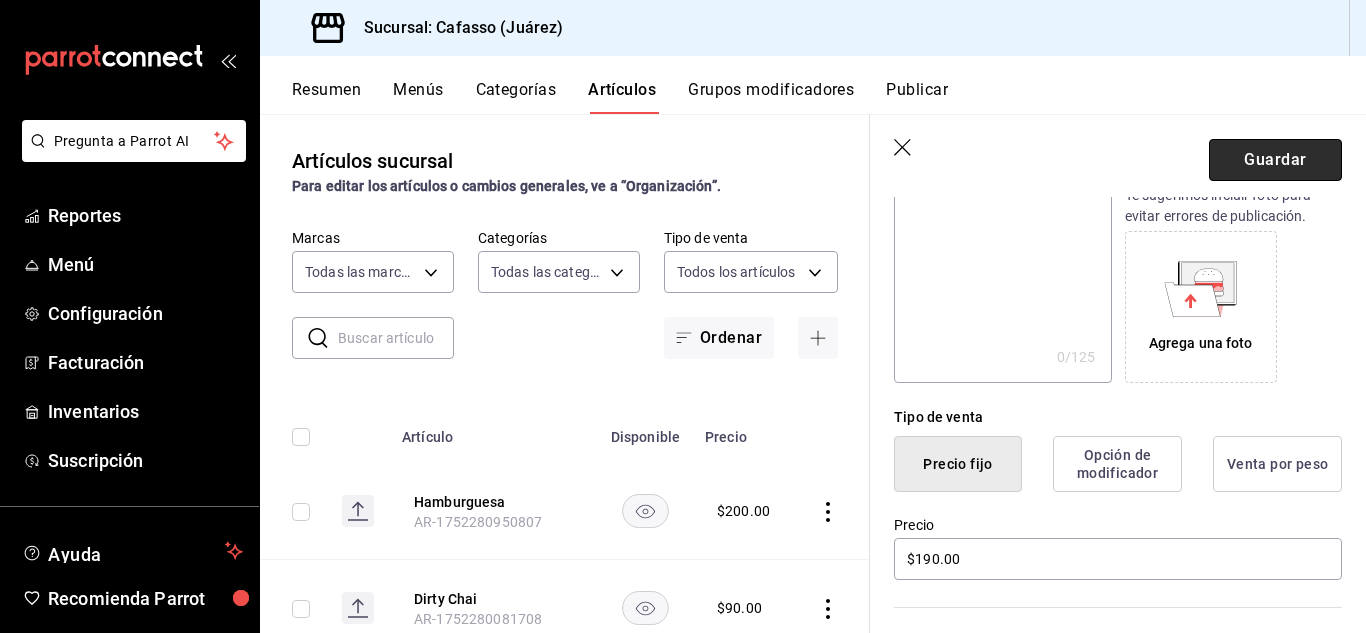 click on "Guardar" at bounding box center [1275, 160] 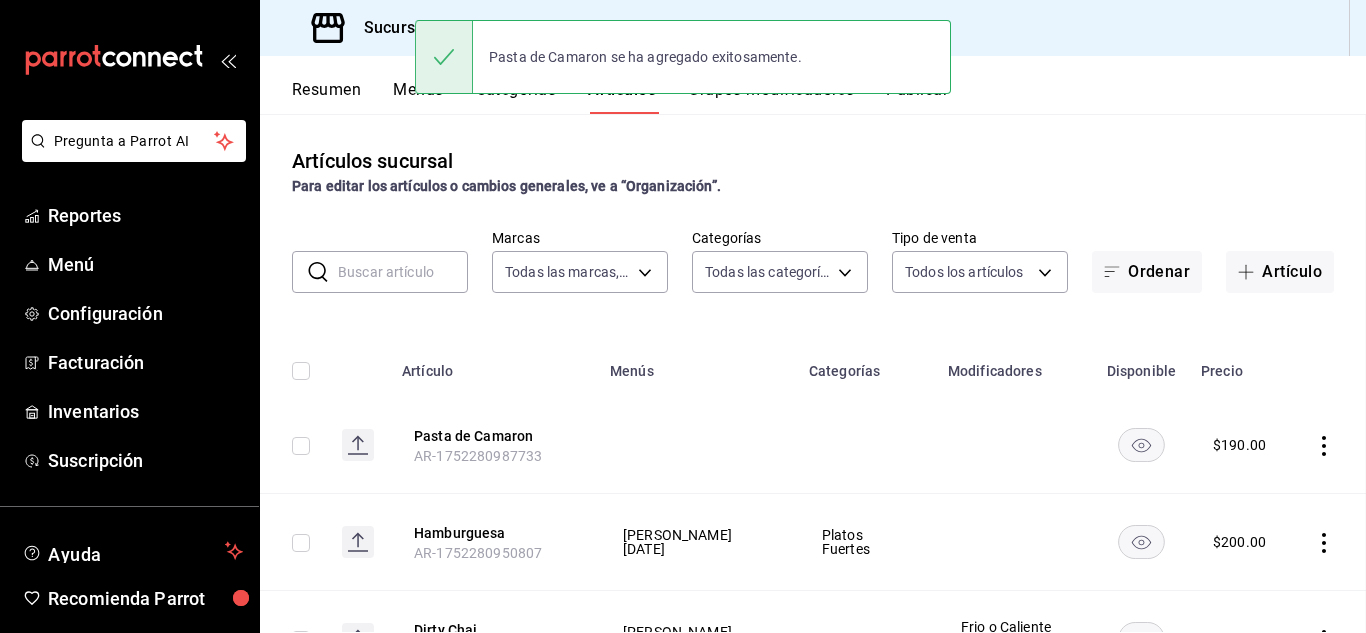 scroll, scrollTop: 0, scrollLeft: 0, axis: both 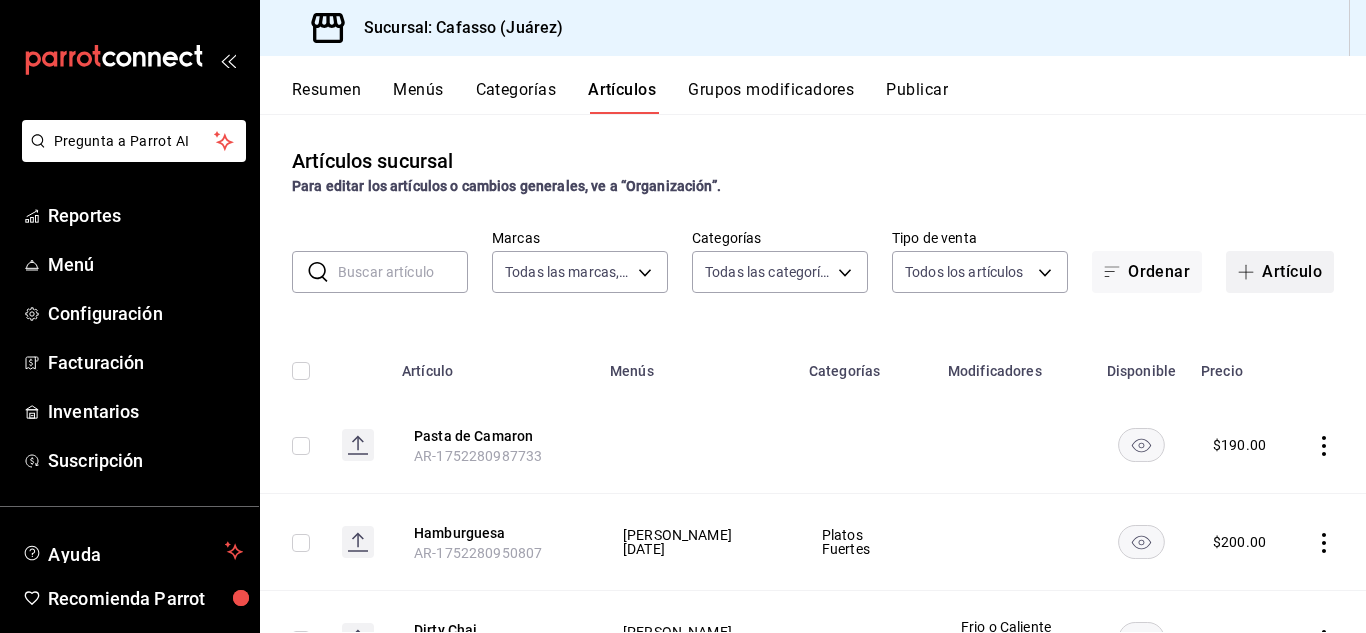 click 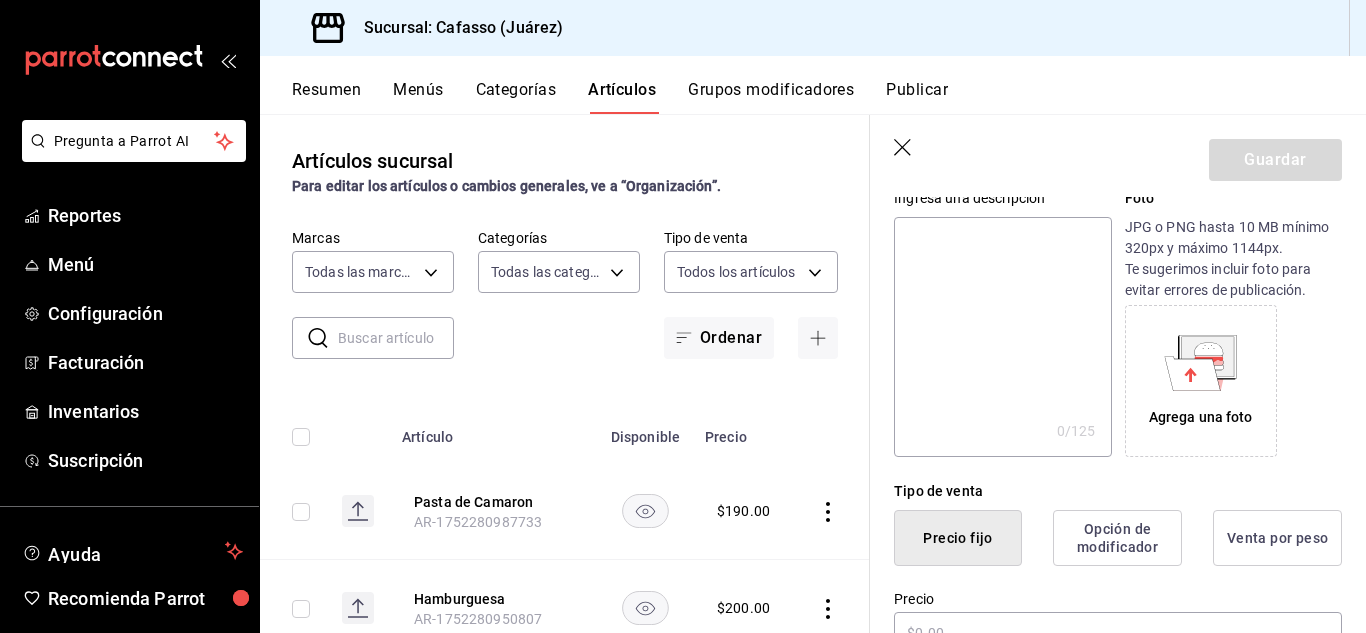 scroll, scrollTop: 227, scrollLeft: 0, axis: vertical 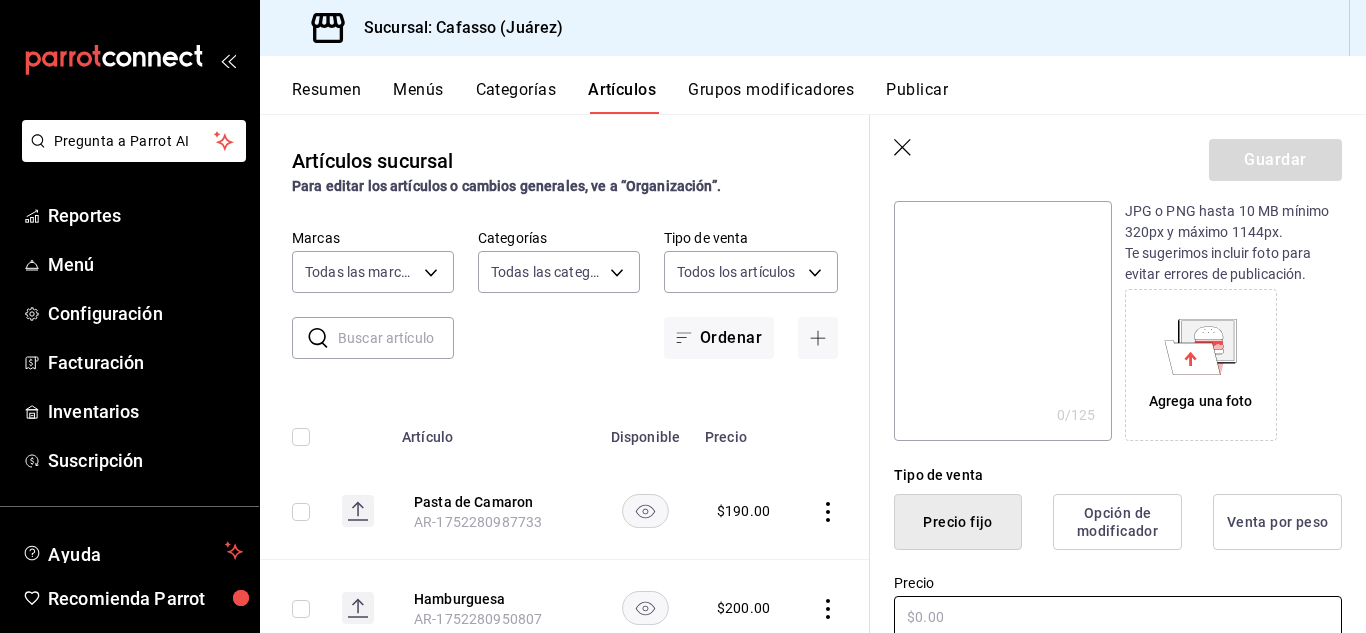 type on "Pasta de Pollo" 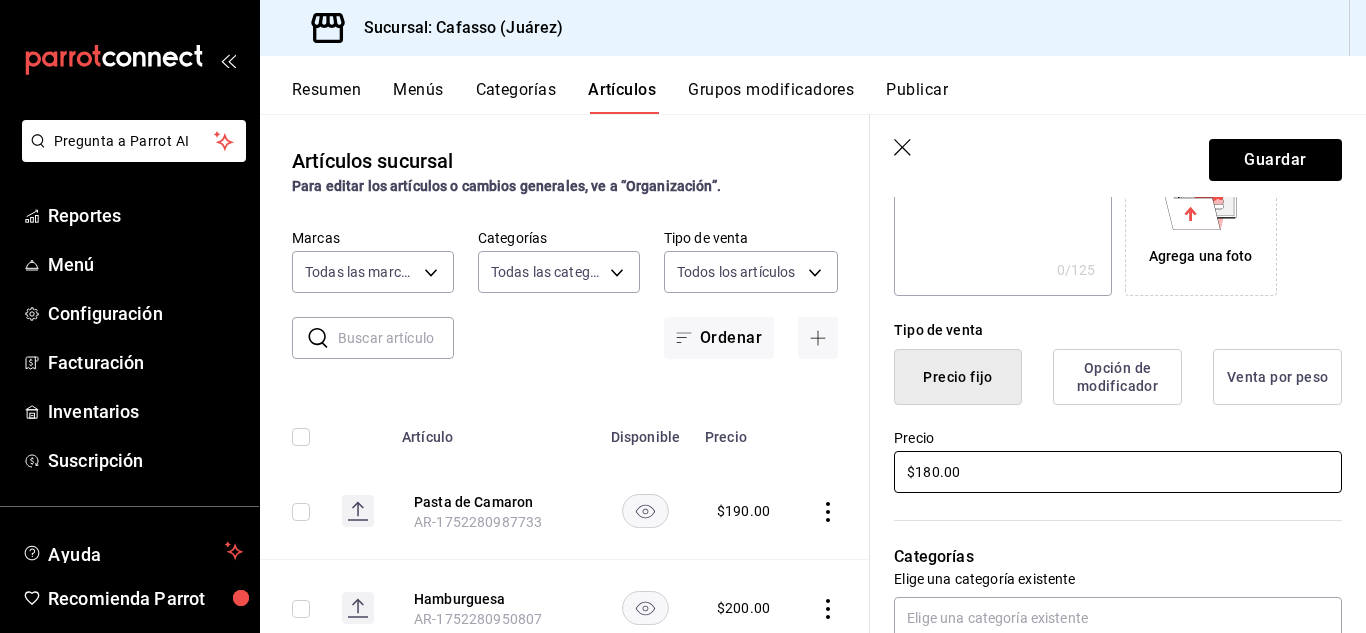 scroll, scrollTop: 373, scrollLeft: 0, axis: vertical 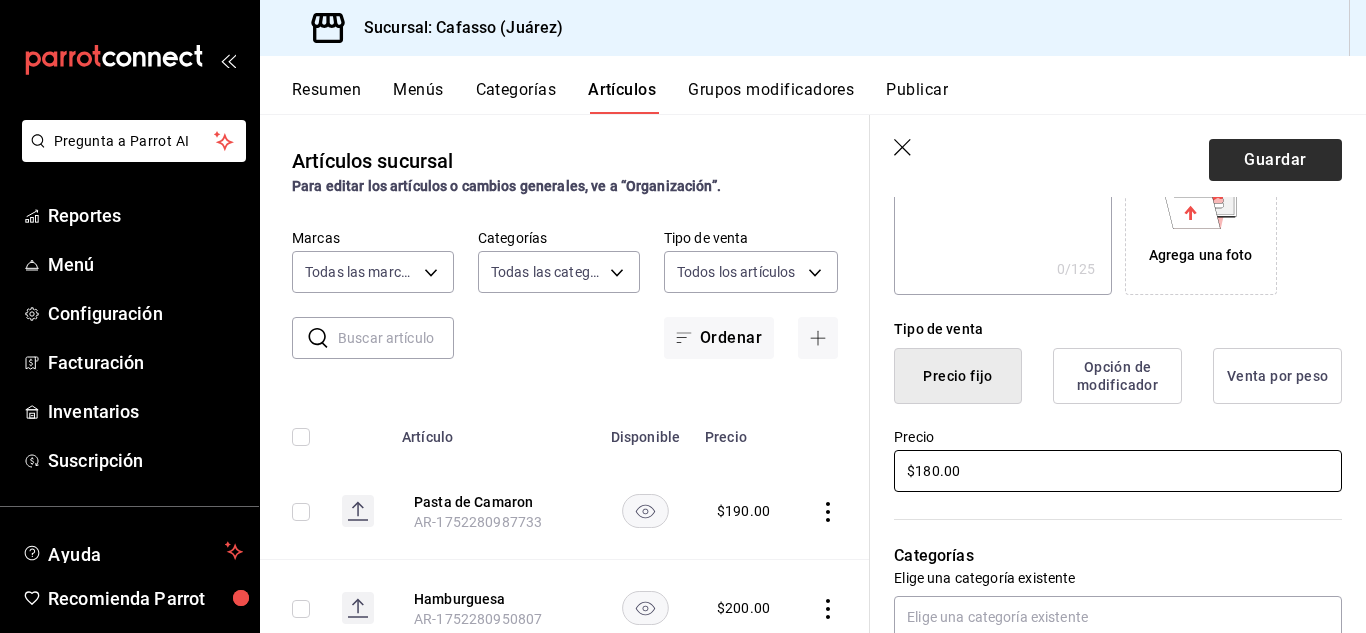 type on "$180.00" 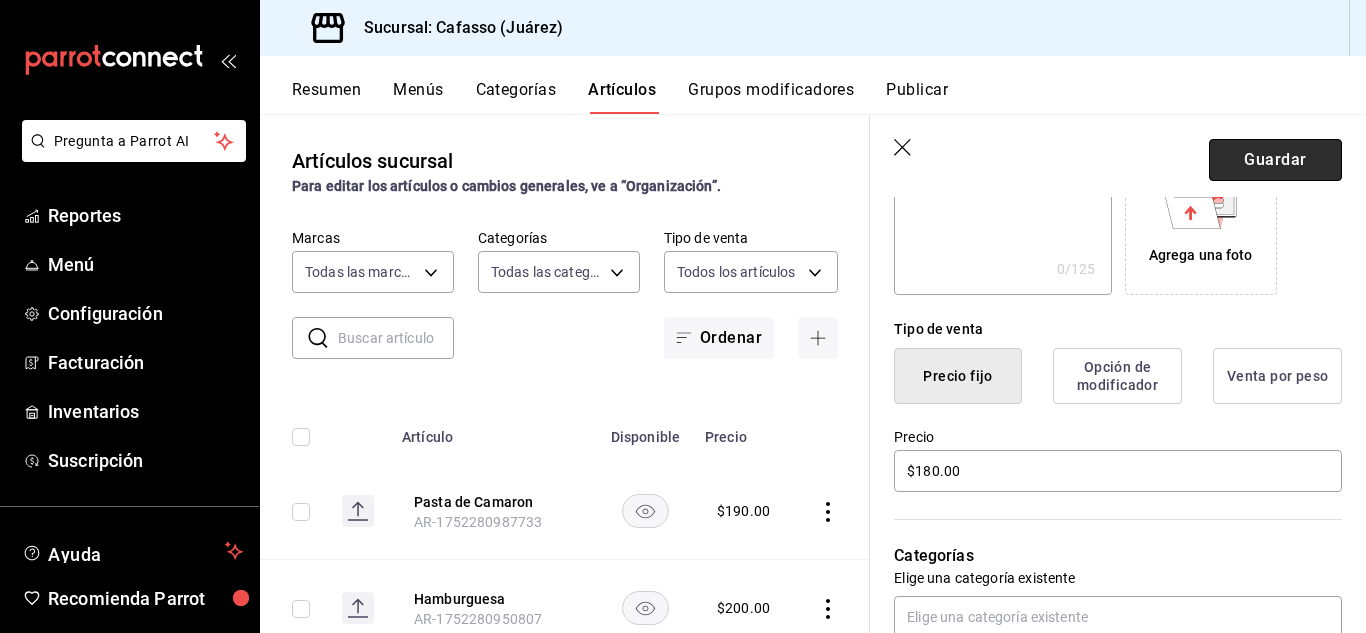 click on "Guardar" at bounding box center (1275, 160) 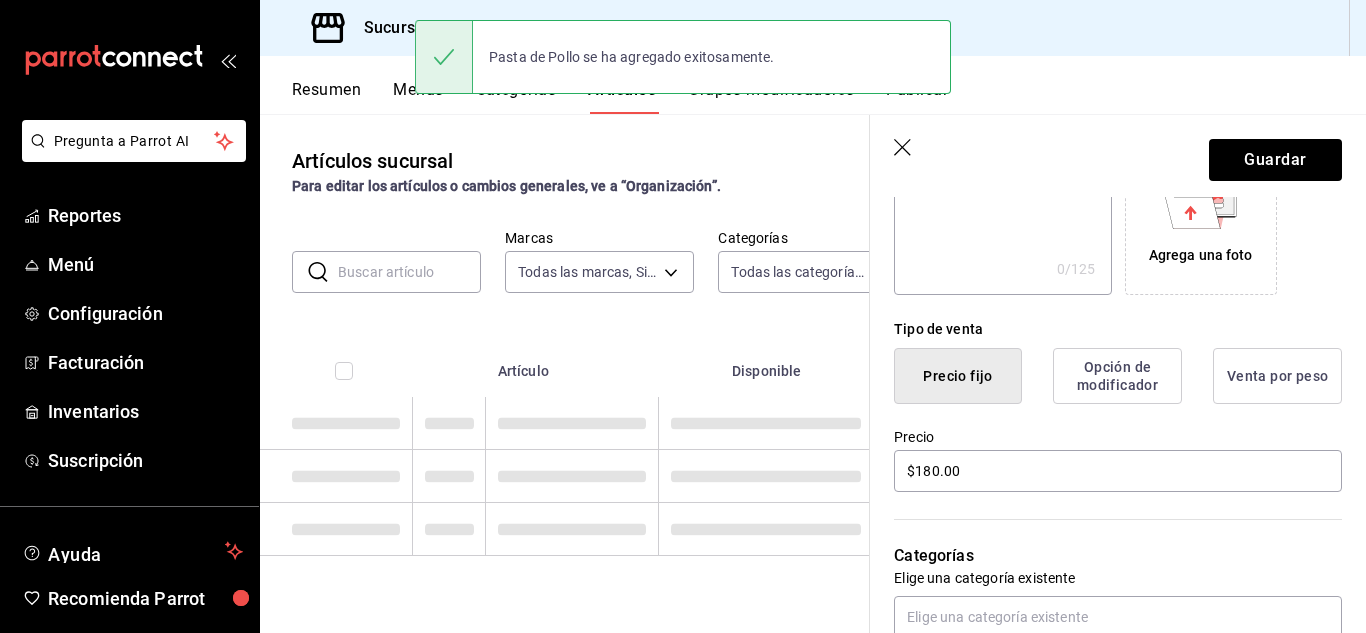 scroll, scrollTop: 0, scrollLeft: 0, axis: both 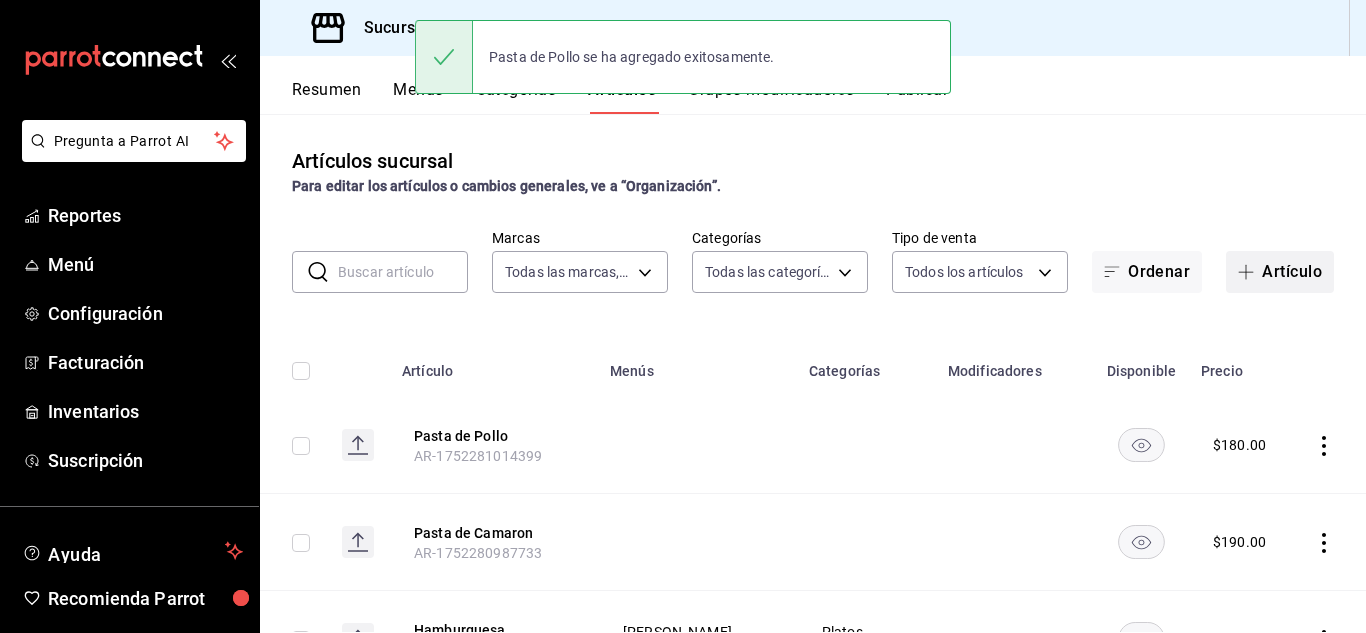 click on "Artículo" at bounding box center (1280, 272) 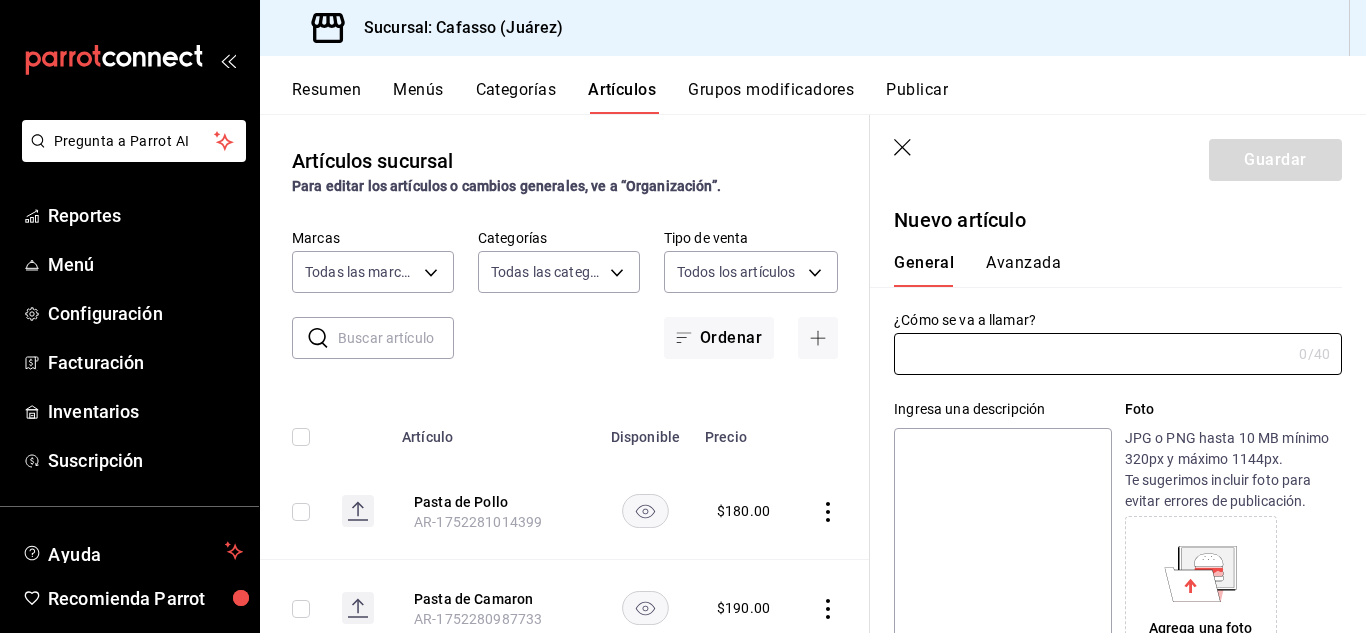 scroll, scrollTop: 0, scrollLeft: 0, axis: both 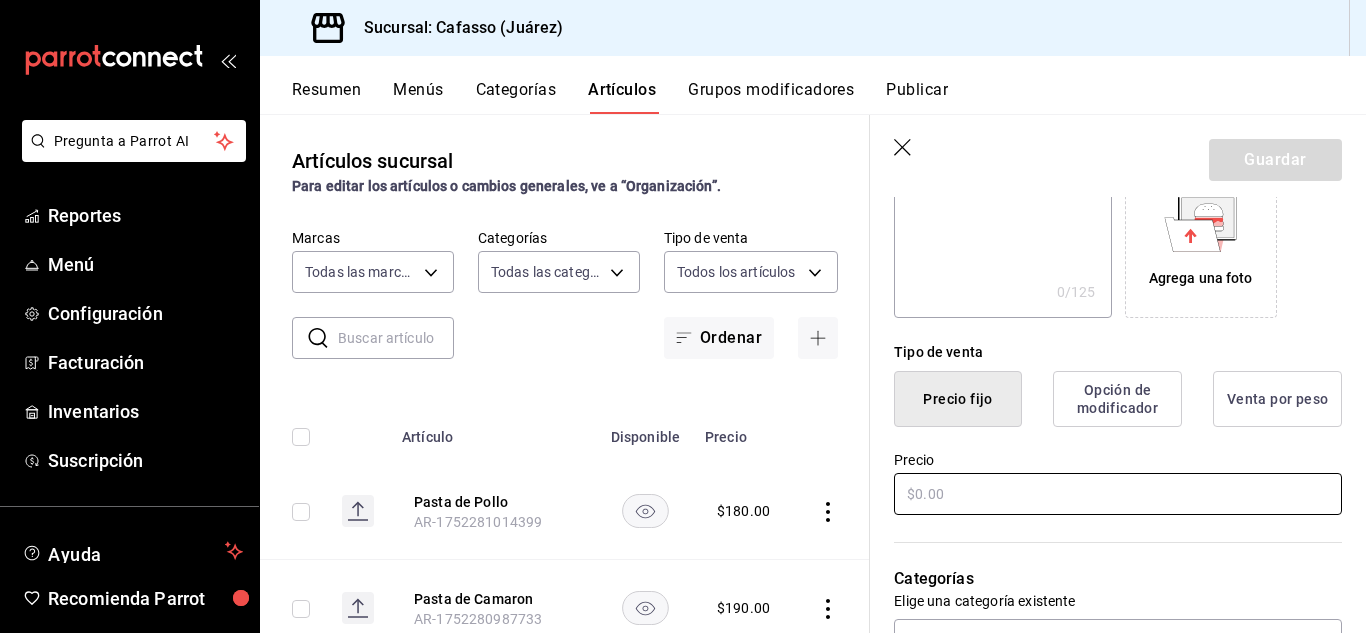 type on "Pasta Bolognesa" 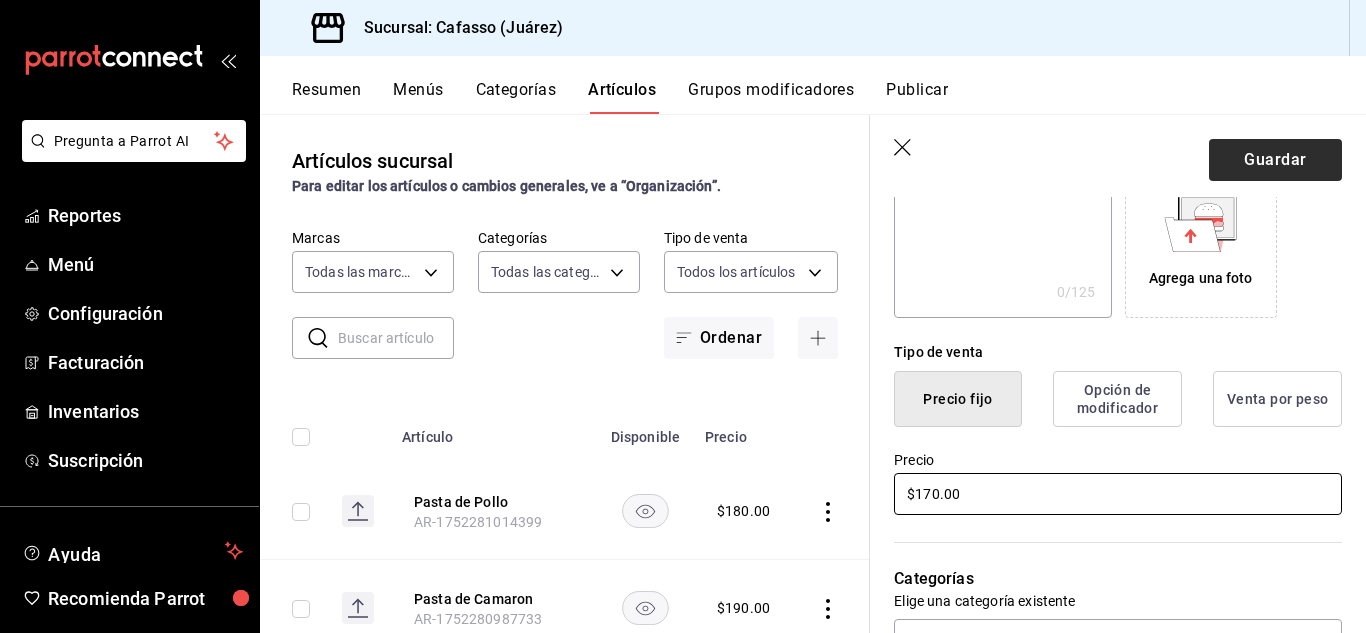 type on "$170.00" 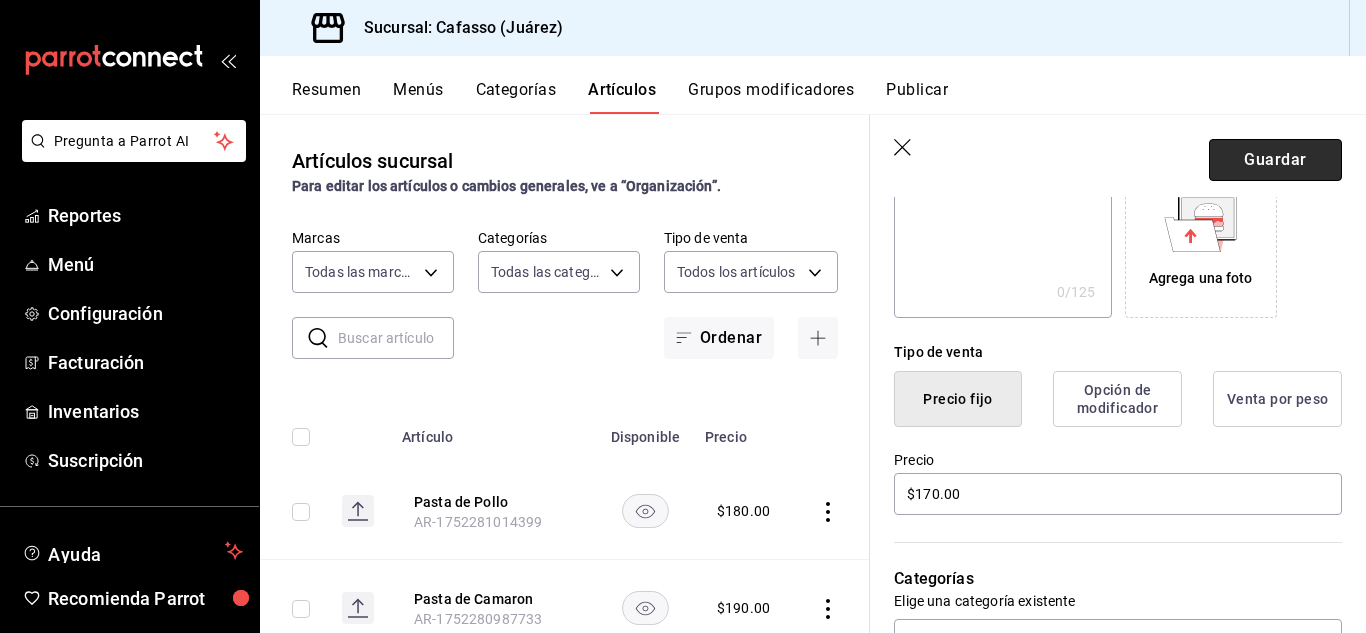 click on "Guardar" at bounding box center [1275, 160] 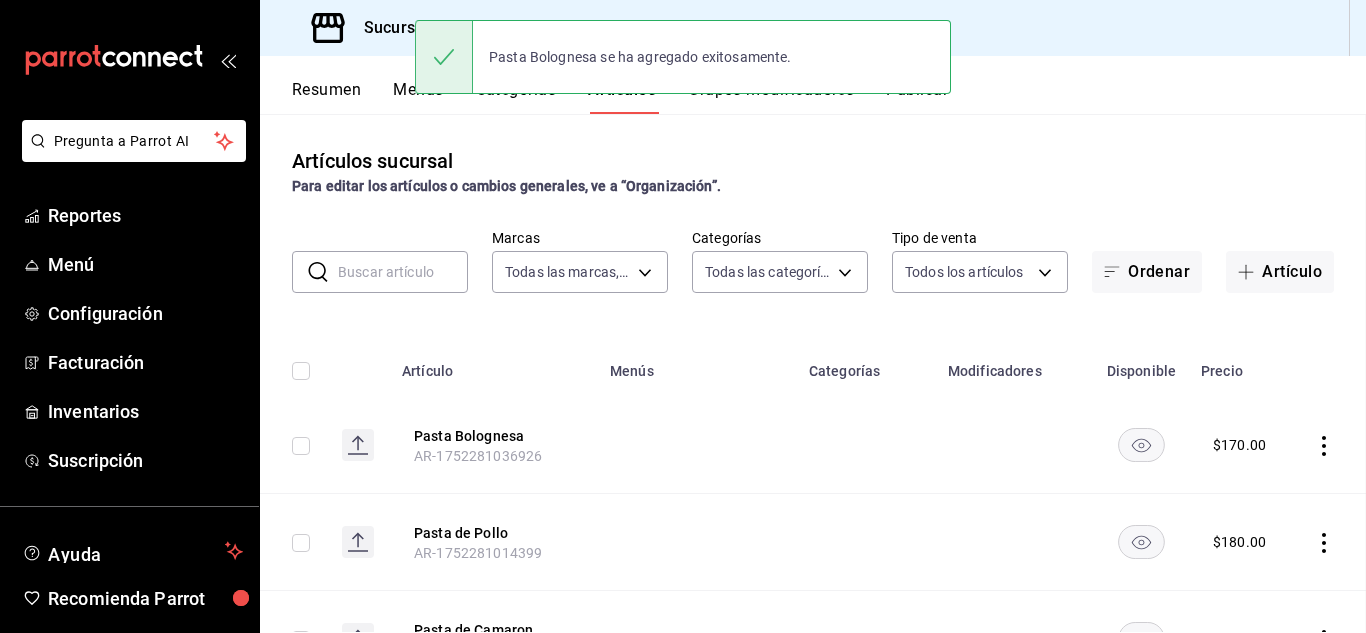 scroll, scrollTop: 0, scrollLeft: 0, axis: both 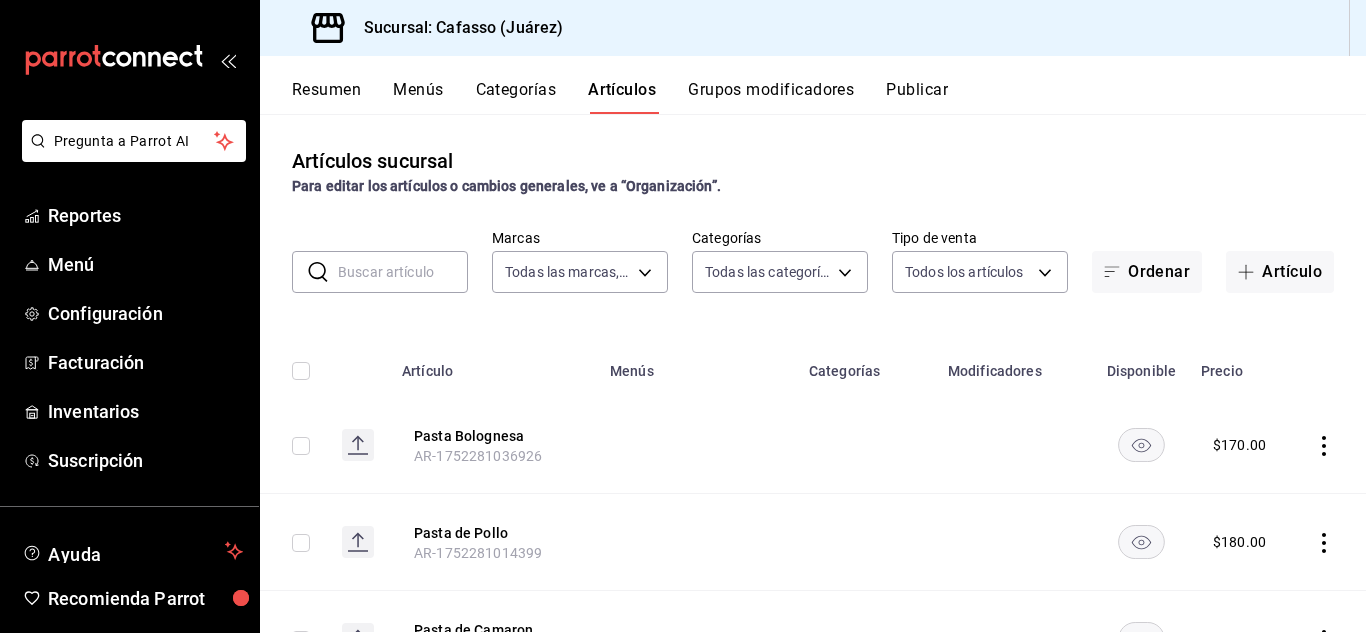 click on "Publicar" at bounding box center (917, 97) 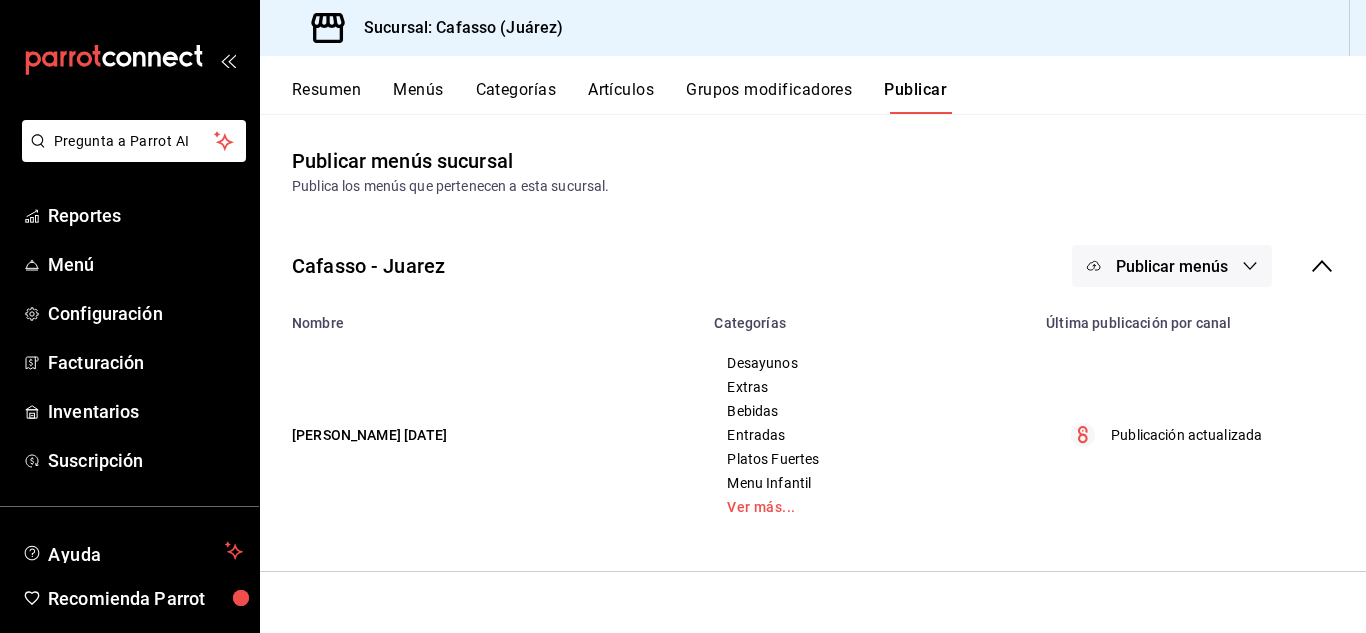 click on "Publicar menús" at bounding box center [1172, 266] 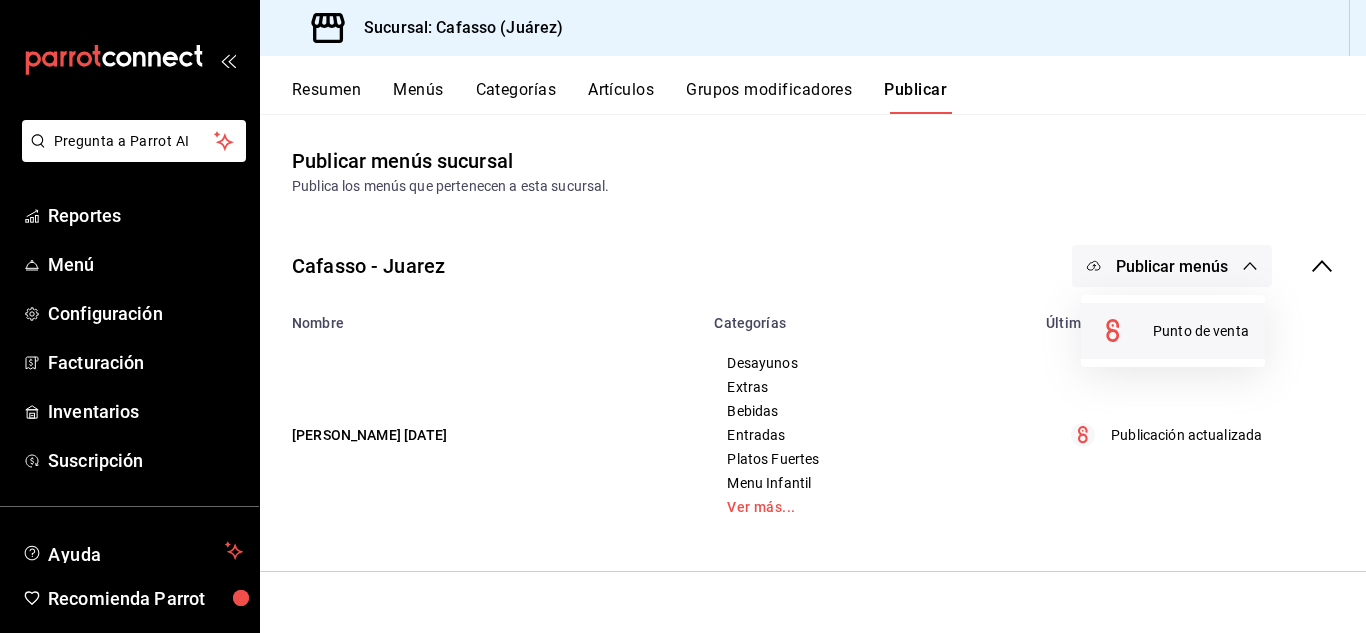 click on "Punto de venta" at bounding box center (1201, 331) 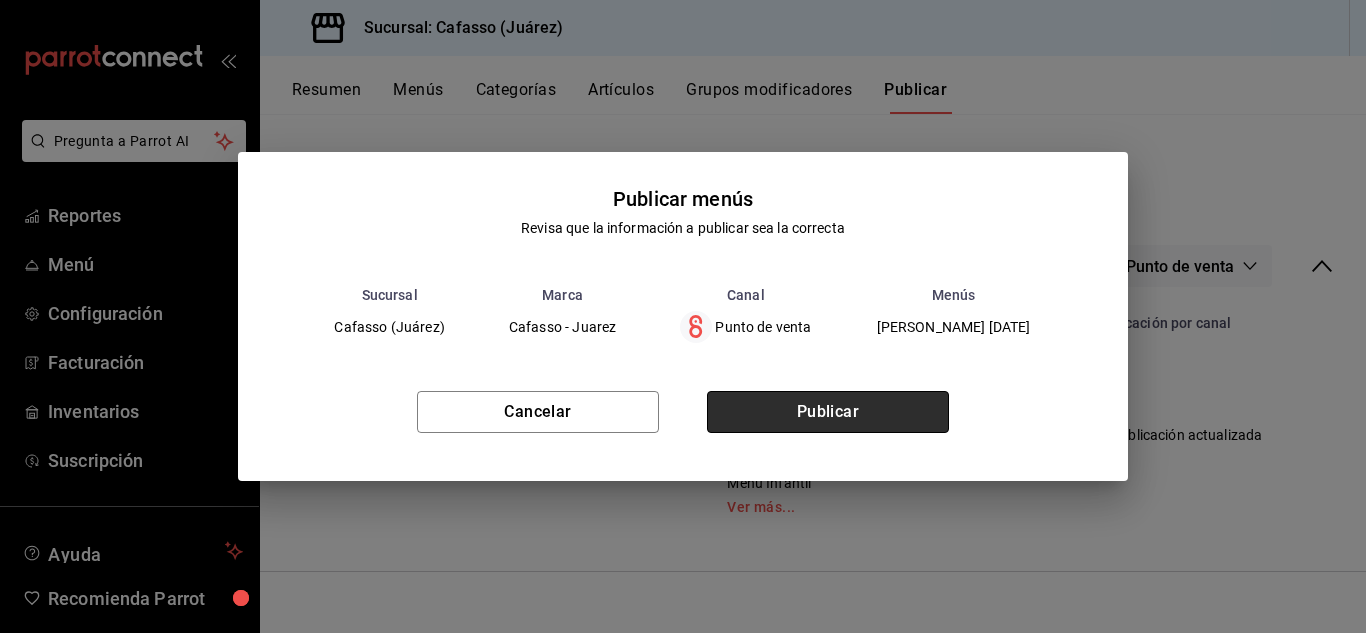 click on "Publicar" at bounding box center (828, 412) 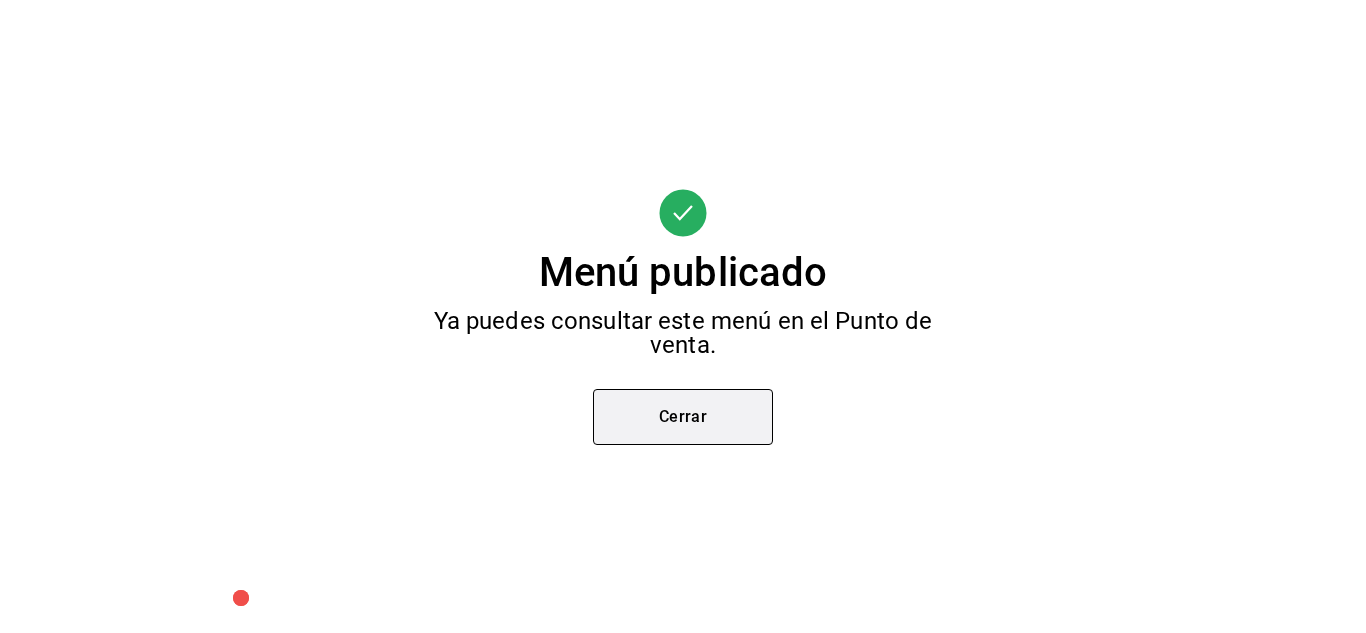 click on "Cerrar" at bounding box center [683, 417] 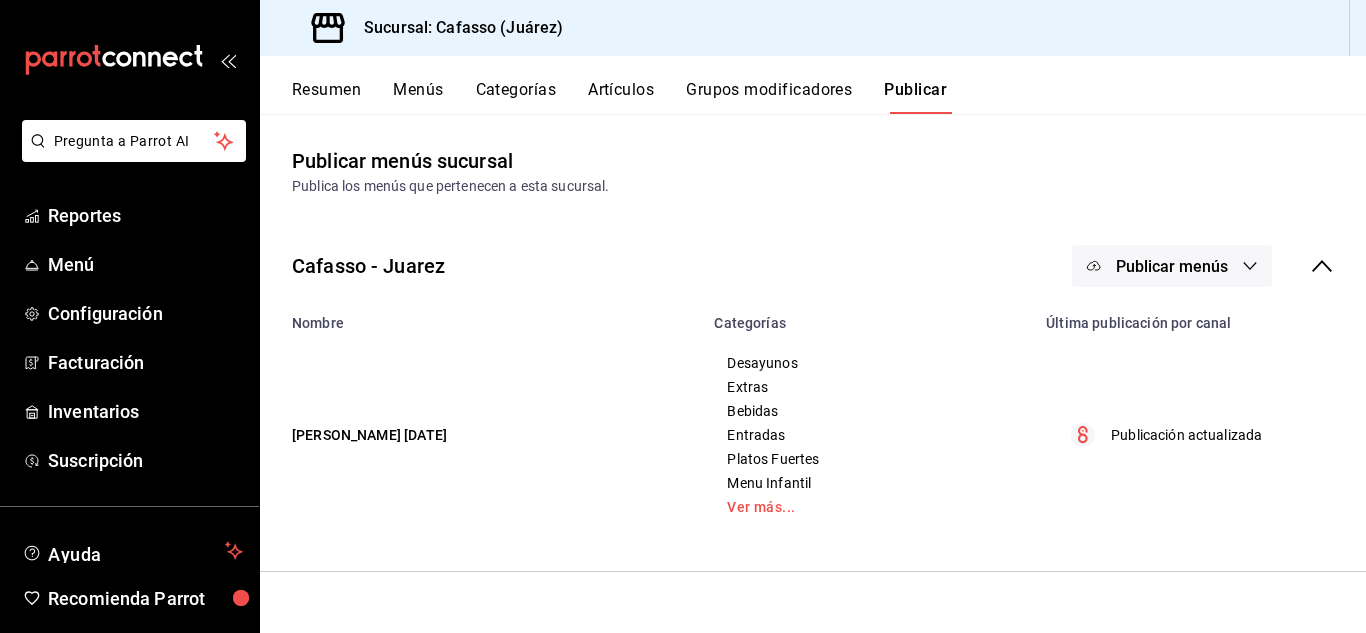 click on "Artículos" at bounding box center (621, 97) 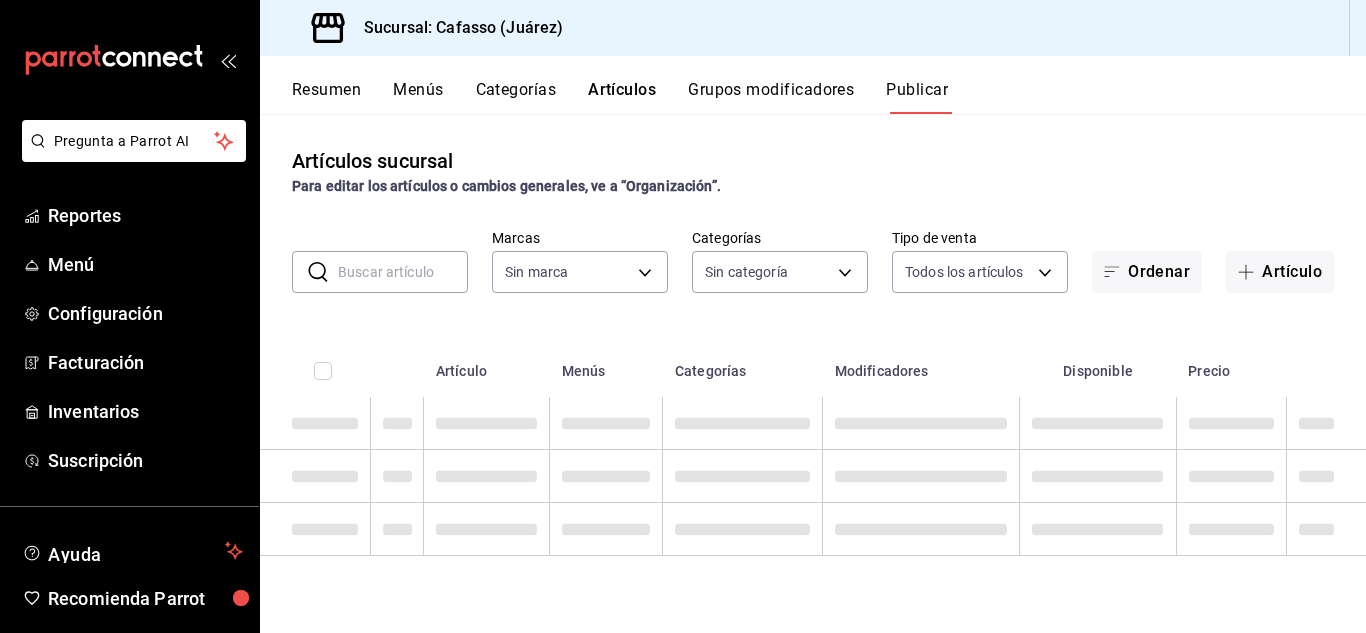 type on "9130f5d3-6a85-46d3-acca-12f0fba171fe" 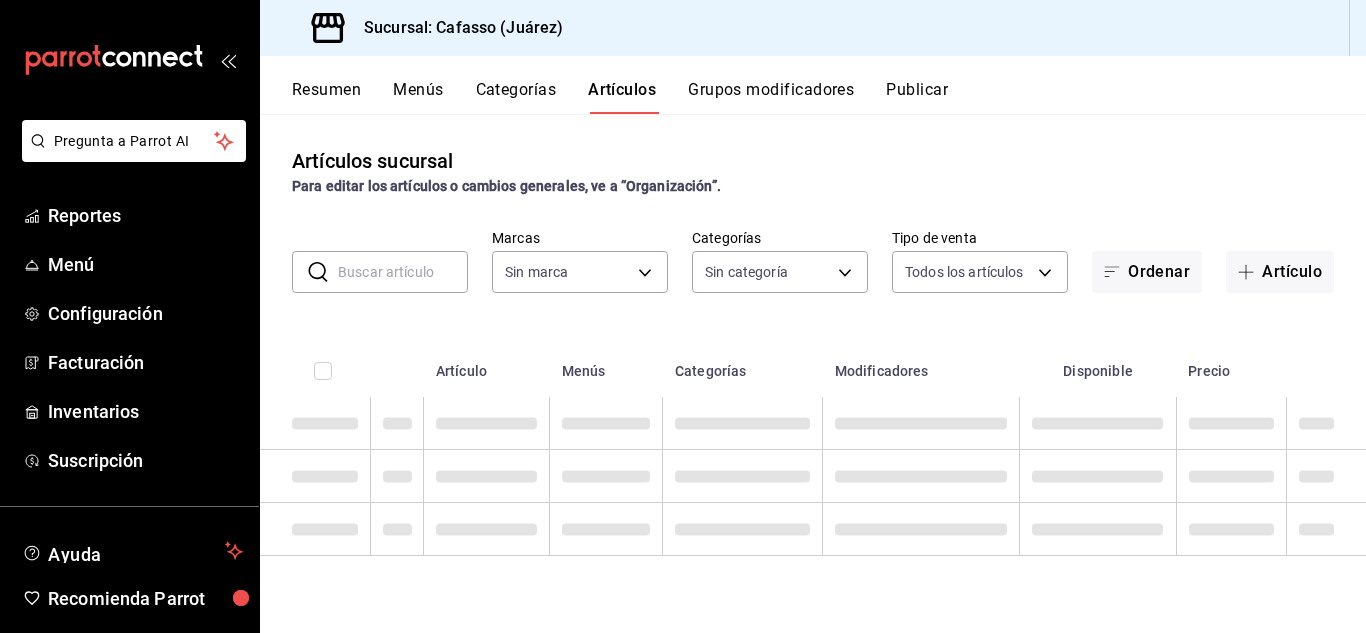 type on "9130f5d3-6a85-46d3-acca-12f0fba171fe" 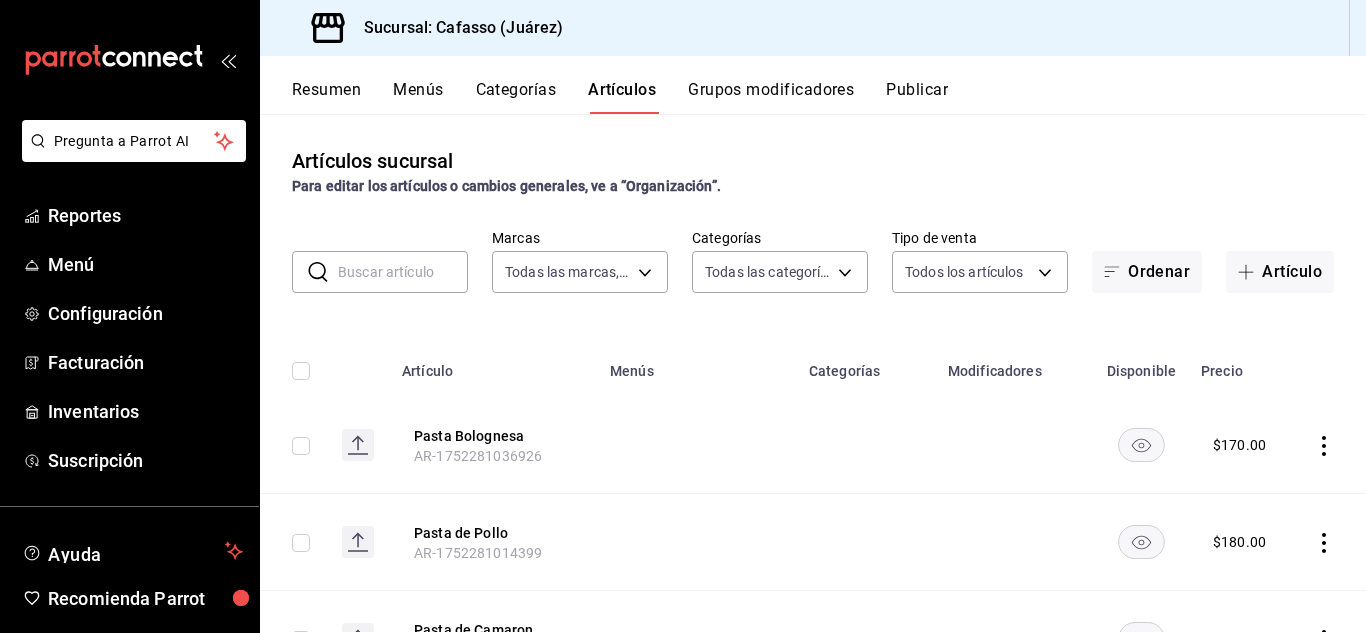 type on "195460f4-2ad2-4da5-8ffd-f83182e36a41,8ada6fb5-fad7-420d-a961-a72e344fc4d9,434eb887-7d8e-4a45-a05f-10fae85cc750,9b4b0603-f2f6-413e-afe0-9a92db016a84,c5e3f458-9e12-4d9b-9f22-4e39035d7506,73383399-0dc0-449e-9d58-4d9e05e20ea4,931593fb-b951-48ed-96f2-0a64caee5639,2a2967b4-6cce-4014-8159-ffd2abc68b79" 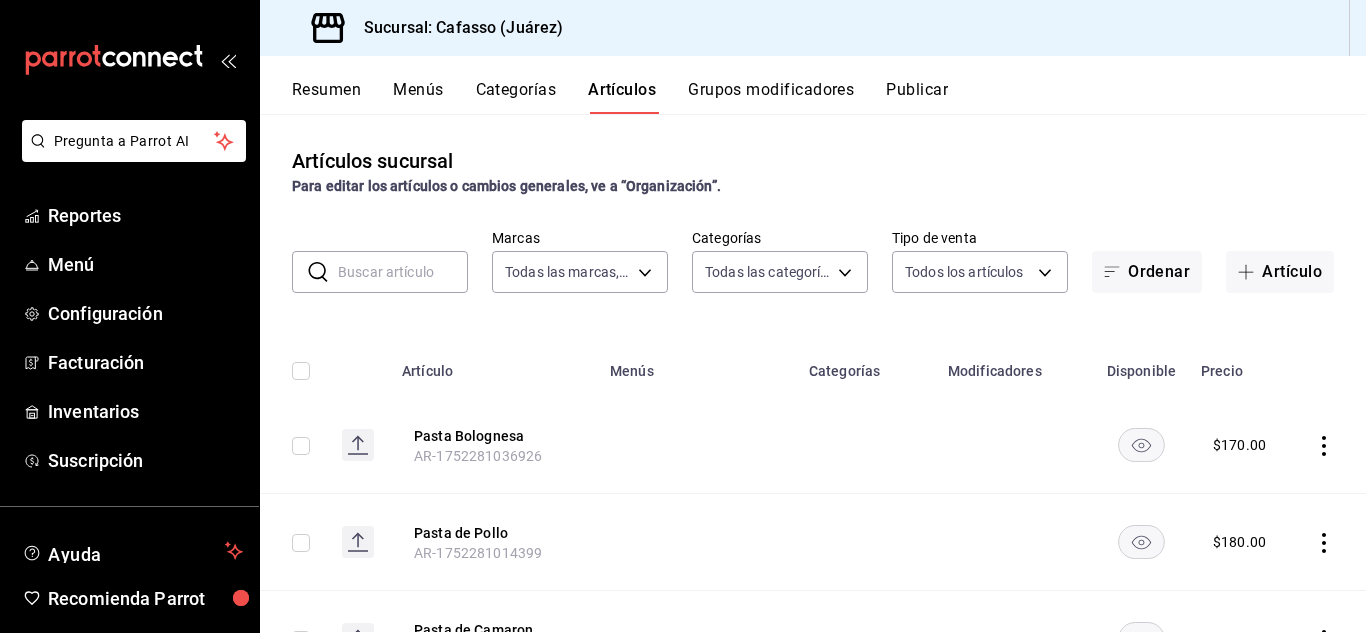 click at bounding box center (403, 272) 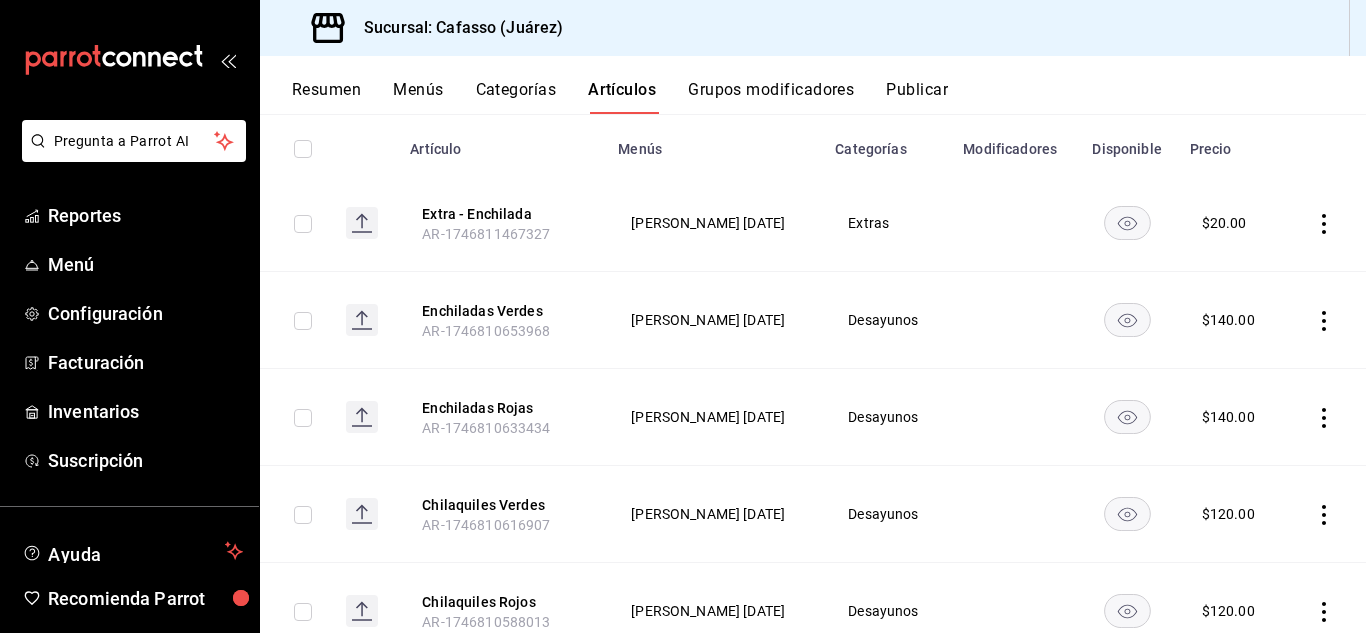 scroll, scrollTop: 242, scrollLeft: 0, axis: vertical 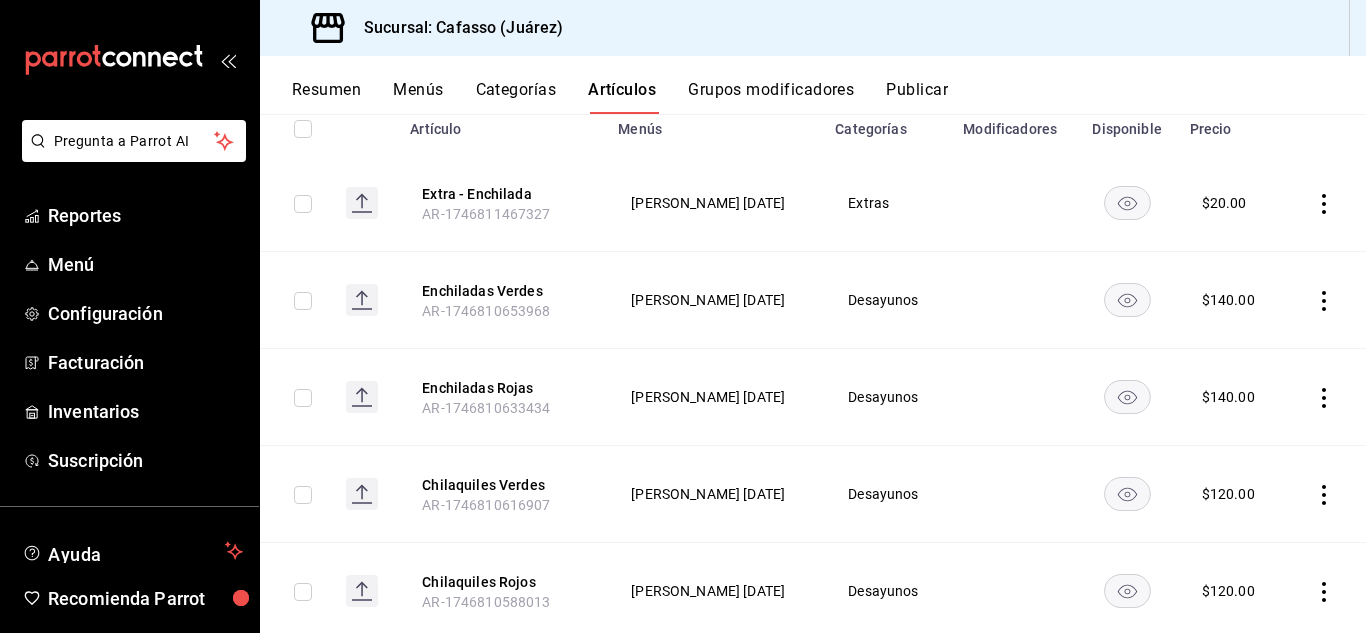 type on "chila" 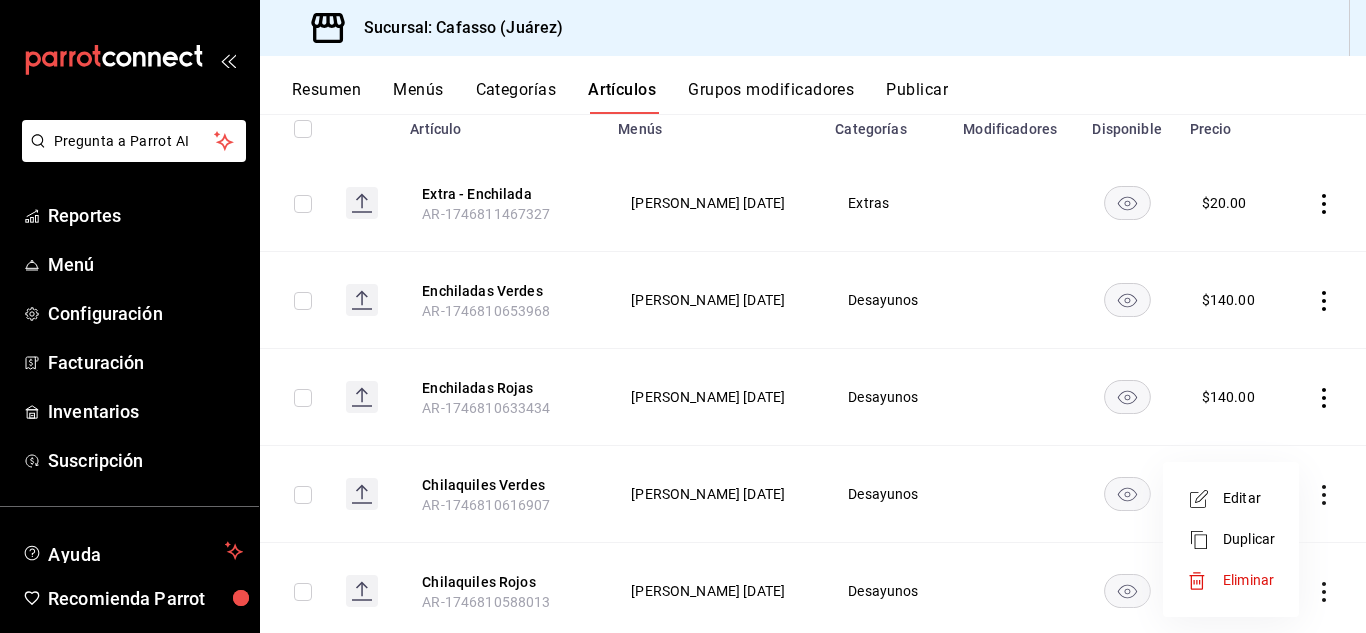 click on "Editar" at bounding box center [1249, 498] 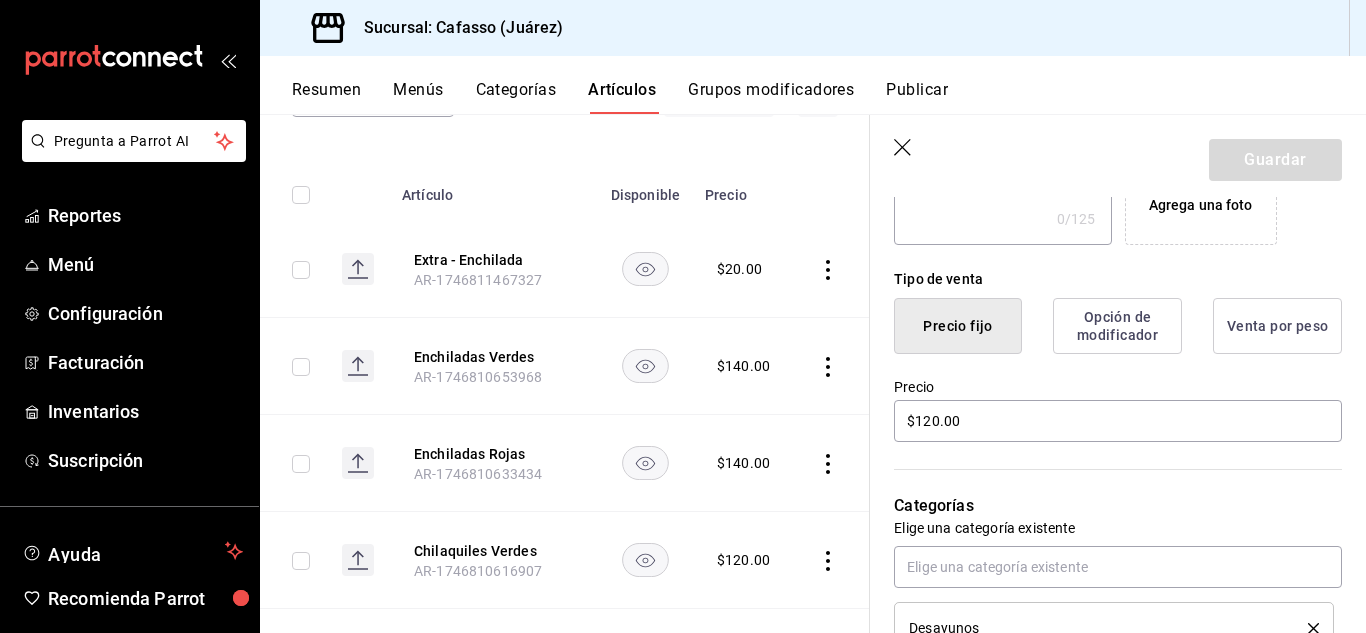 scroll, scrollTop: 448, scrollLeft: 0, axis: vertical 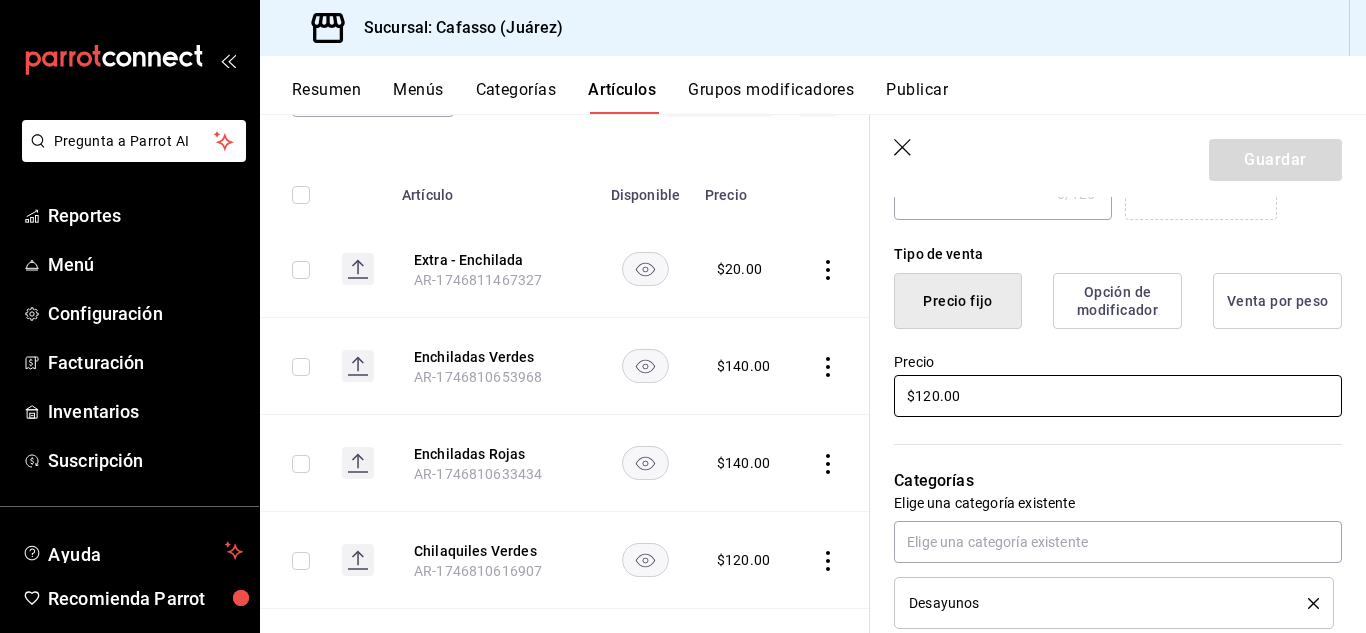 click on "$120.00" at bounding box center [1118, 396] 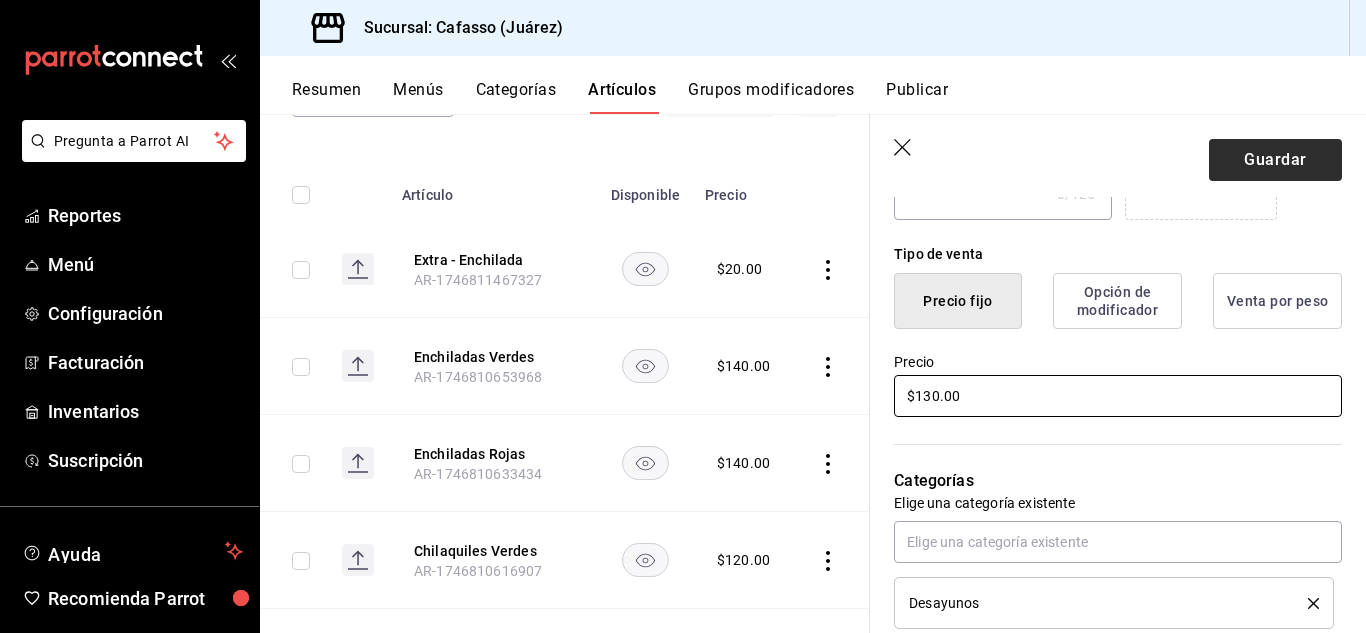 type on "$130.00" 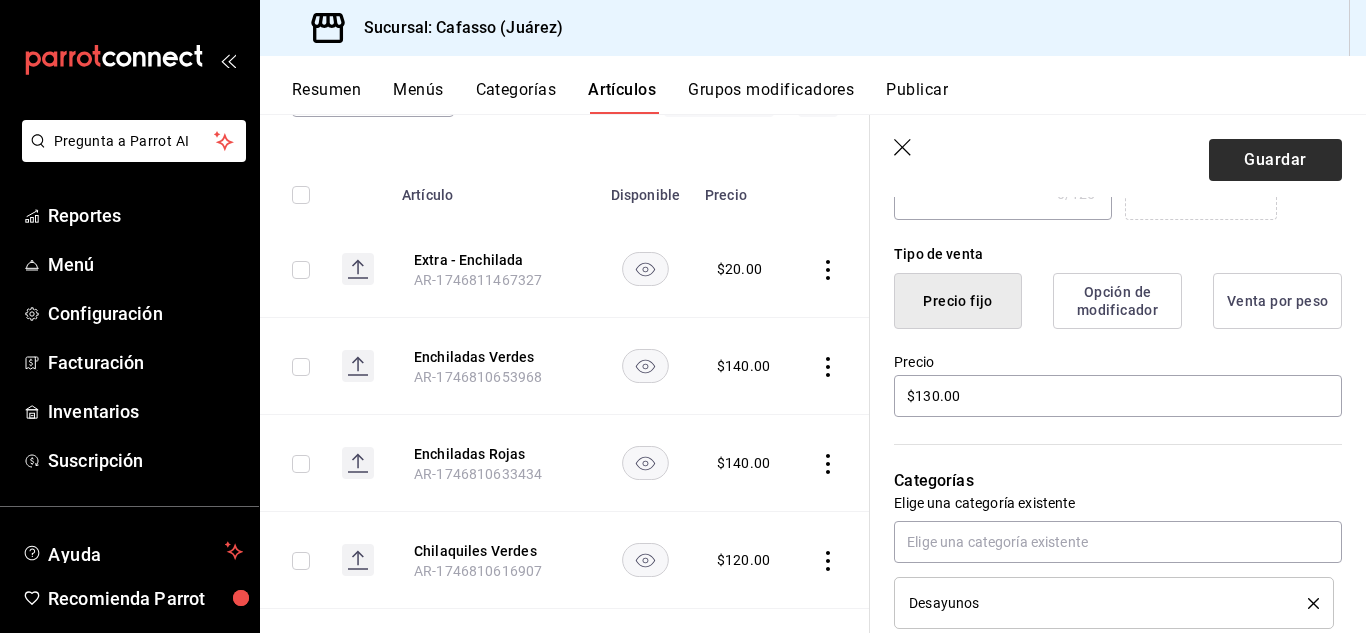 click on "Guardar" at bounding box center [1275, 160] 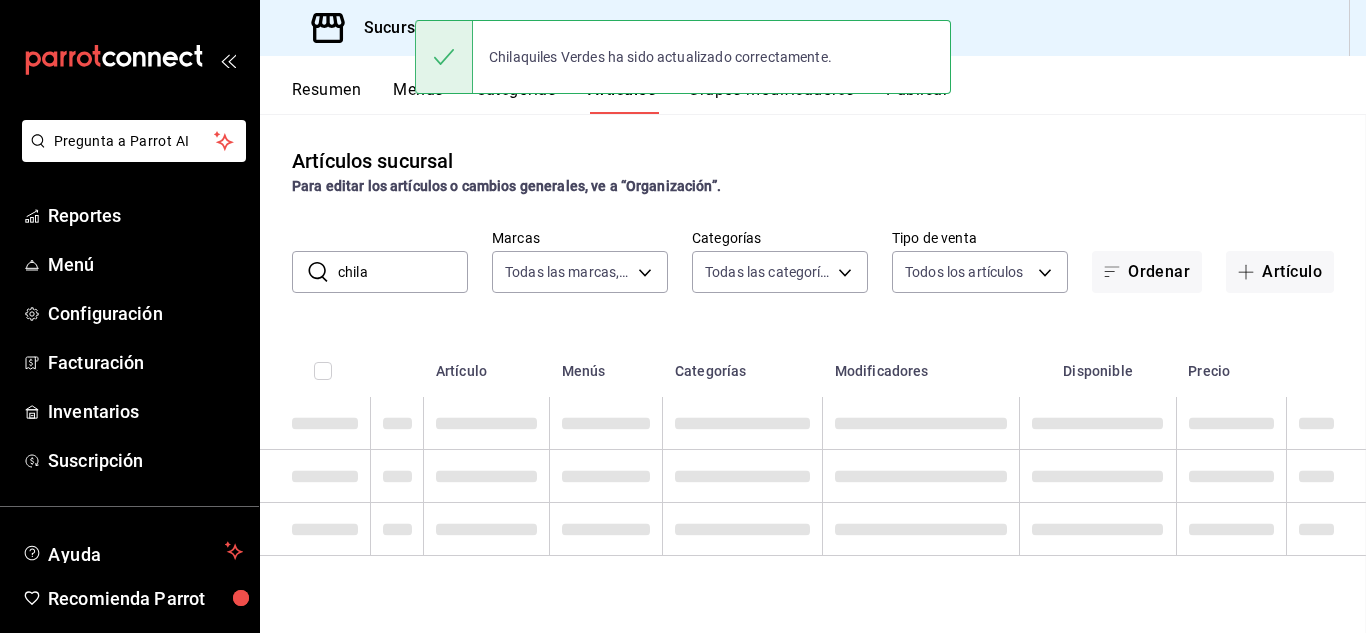 scroll, scrollTop: 0, scrollLeft: 0, axis: both 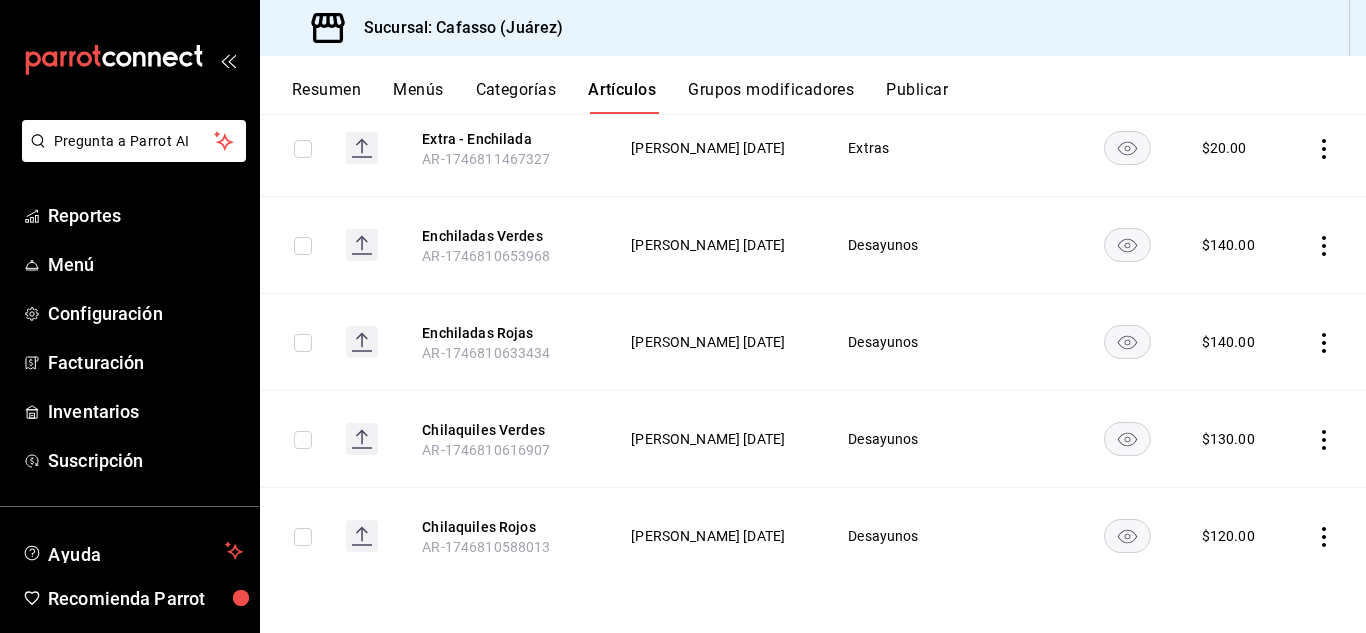 click 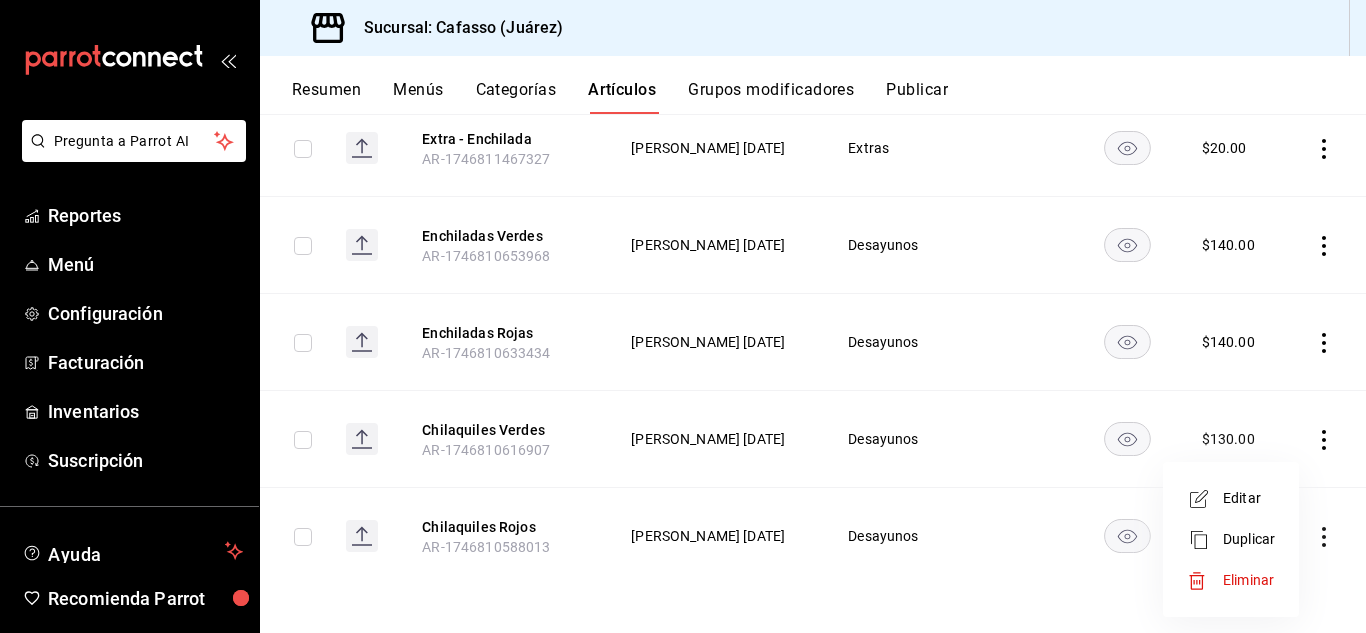 click on "Editar" at bounding box center (1249, 498) 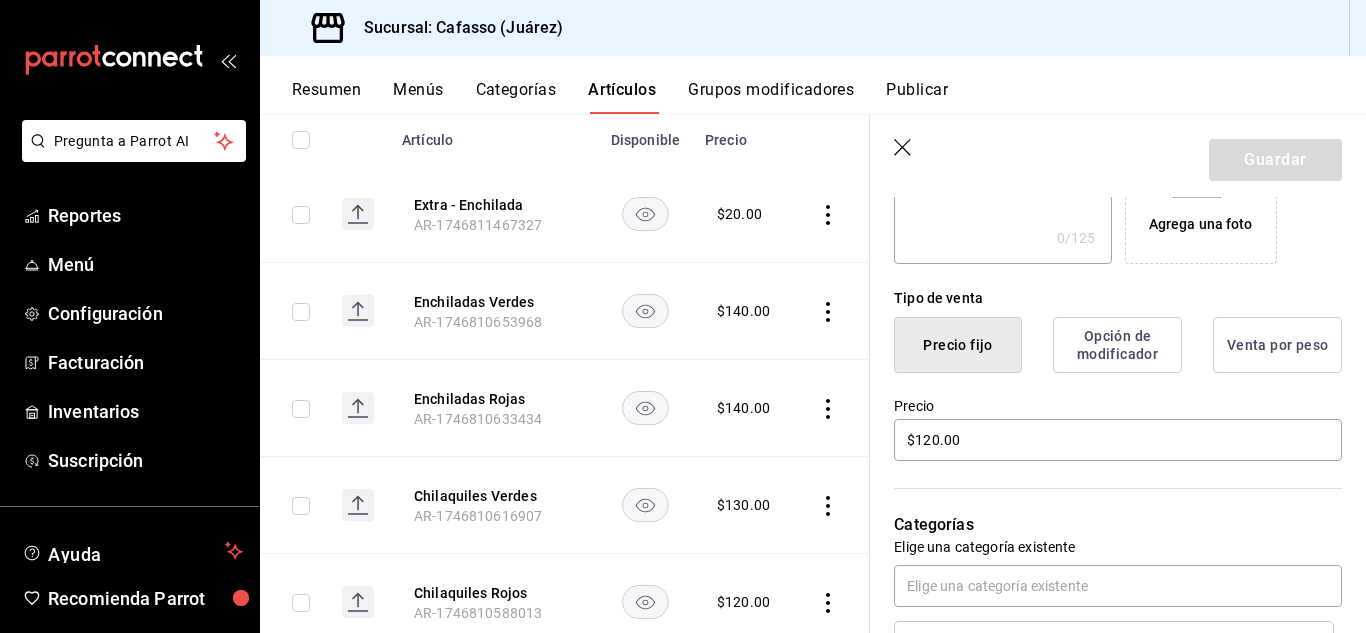 click on "Categorías Elige una categoría existente Desayunos" at bounding box center (1106, 568) 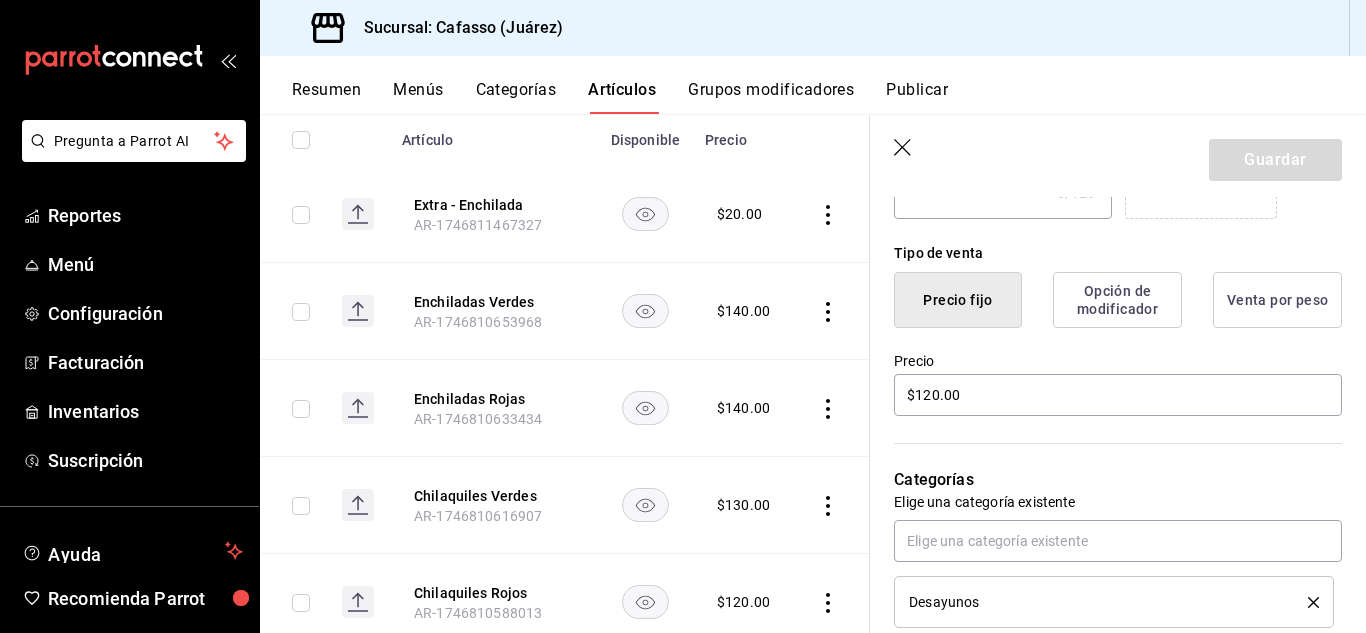 scroll, scrollTop: 458, scrollLeft: 0, axis: vertical 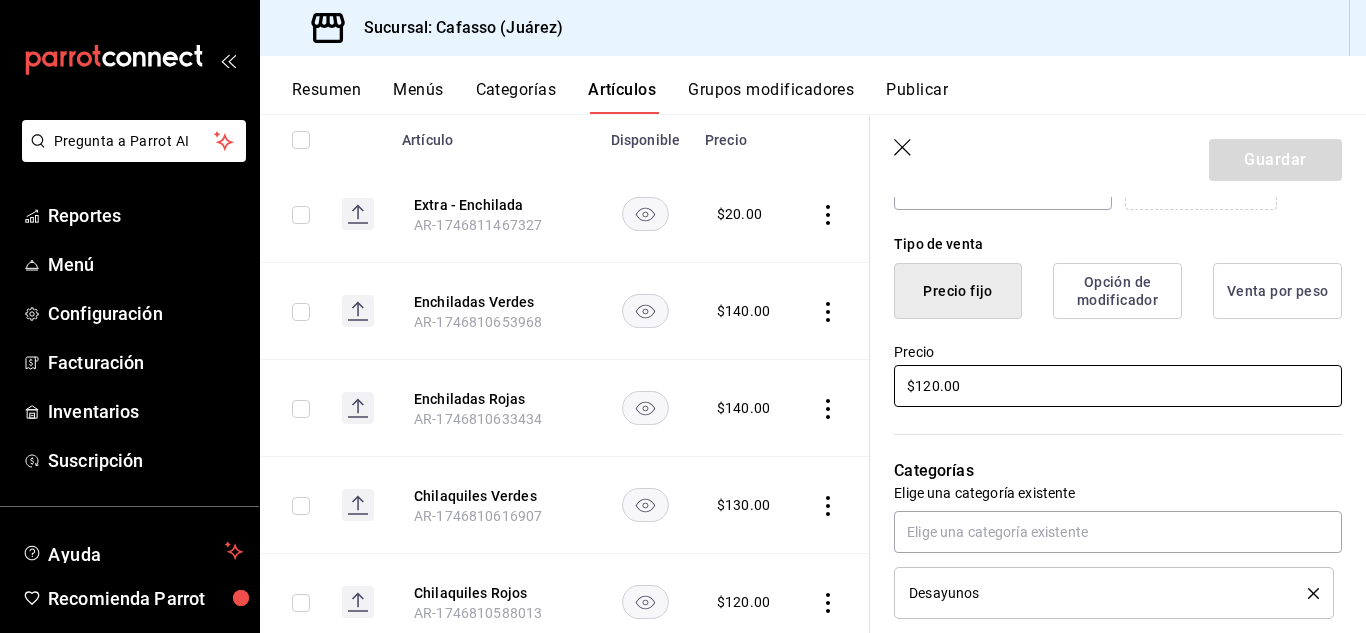click on "$120.00" at bounding box center (1118, 386) 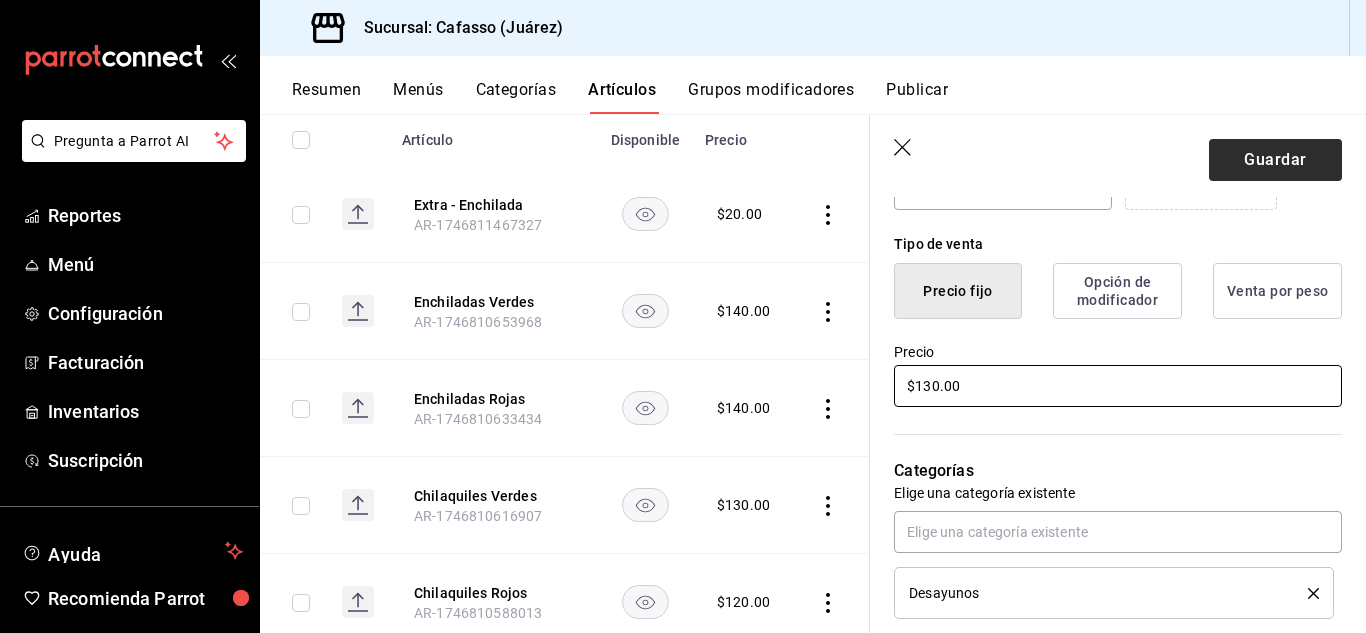 type on "$130.00" 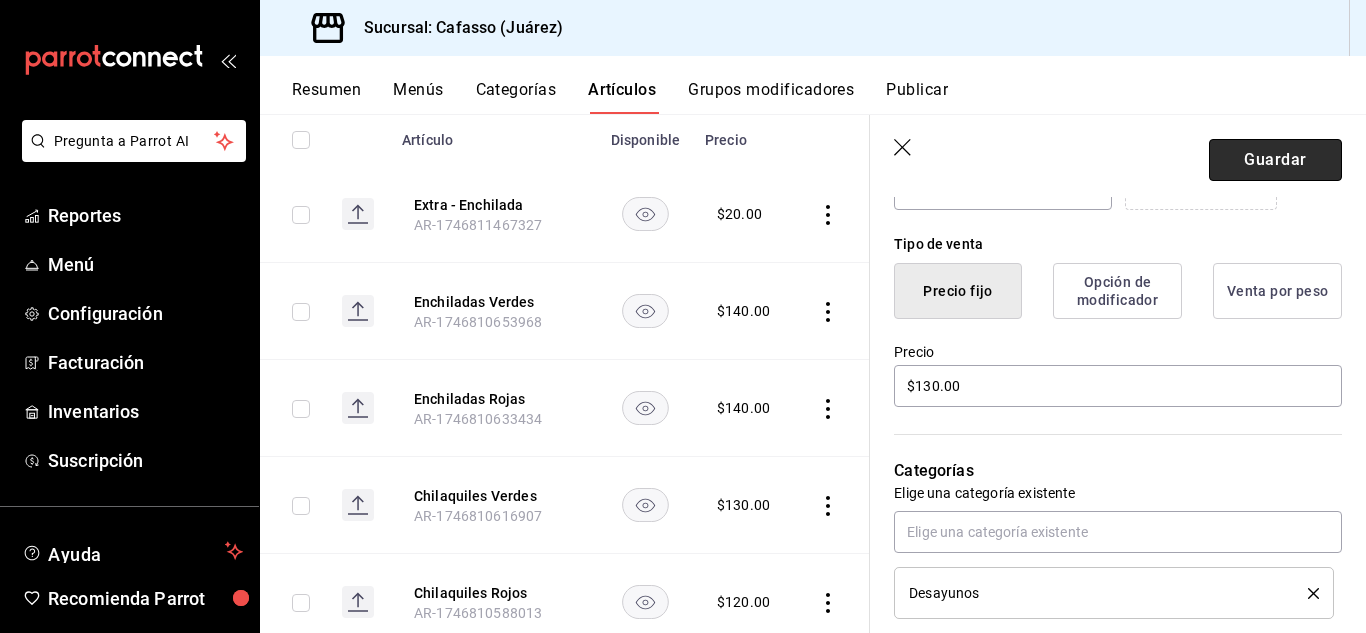 click on "Guardar" at bounding box center (1275, 160) 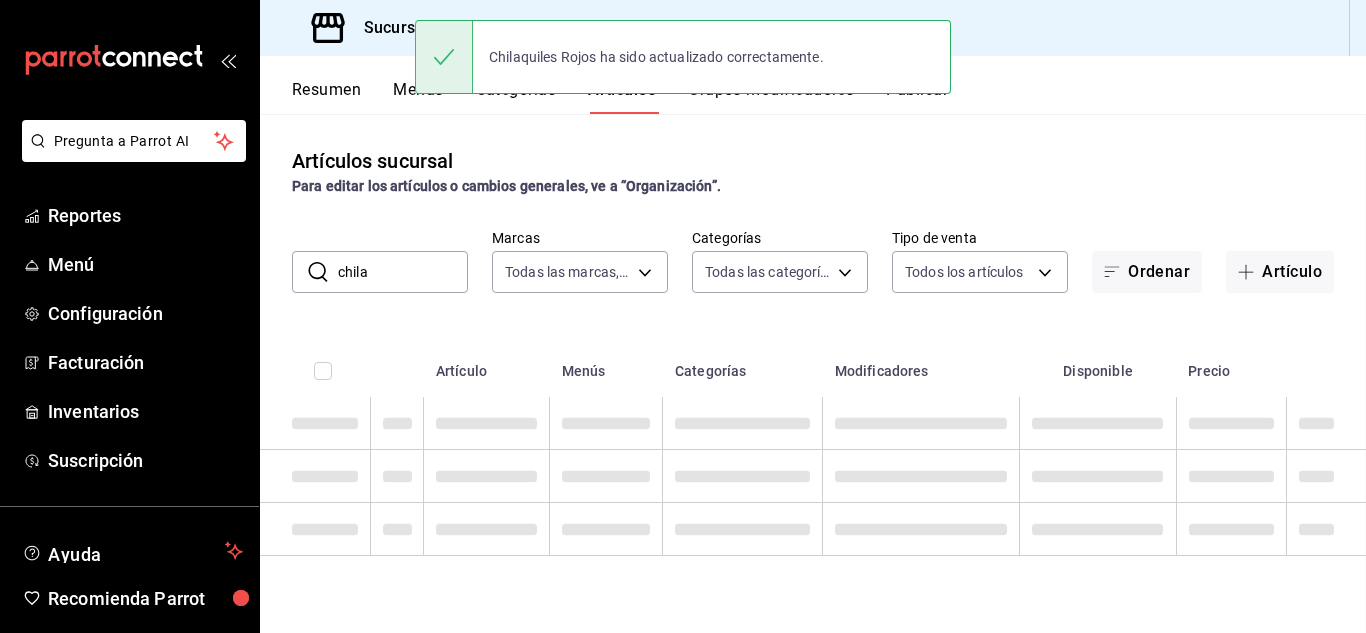 scroll, scrollTop: 0, scrollLeft: 0, axis: both 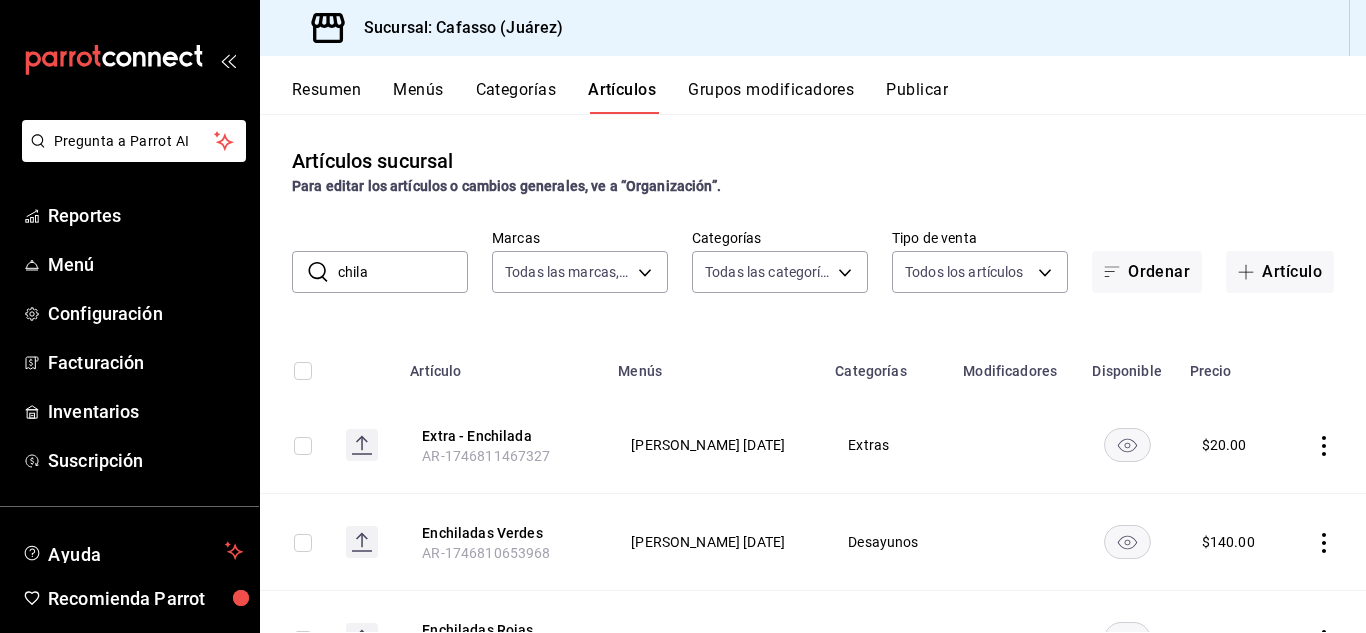 click on "chila" at bounding box center [403, 272] 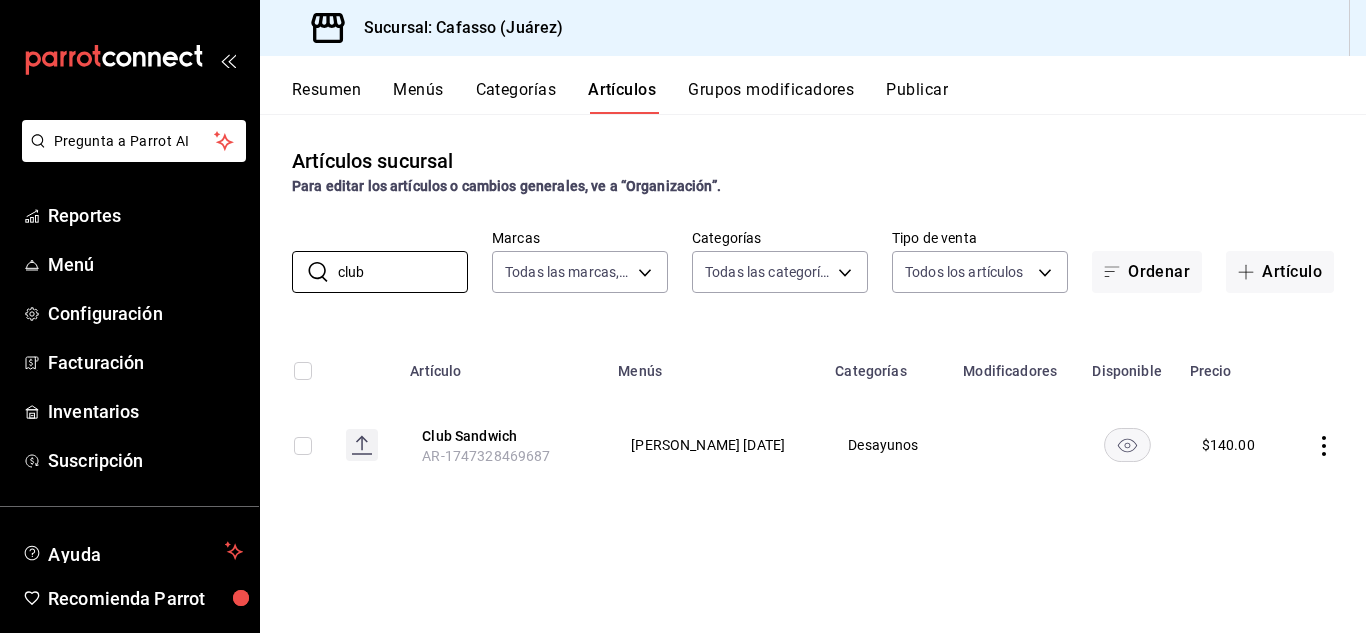 type on "club" 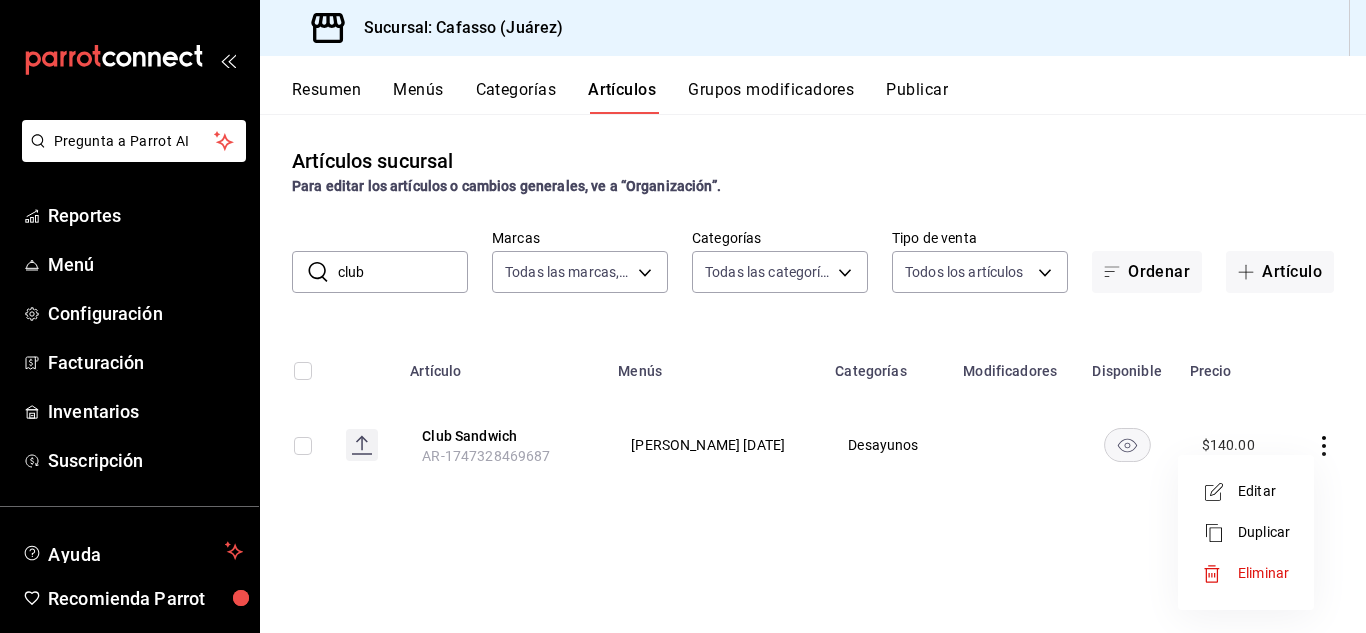 click on "Editar" at bounding box center [1264, 491] 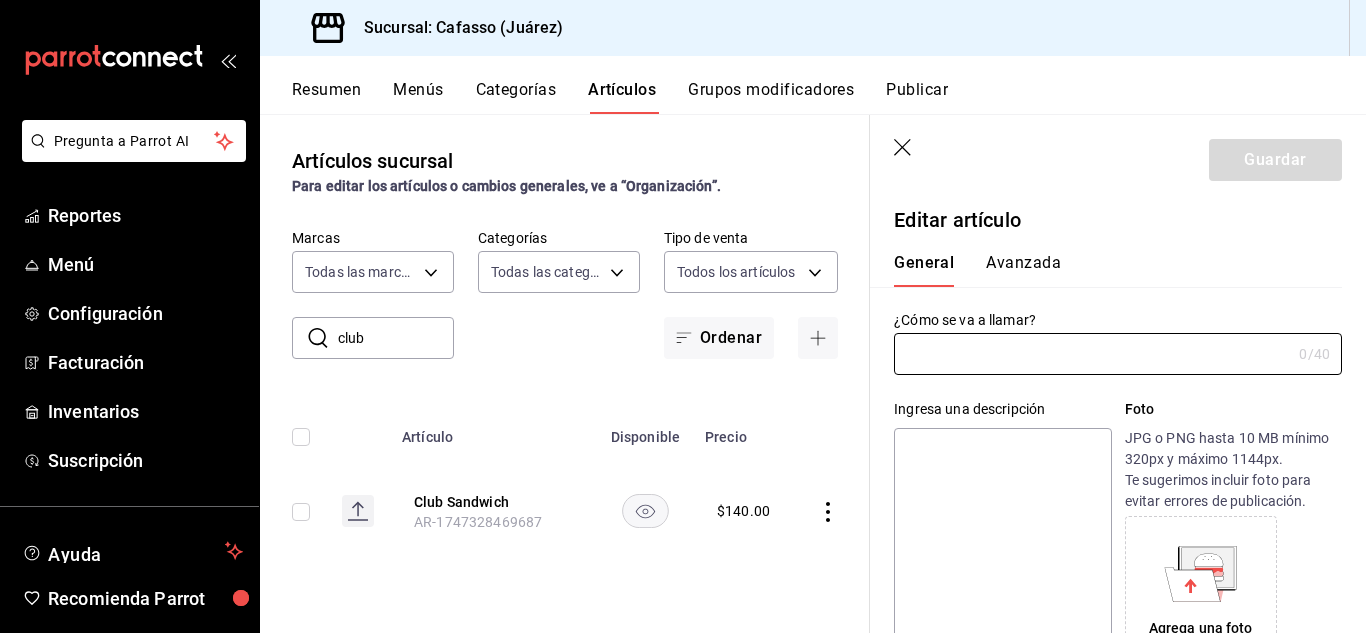 type on "Club Sandwich" 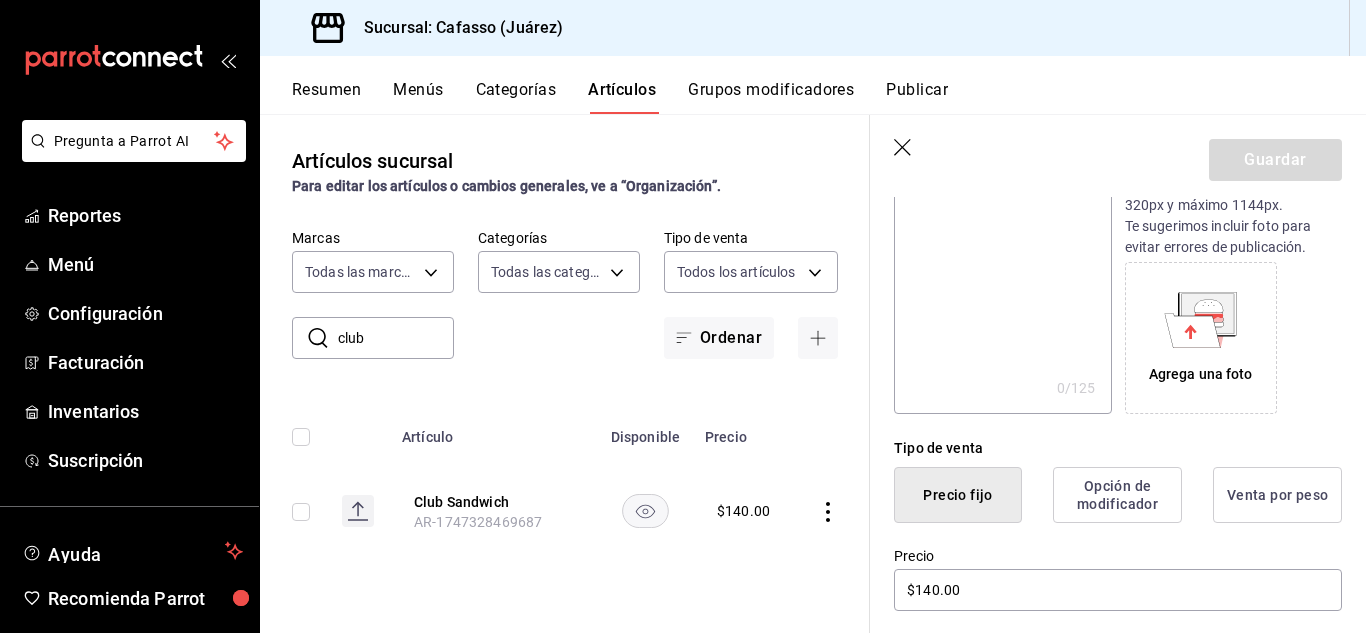 scroll, scrollTop: 237, scrollLeft: 0, axis: vertical 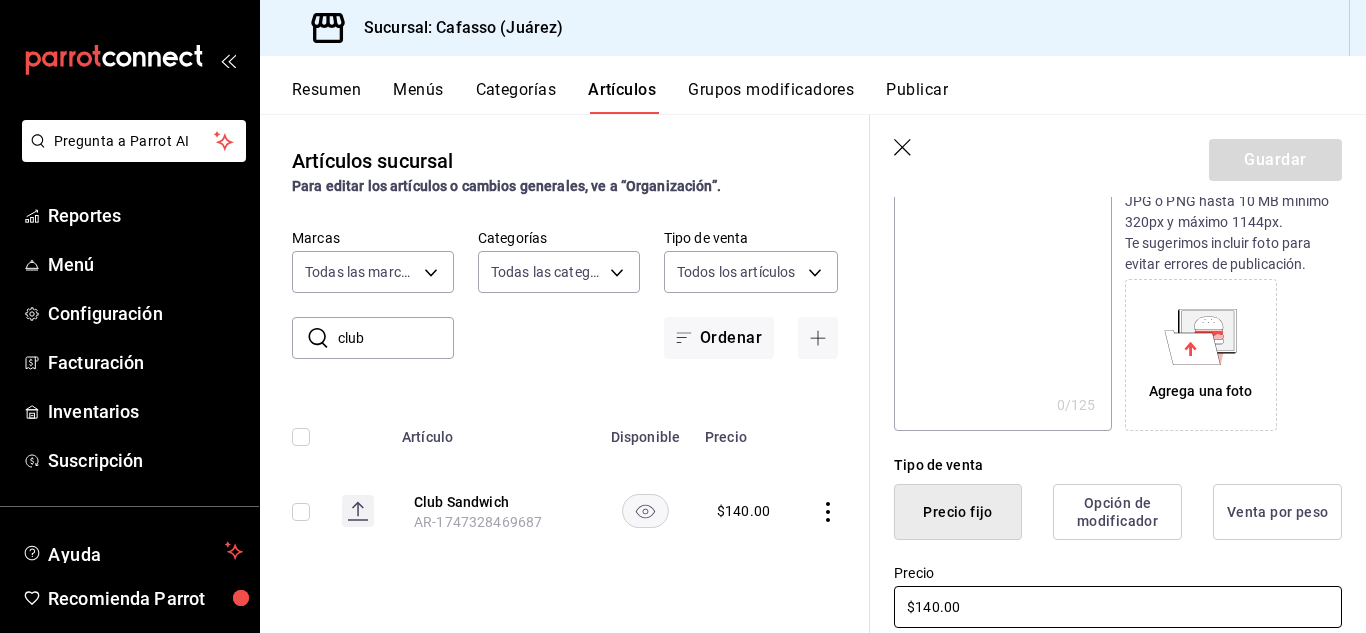 click on "$140.00" at bounding box center [1118, 607] 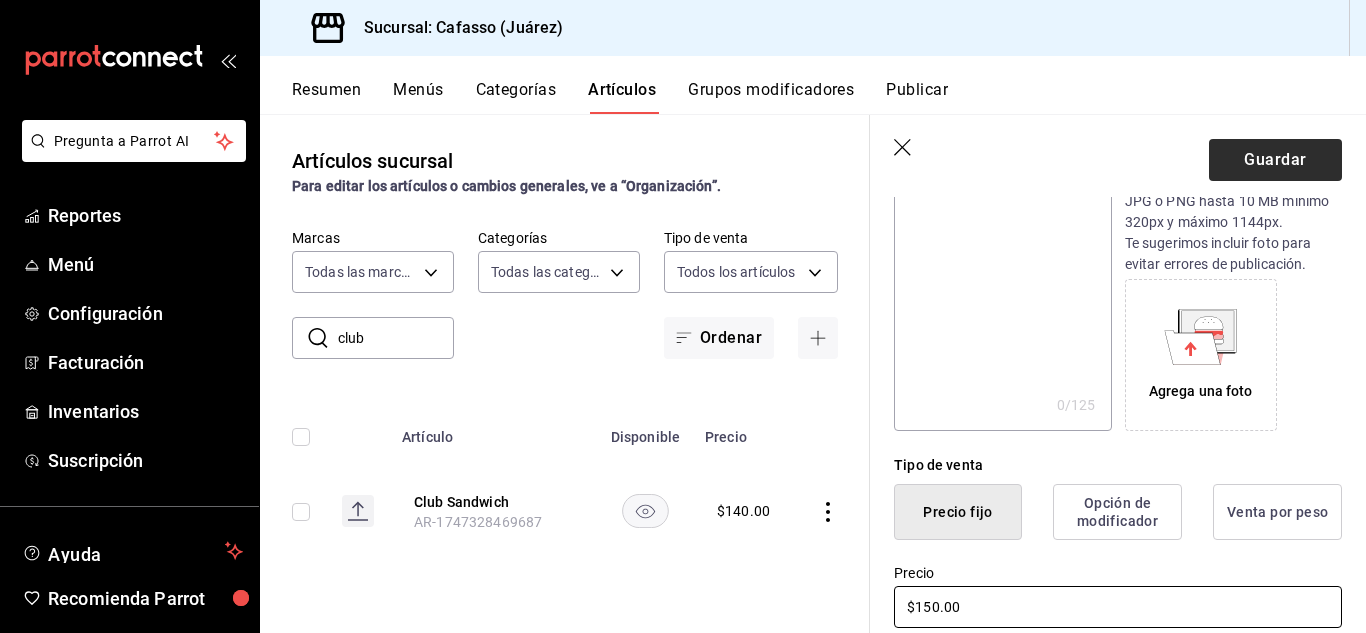 type on "$150.00" 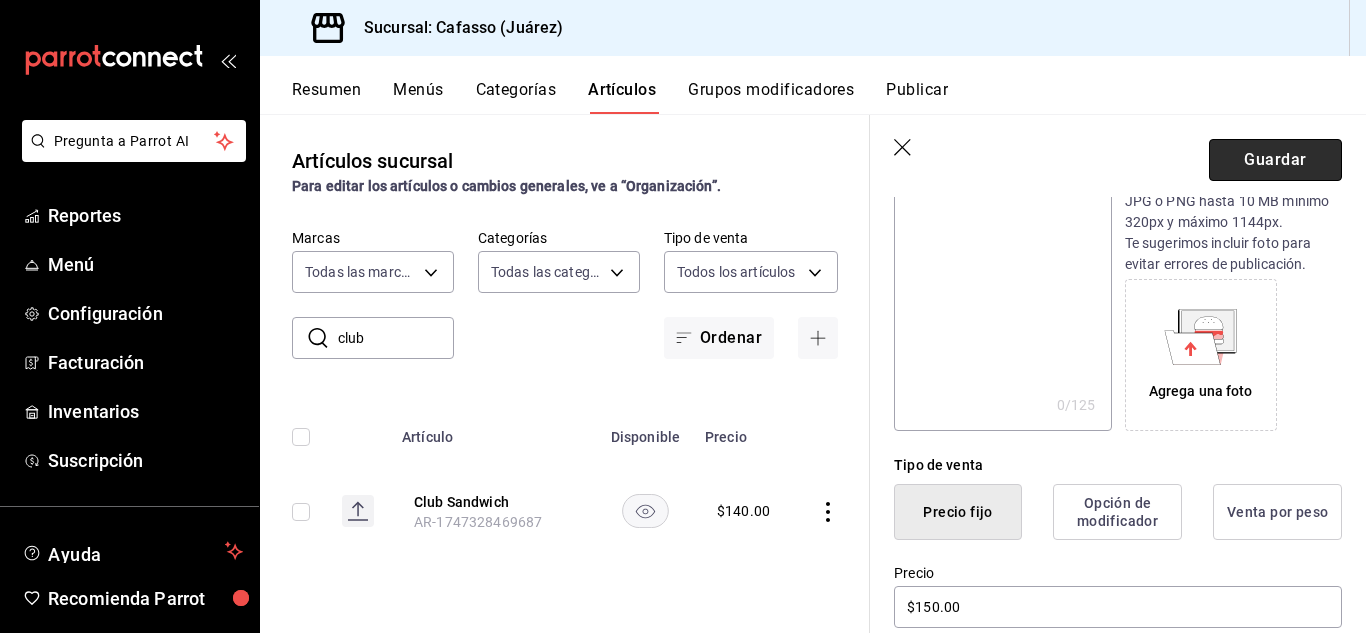 click on "Guardar" at bounding box center [1275, 160] 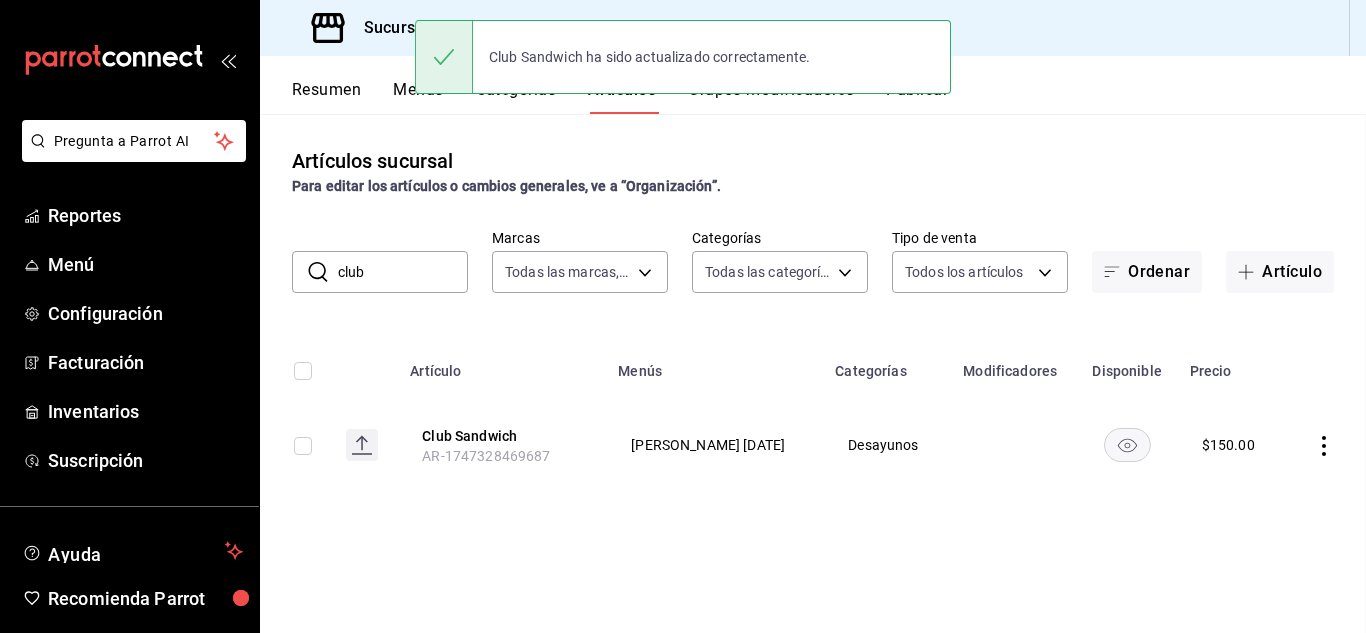 scroll, scrollTop: 0, scrollLeft: 0, axis: both 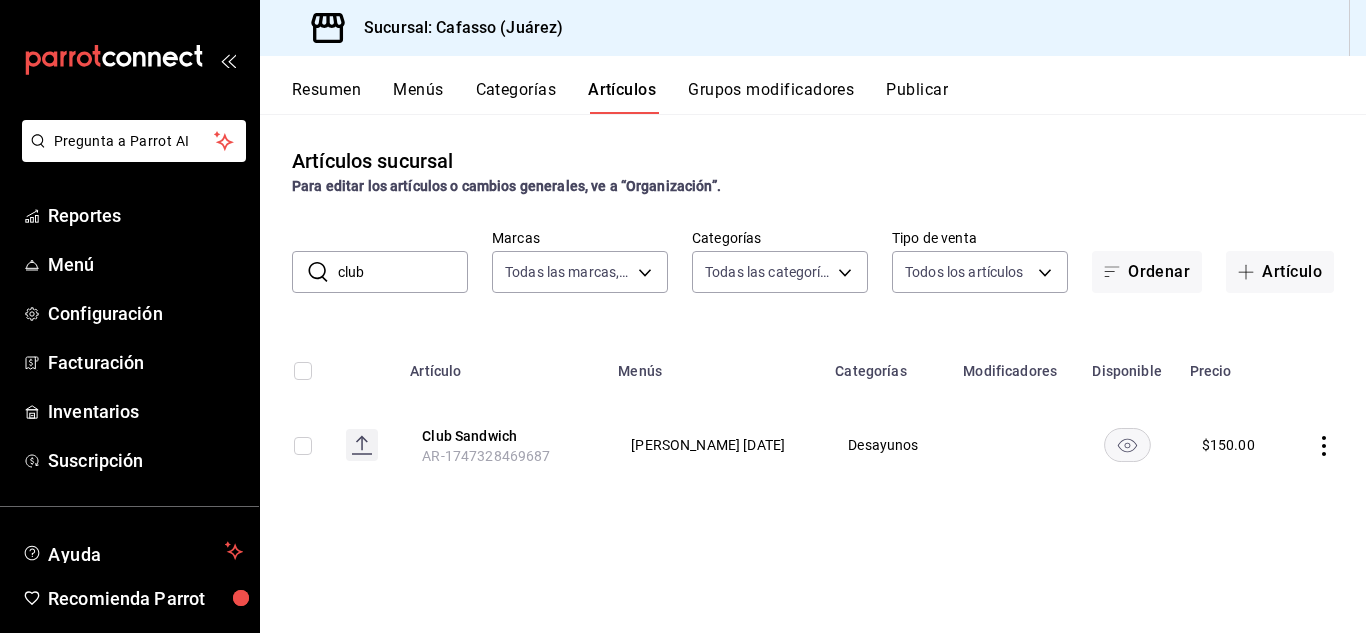 click on "club" at bounding box center [403, 272] 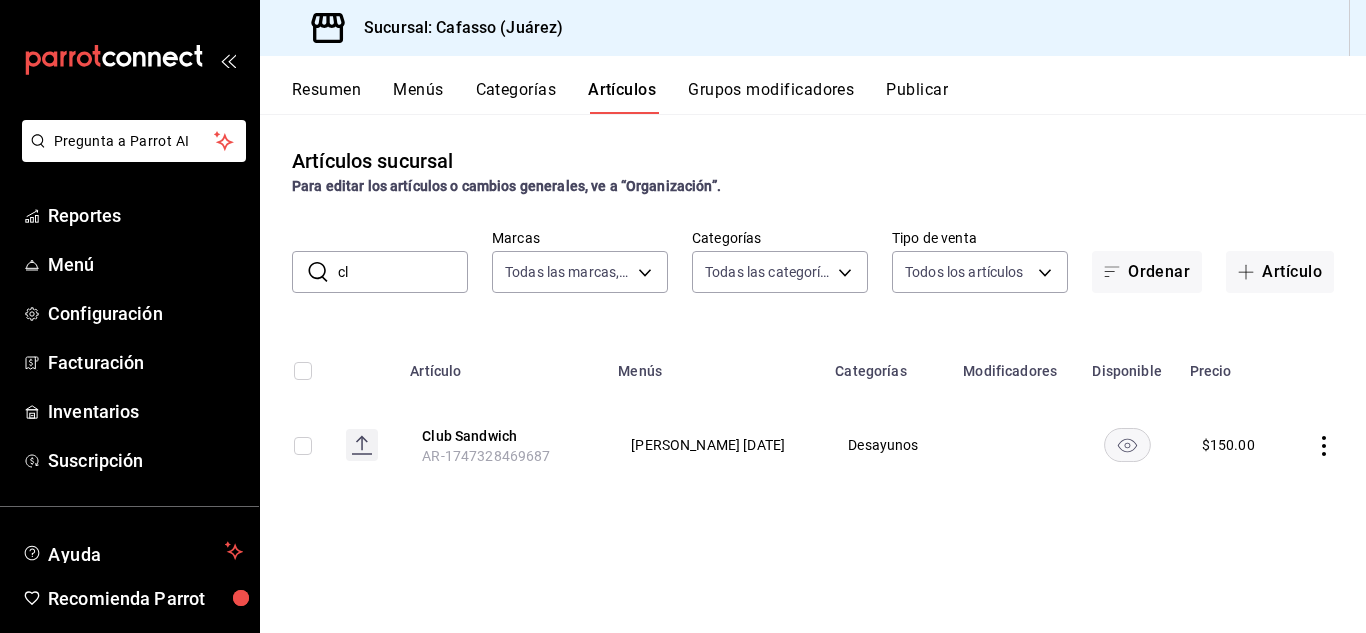 type on "c" 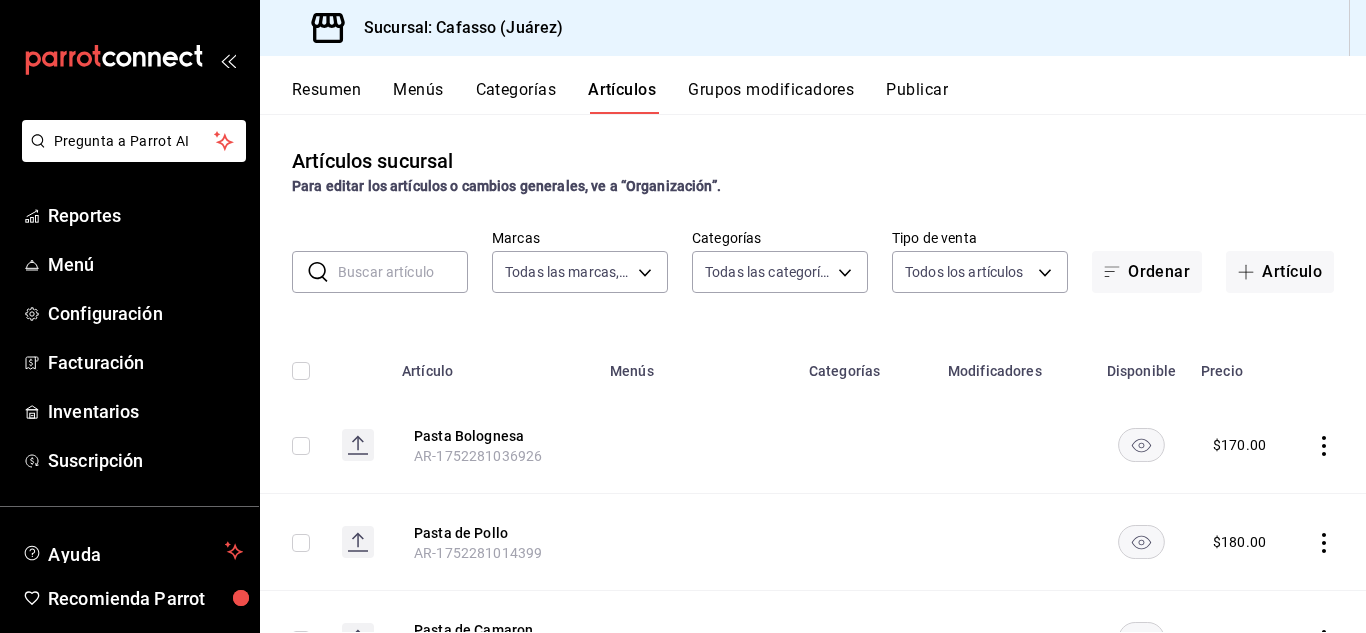 click at bounding box center (403, 272) 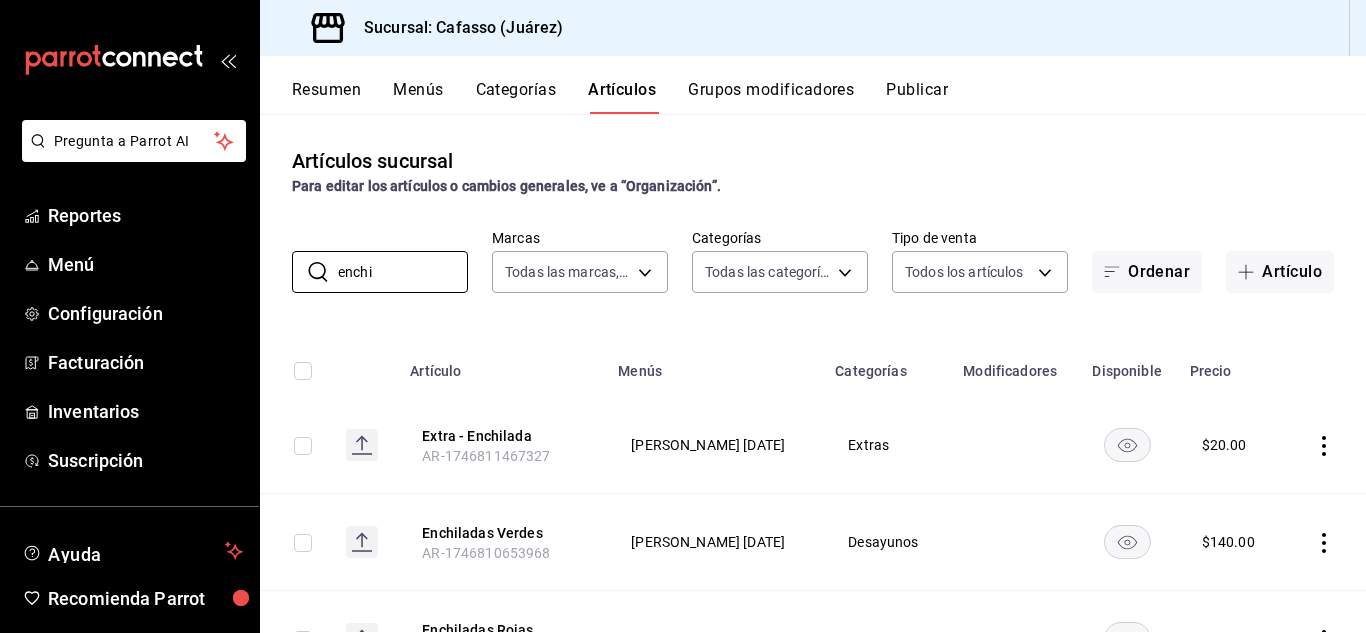 type on "enchi" 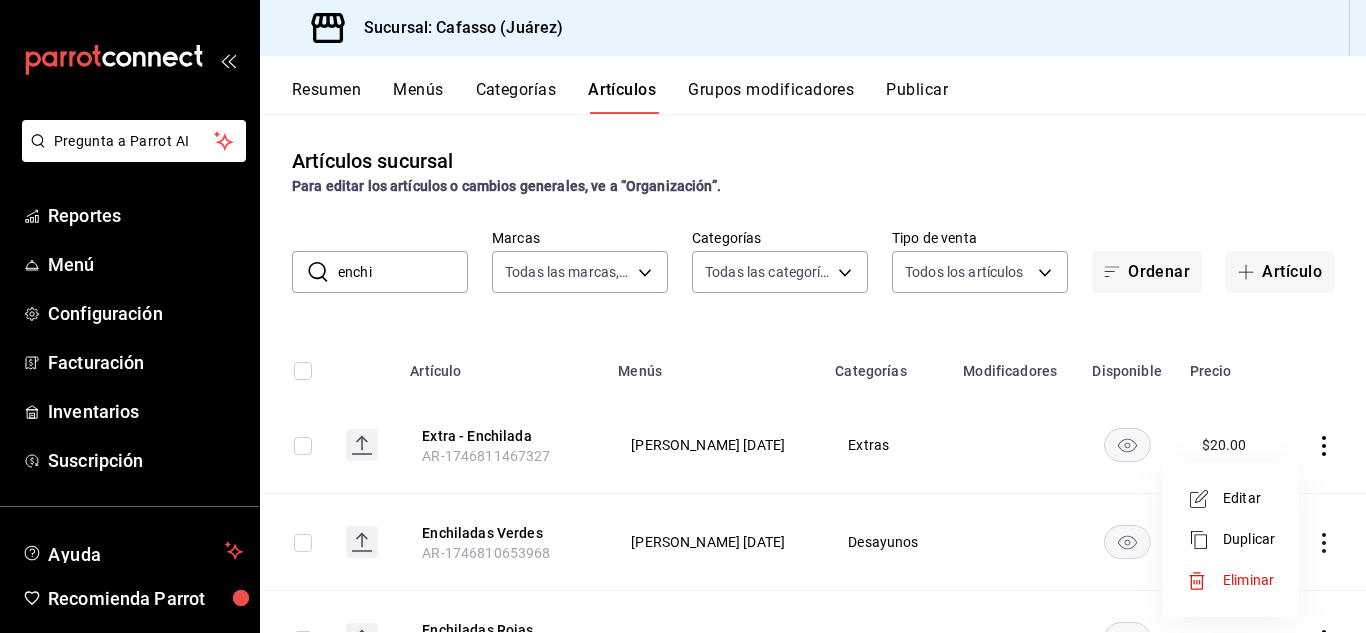 click on "Editar" at bounding box center (1249, 498) 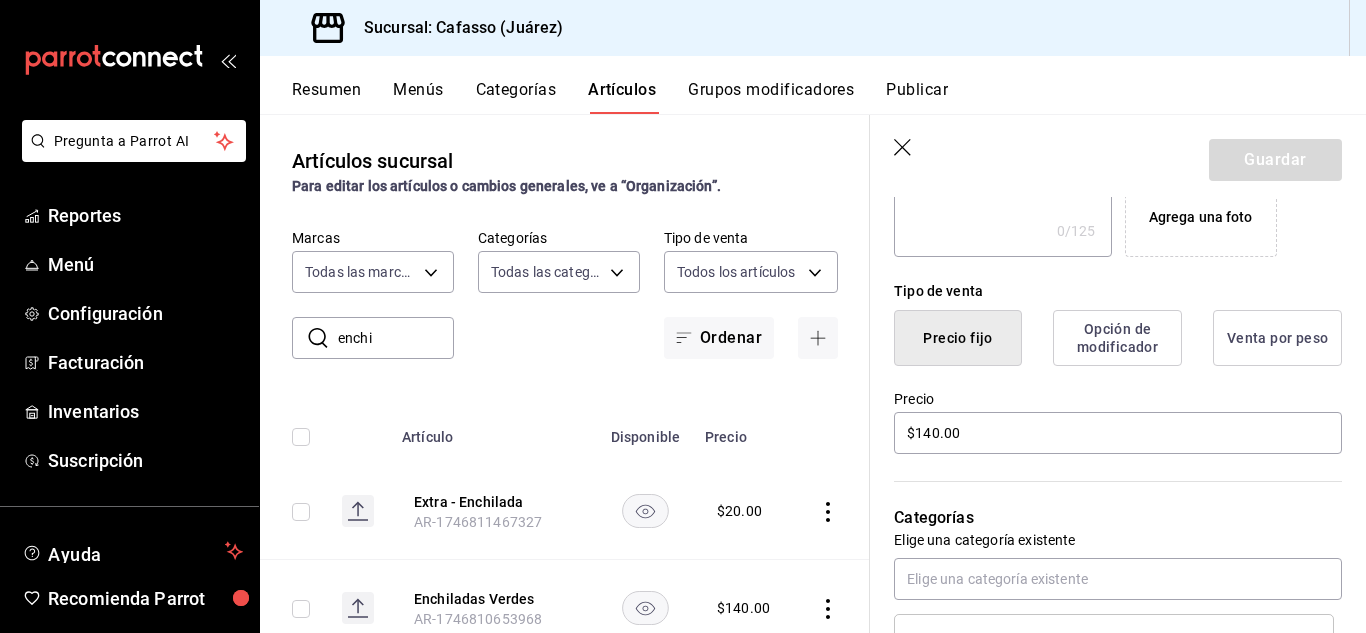 scroll, scrollTop: 413, scrollLeft: 0, axis: vertical 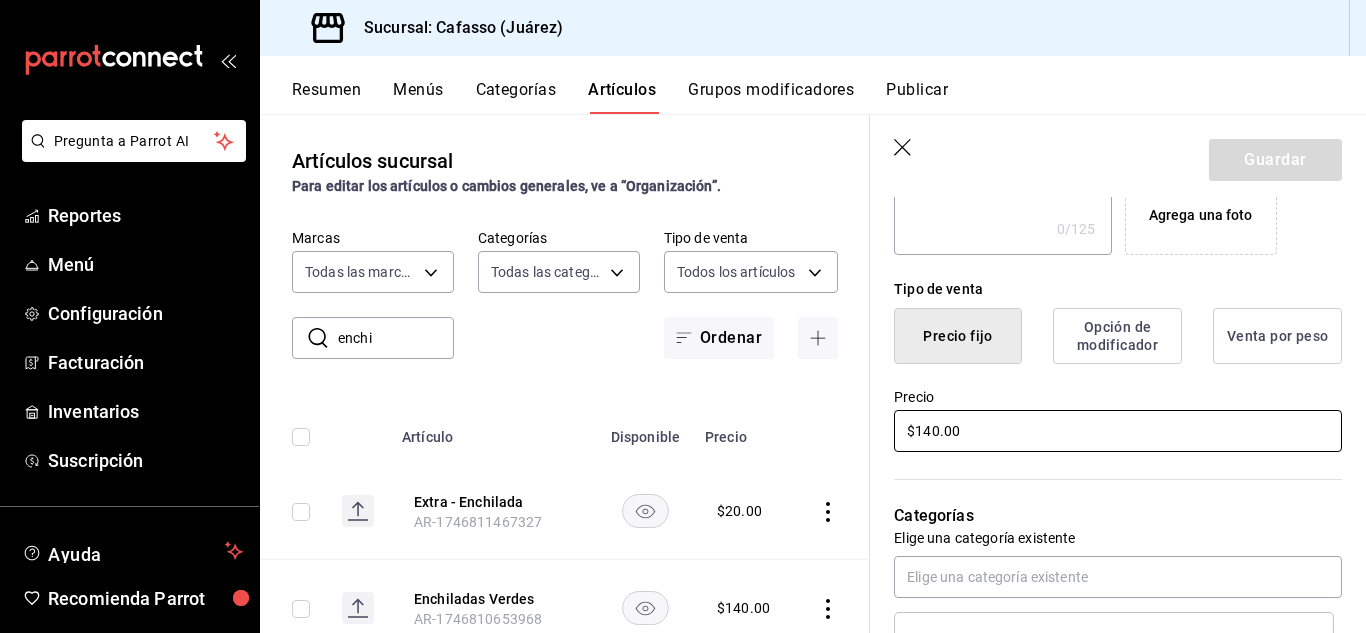 click on "$140.00" at bounding box center [1118, 431] 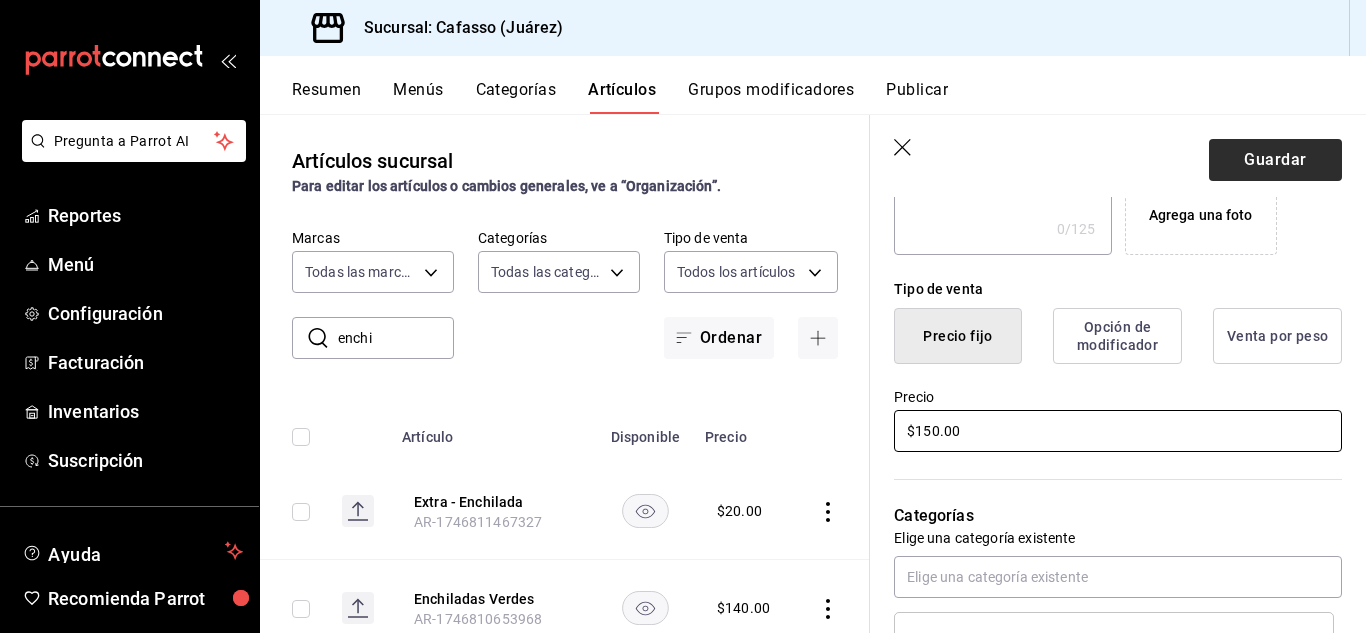 type on "$150.00" 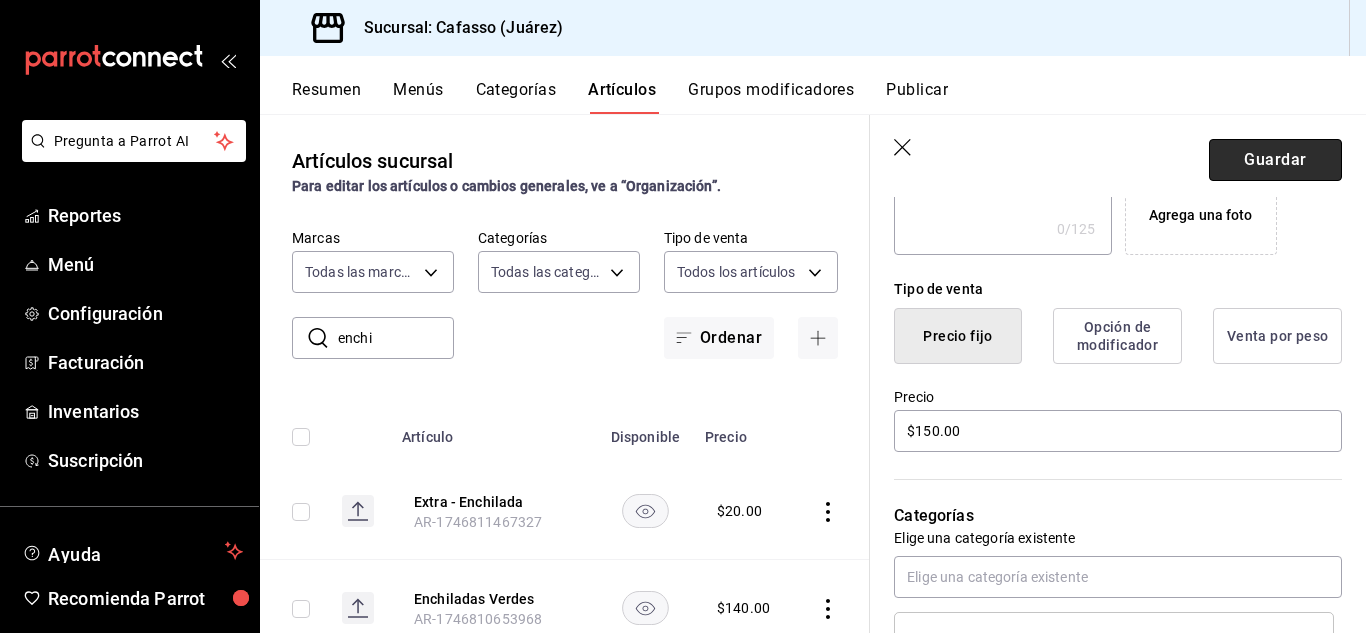 click on "Guardar" at bounding box center (1275, 160) 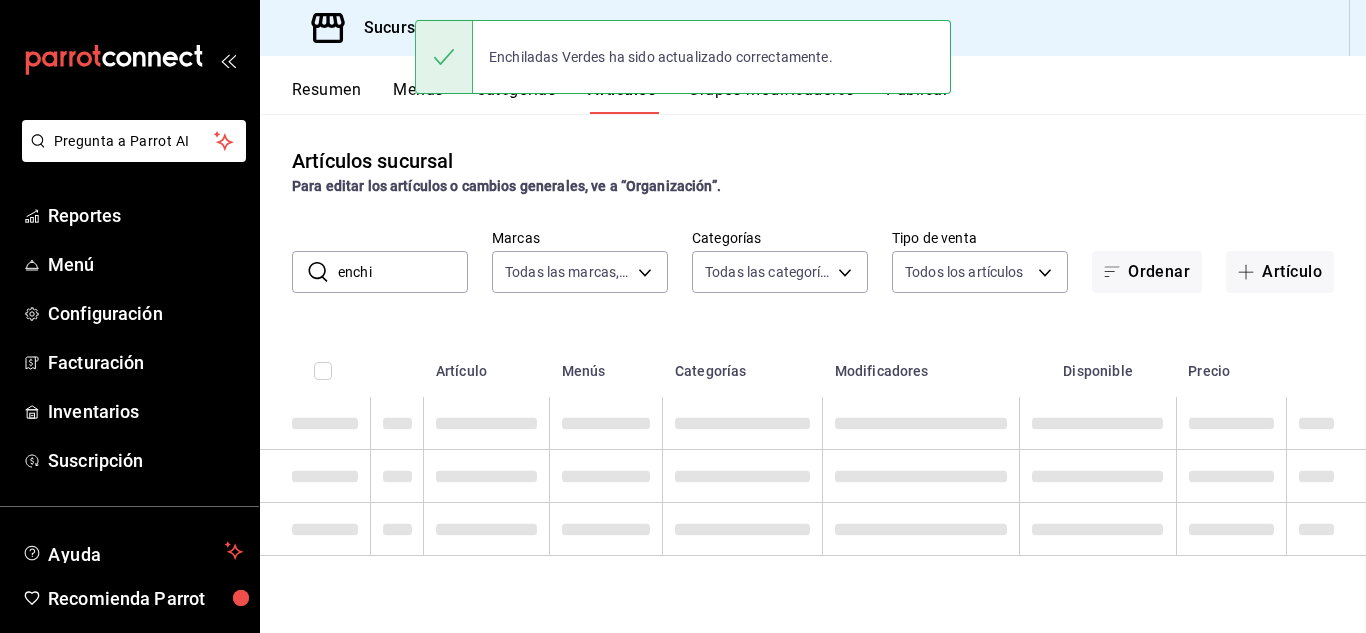 scroll, scrollTop: 0, scrollLeft: 0, axis: both 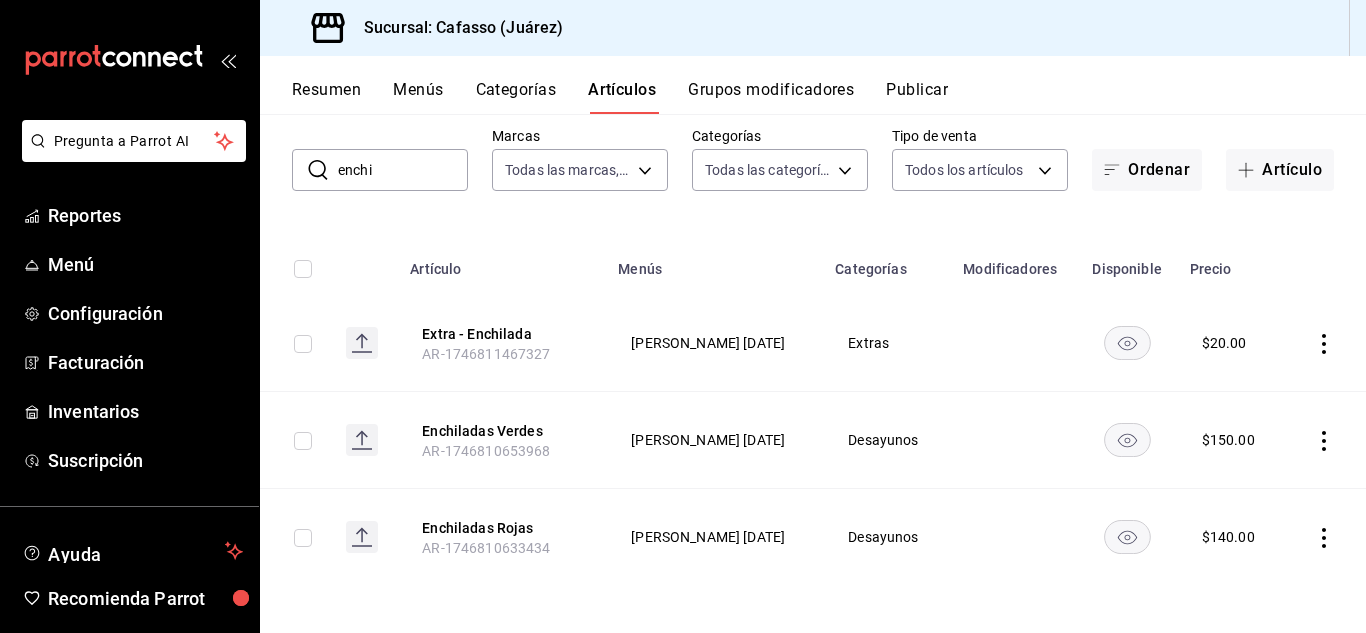 click 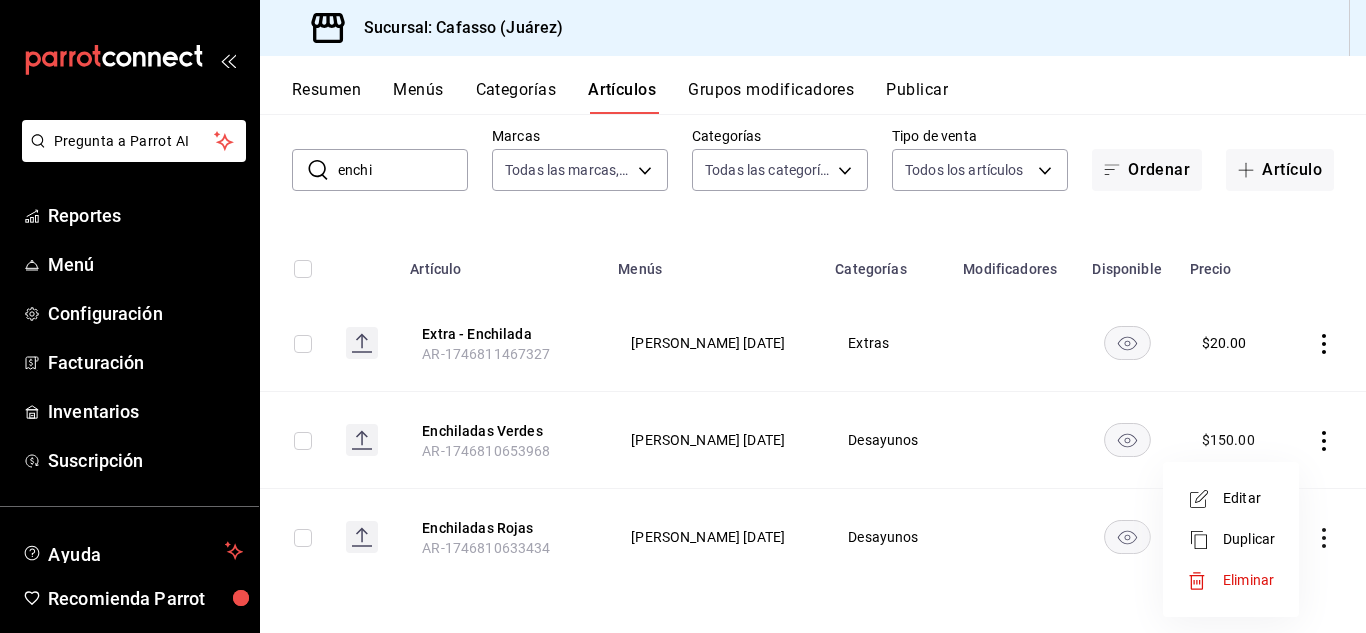 click on "Editar" at bounding box center (1249, 498) 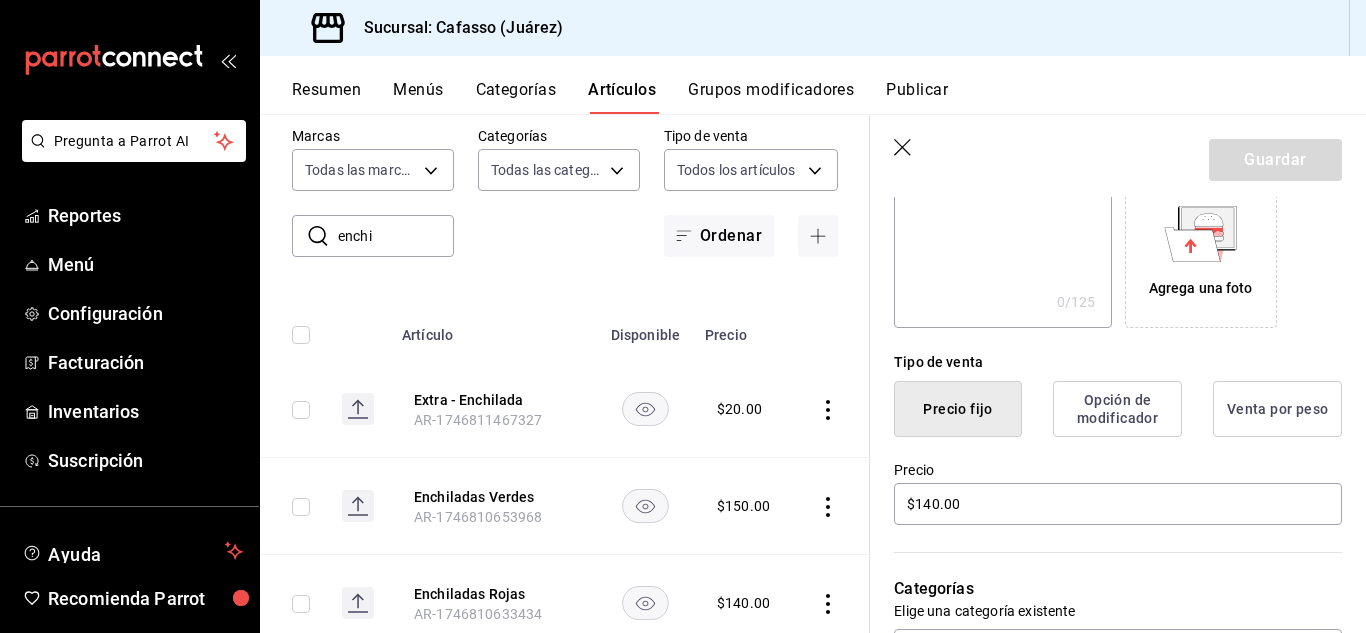 scroll, scrollTop: 348, scrollLeft: 0, axis: vertical 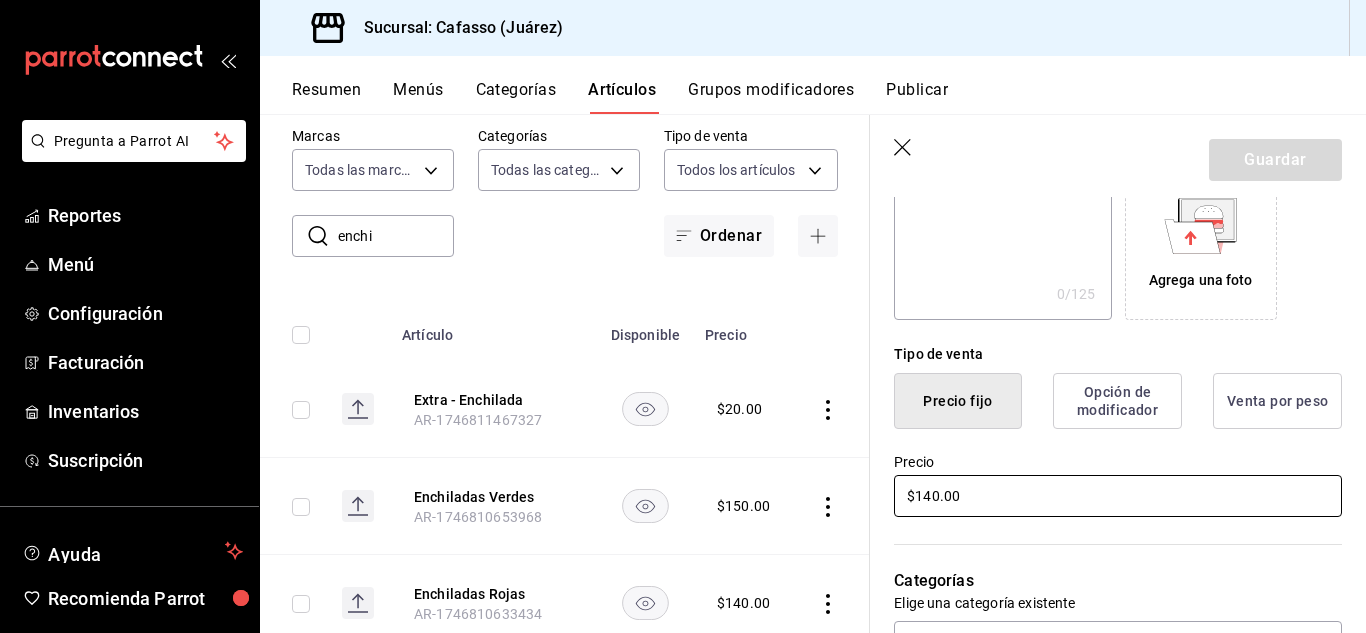 click on "$140.00" at bounding box center (1118, 496) 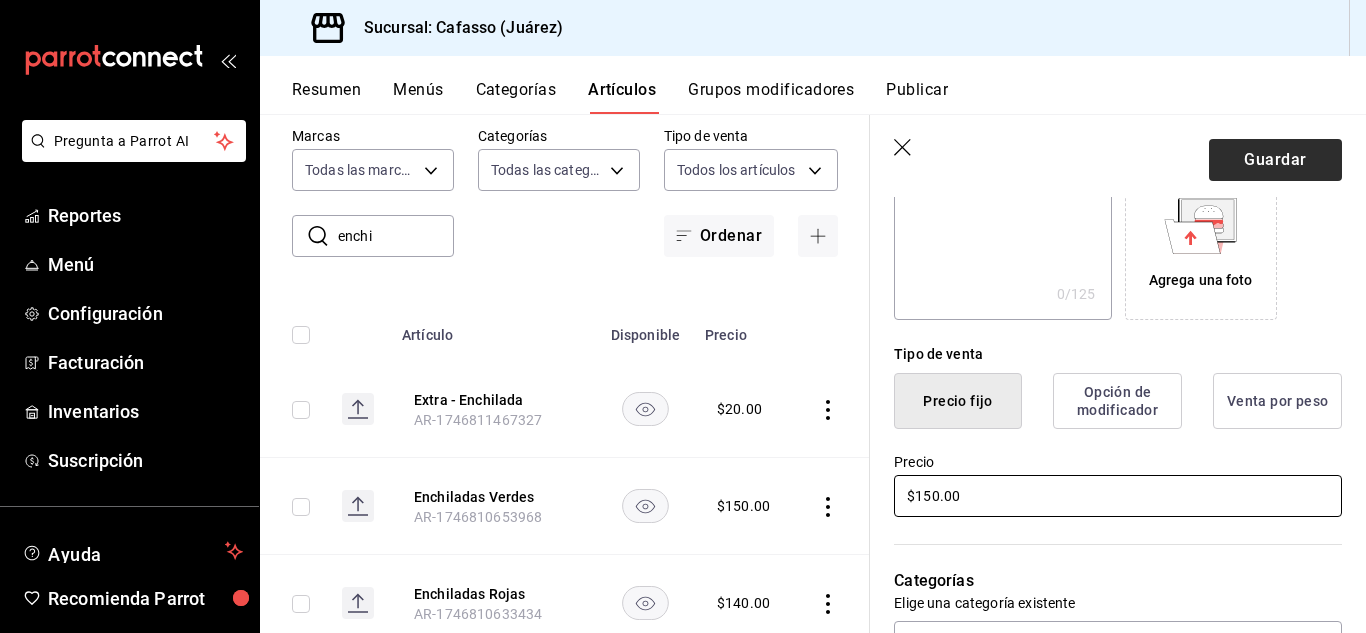 type on "$150.00" 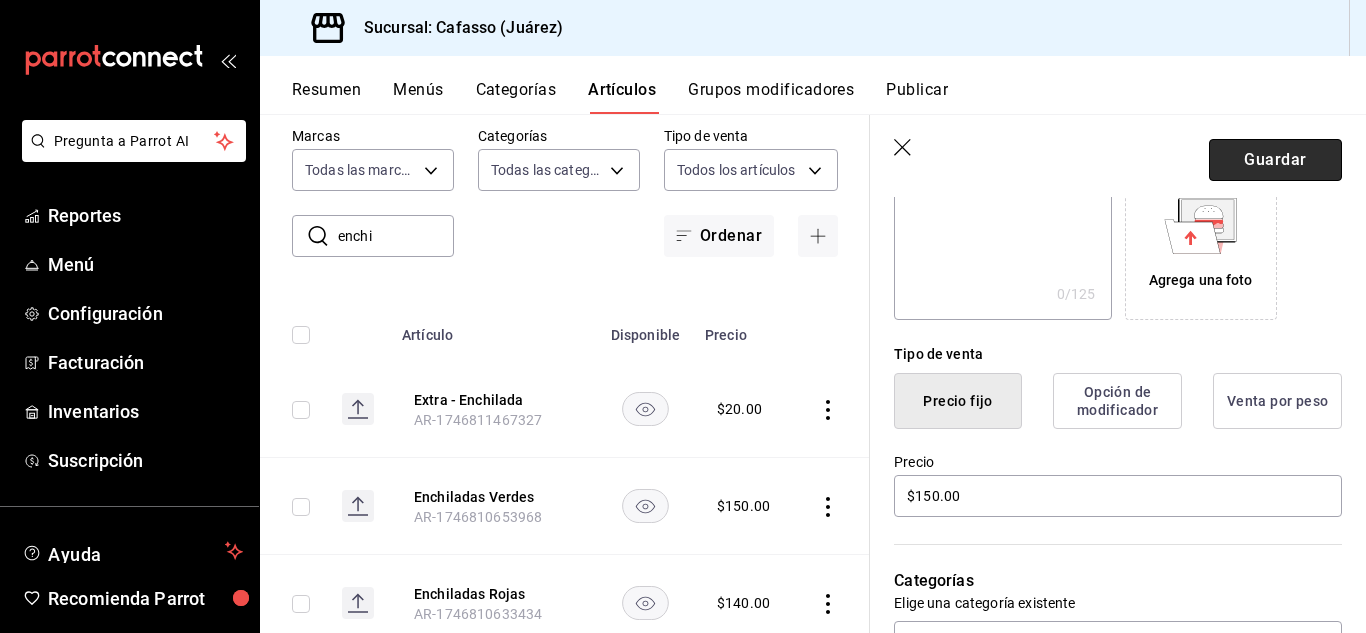 click on "Guardar" at bounding box center (1275, 160) 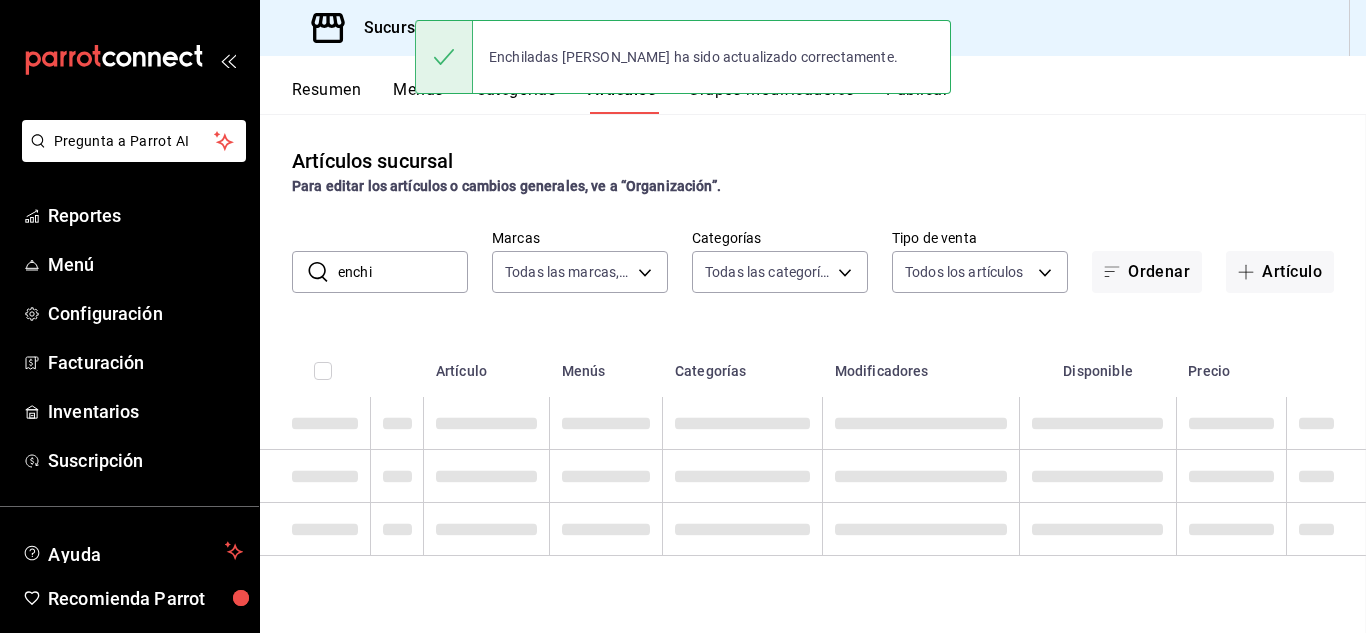 scroll, scrollTop: 0, scrollLeft: 0, axis: both 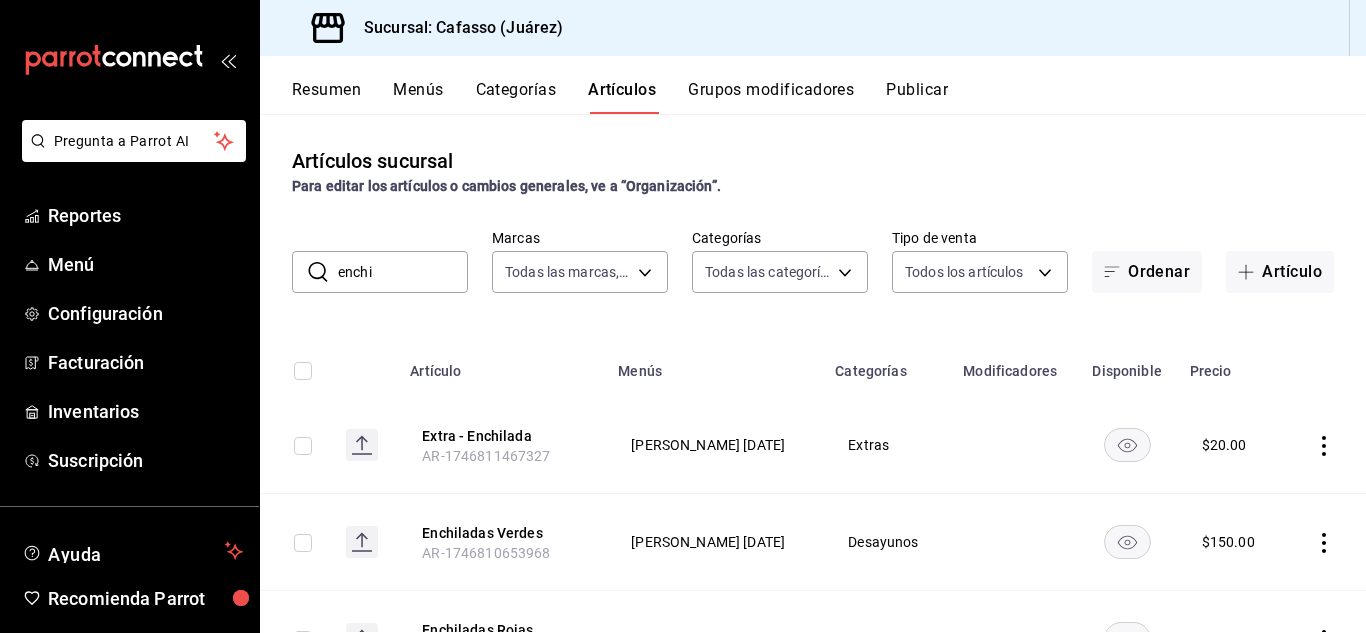 click on "enchi" at bounding box center [403, 272] 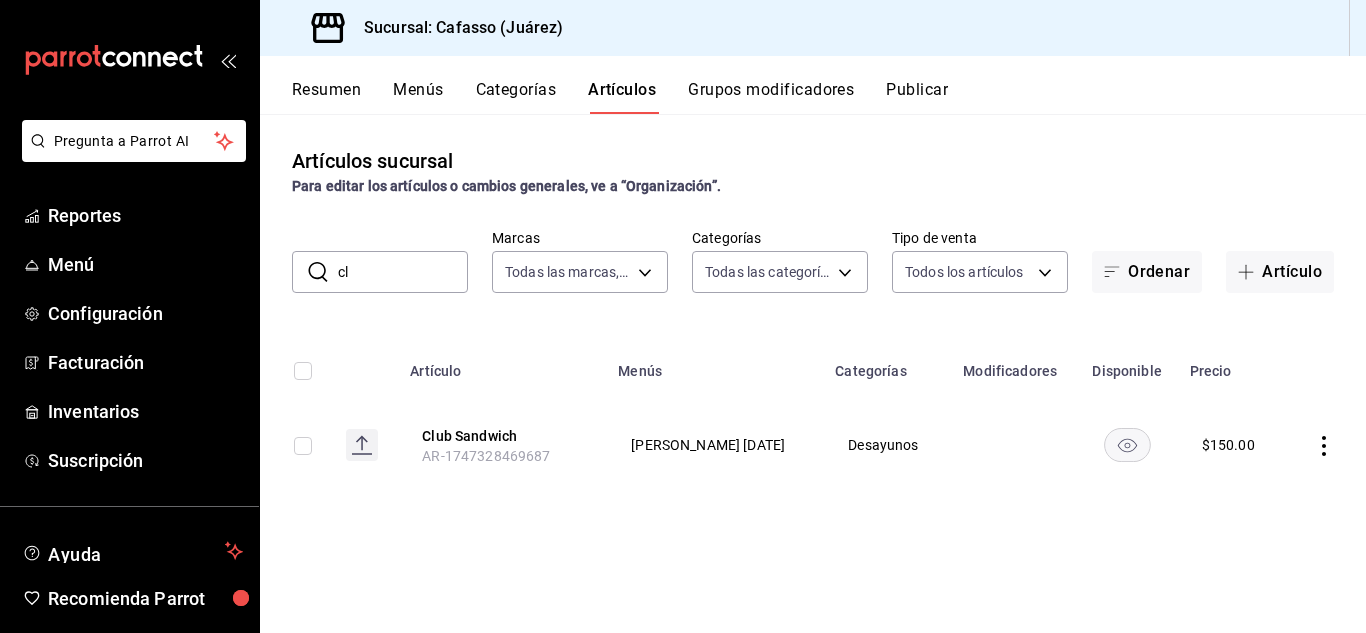 type on "c" 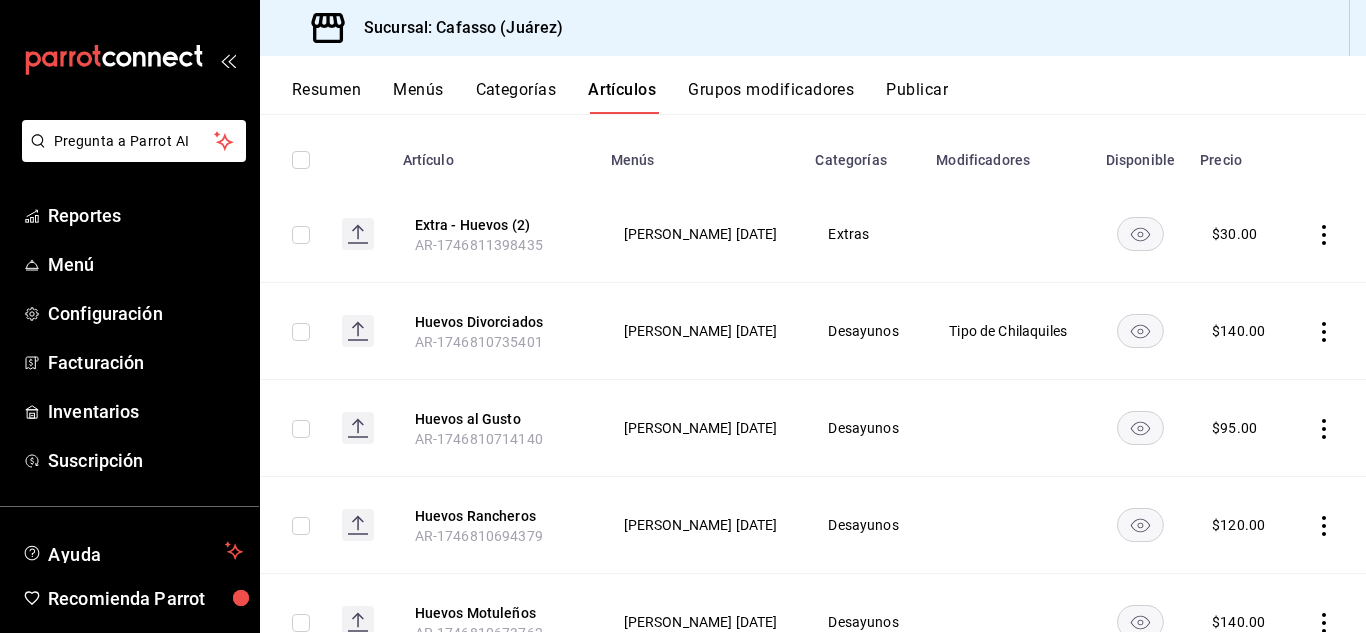 scroll, scrollTop: 212, scrollLeft: 0, axis: vertical 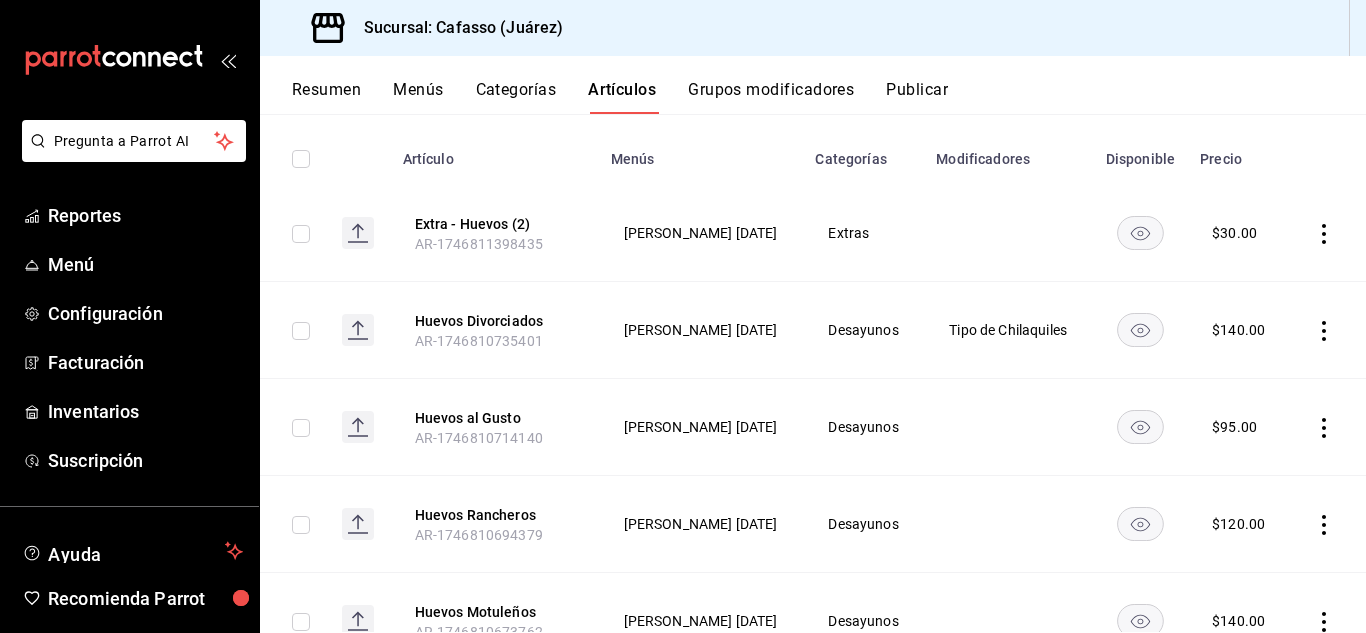 type on "huevos" 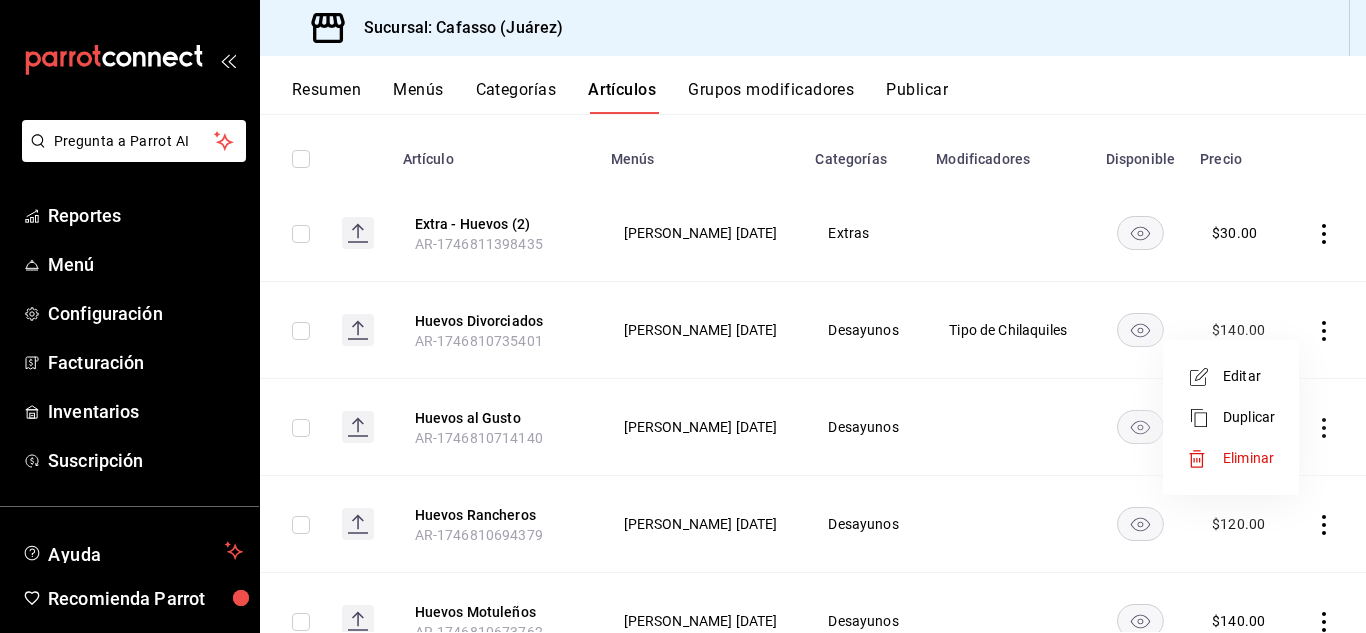 click on "Editar" at bounding box center (1249, 376) 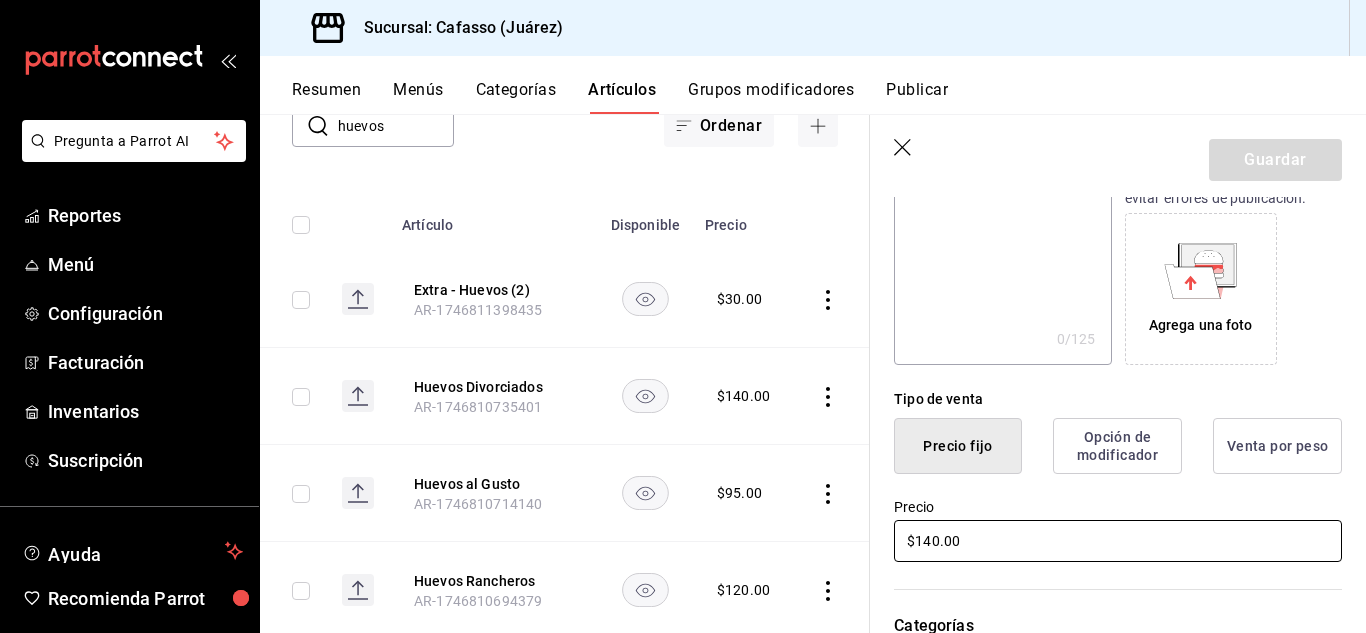 scroll, scrollTop: 304, scrollLeft: 0, axis: vertical 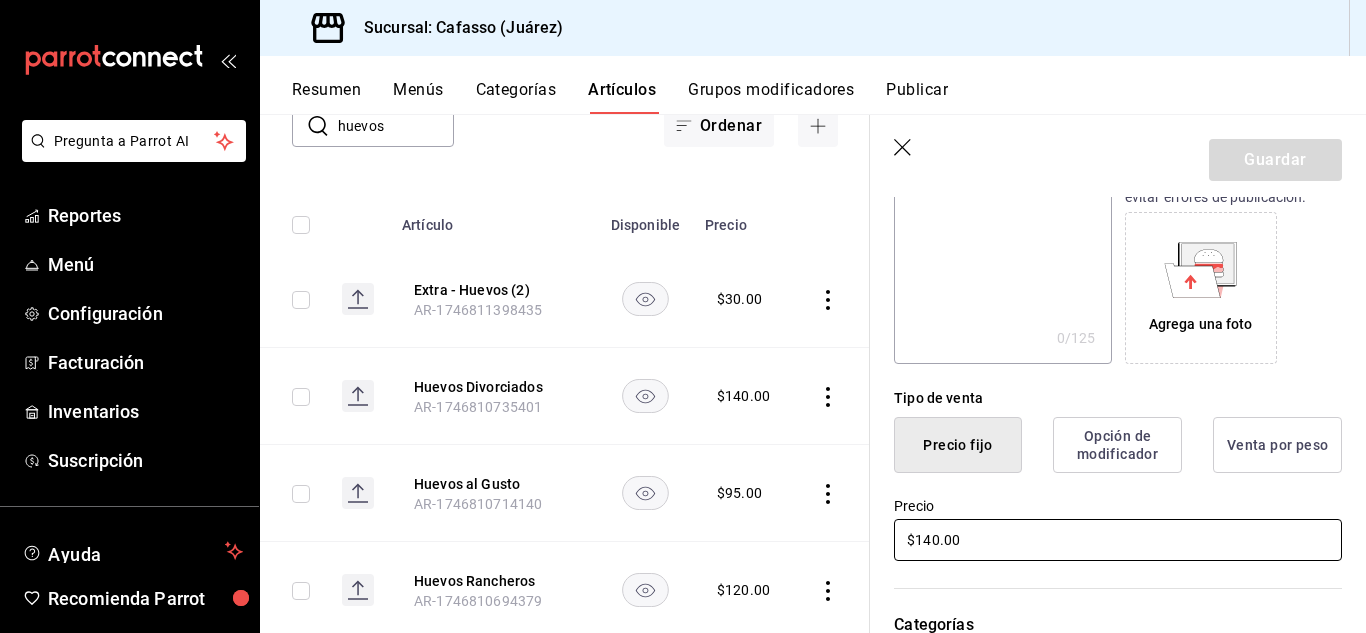 click on "$140.00" at bounding box center (1118, 540) 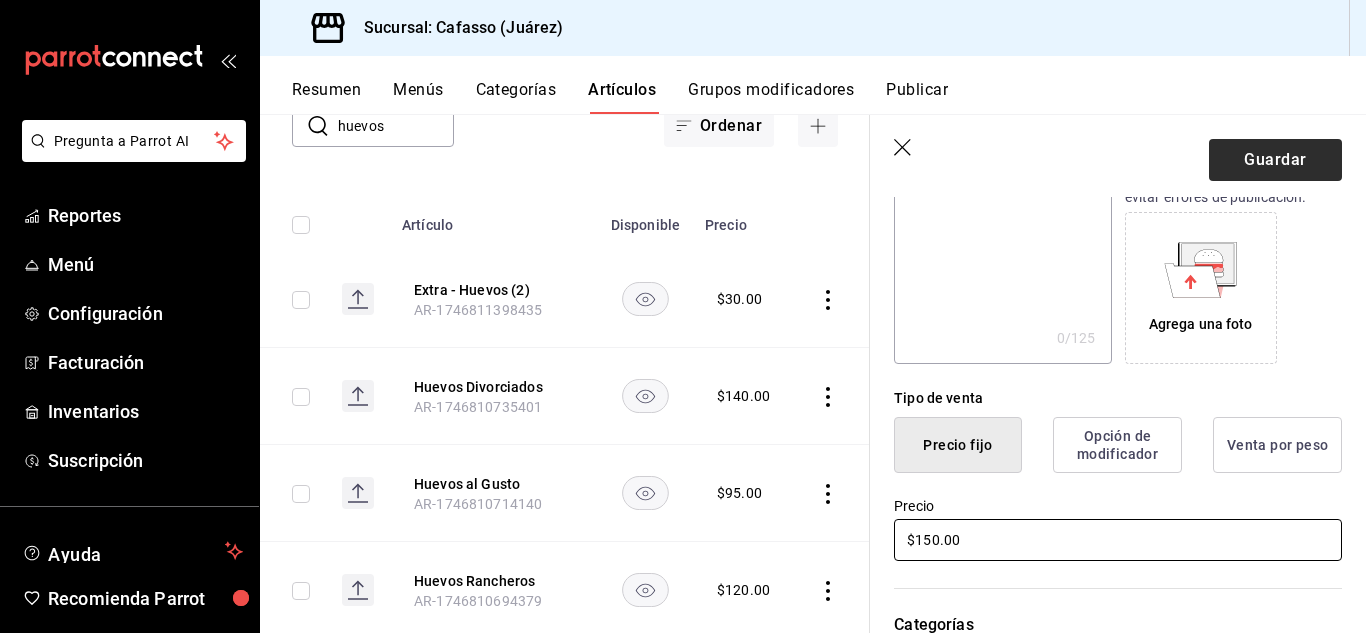 type on "$150.00" 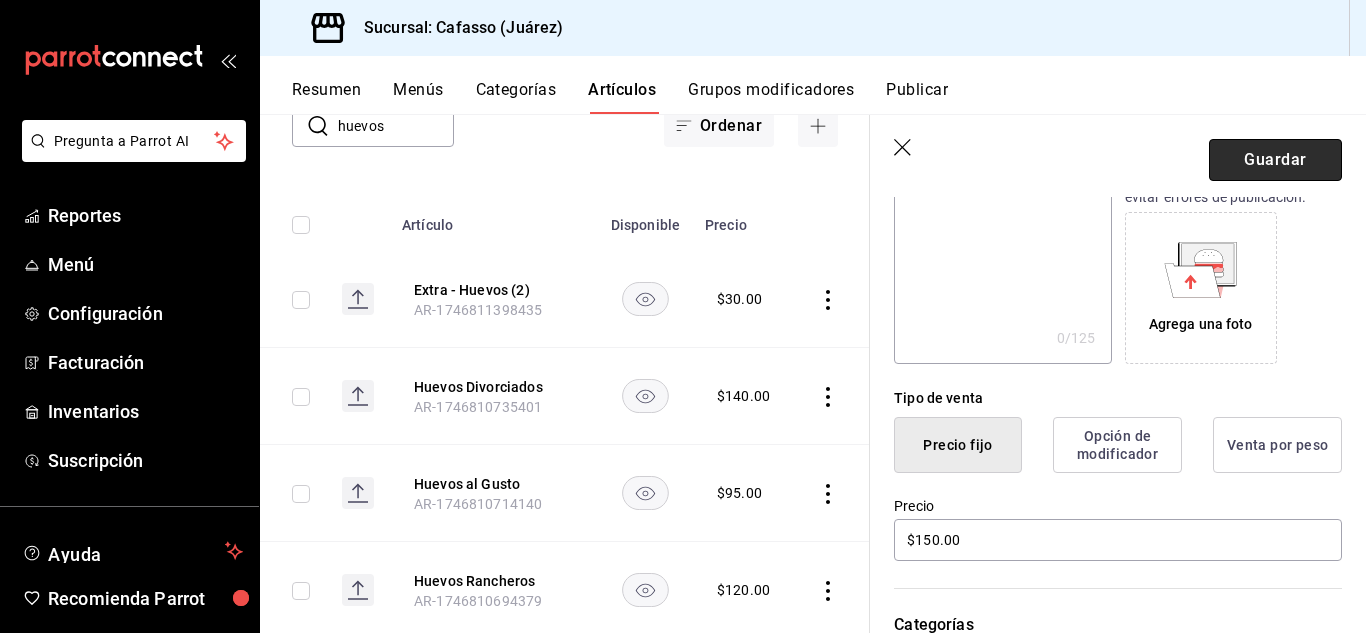 click on "Guardar" at bounding box center [1275, 160] 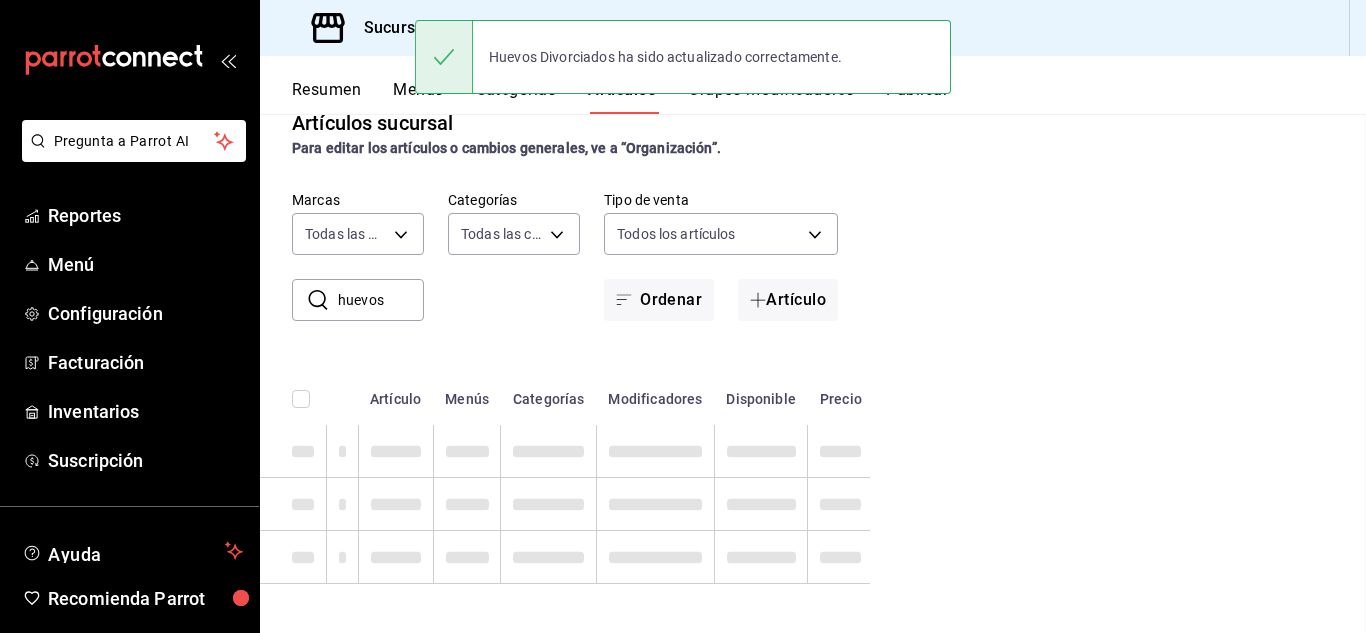 scroll, scrollTop: 0, scrollLeft: 0, axis: both 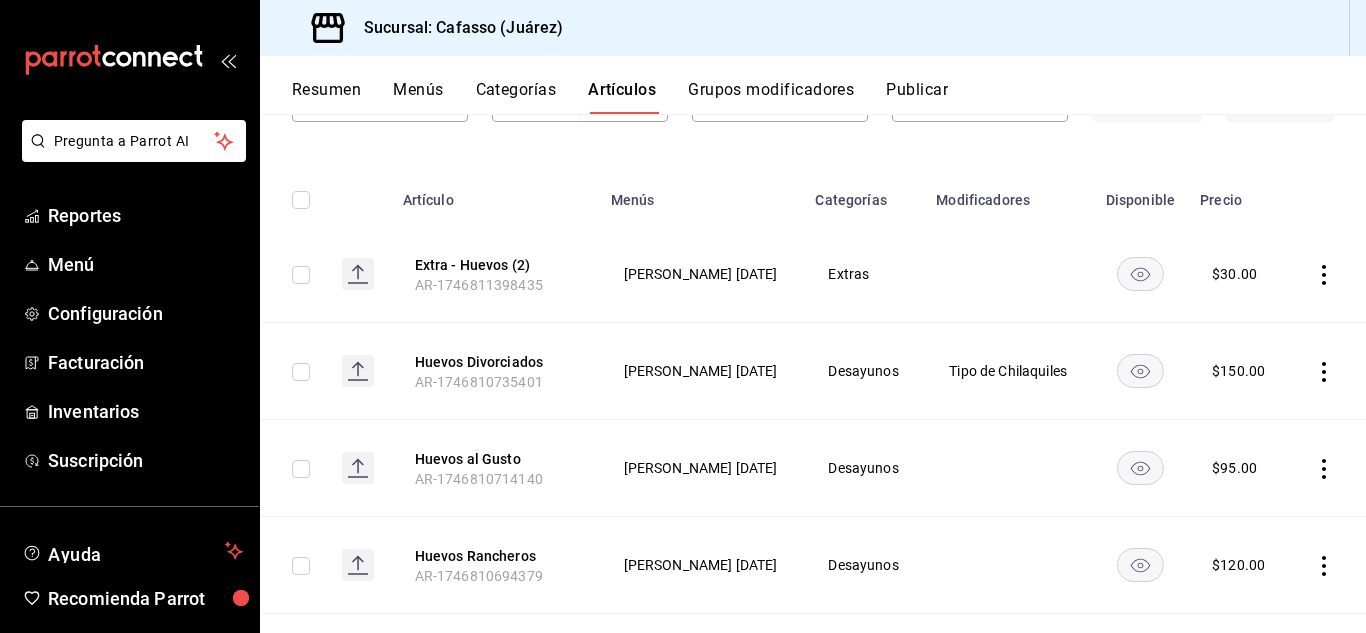 click 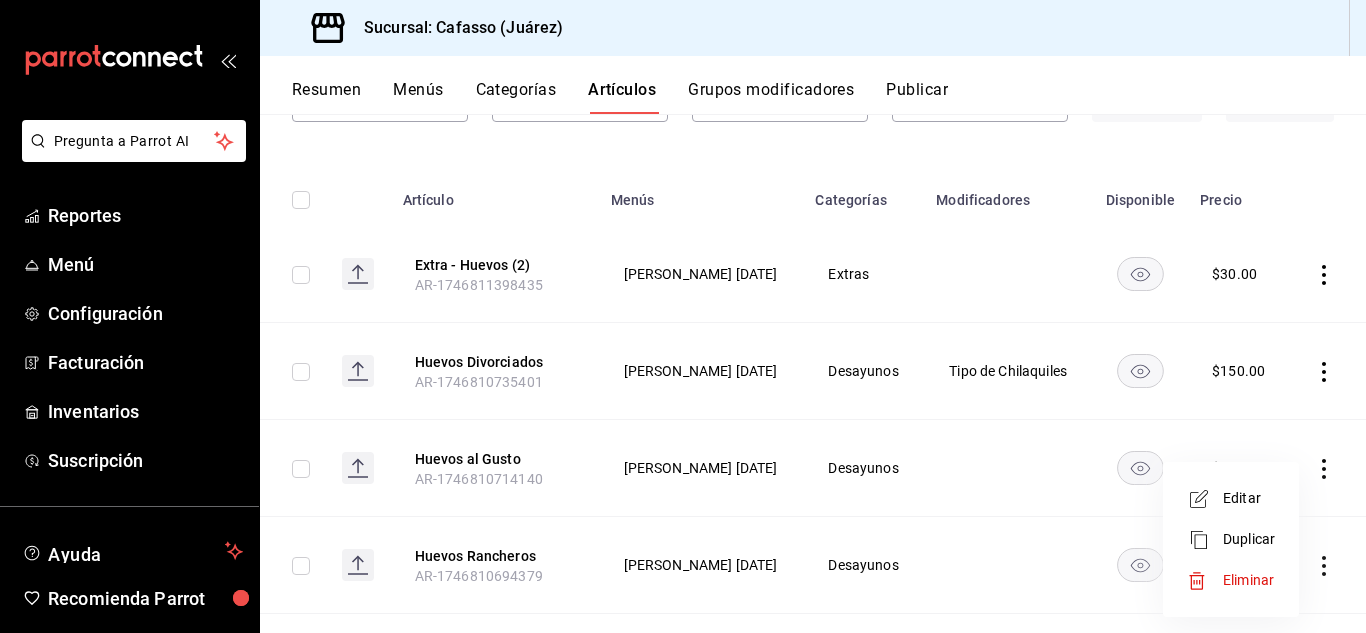 click on "Editar" at bounding box center (1249, 498) 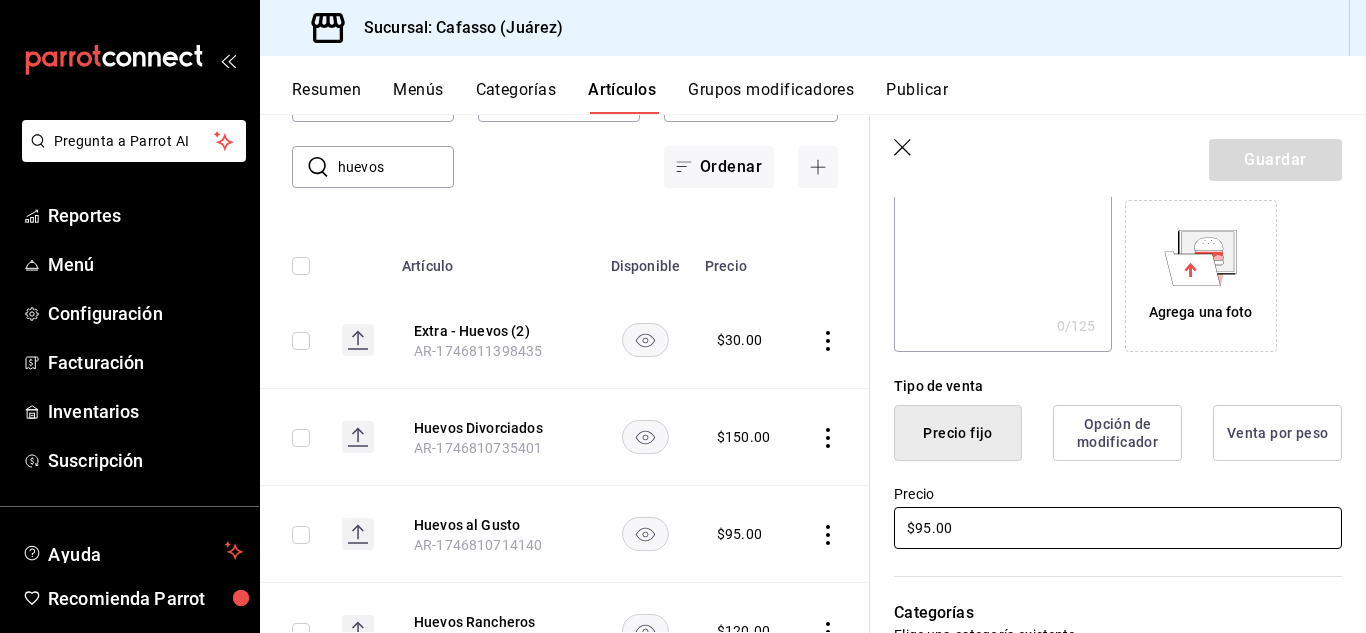 scroll, scrollTop: 321, scrollLeft: 0, axis: vertical 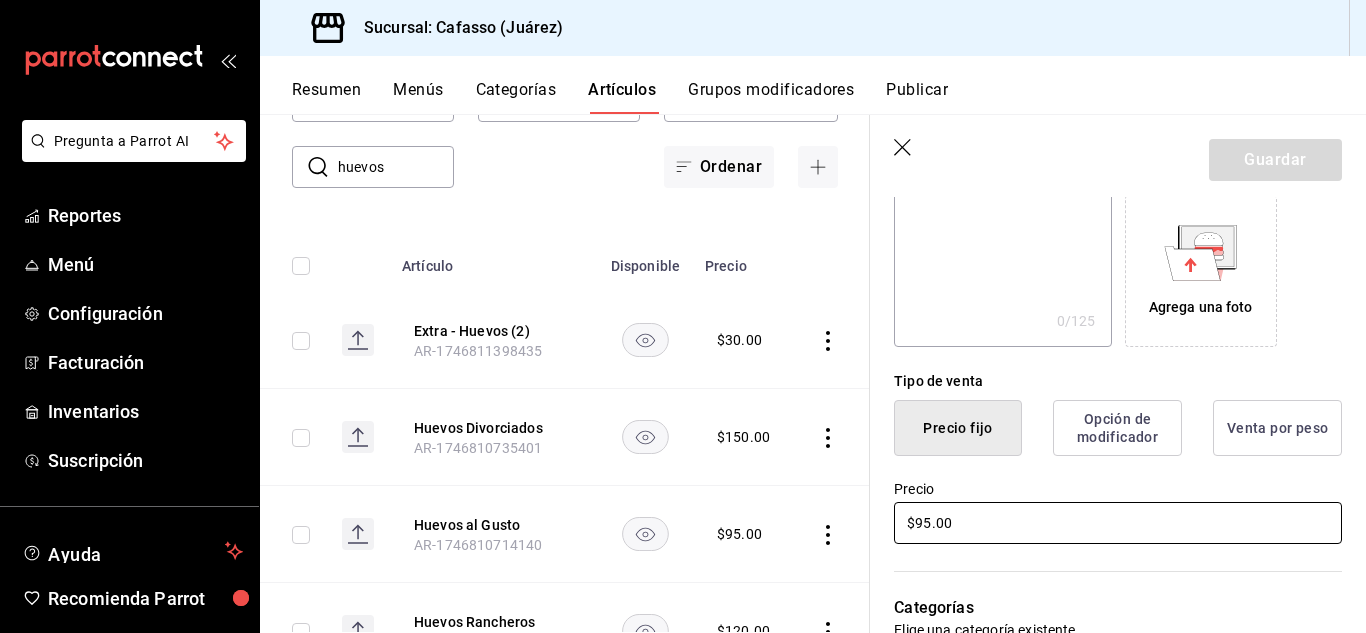 click on "$95.00" at bounding box center [1118, 523] 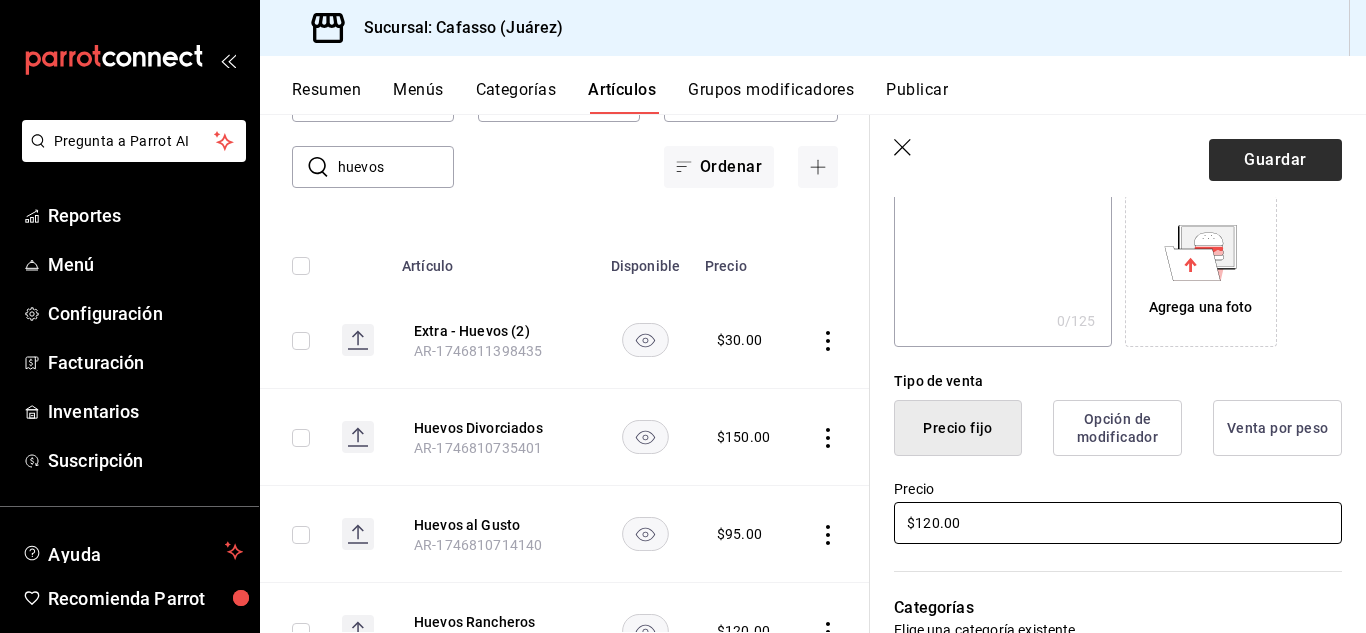type on "$120.00" 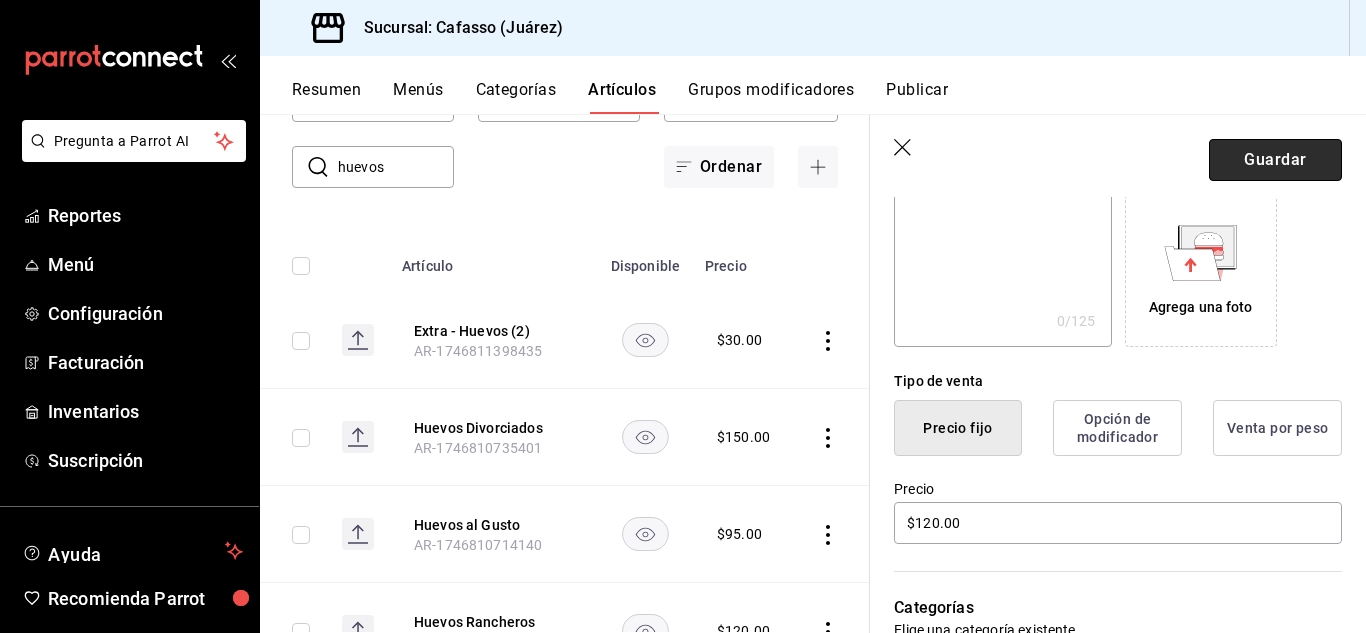 click on "Guardar" at bounding box center [1275, 160] 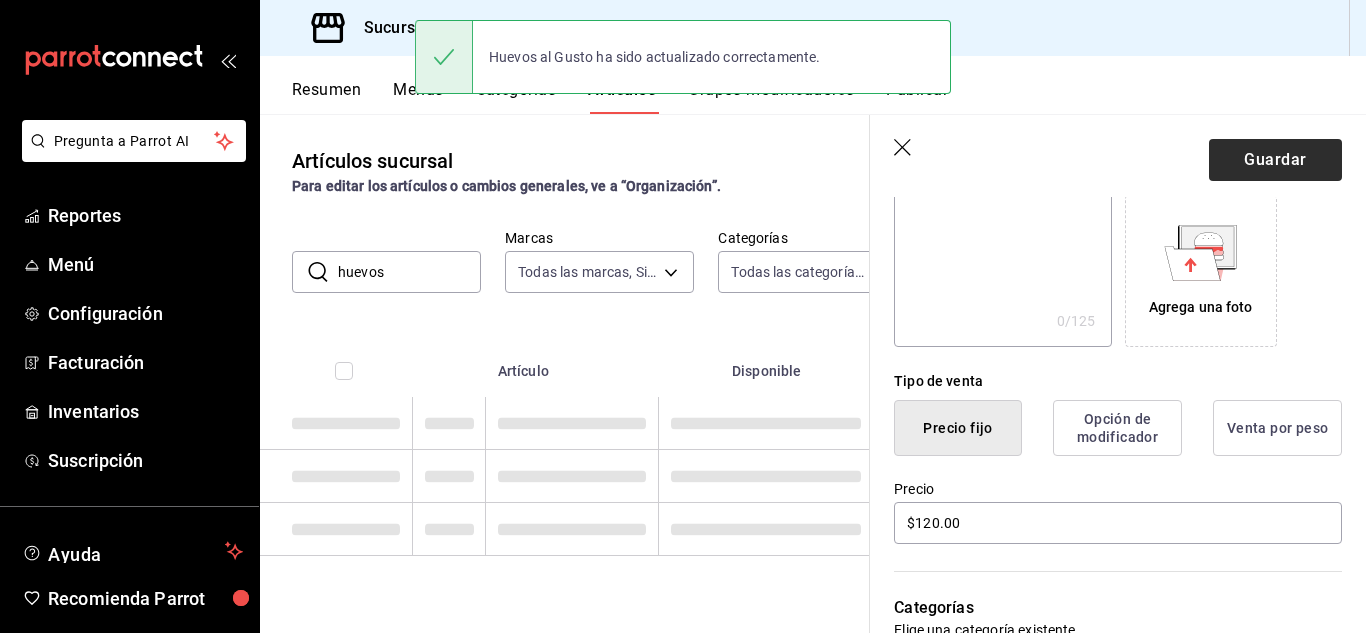 scroll, scrollTop: 0, scrollLeft: 0, axis: both 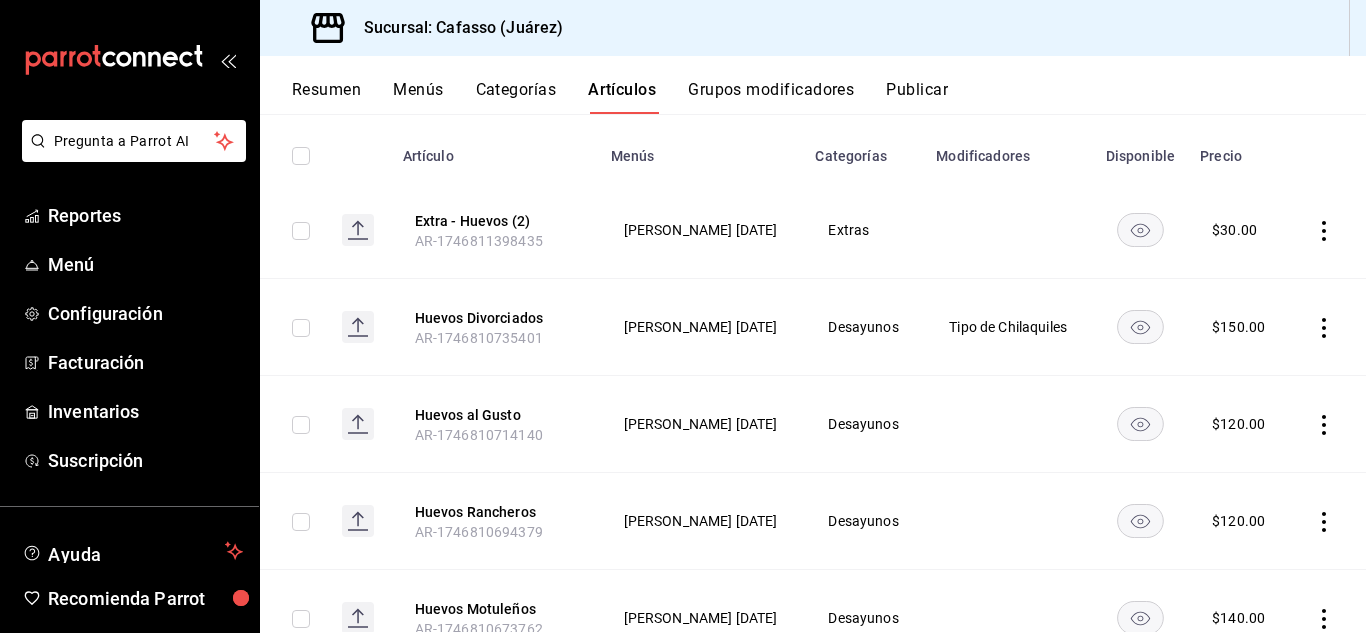 click 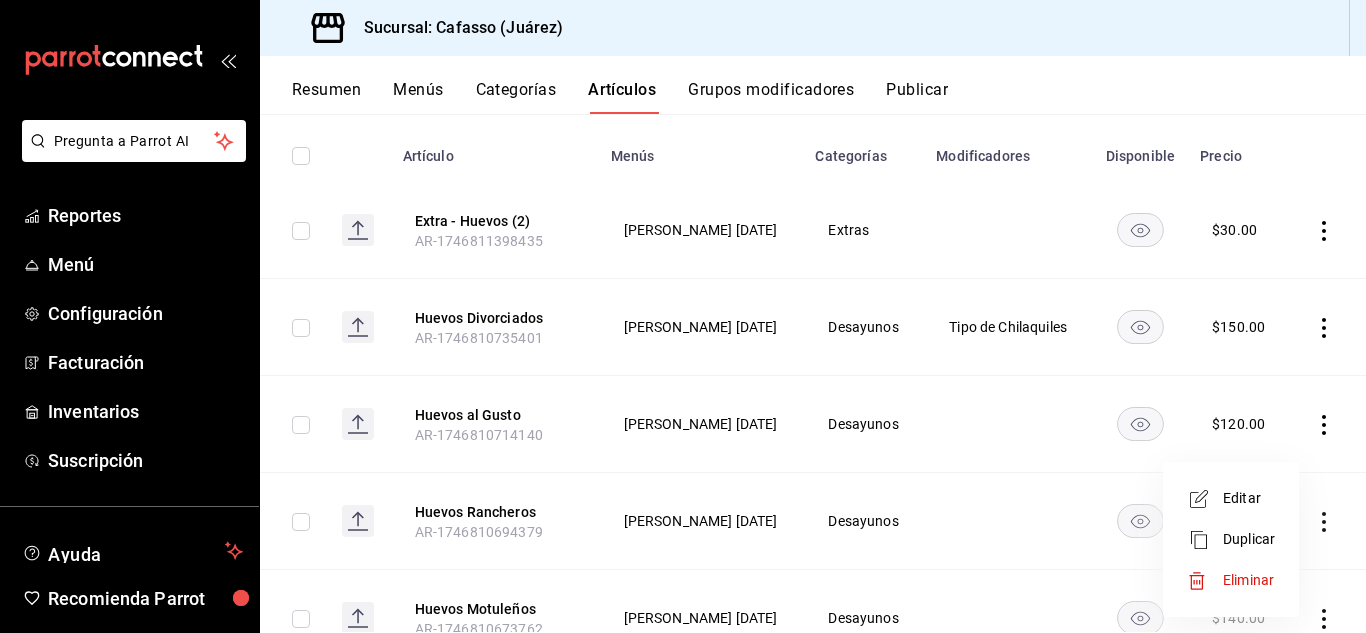 click on "Editar" at bounding box center (1249, 498) 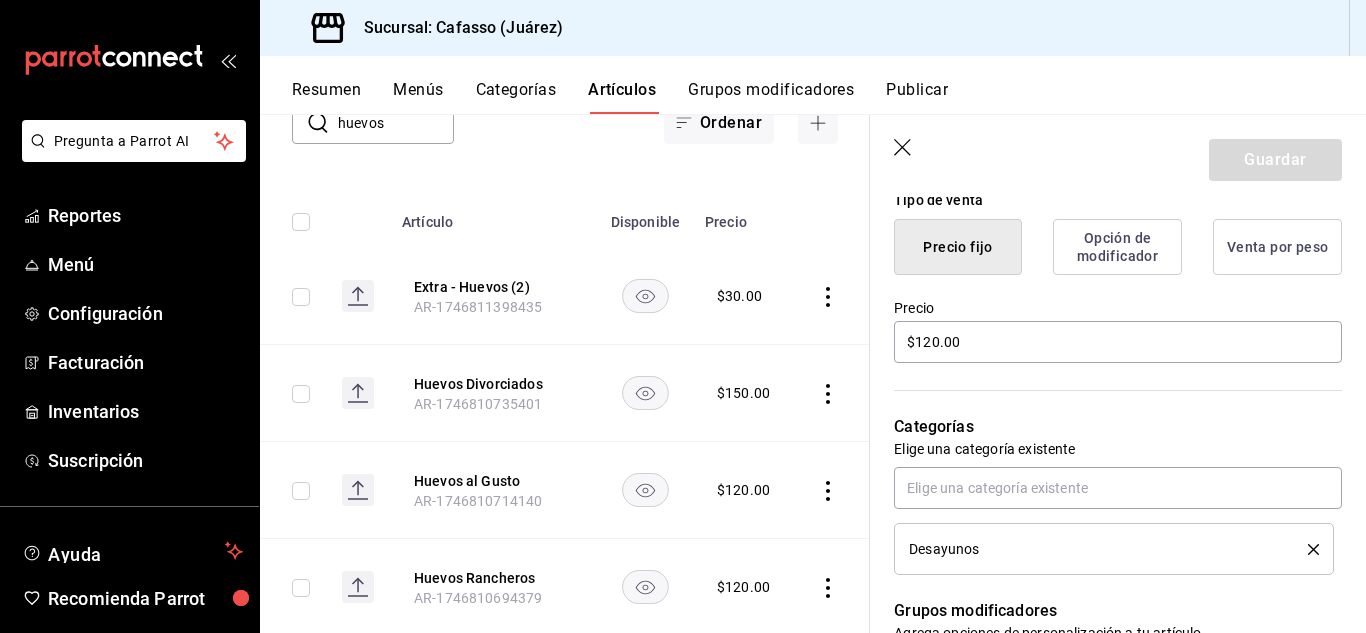 scroll, scrollTop: 503, scrollLeft: 0, axis: vertical 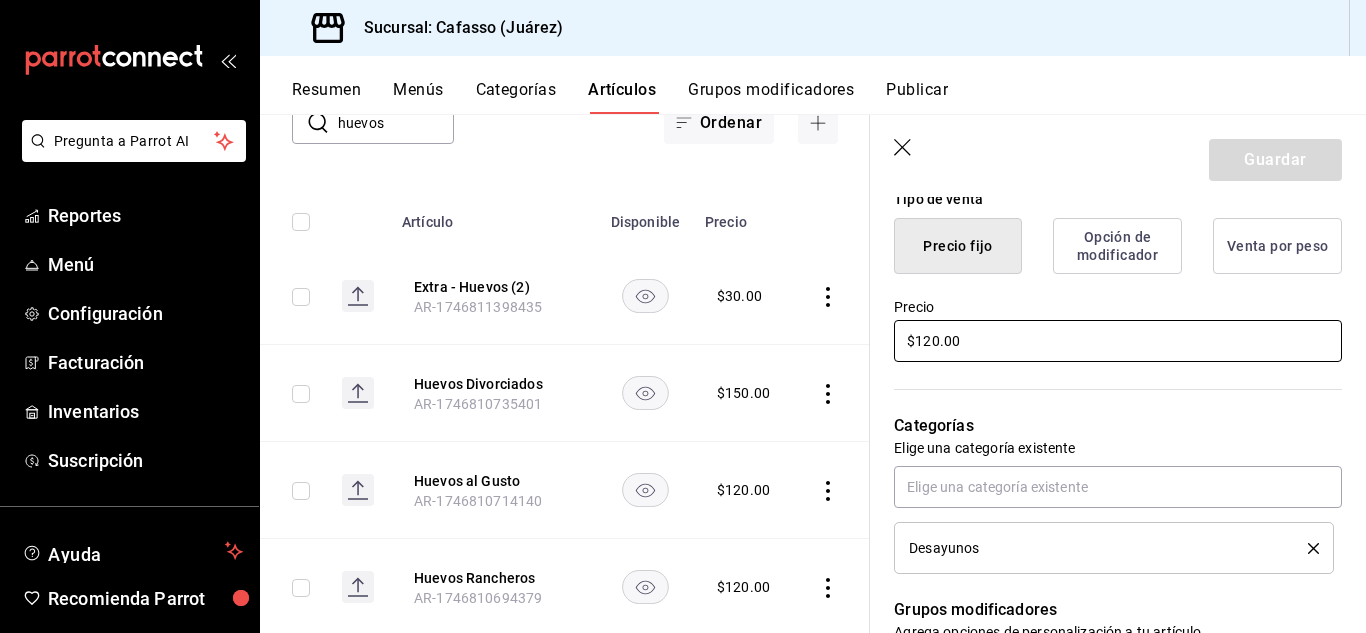 click on "$120.00" at bounding box center [1118, 341] 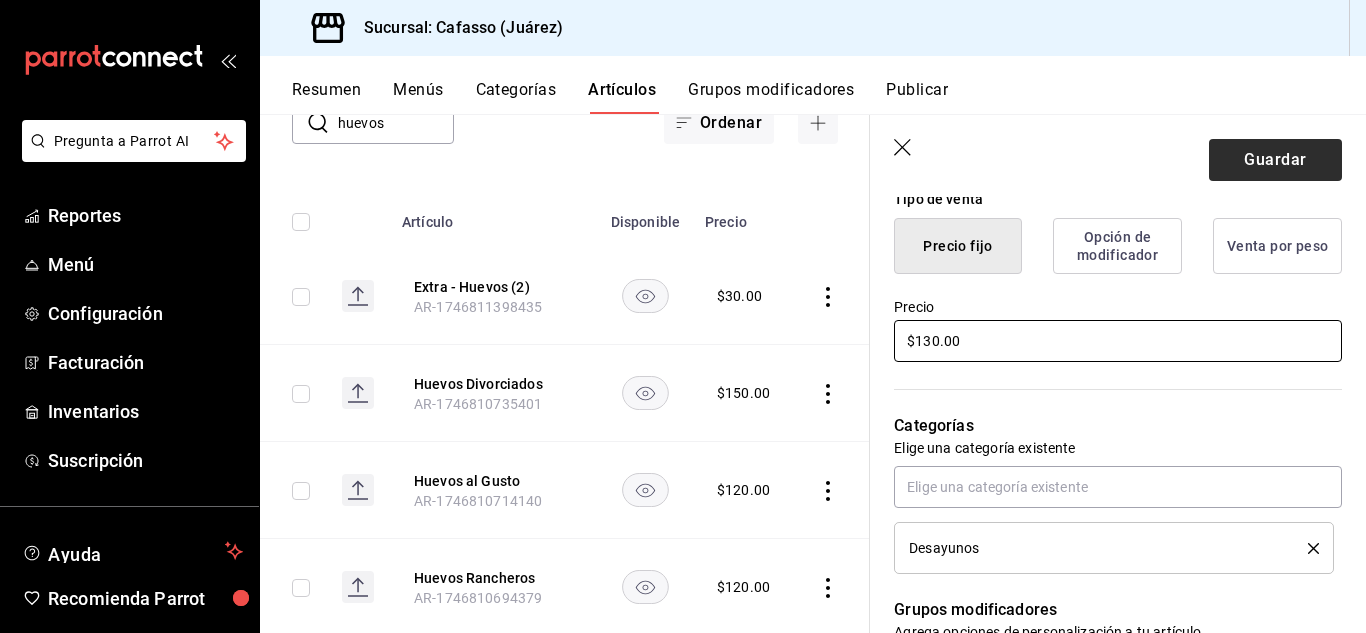 type on "$130.00" 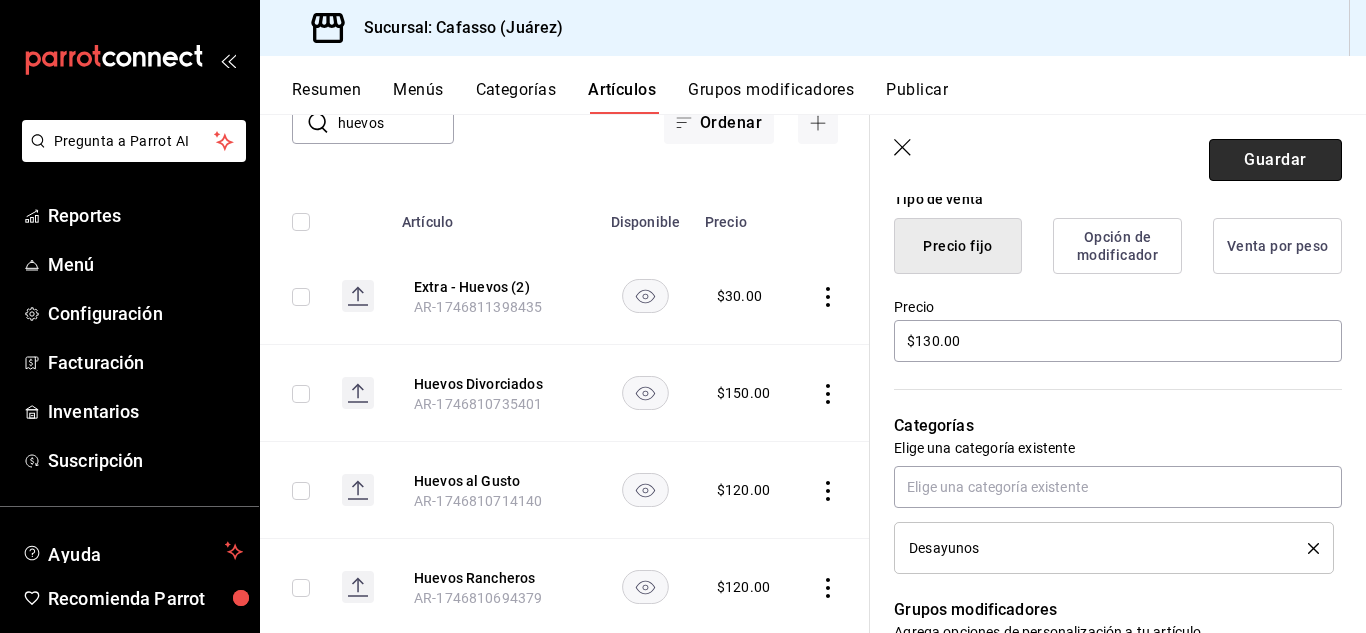 click on "Guardar" at bounding box center (1275, 160) 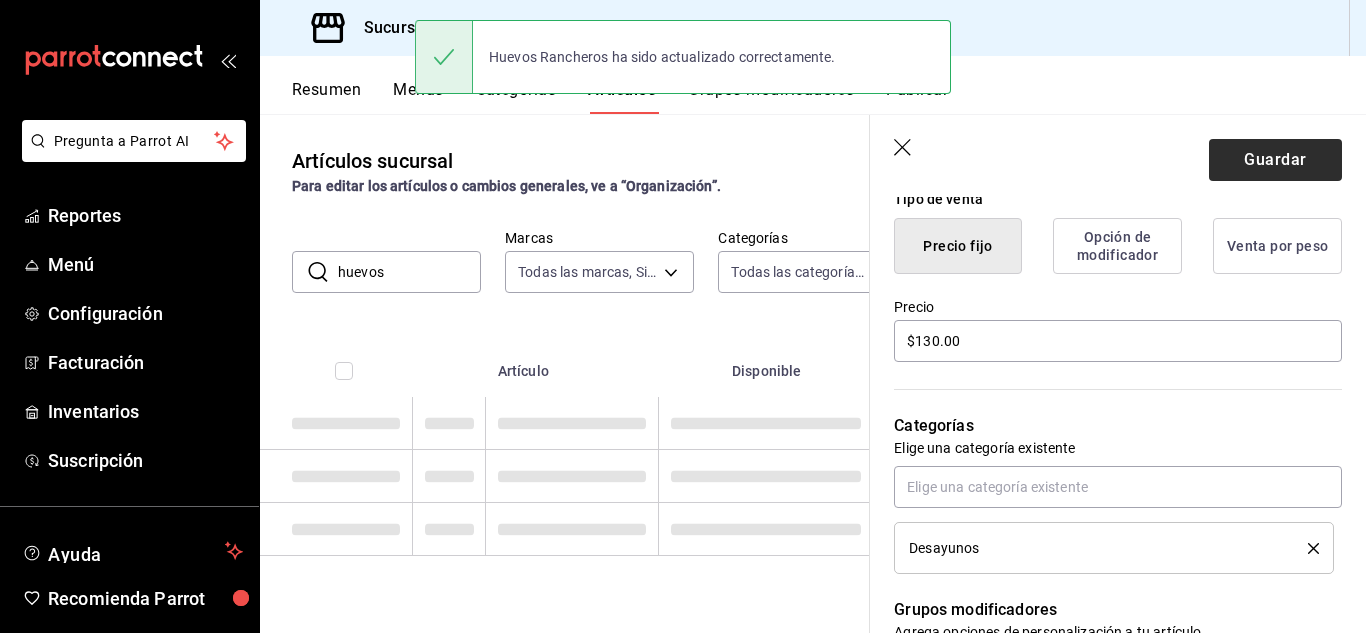 scroll, scrollTop: 0, scrollLeft: 0, axis: both 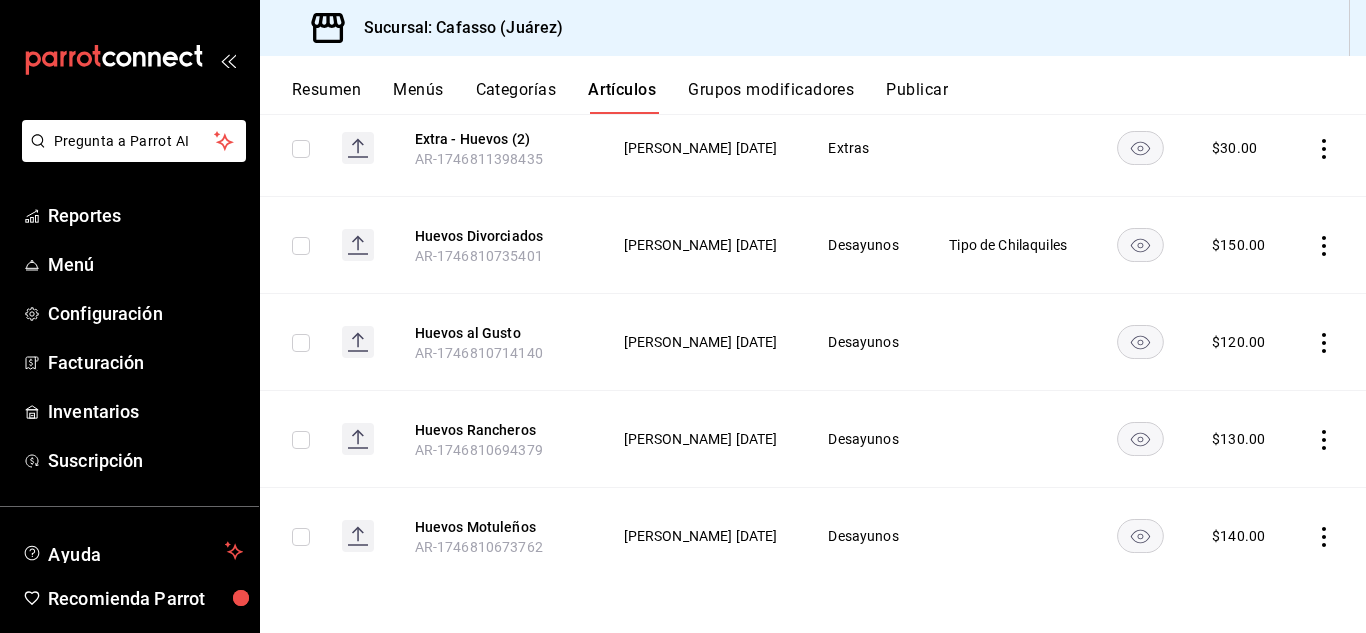 click 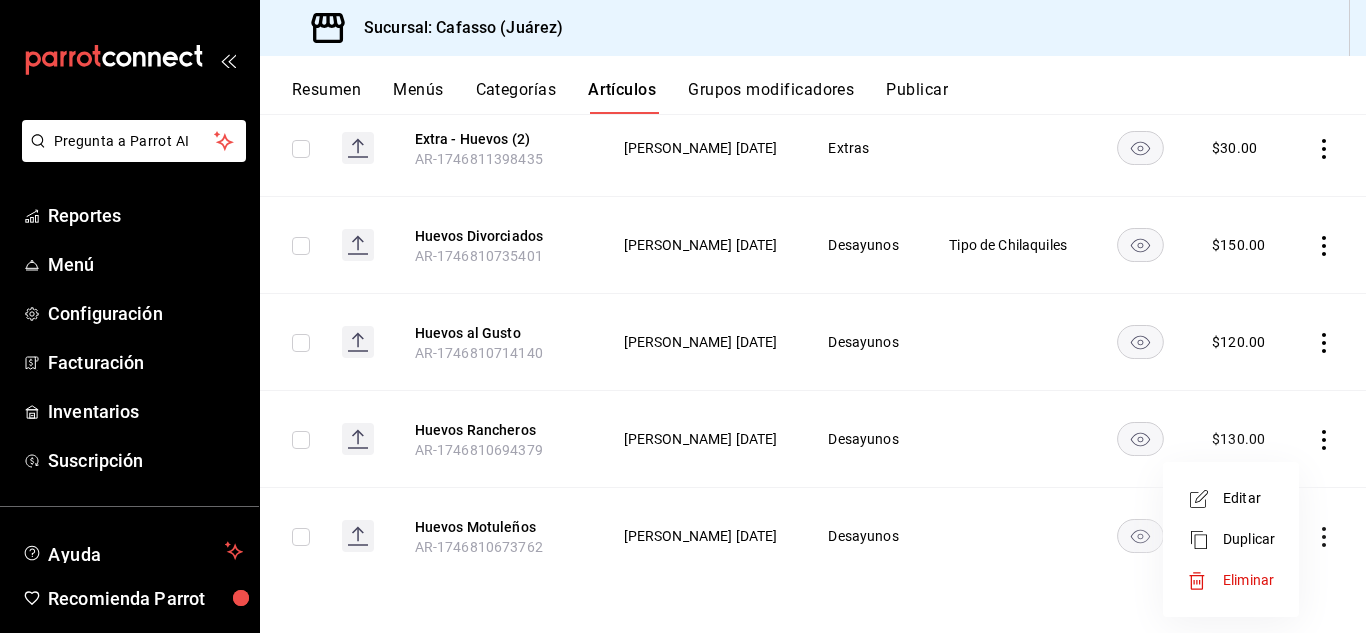 click on "Editar" at bounding box center [1249, 498] 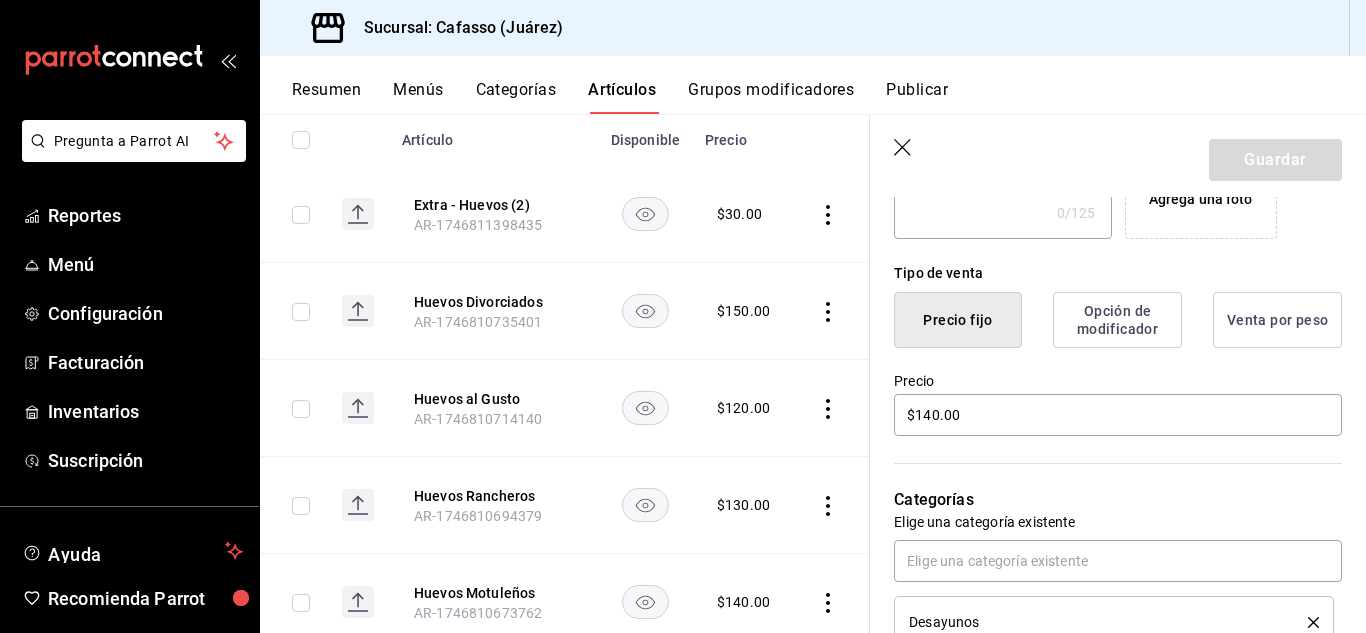 scroll, scrollTop: 432, scrollLeft: 0, axis: vertical 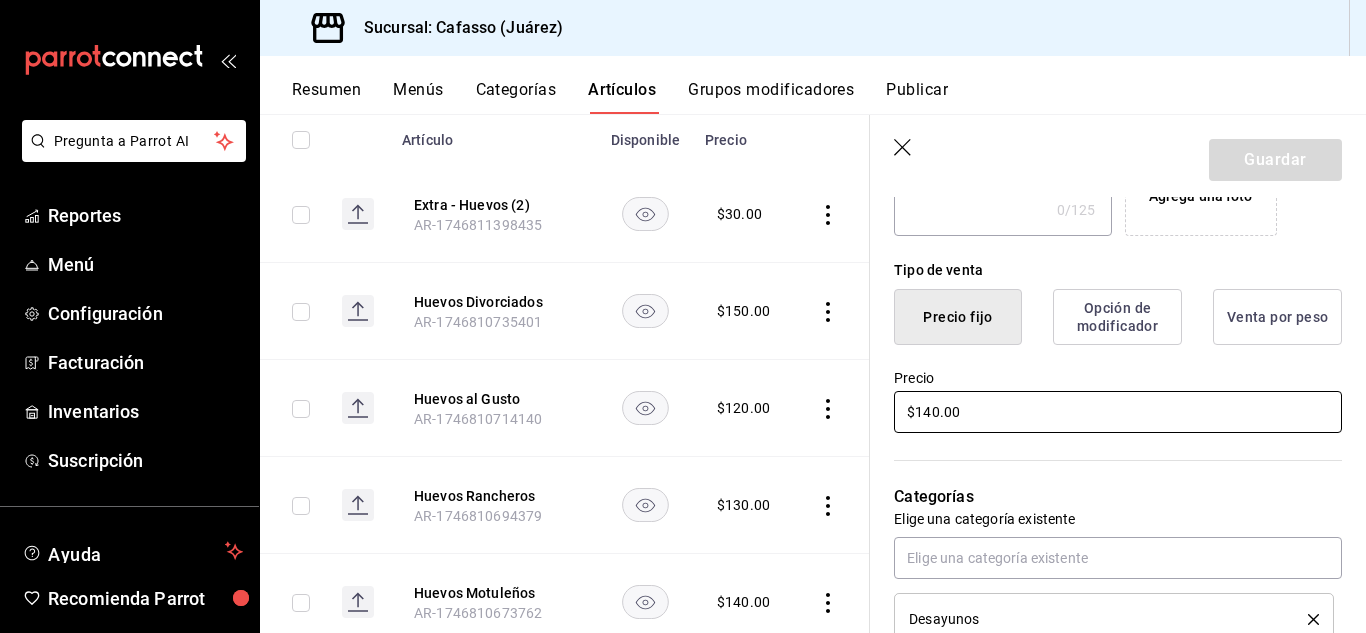 click on "$140.00" at bounding box center (1118, 412) 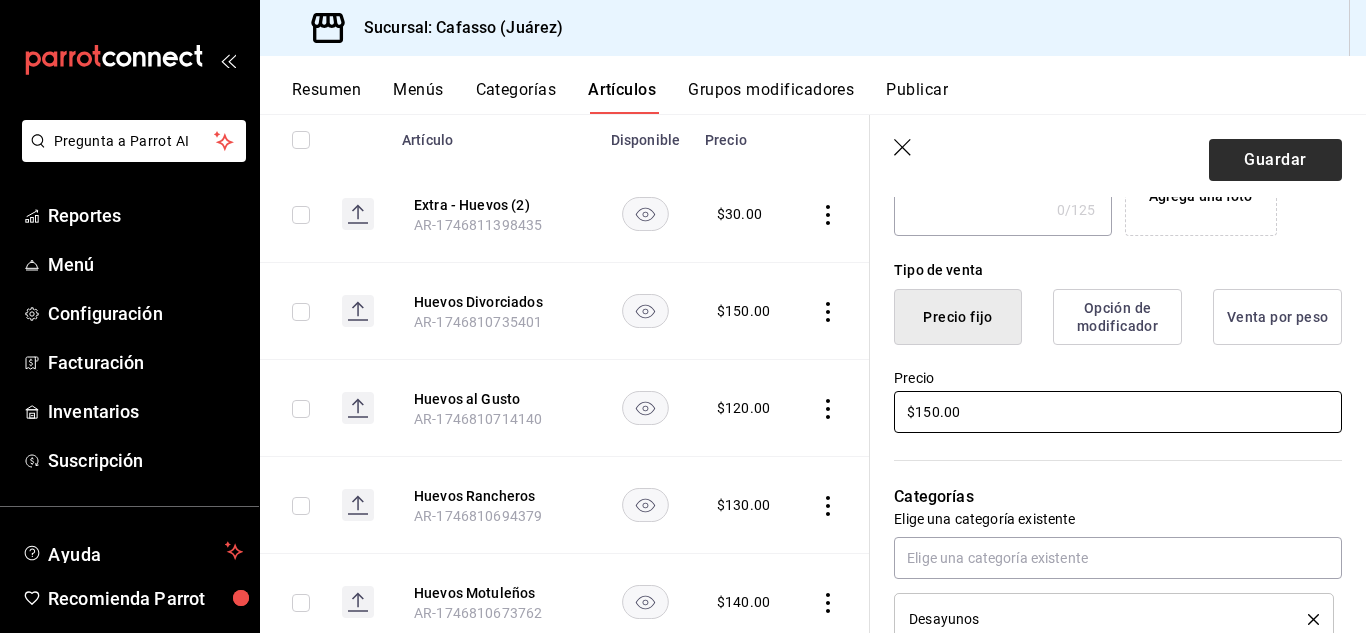 type on "$150.00" 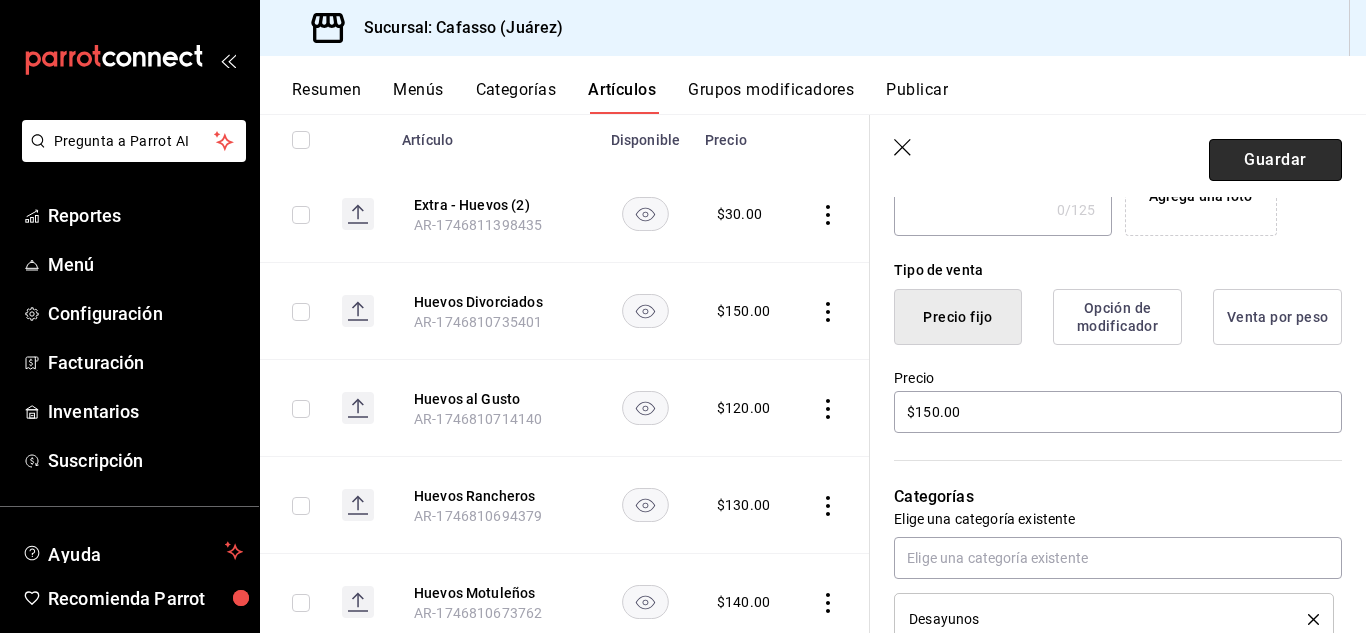 click on "Guardar" at bounding box center [1275, 160] 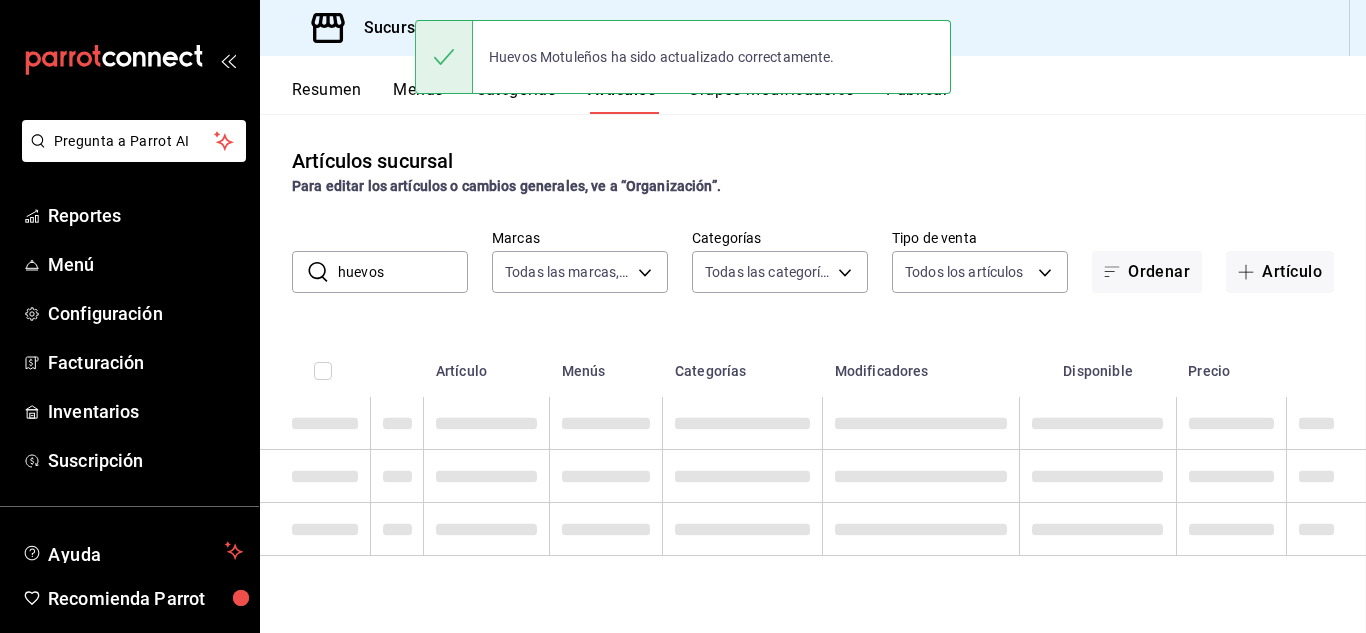 scroll, scrollTop: 0, scrollLeft: 0, axis: both 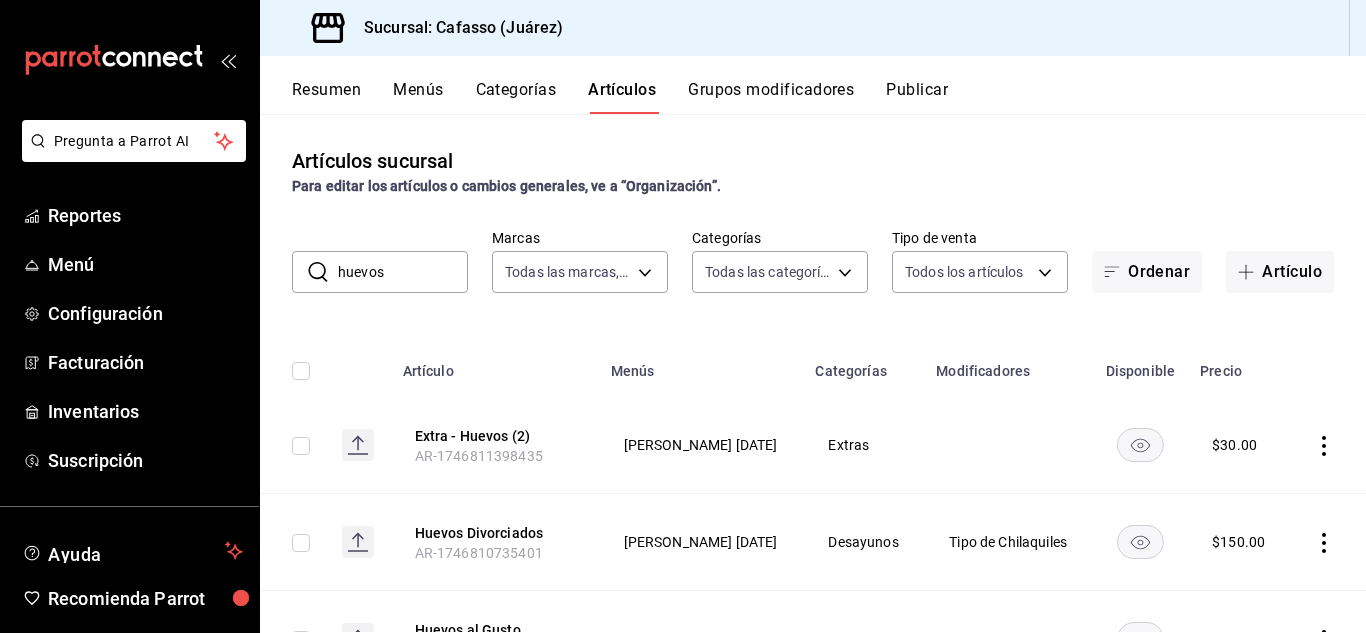 click on "huevos" at bounding box center (403, 272) 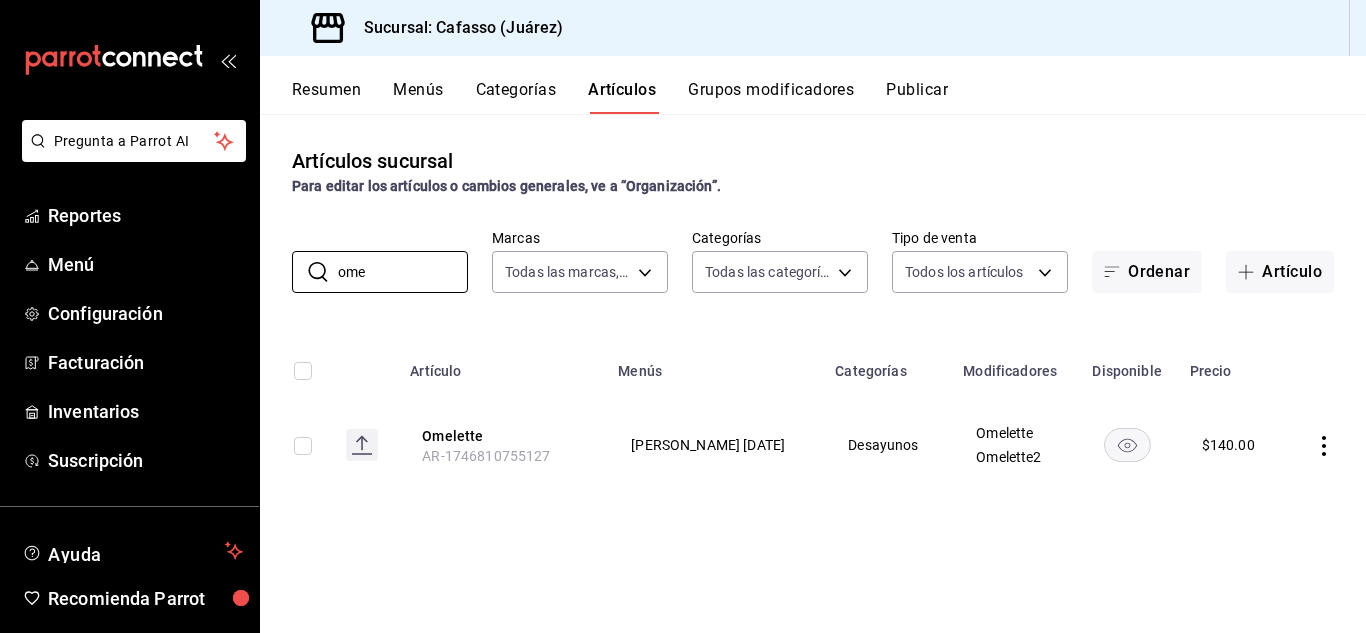 type on "ome" 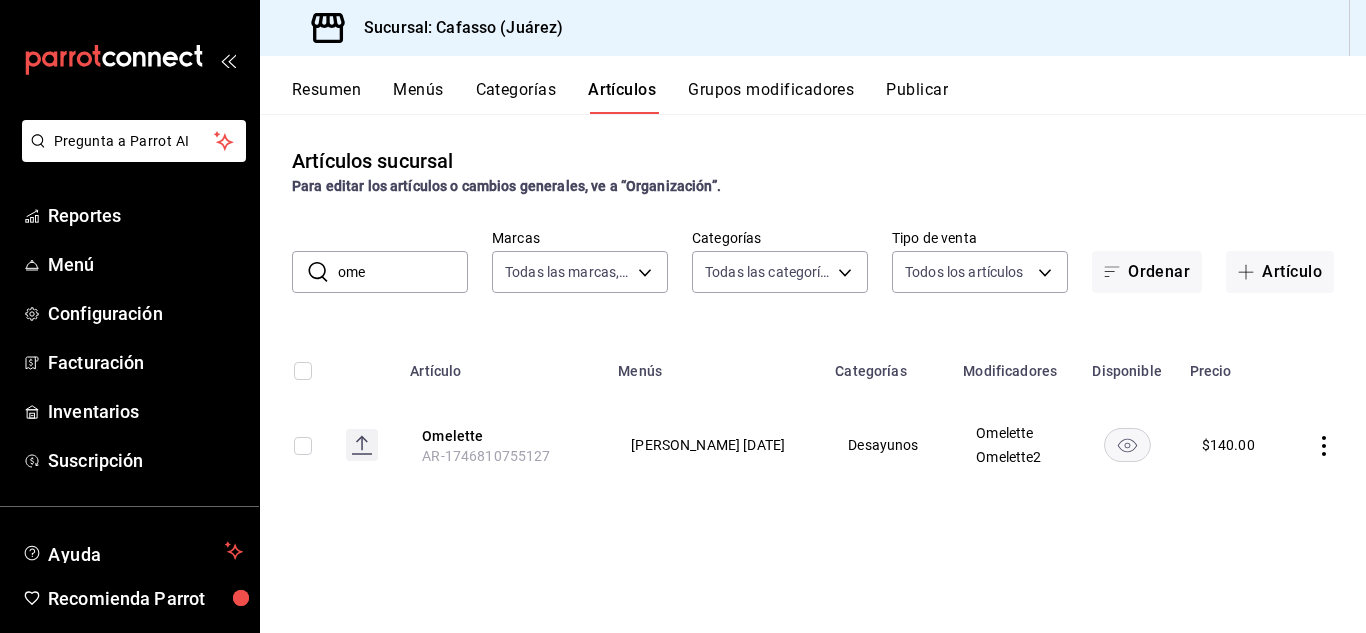 click 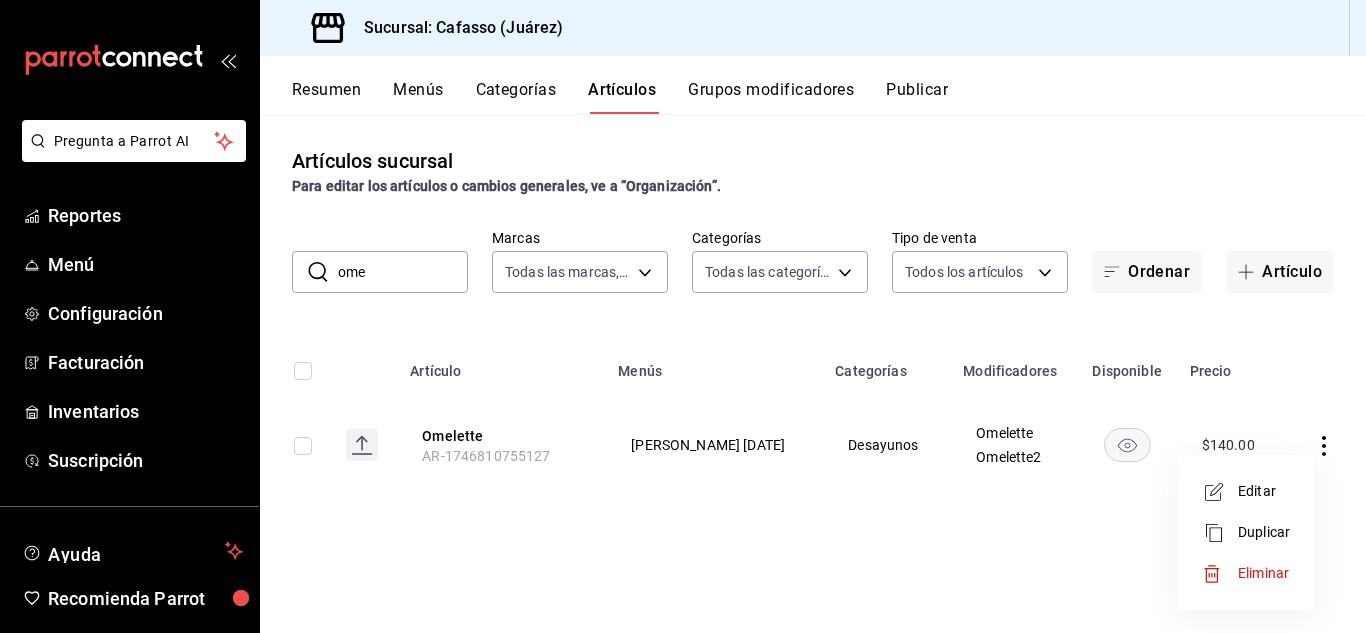 click on "Editar" at bounding box center [1264, 491] 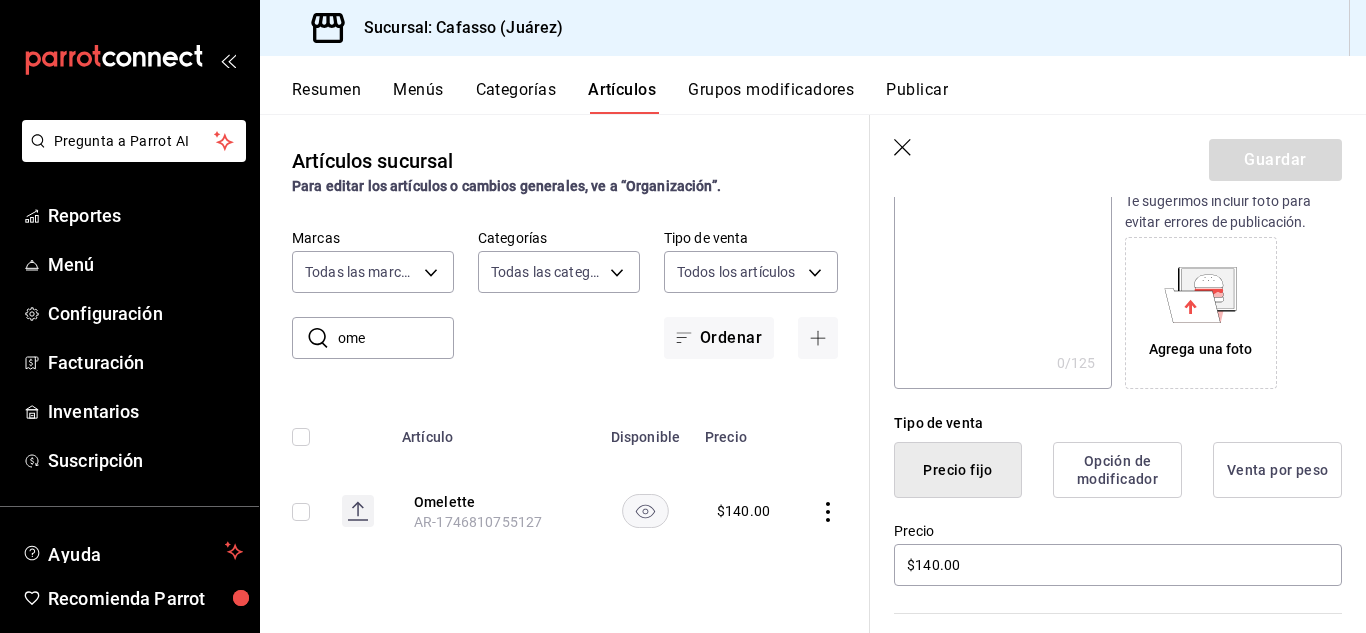 scroll, scrollTop: 301, scrollLeft: 0, axis: vertical 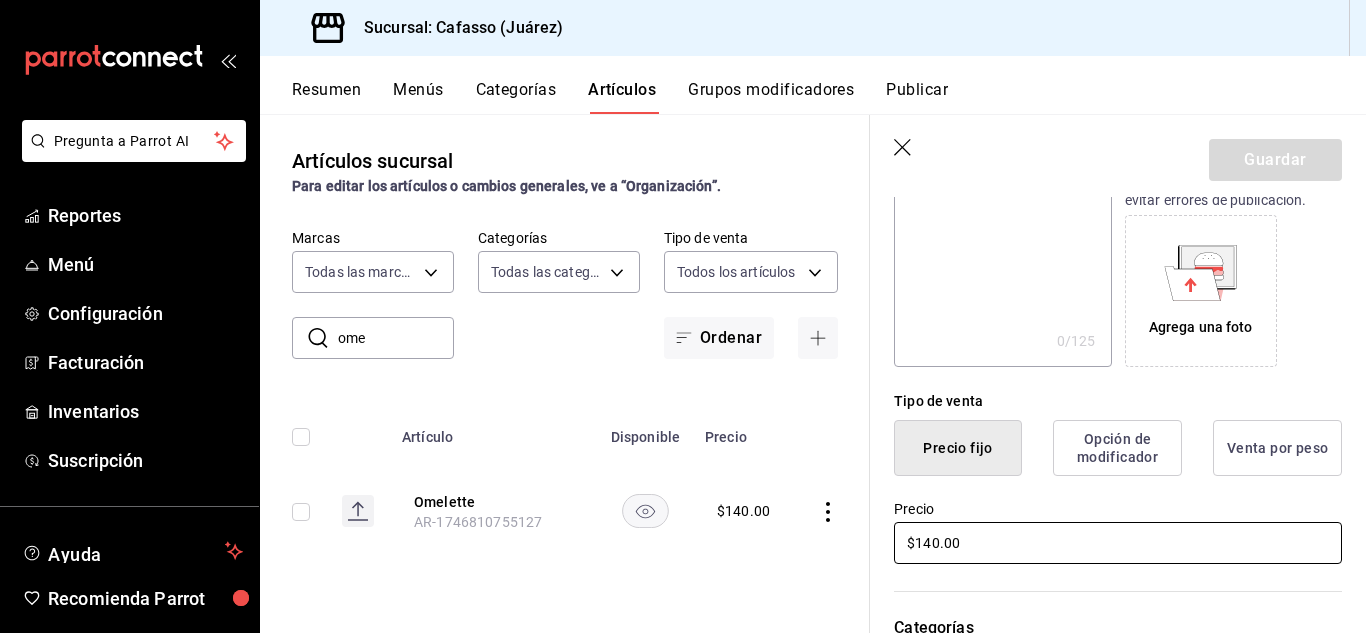 click on "$140.00" at bounding box center [1118, 543] 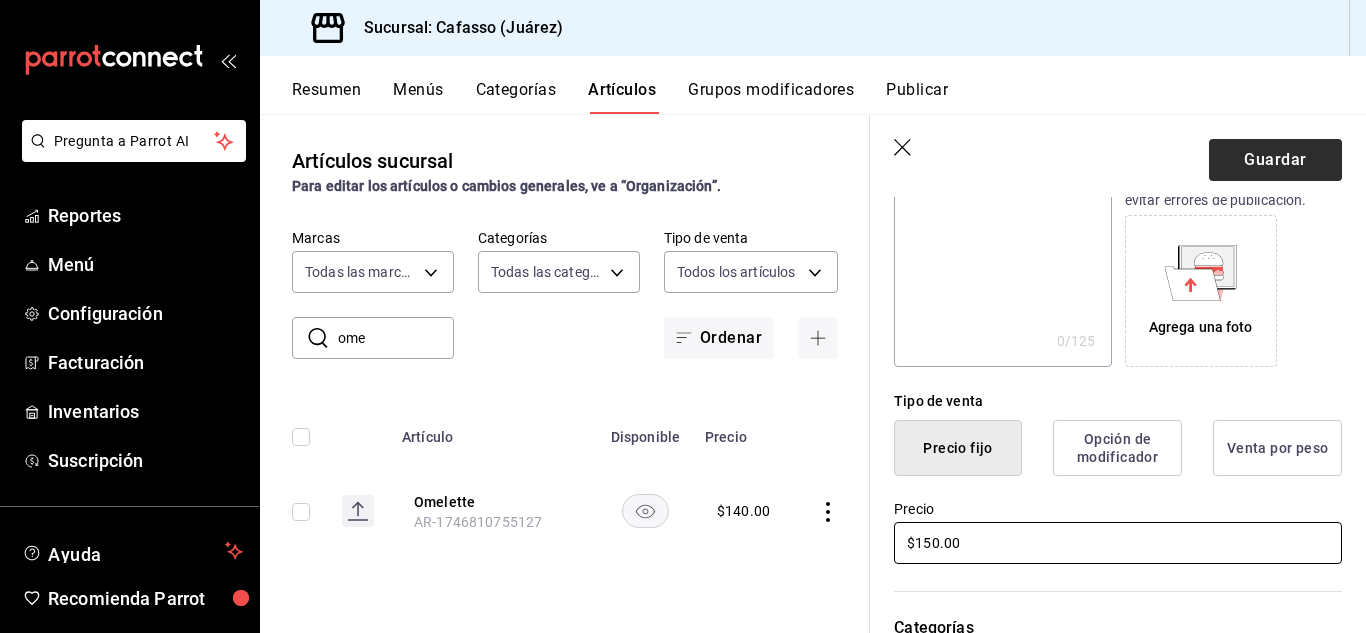 type on "$150.00" 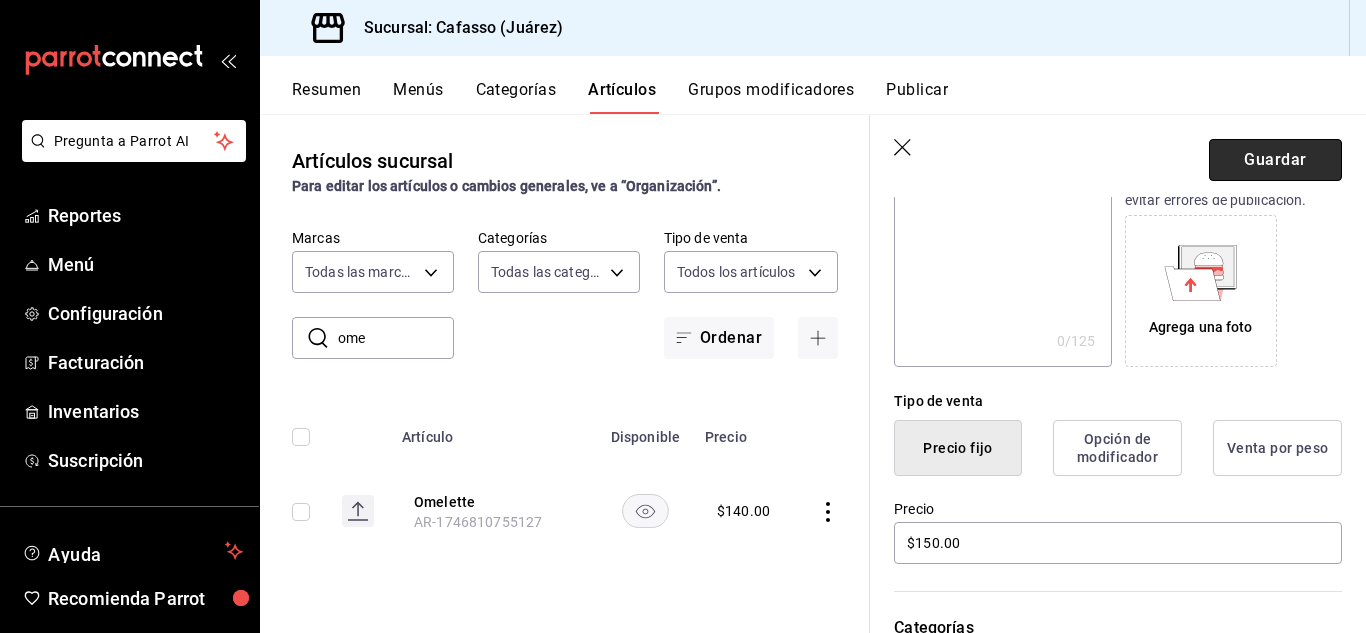 click on "Guardar" at bounding box center (1275, 160) 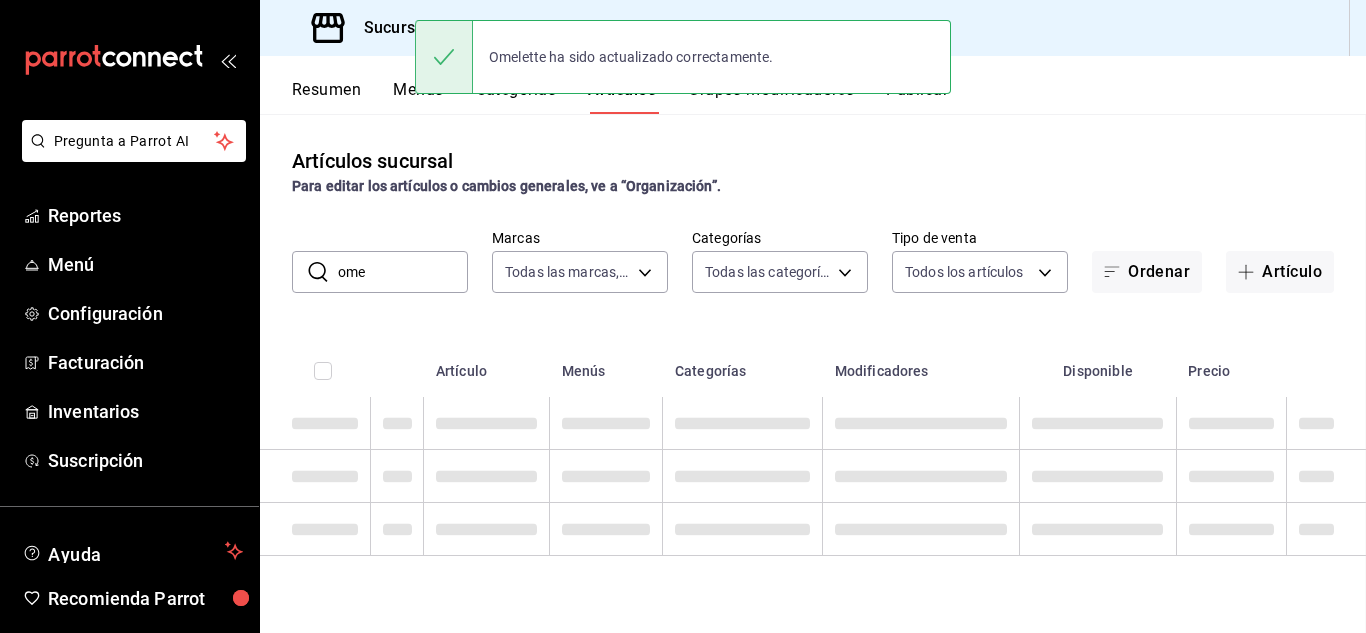 scroll, scrollTop: 0, scrollLeft: 0, axis: both 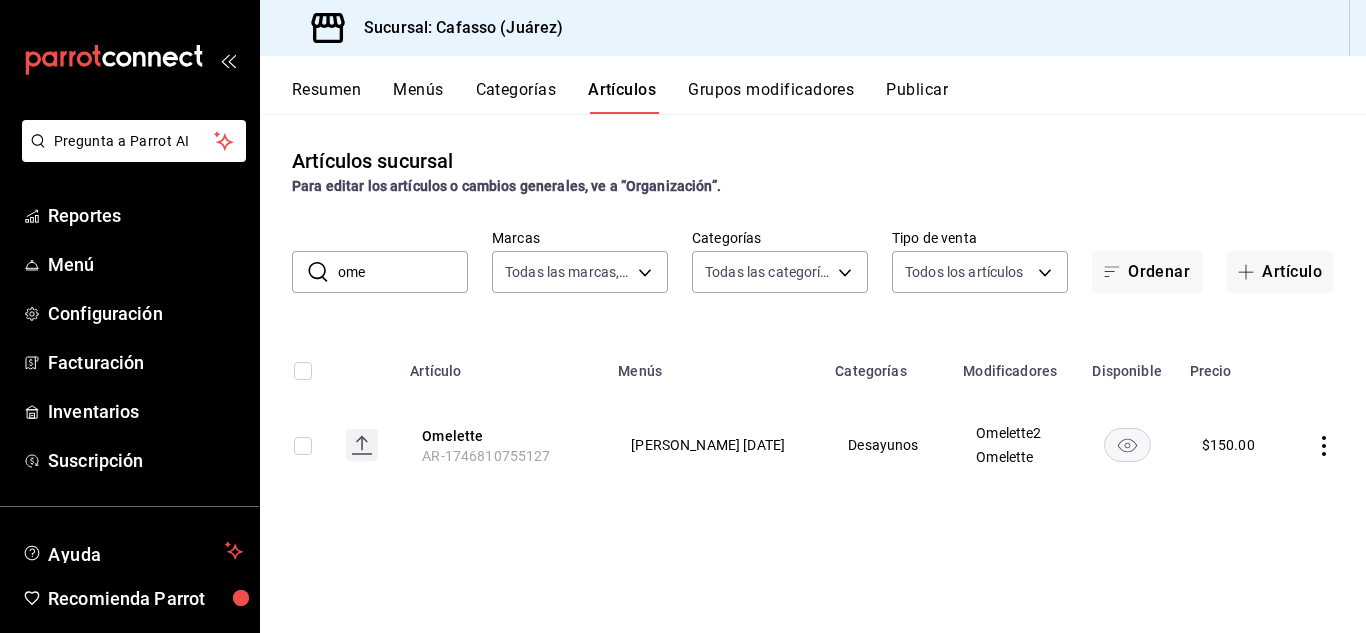 click on "Artículos sucursal Para editar los artículos o cambios generales, ve a “Organización”. ​ ome ​ Marcas Todas las marcas, Sin marca 9130f5d3-6a85-46d3-acca-12f0fba171fe Categorías Todas las categorías, Sin categoría 195460f4-2ad2-4da5-8ffd-f83182e36a41,8ada6fb5-fad7-420d-a961-a72e344fc4d9,434eb887-7d8e-4a45-a05f-10fae85cc750,9b4b0603-f2f6-413e-afe0-9a92db016a84,c5e3f458-9e12-4d9b-9f22-4e39035d7506,73383399-0dc0-449e-9d58-4d9e05e20ea4,931593fb-b951-48ed-96f2-0a64caee5639,2a2967b4-6cce-4014-8159-ffd2abc68b79 Tipo de venta Todos los artículos ALL Ordenar Artículo Artículo Menús Categorías Modificadores Disponible Precio Omelette AR-1746810755127 Cafasso 28Abr25 Desayunos Omelette2 Omelette $ 150.00" at bounding box center (813, 373) 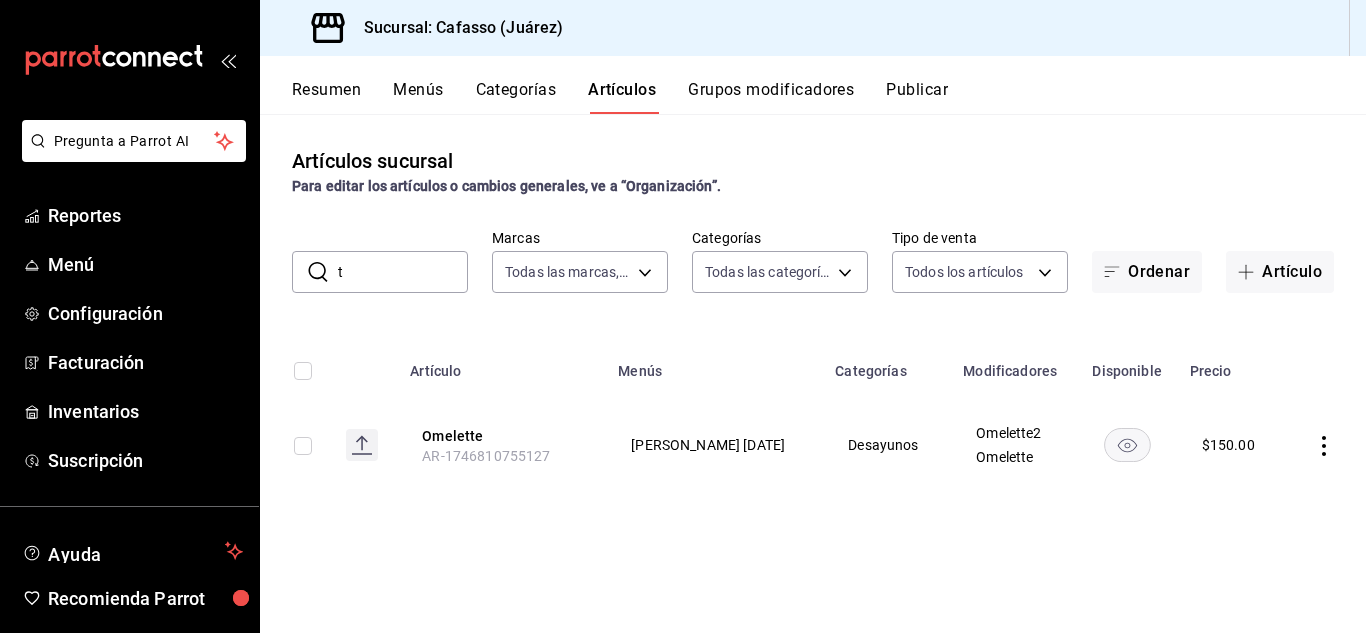 click on "t" at bounding box center (403, 272) 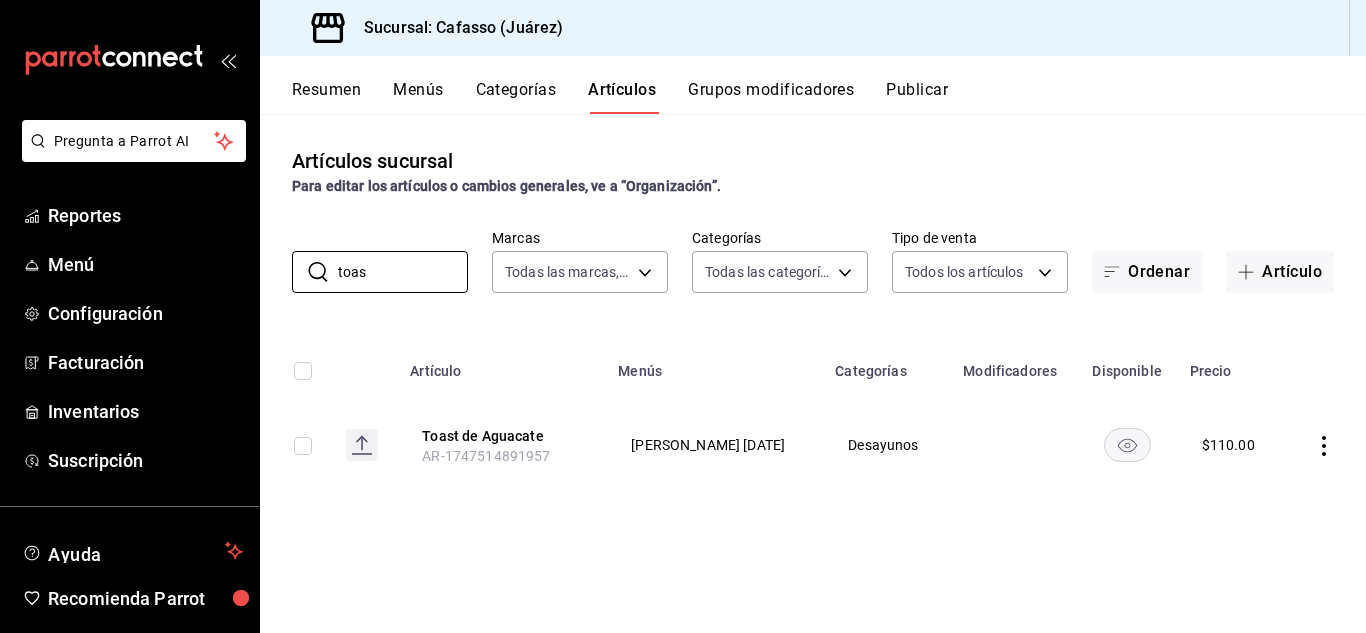 type on "toas" 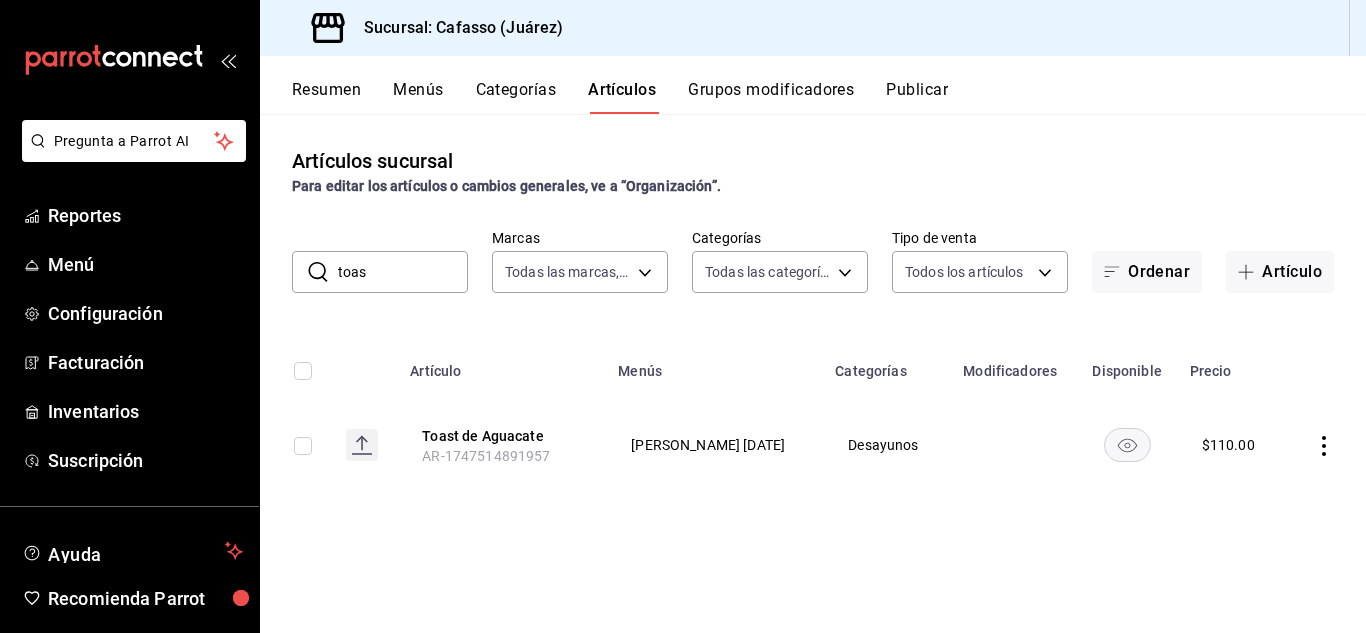 click at bounding box center [1325, 445] 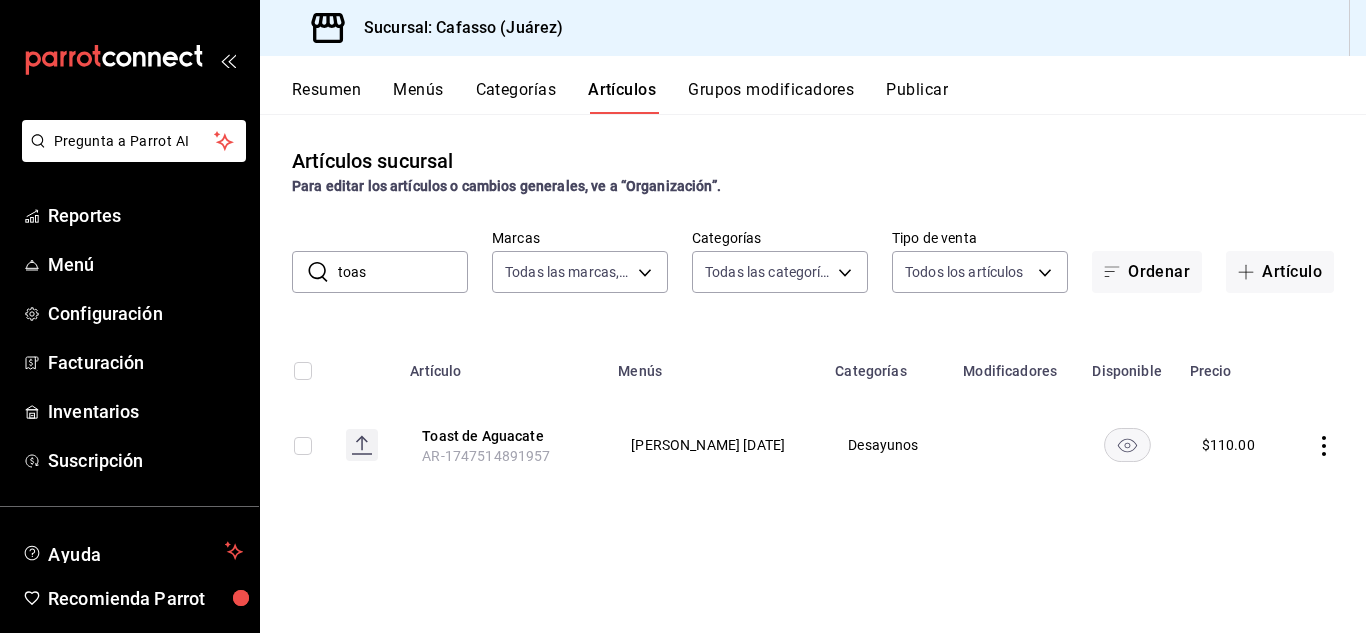 click 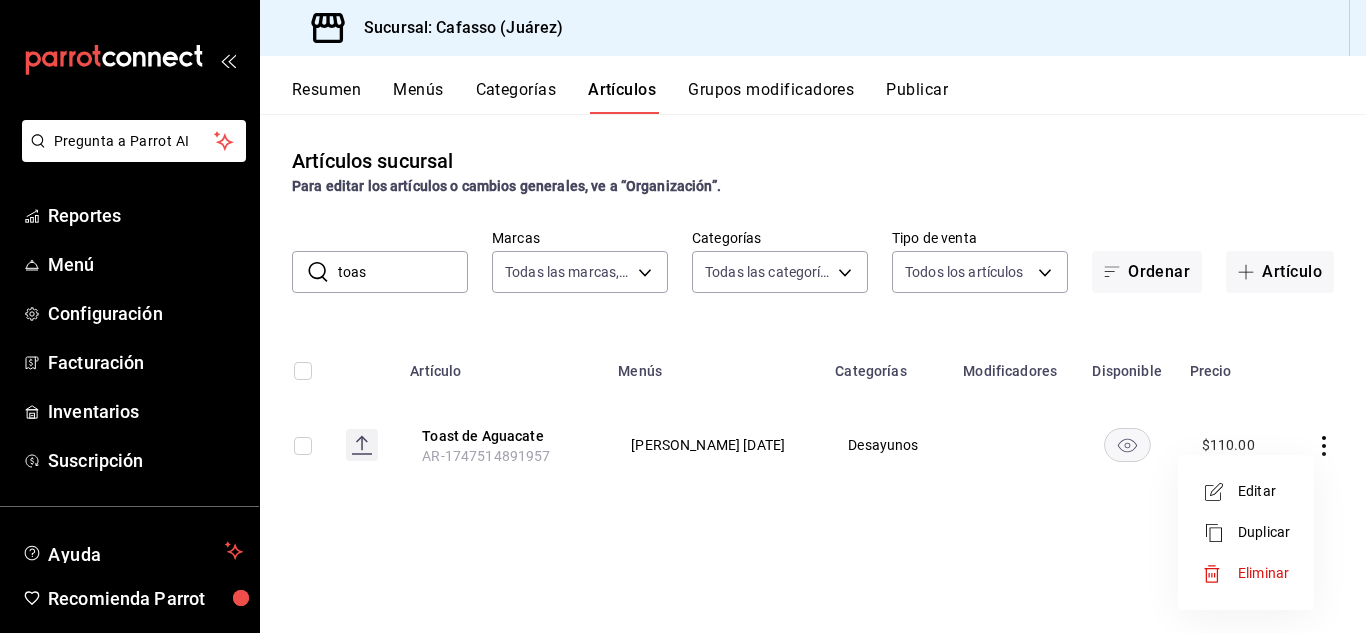 click on "Editar" at bounding box center [1246, 491] 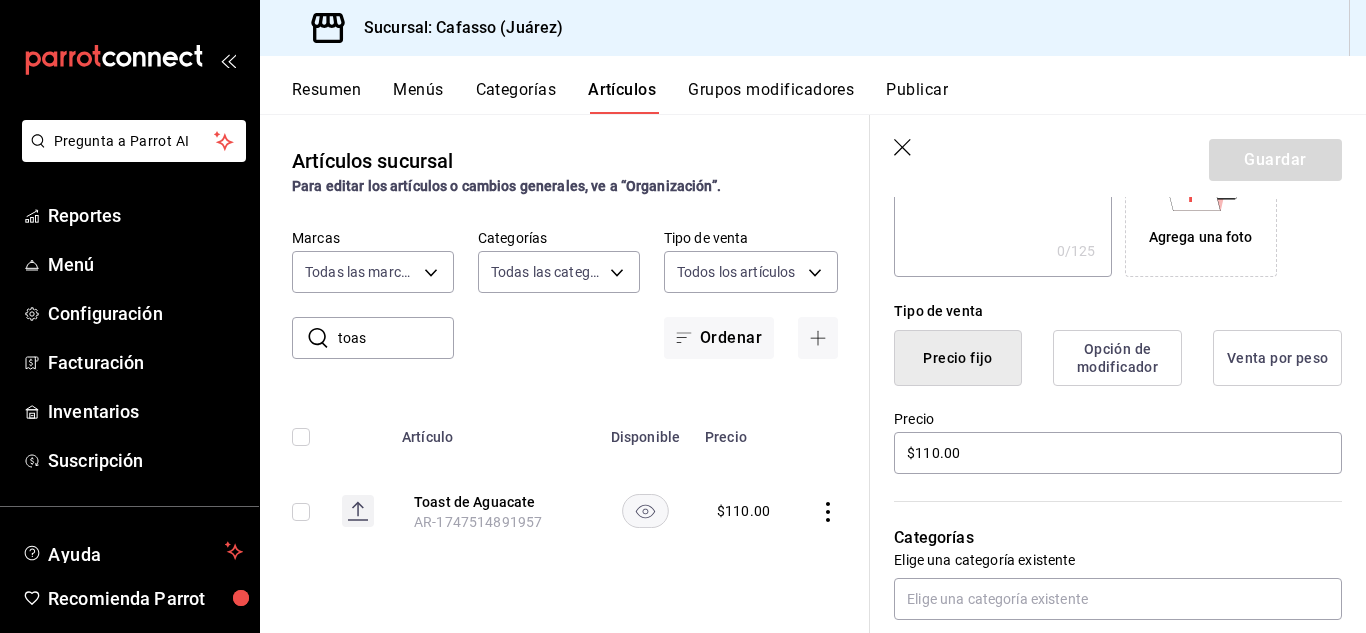 scroll, scrollTop: 402, scrollLeft: 0, axis: vertical 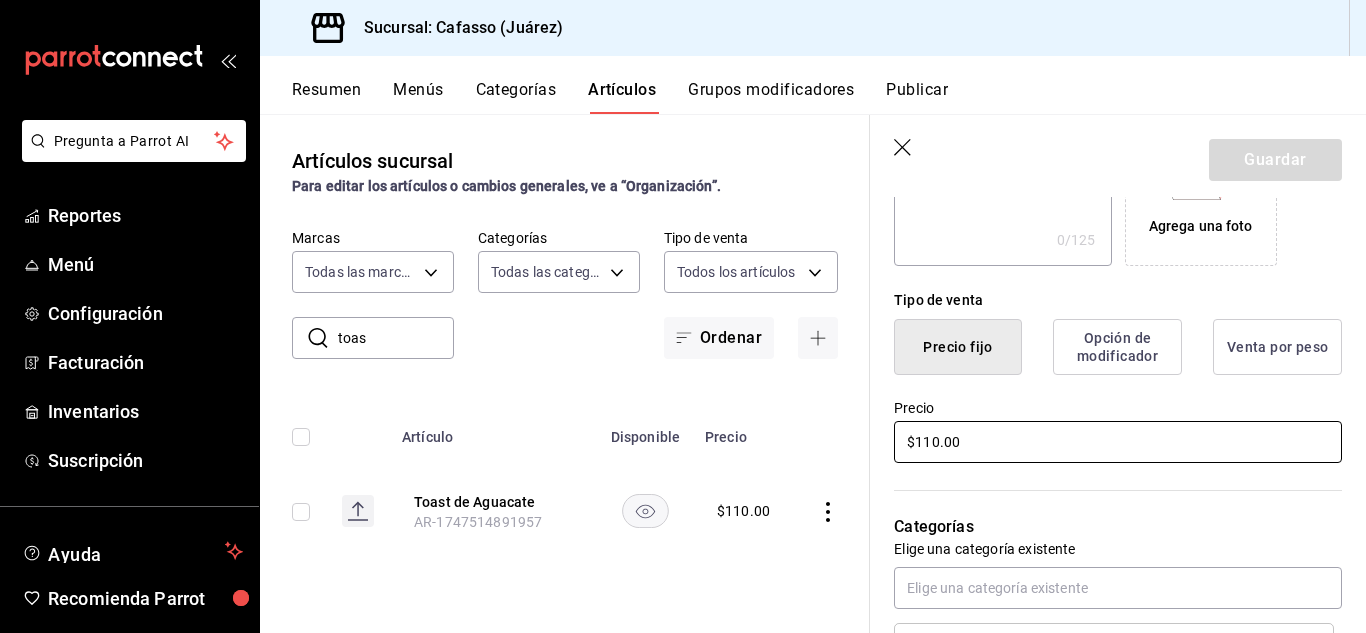 click on "$110.00" at bounding box center [1118, 442] 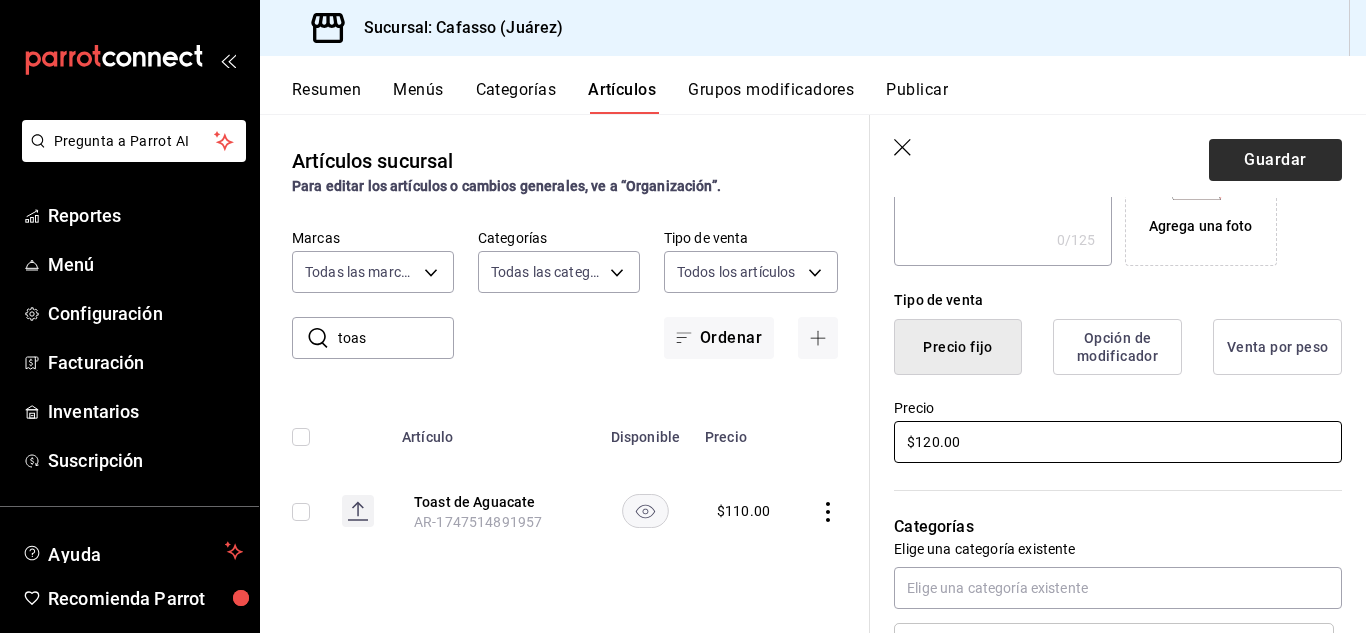 type on "$120.00" 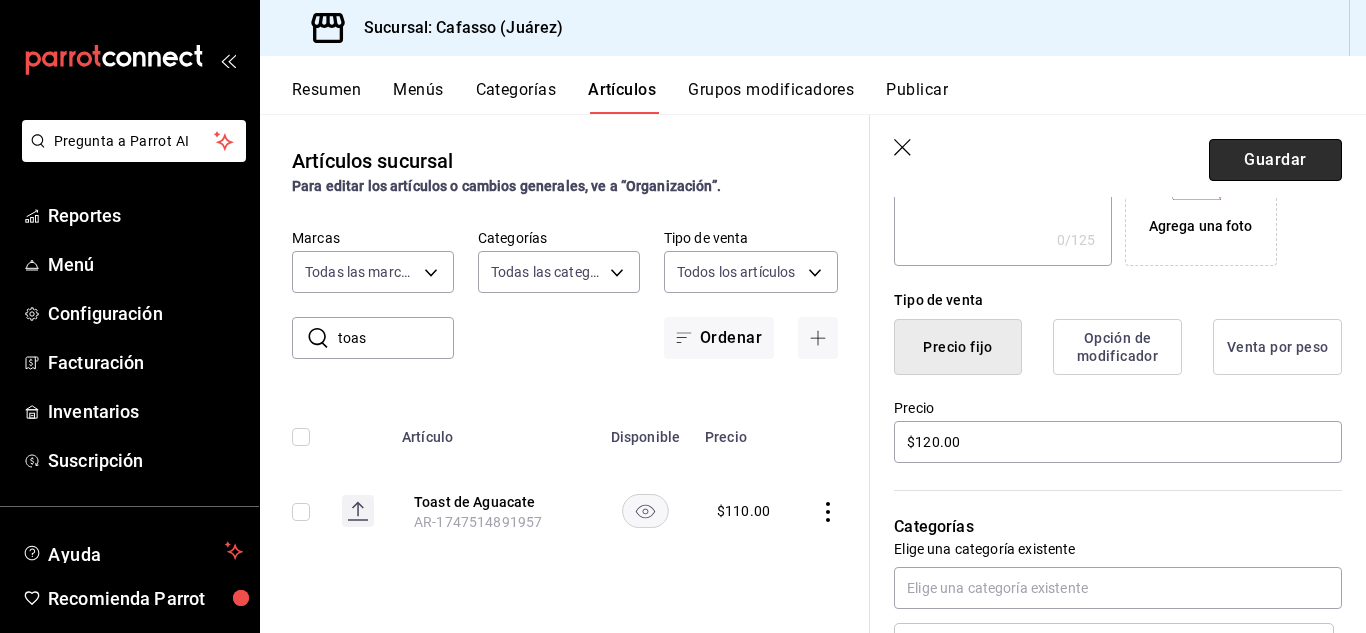 click on "Guardar" at bounding box center (1275, 160) 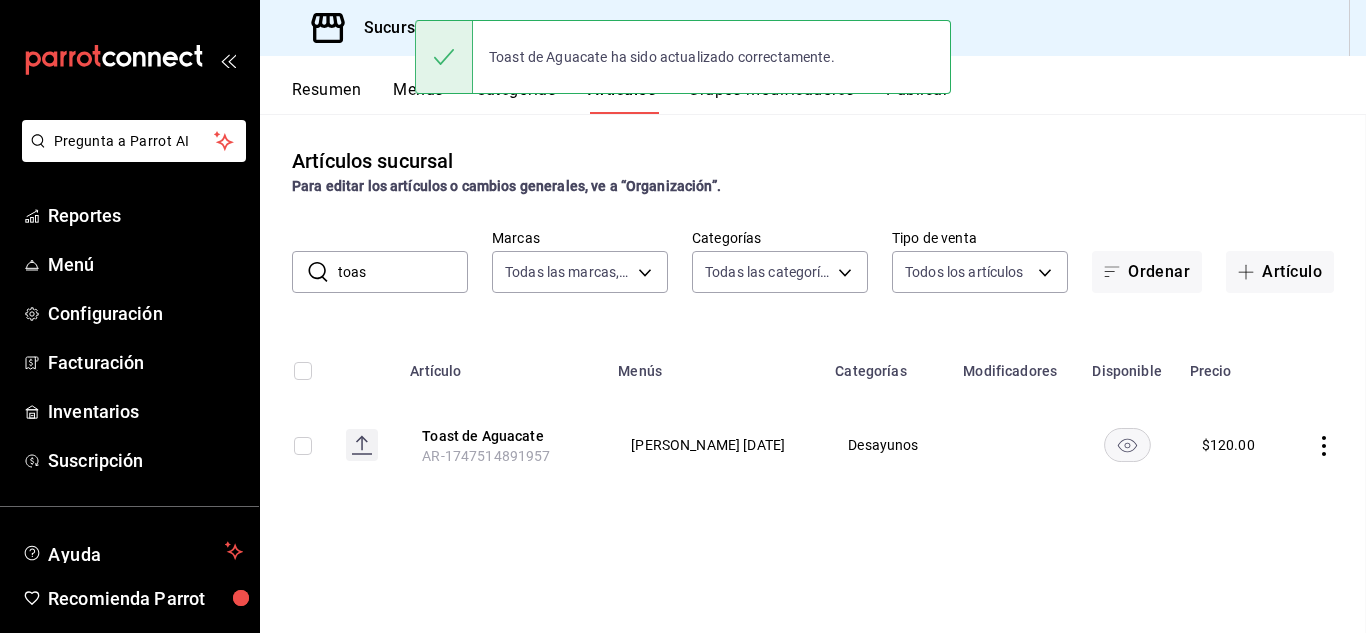 scroll, scrollTop: 0, scrollLeft: 0, axis: both 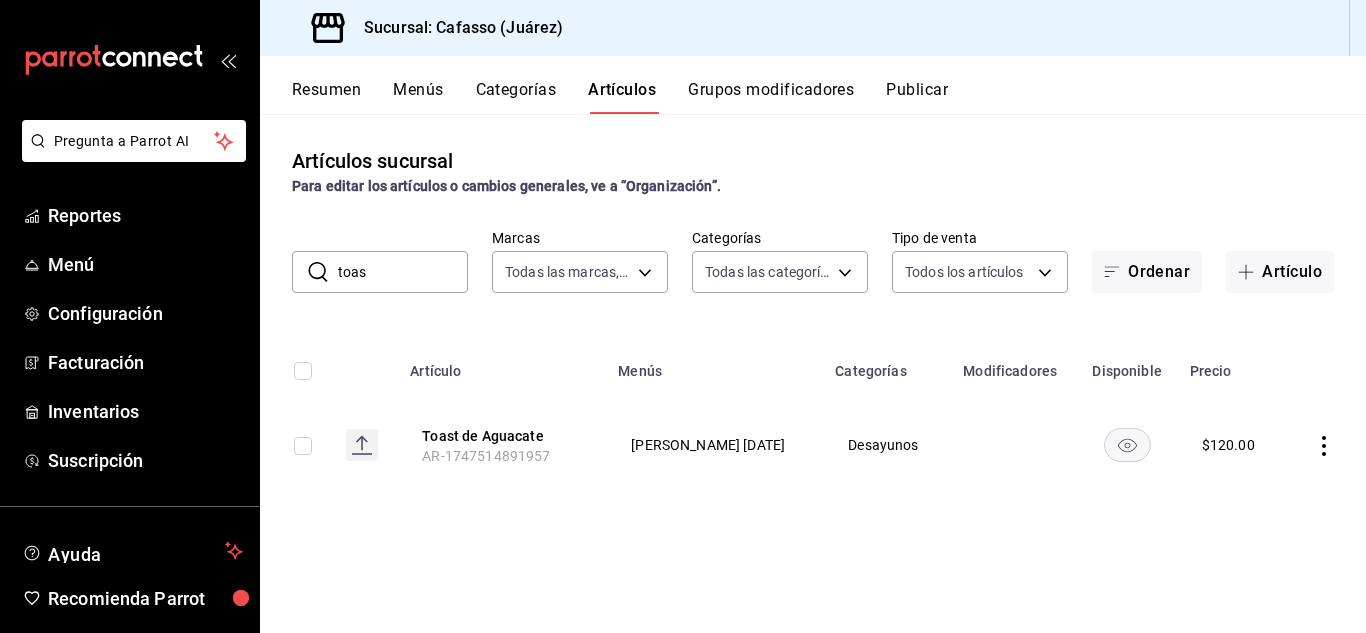 click on "toas" at bounding box center (403, 272) 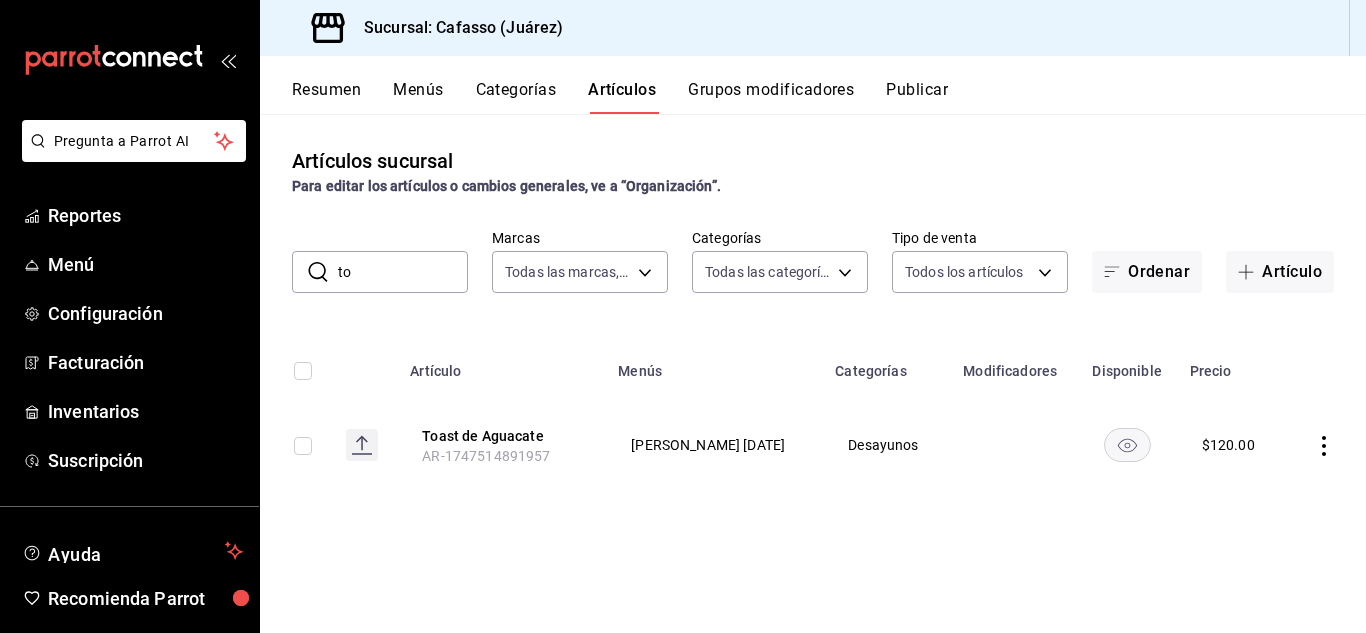 type on "t" 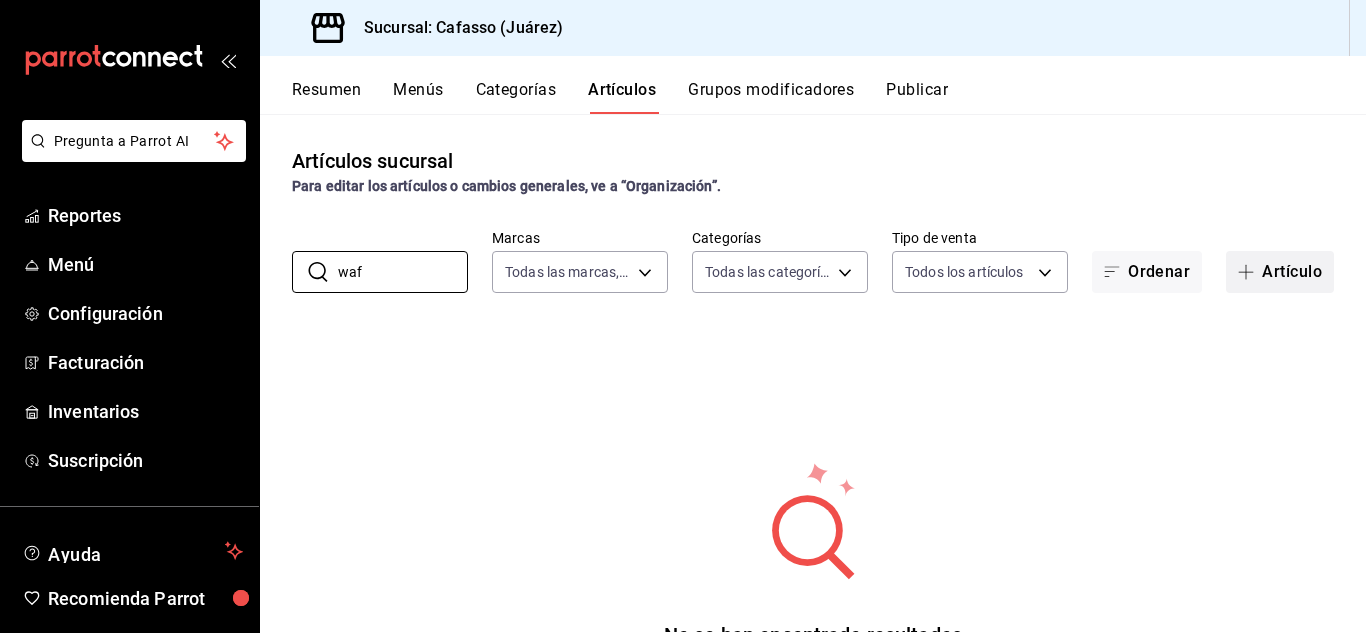 type on "waf" 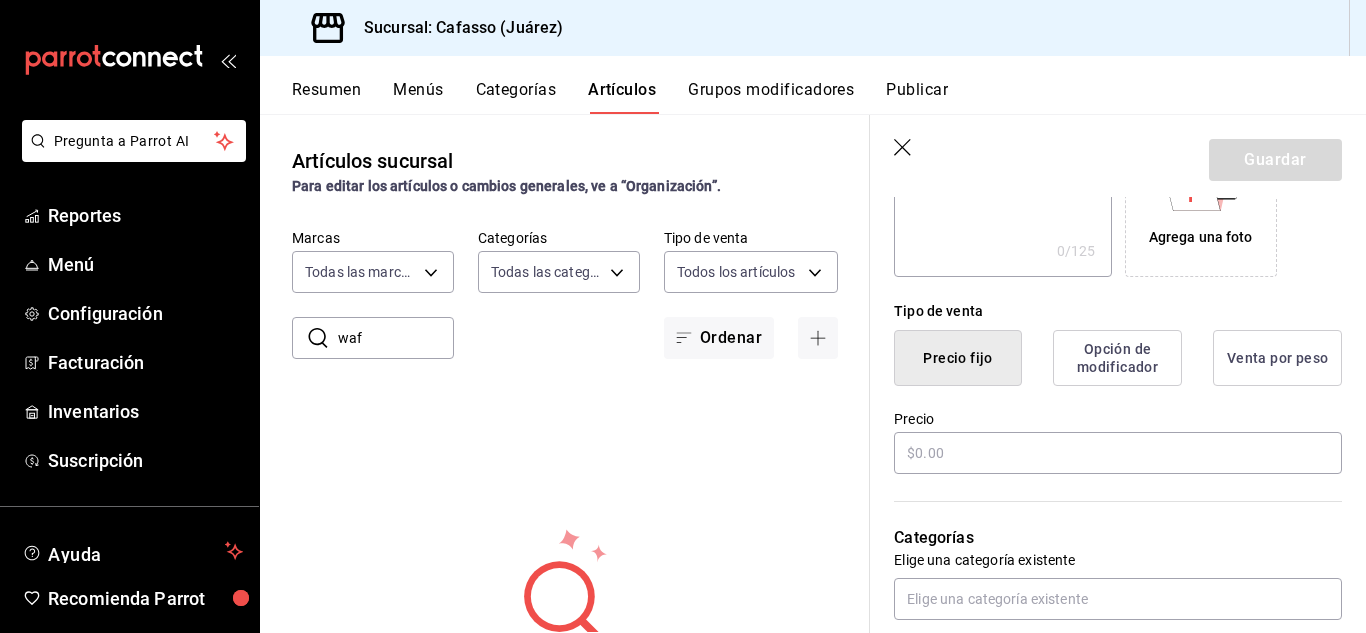 scroll, scrollTop: 403, scrollLeft: 0, axis: vertical 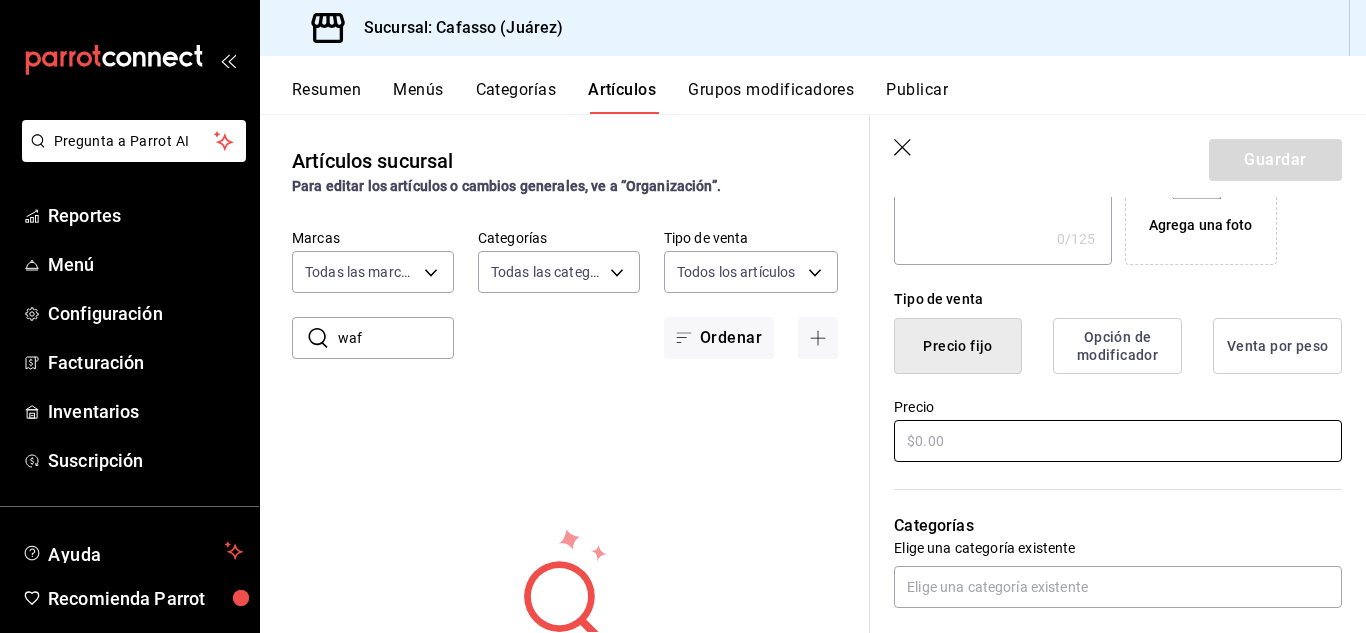 type on "Waffles" 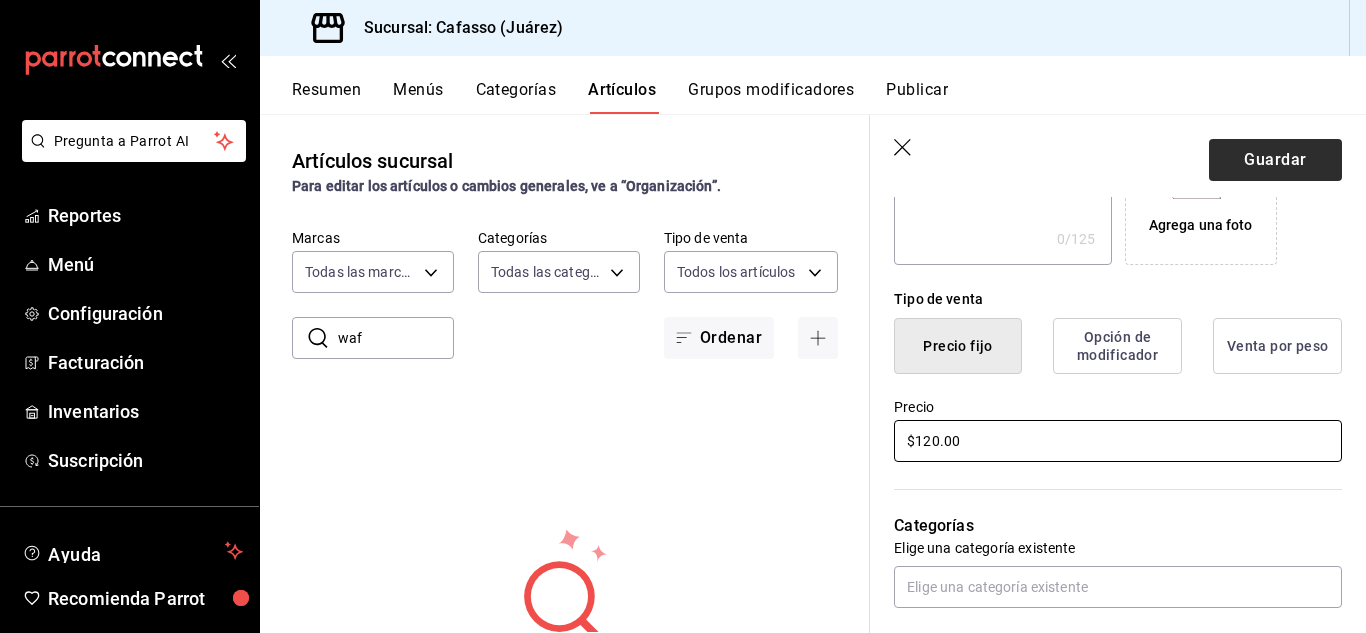 type on "$120.00" 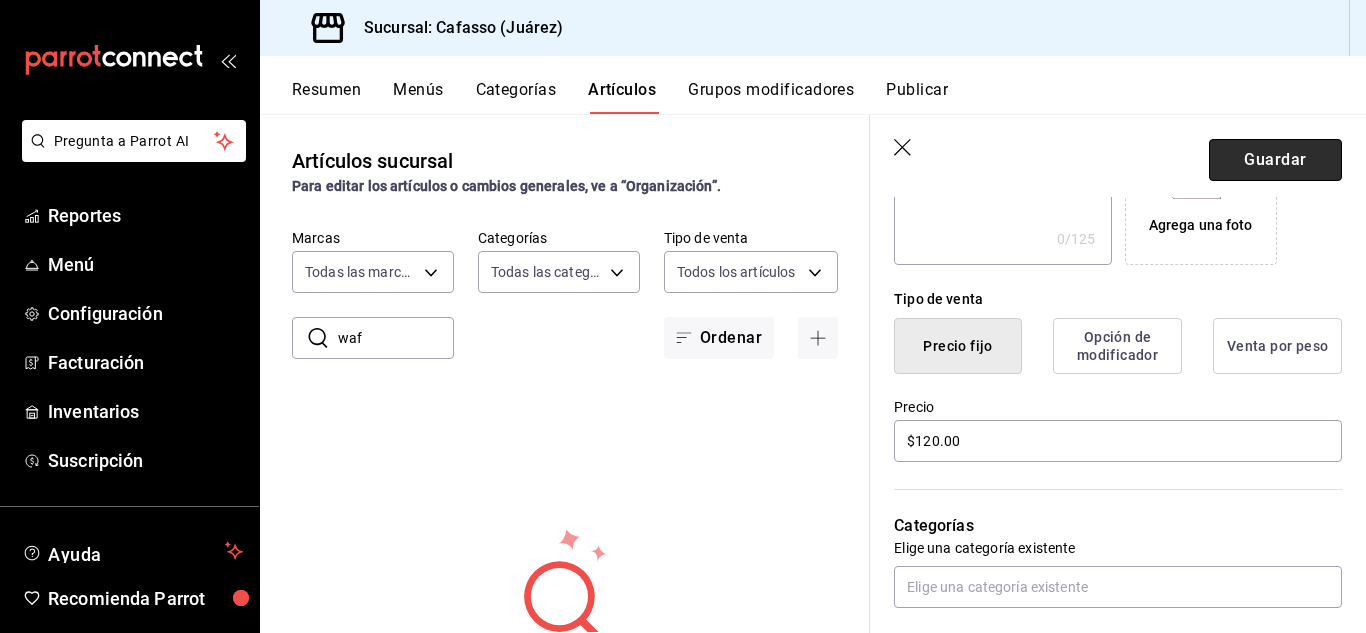 click on "Guardar" at bounding box center [1275, 160] 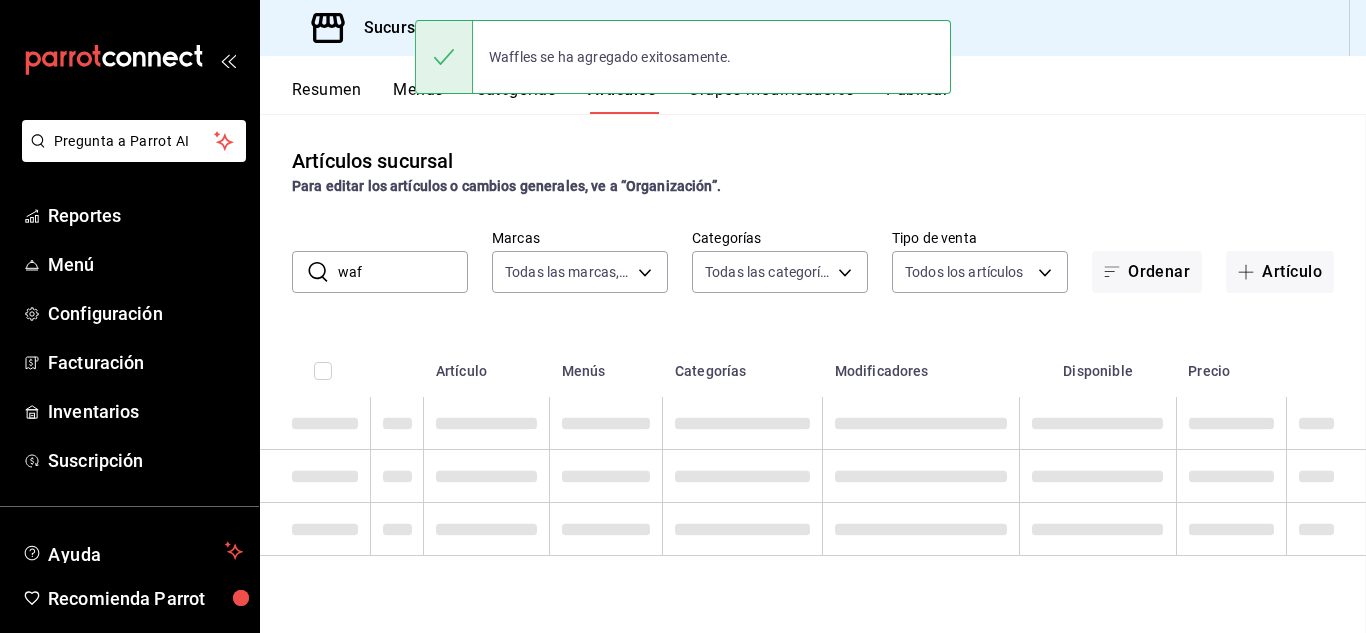 scroll, scrollTop: 0, scrollLeft: 0, axis: both 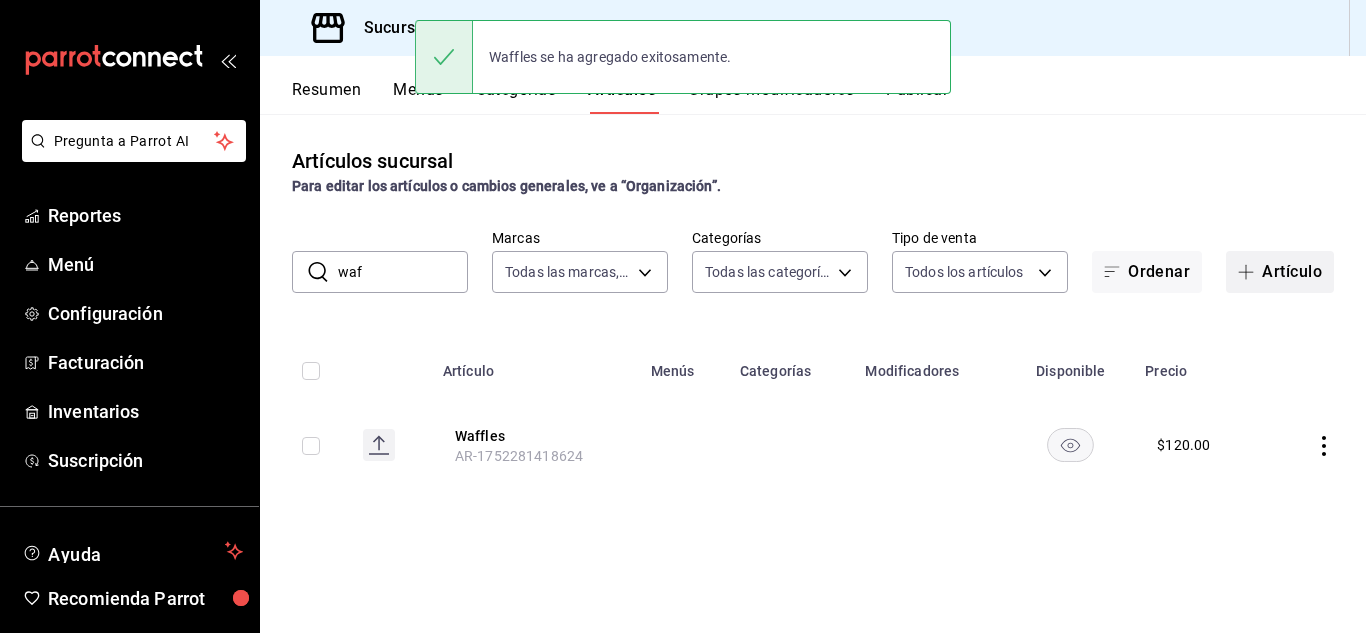 click on "Artículo" at bounding box center (1280, 272) 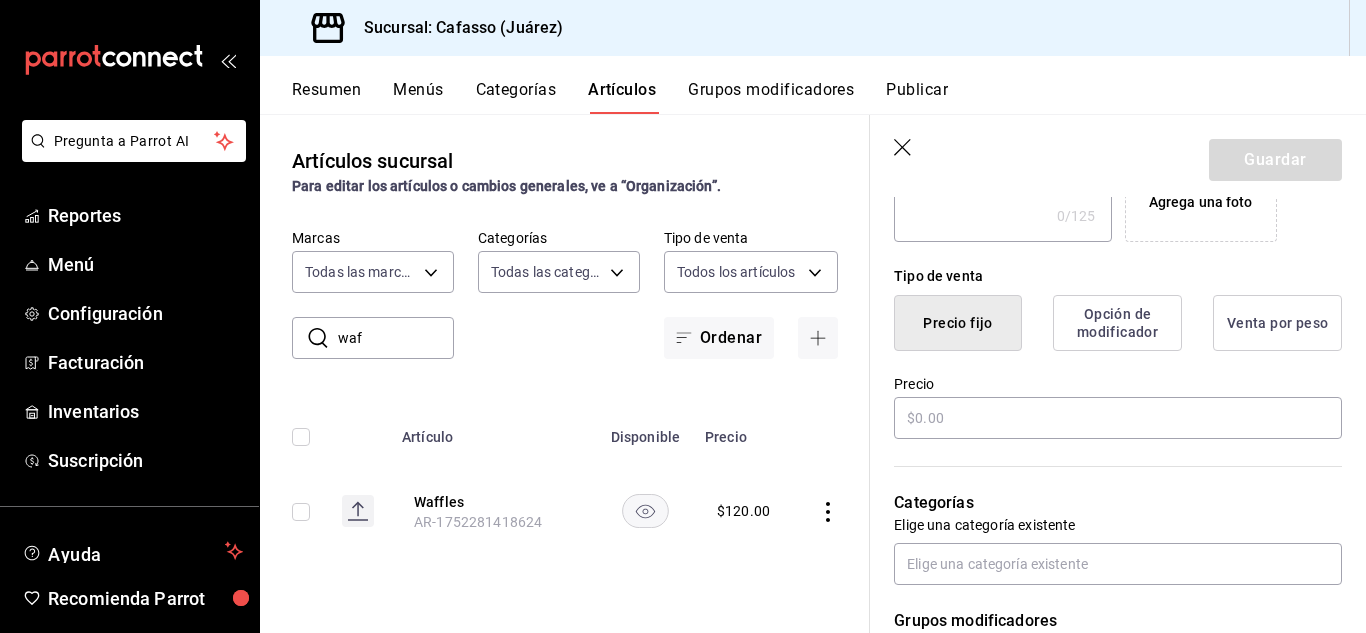 scroll, scrollTop: 427, scrollLeft: 0, axis: vertical 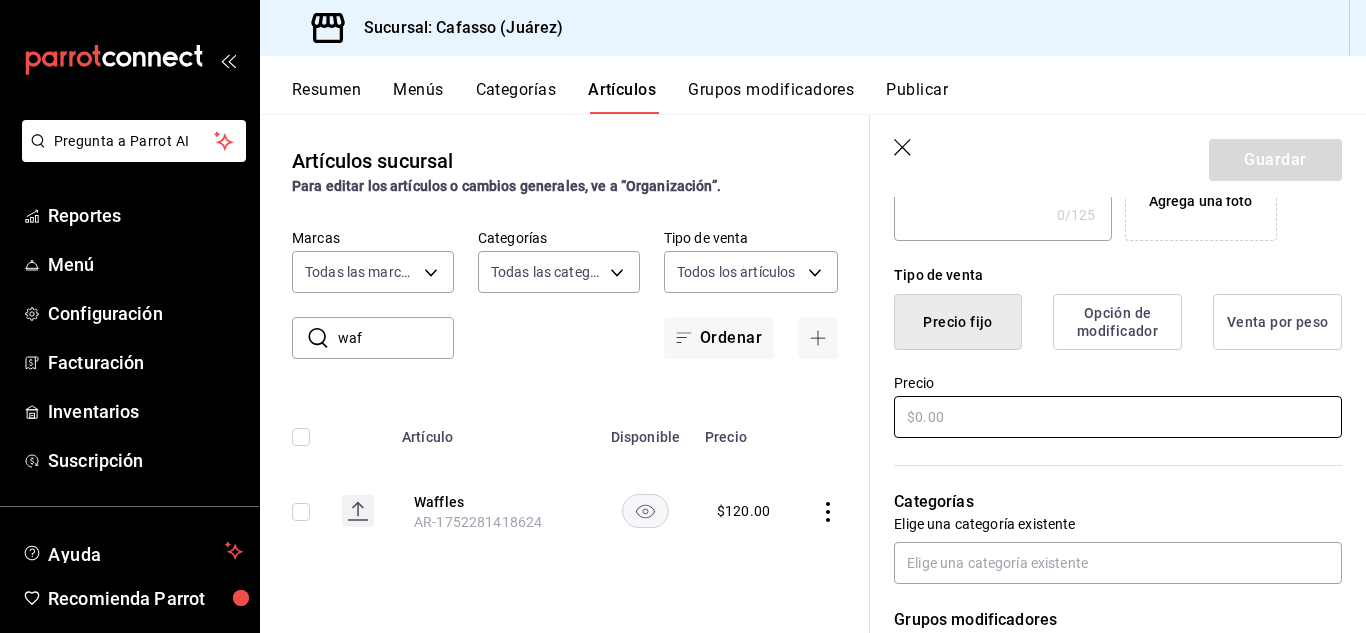 type on "Yogurt" 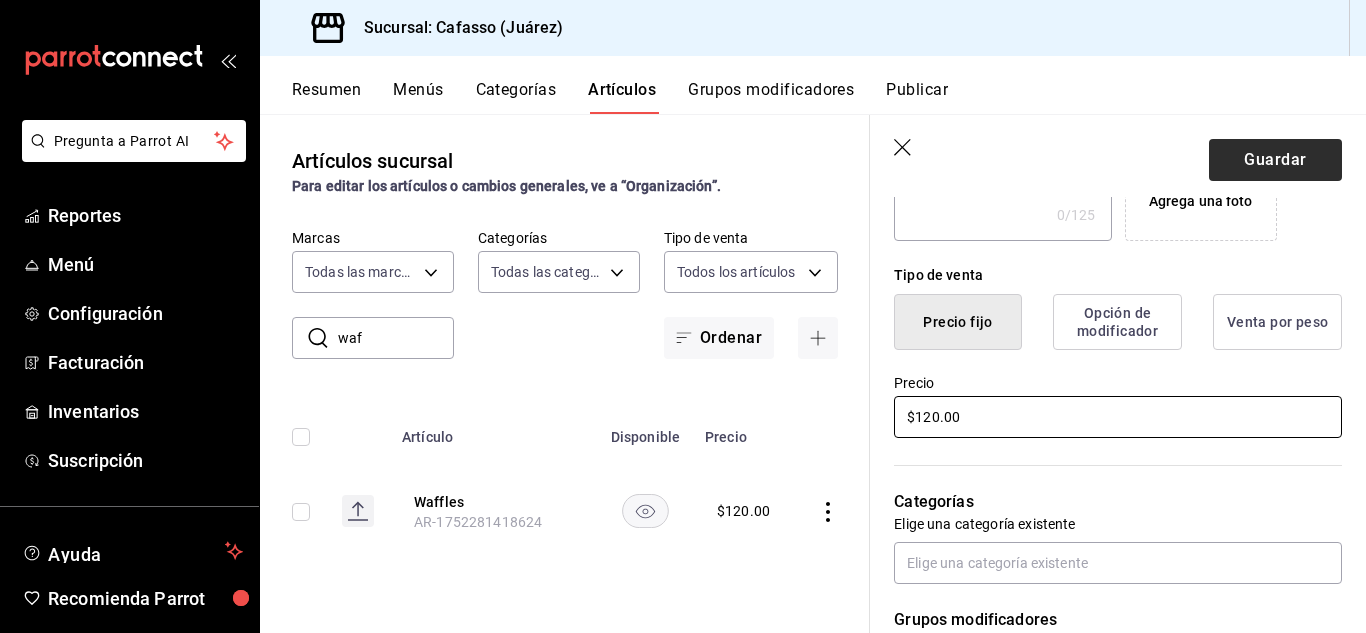 type on "$120.00" 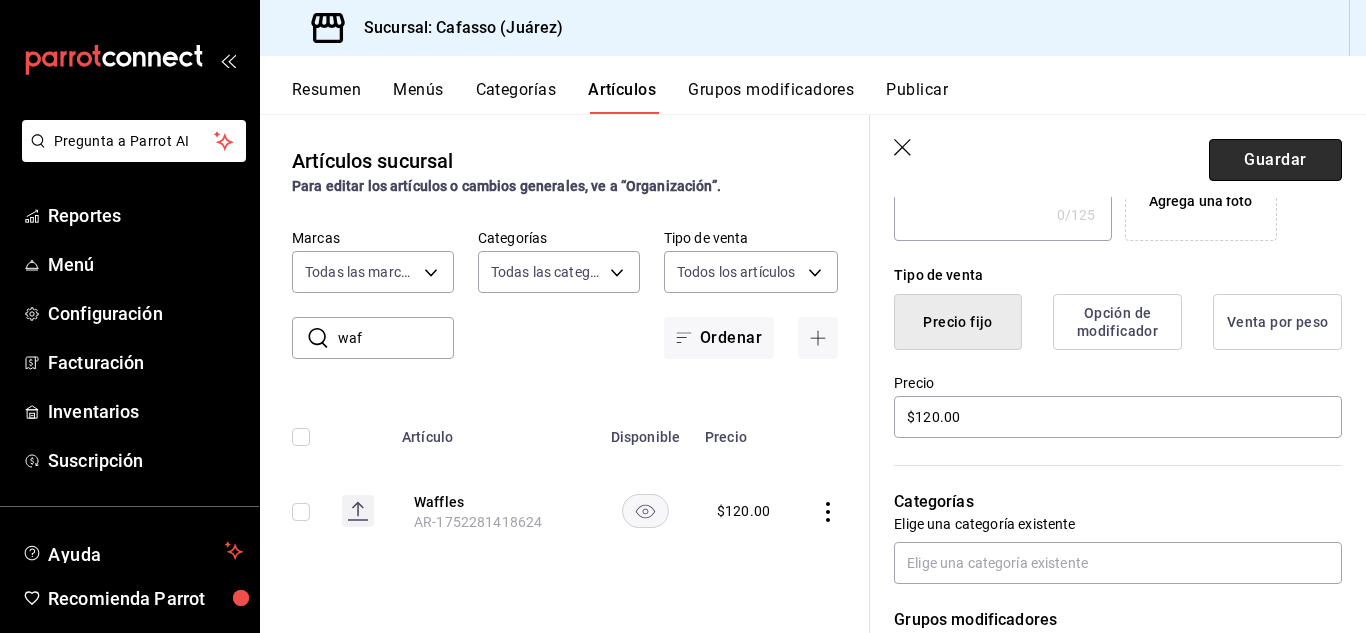 click on "Guardar" at bounding box center [1275, 160] 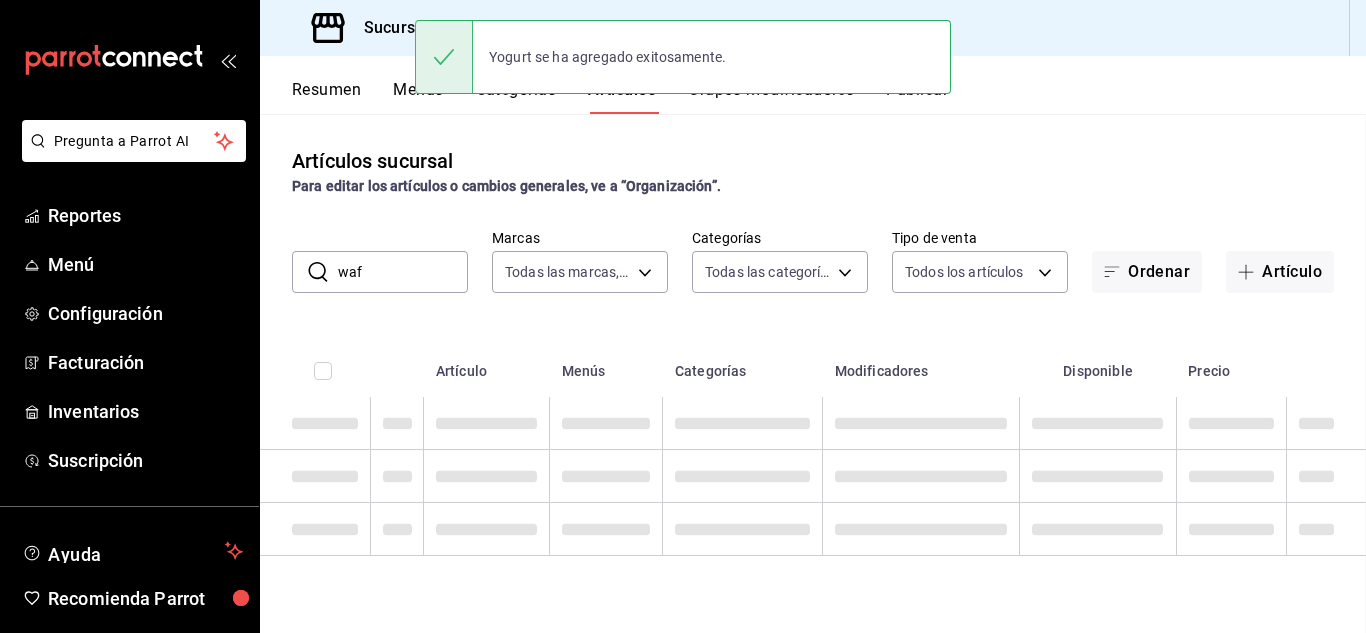 scroll, scrollTop: 0, scrollLeft: 0, axis: both 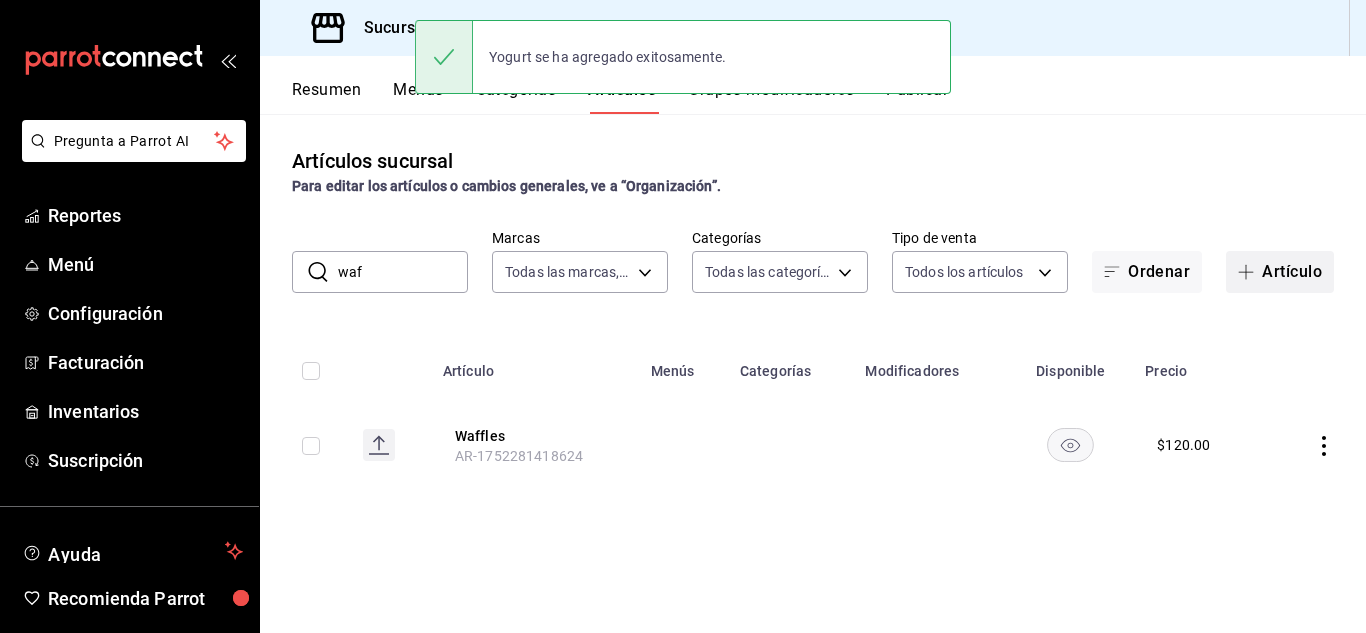 click on "Artículo" at bounding box center [1280, 272] 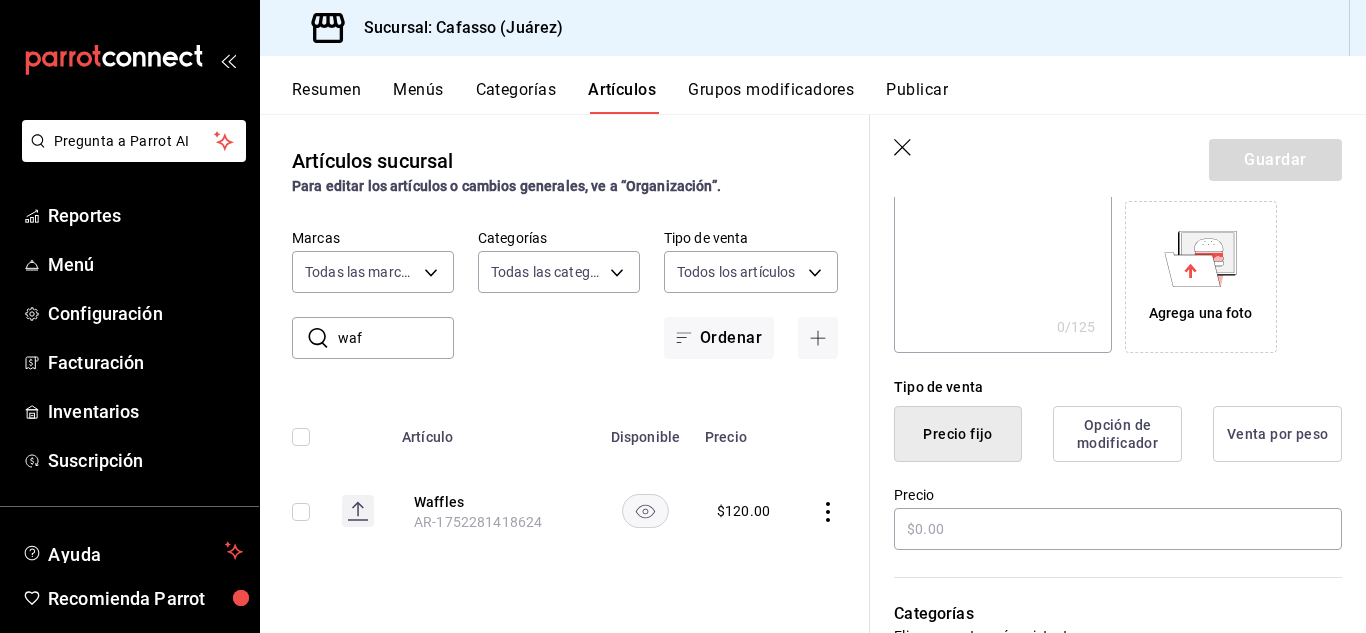 scroll, scrollTop: 329, scrollLeft: 0, axis: vertical 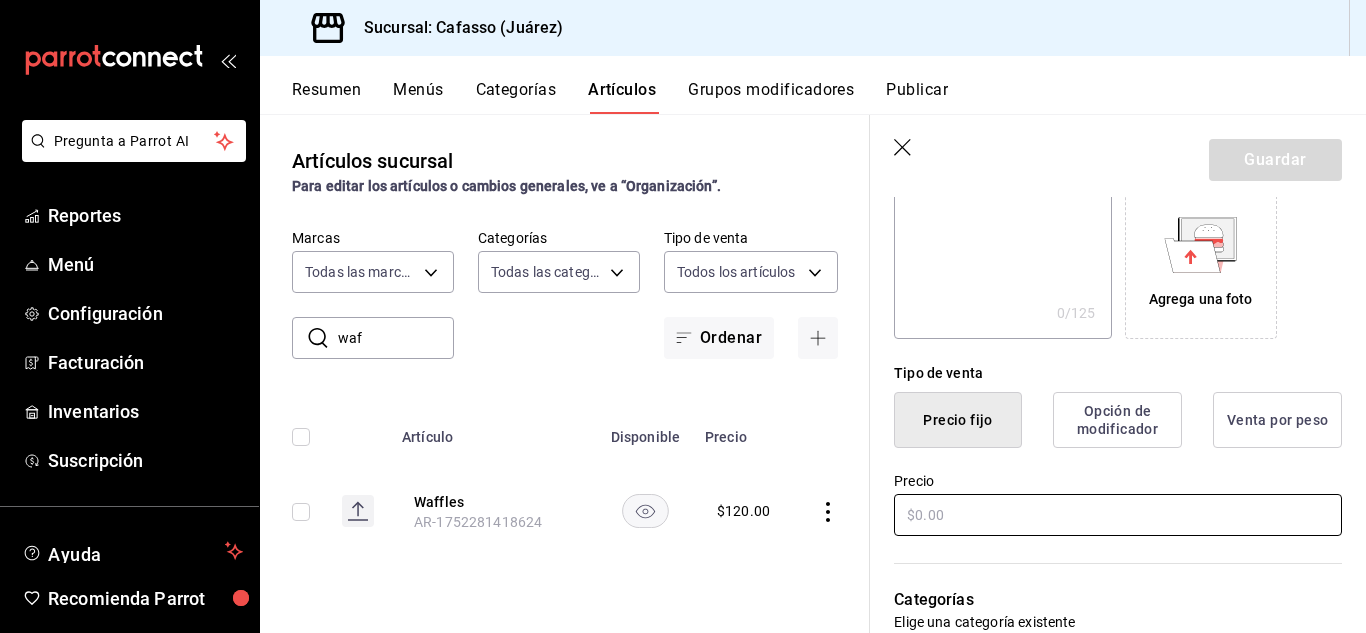 type on "Toast Salmon" 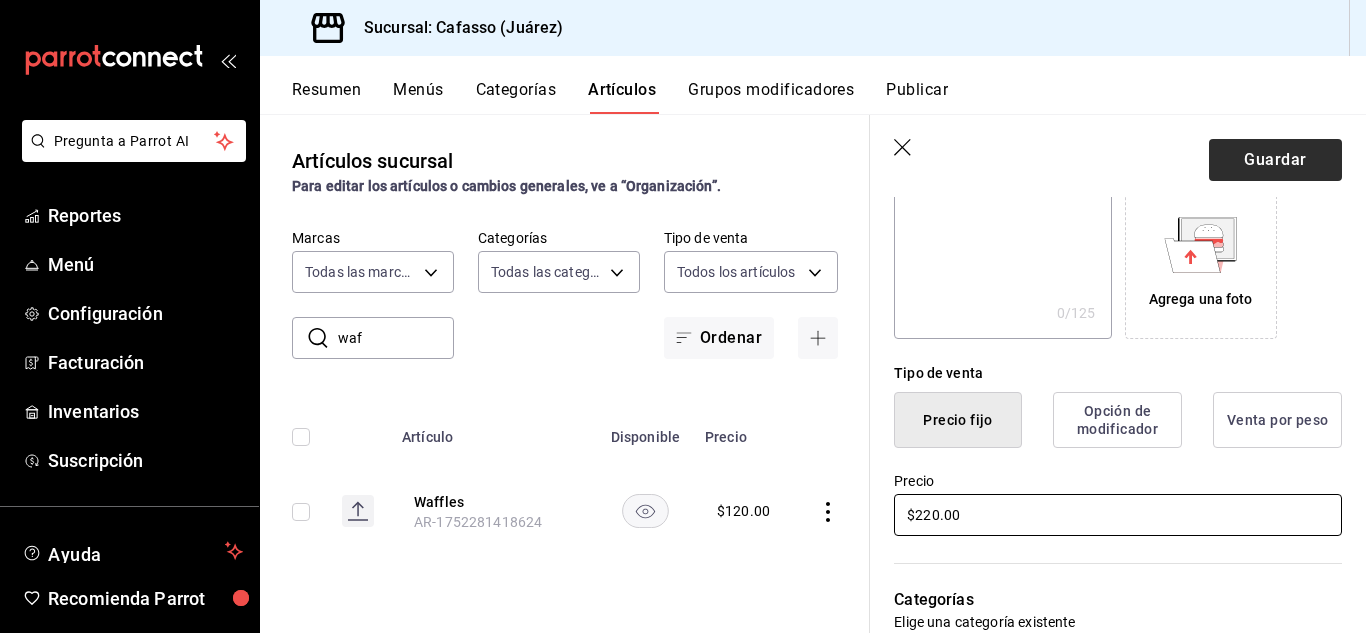 type on "$220.00" 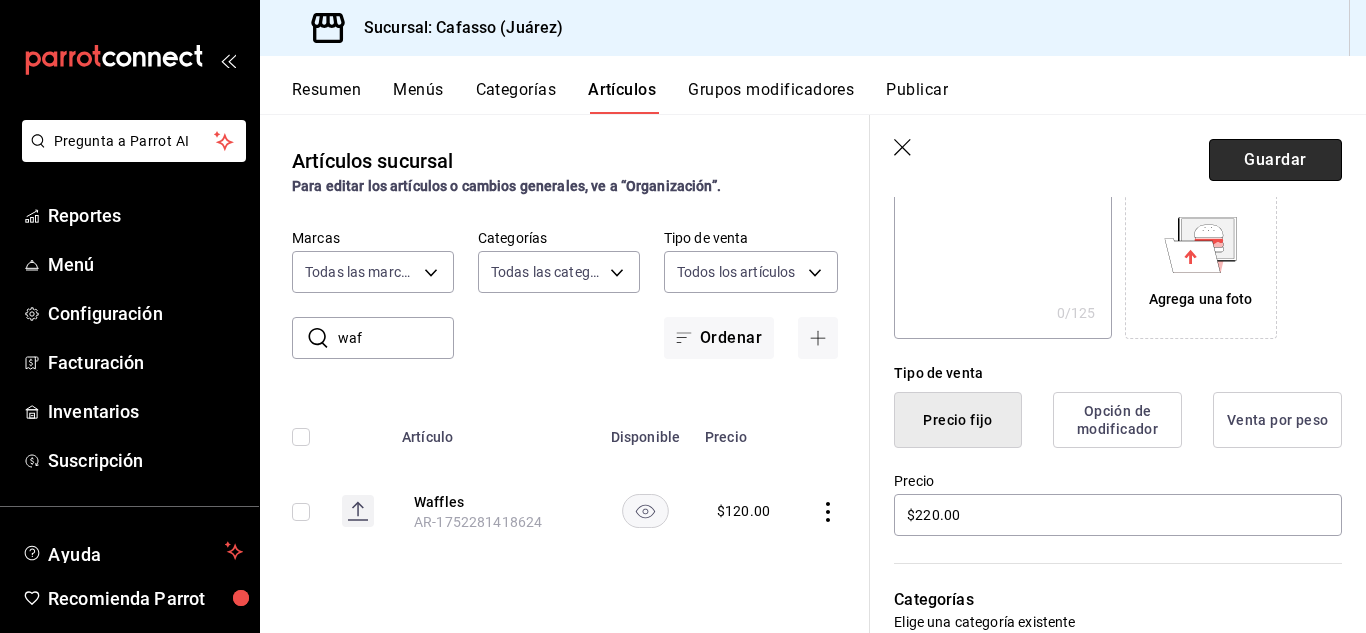 click on "Guardar" at bounding box center (1275, 160) 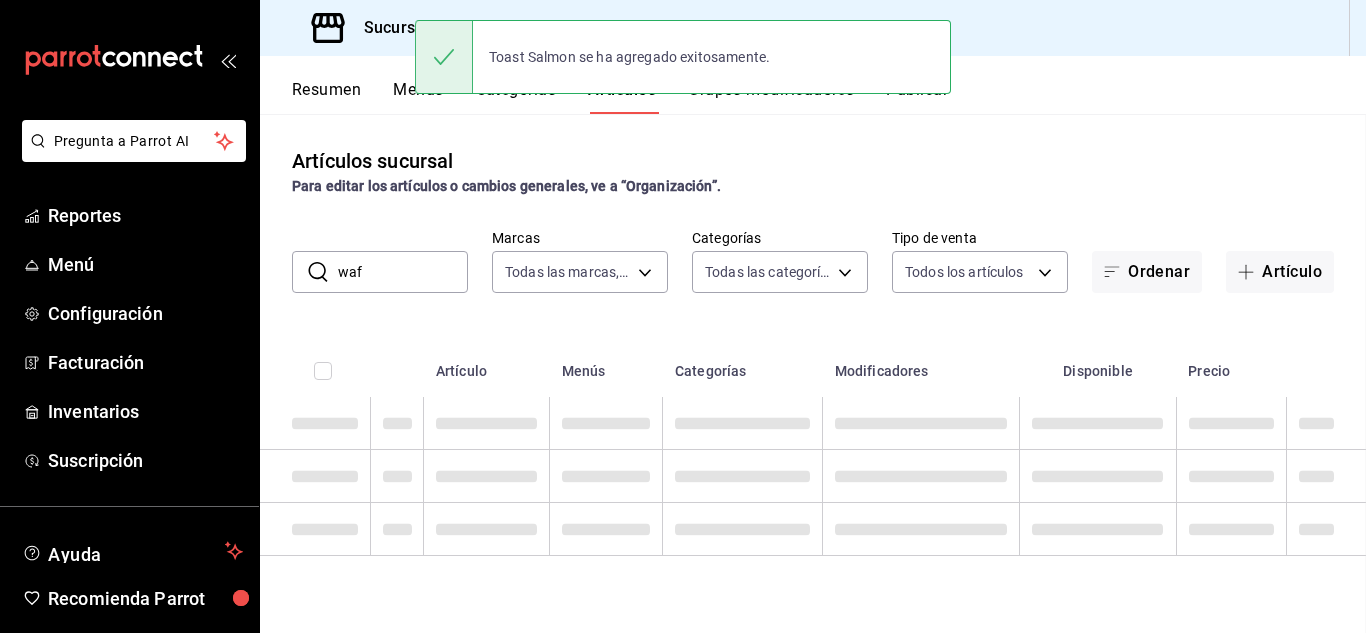 scroll, scrollTop: 0, scrollLeft: 0, axis: both 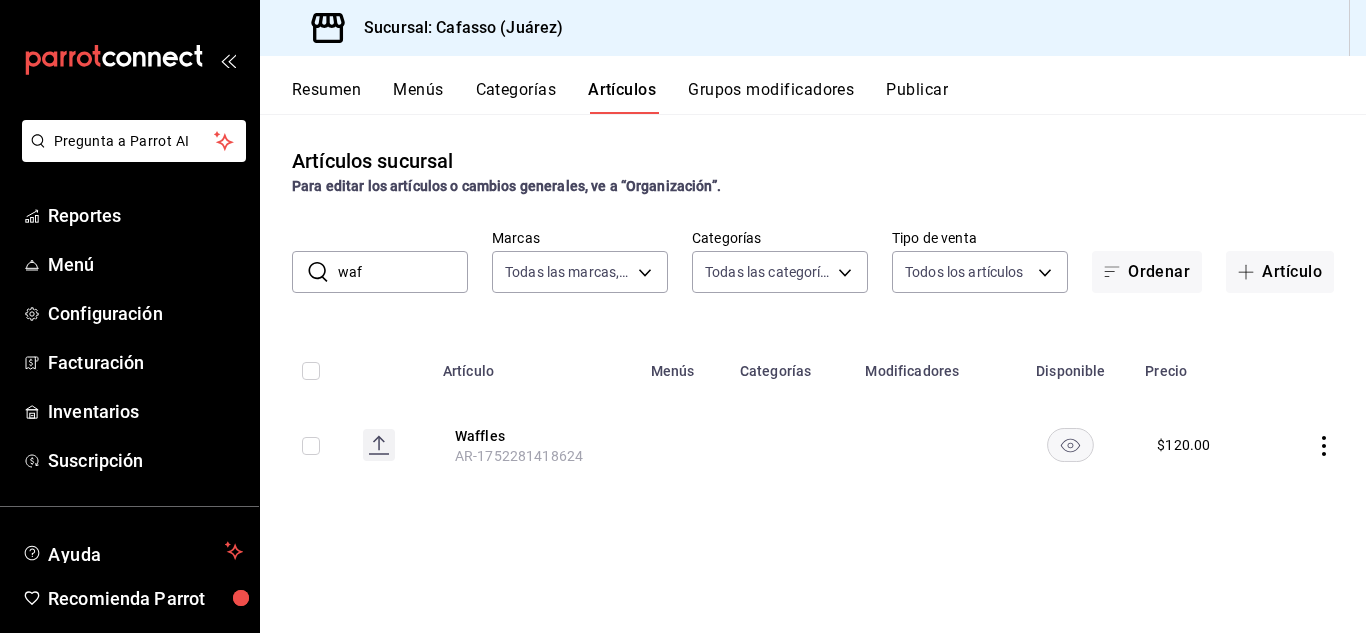 drag, startPoint x: 151, startPoint y: 255, endPoint x: 226, endPoint y: 290, distance: 82.764725 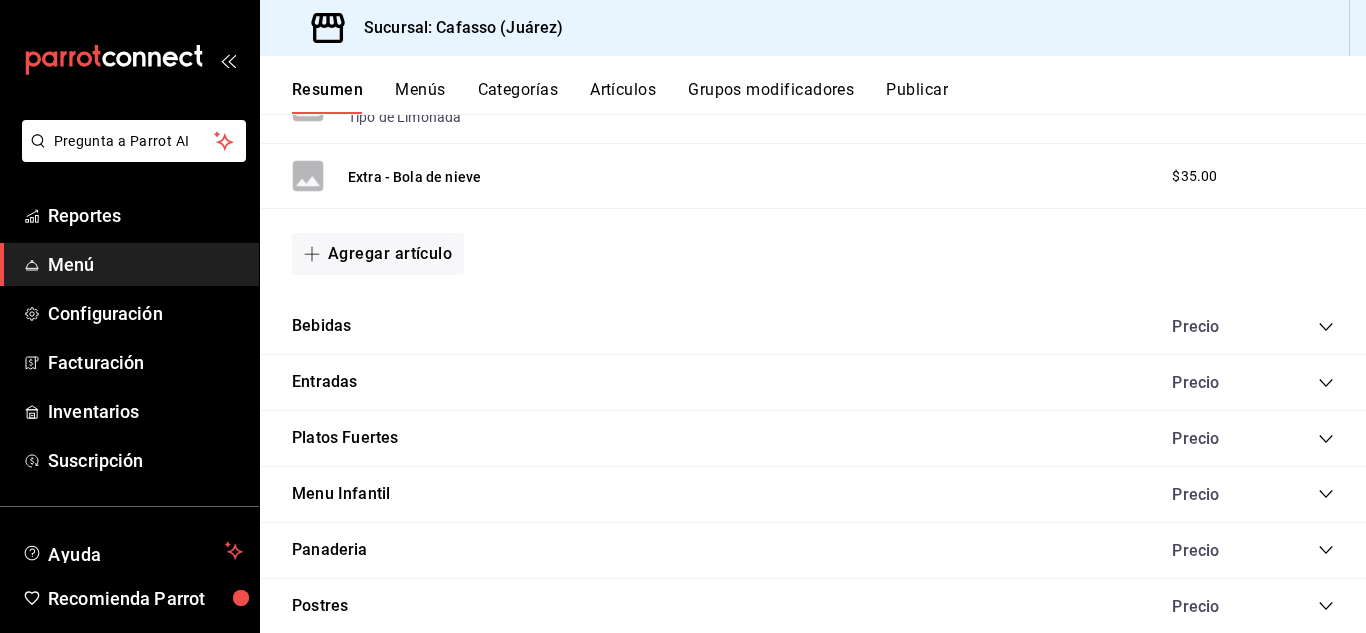 scroll, scrollTop: 2314, scrollLeft: 0, axis: vertical 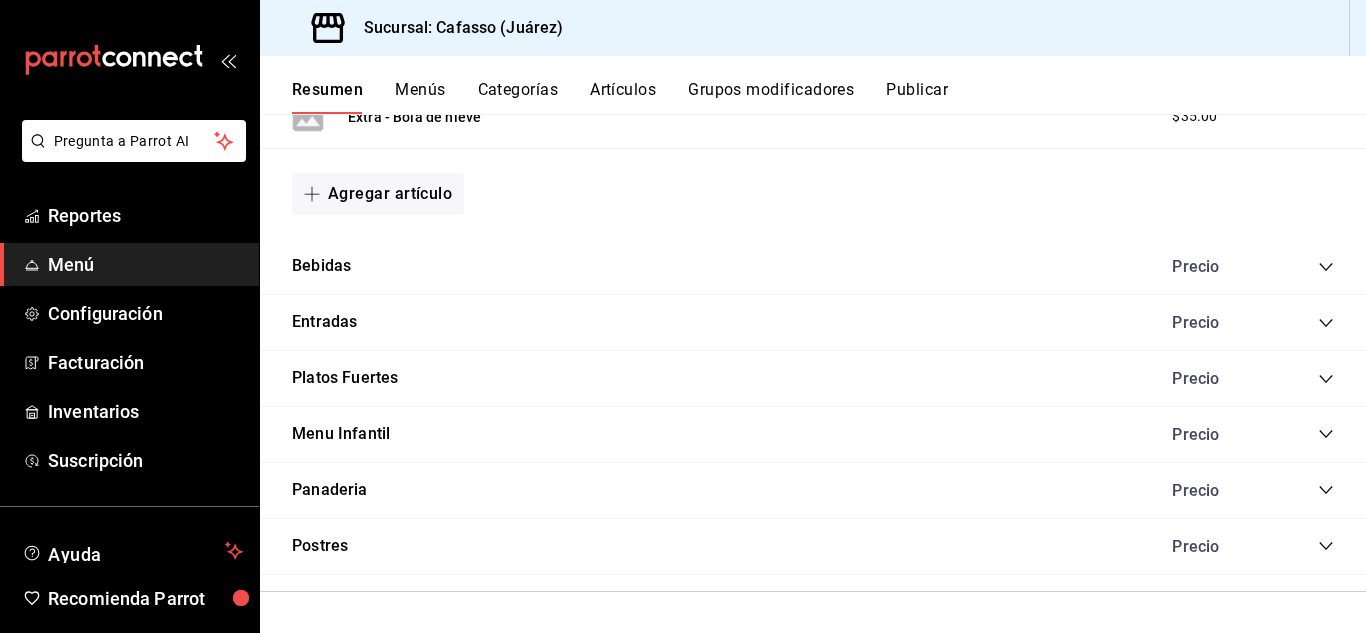 click 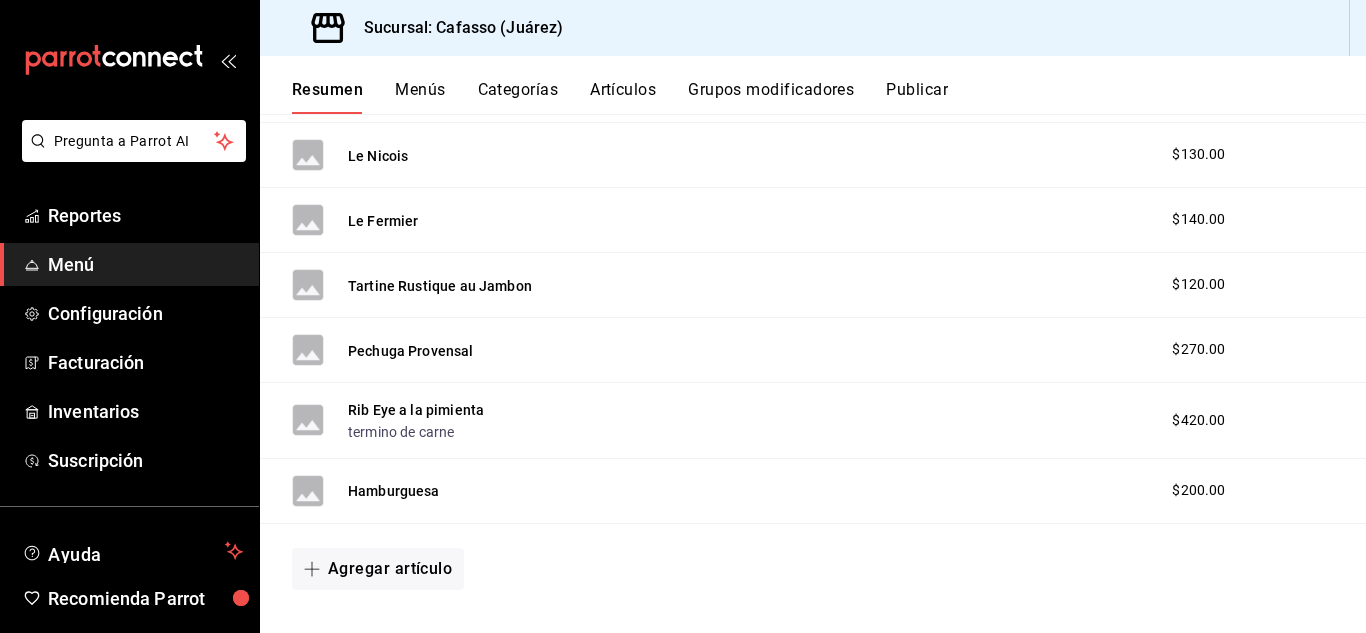 scroll, scrollTop: 2725, scrollLeft: 0, axis: vertical 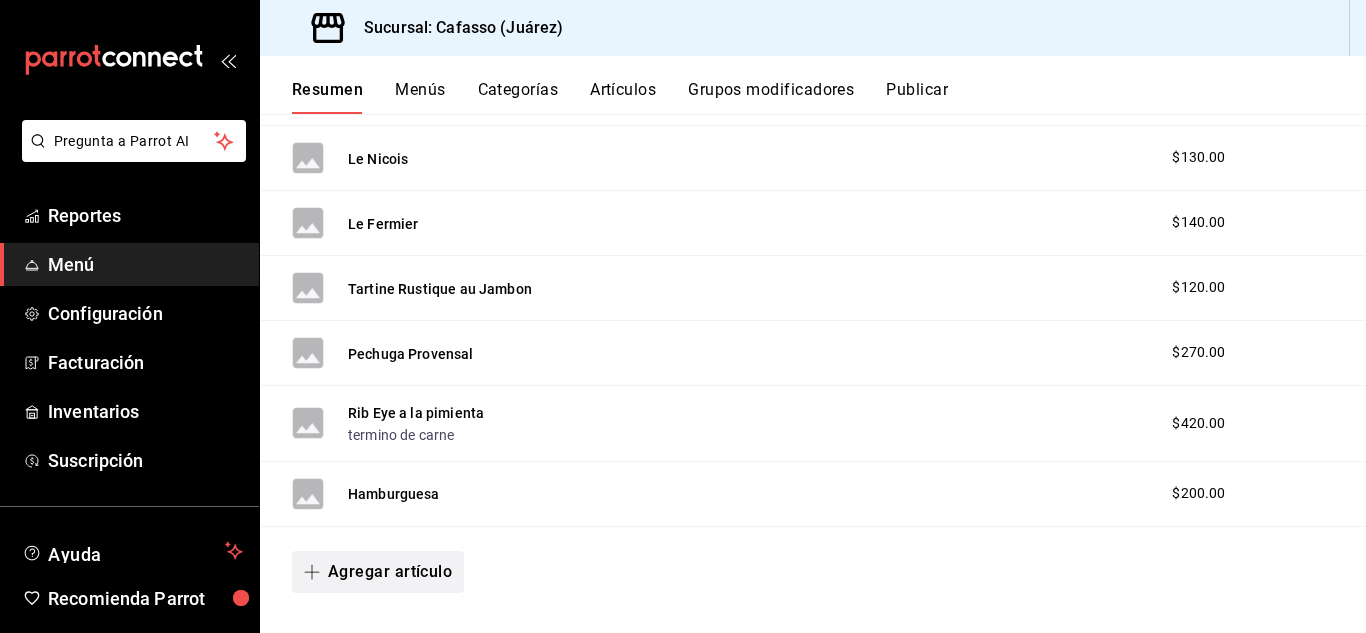 click on "Agregar artículo" at bounding box center (378, 572) 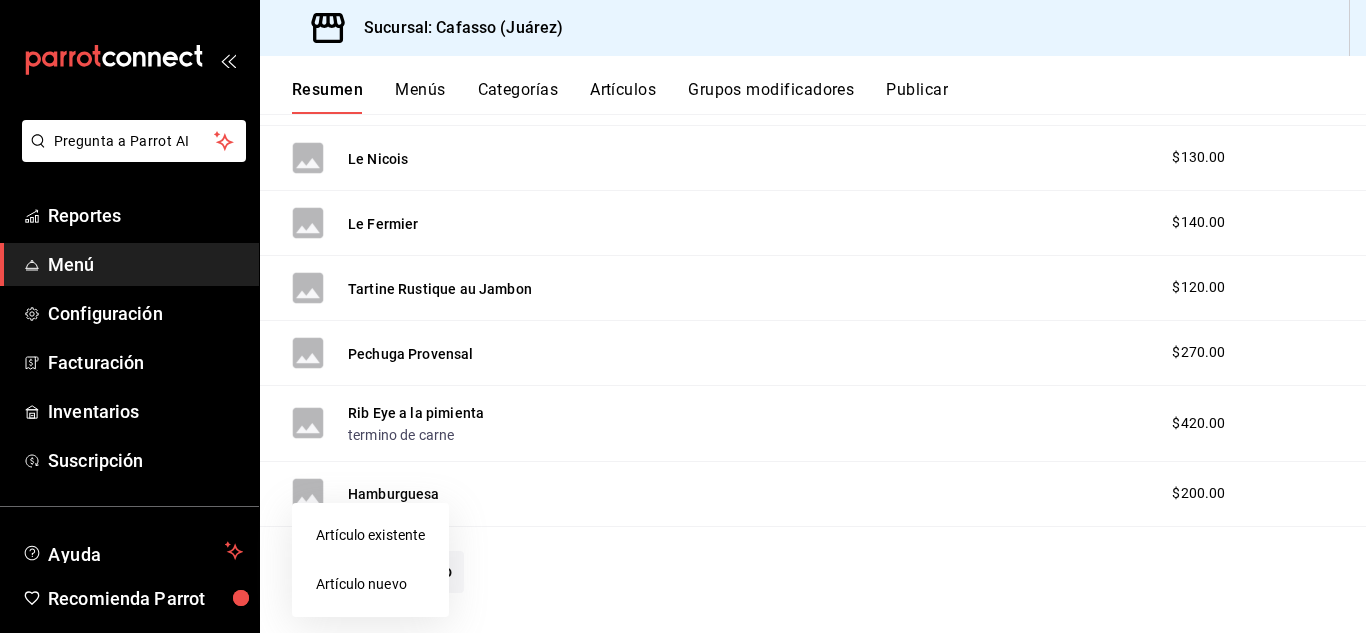 click on "Artículo nuevo" at bounding box center [370, 584] 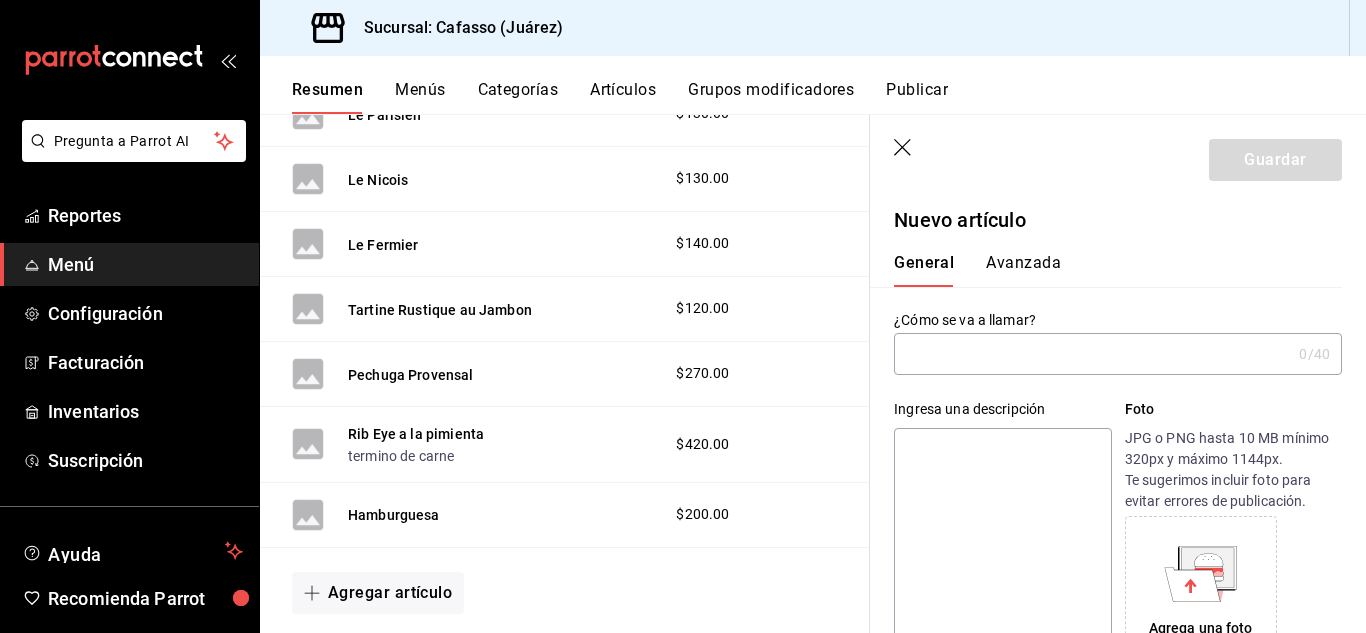 click at bounding box center [1092, 354] 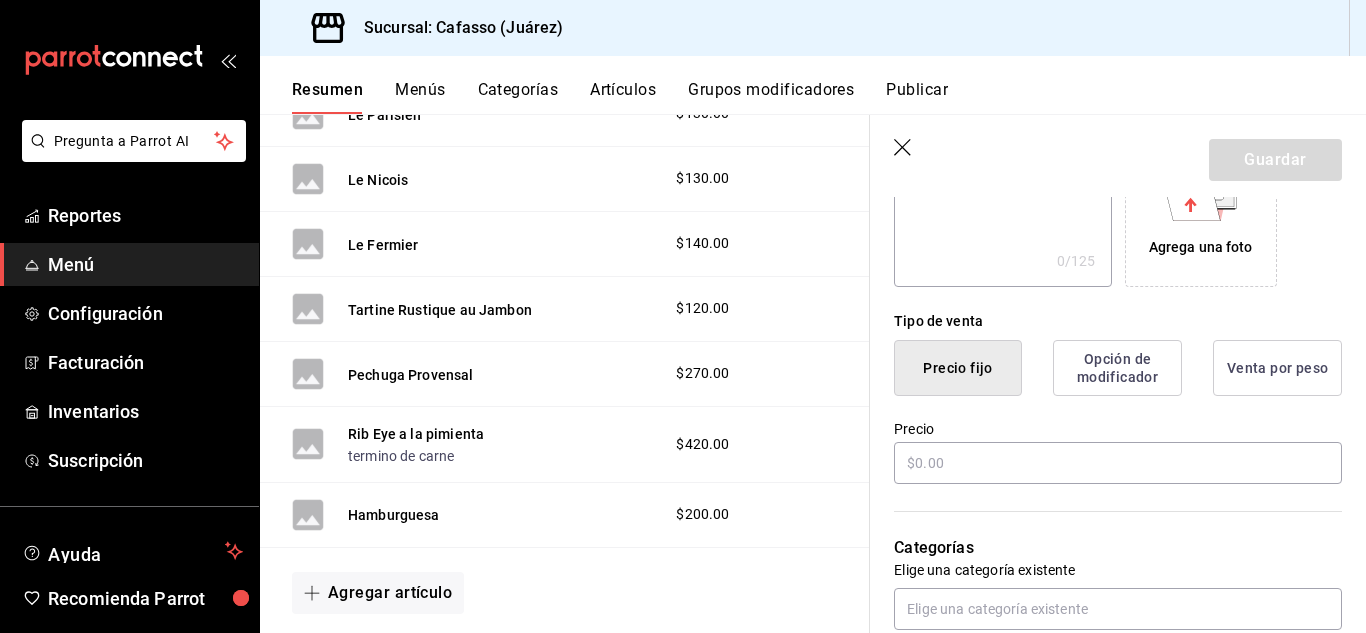 scroll, scrollTop: 391, scrollLeft: 0, axis: vertical 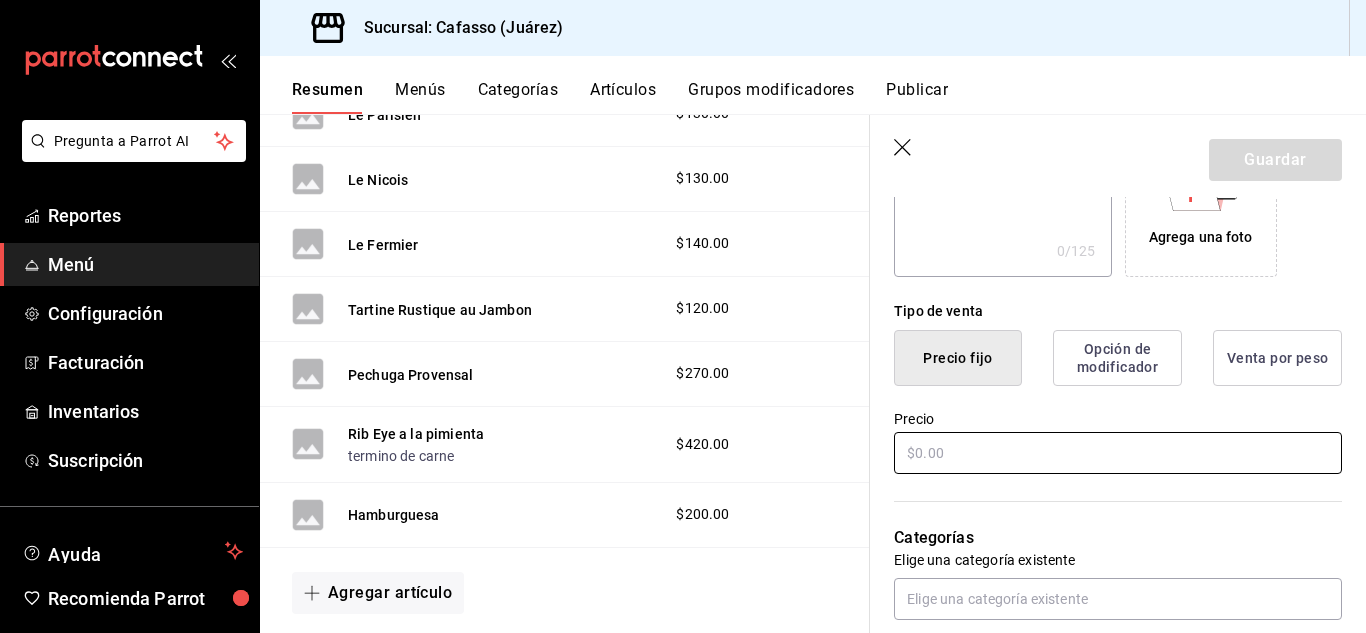 type on "Pasta de camarón" 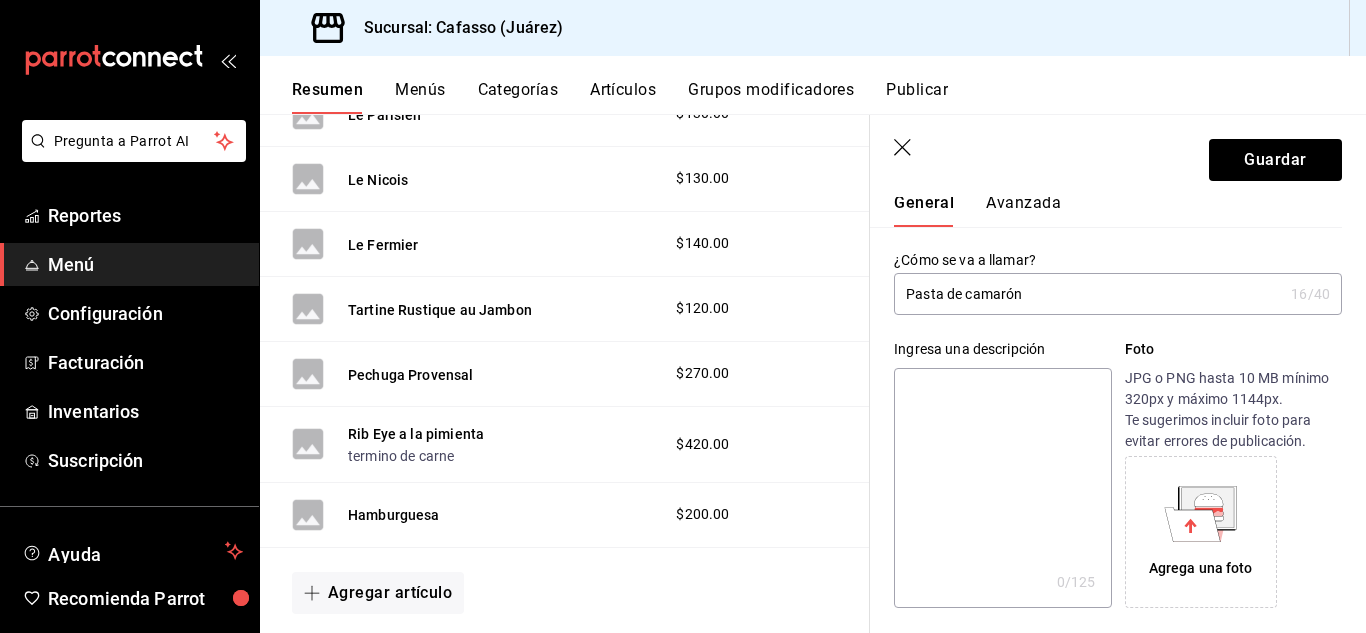 scroll, scrollTop: 76, scrollLeft: 0, axis: vertical 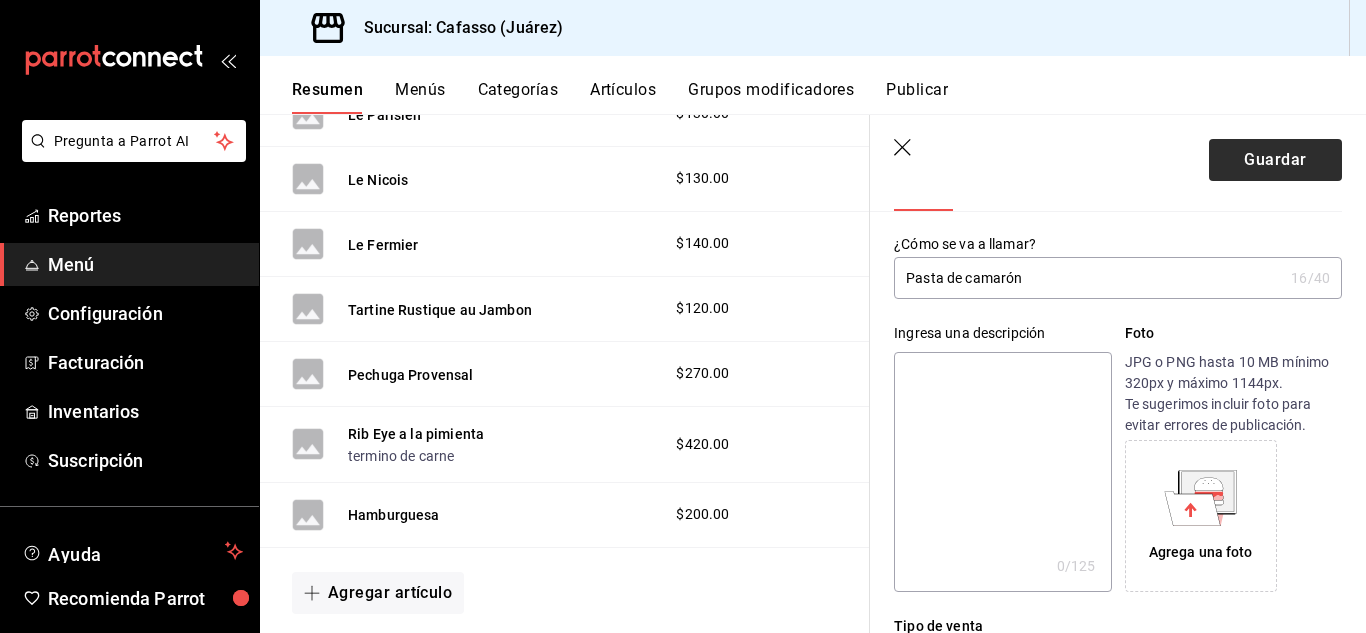 type on "$190.00" 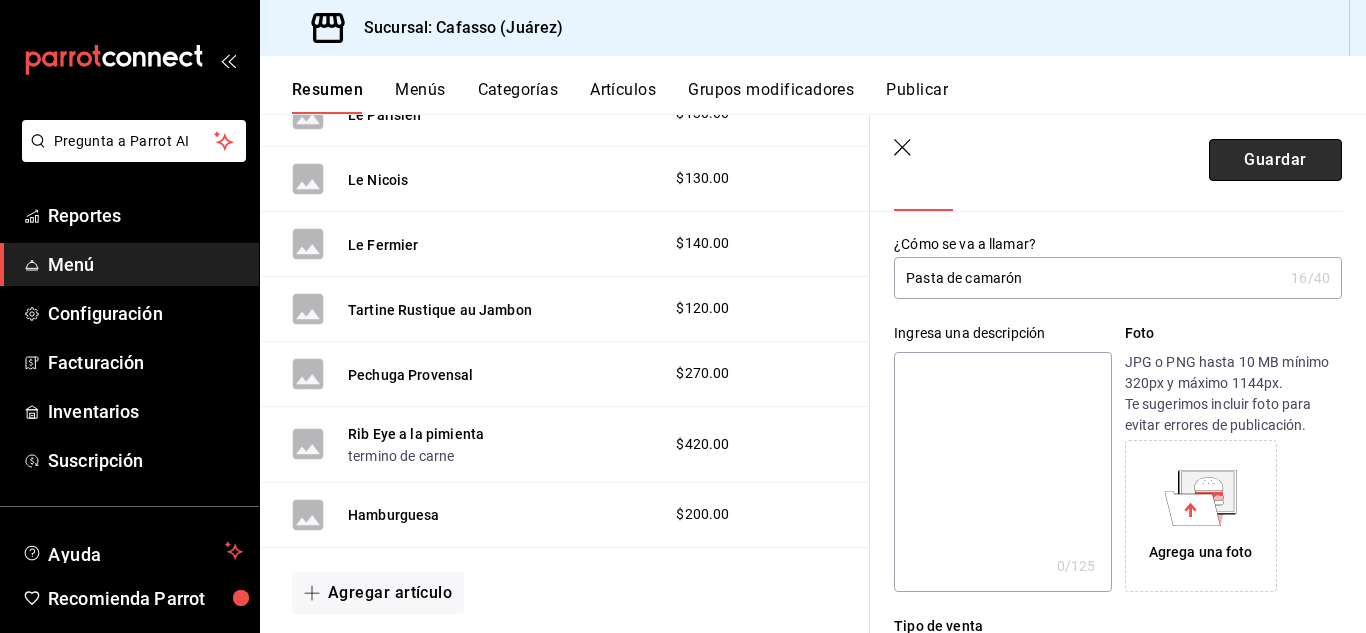 click on "Guardar" at bounding box center (1275, 160) 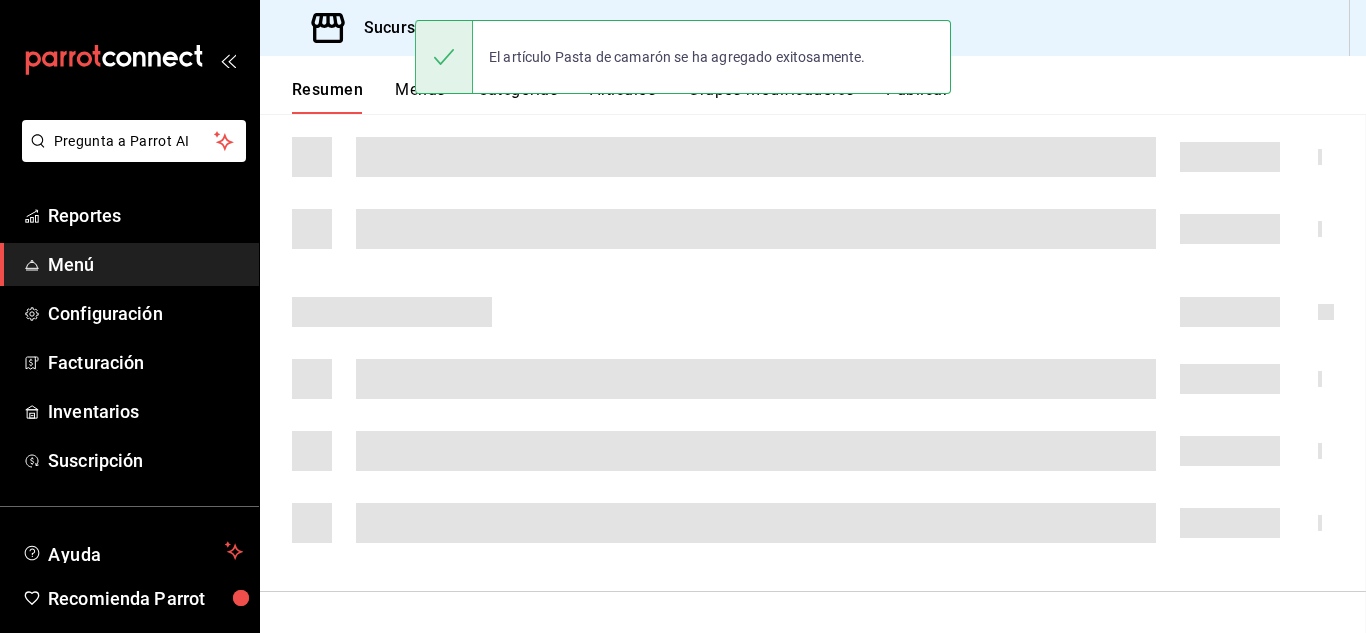 scroll, scrollTop: 0, scrollLeft: 0, axis: both 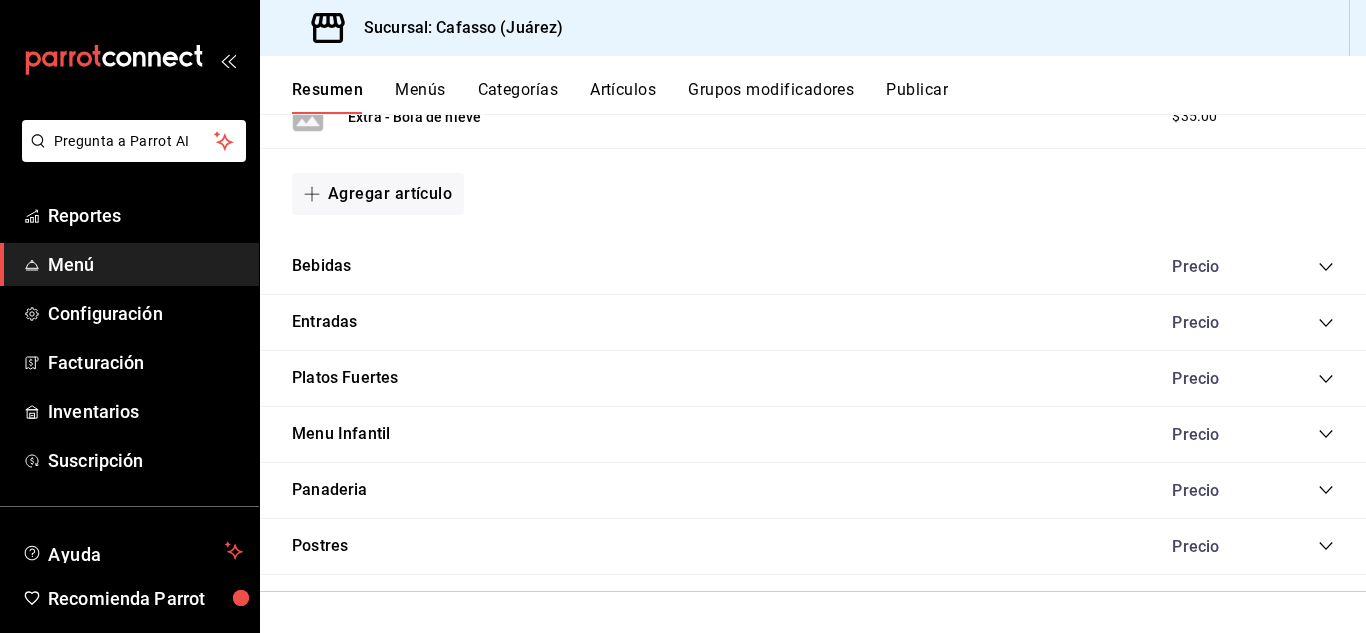 click 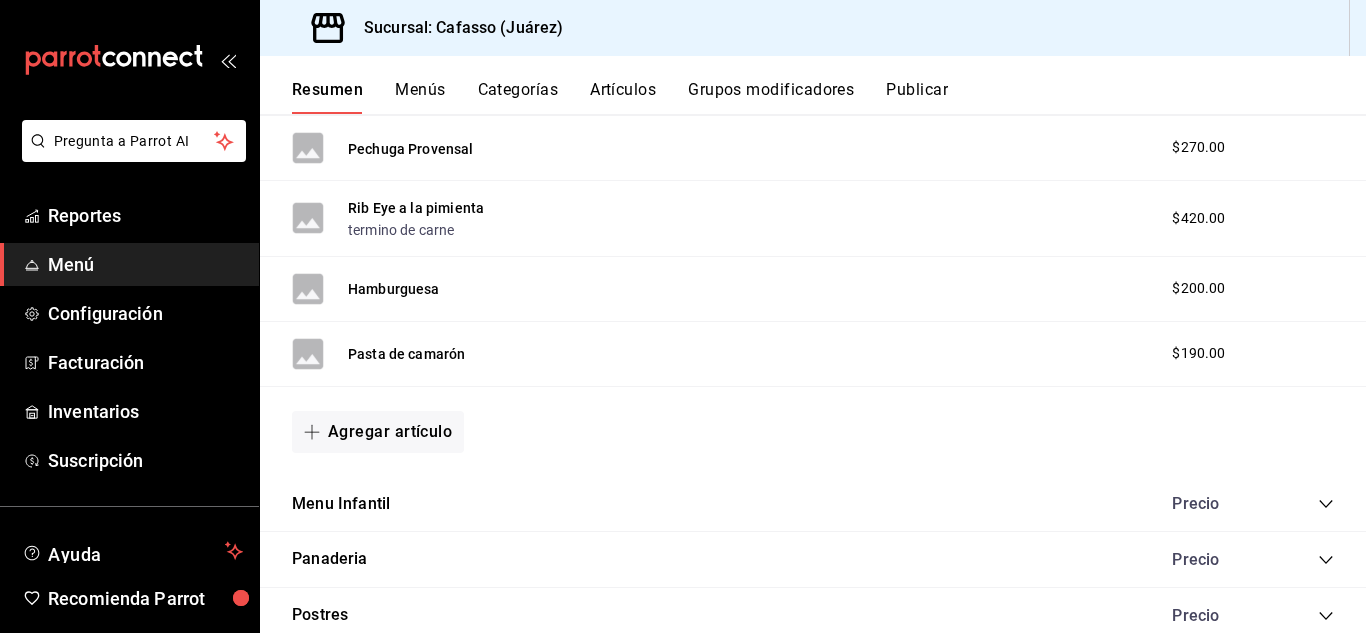 scroll, scrollTop: 2941, scrollLeft: 0, axis: vertical 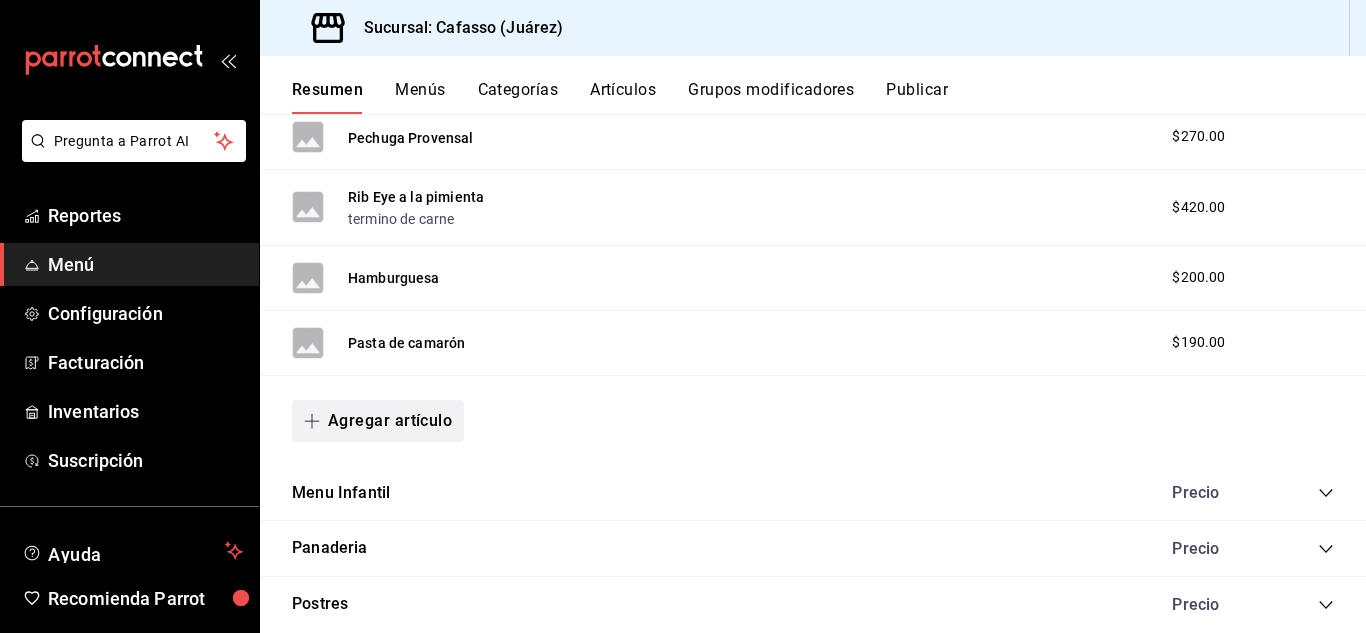 click on "Agregar artículo" at bounding box center [378, 421] 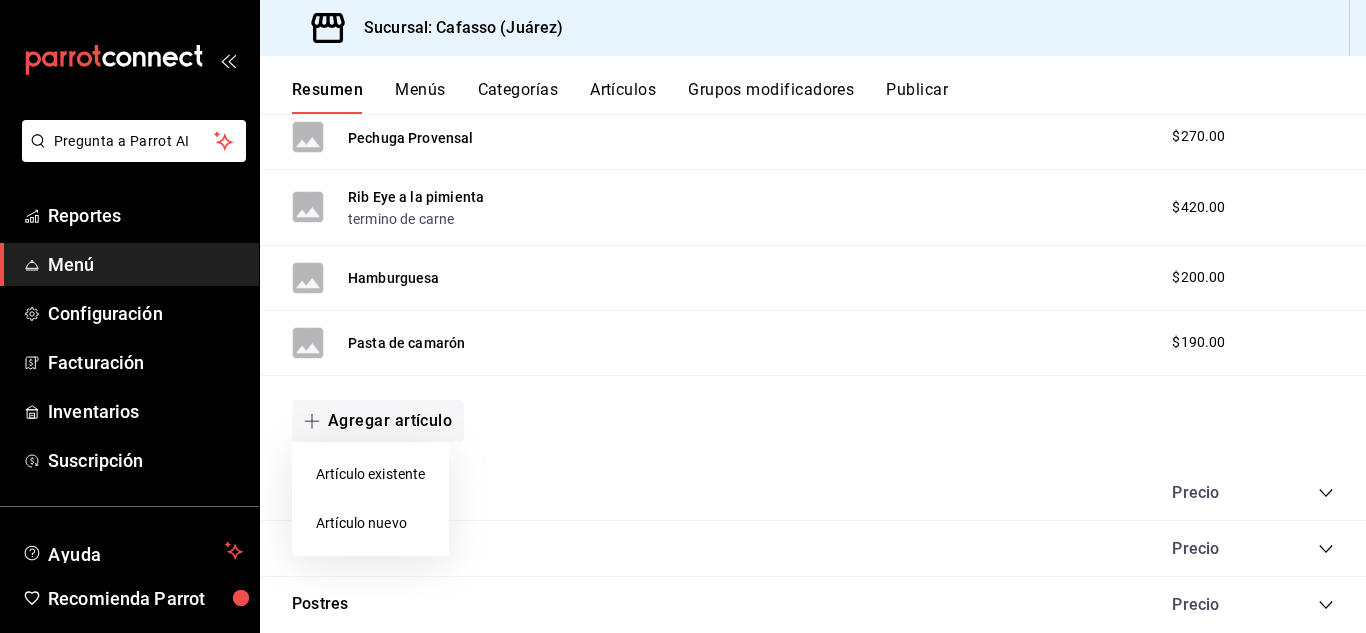 click on "Artículo nuevo" at bounding box center [370, 523] 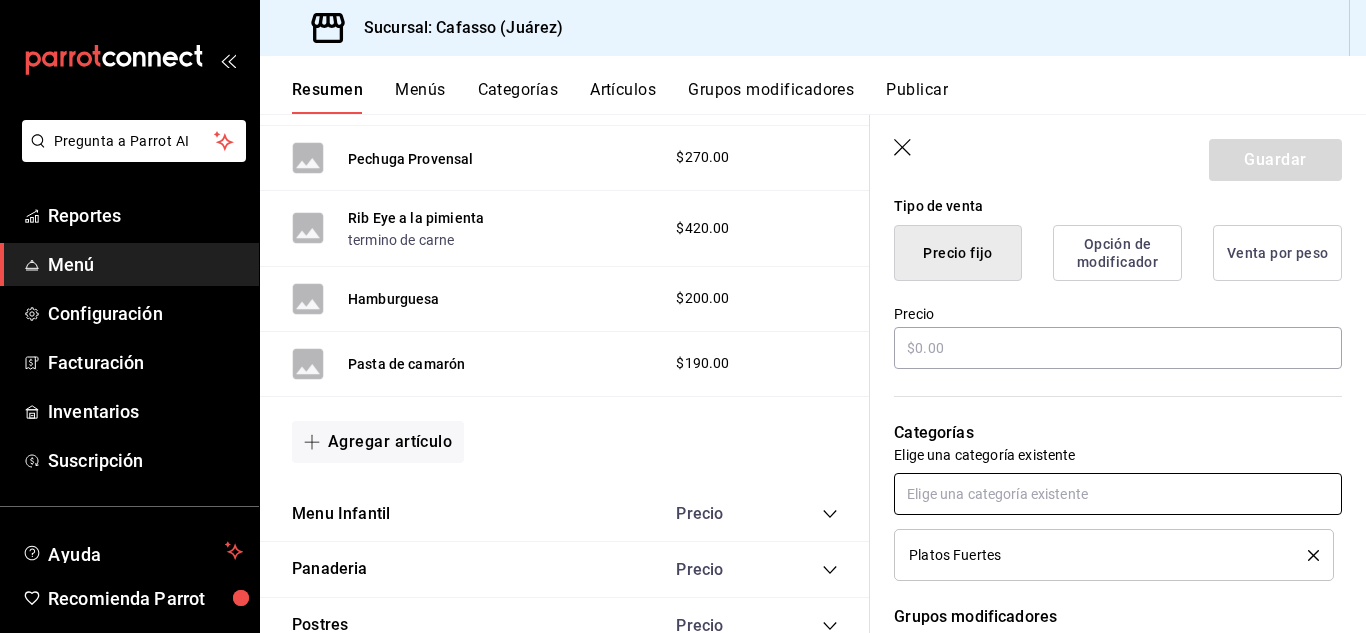 scroll, scrollTop: 499, scrollLeft: 0, axis: vertical 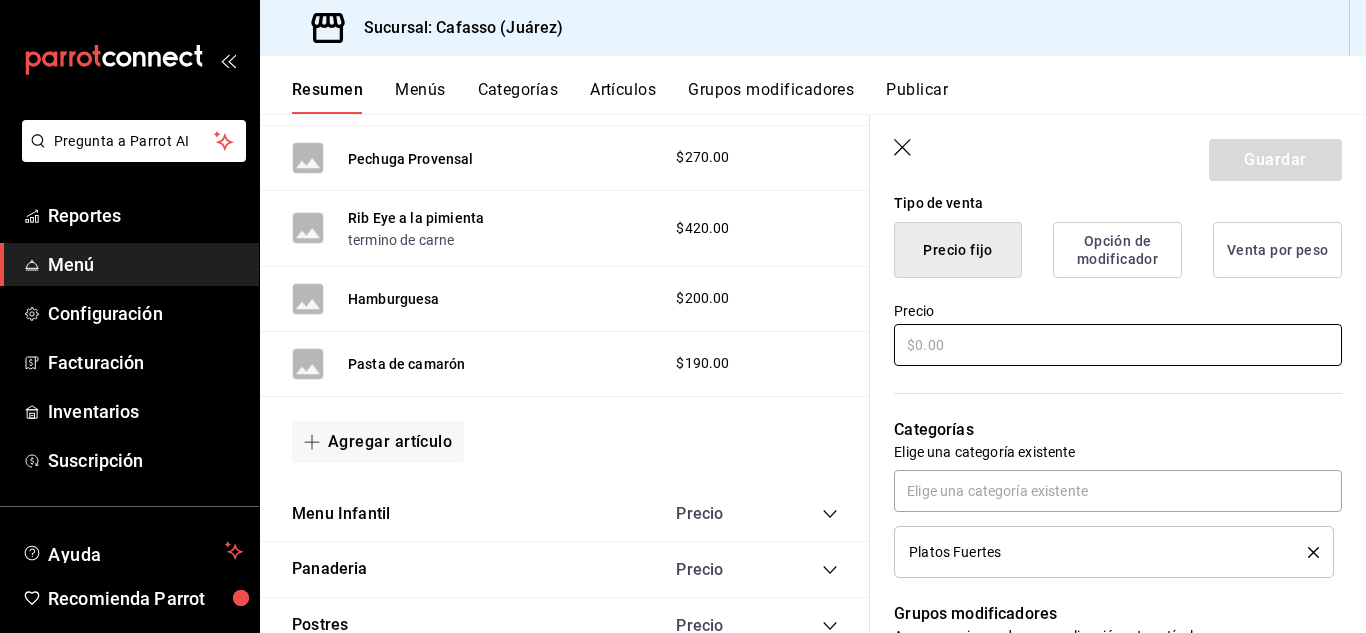 type on "Pasta de Pollo" 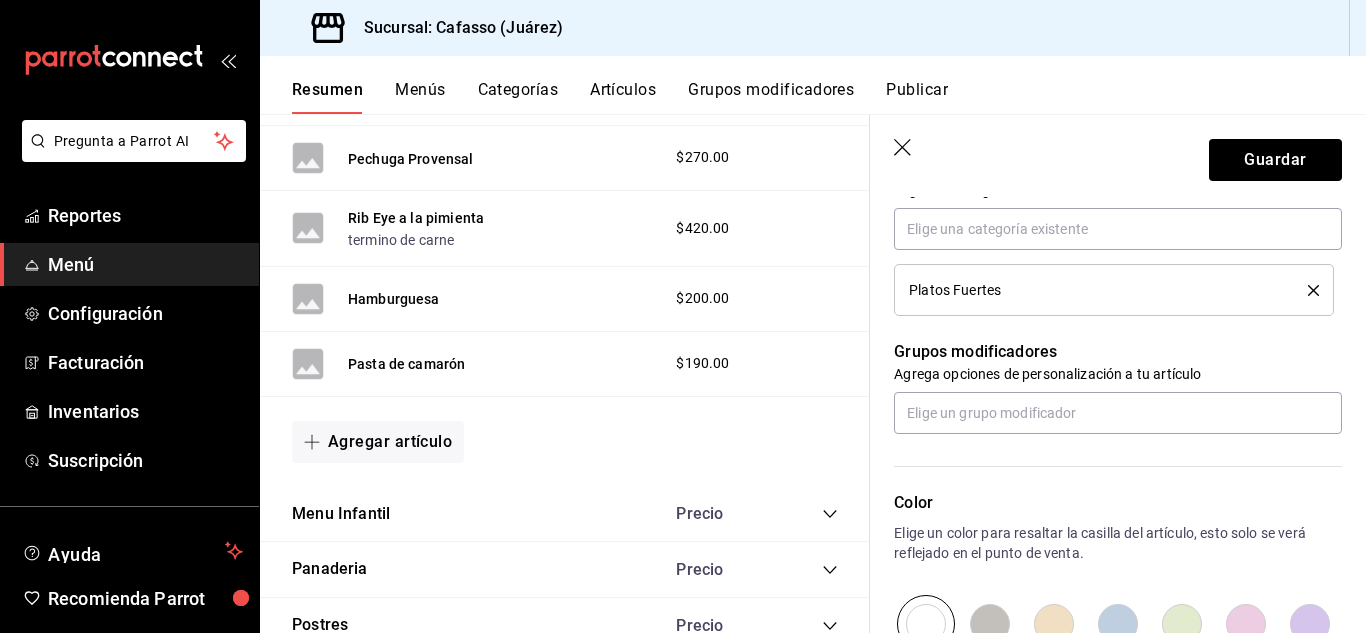 scroll, scrollTop: 763, scrollLeft: 0, axis: vertical 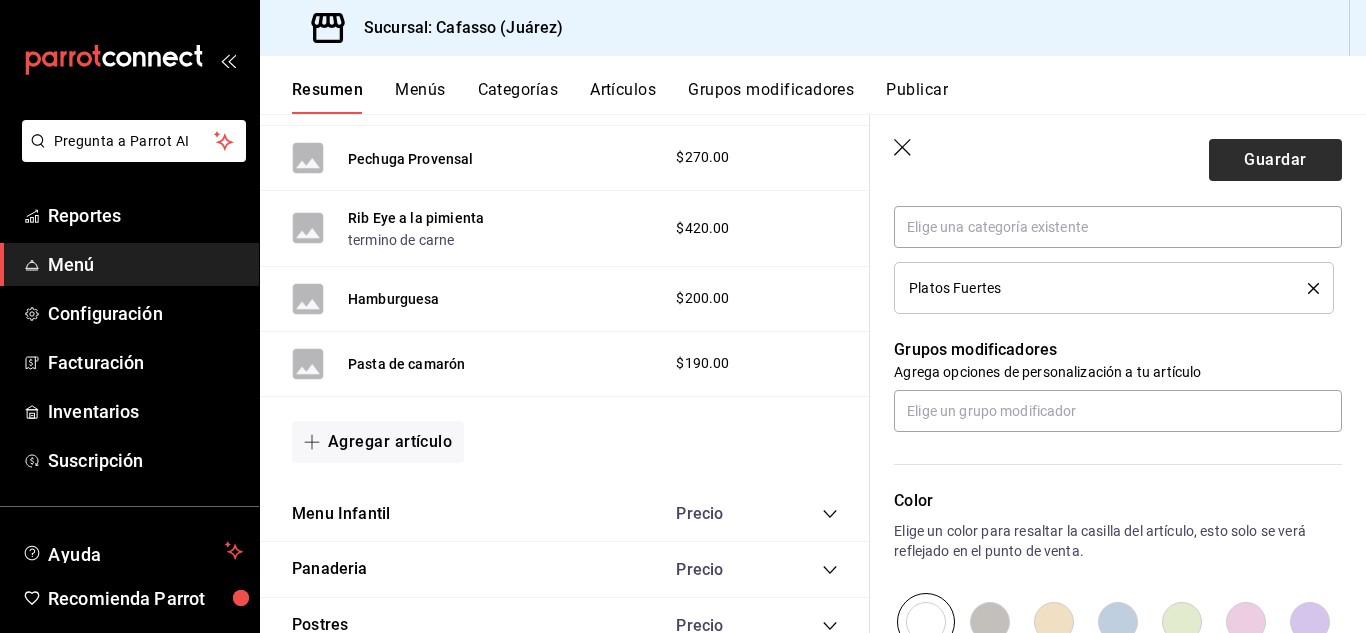 type on "$180.00" 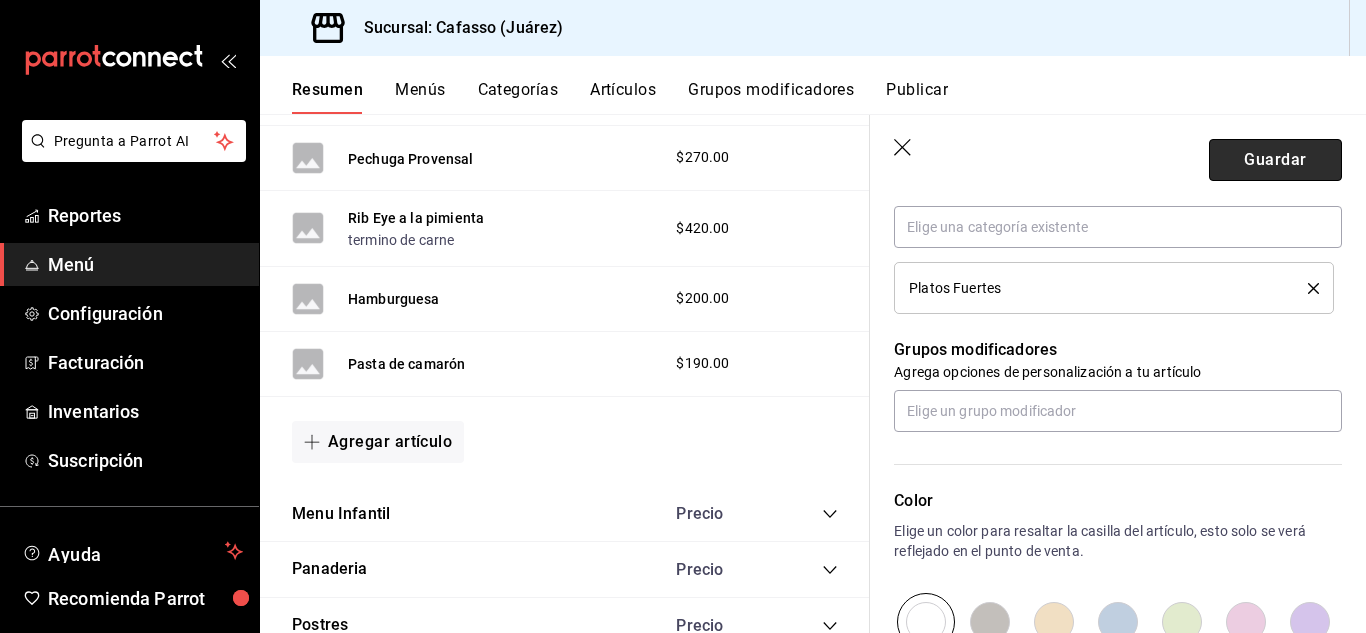 click on "Guardar" at bounding box center [1275, 160] 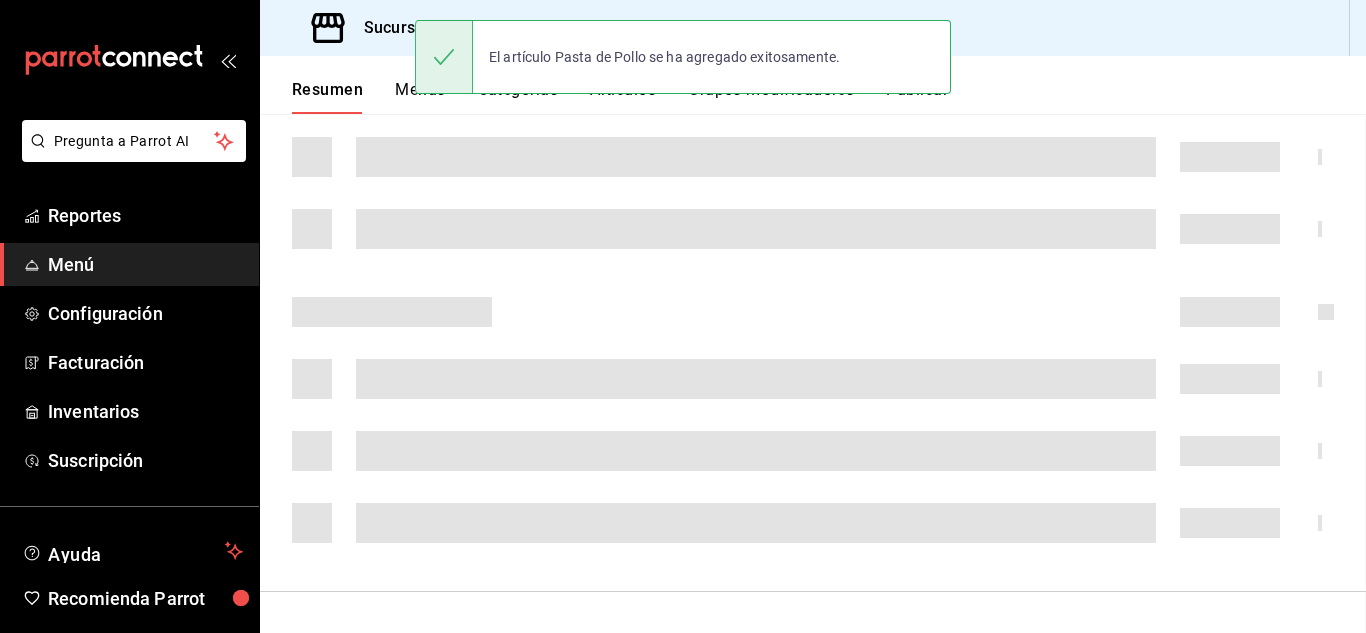 scroll, scrollTop: 0, scrollLeft: 0, axis: both 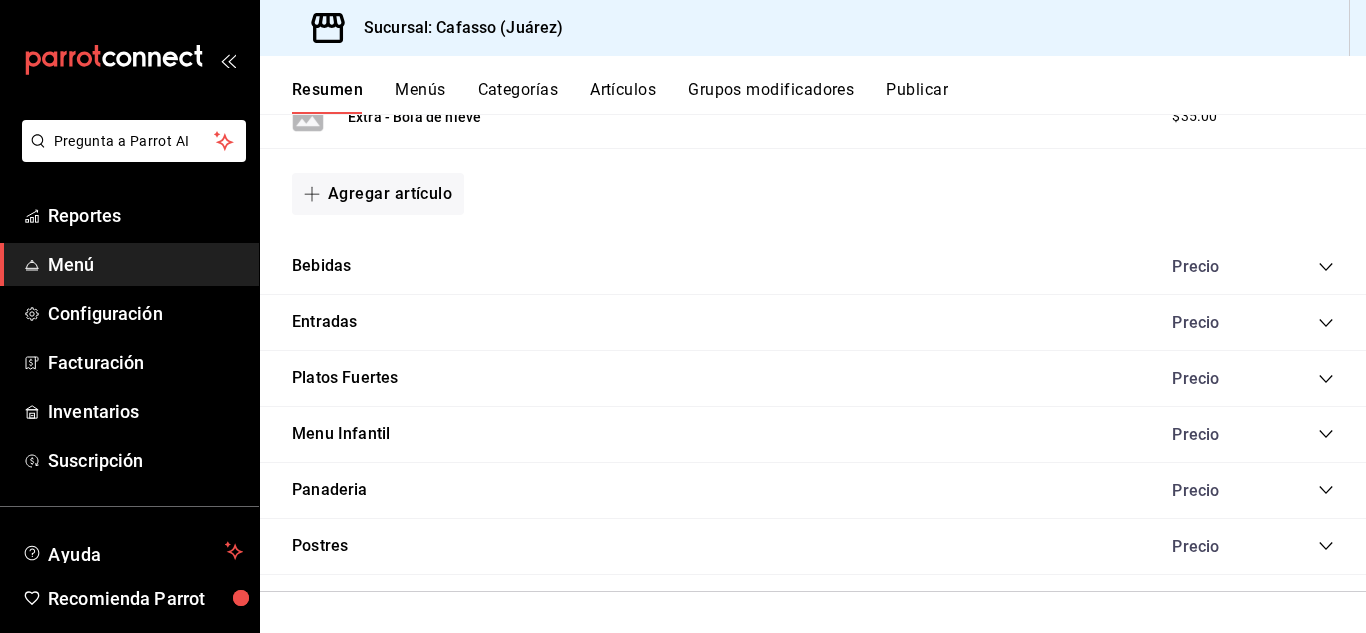 click 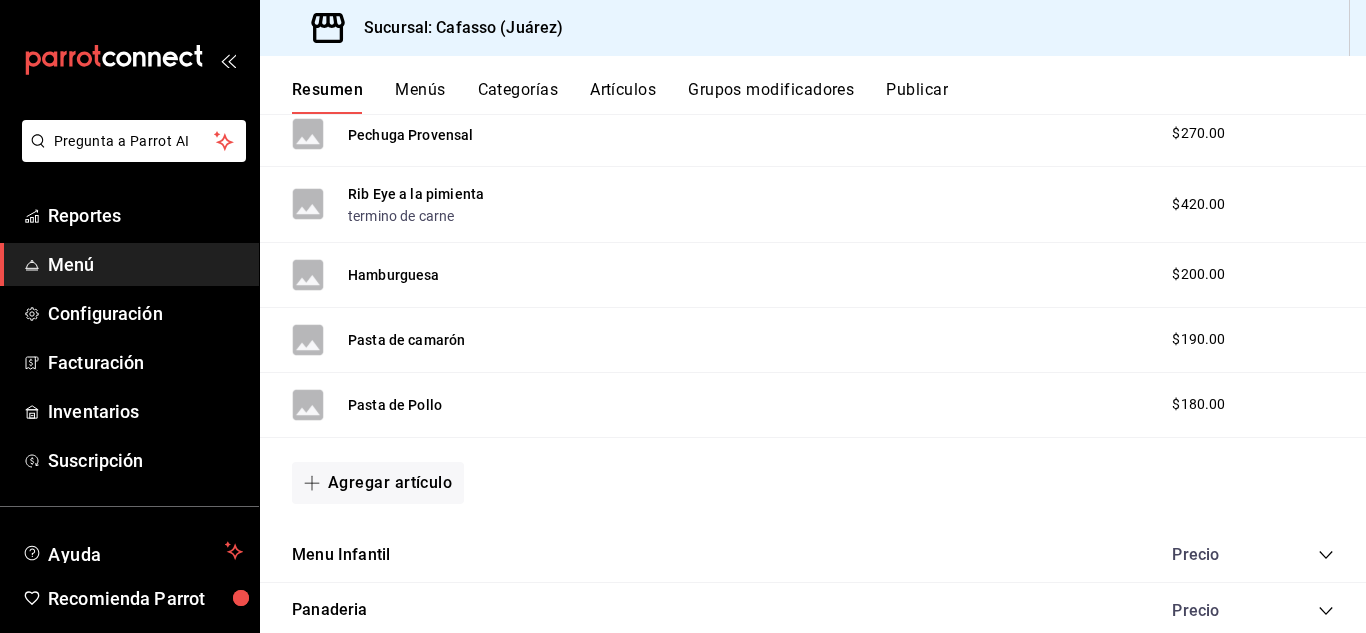 scroll, scrollTop: 2923, scrollLeft: 0, axis: vertical 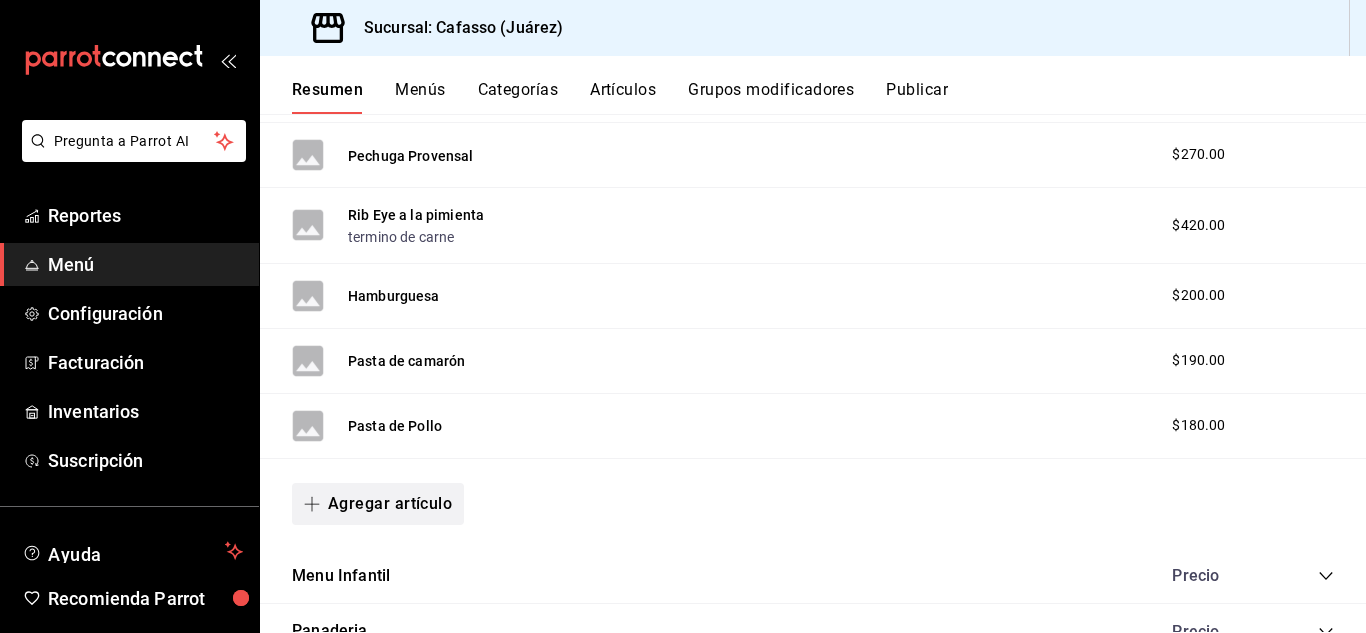 click on "Agregar artículo" at bounding box center (378, 504) 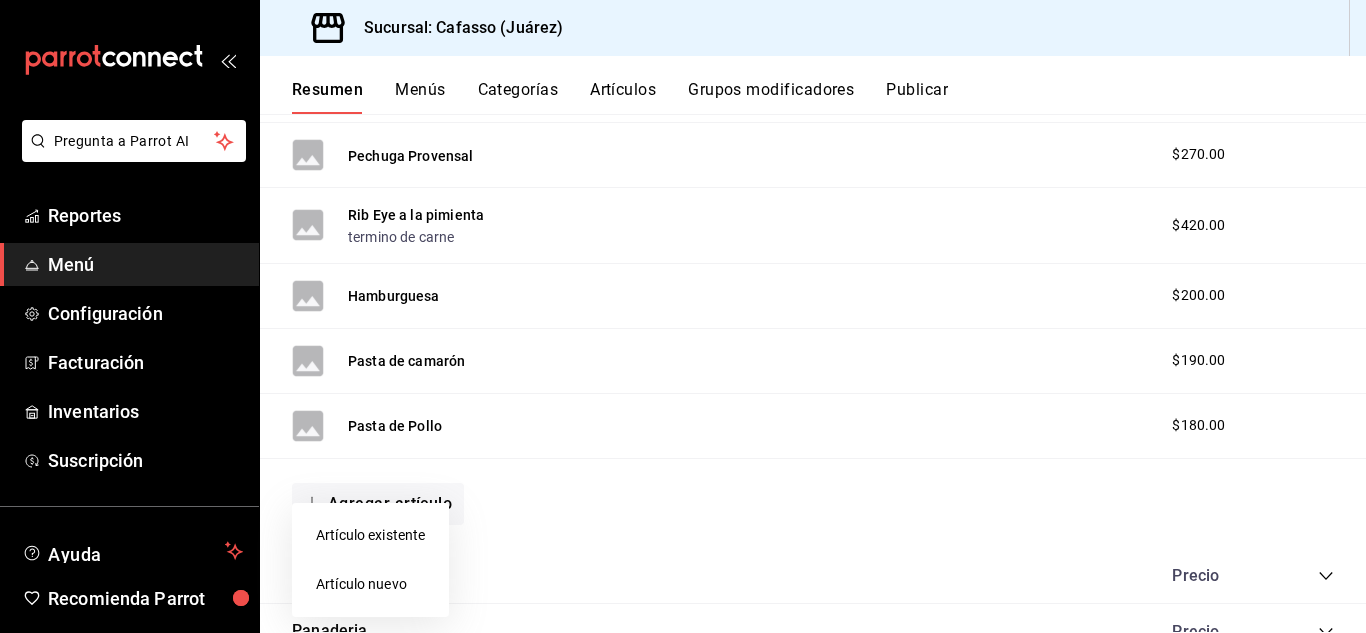 click on "Artículo nuevo" at bounding box center [370, 584] 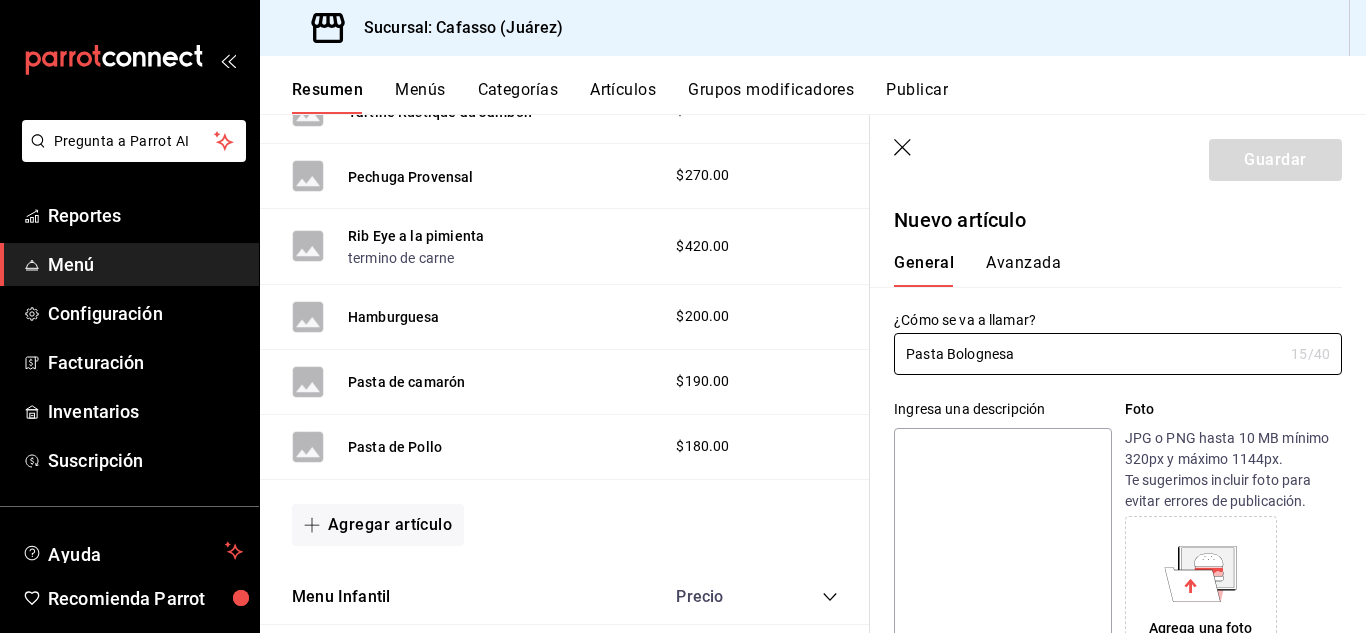 type on "Pasta Bolognesa" 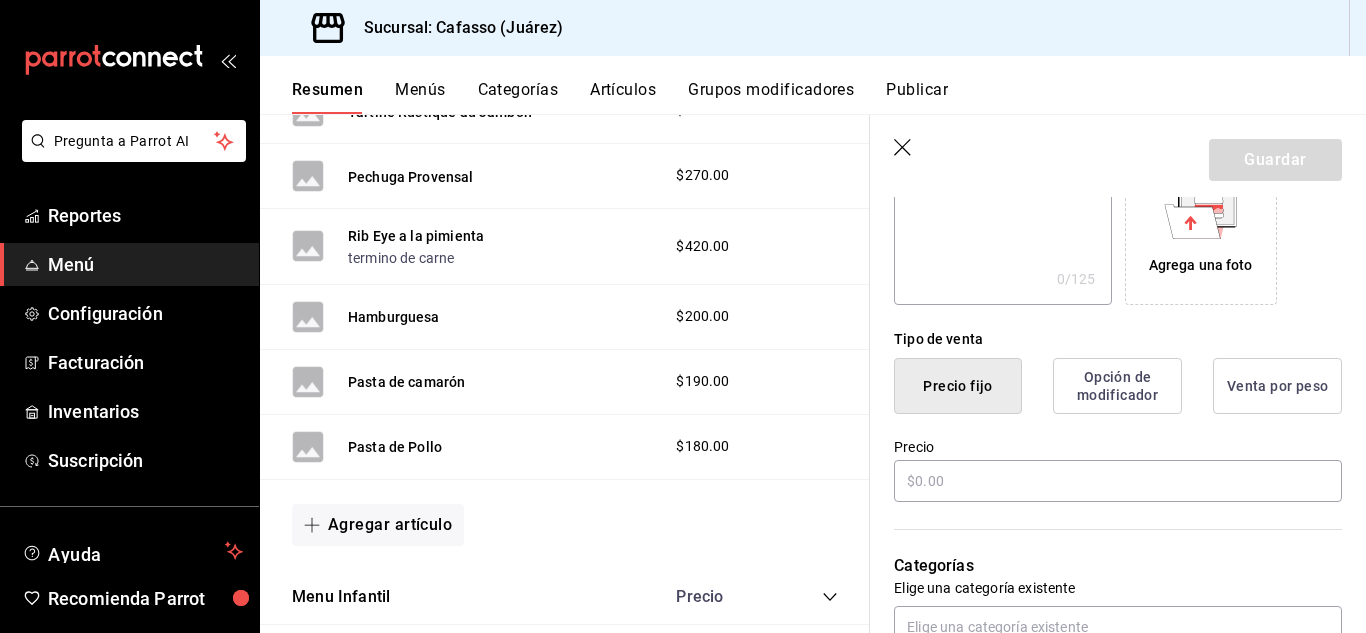 scroll, scrollTop: 550, scrollLeft: 0, axis: vertical 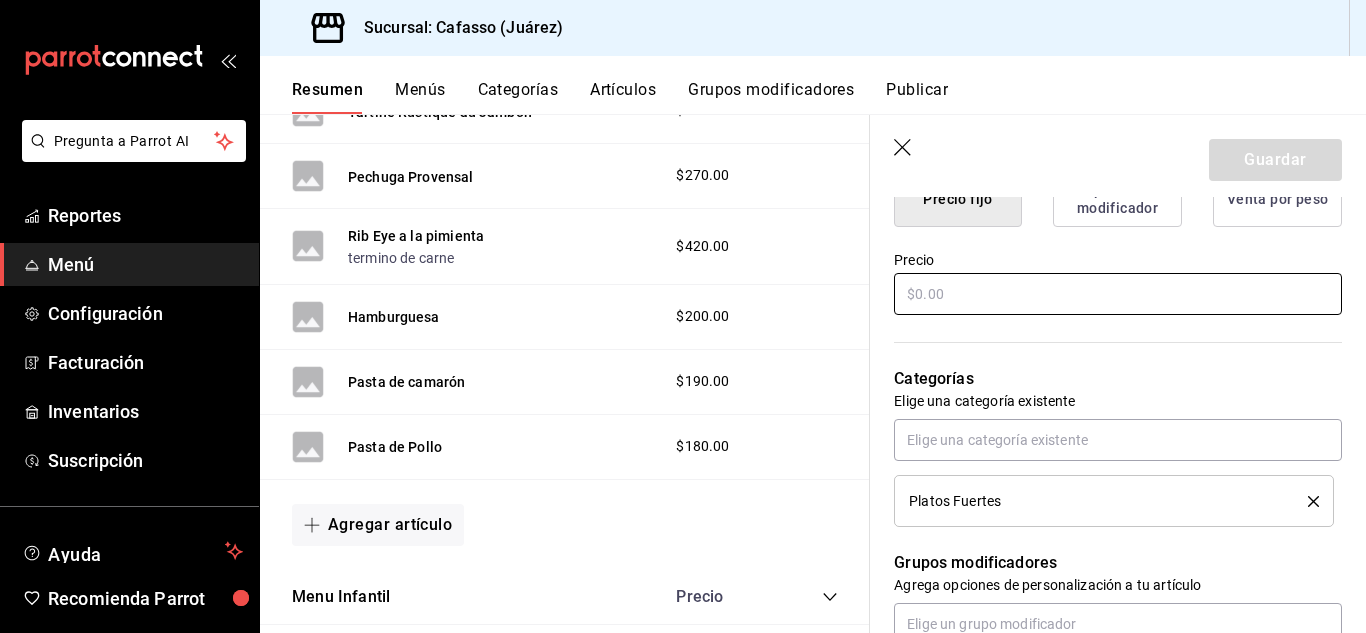 click at bounding box center (1118, 294) 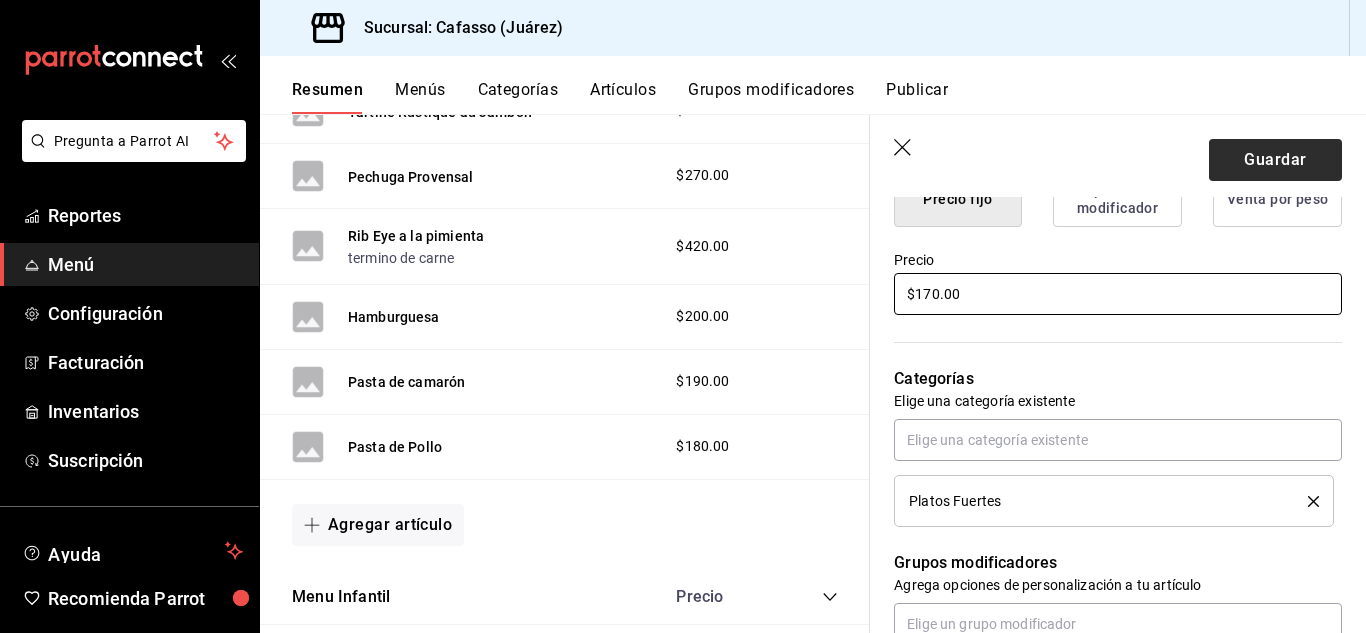 type on "$170.00" 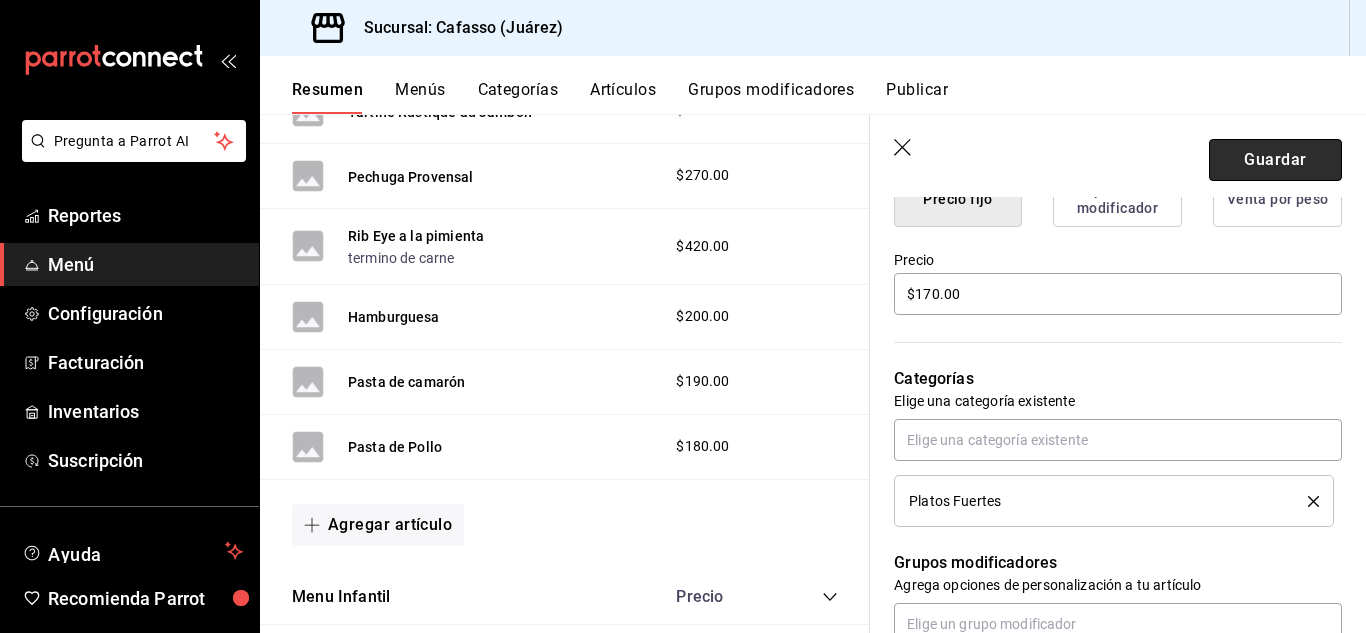 click on "Guardar" at bounding box center (1275, 160) 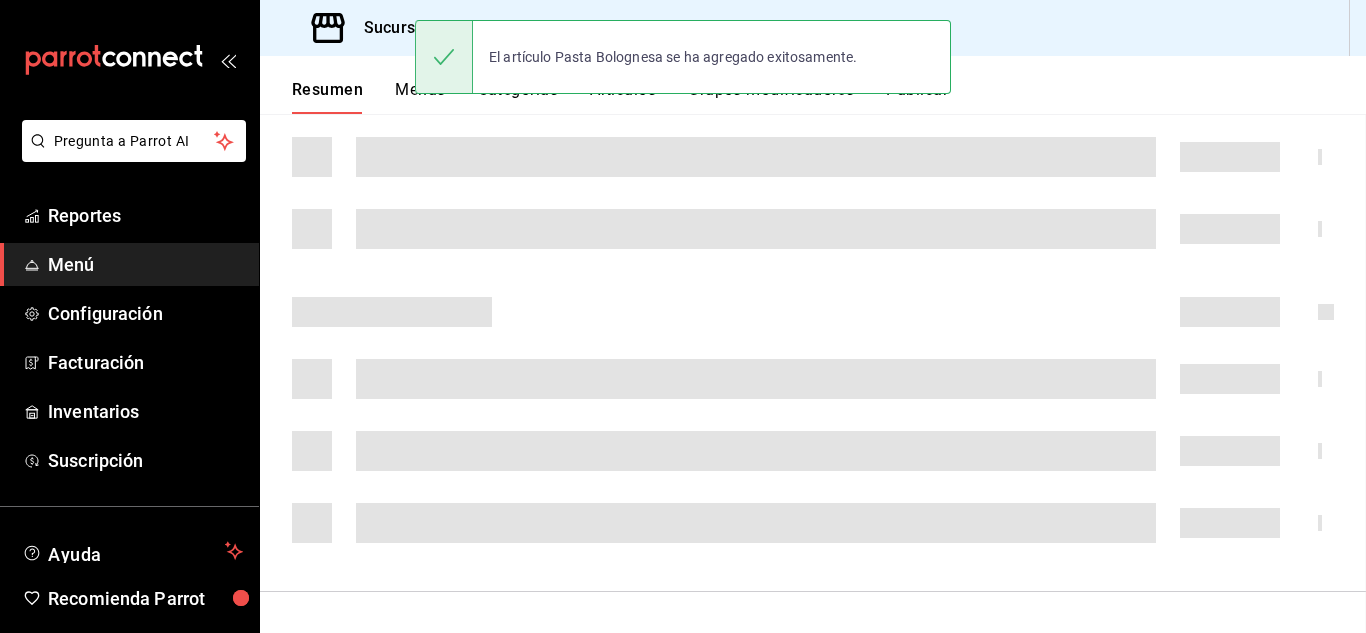 scroll, scrollTop: 0, scrollLeft: 0, axis: both 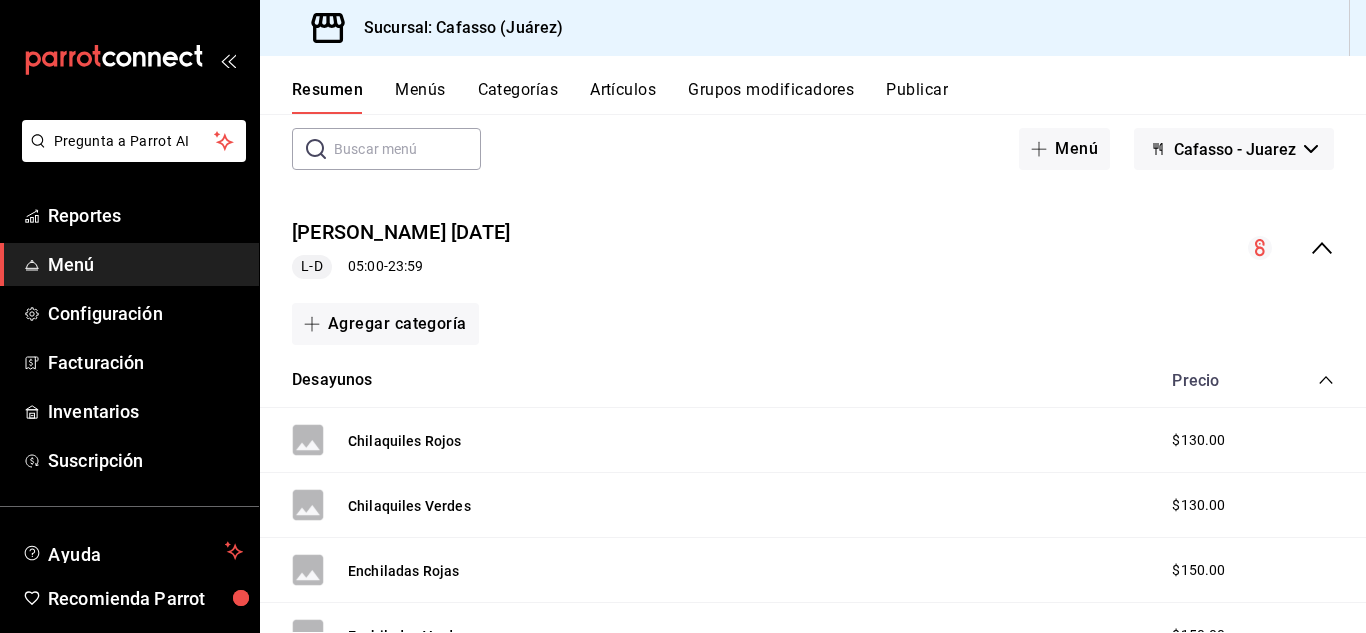 click 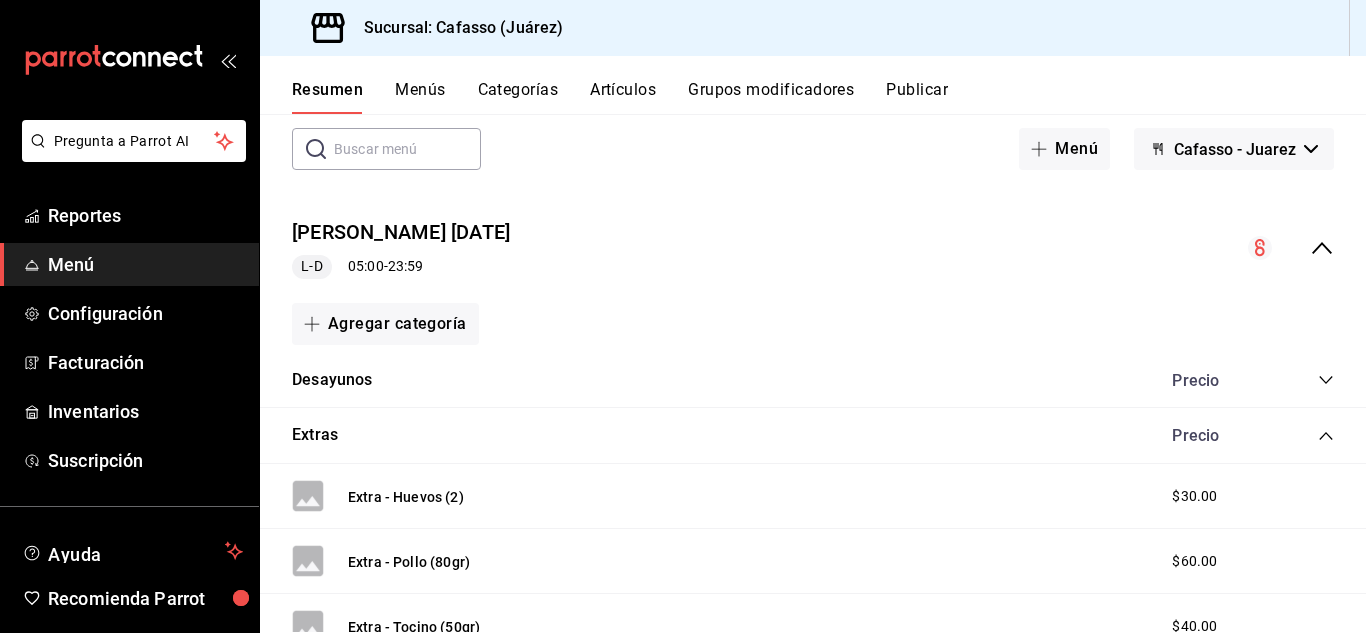click 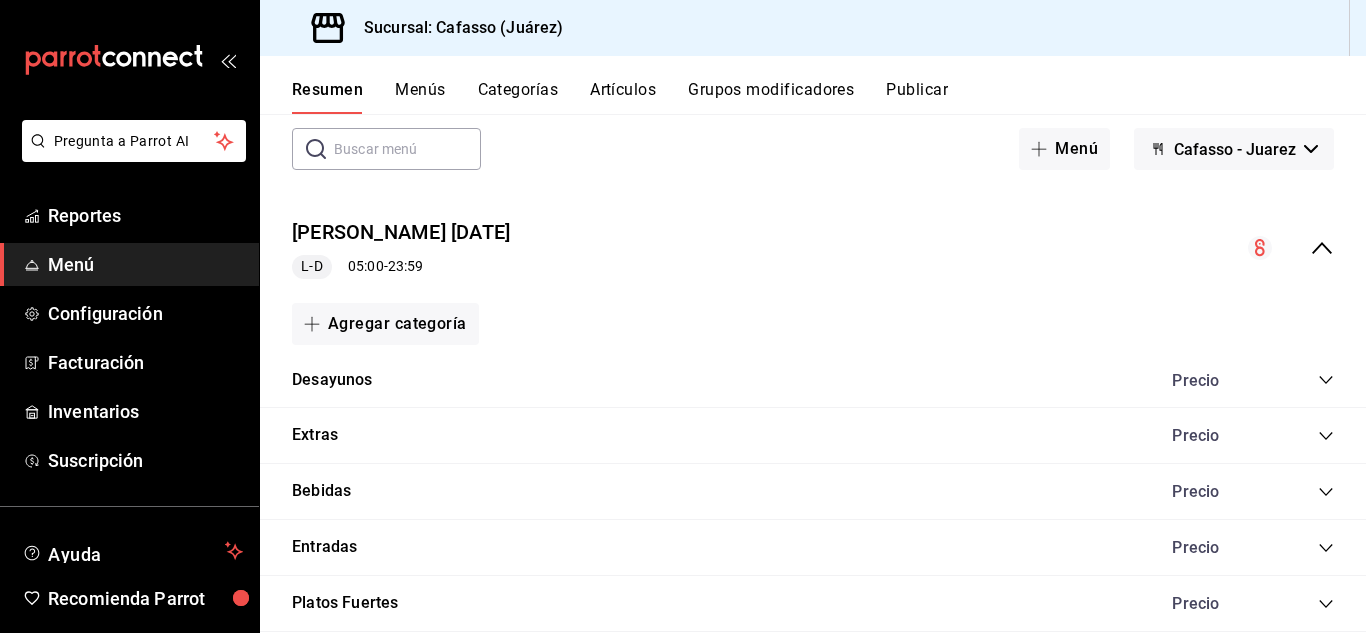 click 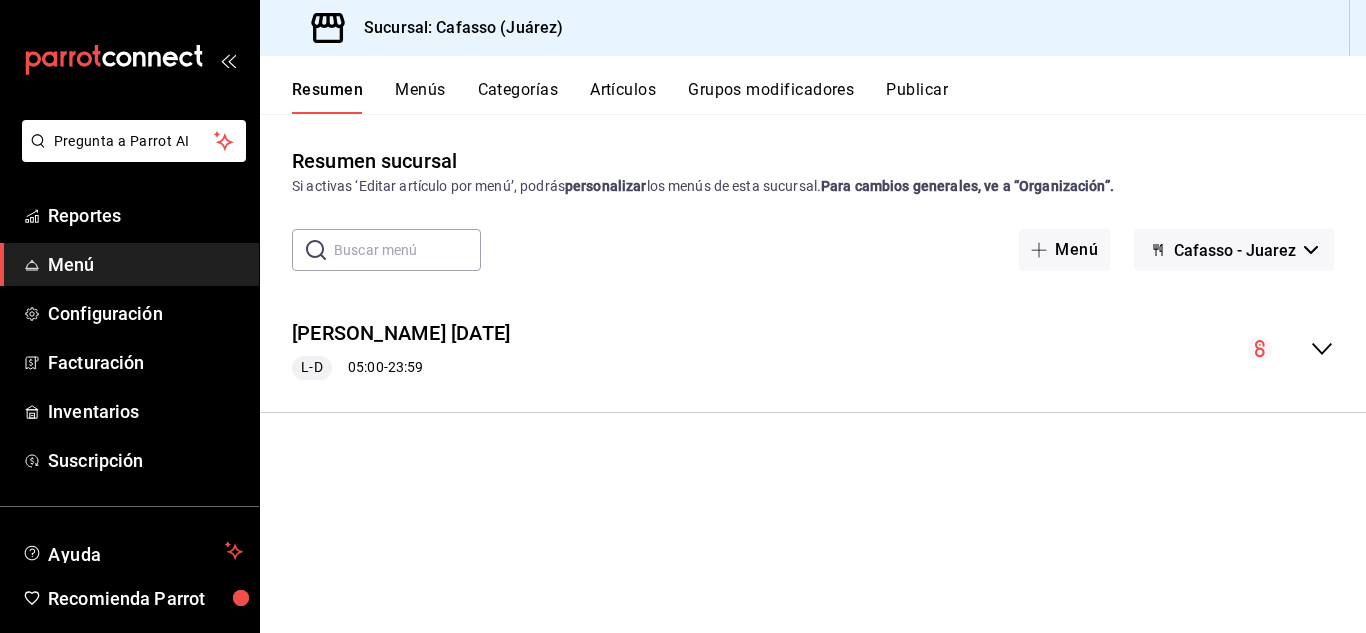 scroll, scrollTop: 0, scrollLeft: 0, axis: both 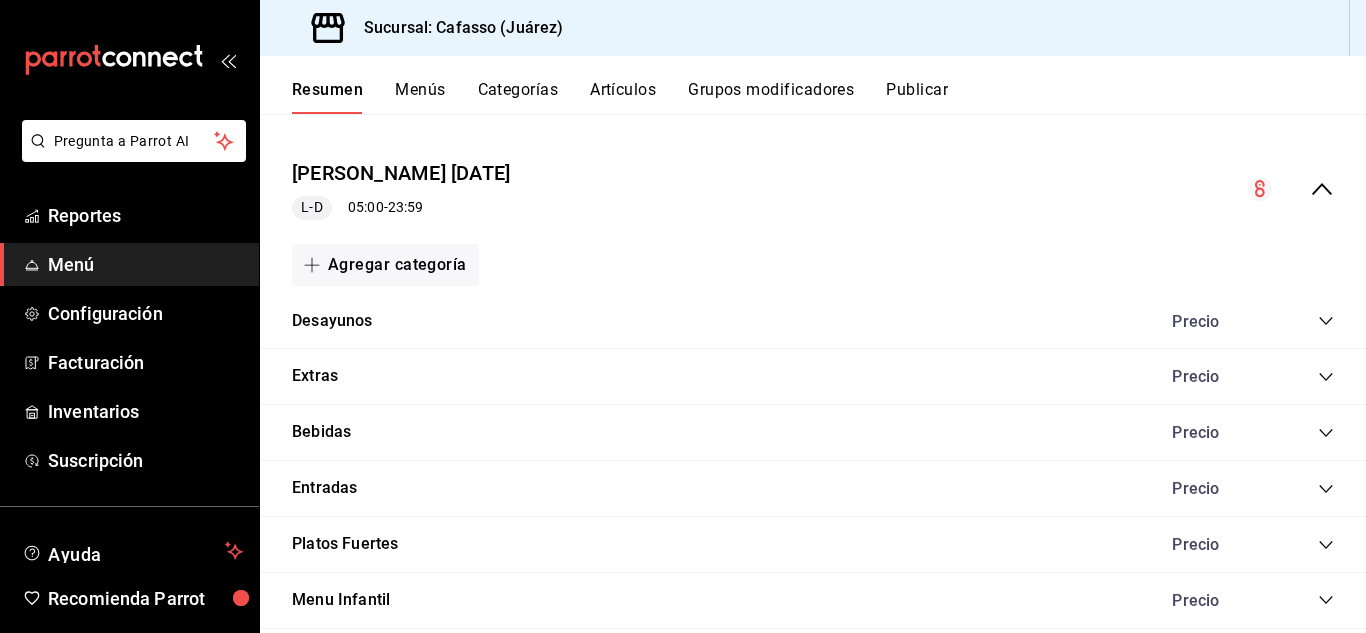 click 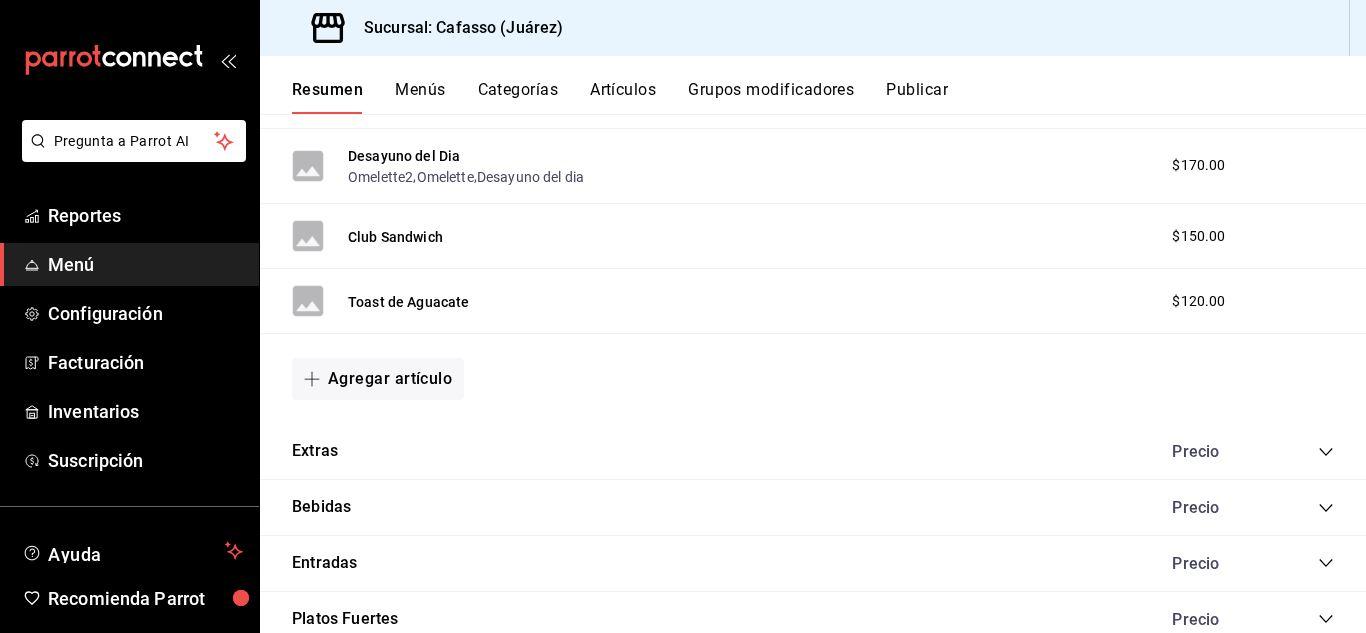 scroll, scrollTop: 1001, scrollLeft: 0, axis: vertical 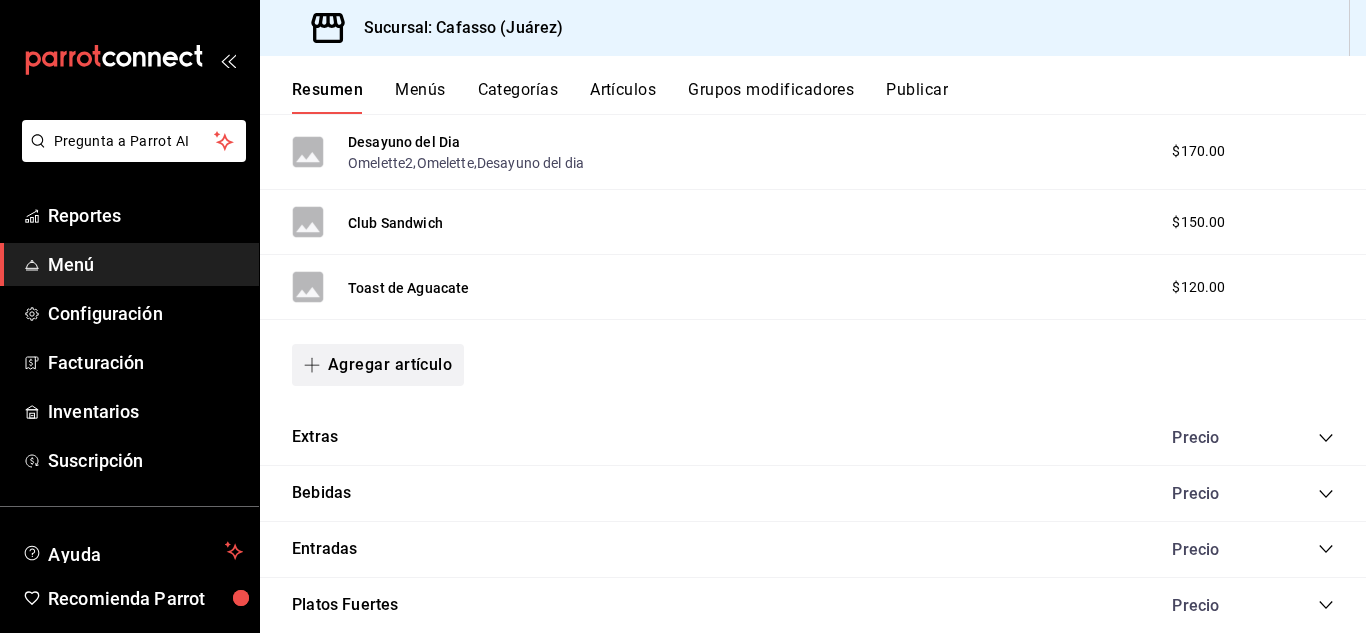 click on "Agregar artículo" at bounding box center [378, 365] 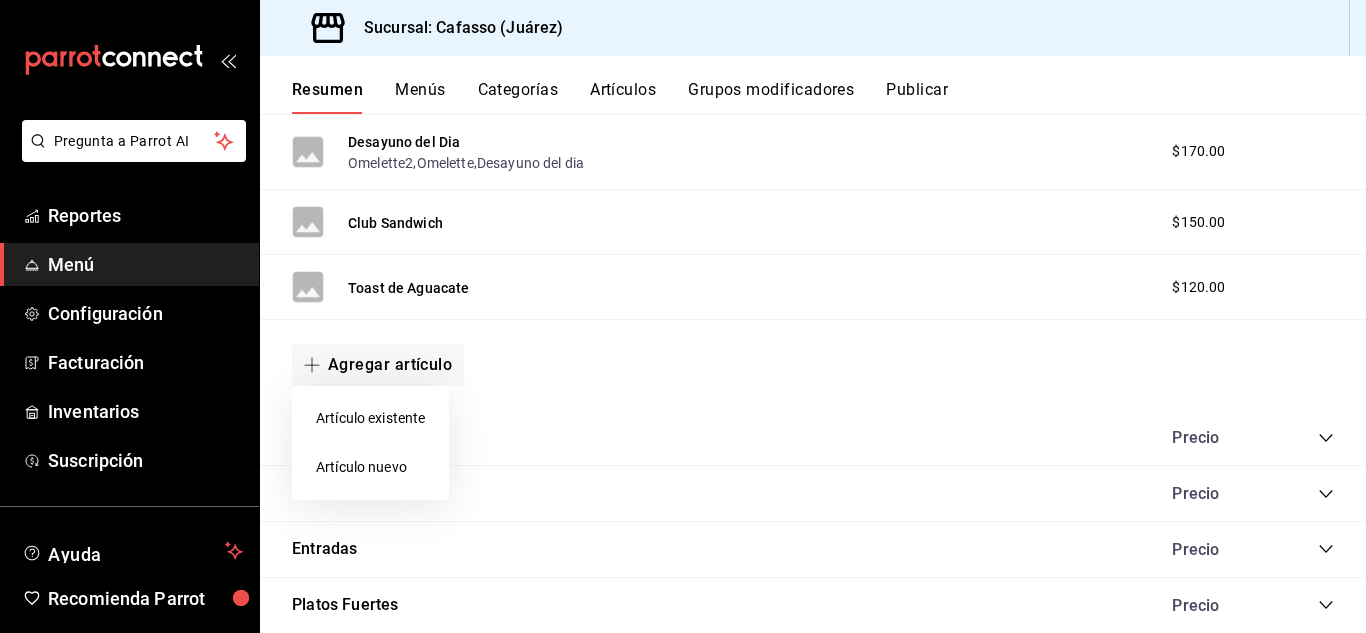 click on "Artículo nuevo" at bounding box center (370, 467) 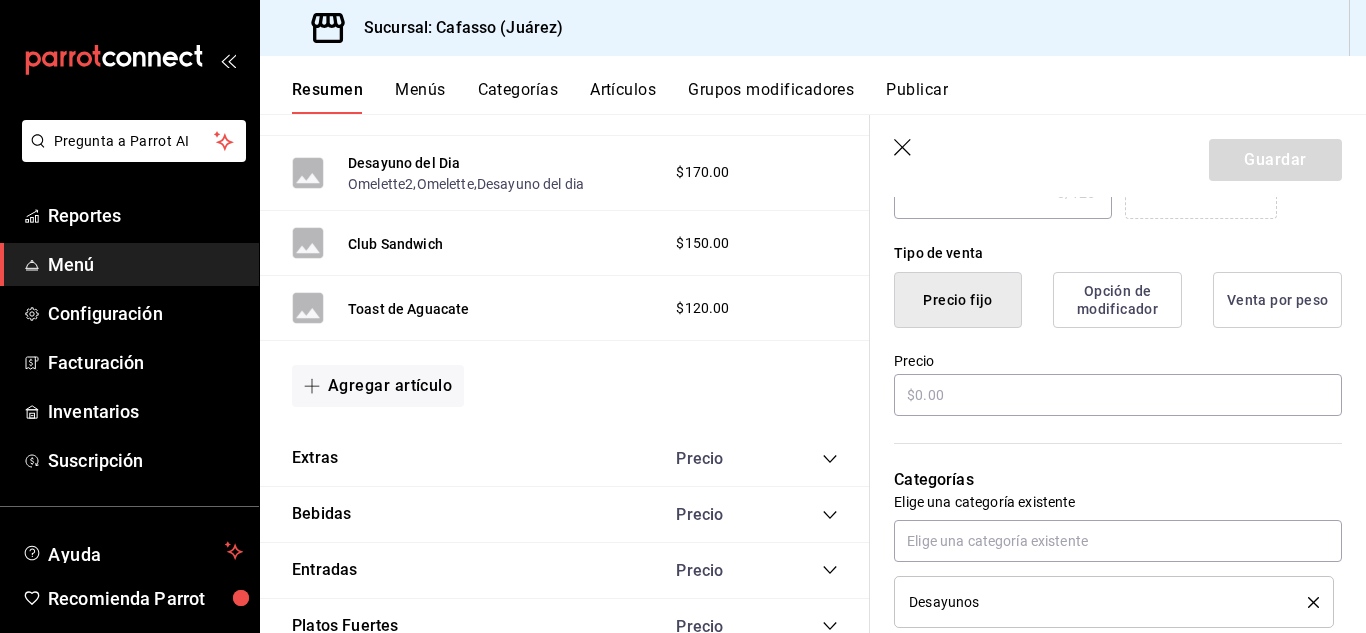 scroll, scrollTop: 463, scrollLeft: 0, axis: vertical 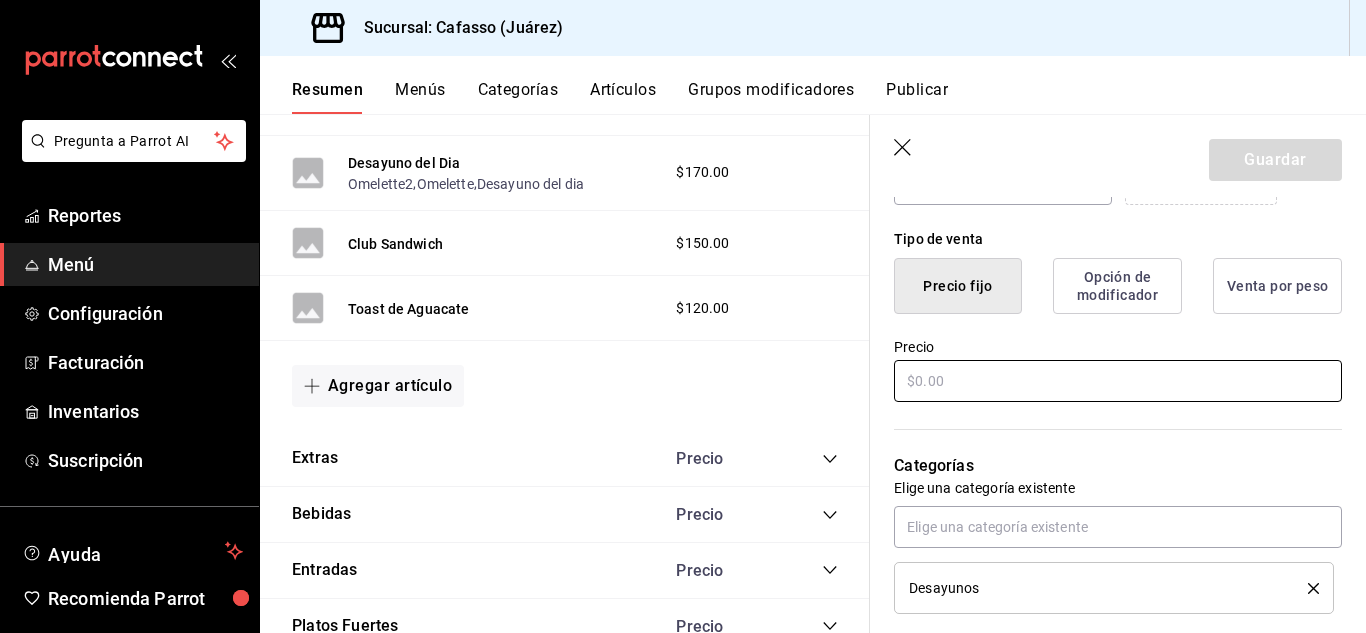type on "Toast salmon ahumado" 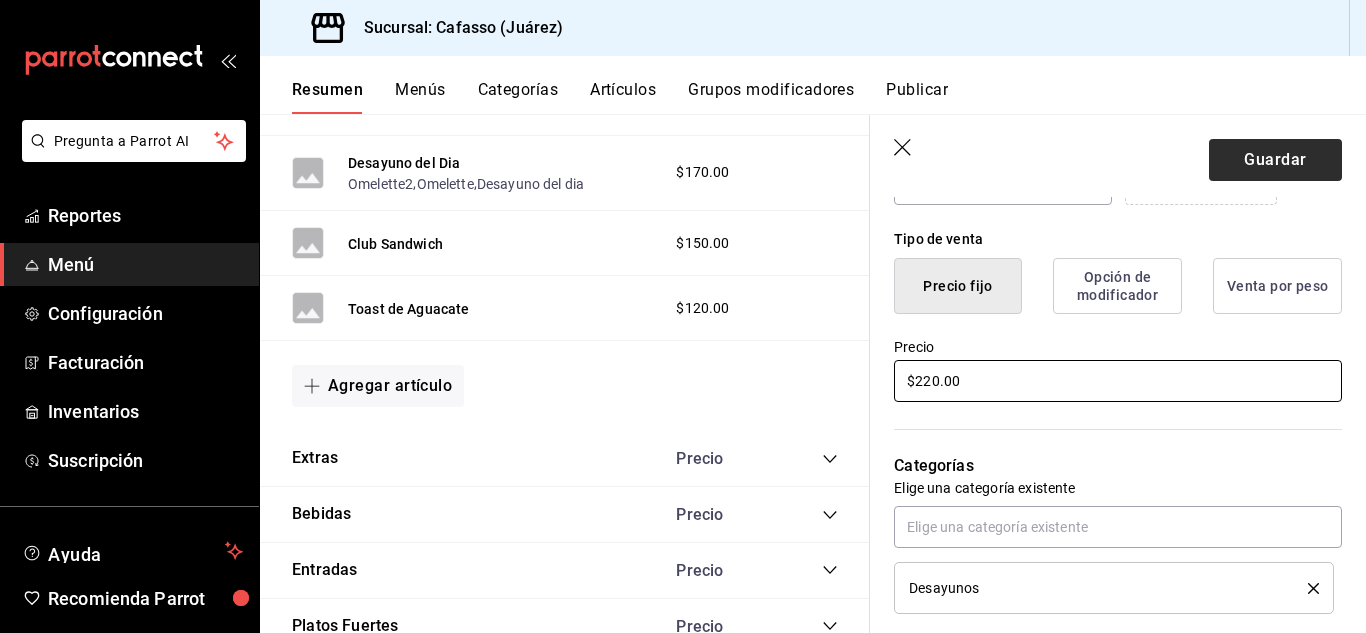 type on "$220.00" 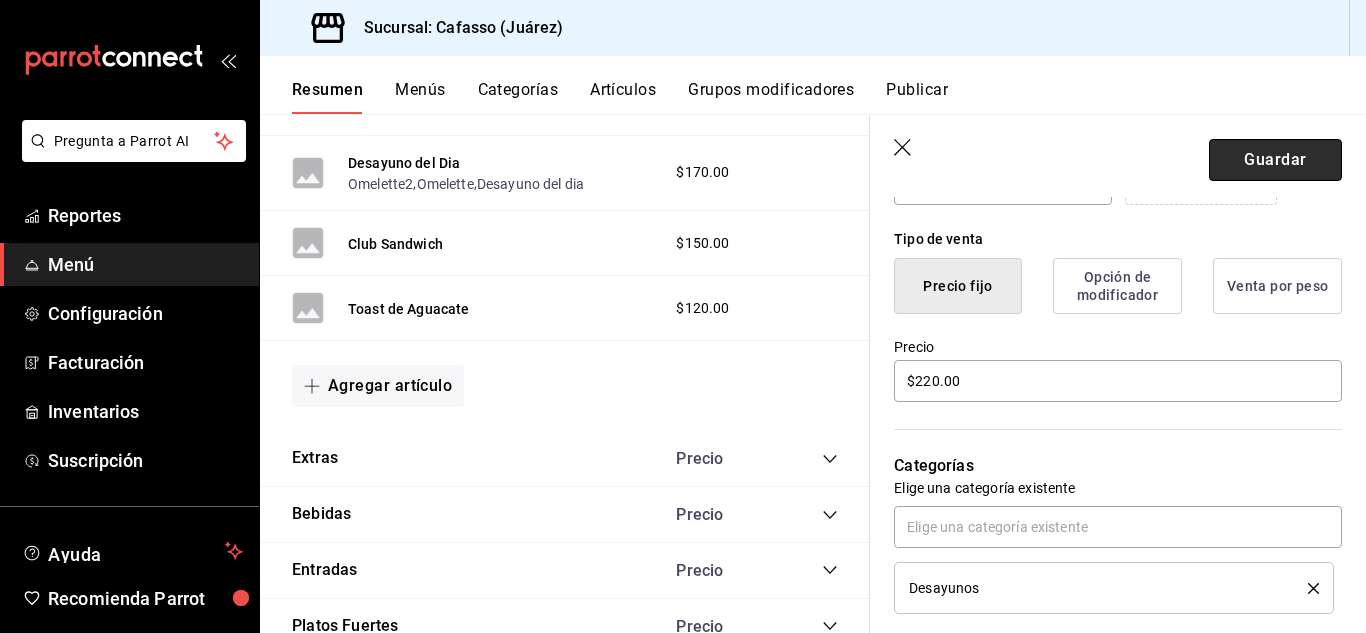 click on "Guardar" at bounding box center (1275, 160) 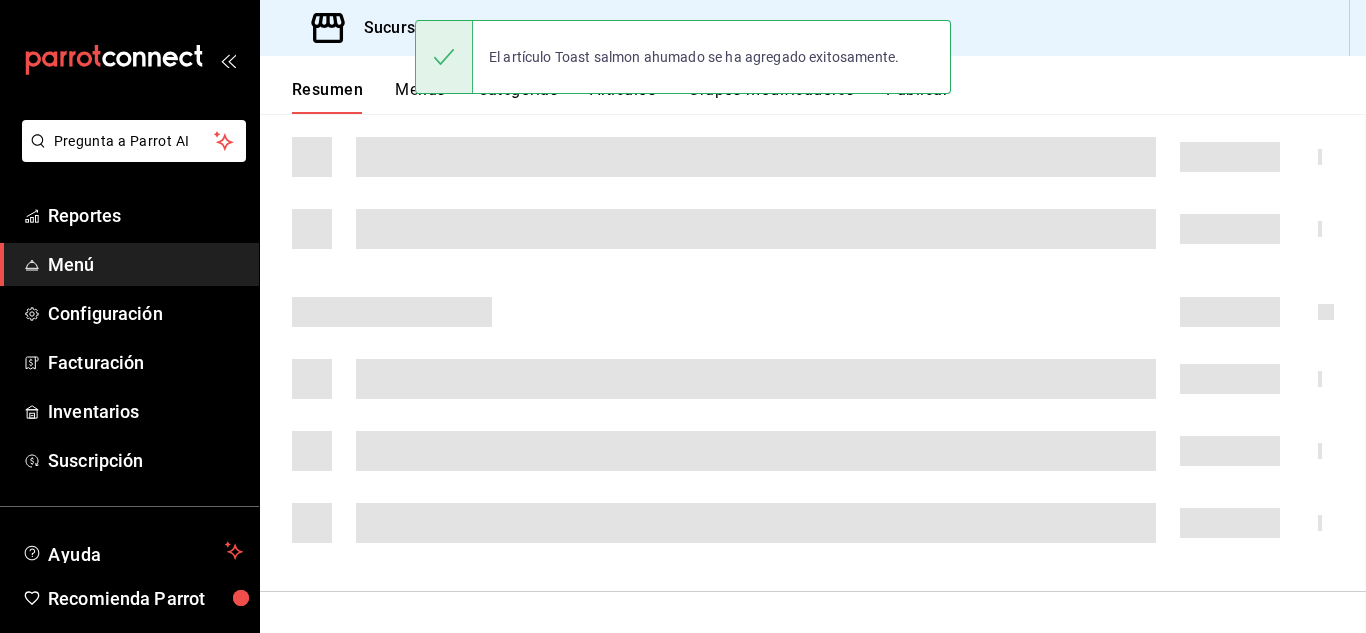 scroll, scrollTop: 0, scrollLeft: 0, axis: both 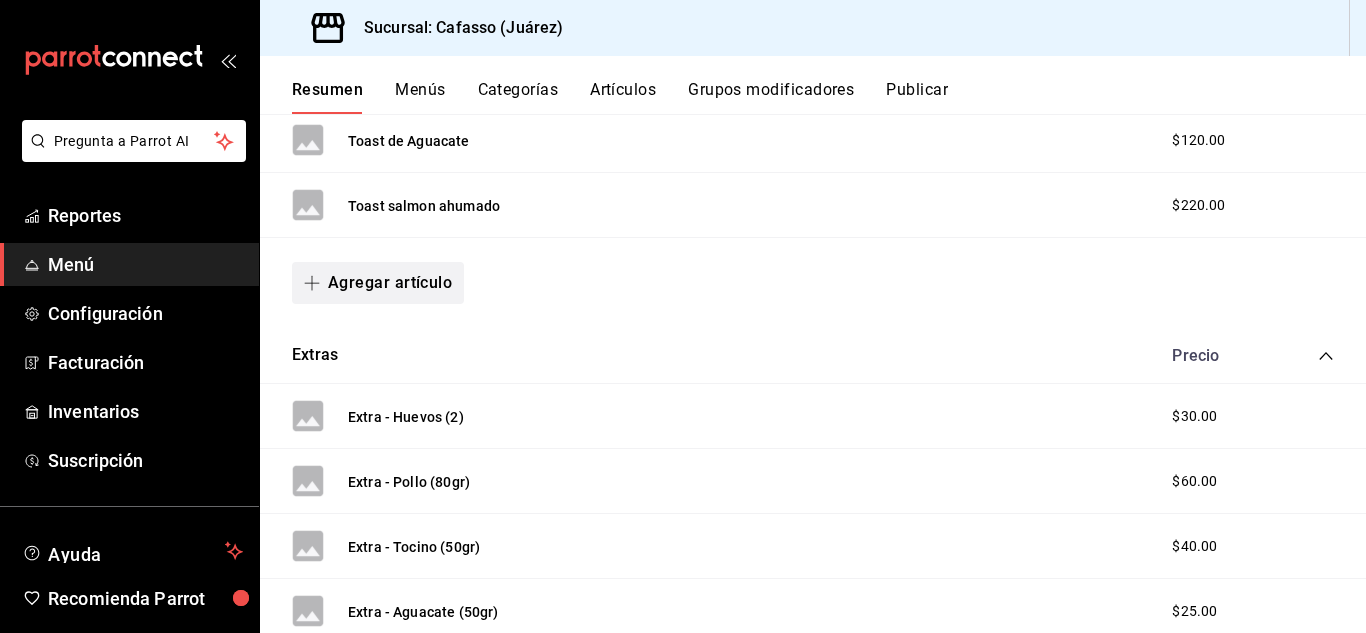click on "Agregar artículo" at bounding box center (378, 283) 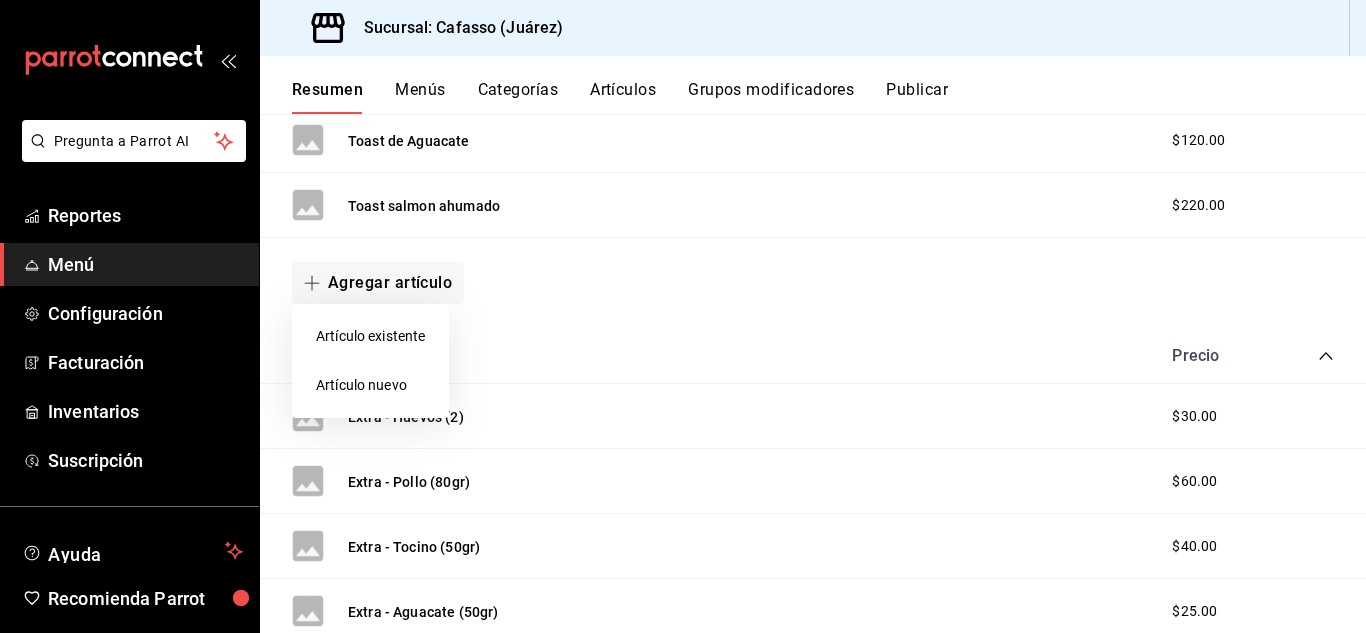 click on "Artículo nuevo" at bounding box center (370, 385) 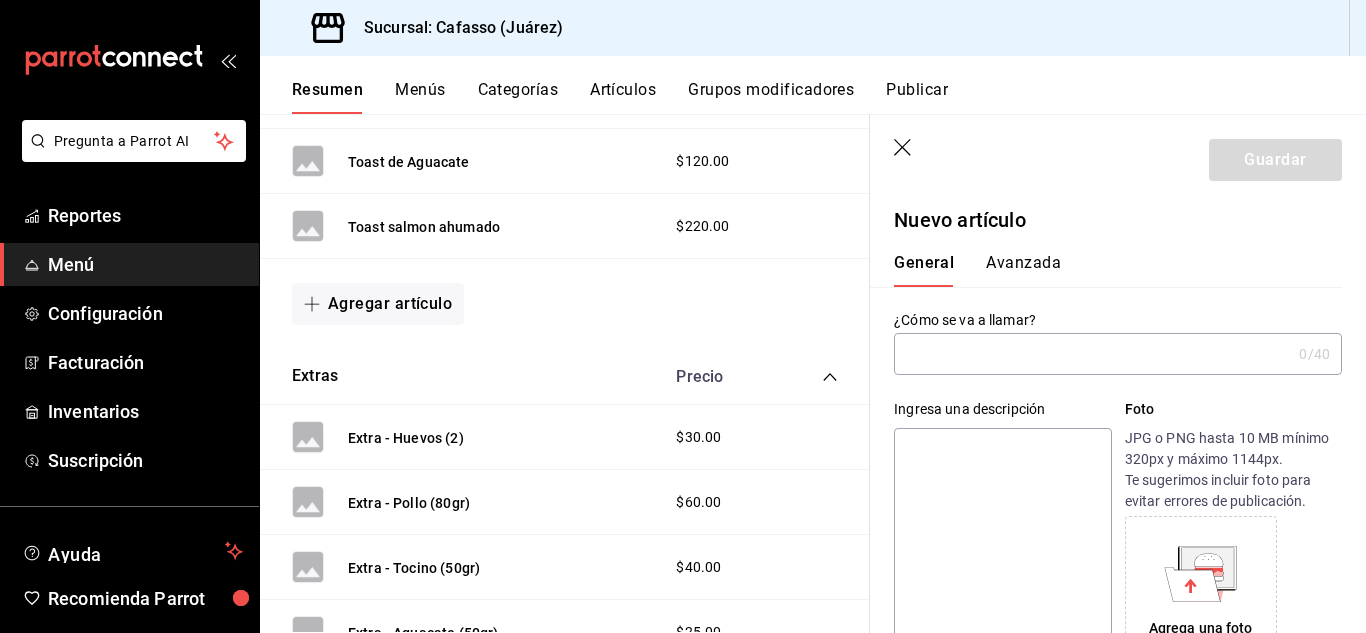 click at bounding box center (1092, 354) 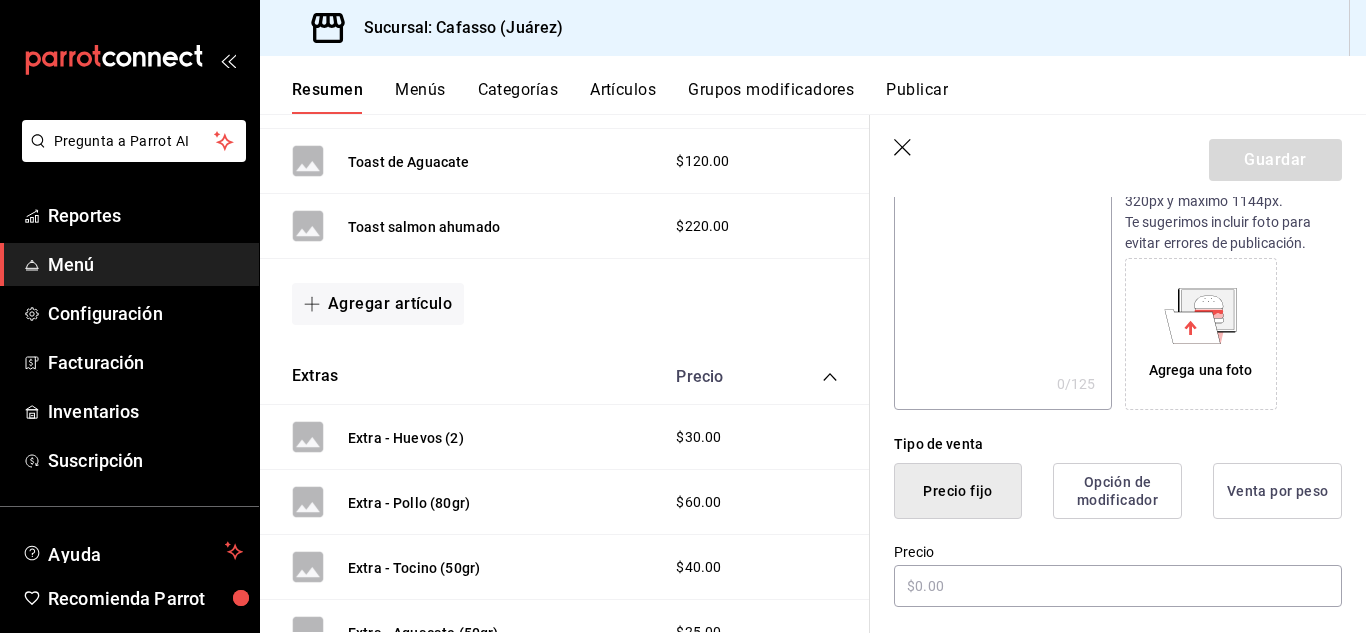 scroll, scrollTop: 269, scrollLeft: 0, axis: vertical 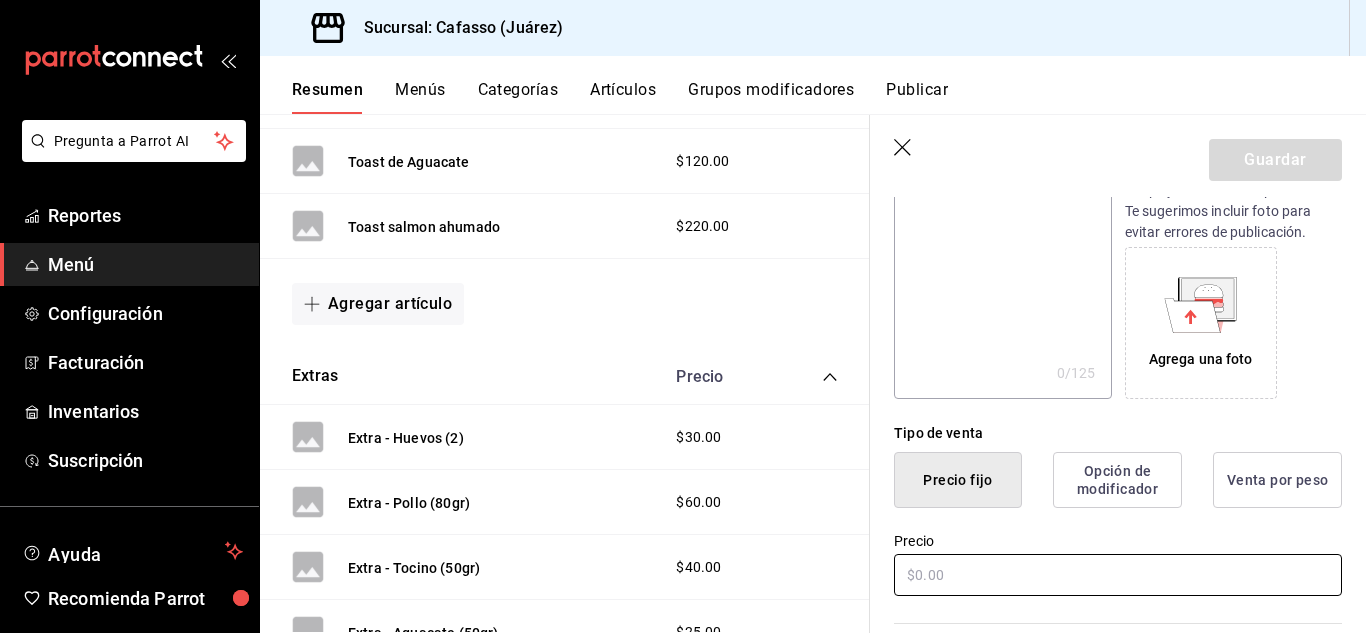 type on "Waffles" 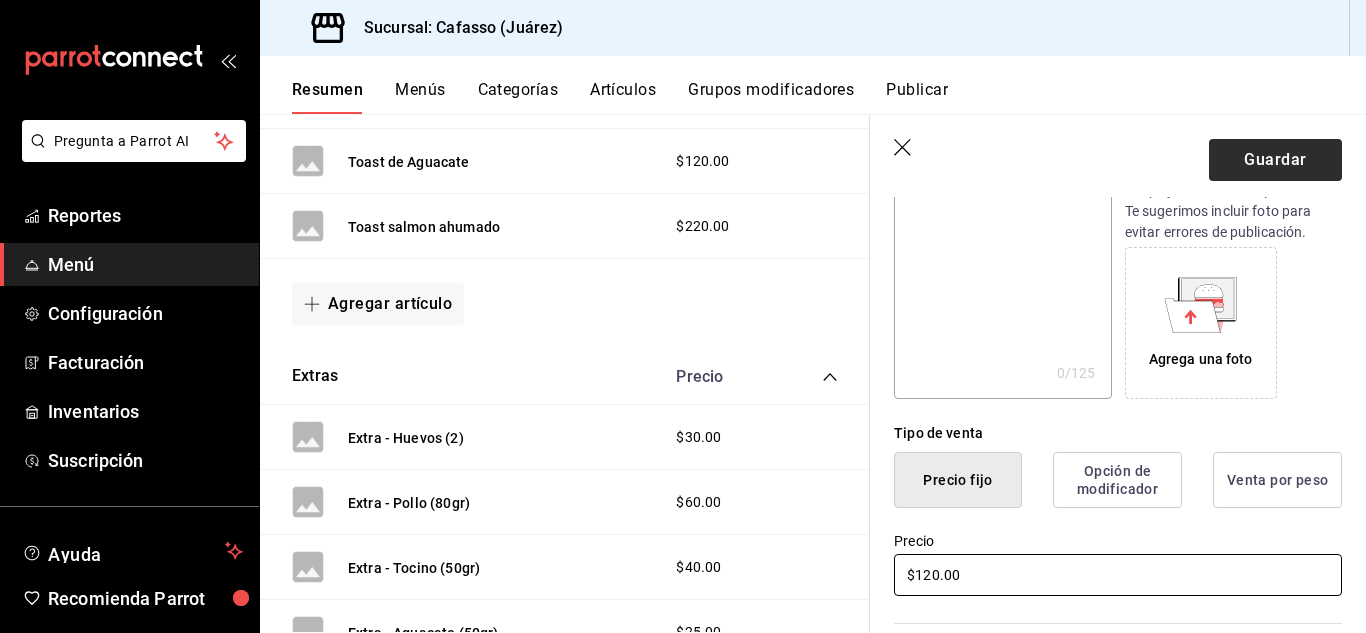type on "$120.00" 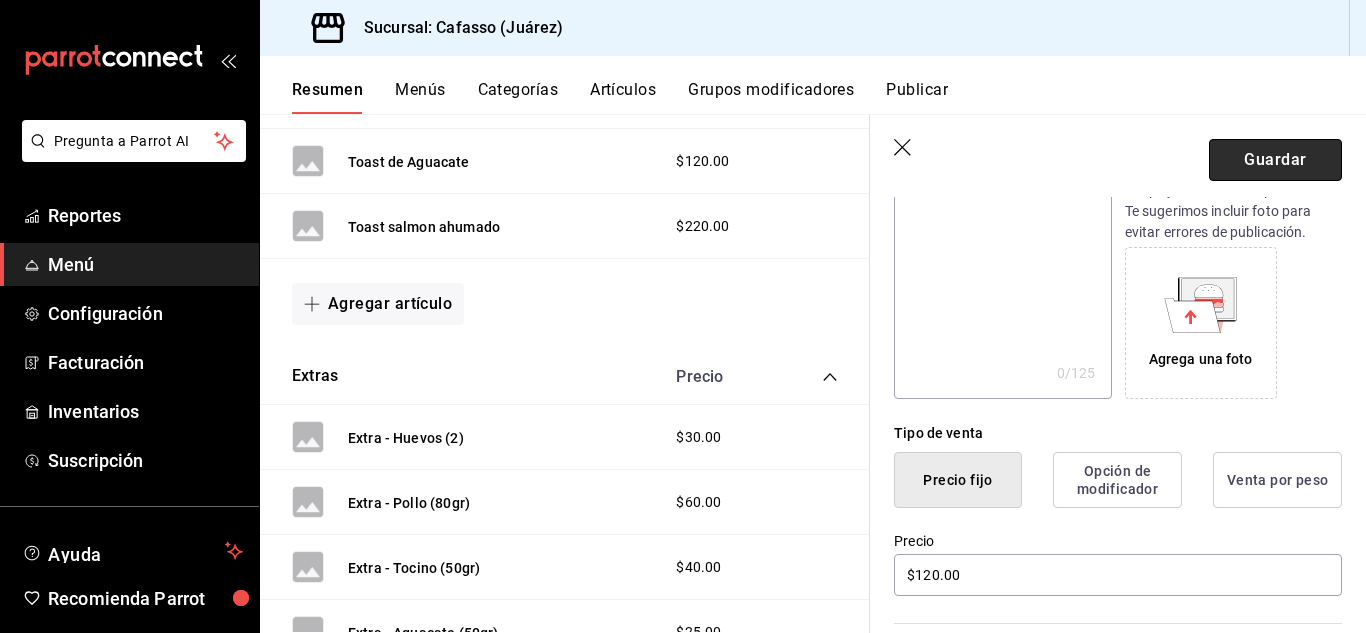 click on "Guardar" at bounding box center (1275, 160) 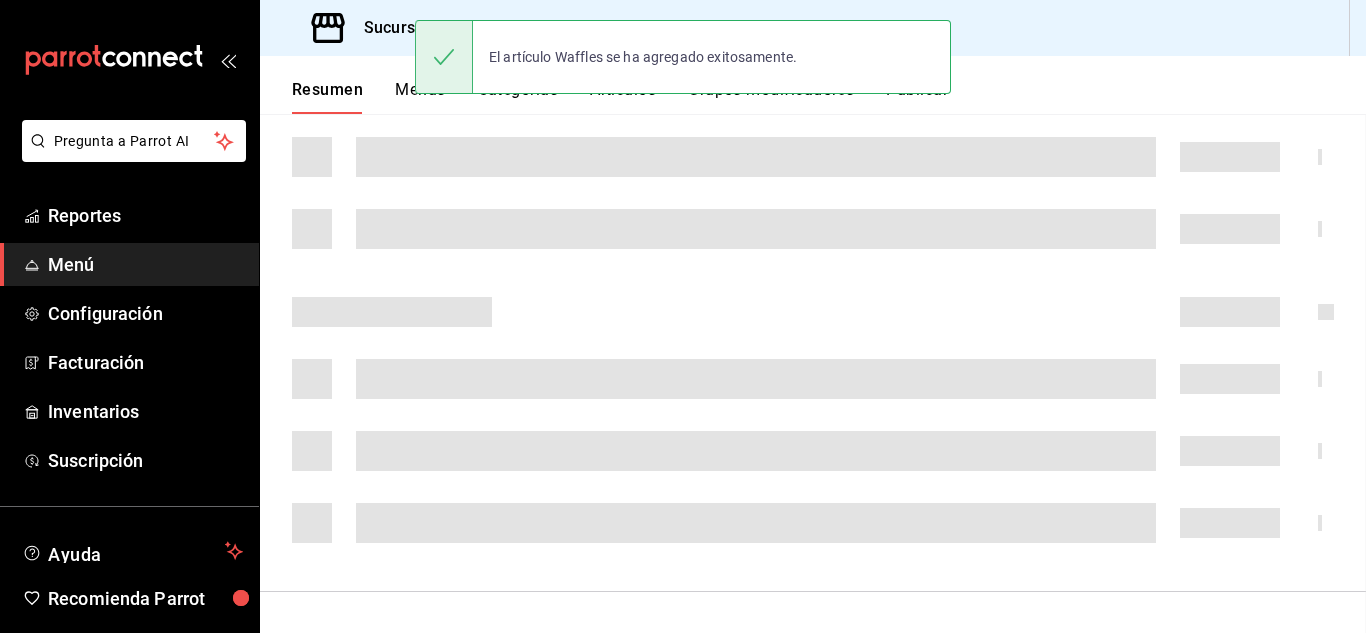 scroll, scrollTop: 0, scrollLeft: 0, axis: both 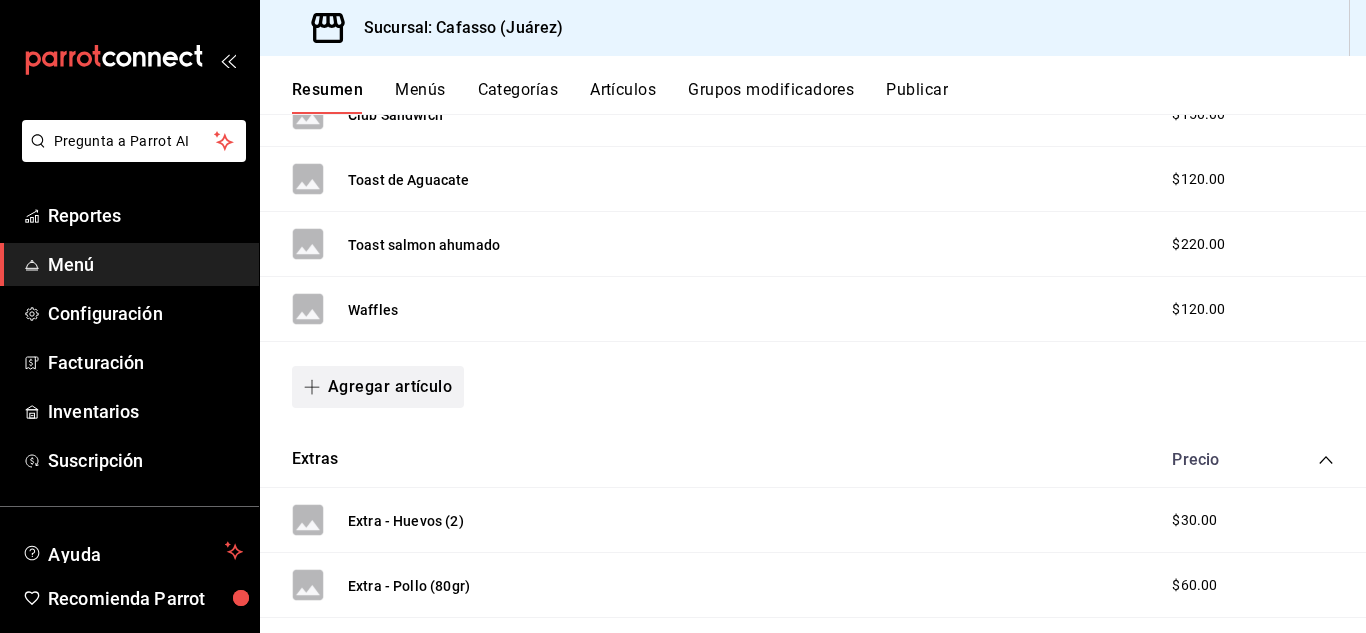 click on "Agregar artículo" at bounding box center [378, 387] 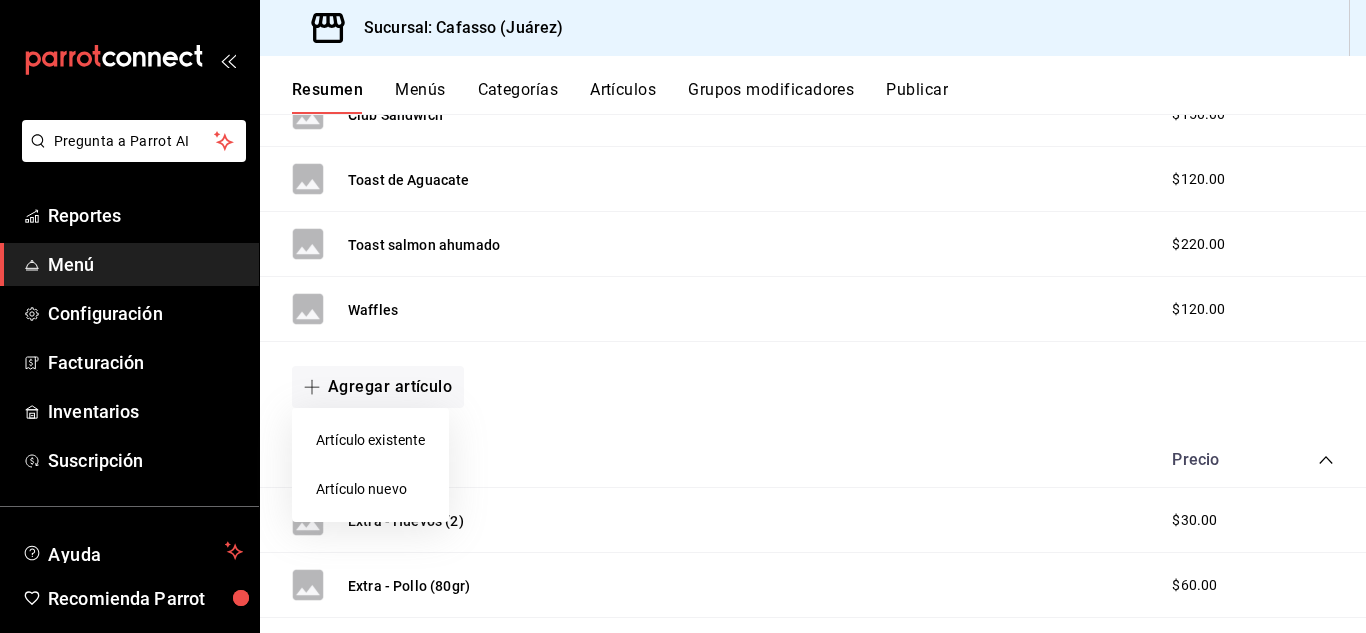 click on "Artículo nuevo" at bounding box center (370, 489) 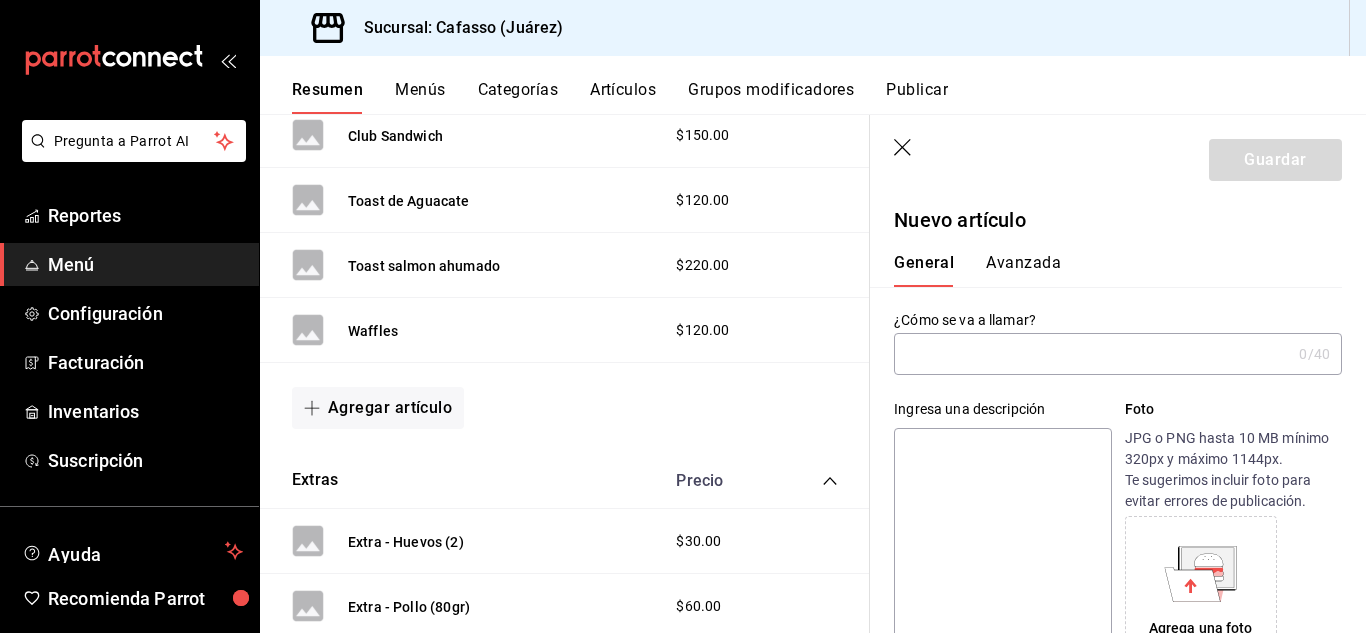 click at bounding box center [1092, 354] 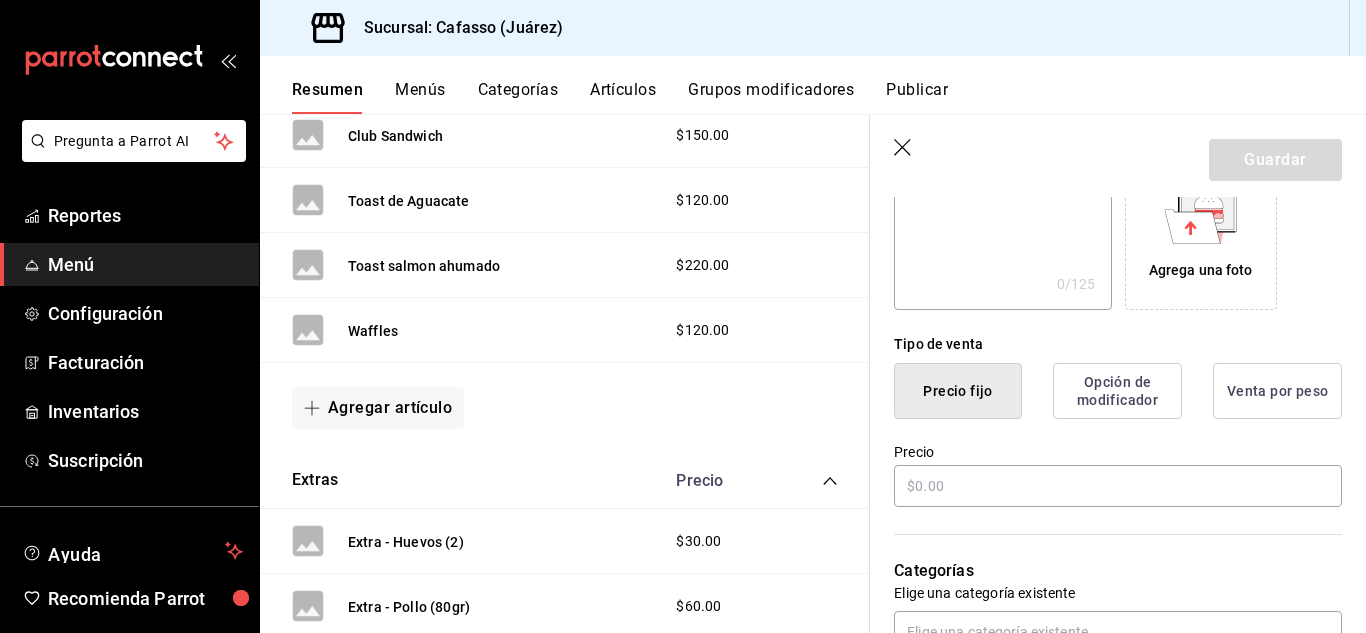 scroll, scrollTop: 360, scrollLeft: 0, axis: vertical 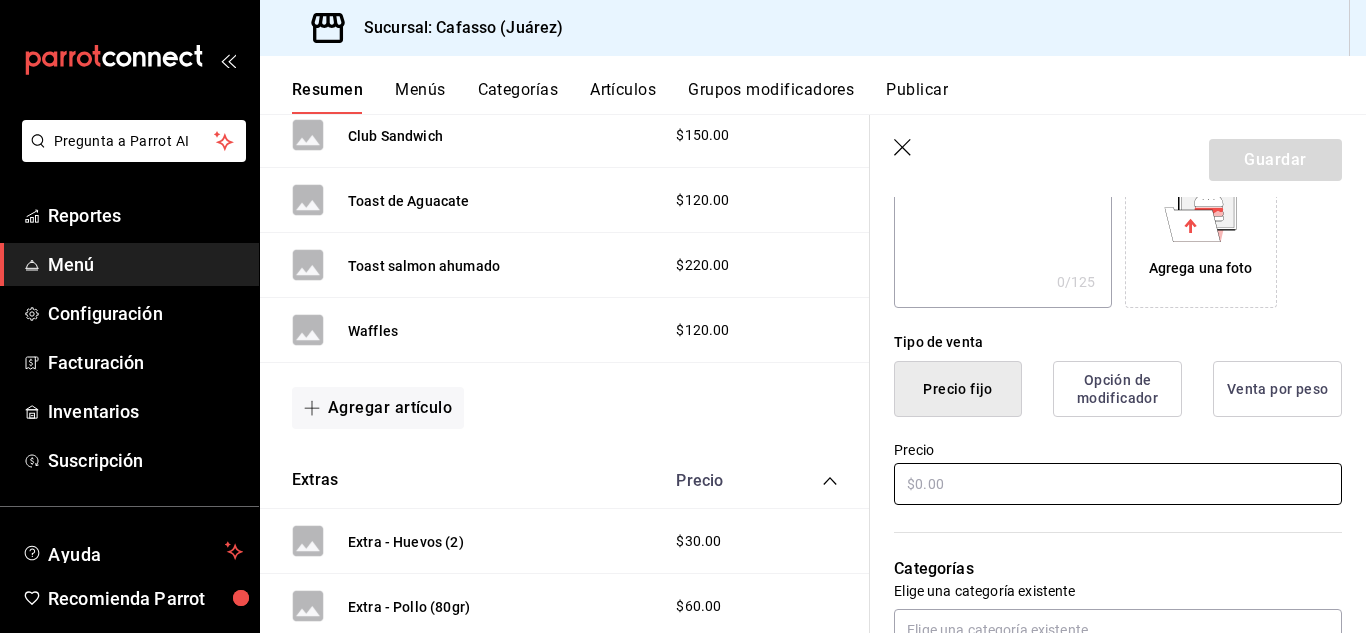 type on "Yogurt griego" 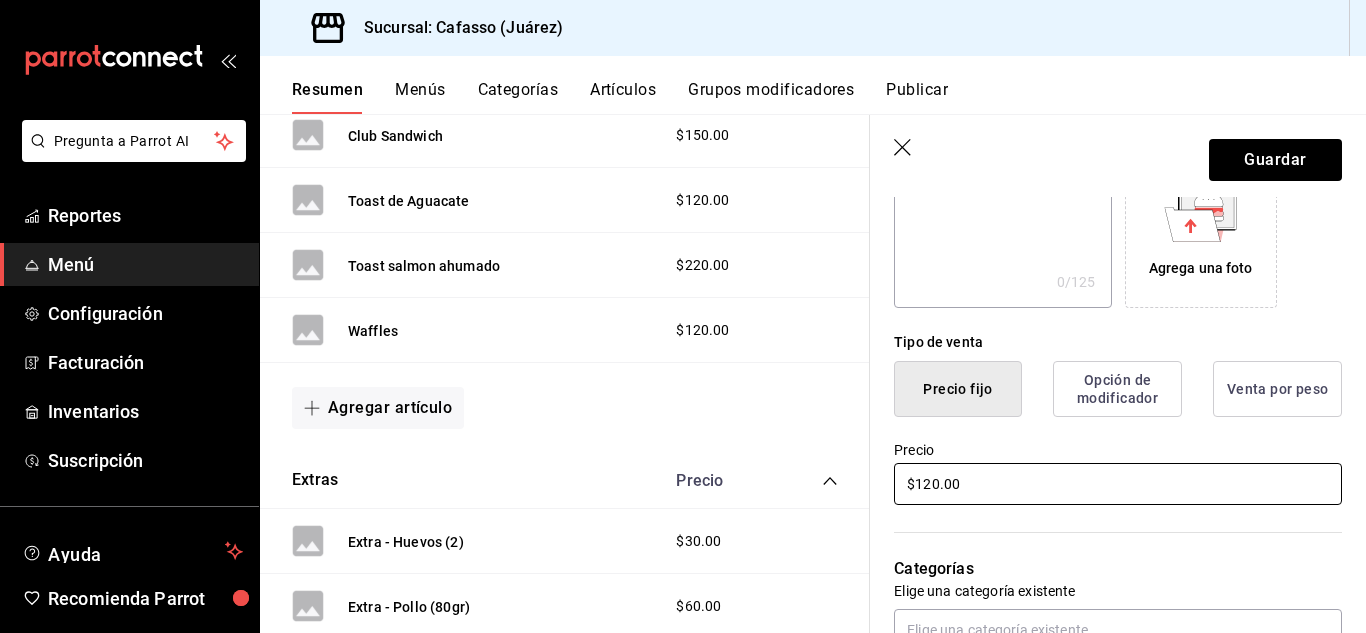 type on "$120.00" 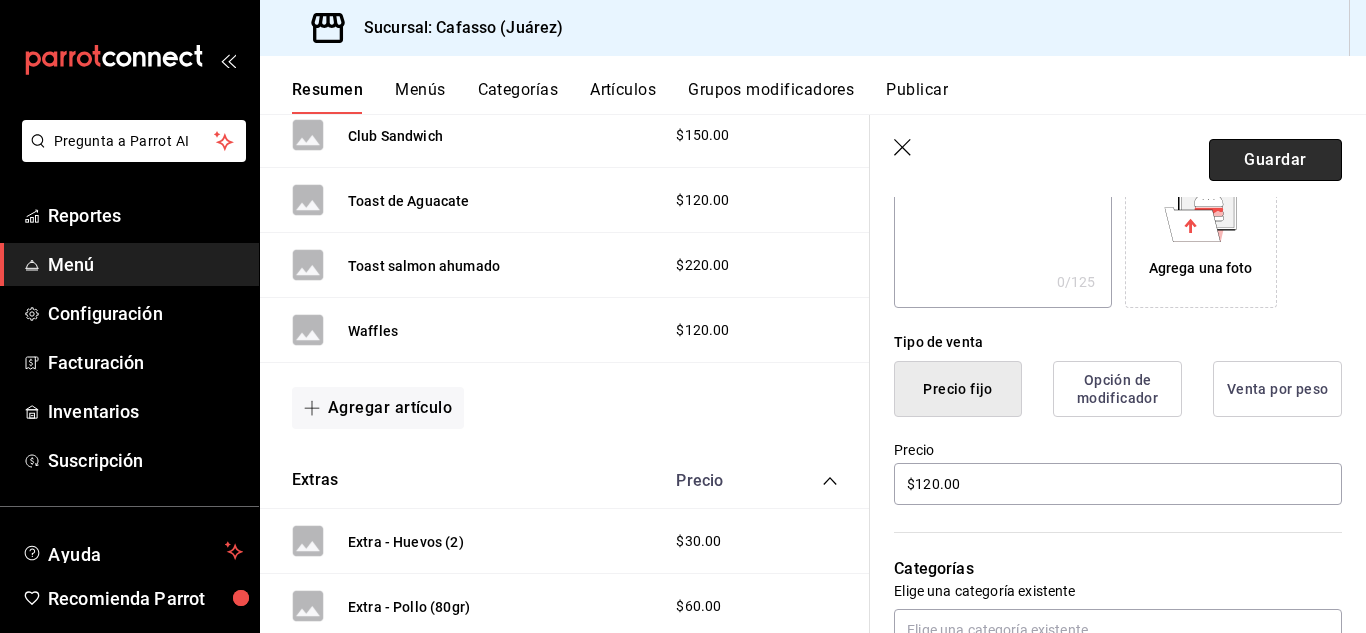 click on "Guardar" at bounding box center [1275, 160] 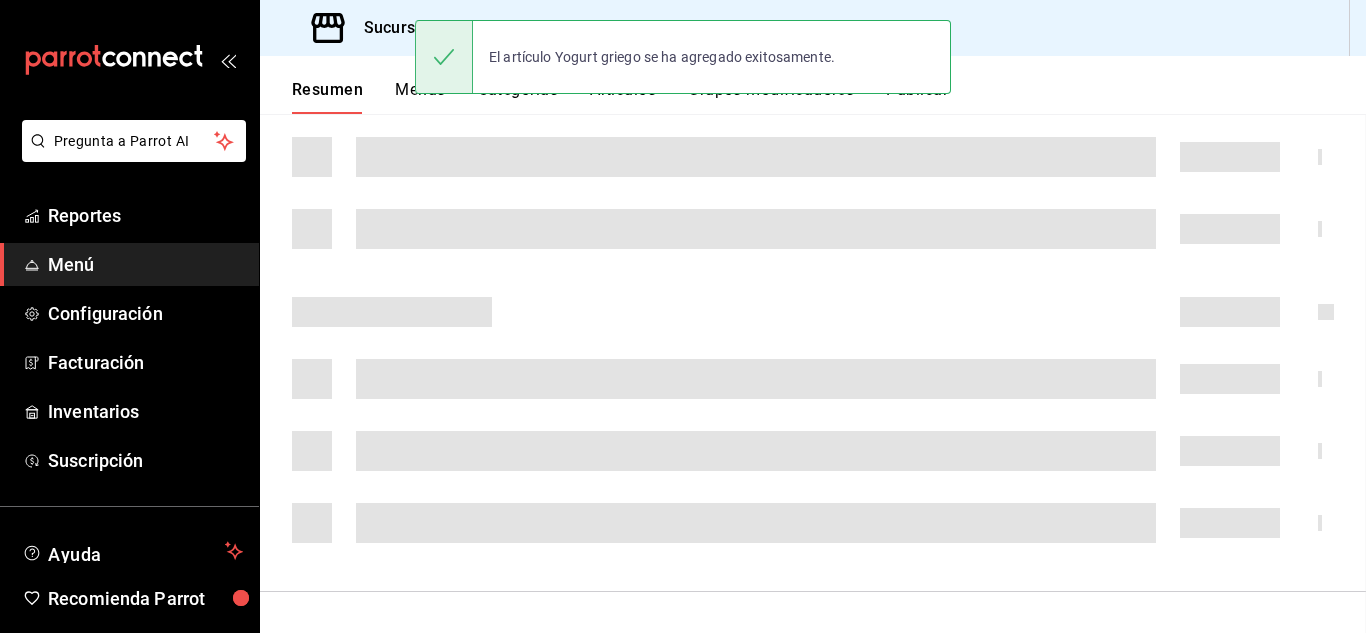 scroll, scrollTop: 0, scrollLeft: 0, axis: both 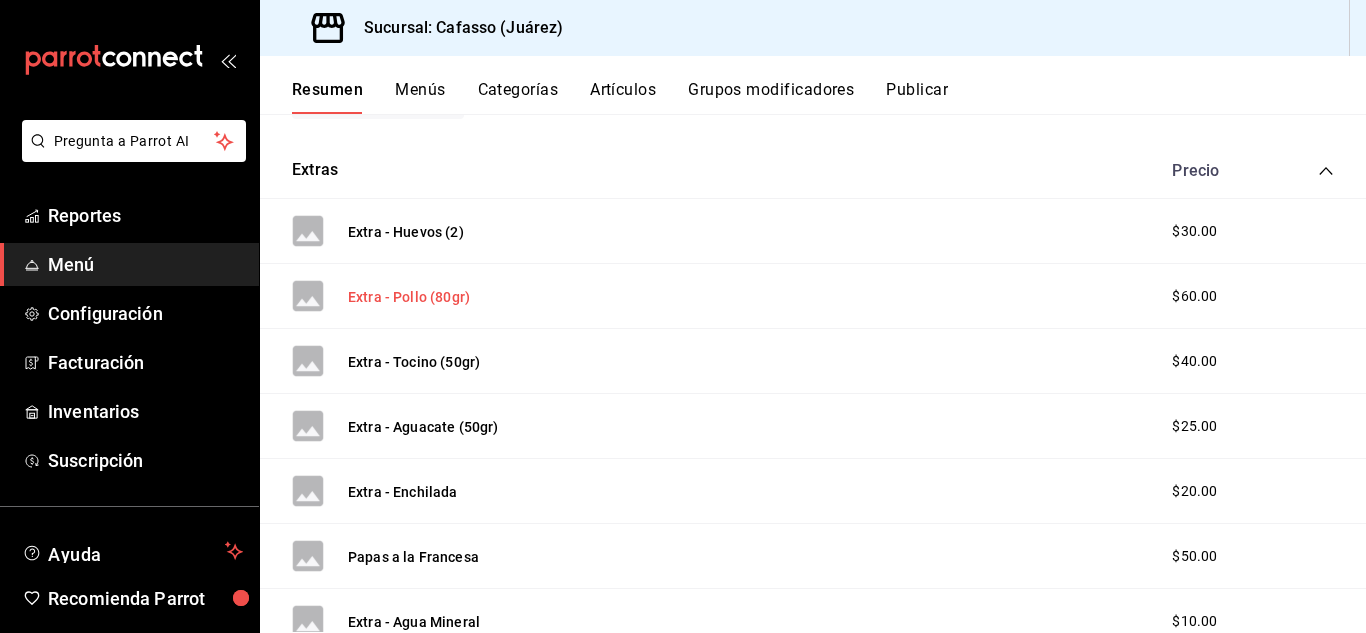 click on "Extra - Pollo (80gr)" at bounding box center [409, 297] 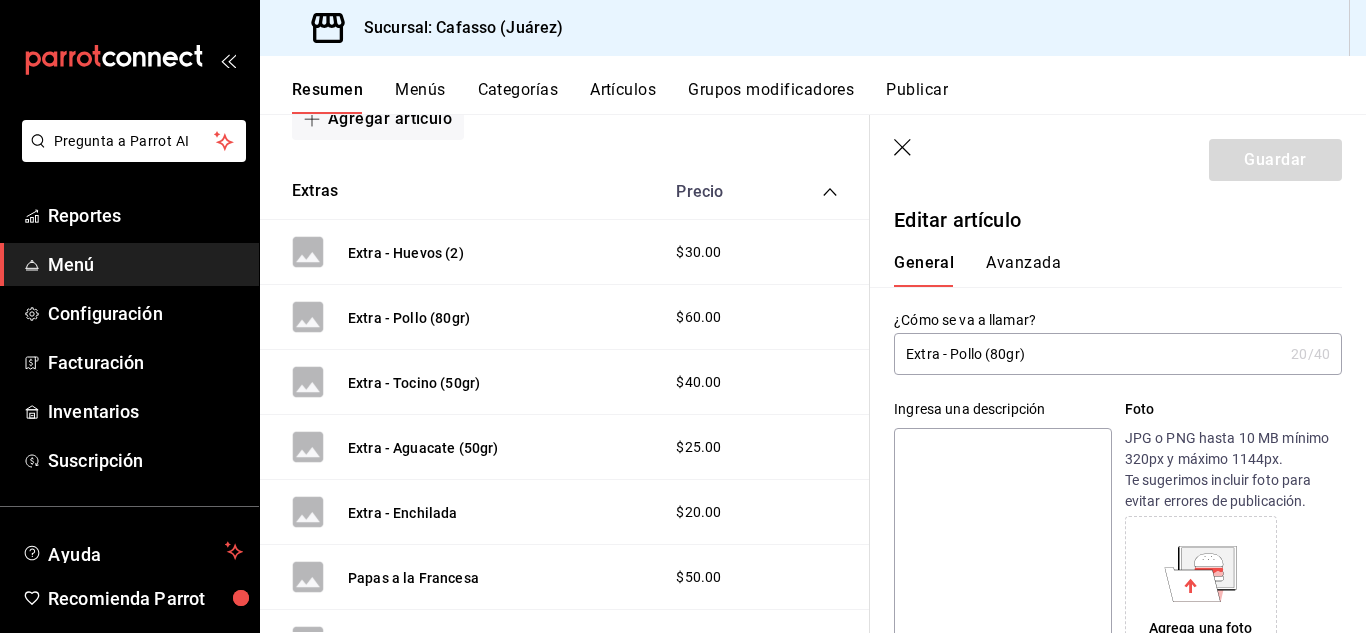 click on "Extra - Pollo (80gr)" at bounding box center (1088, 354) 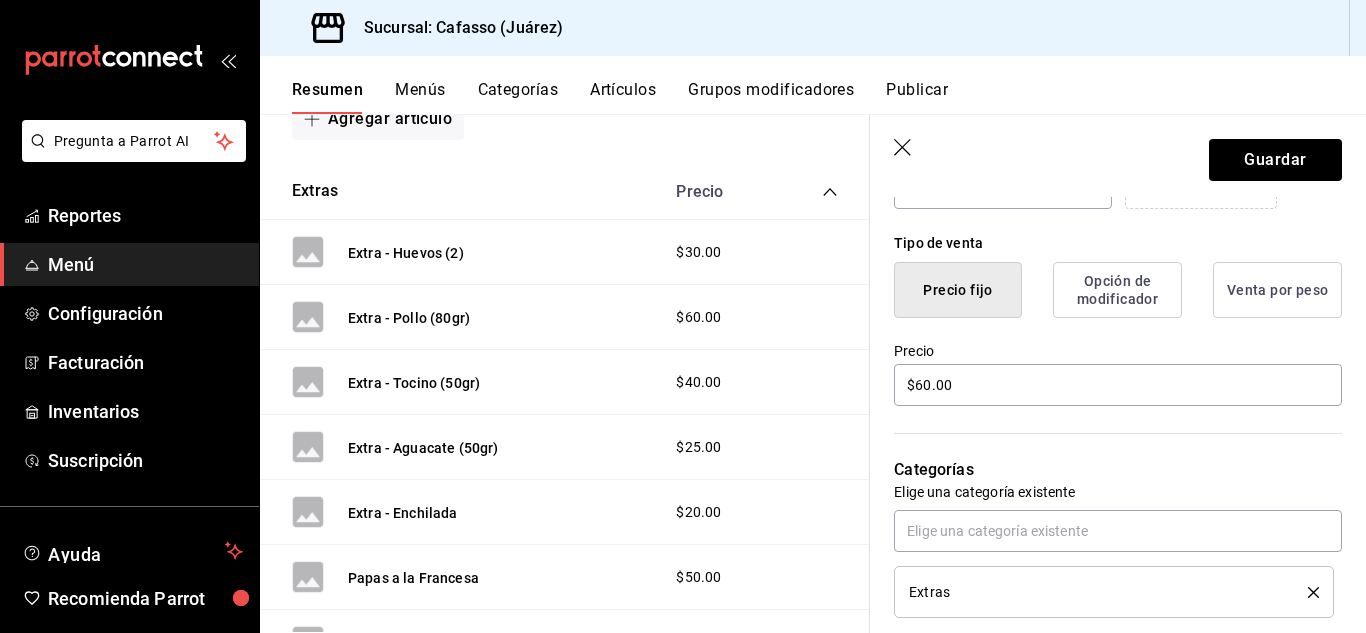 scroll, scrollTop: 549, scrollLeft: 0, axis: vertical 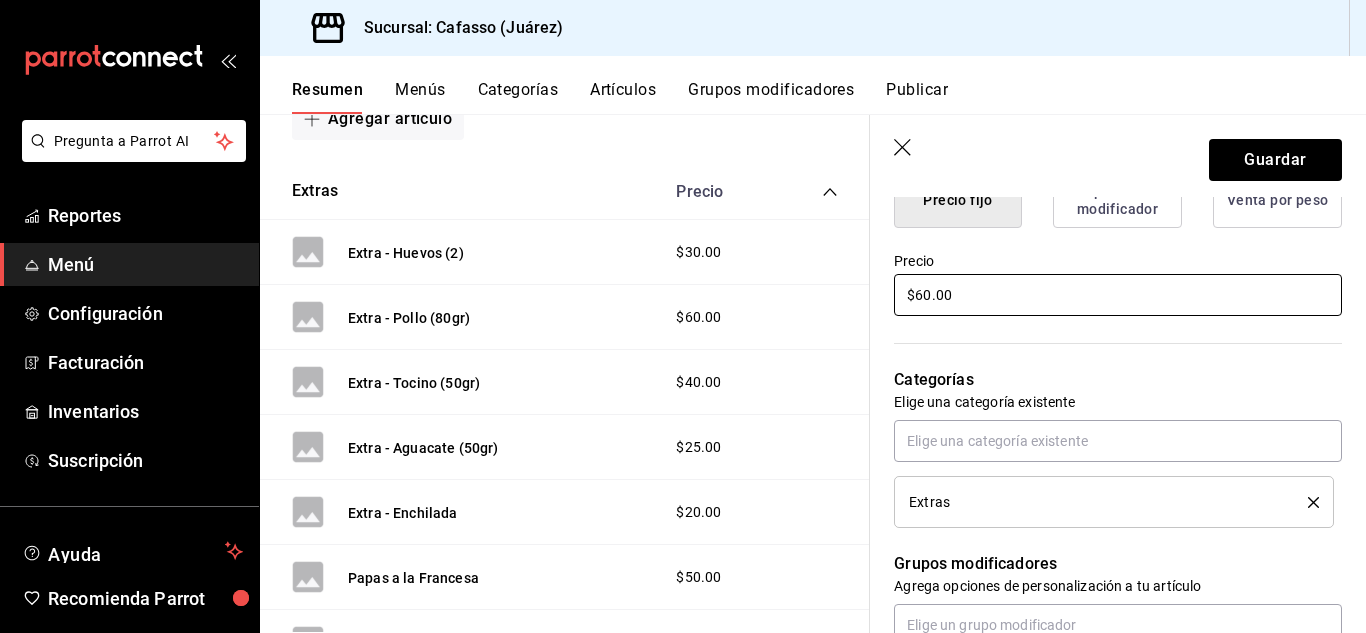 type on "Extra - Pollo (100gr)" 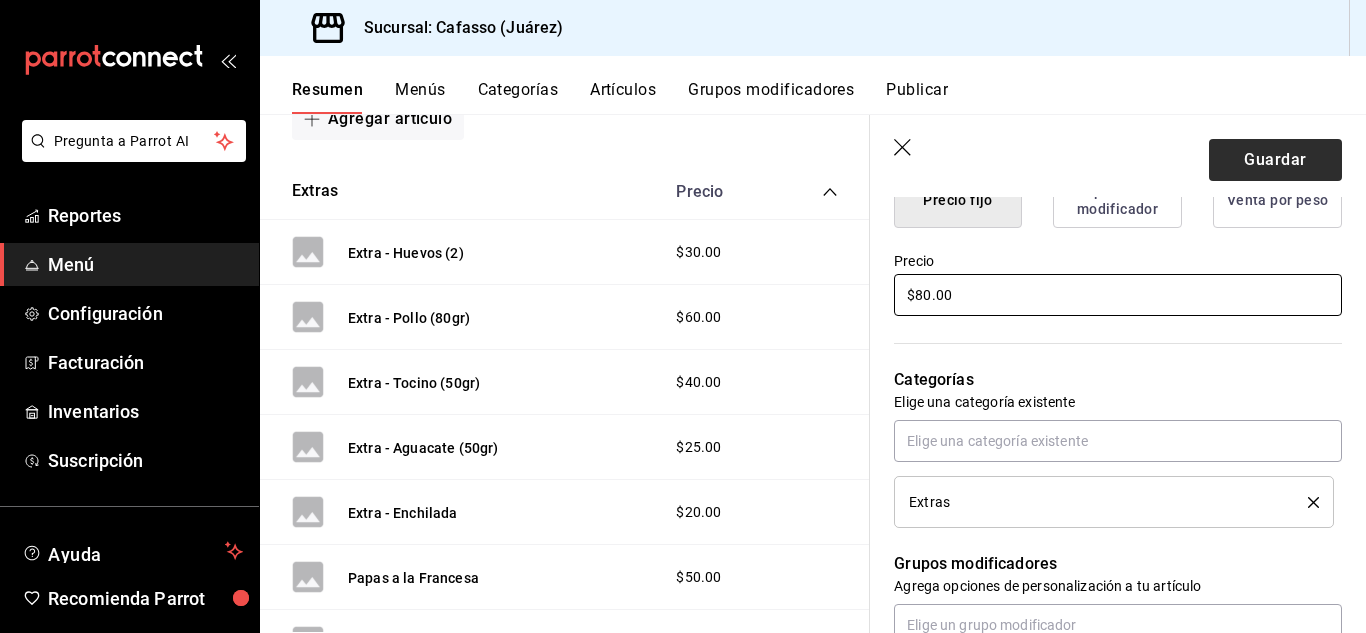 type on "$80.00" 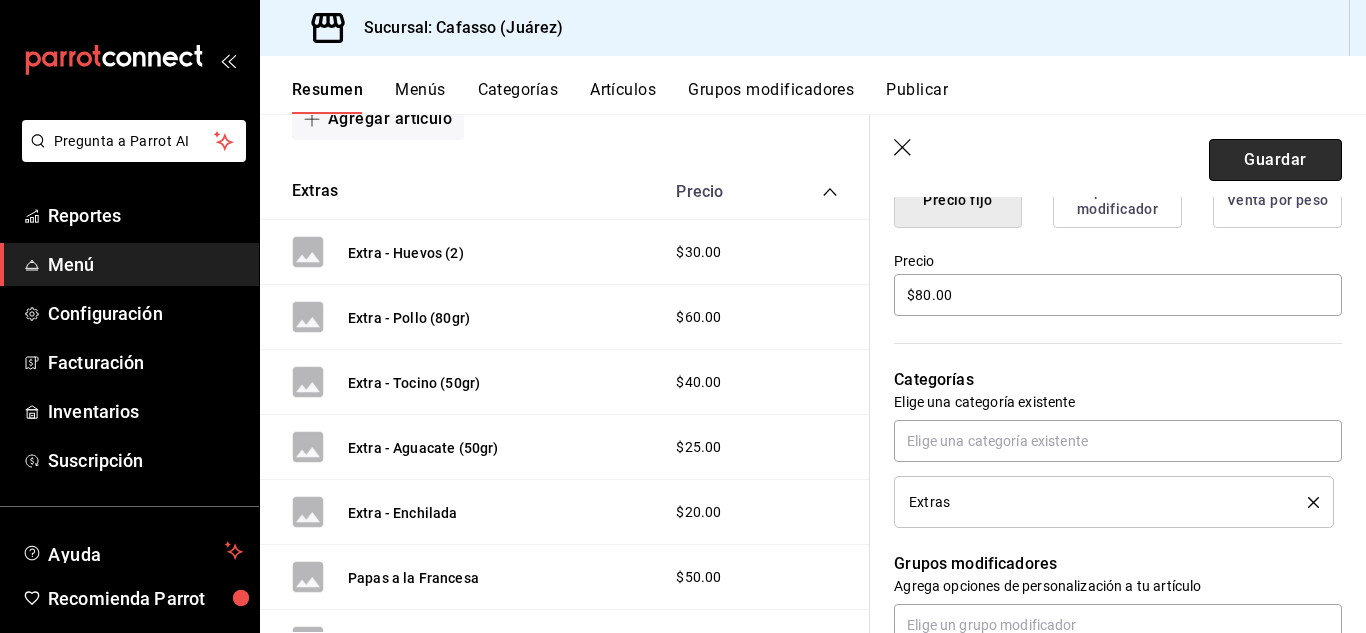 click on "Guardar" at bounding box center (1275, 160) 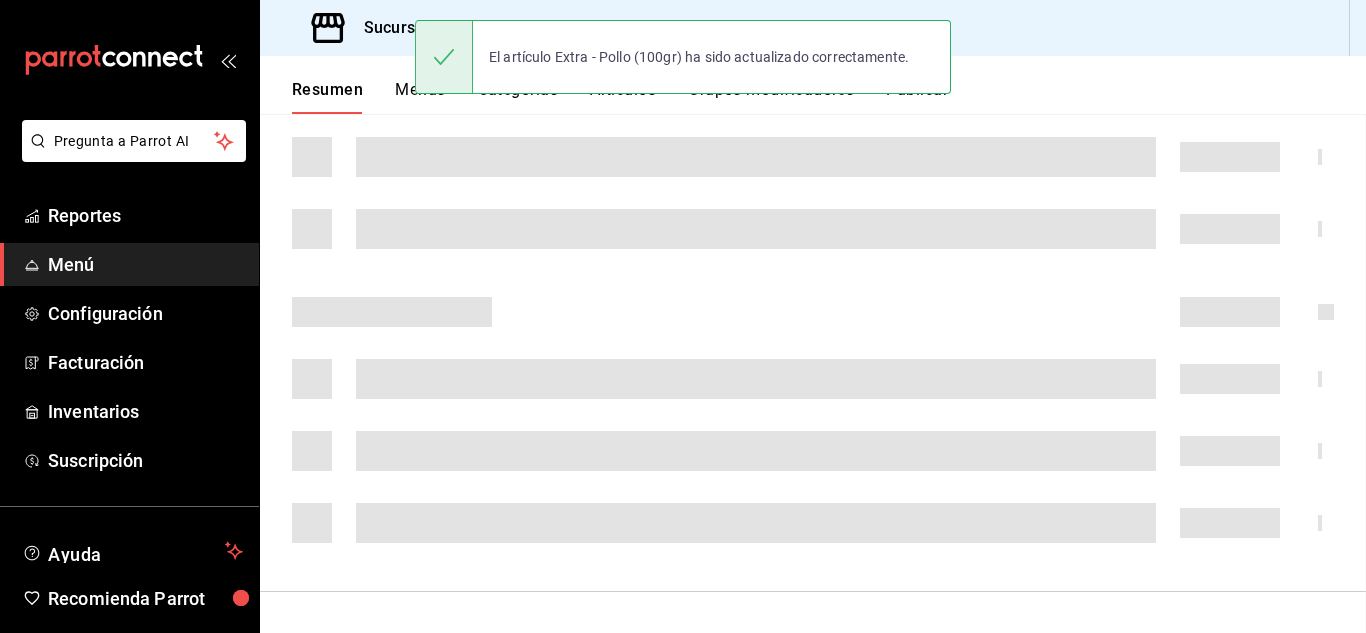 scroll, scrollTop: 0, scrollLeft: 0, axis: both 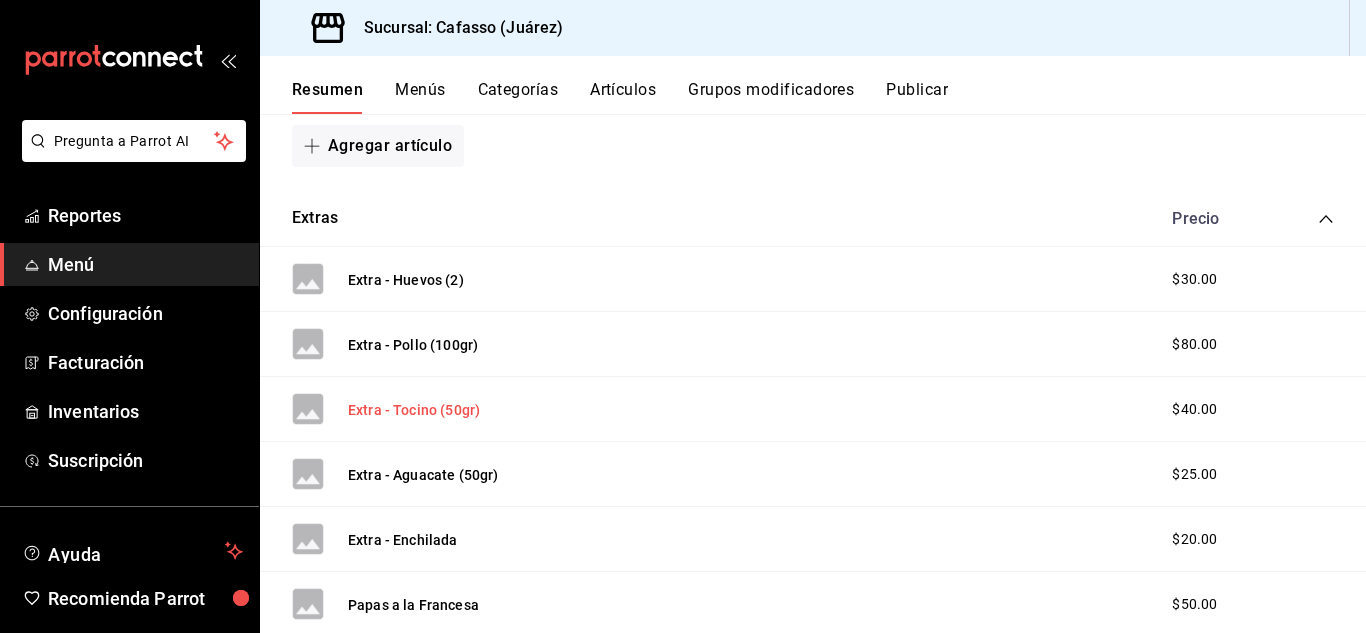 click on "Extra - Tocino (50gr)" at bounding box center (414, 410) 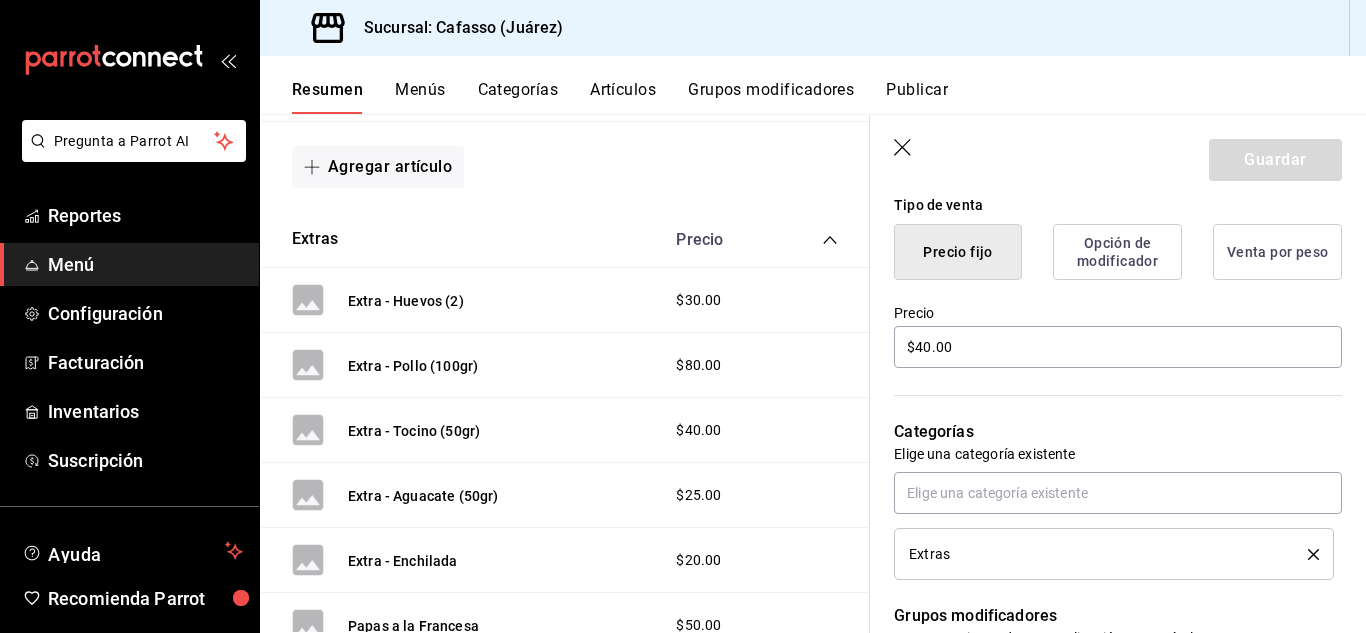 scroll, scrollTop: 555, scrollLeft: 0, axis: vertical 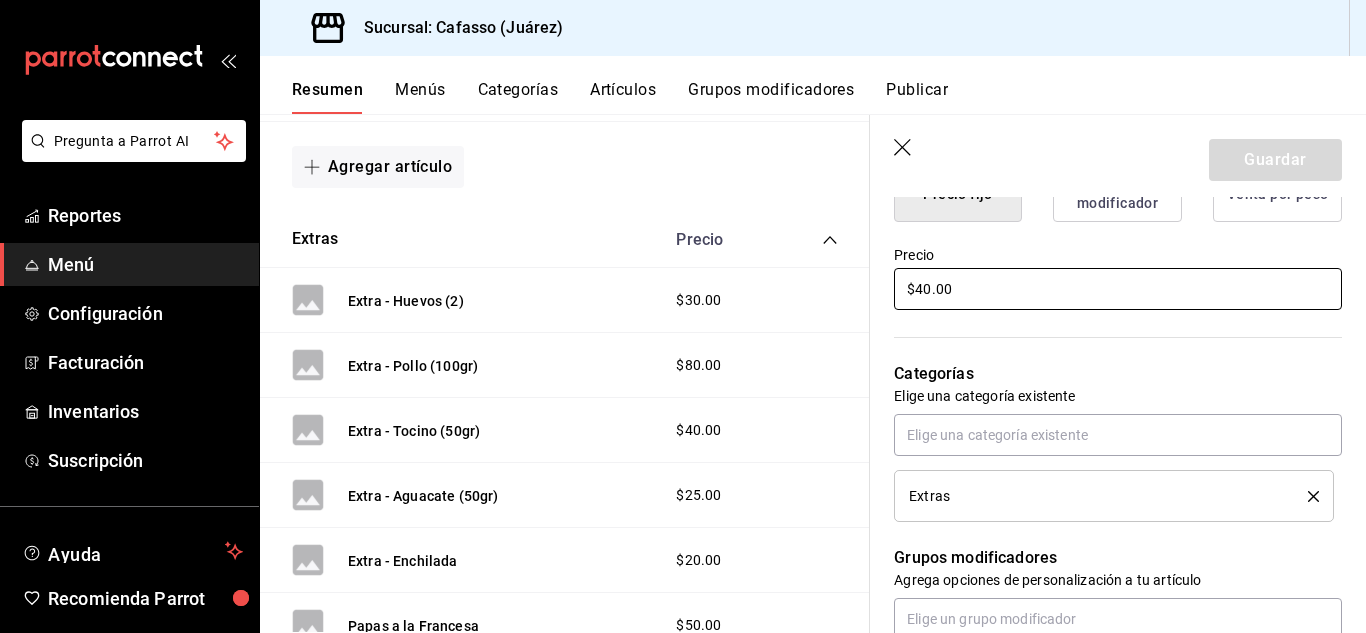 click on "$40.00" at bounding box center (1118, 289) 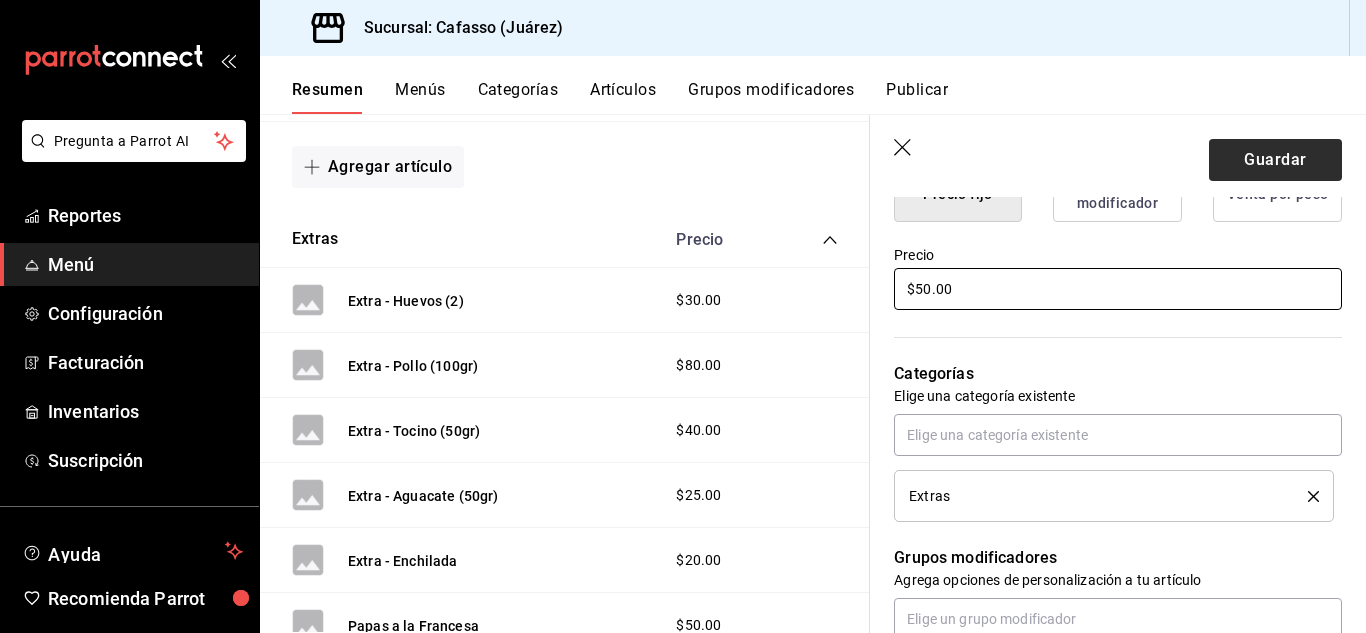 type on "$50.00" 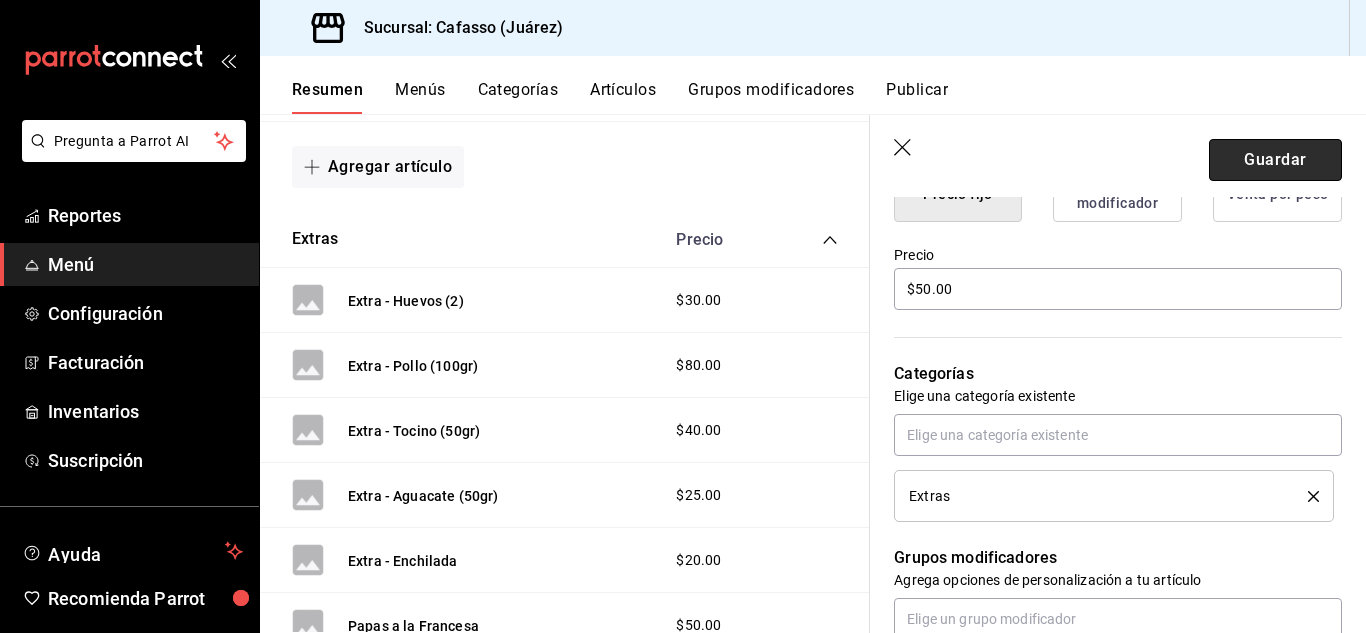 click on "Guardar" at bounding box center [1275, 160] 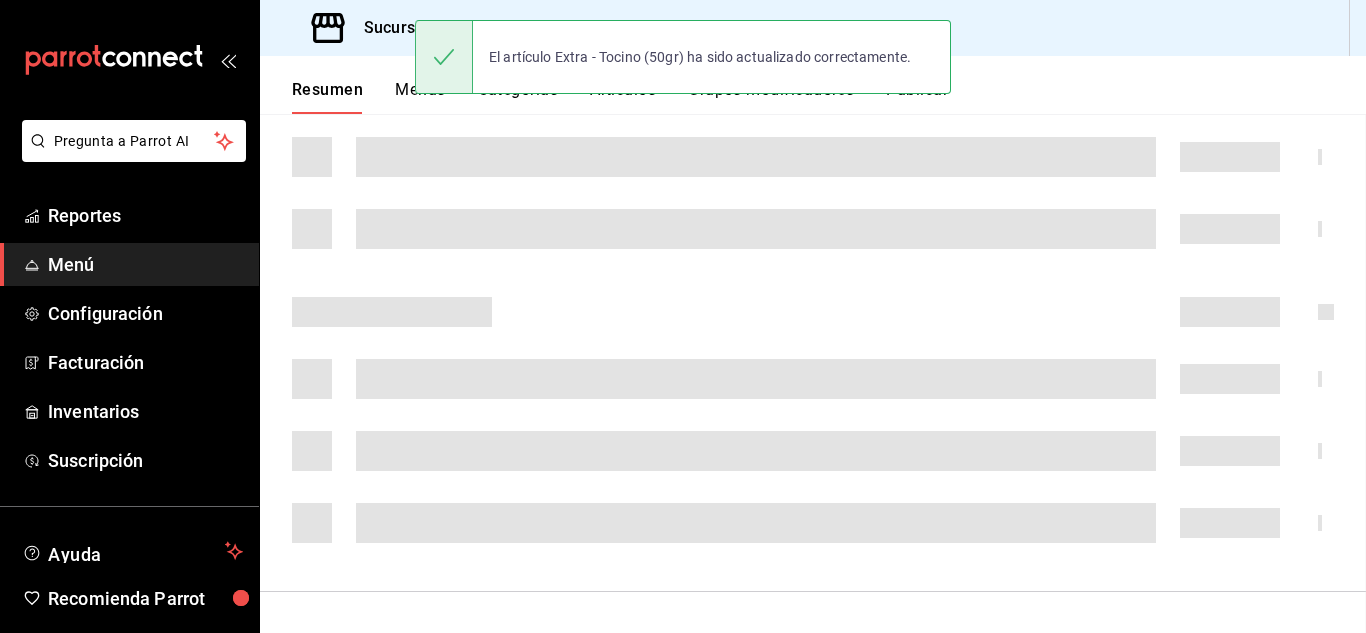 scroll, scrollTop: 0, scrollLeft: 0, axis: both 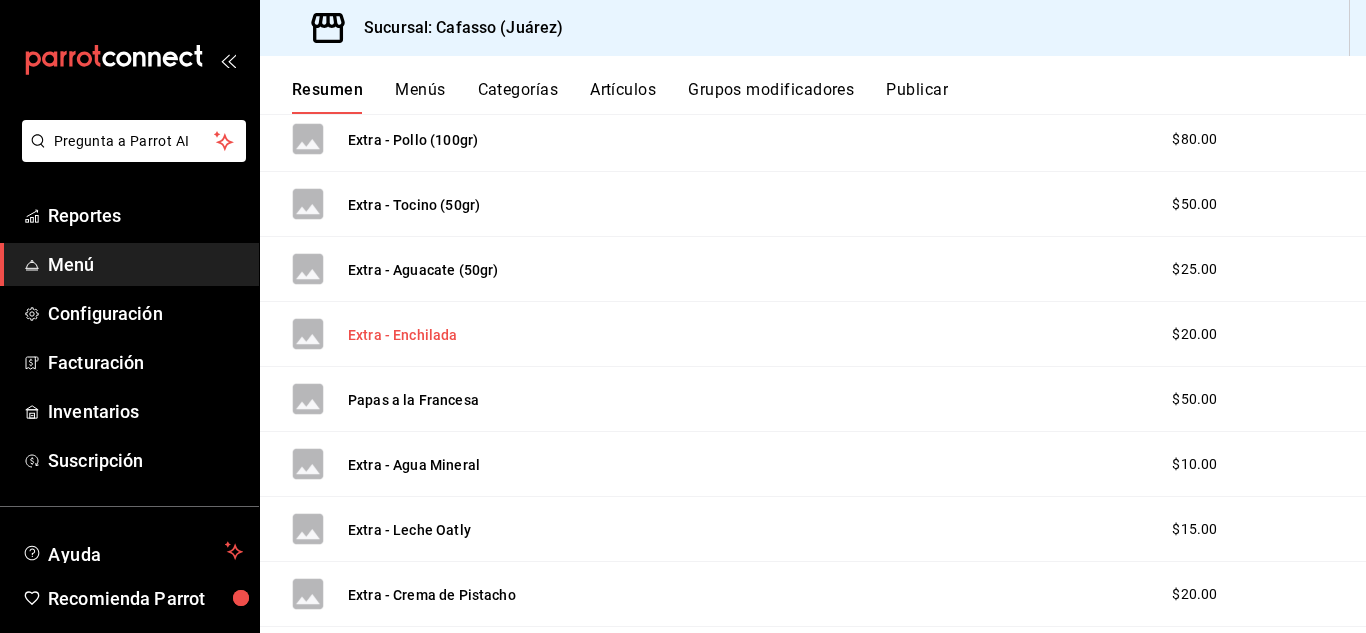 click on "Extra - Enchilada" at bounding box center [403, 335] 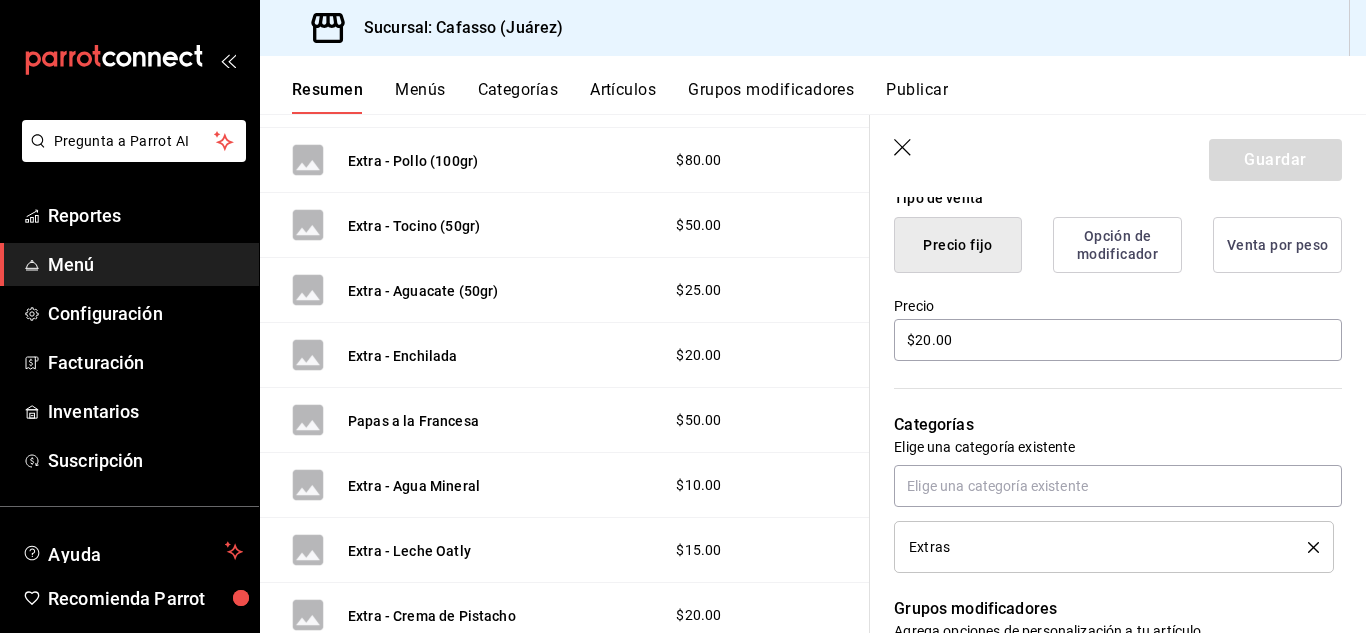 scroll, scrollTop: 546, scrollLeft: 0, axis: vertical 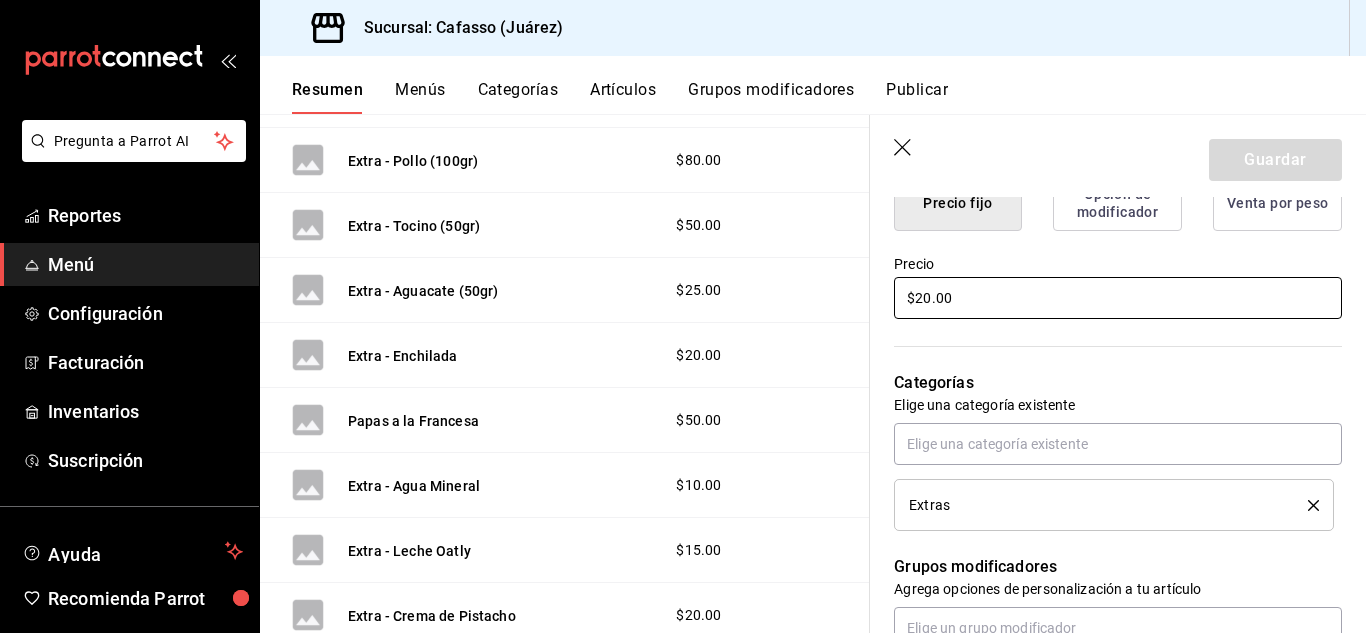 click on "$20.00" at bounding box center (1118, 298) 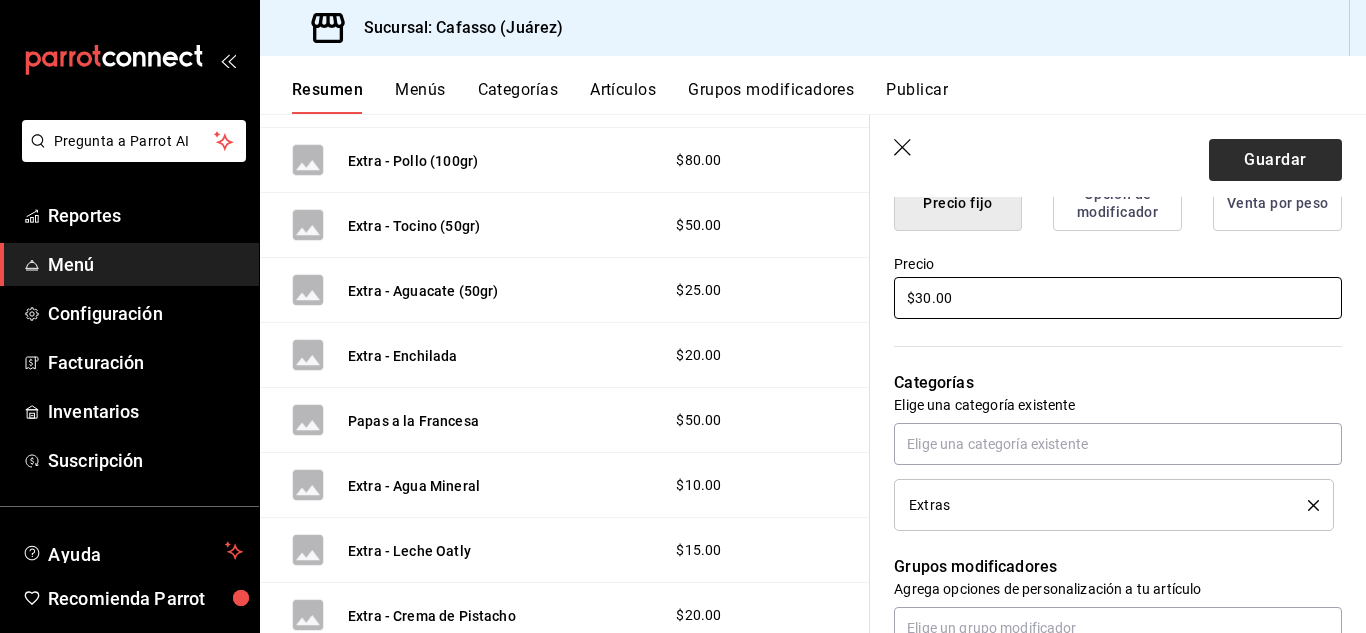 type on "$30.00" 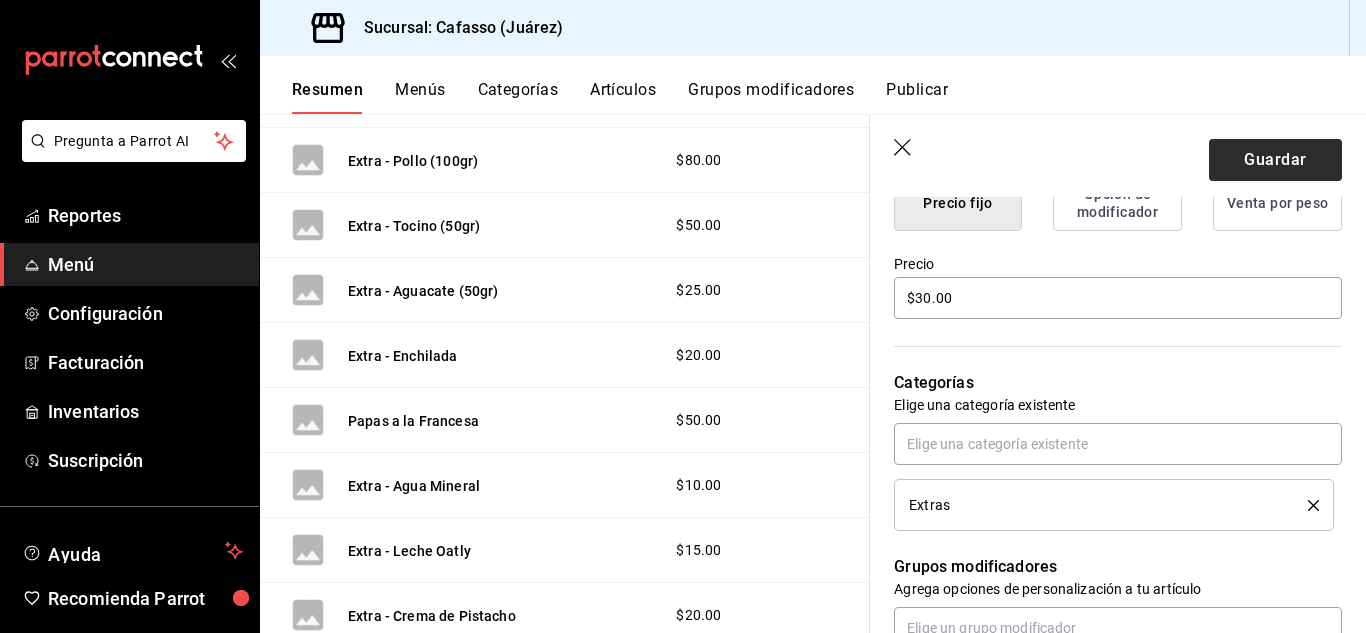 click on "Guardar" at bounding box center (1275, 160) 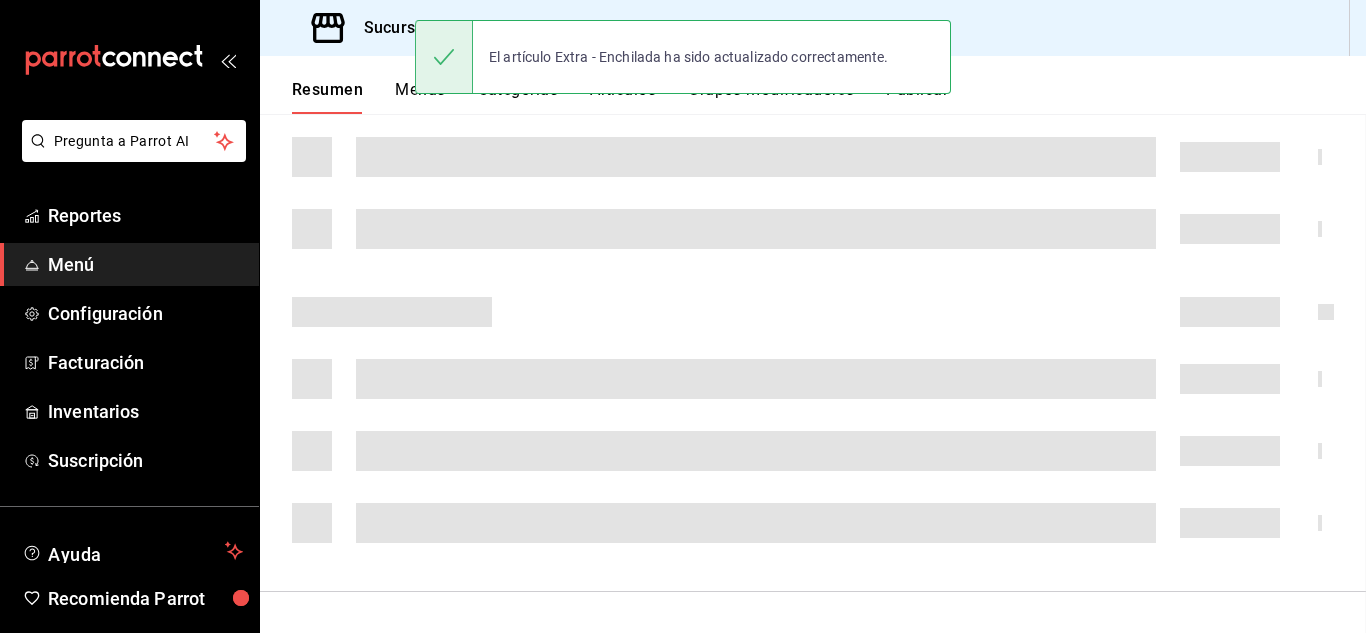 scroll, scrollTop: 0, scrollLeft: 0, axis: both 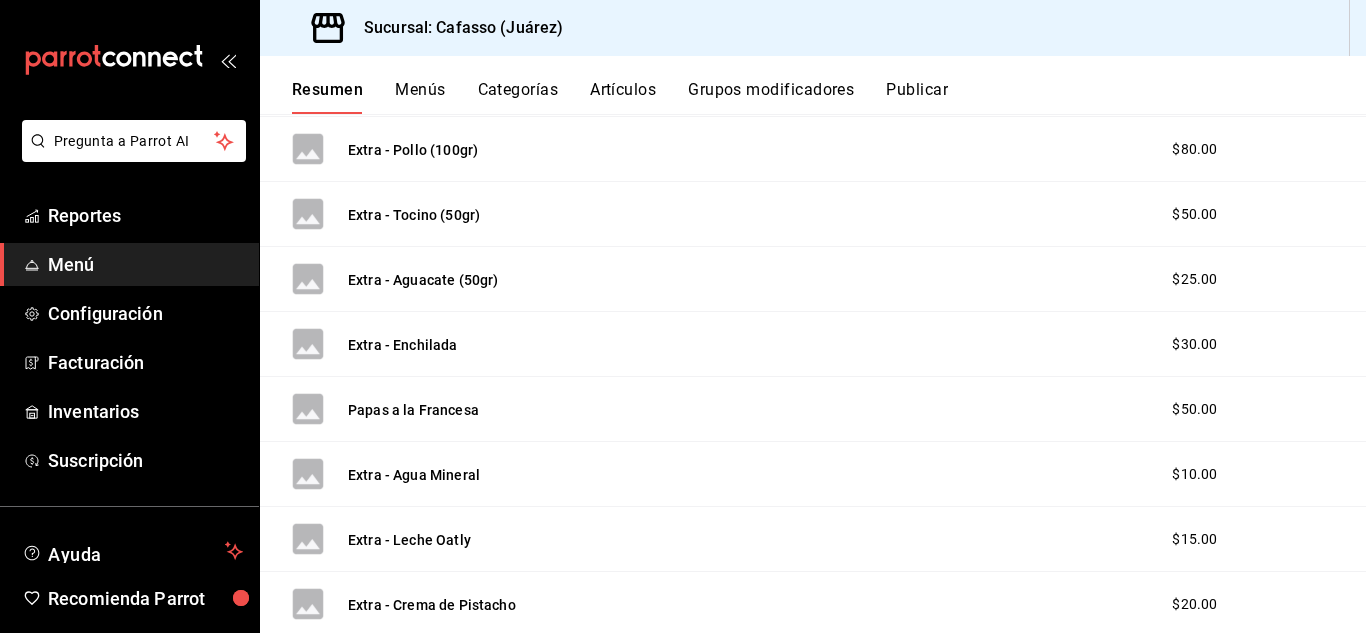 click on "$25.00" at bounding box center [1194, 279] 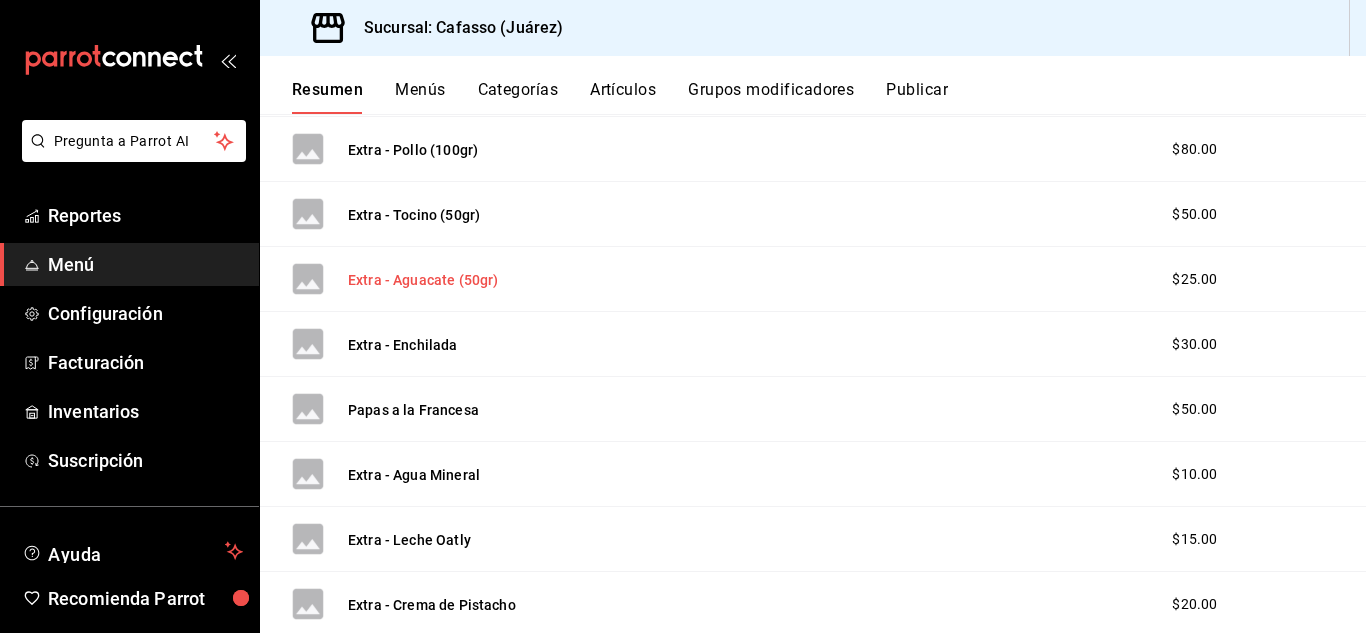 click on "Extra - Aguacate (50gr)" at bounding box center [423, 280] 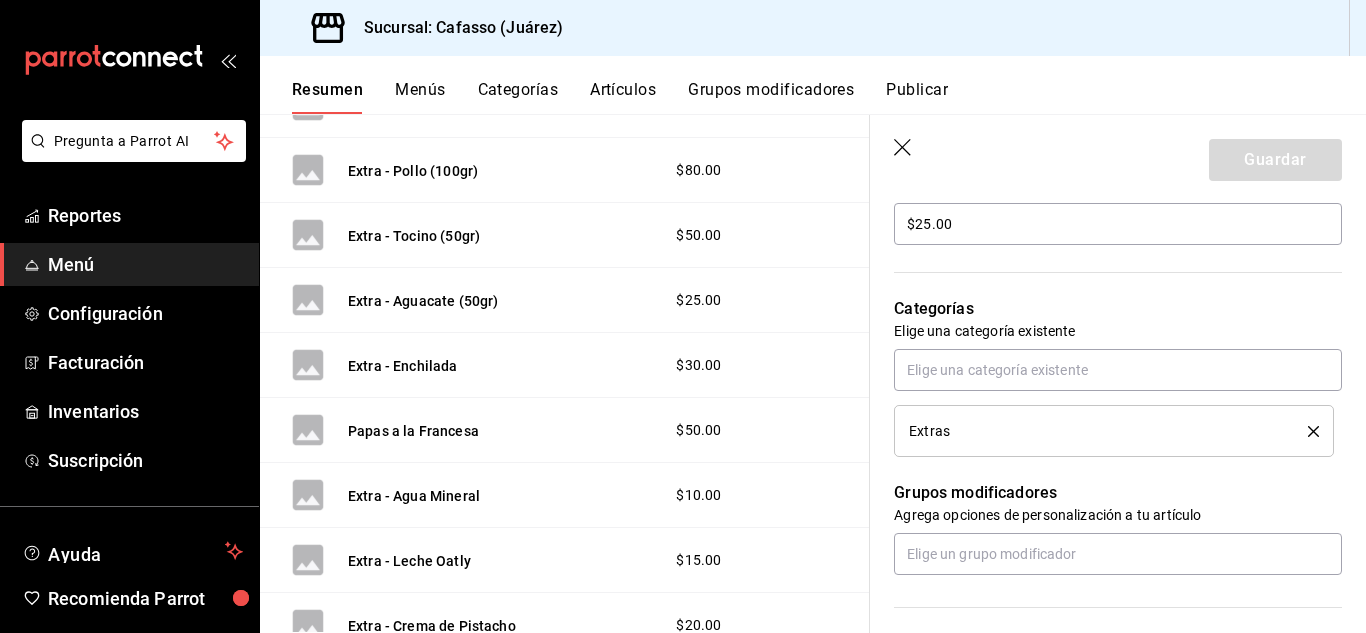 scroll, scrollTop: 612, scrollLeft: 0, axis: vertical 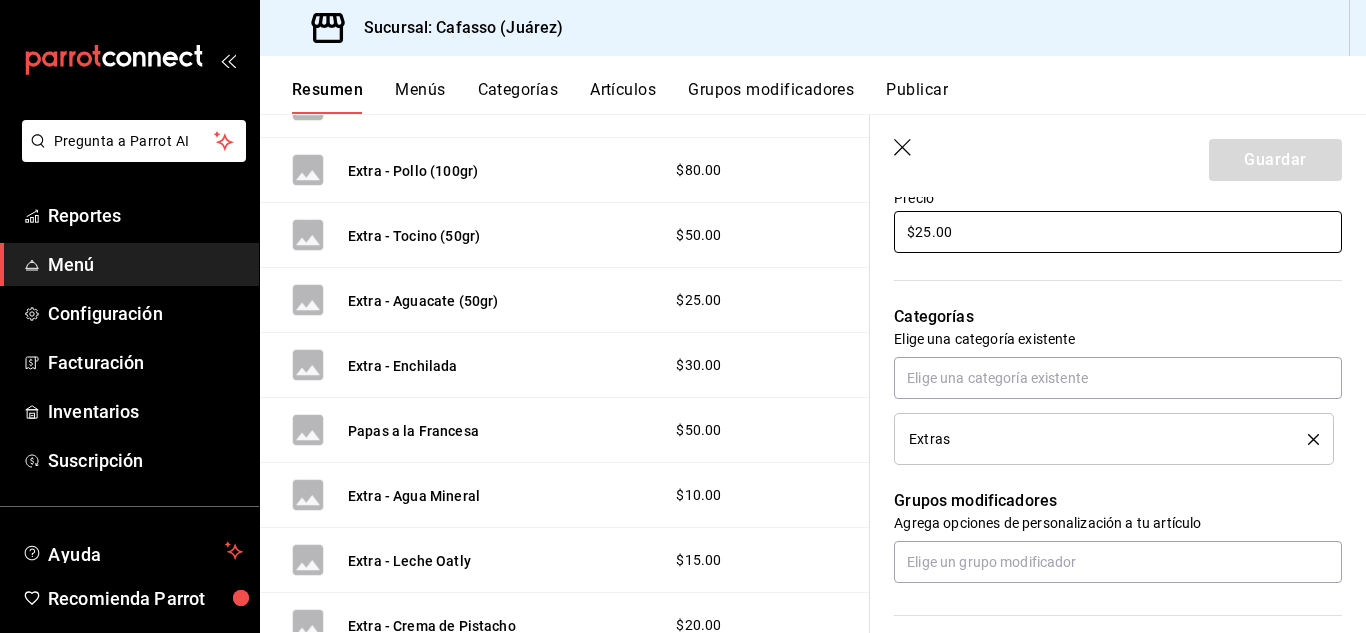 click on "$25.00" at bounding box center [1118, 232] 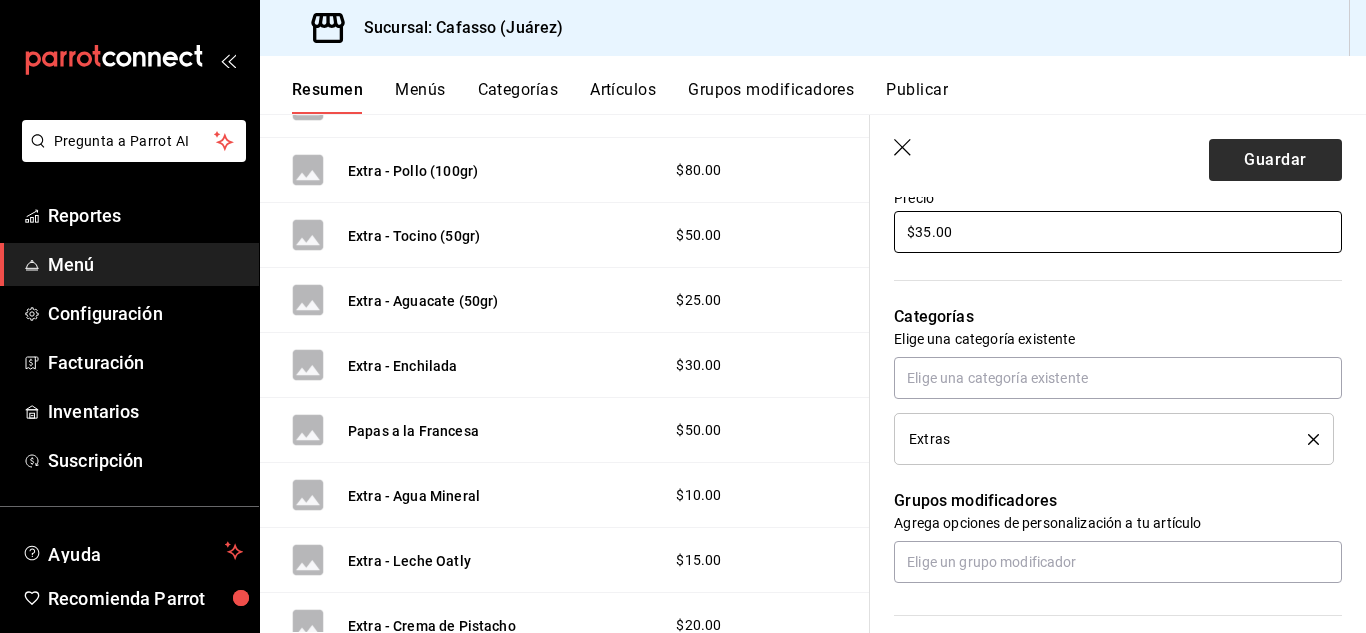 type on "$35.00" 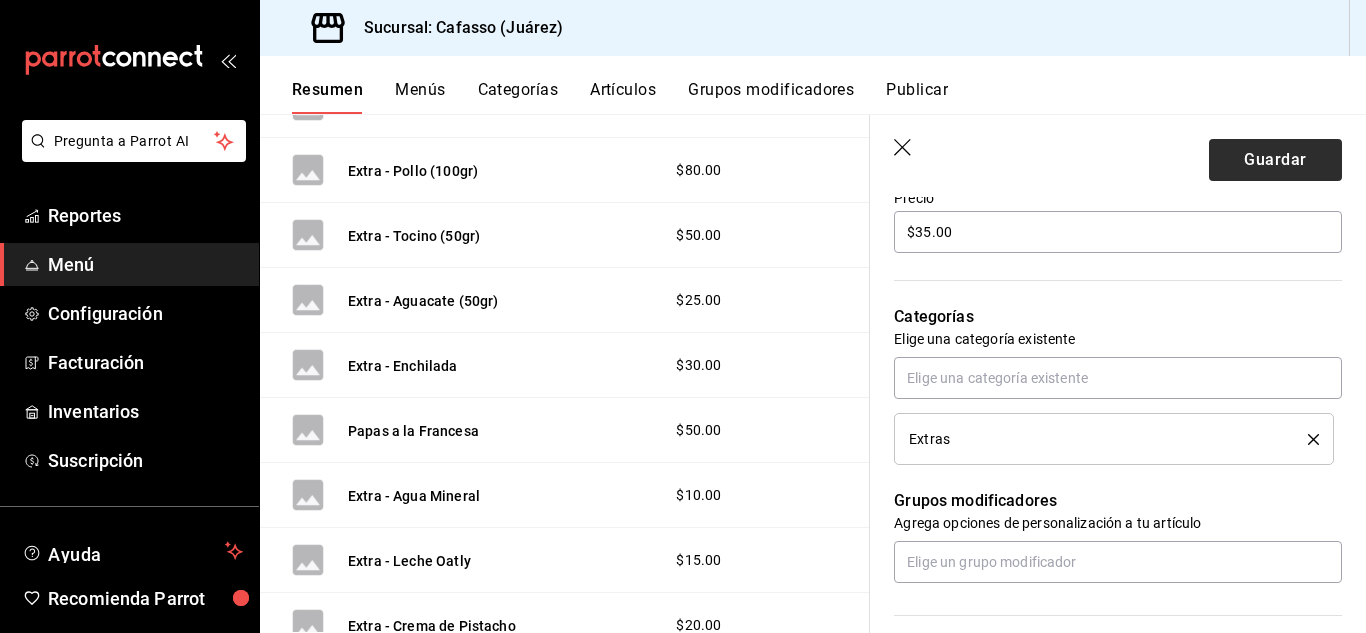 click on "Guardar" at bounding box center [1275, 160] 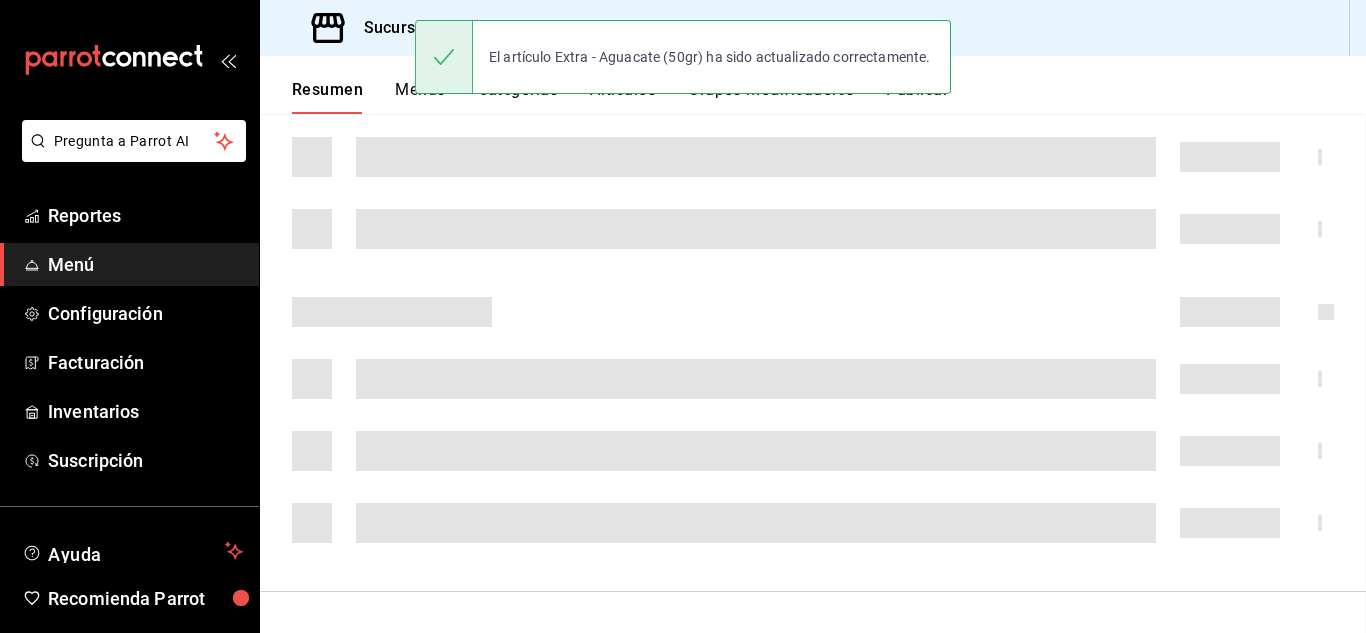 scroll, scrollTop: 0, scrollLeft: 0, axis: both 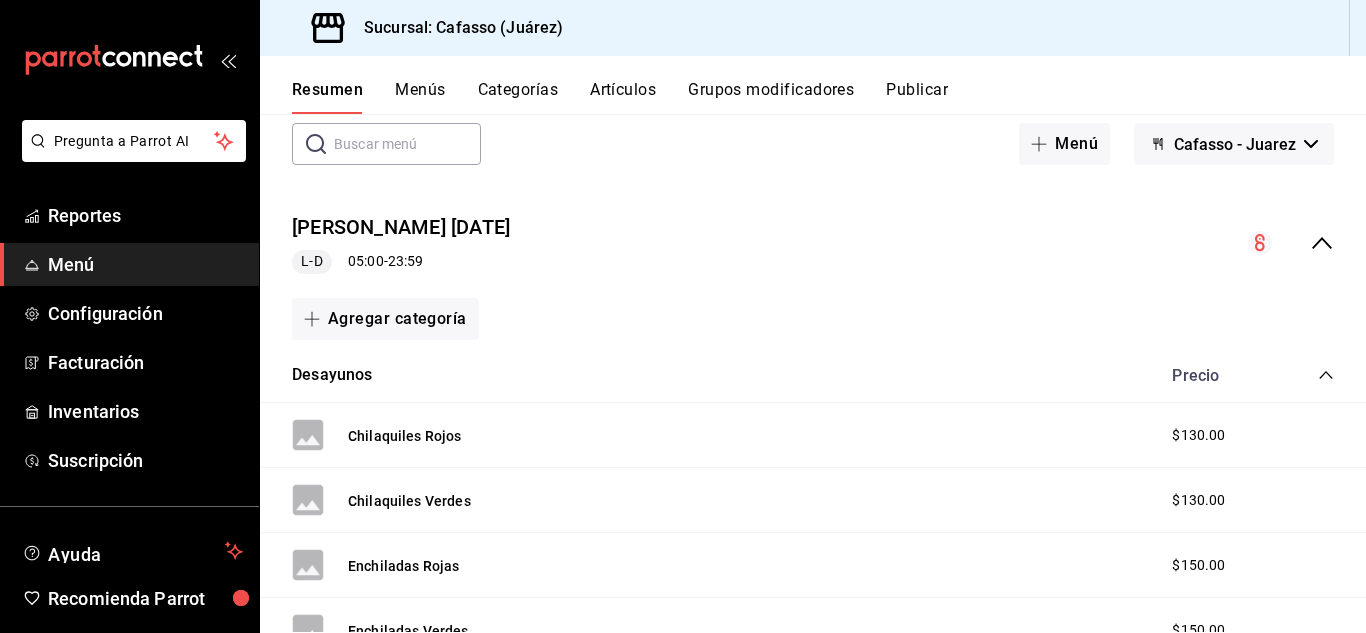 click 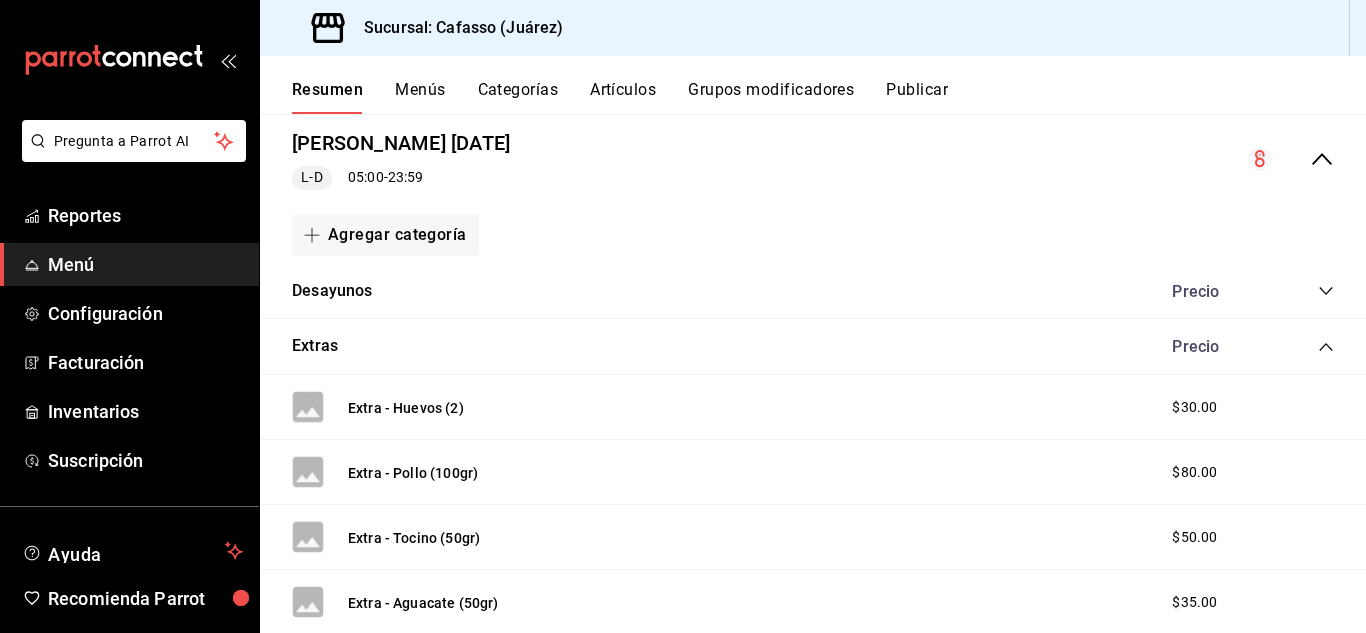 scroll, scrollTop: 214, scrollLeft: 0, axis: vertical 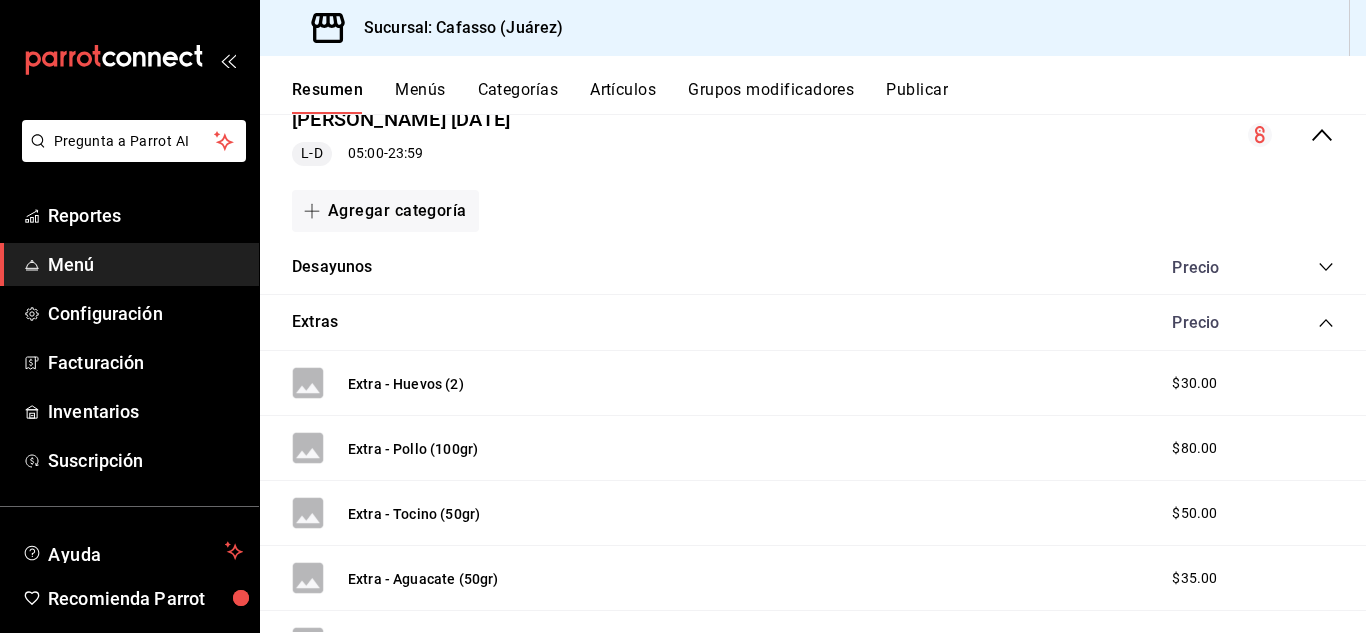 click on "Precio" at bounding box center (1243, 322) 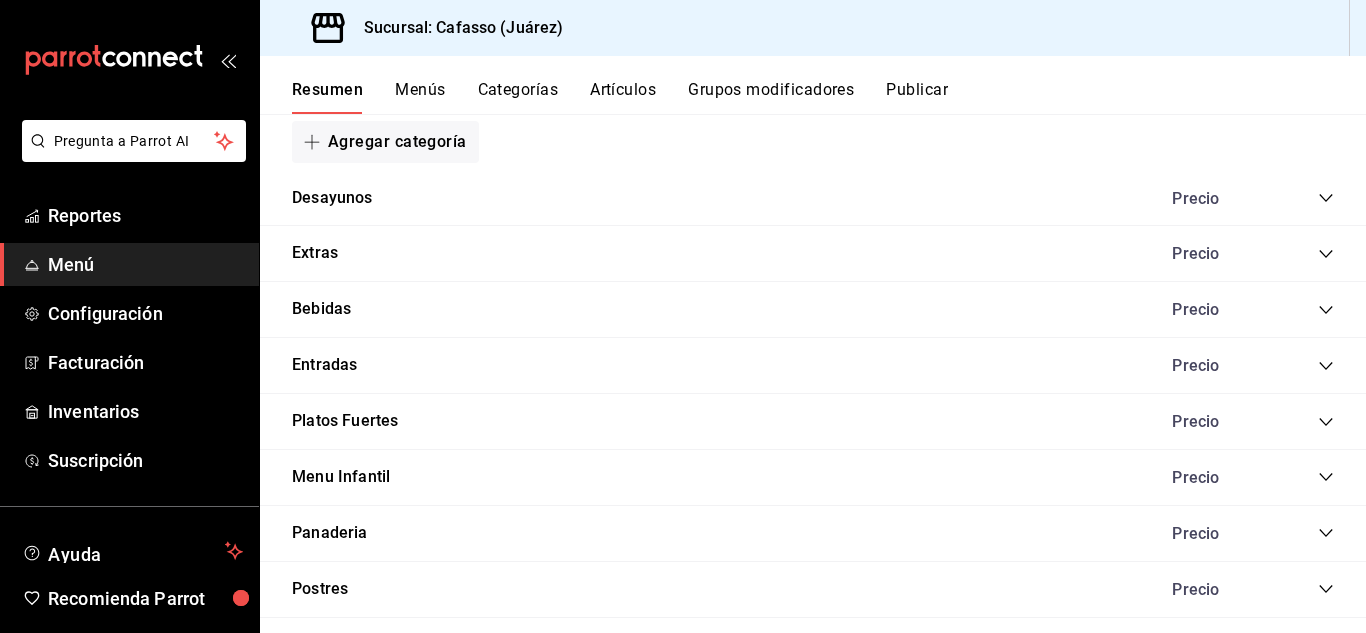 scroll, scrollTop: 314, scrollLeft: 0, axis: vertical 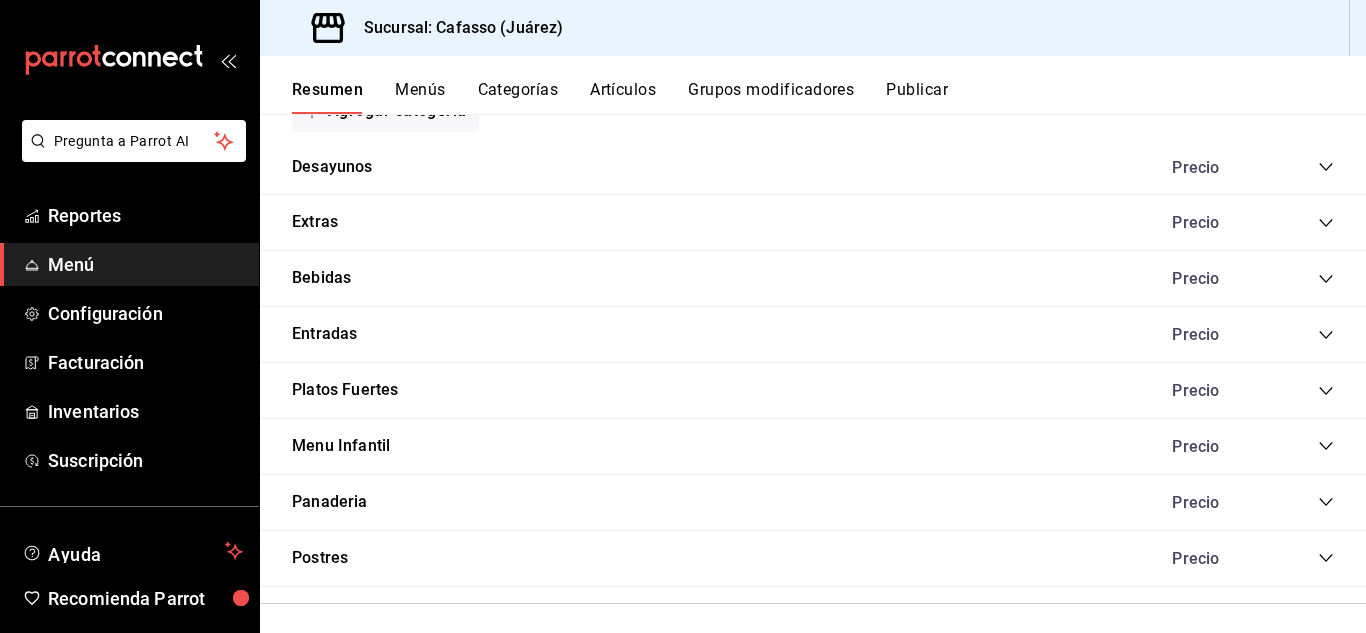 click 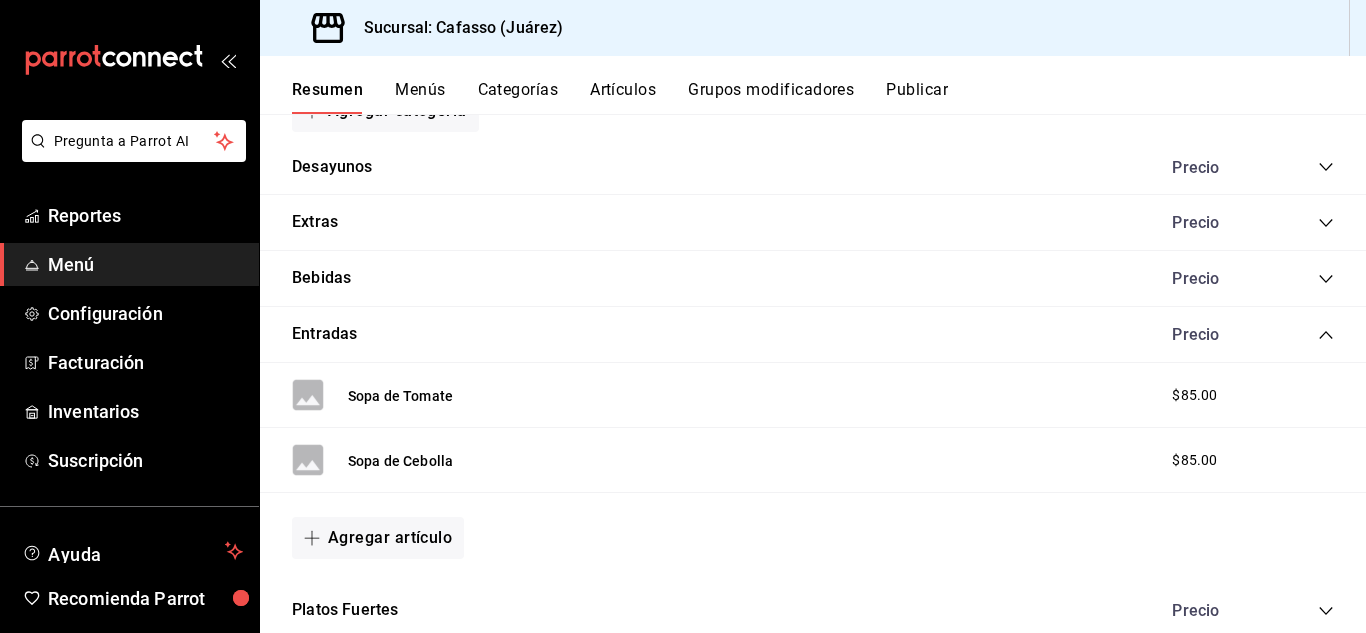 click 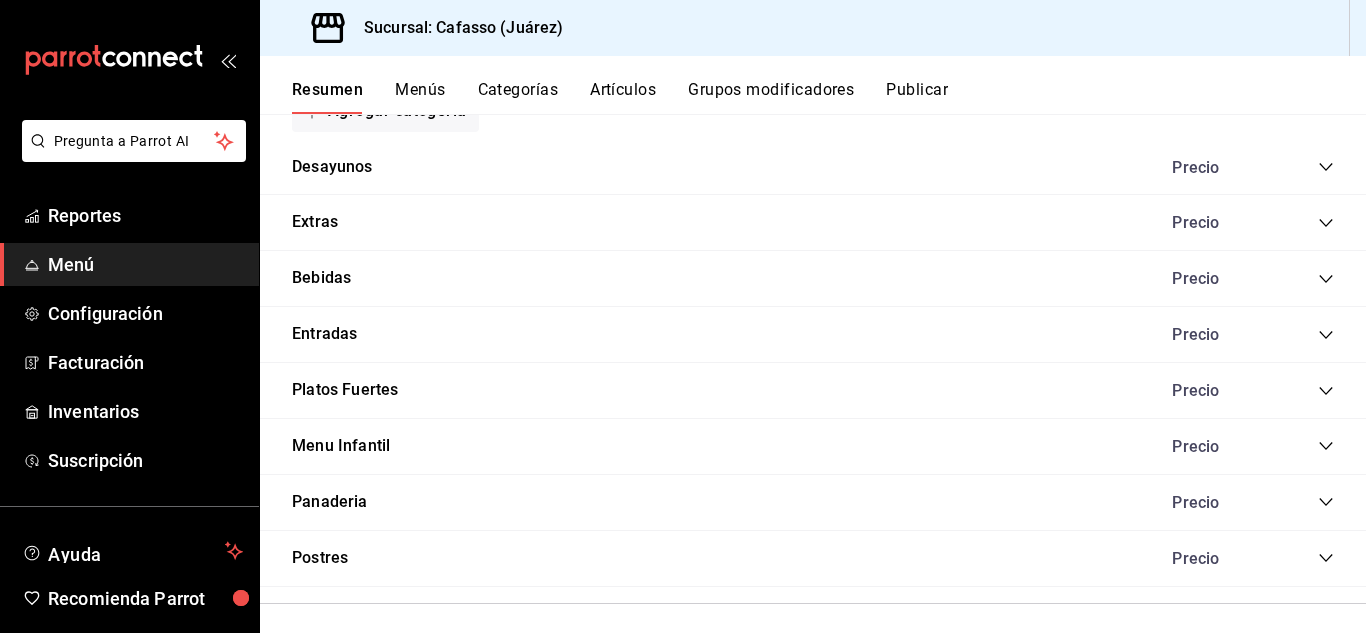 click 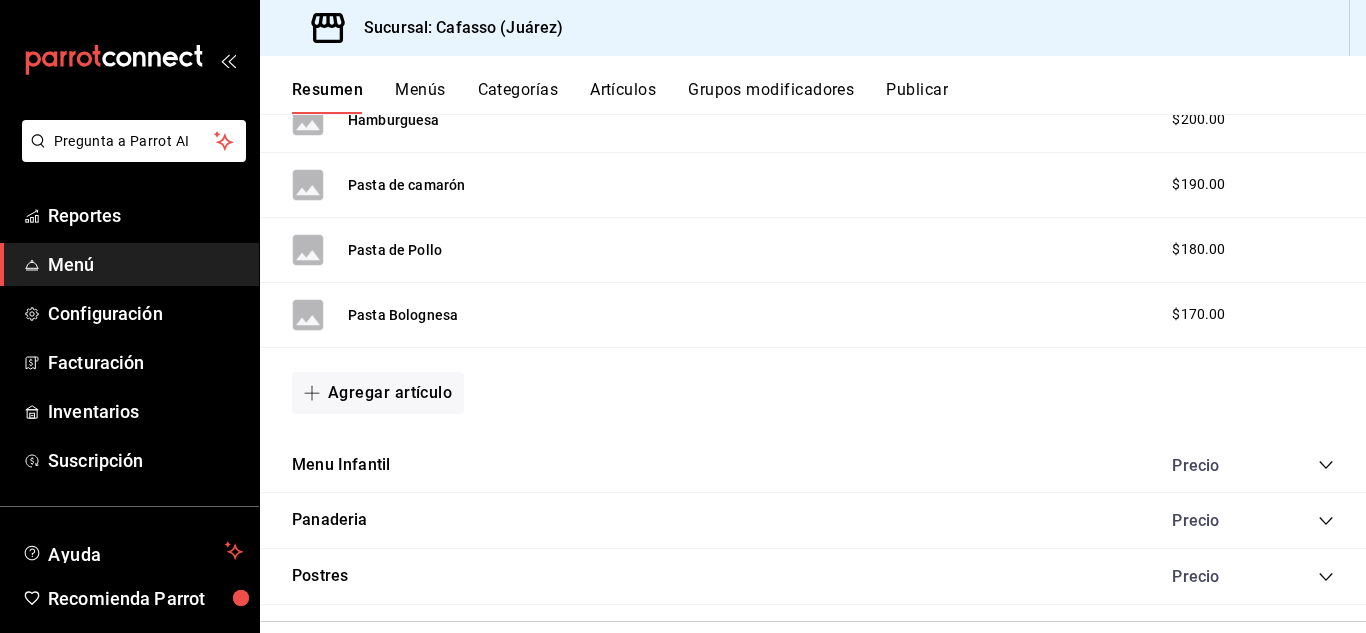 scroll, scrollTop: 1141, scrollLeft: 0, axis: vertical 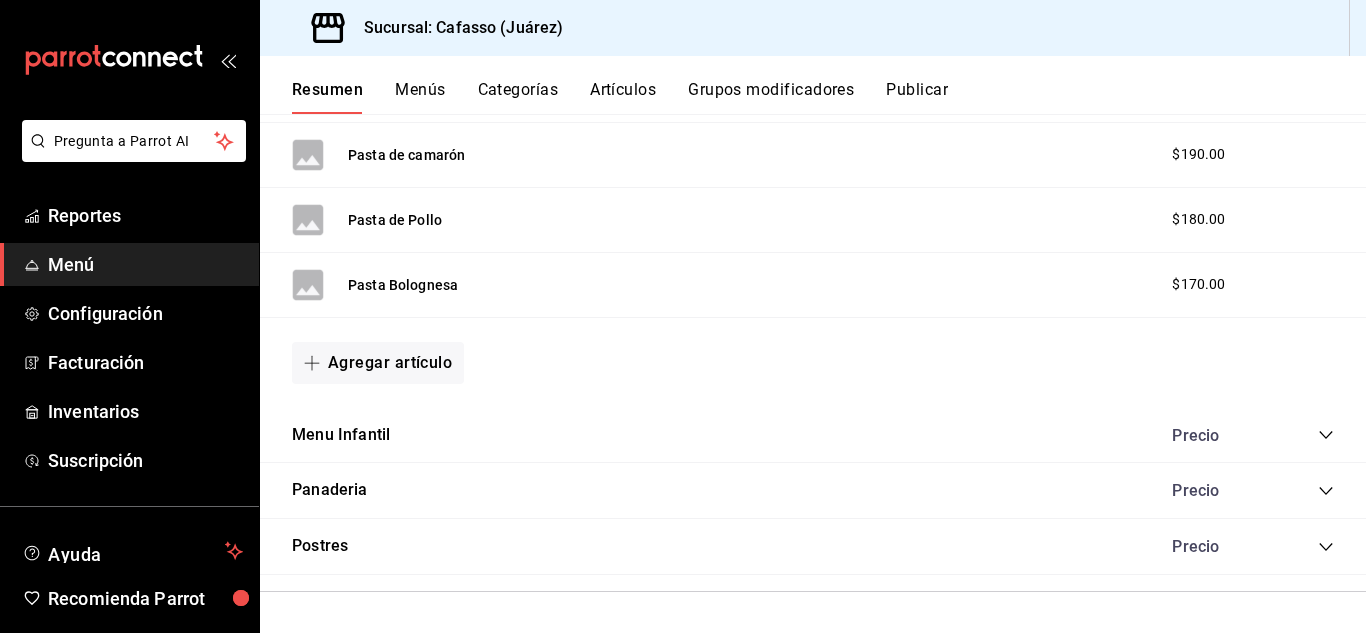 click 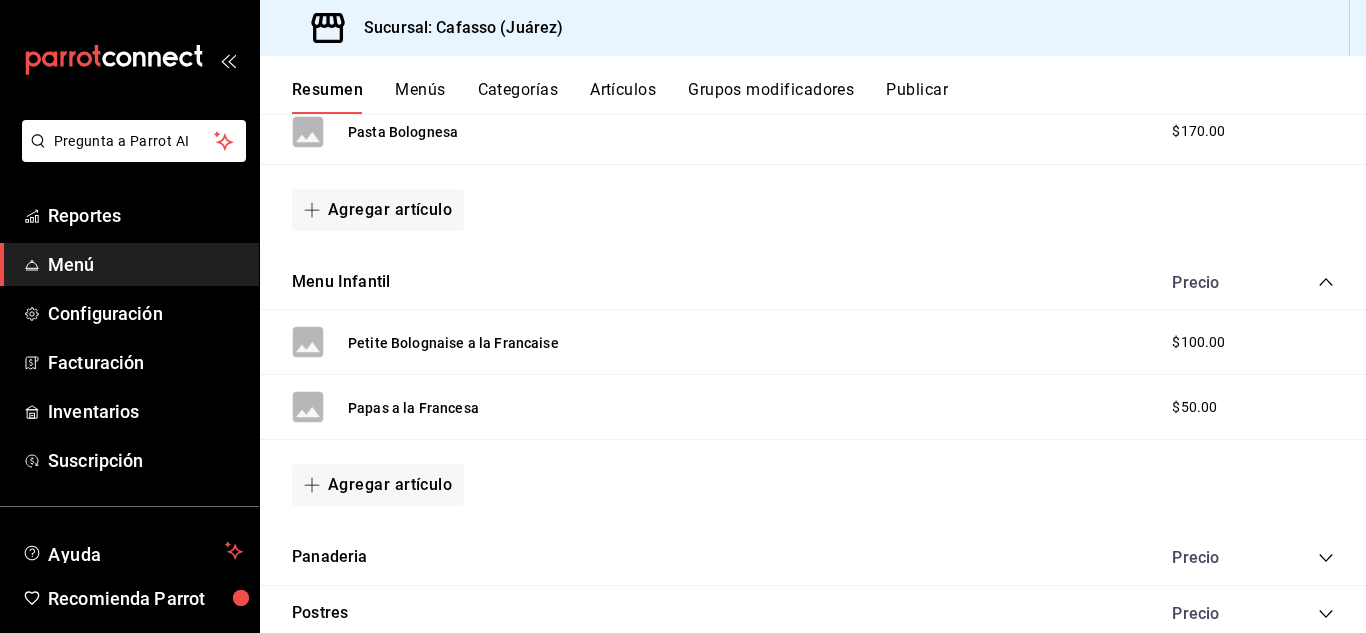 scroll, scrollTop: 1361, scrollLeft: 0, axis: vertical 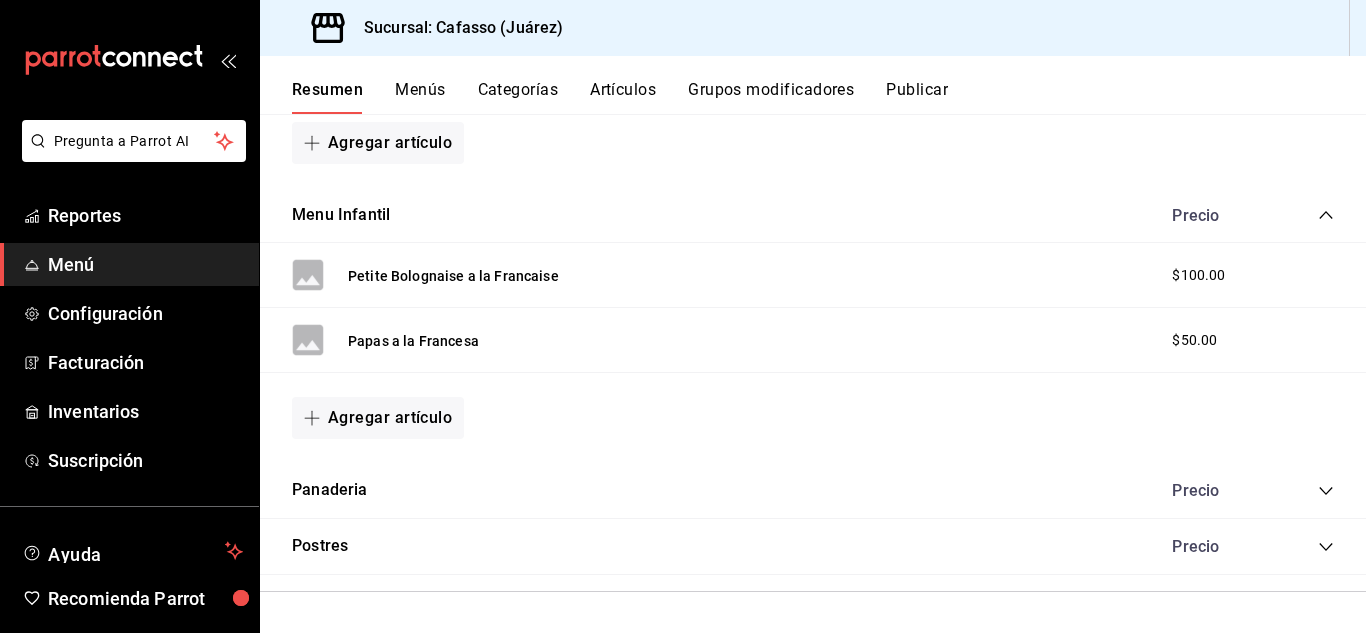 click 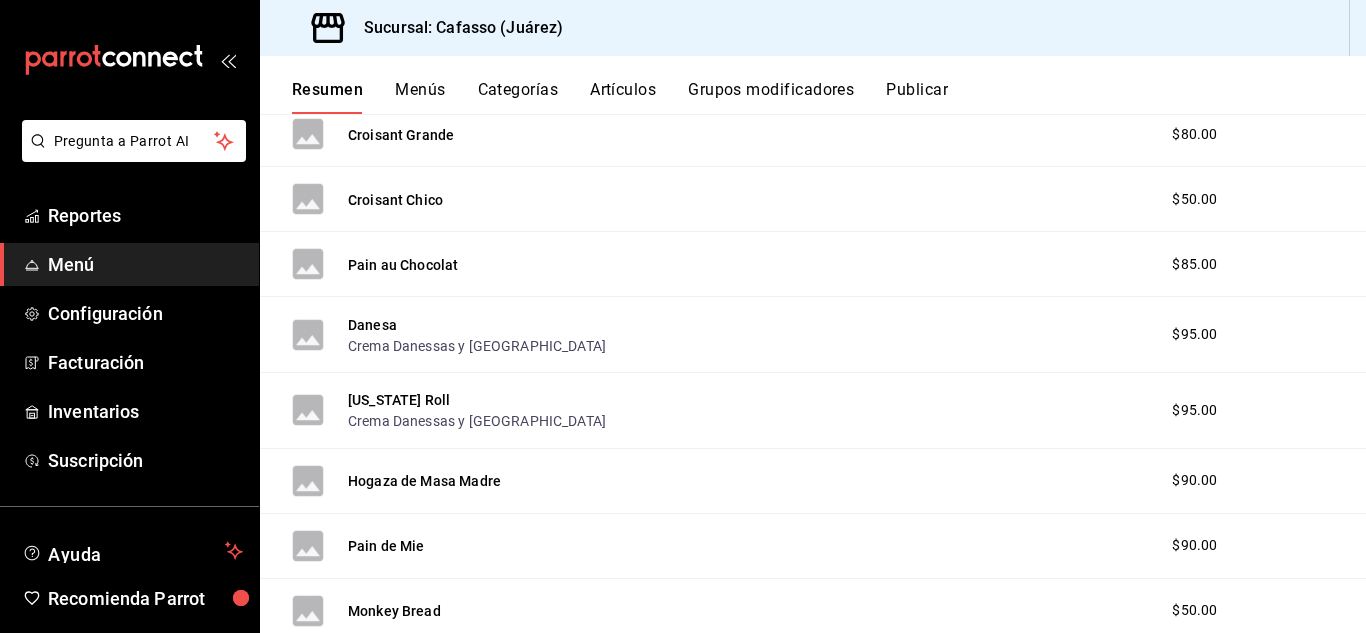 scroll, scrollTop: 1784, scrollLeft: 0, axis: vertical 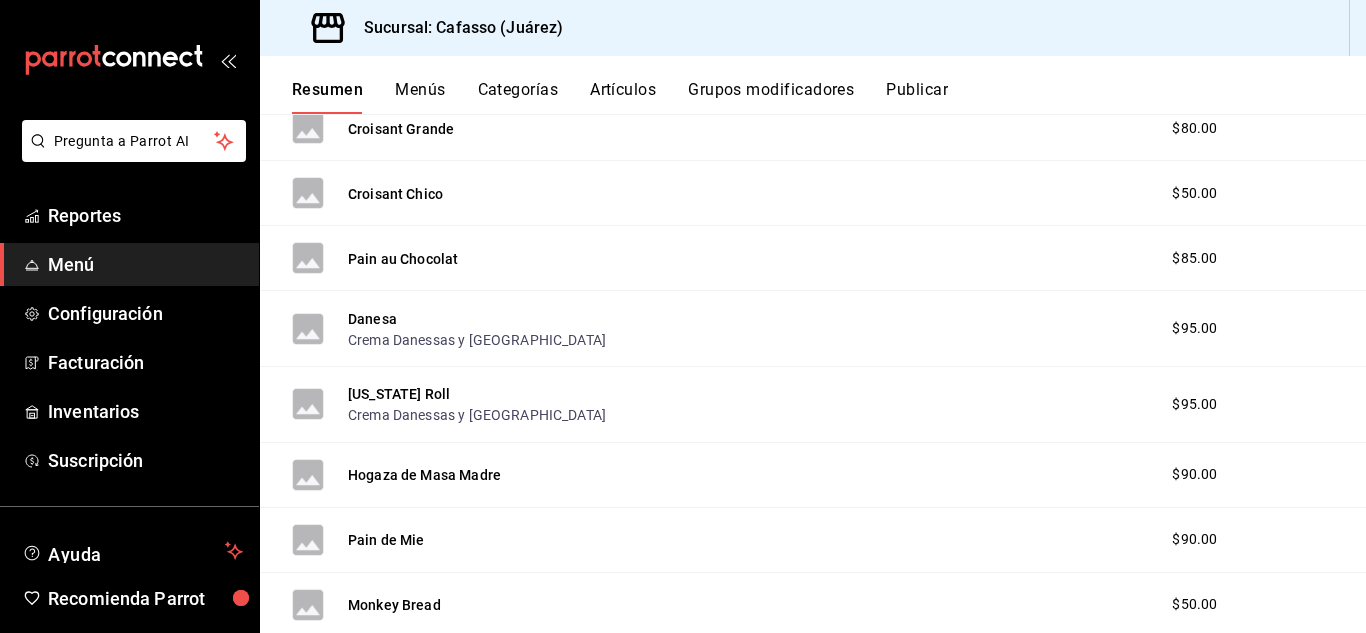 click on "Croisant Chico" at bounding box center (395, 194) 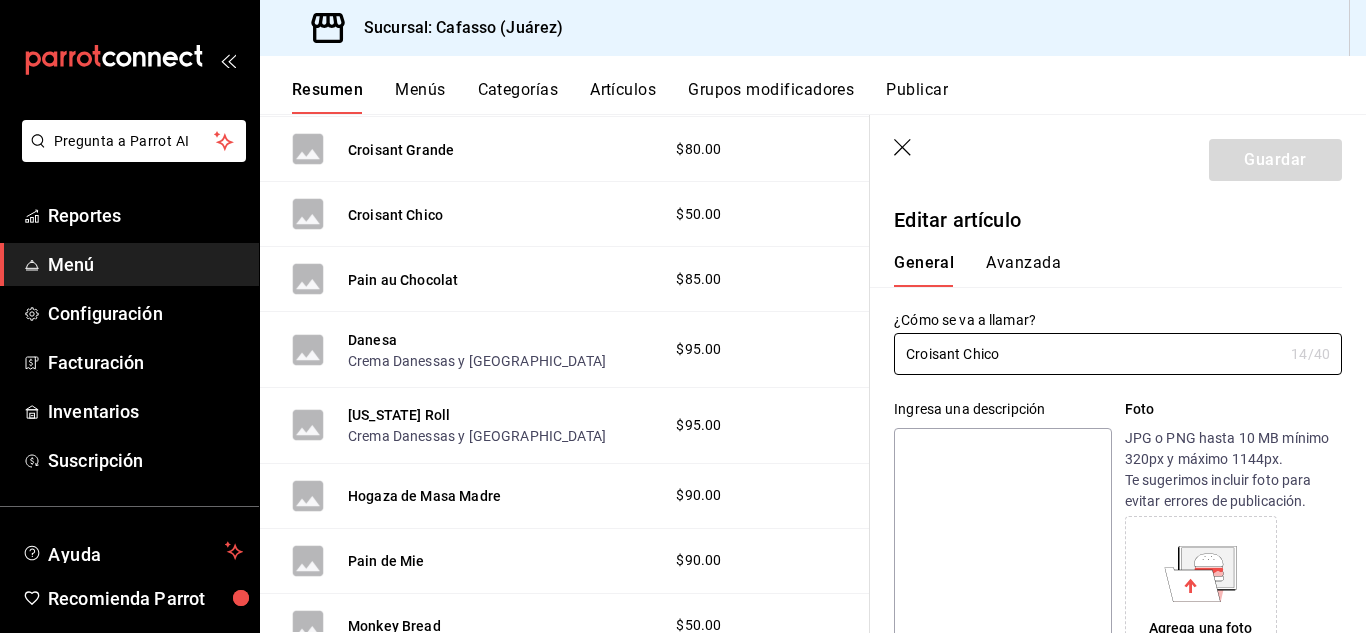type on "$50.00" 